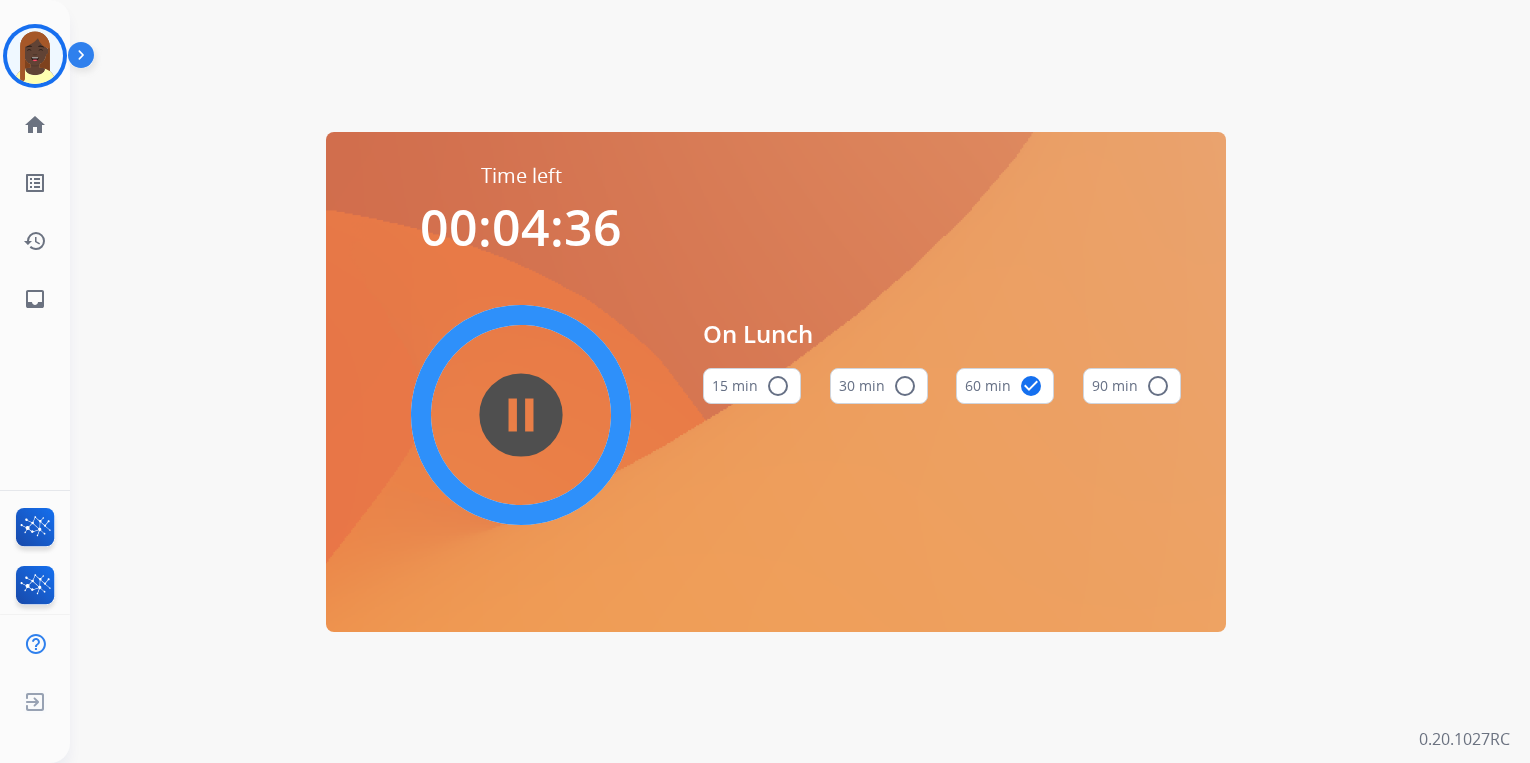 scroll, scrollTop: 0, scrollLeft: 0, axis: both 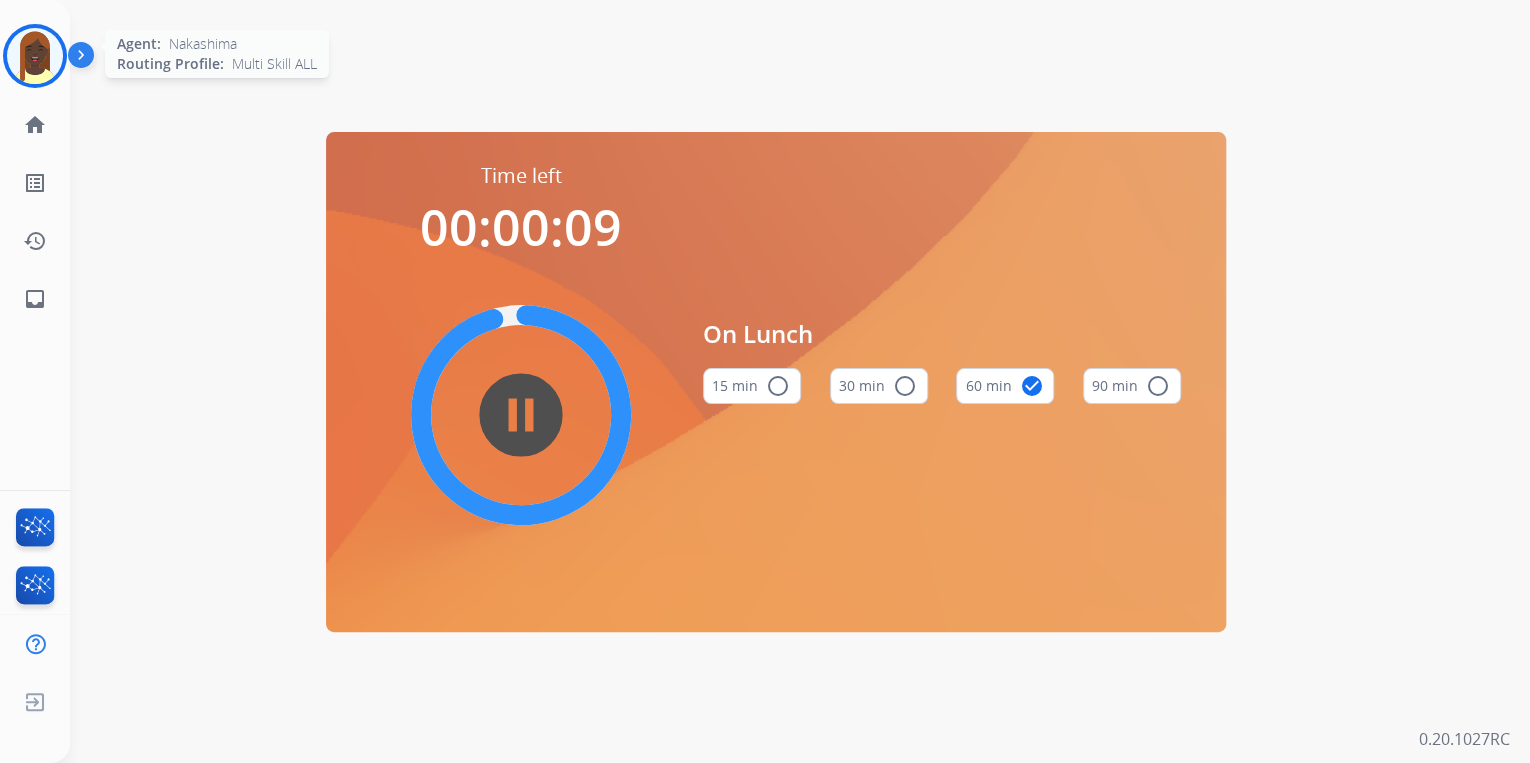 click at bounding box center (35, 56) 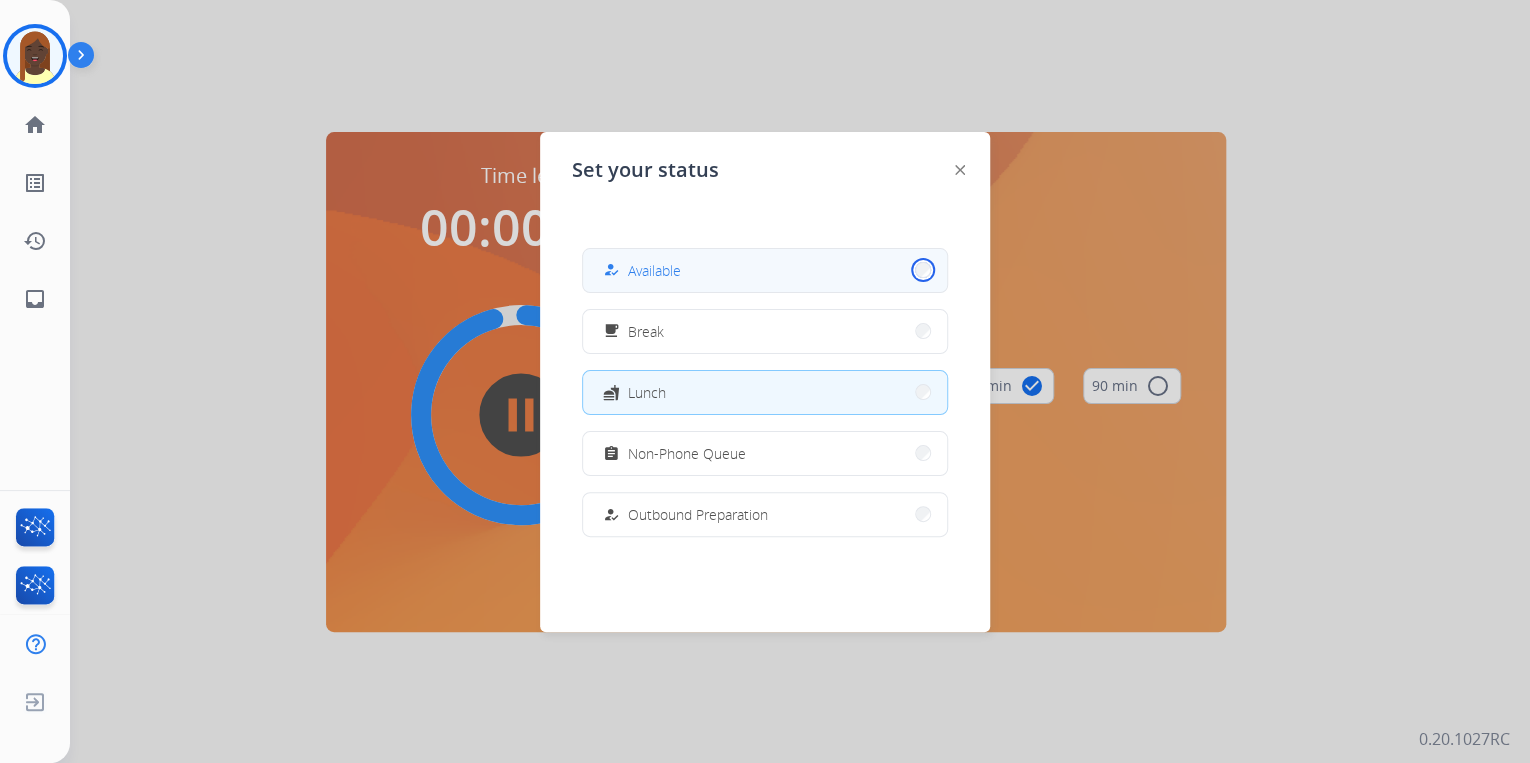 click on "how_to_reg Available" at bounding box center (765, 270) 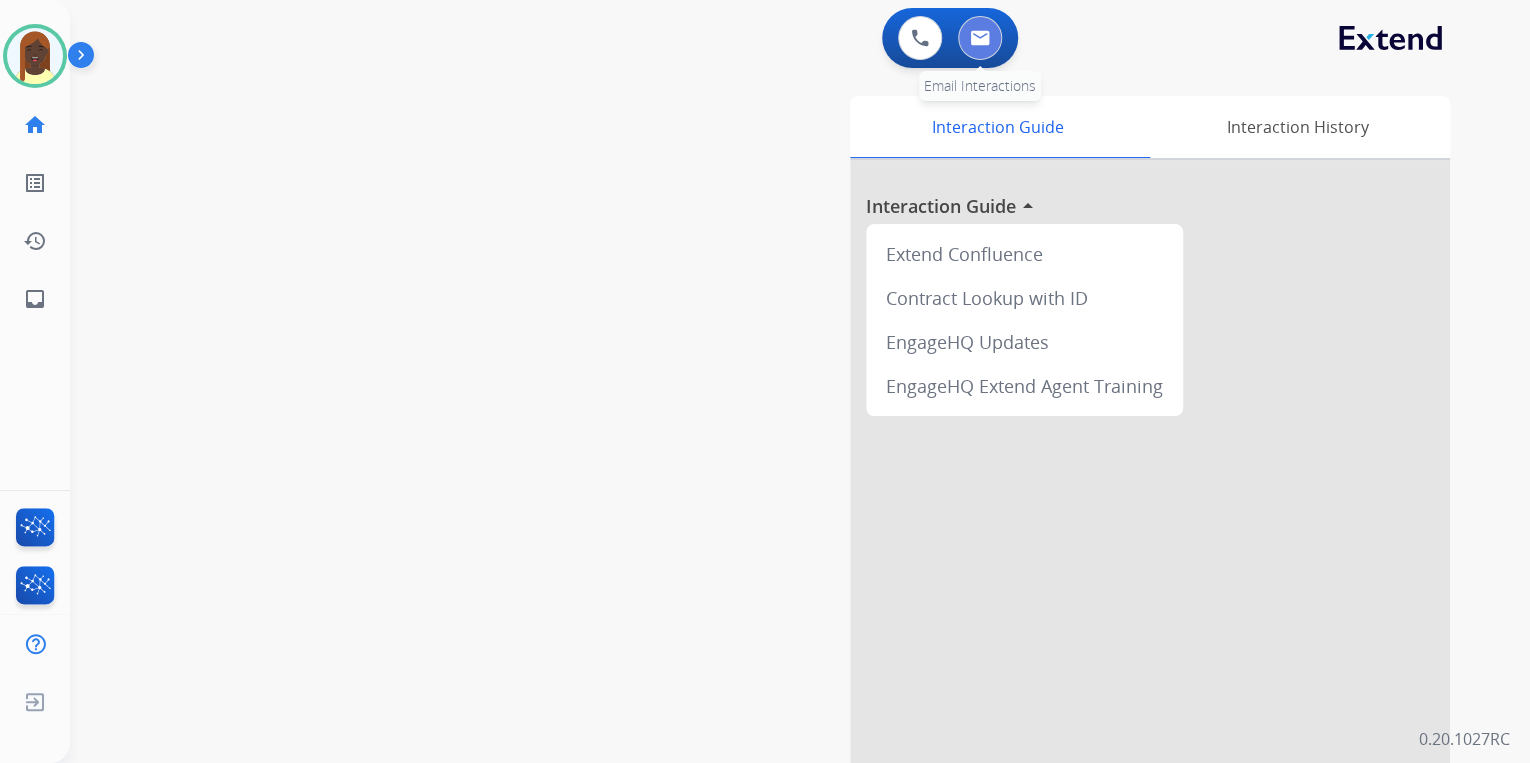 click at bounding box center (980, 38) 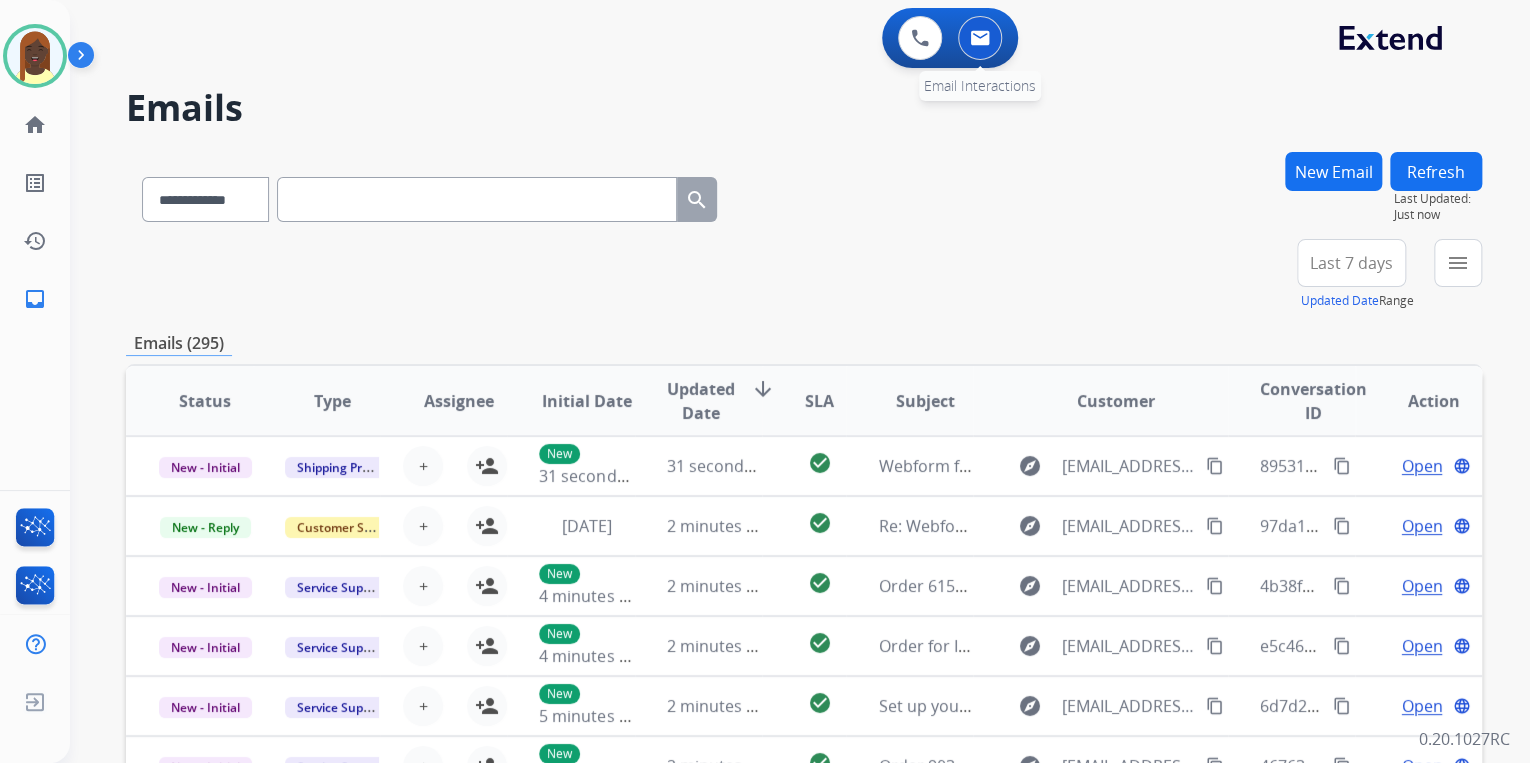 click at bounding box center (980, 38) 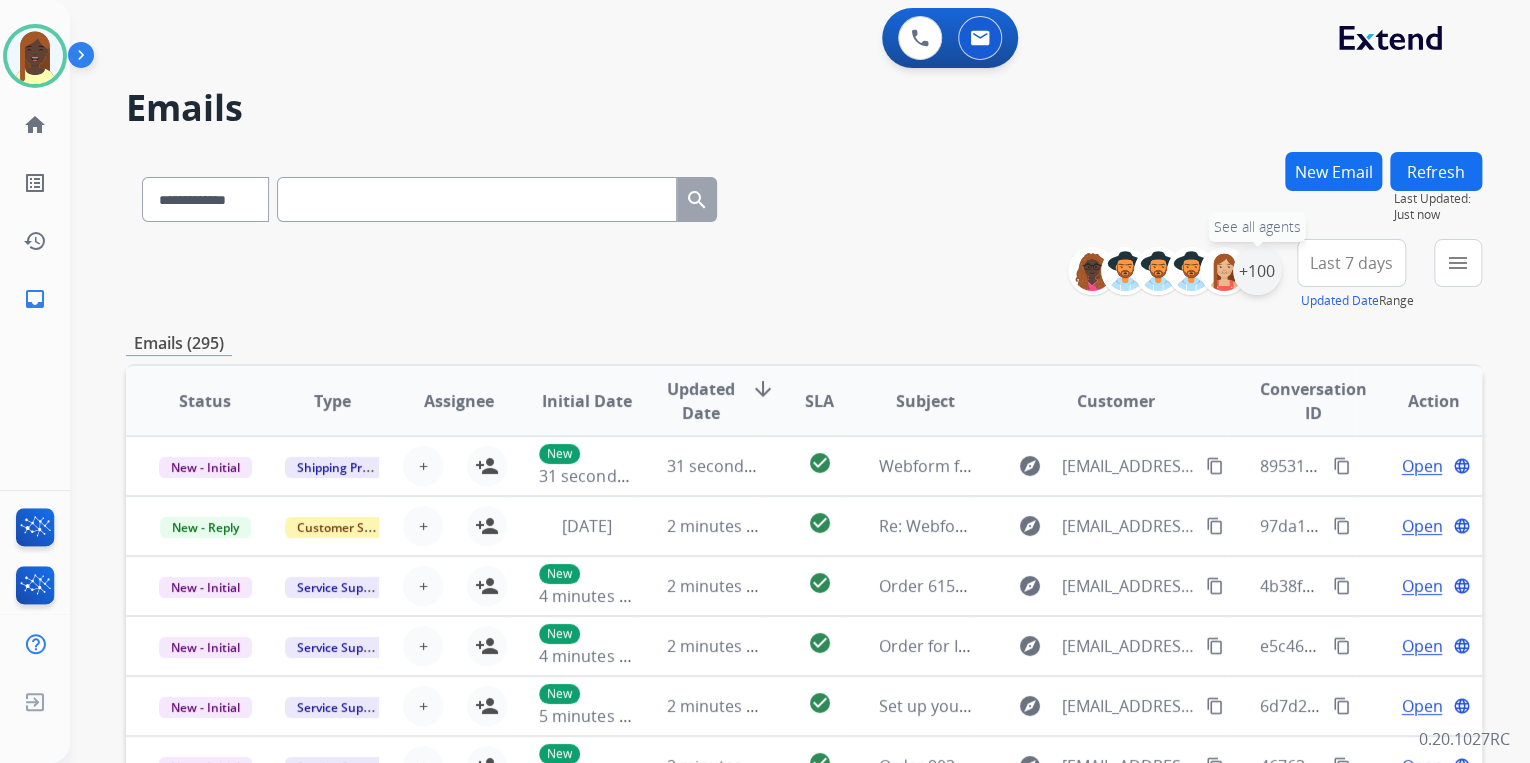 click on "+100" at bounding box center (1257, 271) 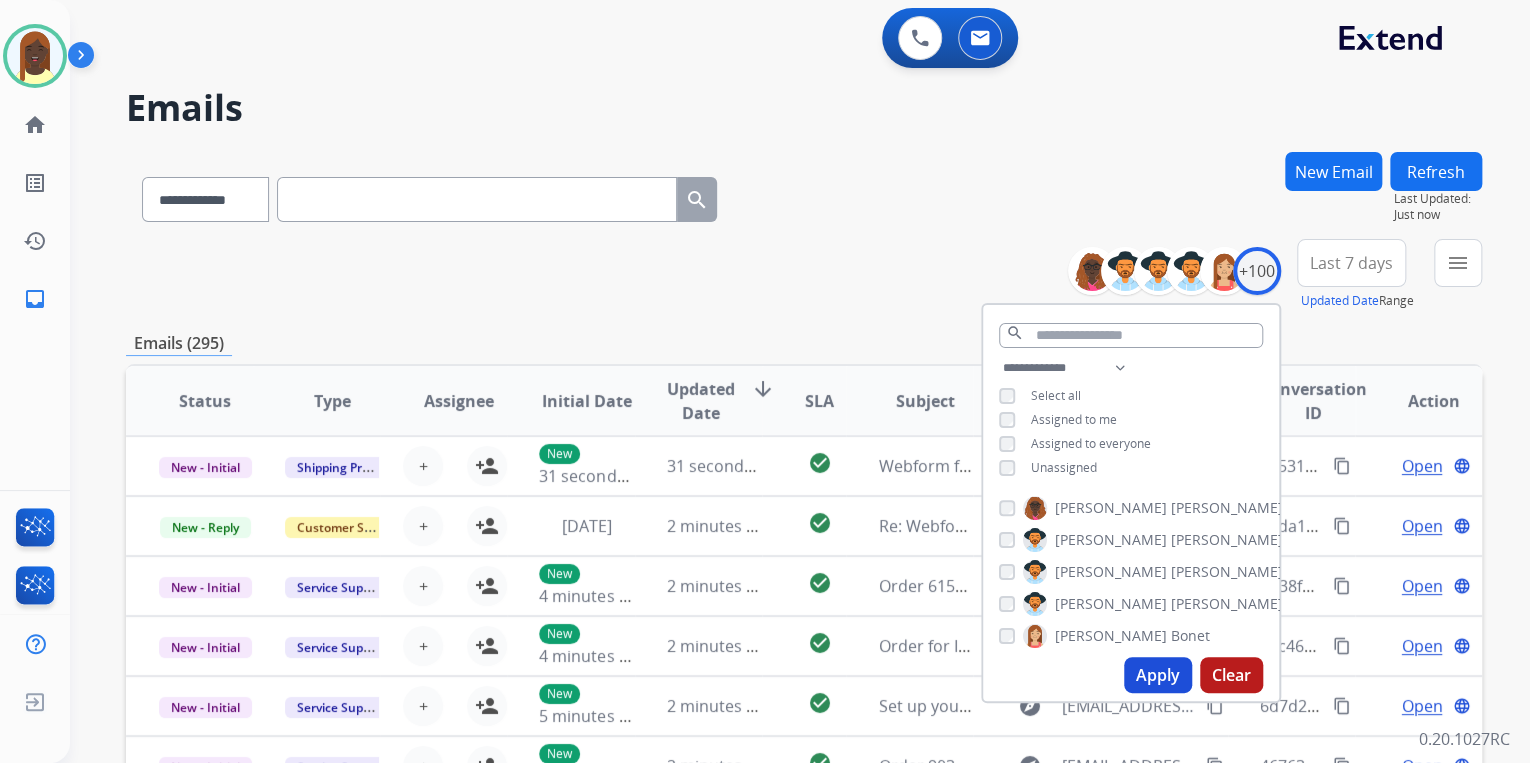 drag, startPoint x: 1143, startPoint y: 681, endPoint x: 984, endPoint y: 532, distance: 217.90366 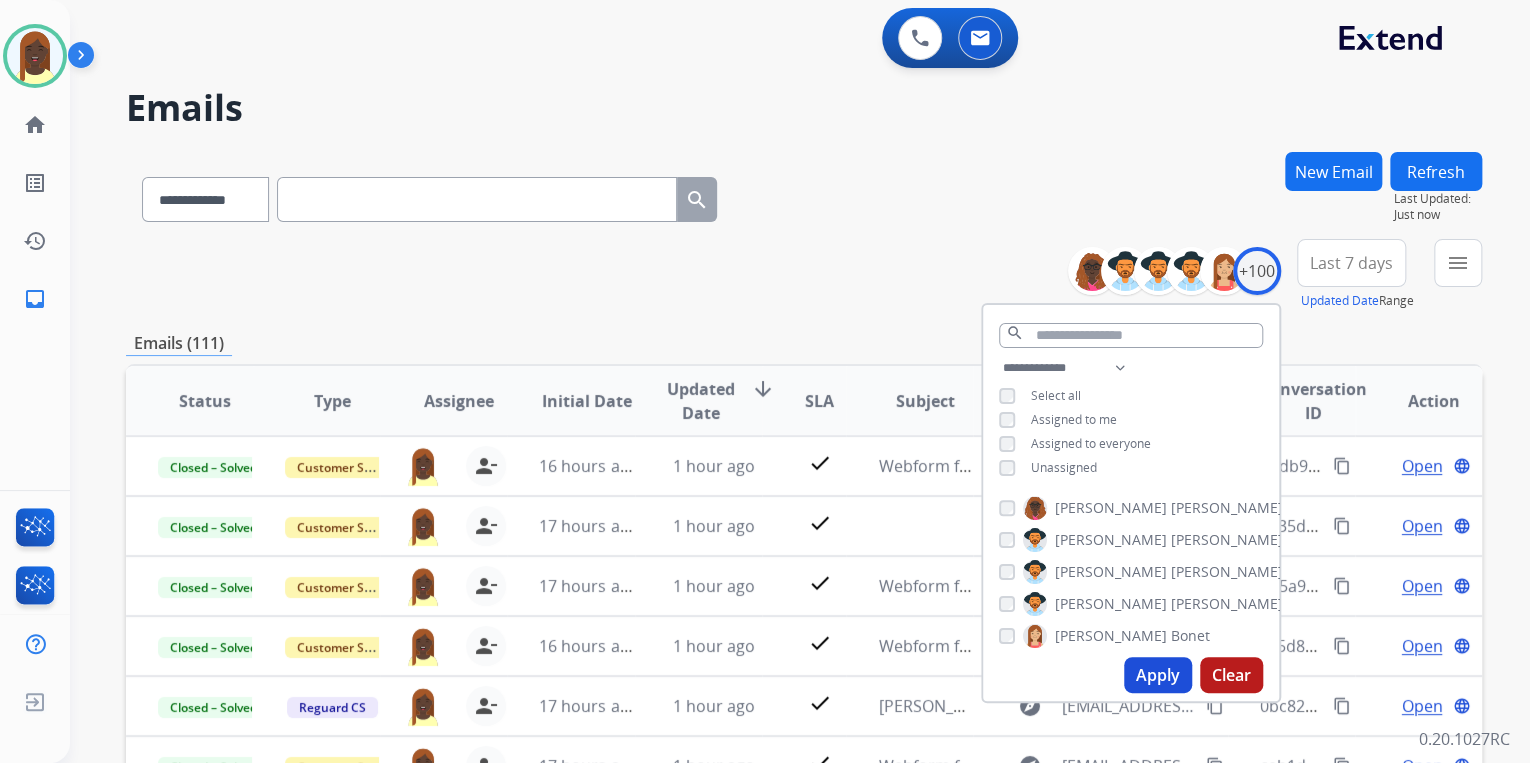 click on "**********" at bounding box center (804, 275) 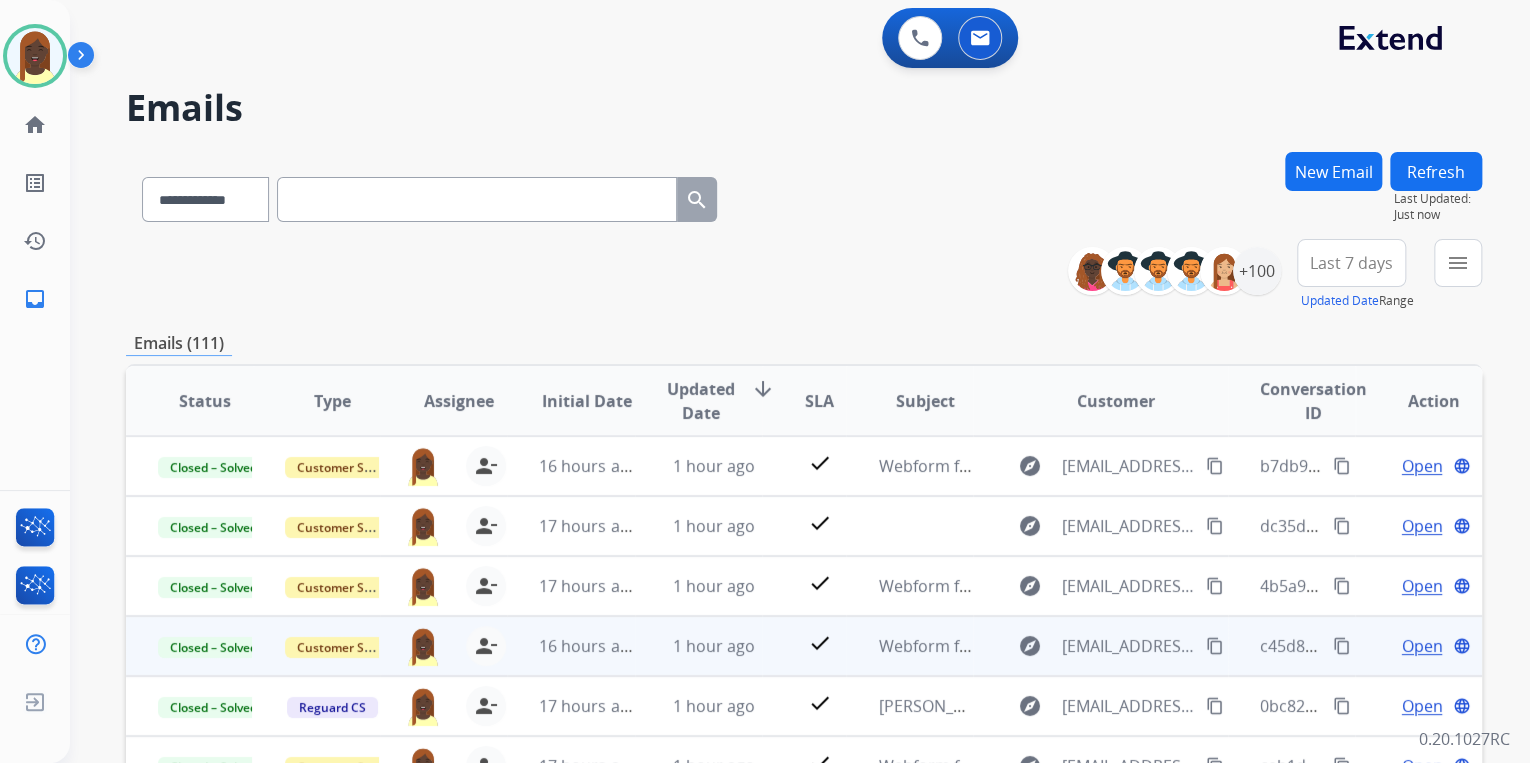 scroll, scrollTop: 374, scrollLeft: 0, axis: vertical 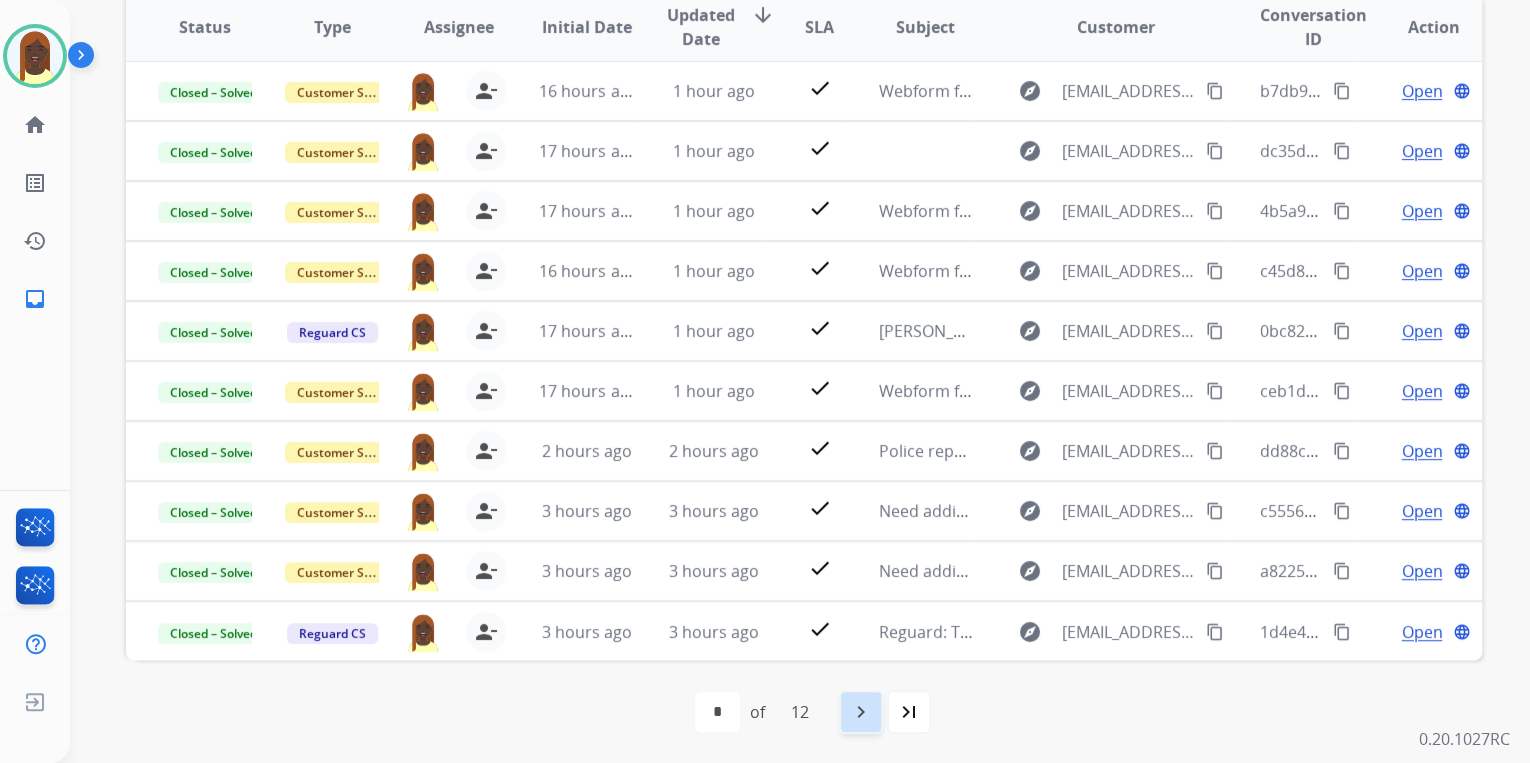 click on "navigate_next" at bounding box center [861, 712] 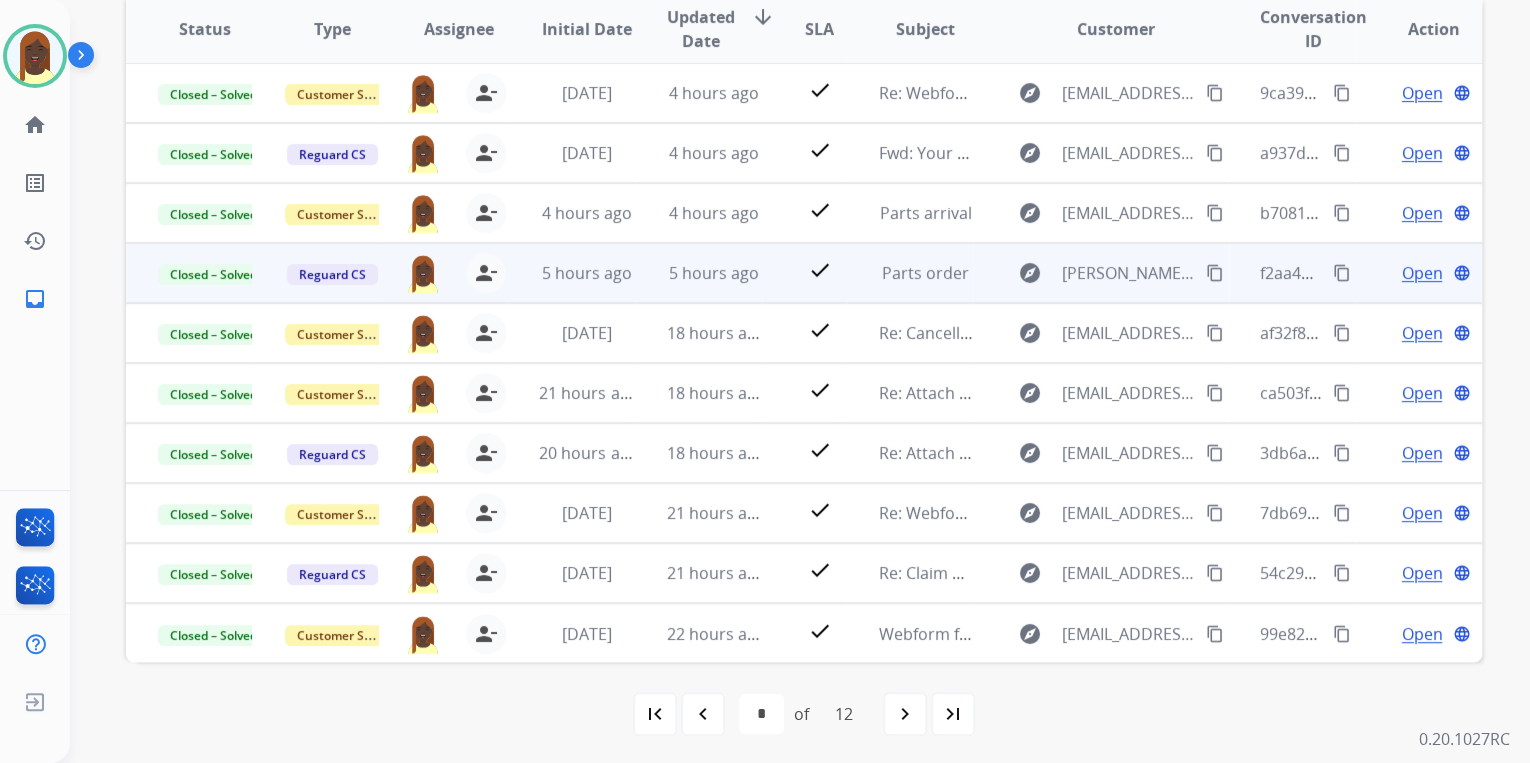 scroll, scrollTop: 374, scrollLeft: 0, axis: vertical 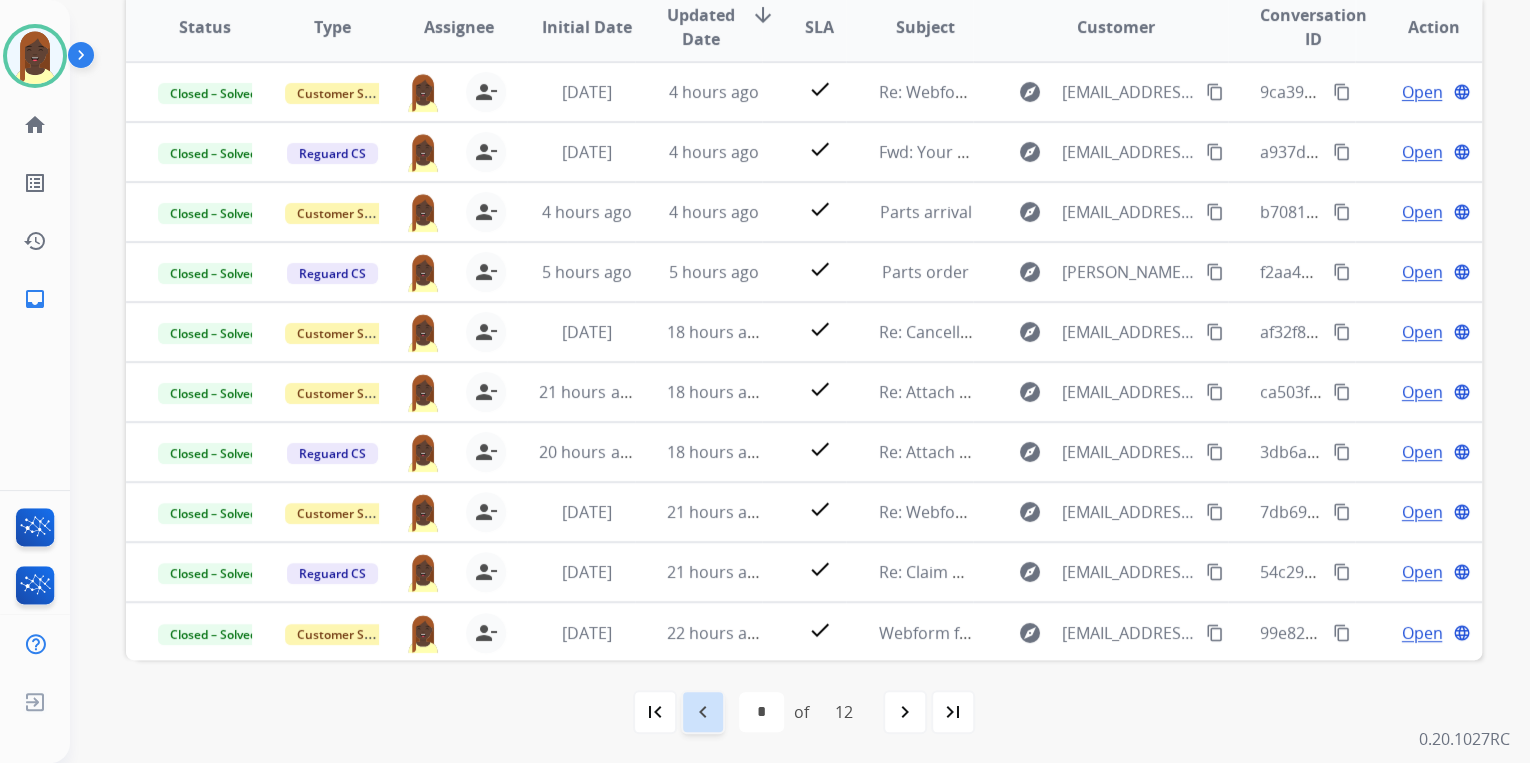 click on "navigate_before" at bounding box center [703, 712] 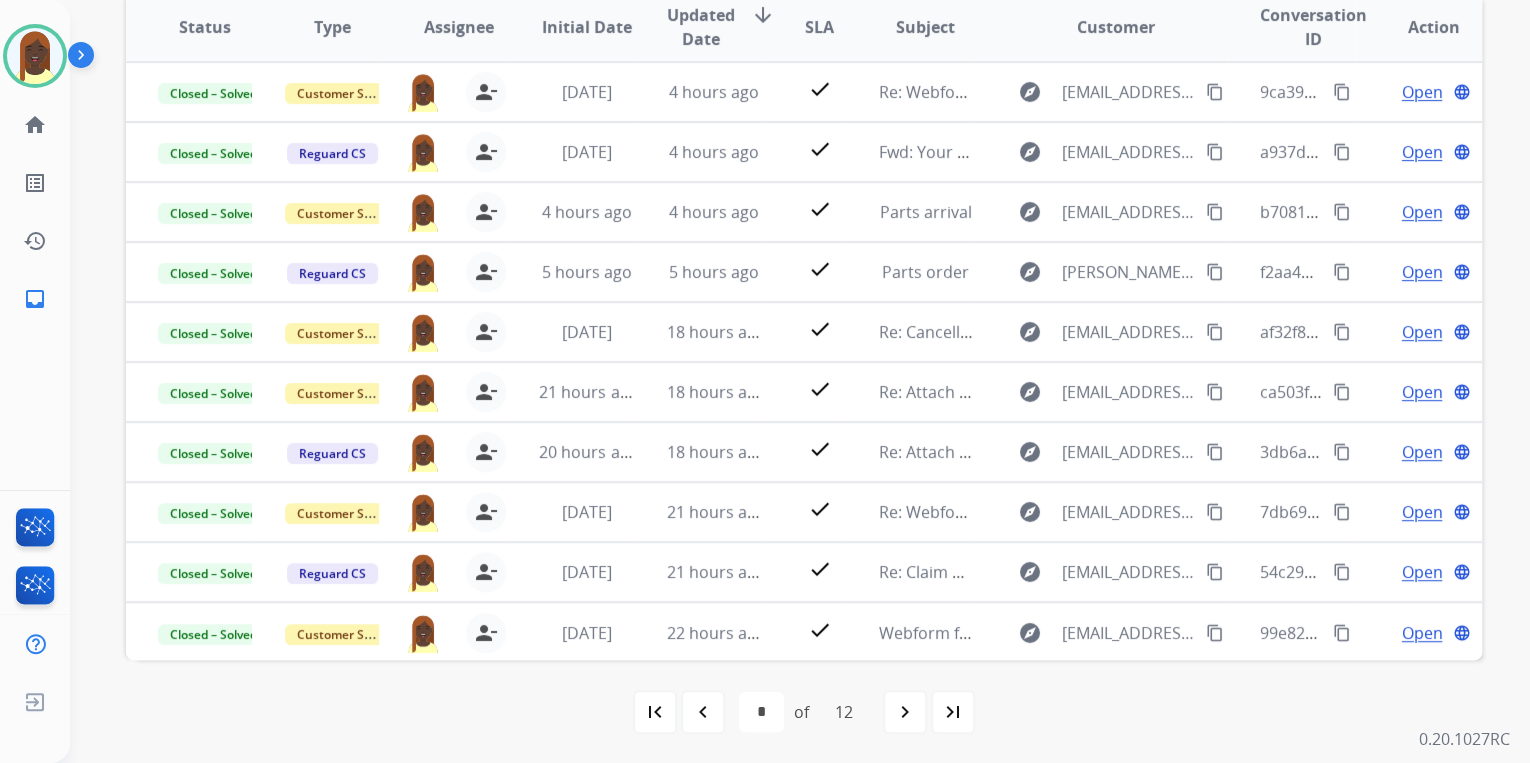 scroll, scrollTop: 0, scrollLeft: 0, axis: both 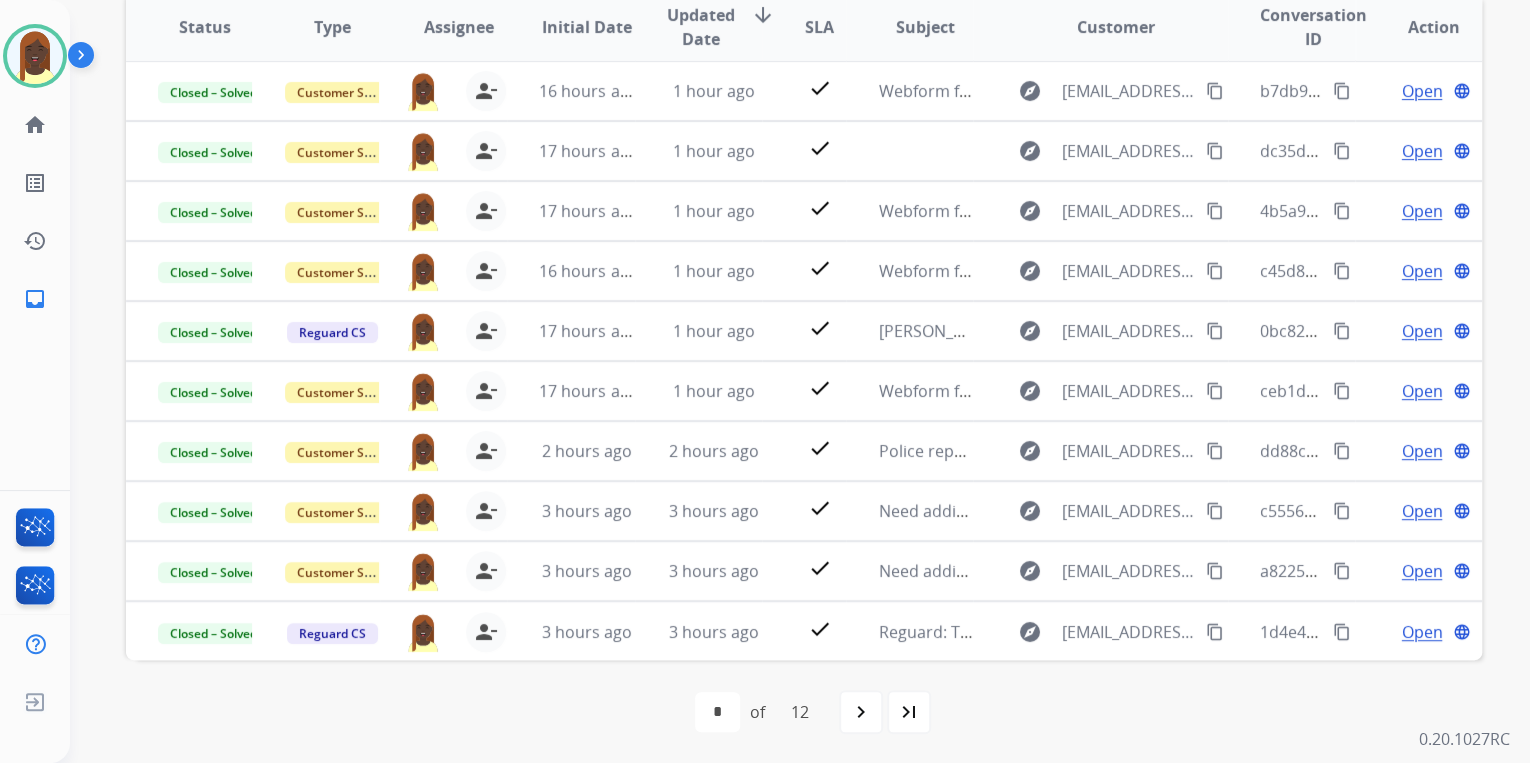 drag, startPoint x: 865, startPoint y: 715, endPoint x: 872, endPoint y: 704, distance: 13.038404 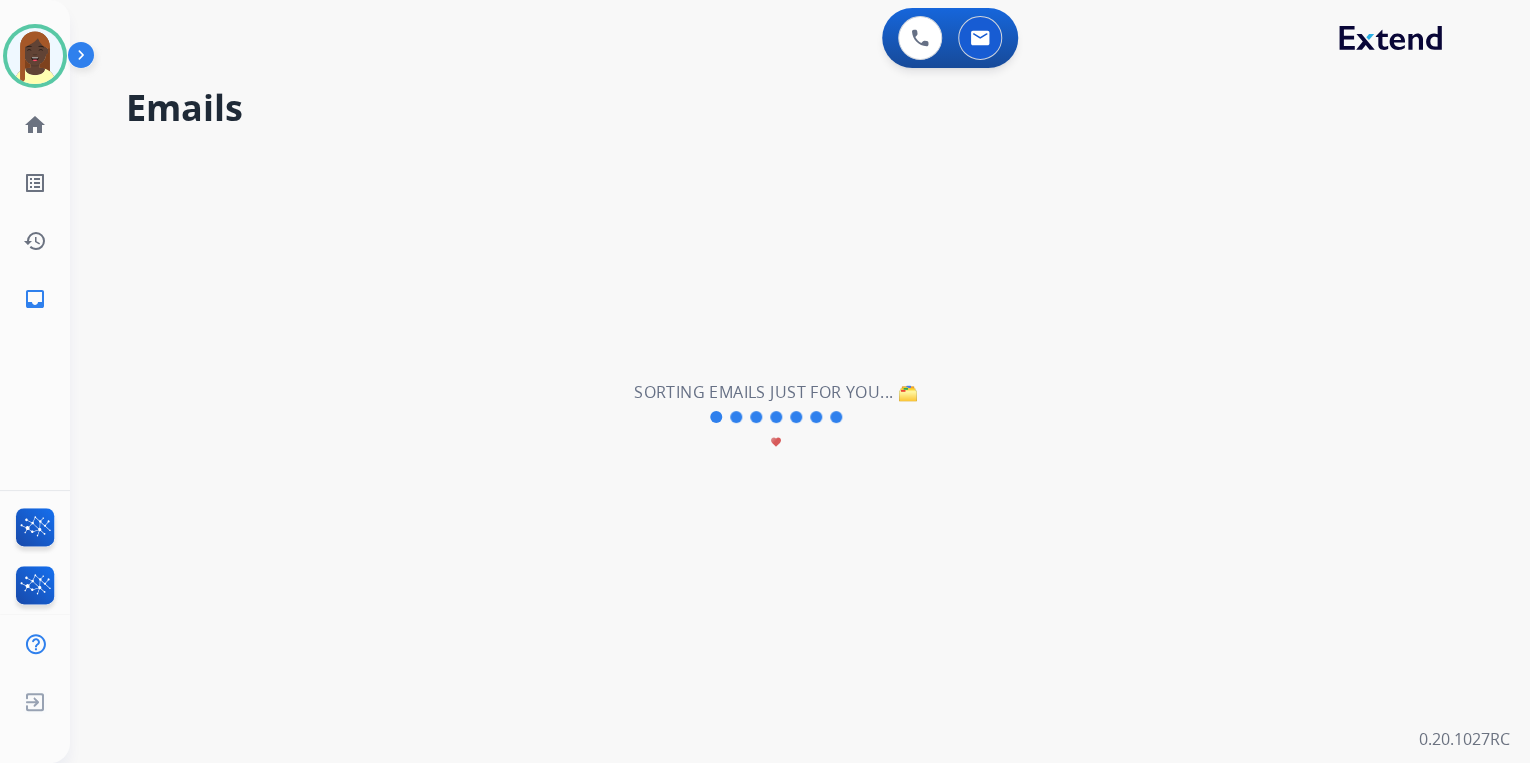 scroll, scrollTop: 0, scrollLeft: 0, axis: both 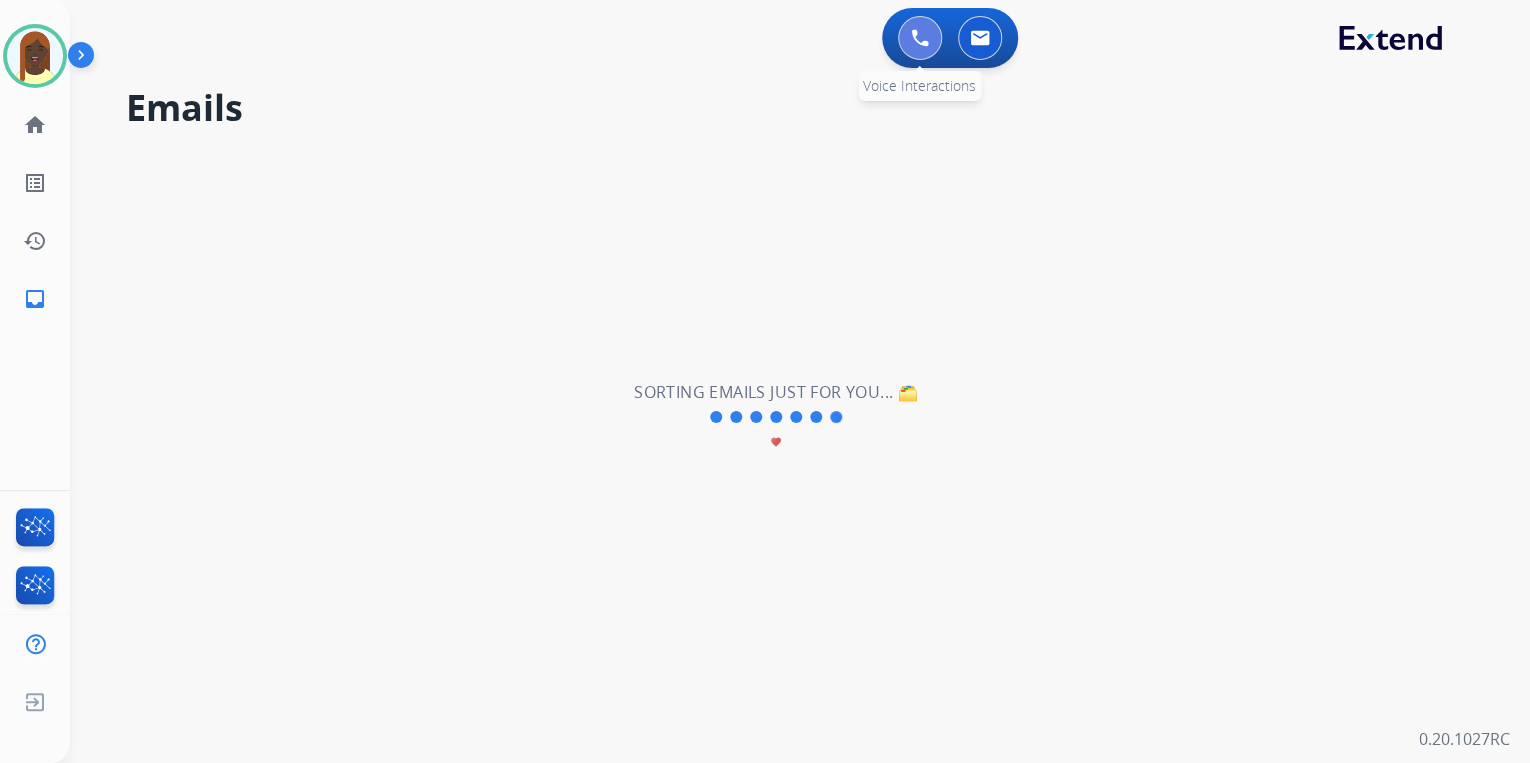 click at bounding box center (920, 38) 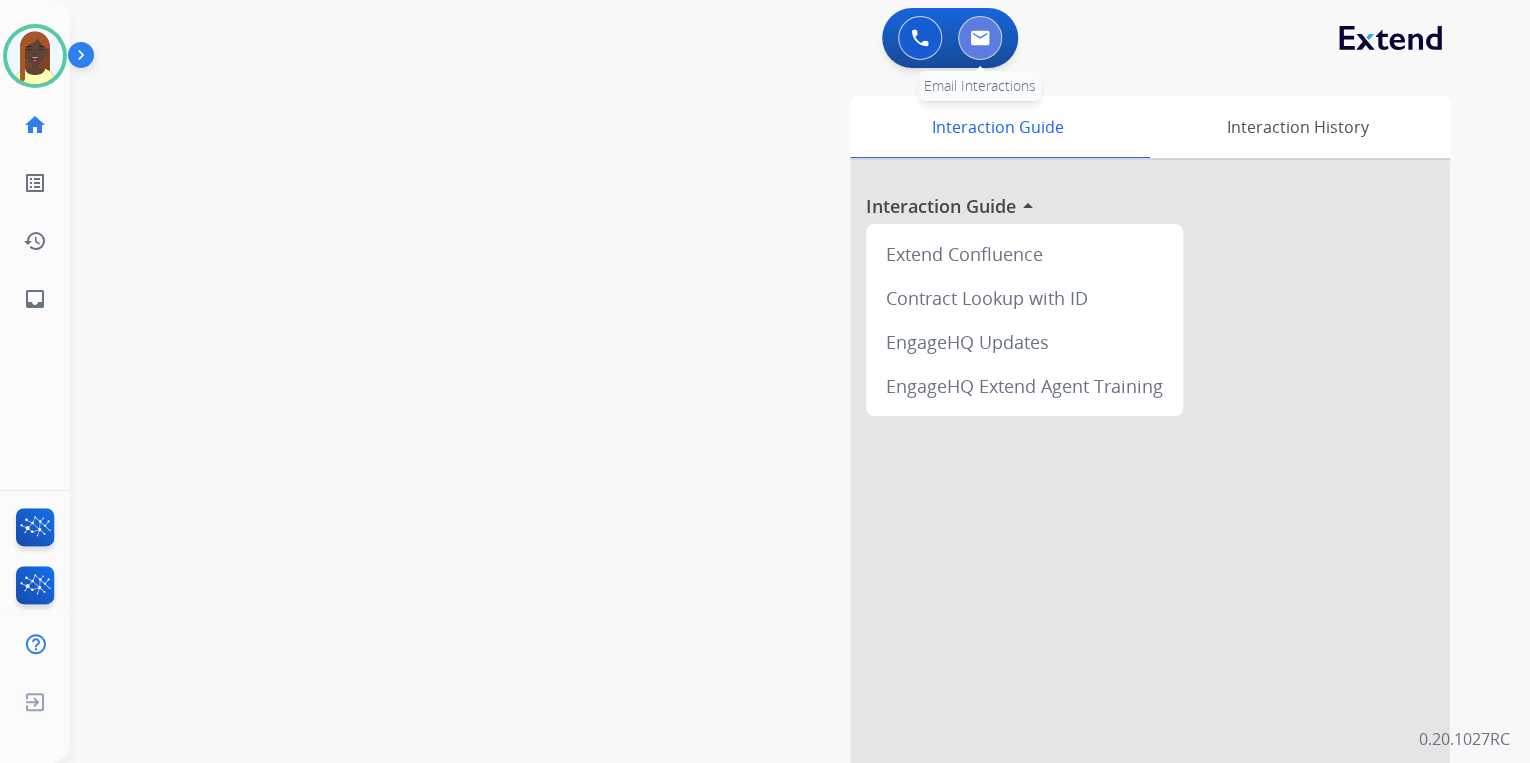 click at bounding box center [980, 38] 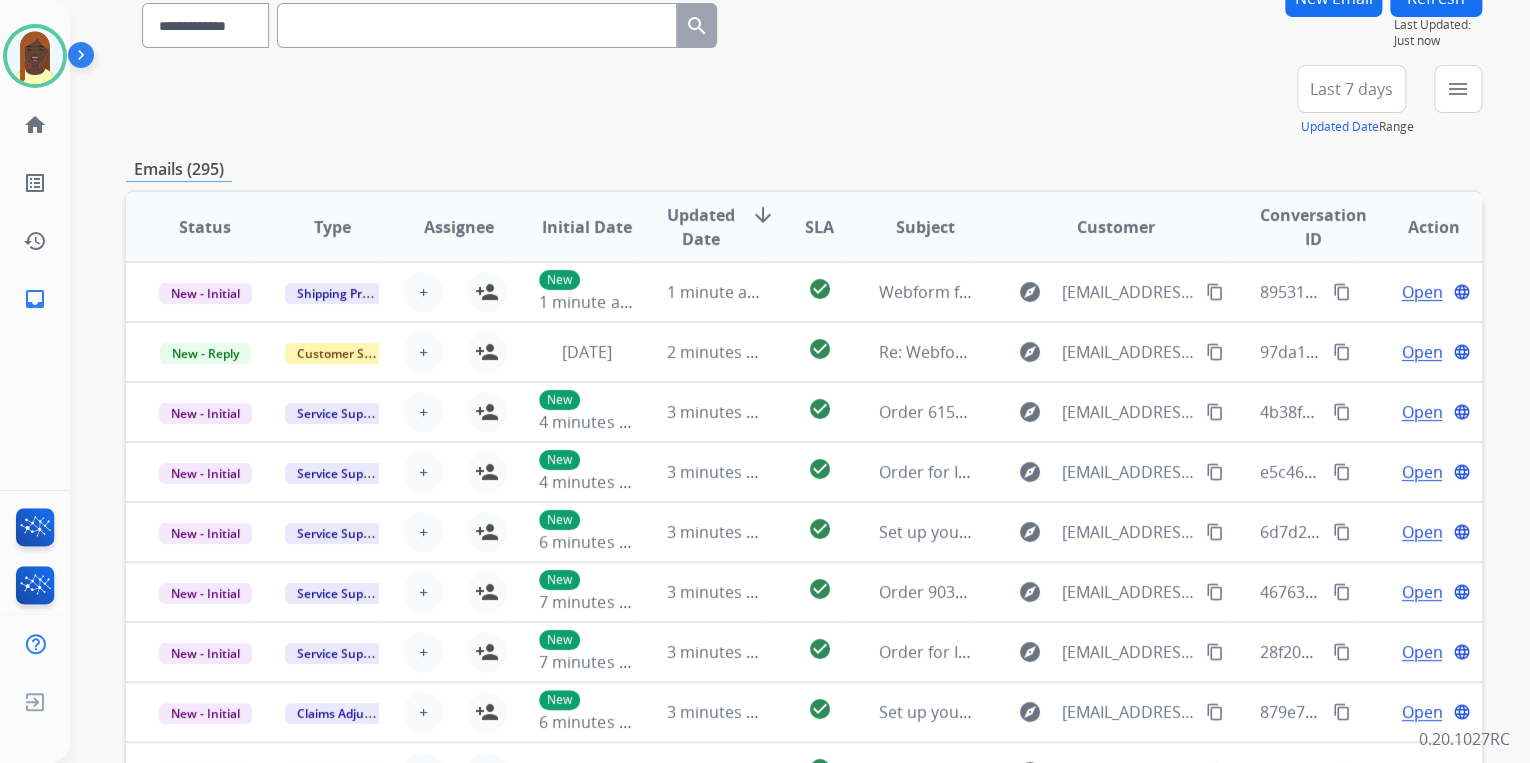 scroll, scrollTop: 0, scrollLeft: 0, axis: both 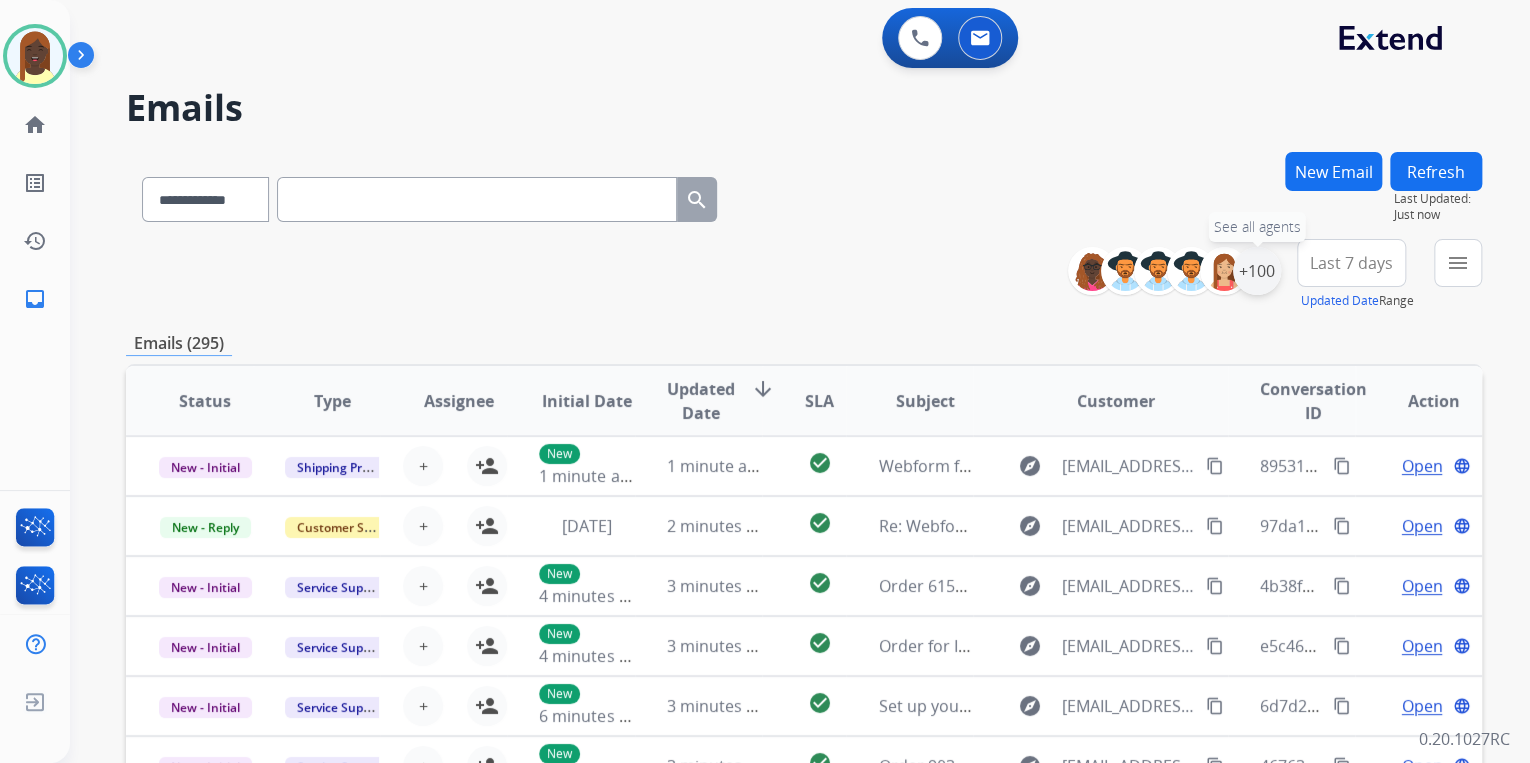click on "+100" at bounding box center (1257, 271) 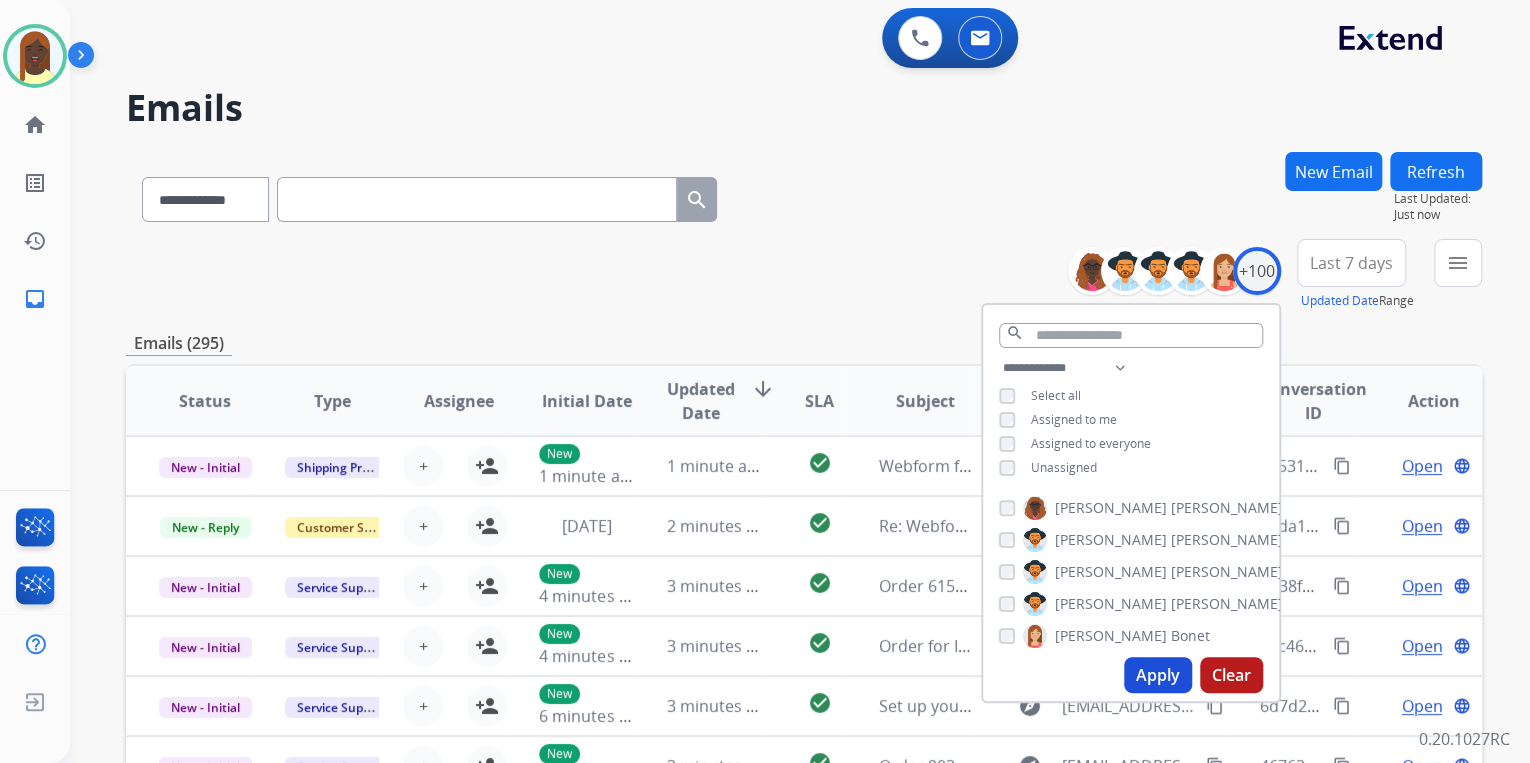 drag, startPoint x: 1156, startPoint y: 677, endPoint x: 1088, endPoint y: 533, distance: 159.24823 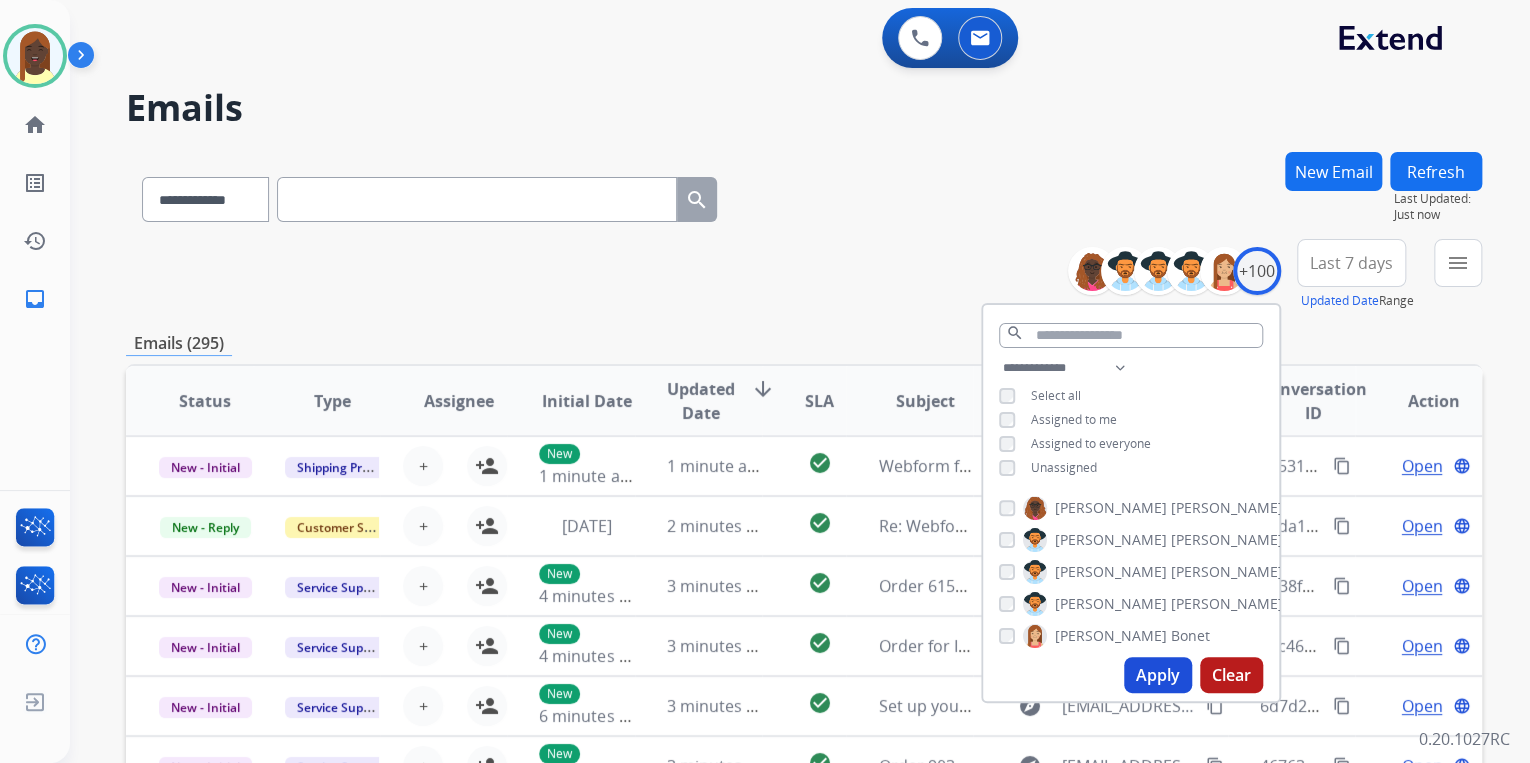 click on "Apply" at bounding box center [1158, 675] 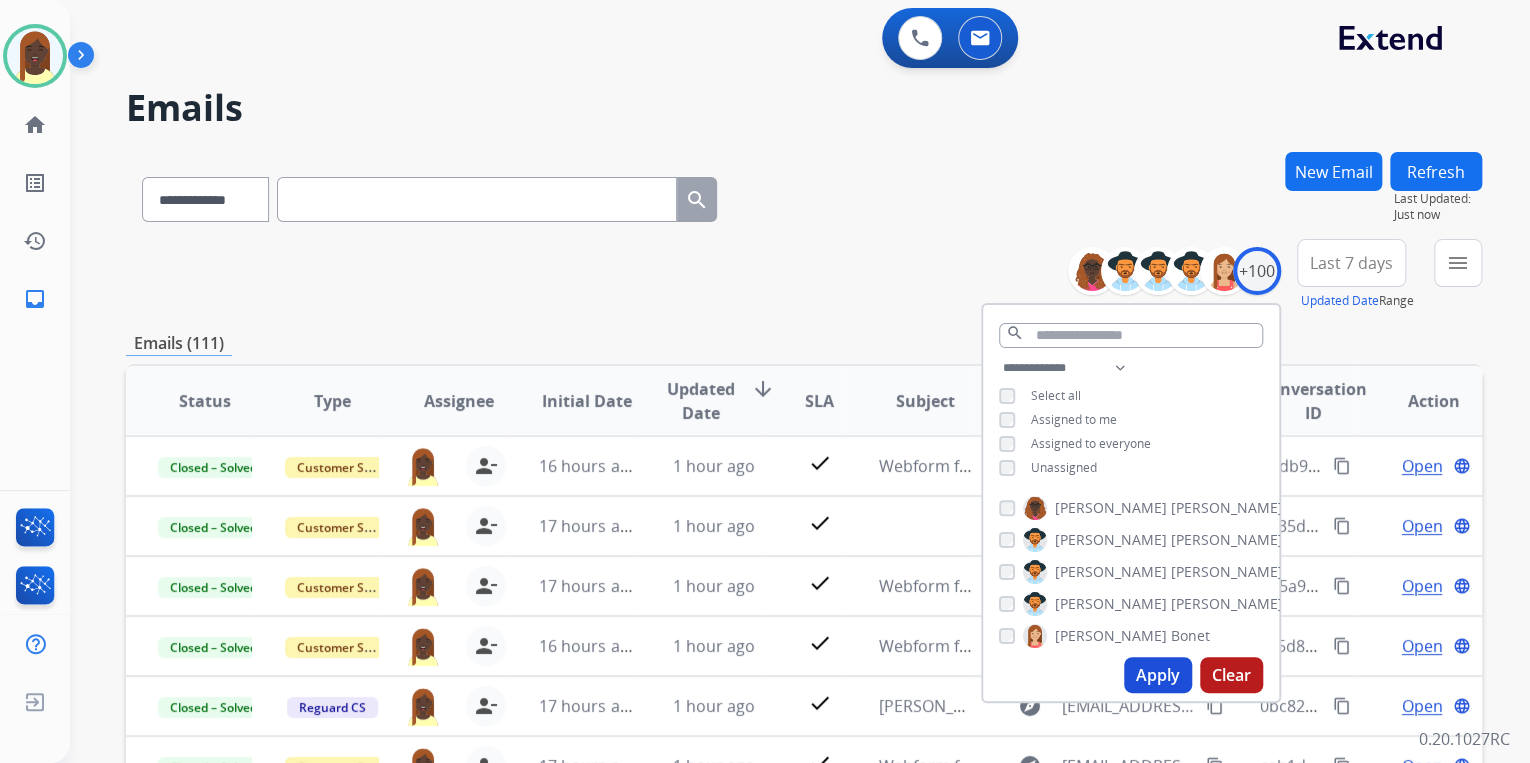 click on "**********" at bounding box center (804, 275) 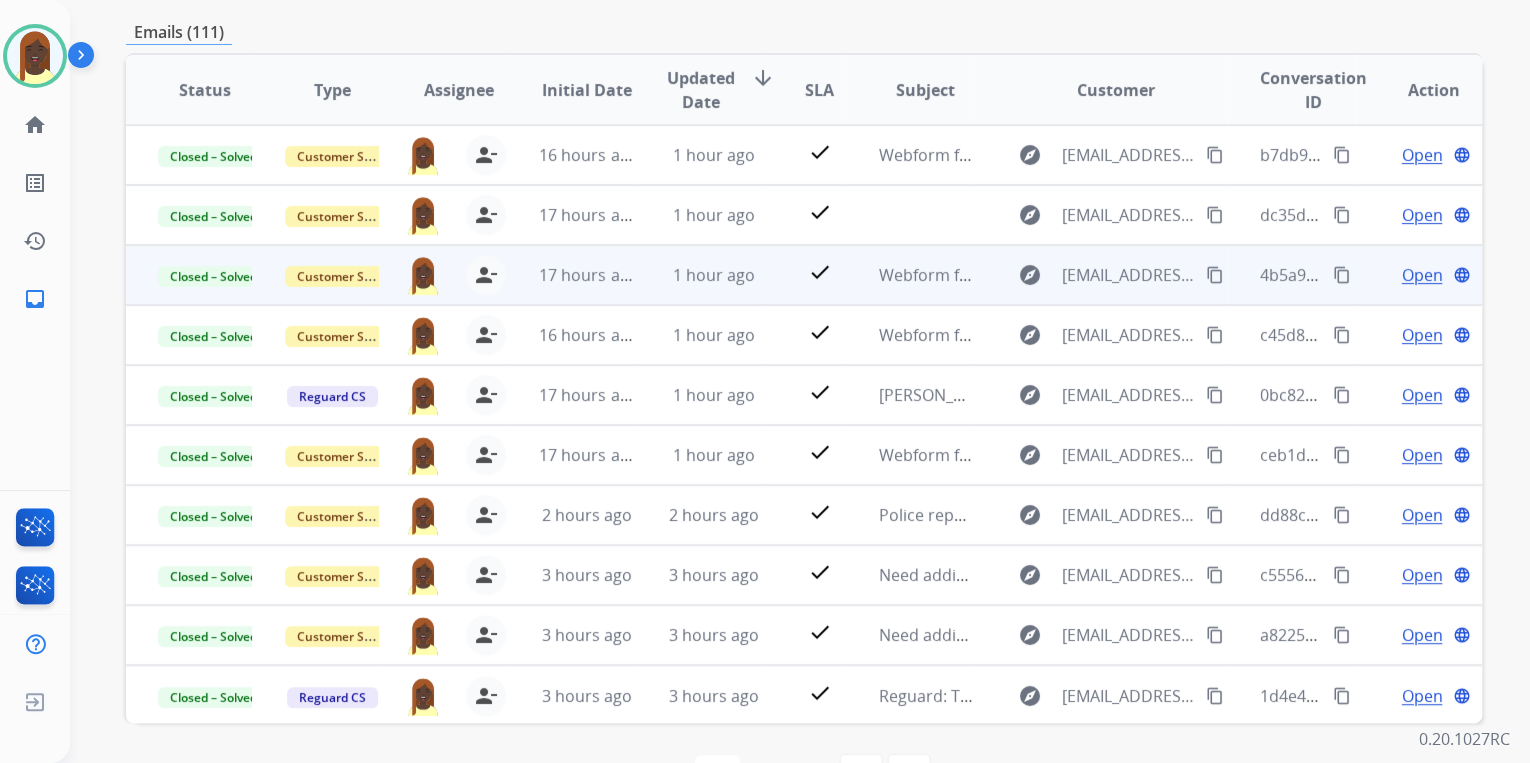 scroll, scrollTop: 320, scrollLeft: 0, axis: vertical 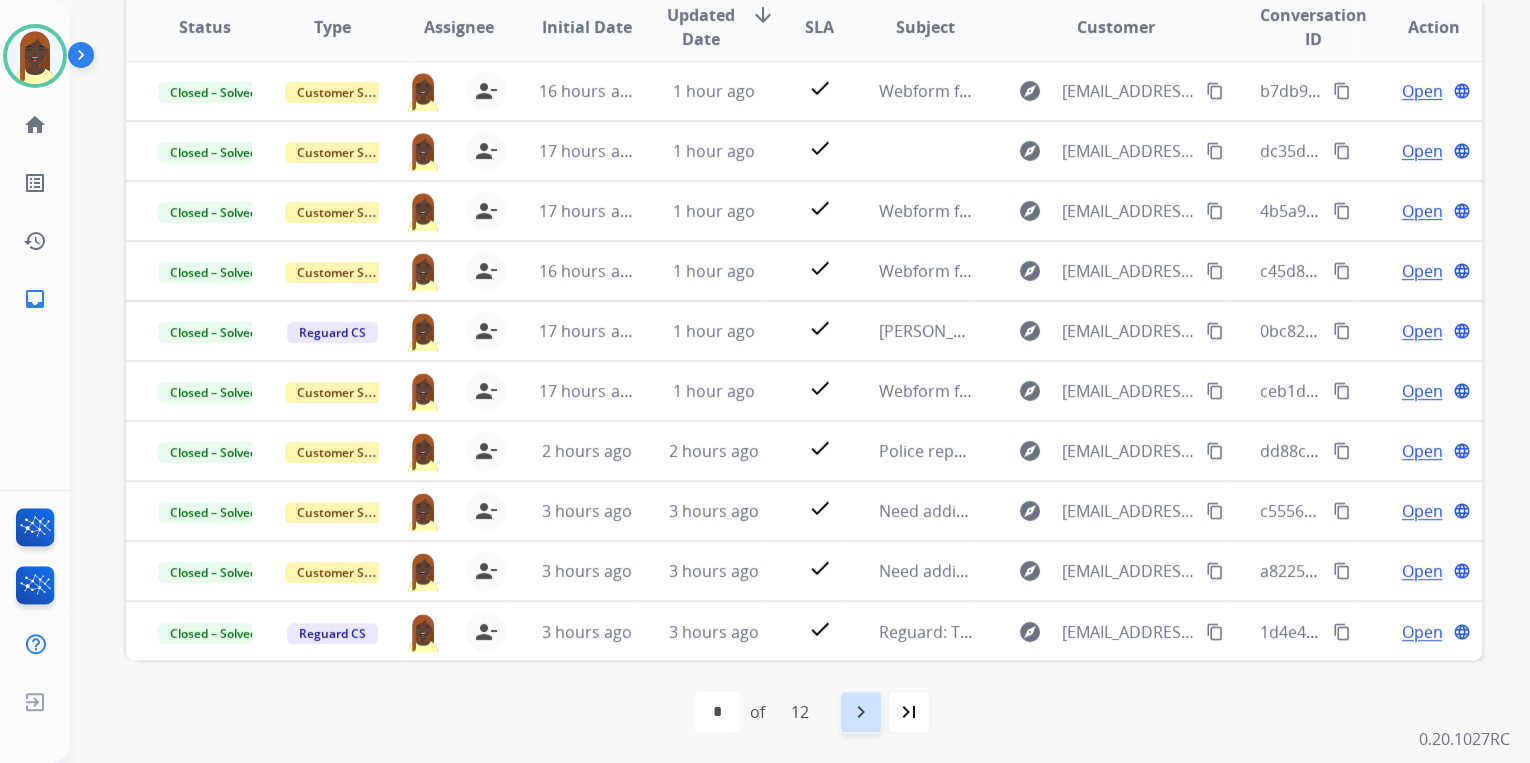 click on "navigate_next" at bounding box center (861, 712) 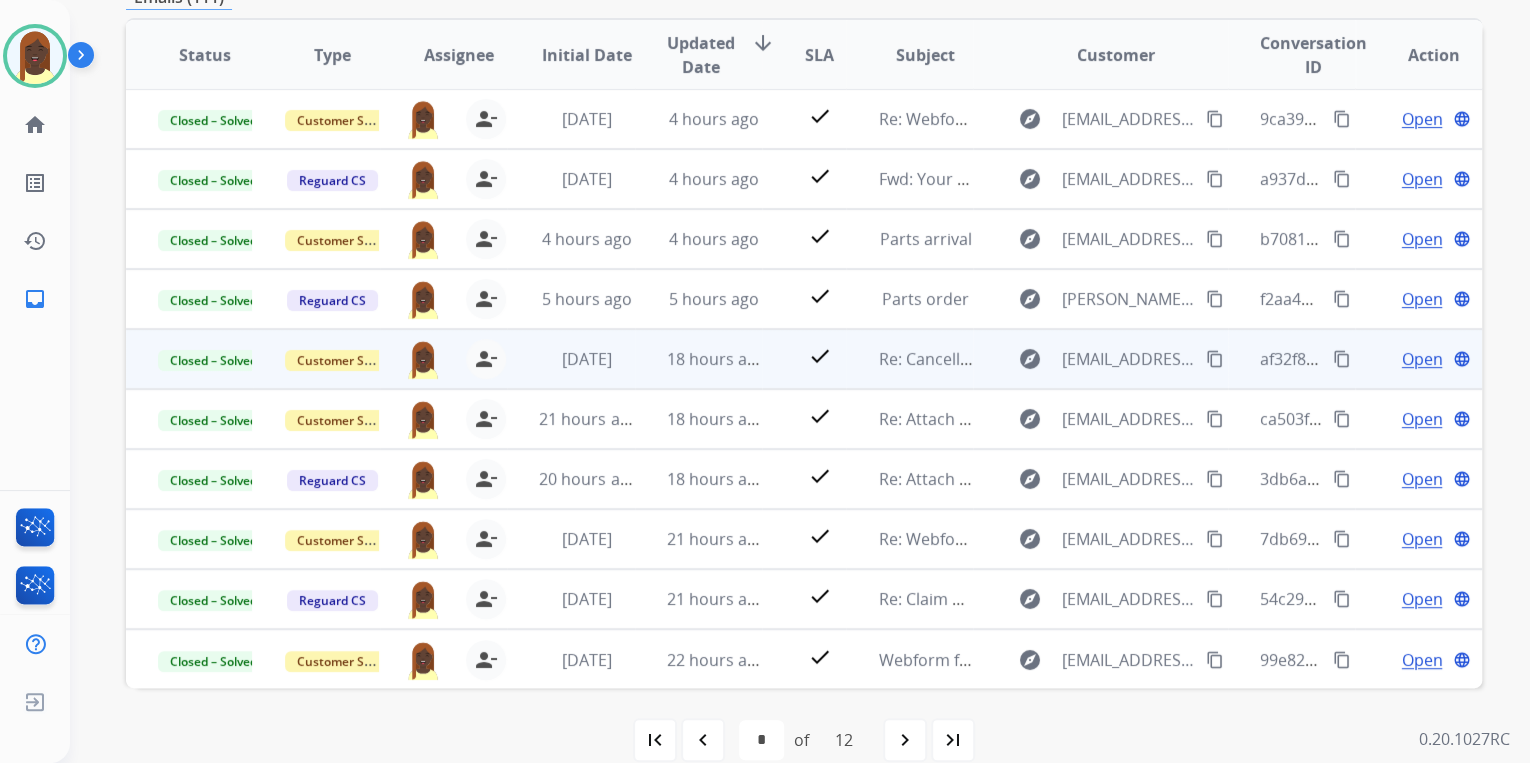 scroll, scrollTop: 294, scrollLeft: 0, axis: vertical 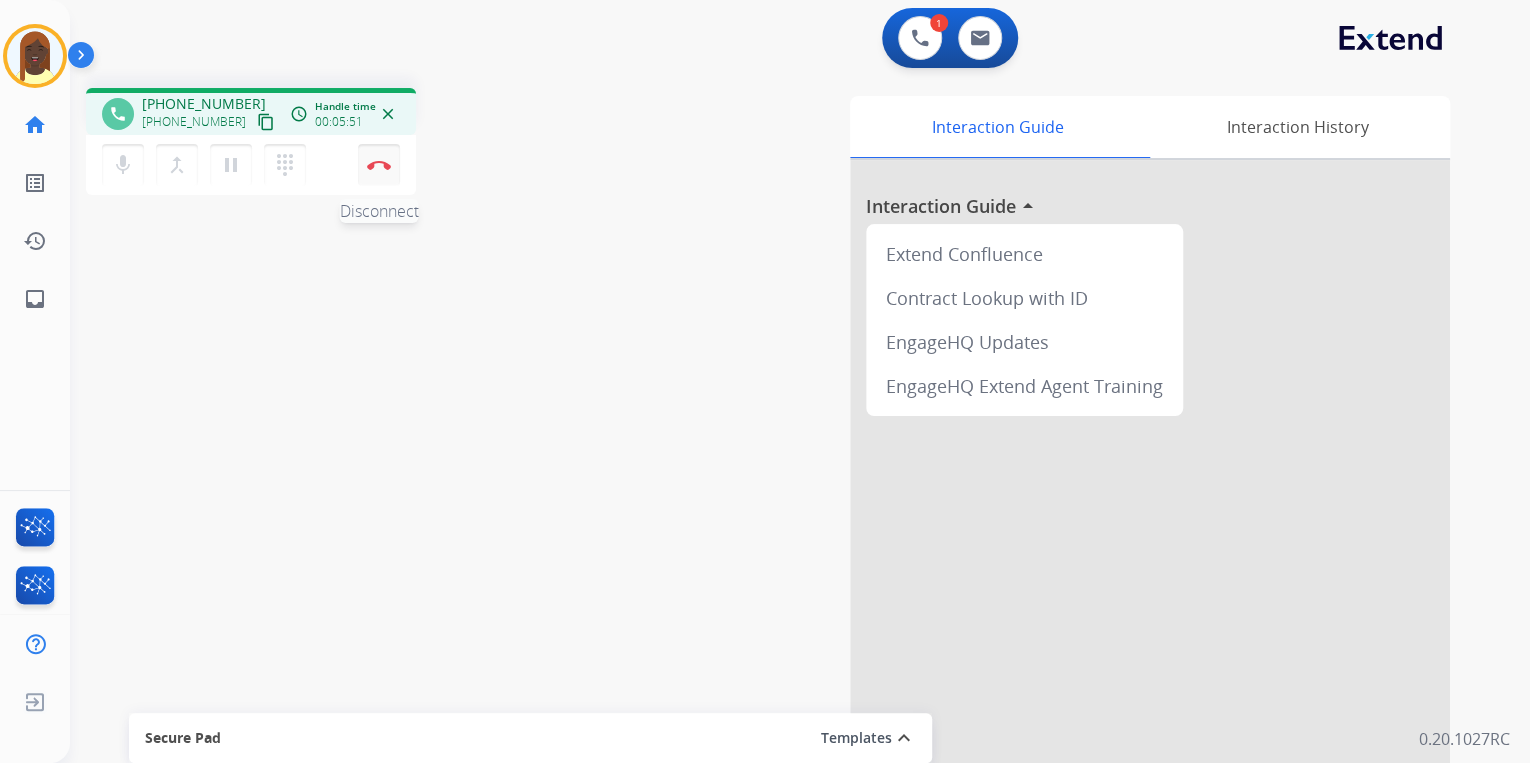 click at bounding box center [379, 165] 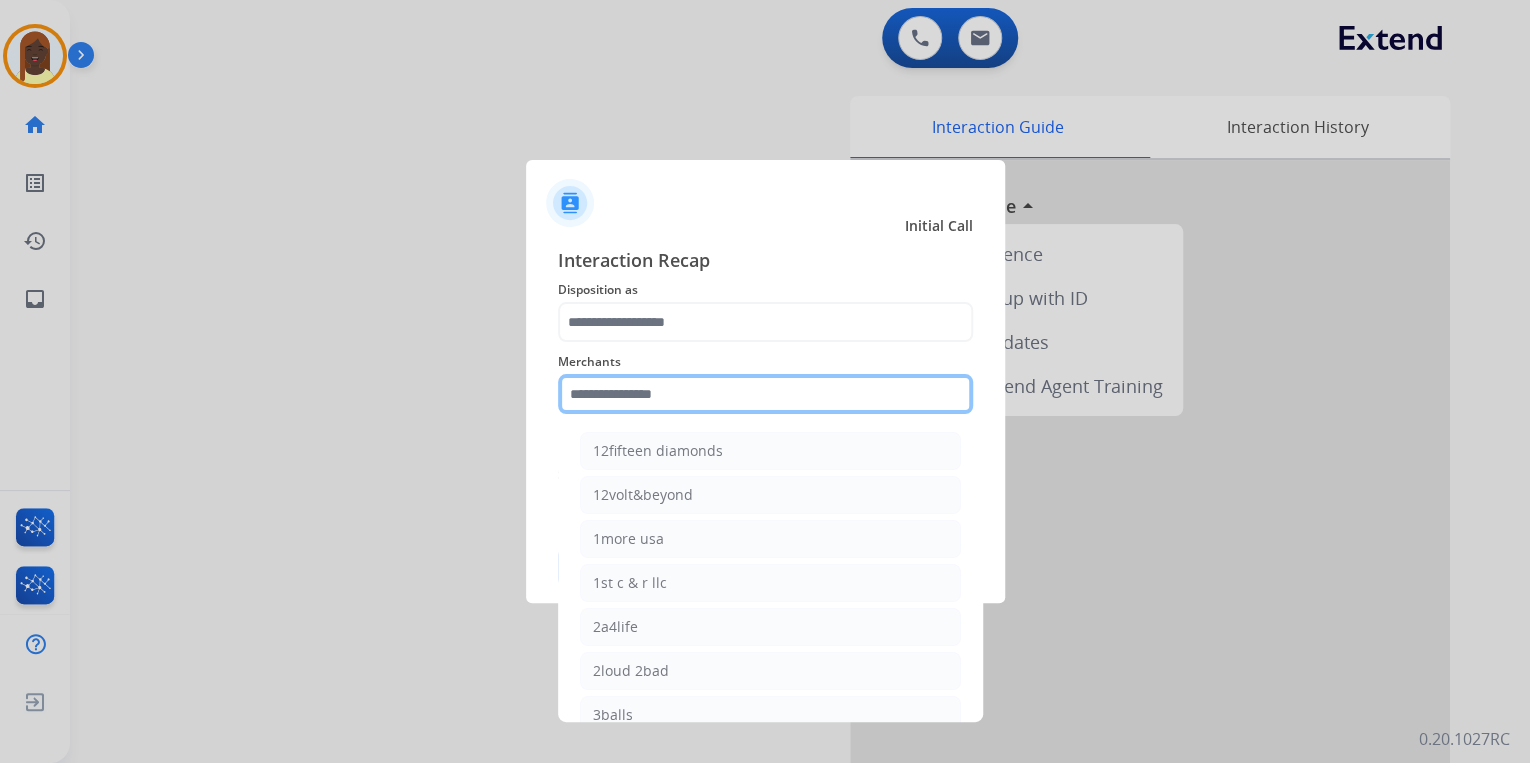 click 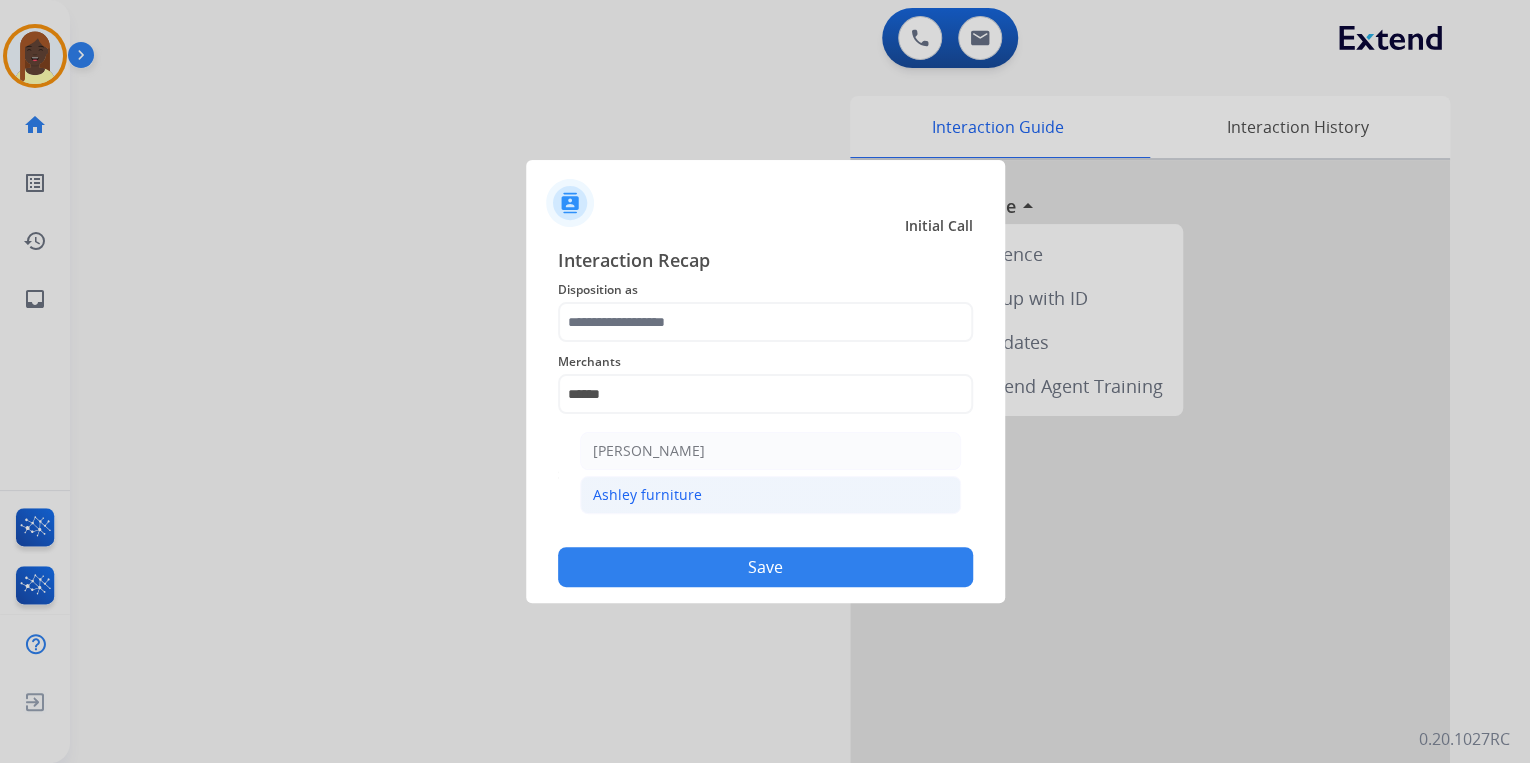click on "Ashley furniture" 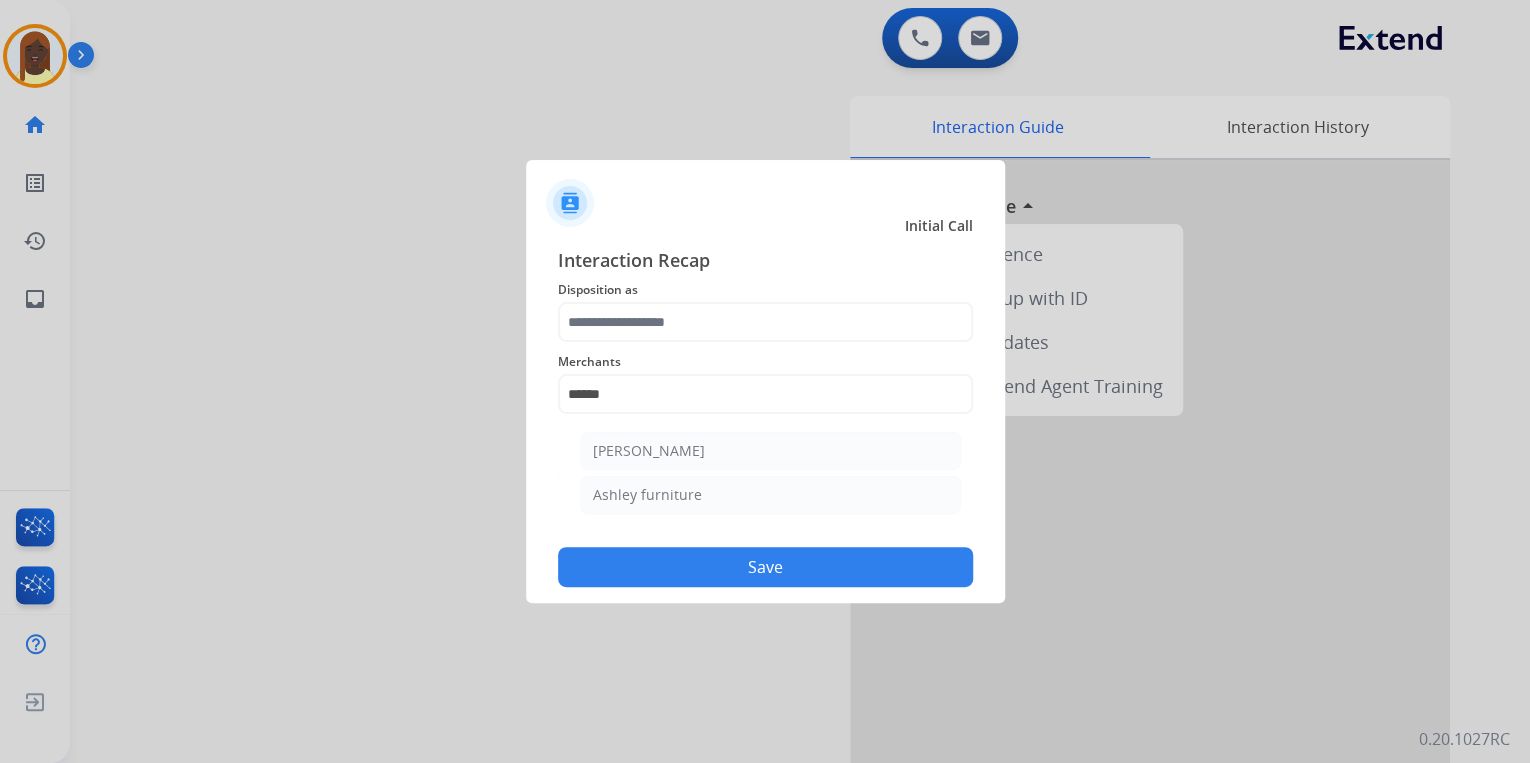 type on "**********" 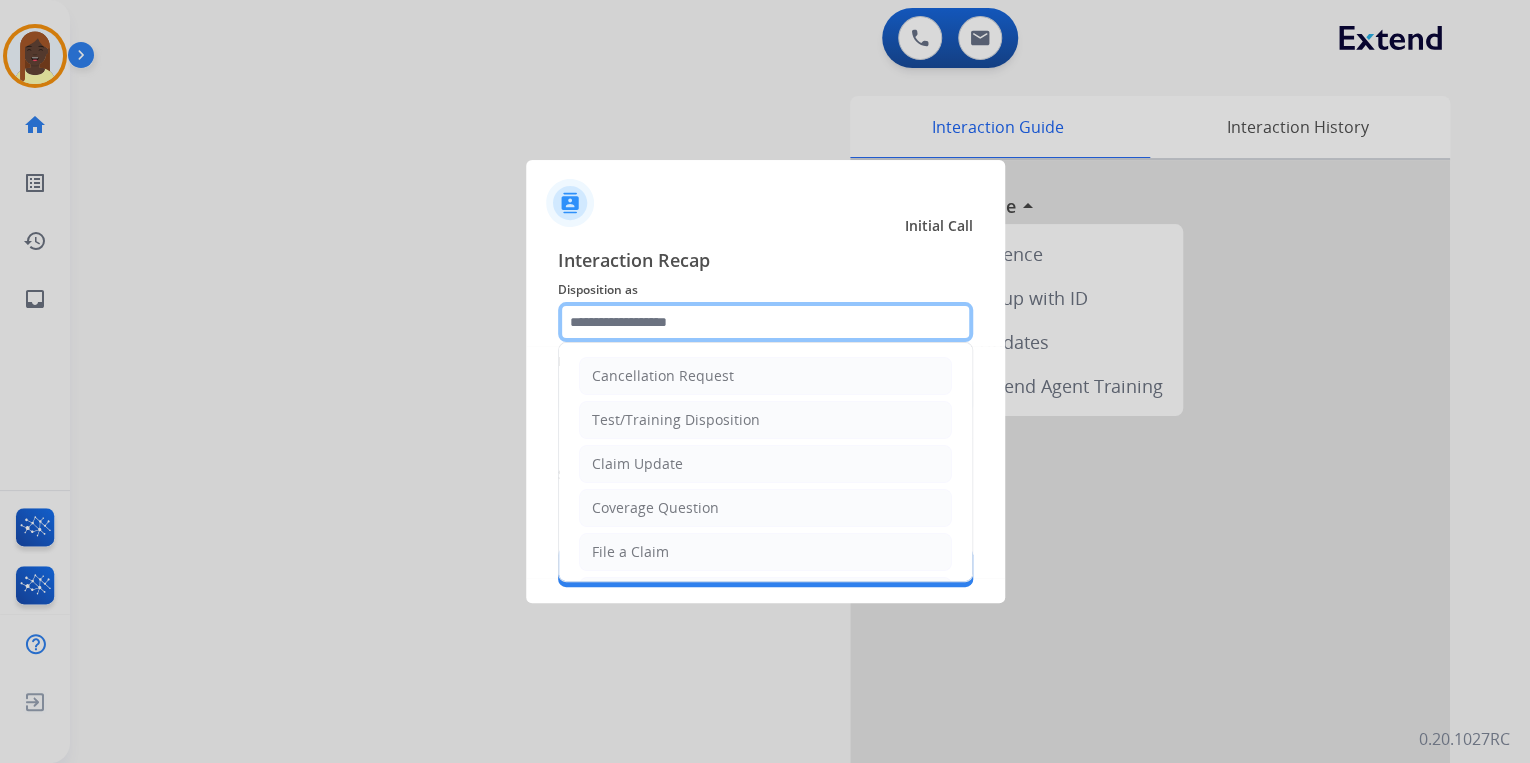 click 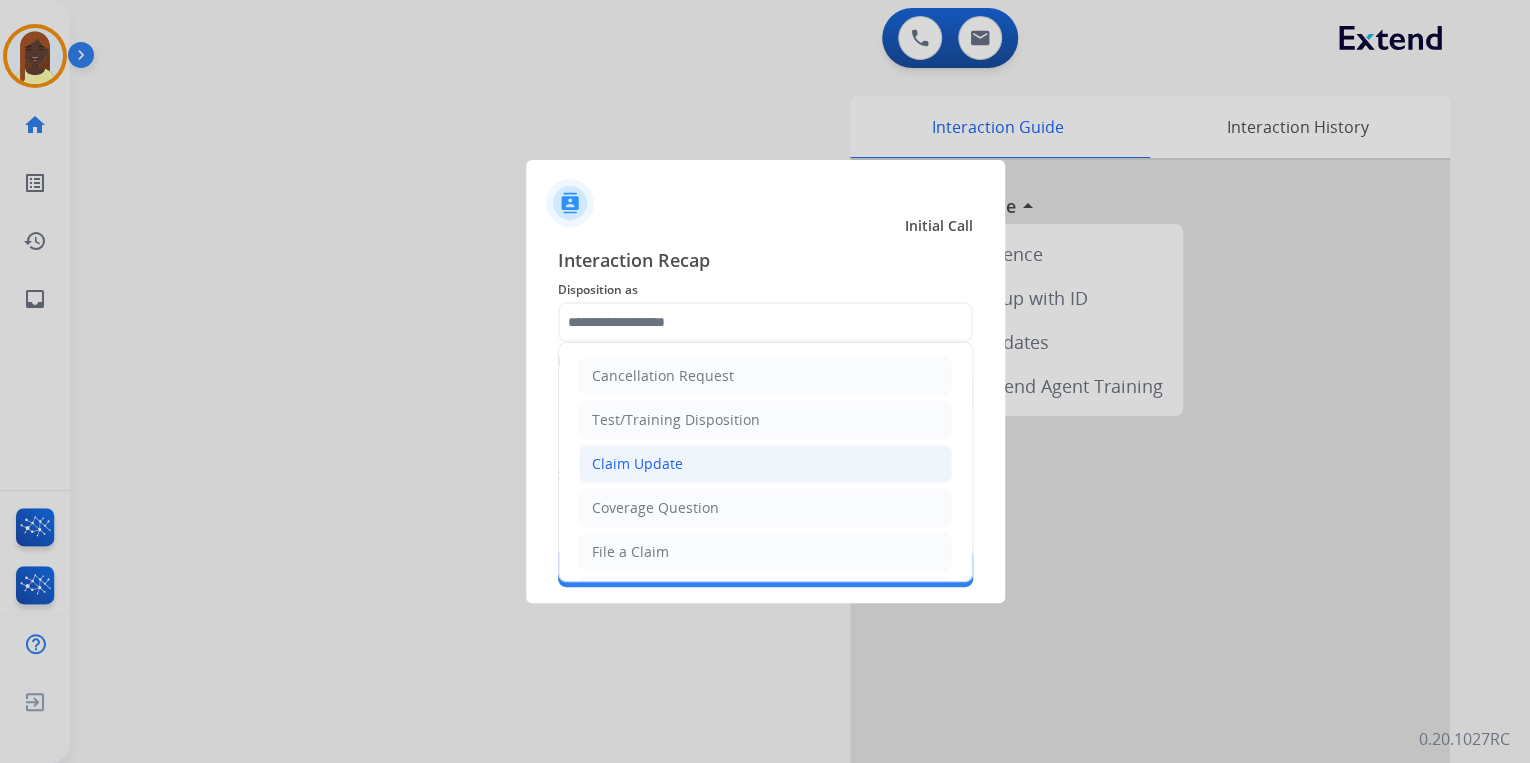 click on "Claim Update" 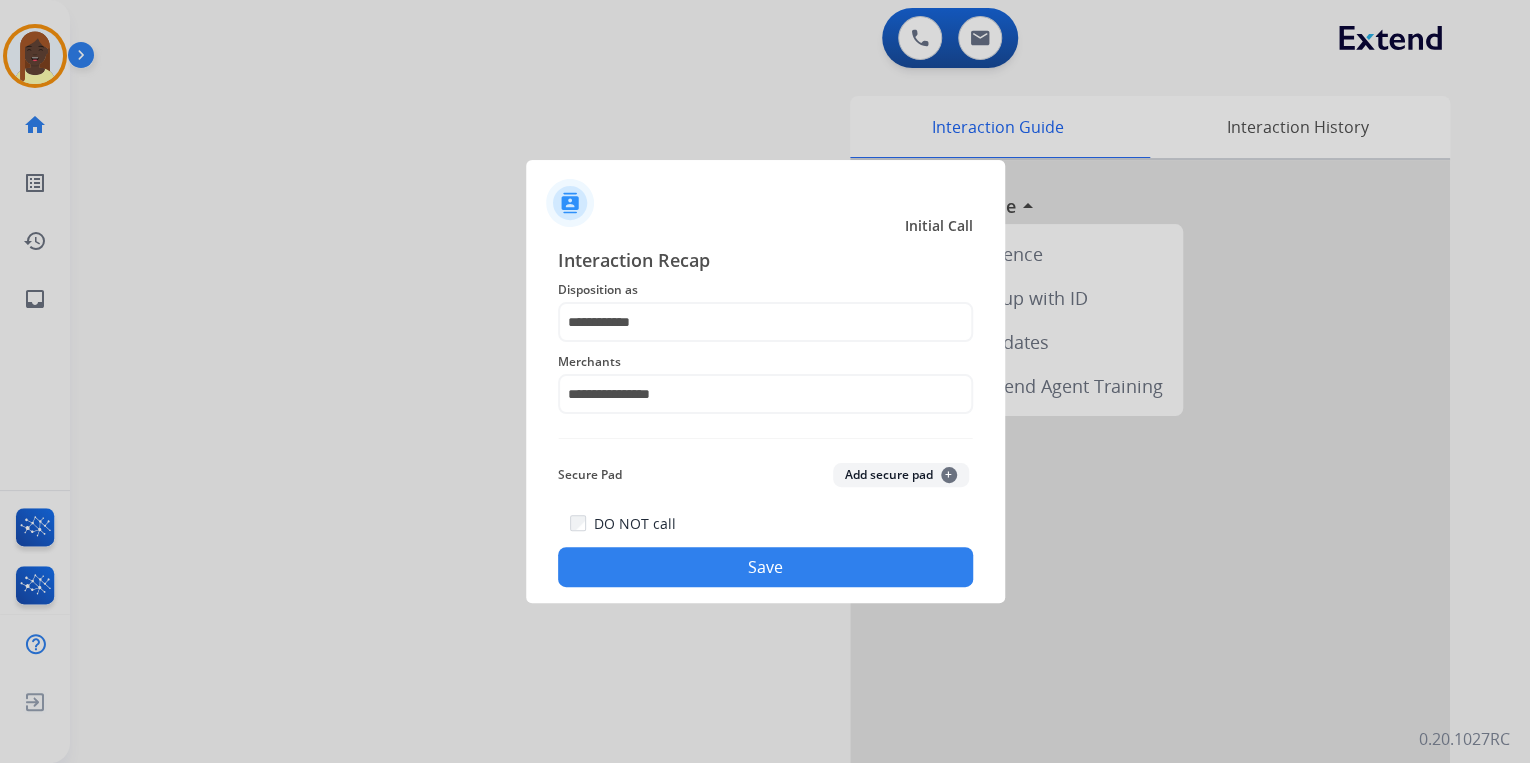 click on "Save" 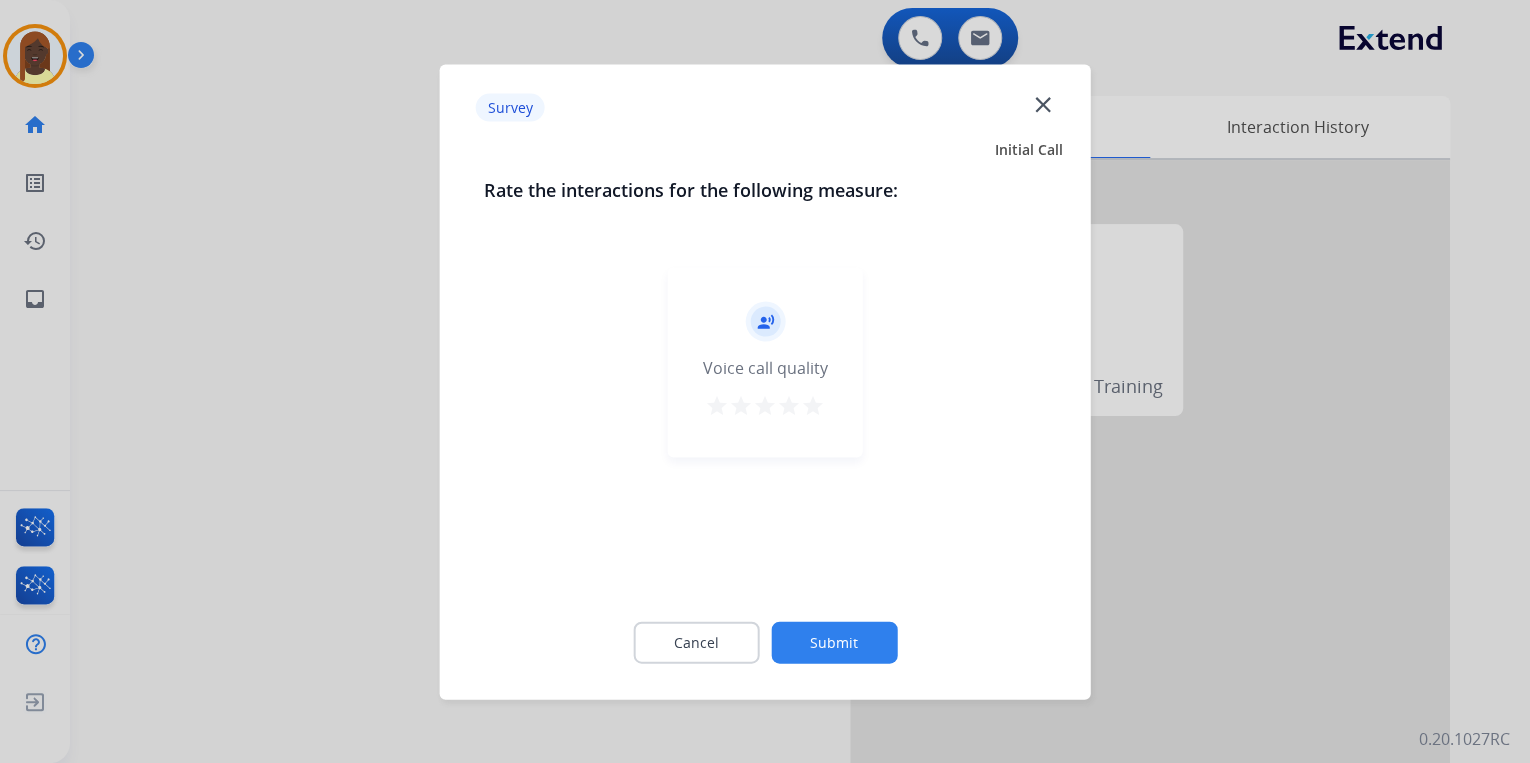 click on "star" at bounding box center [813, 405] 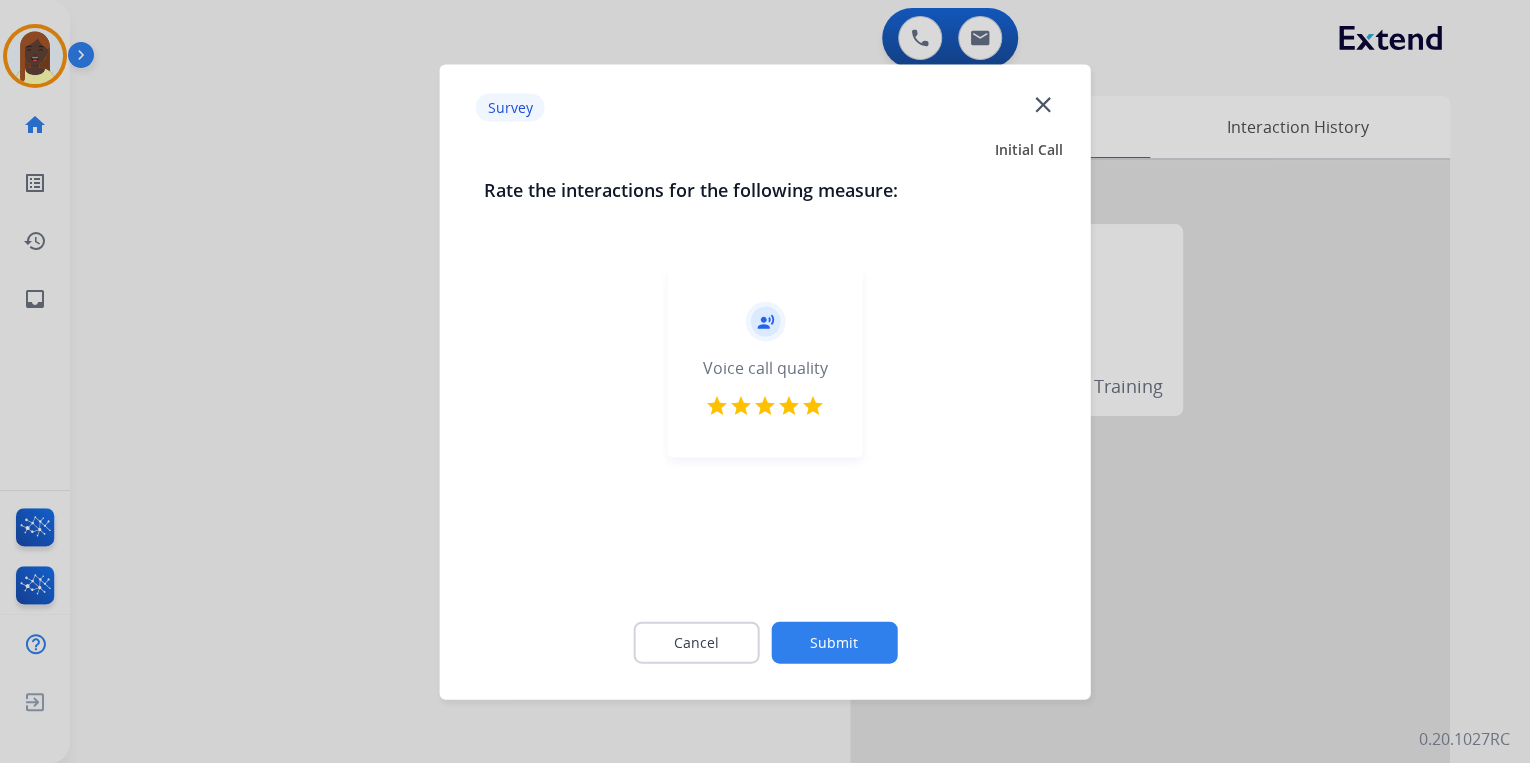 click on "Submit" 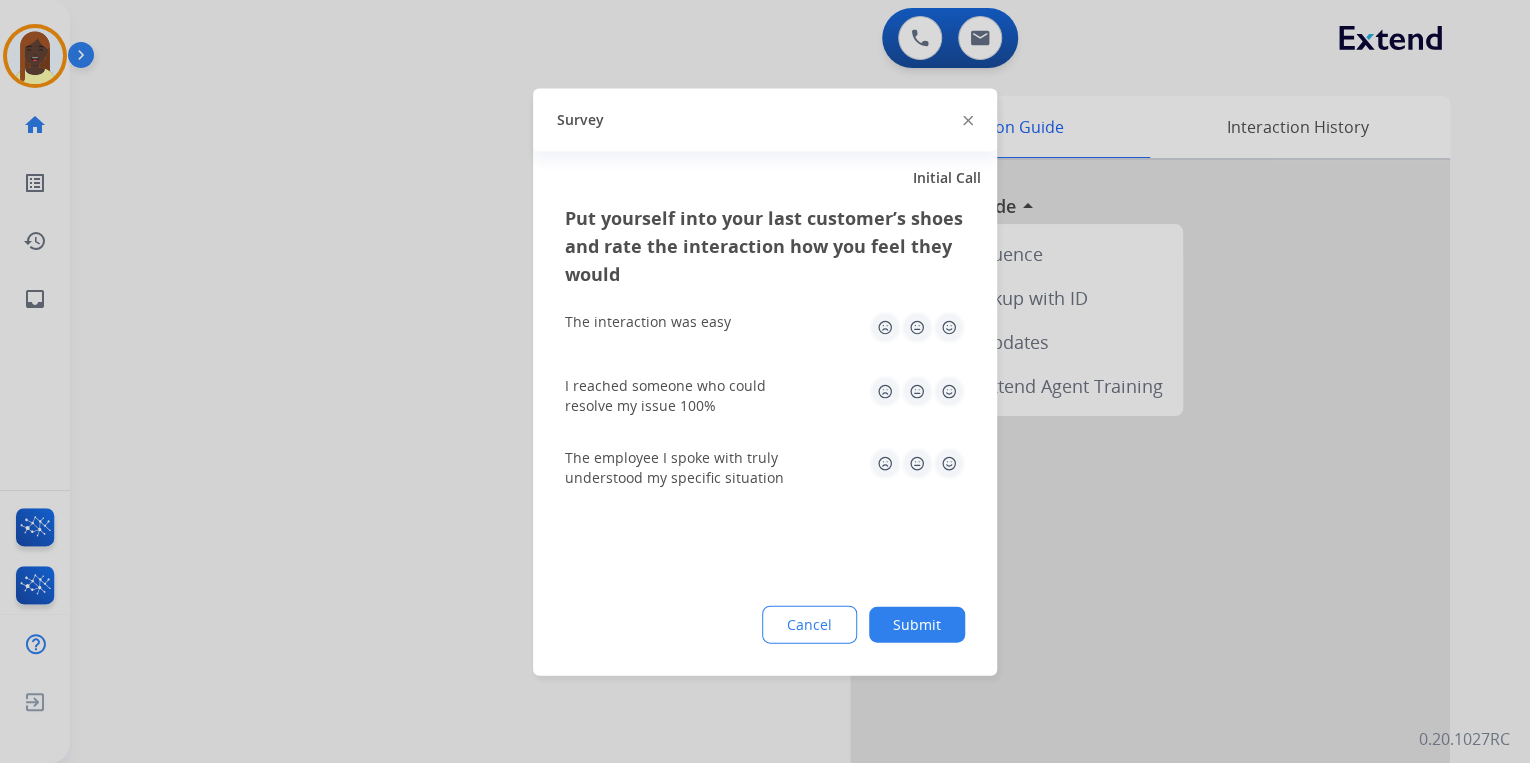 click 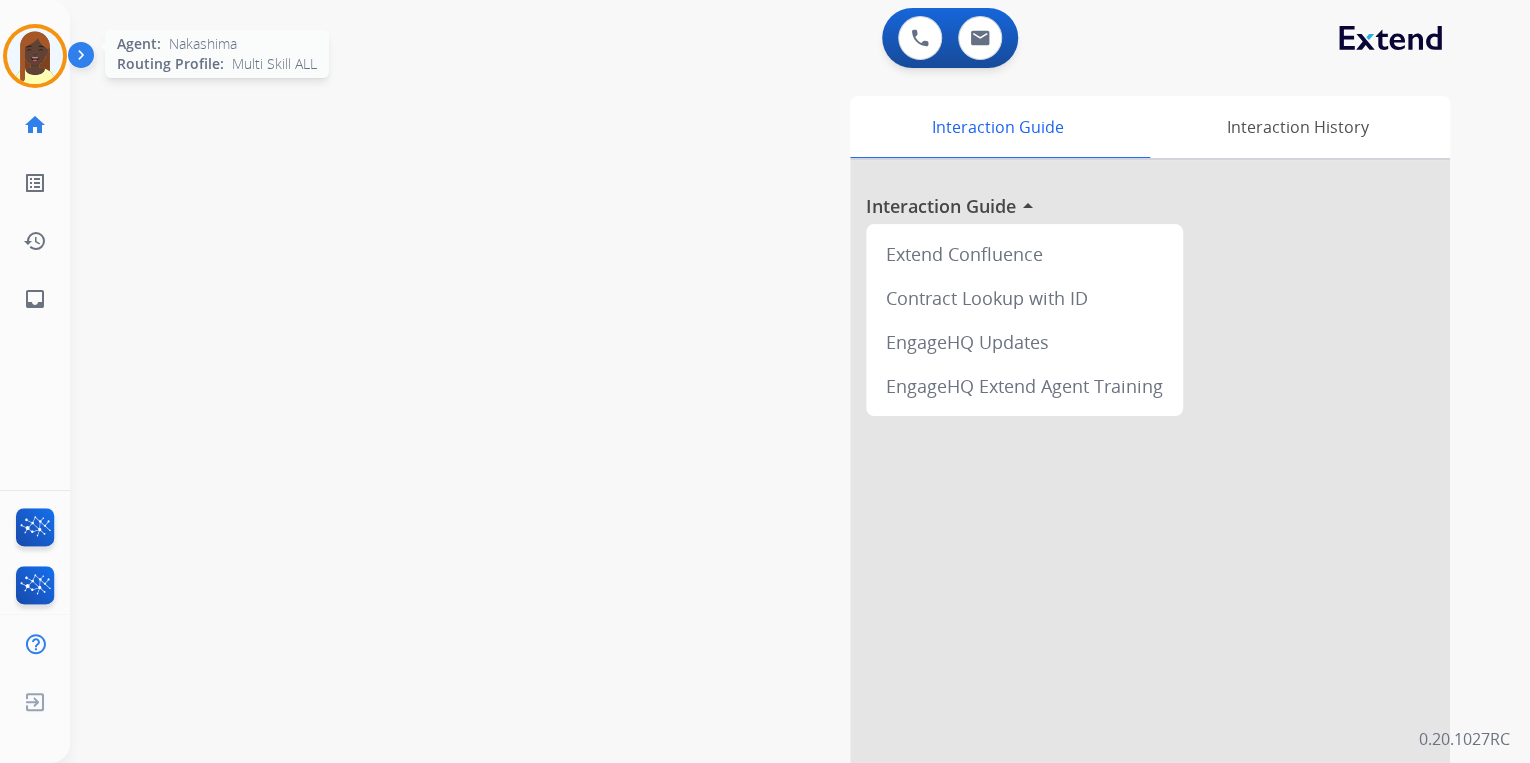 click at bounding box center [35, 56] 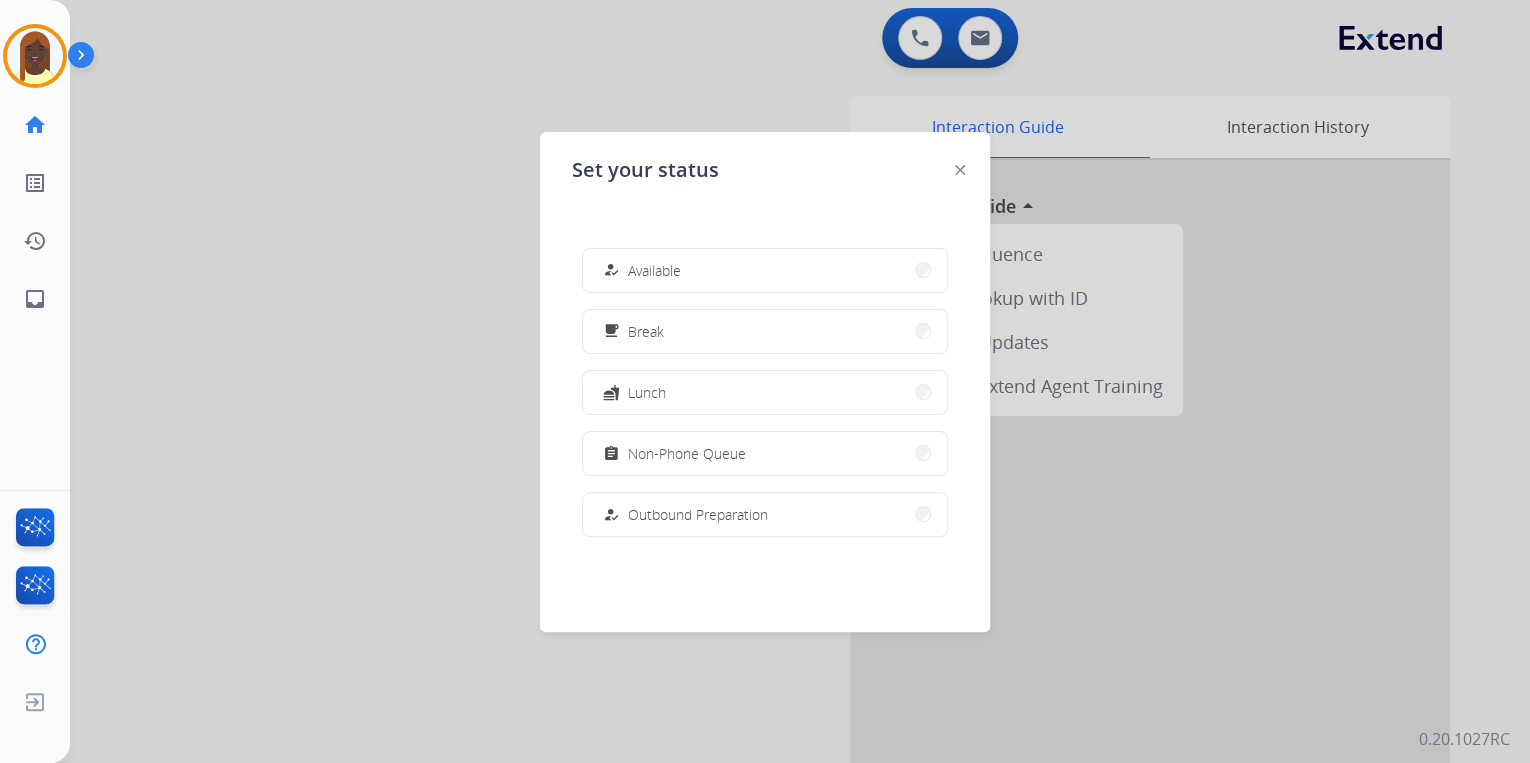 scroll, scrollTop: 240, scrollLeft: 0, axis: vertical 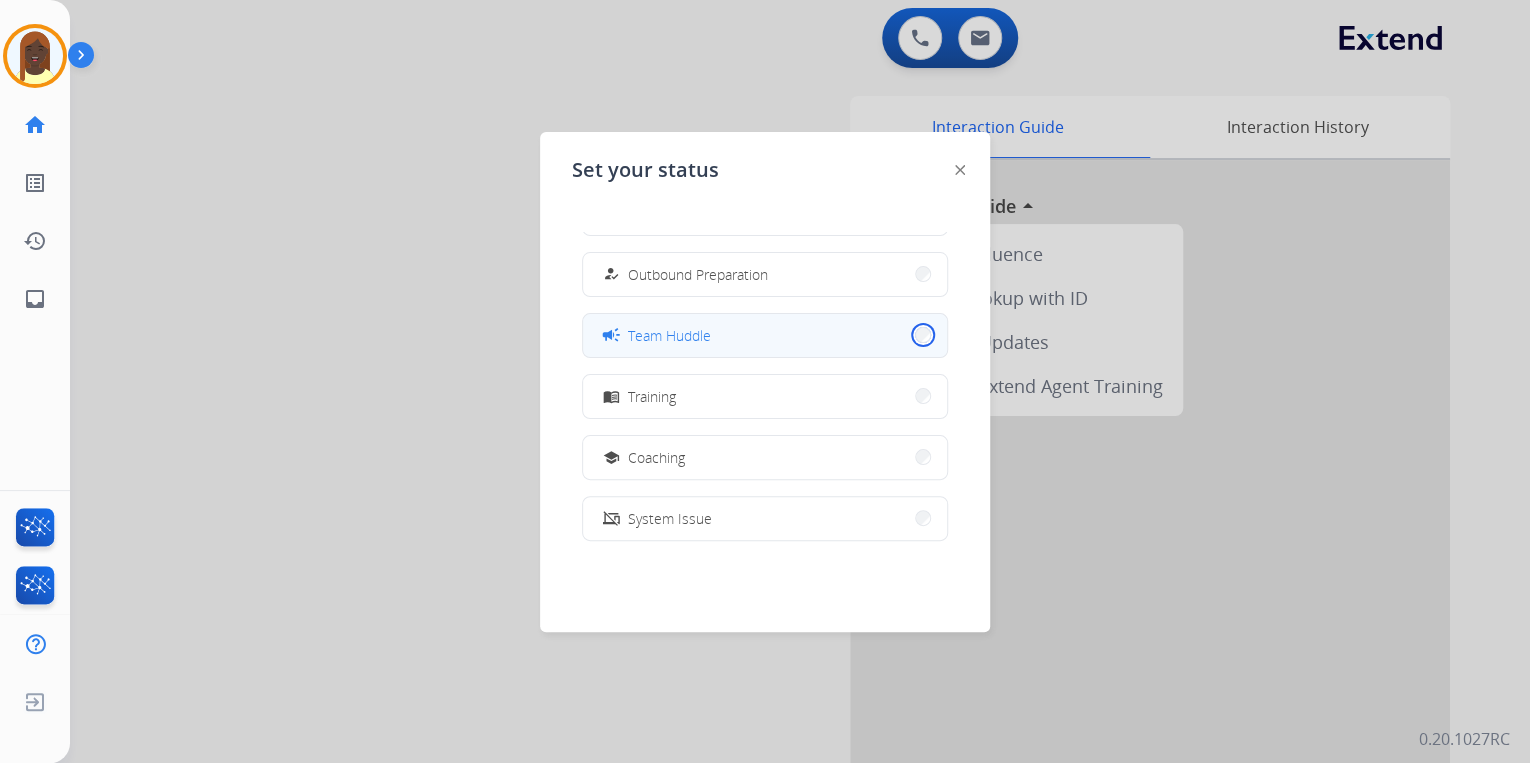 click on "campaign Team Huddle" at bounding box center [765, 335] 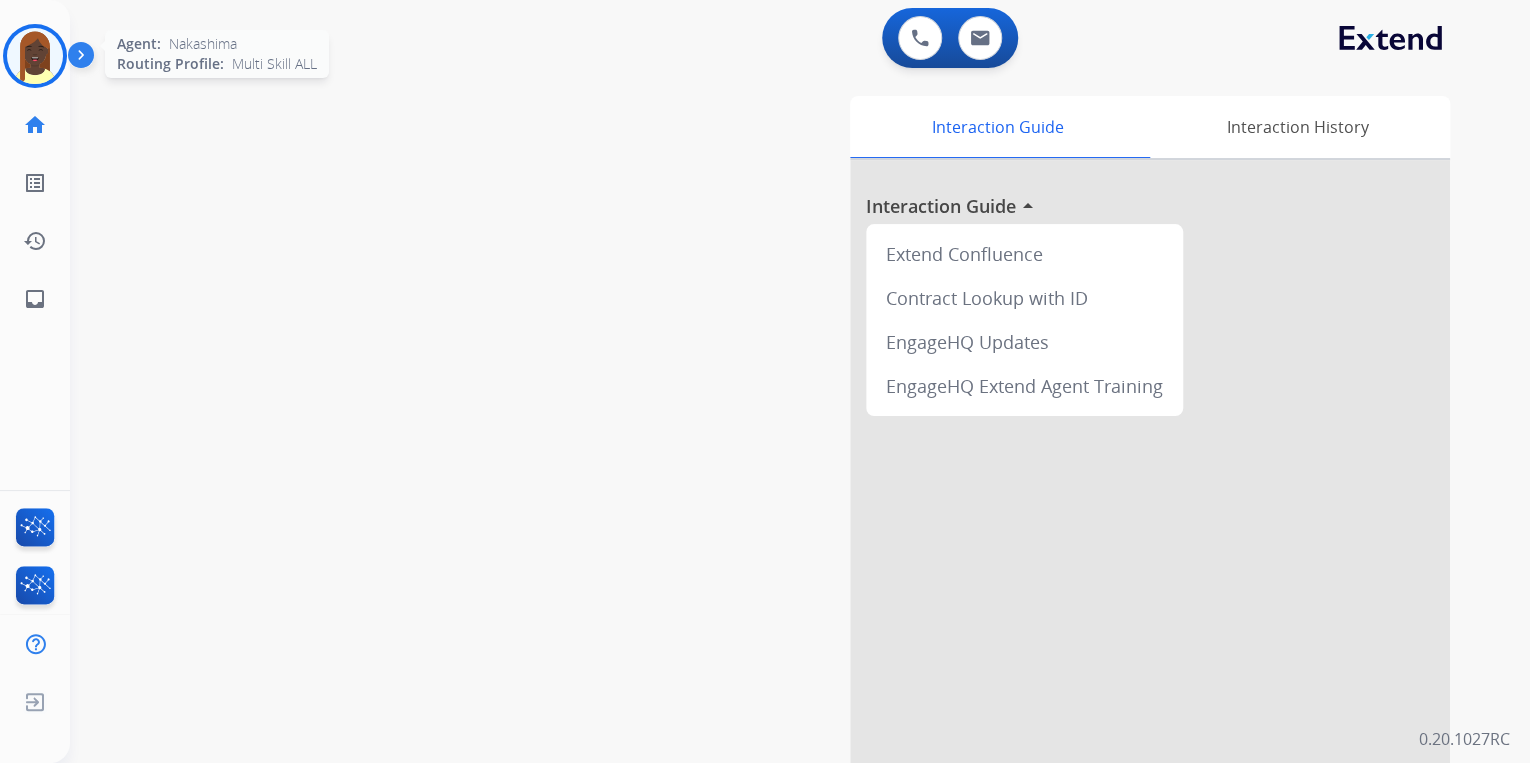 click at bounding box center (35, 56) 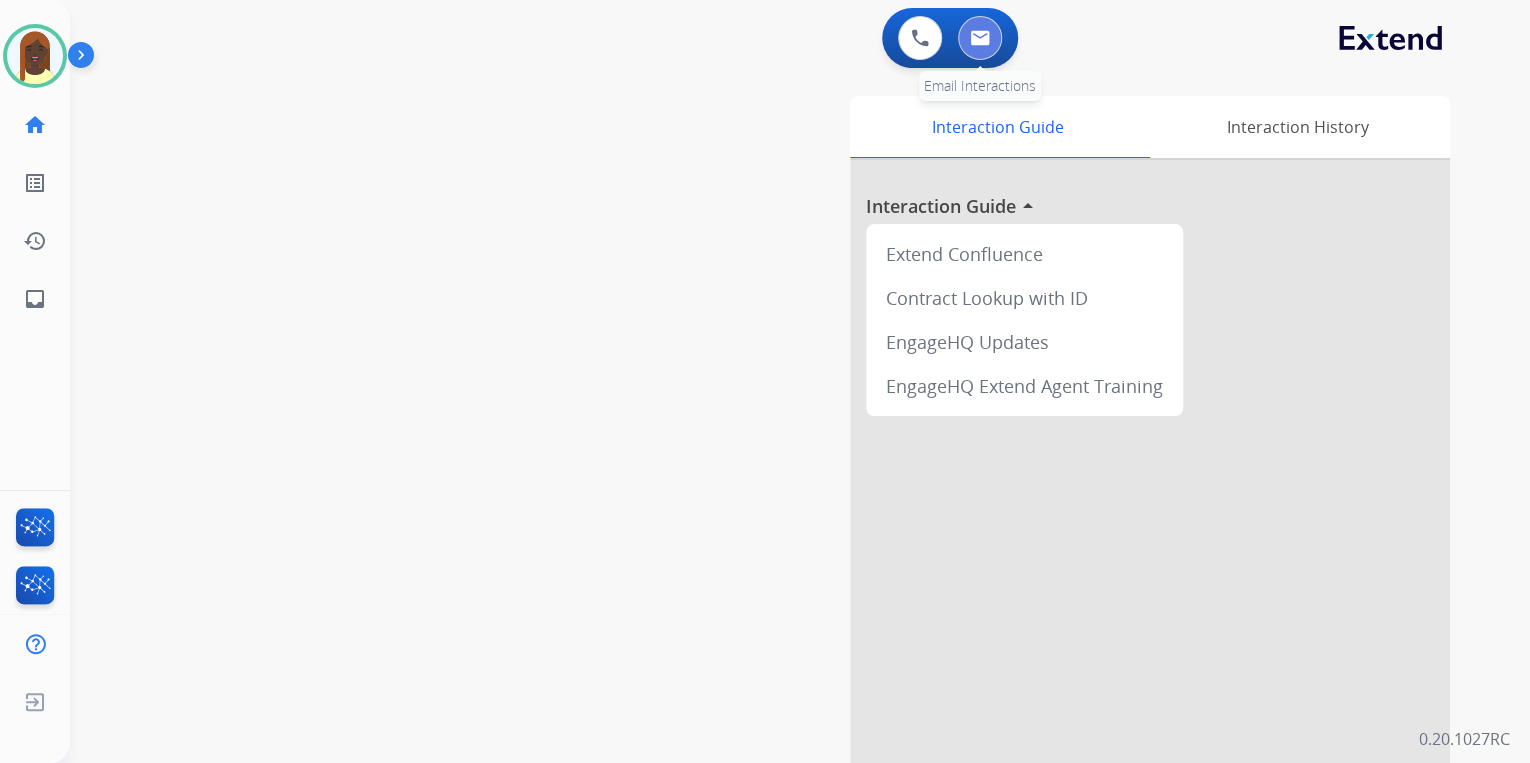 click at bounding box center (980, 38) 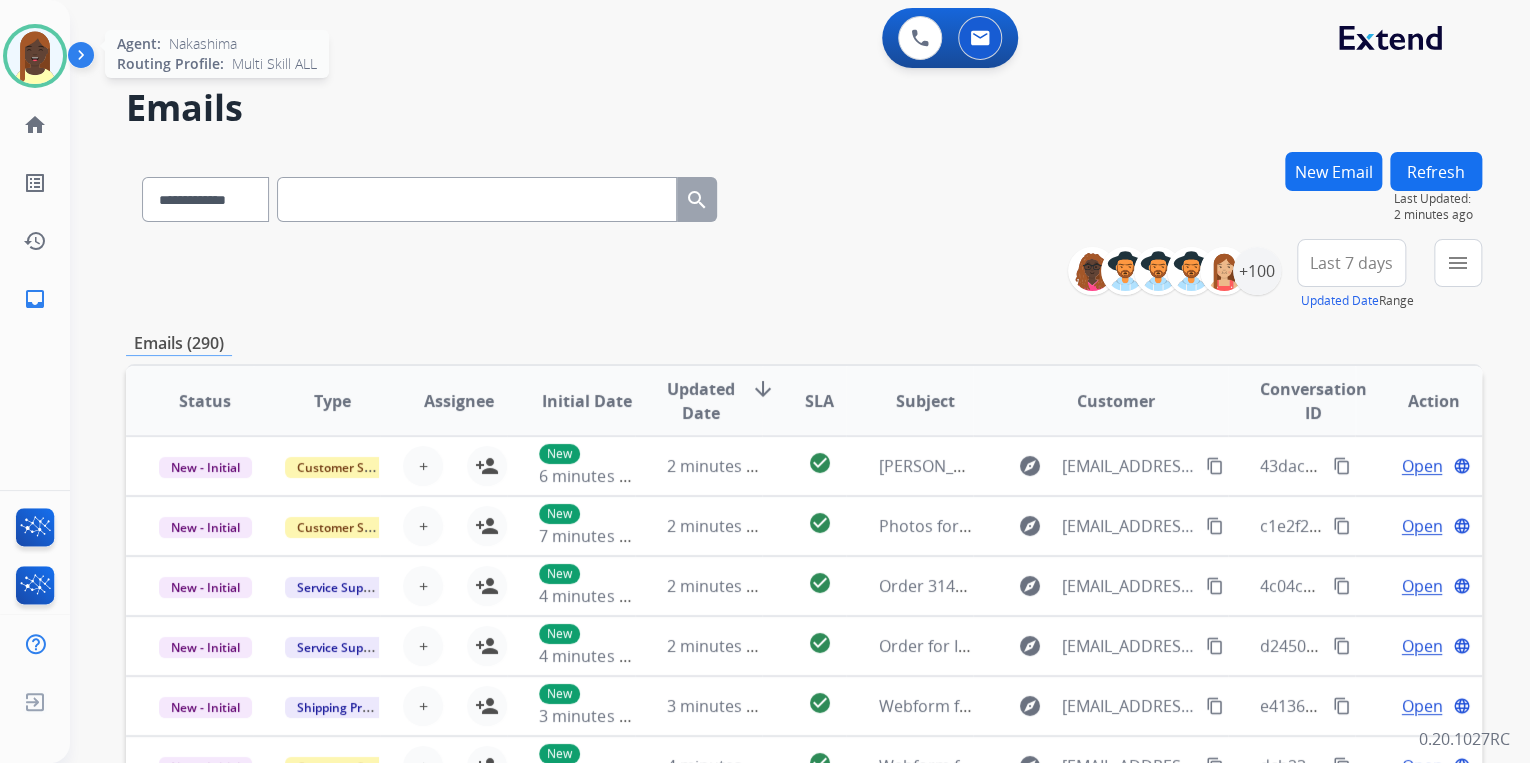 click at bounding box center (35, 56) 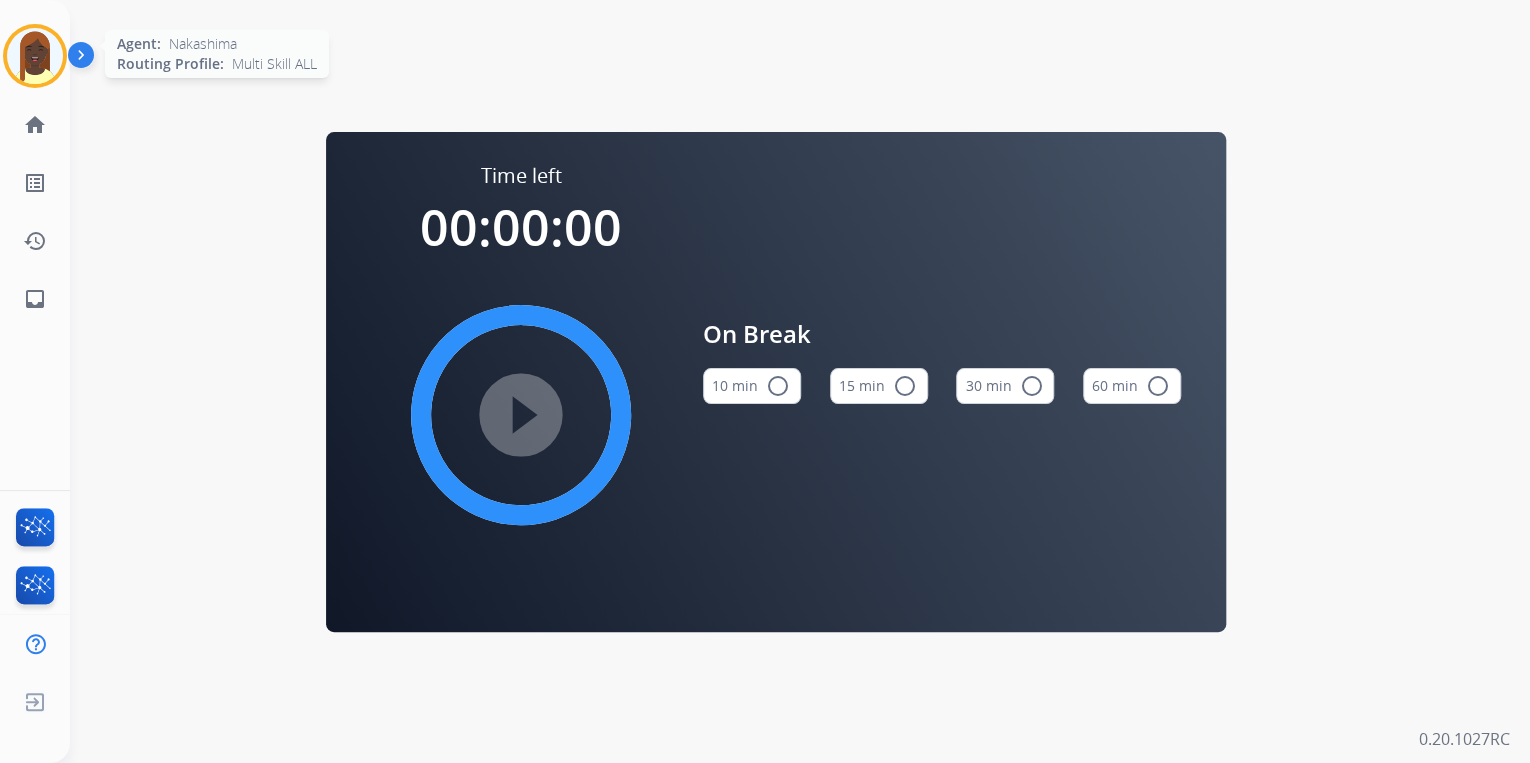 click at bounding box center (35, 56) 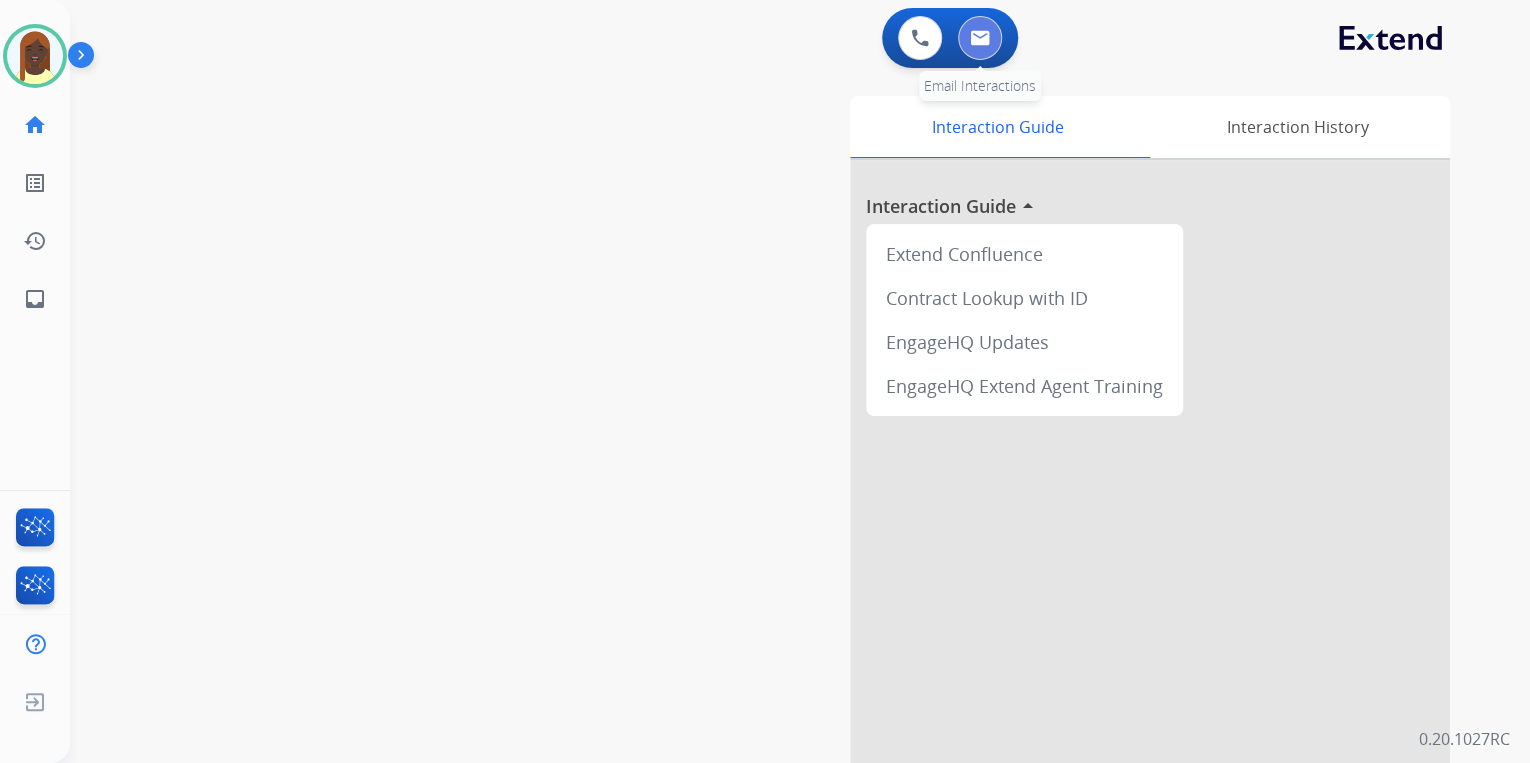 click at bounding box center [980, 38] 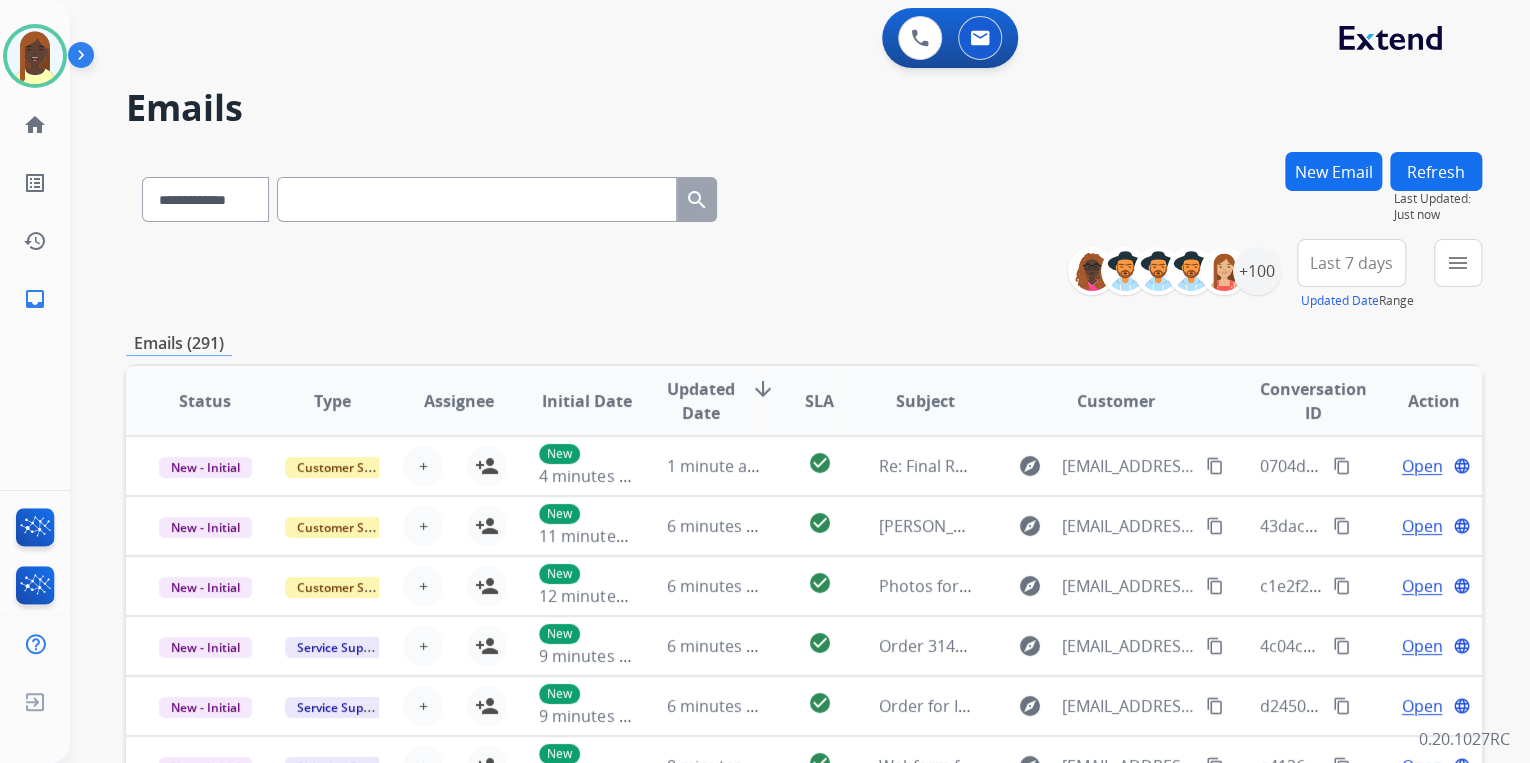 click on "**********" at bounding box center (804, 275) 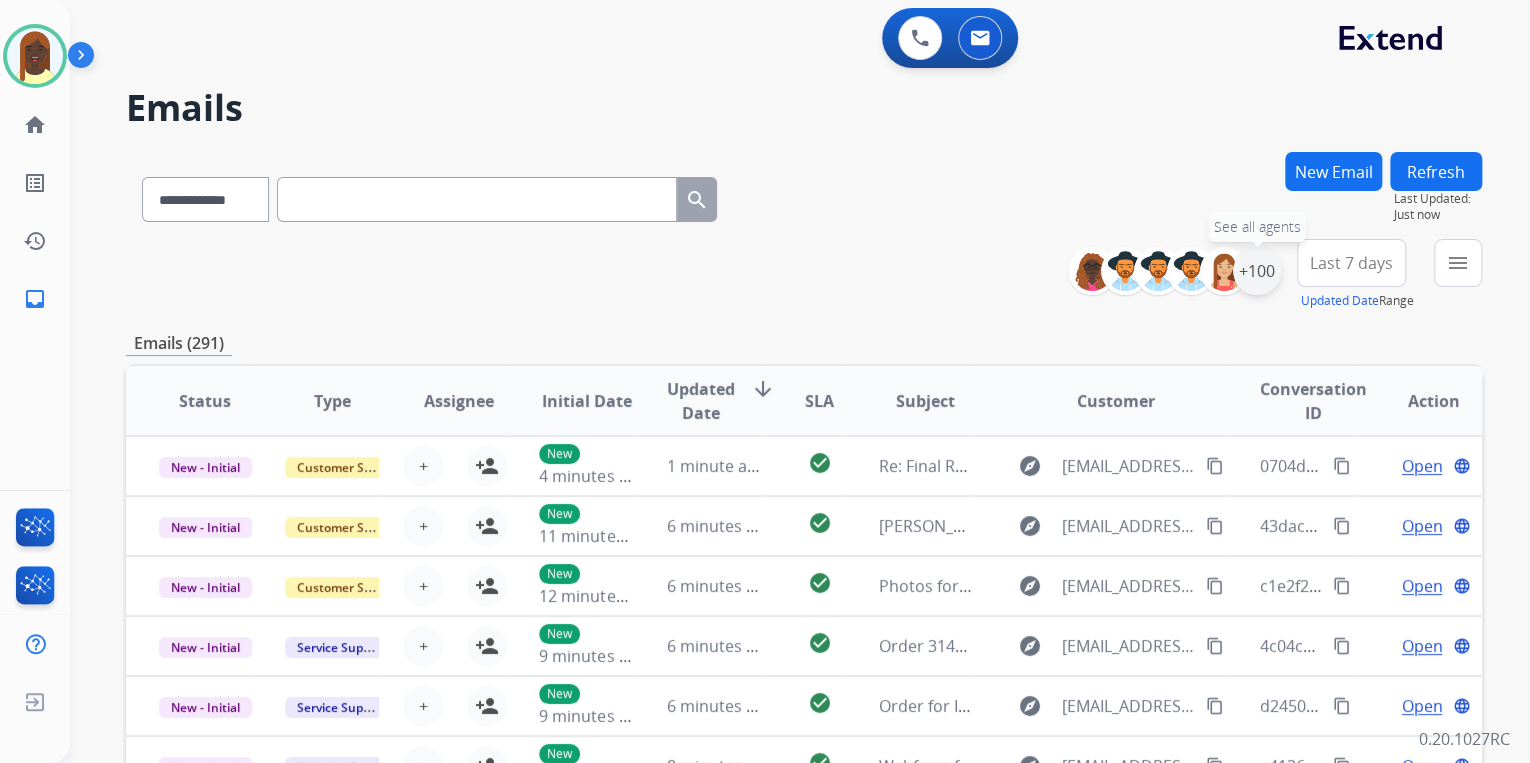 click on "+100" at bounding box center (1257, 271) 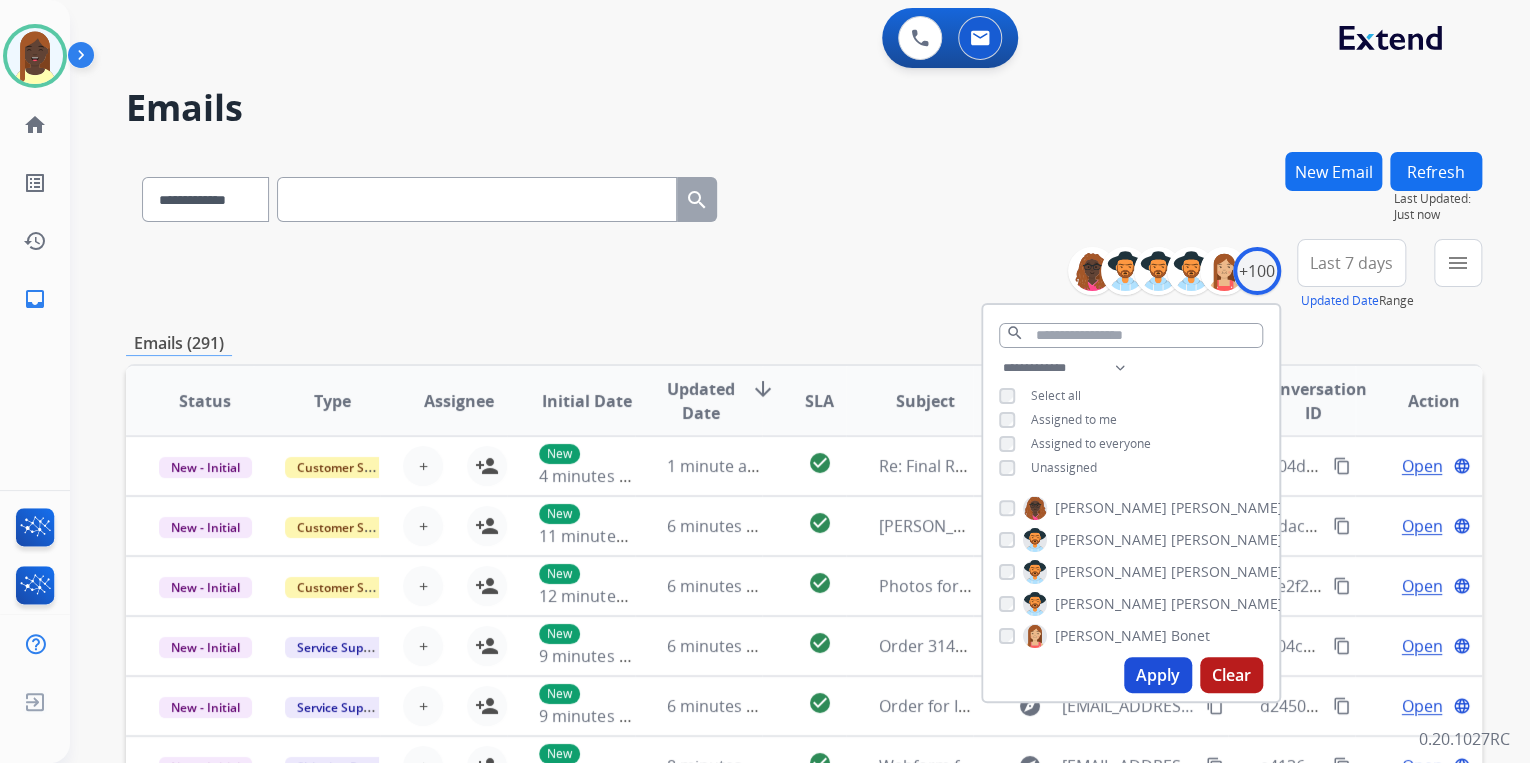 click on "Apply" at bounding box center (1158, 675) 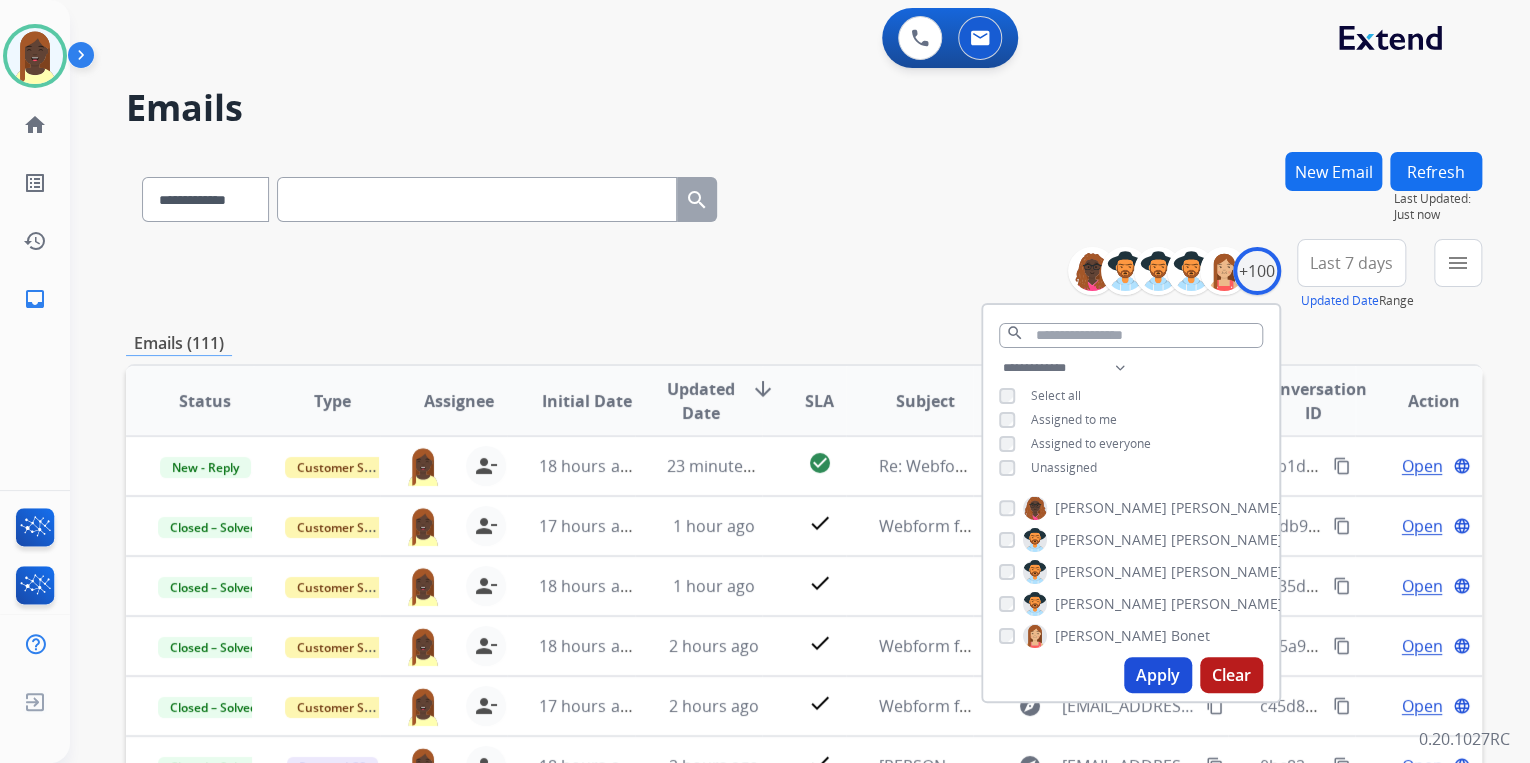click on "**********" at bounding box center (804, 275) 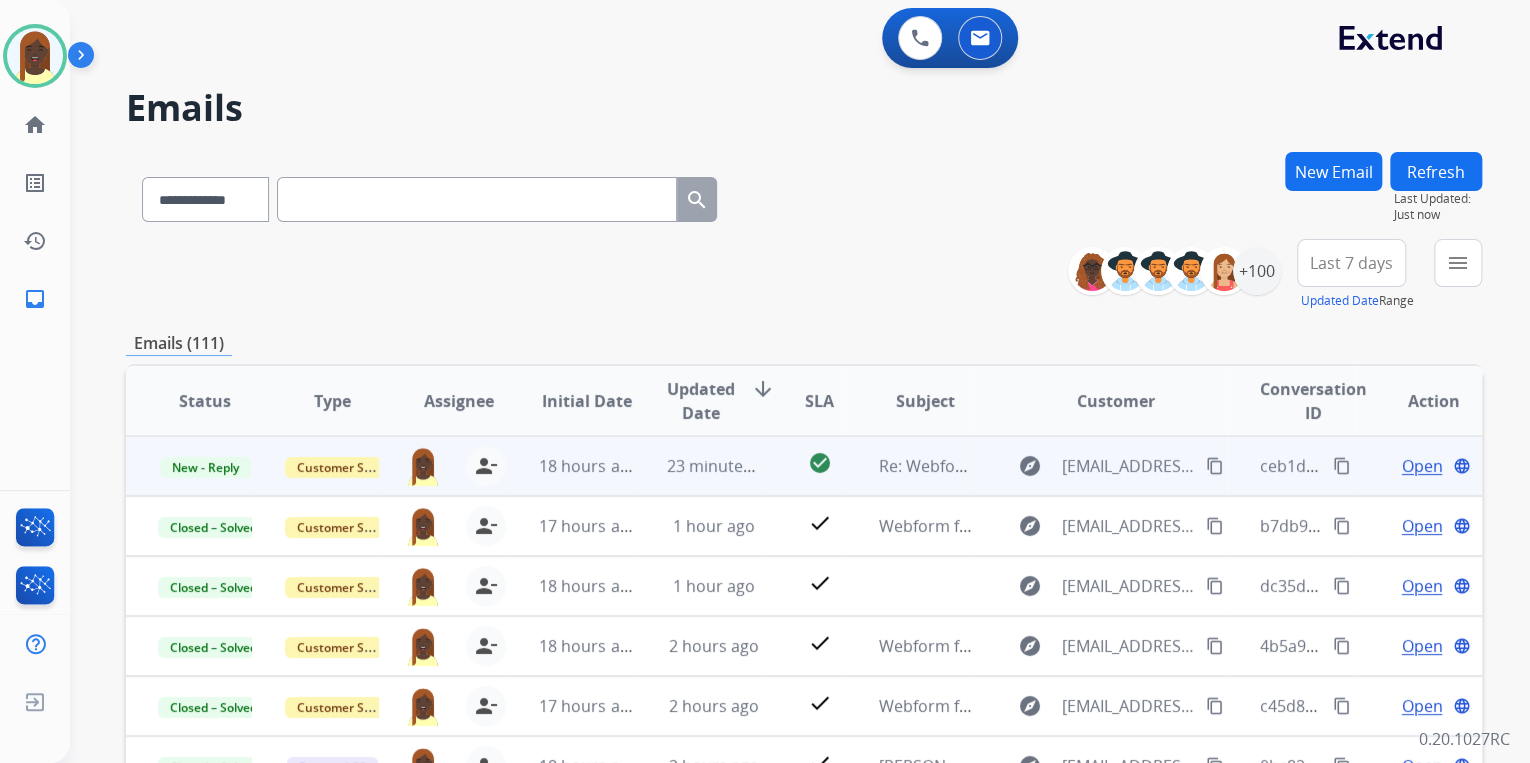 click on "content_copy" at bounding box center (1342, 466) 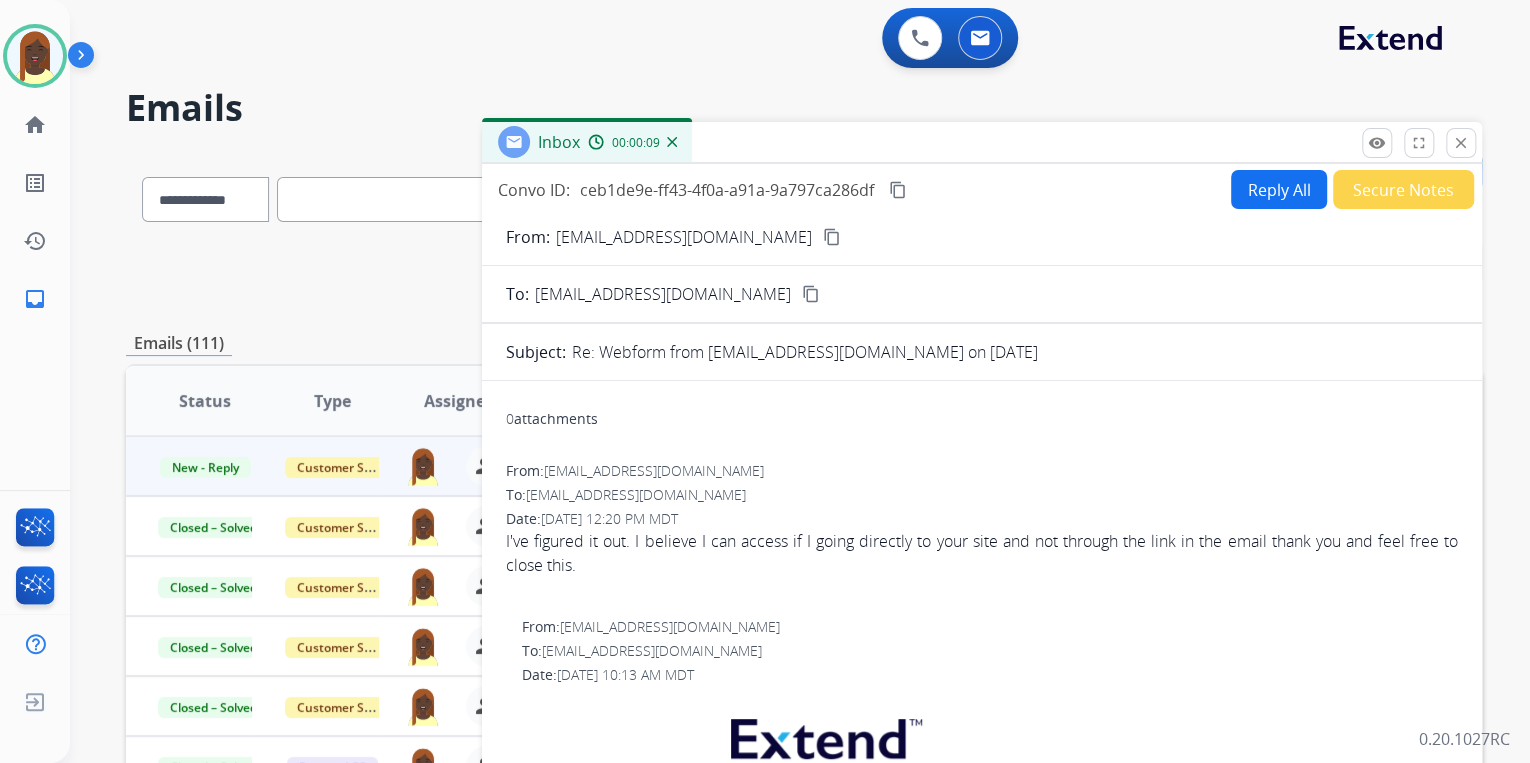 drag, startPoint x: 496, startPoint y: 535, endPoint x: 581, endPoint y: 569, distance: 91.5478 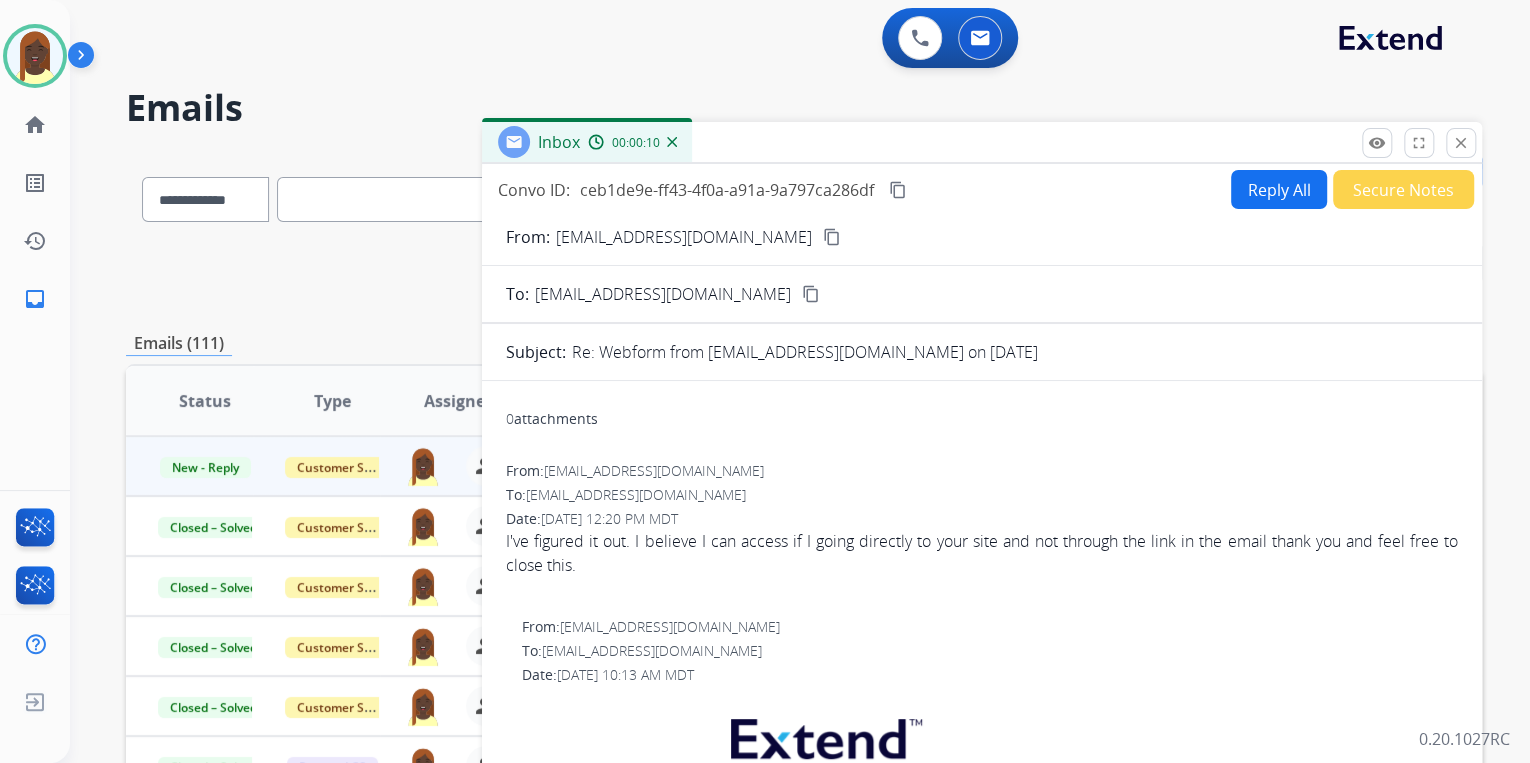 drag, startPoint x: 581, startPoint y: 569, endPoint x: 746, endPoint y: 544, distance: 166.8832 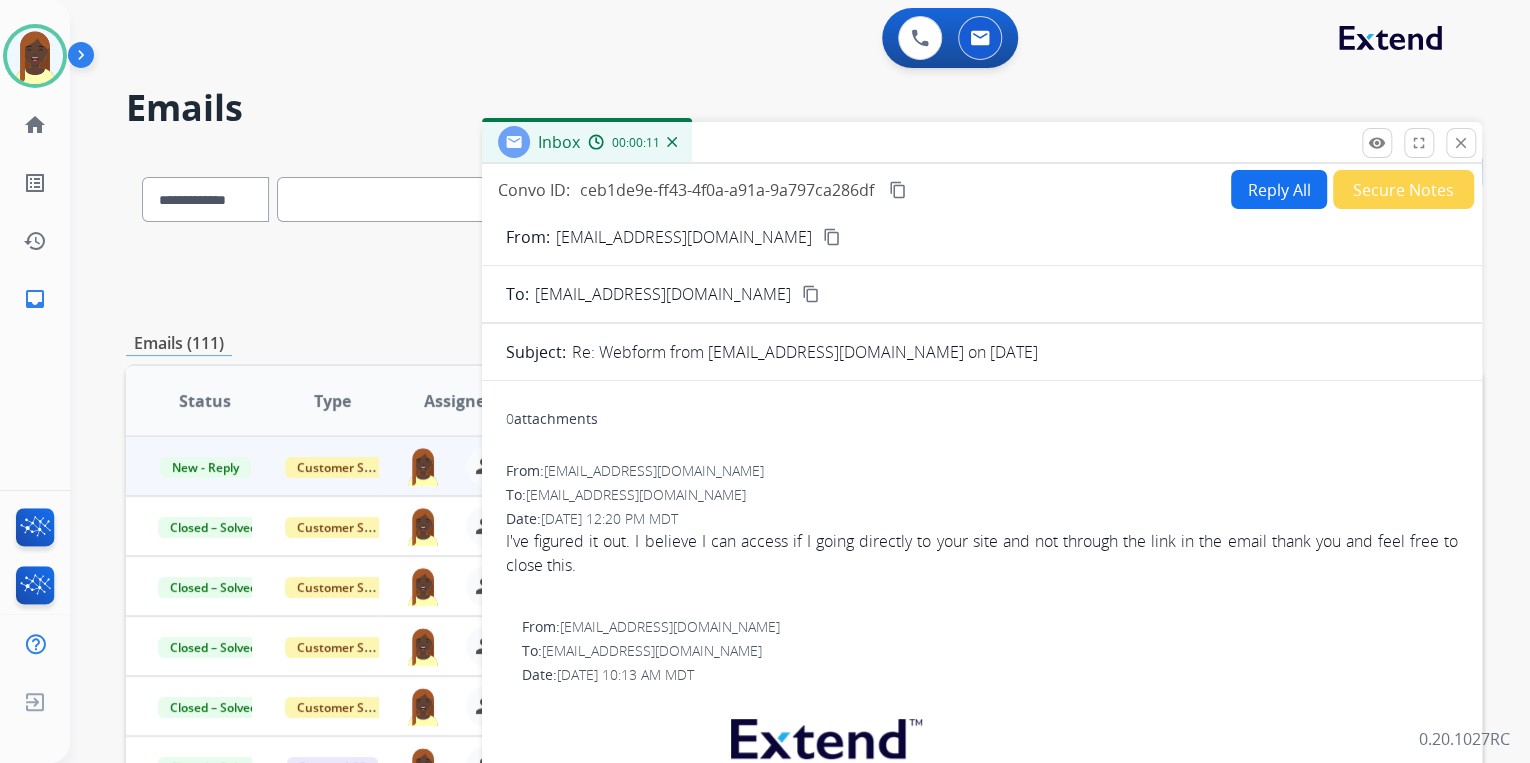copy on "I've figured it out. I believe I can access if I going directly to your site and not through the link in the email thank you and feel free to close this." 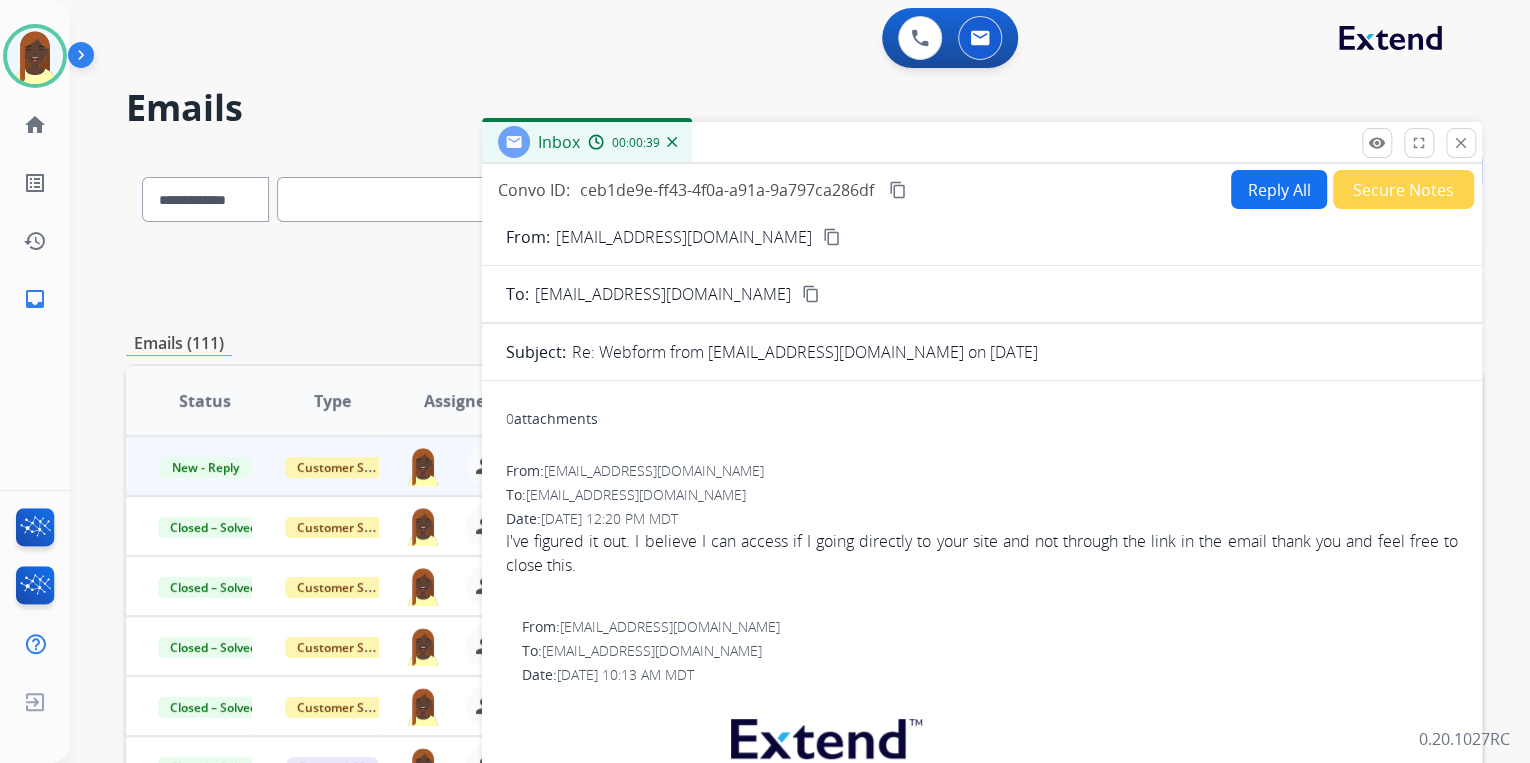 click on "Reply All" at bounding box center (1279, 189) 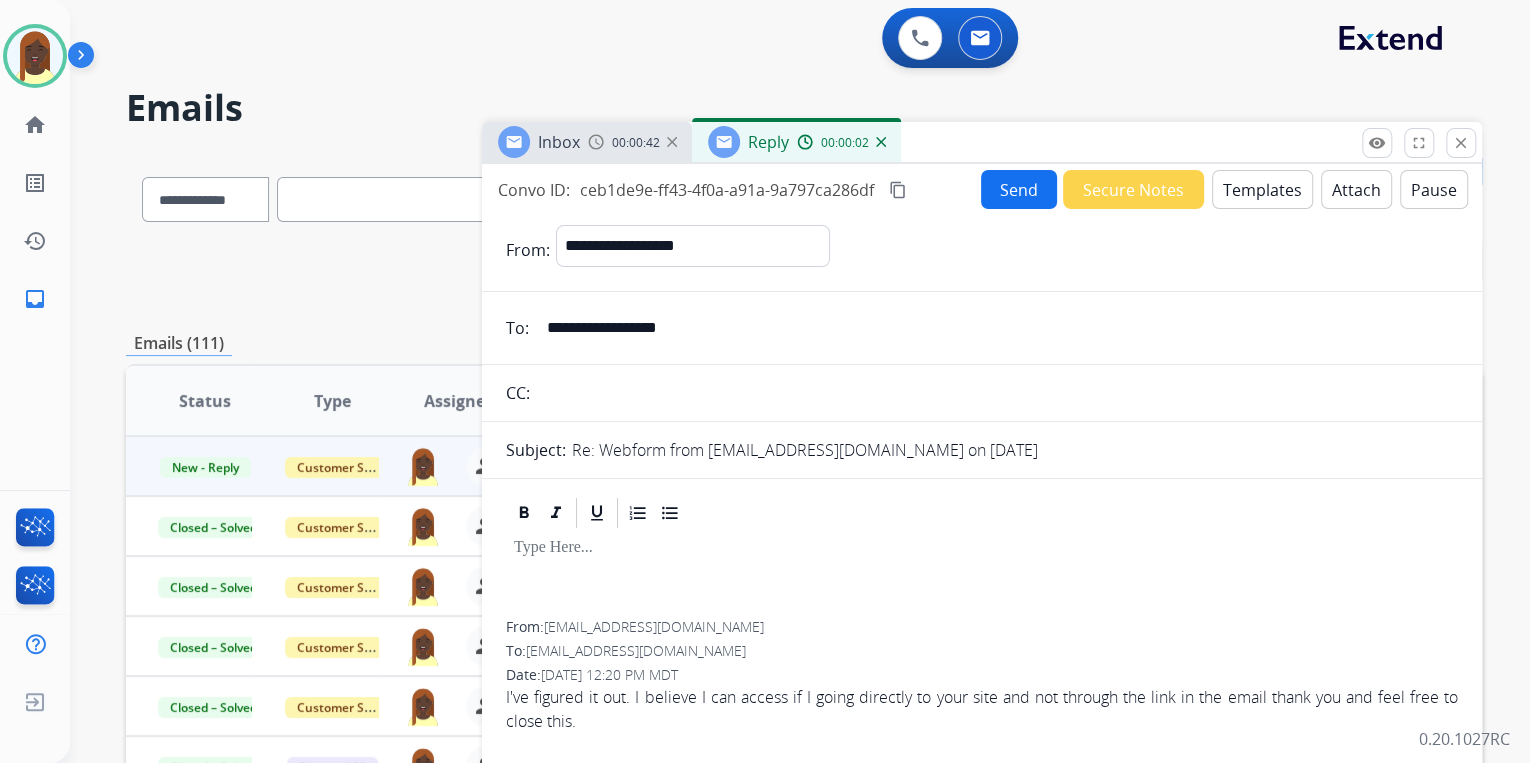 drag, startPoint x: 714, startPoint y: 326, endPoint x: 570, endPoint y: 328, distance: 144.01389 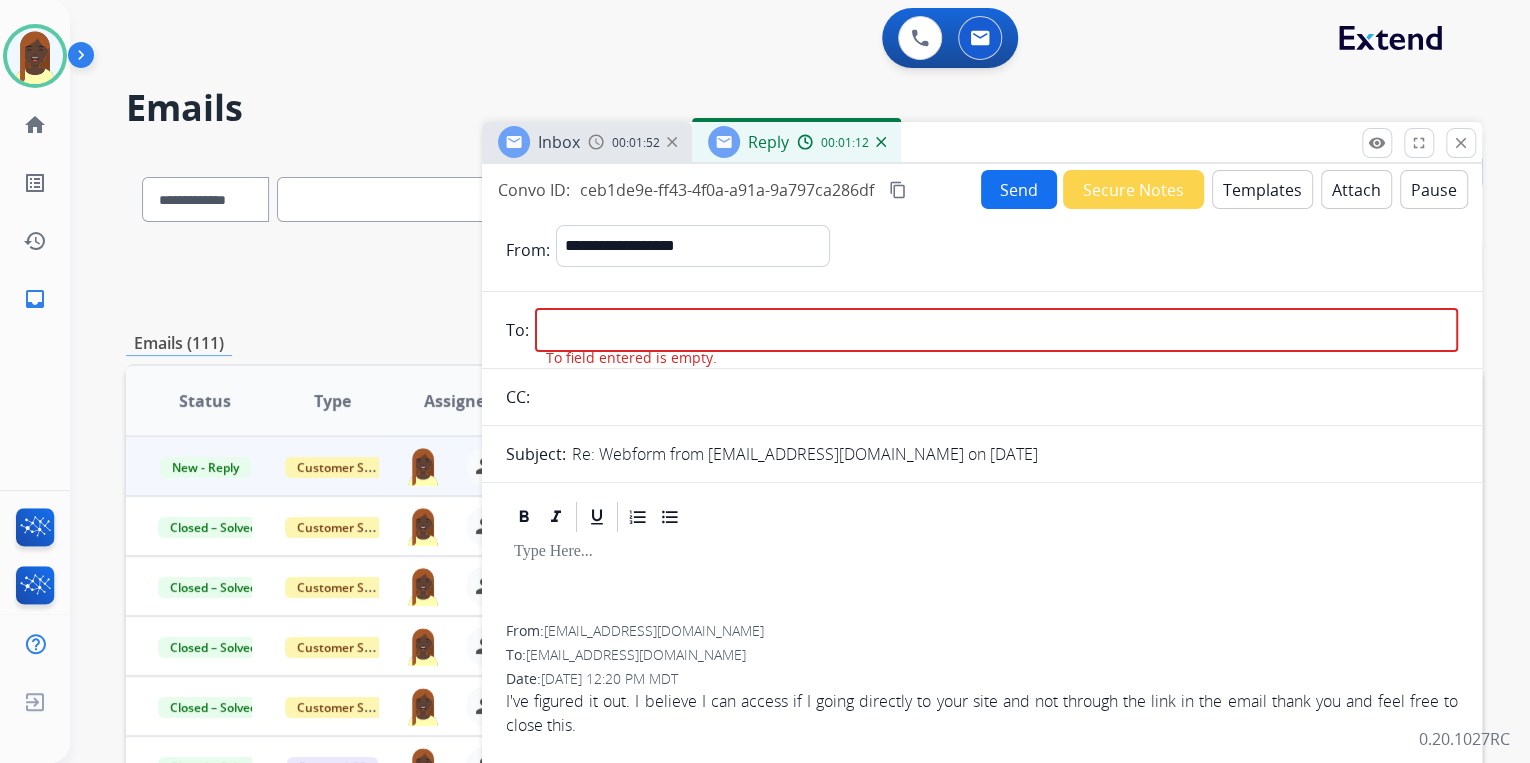 drag, startPoint x: 635, startPoint y: 627, endPoint x: 544, endPoint y: 630, distance: 91.04944 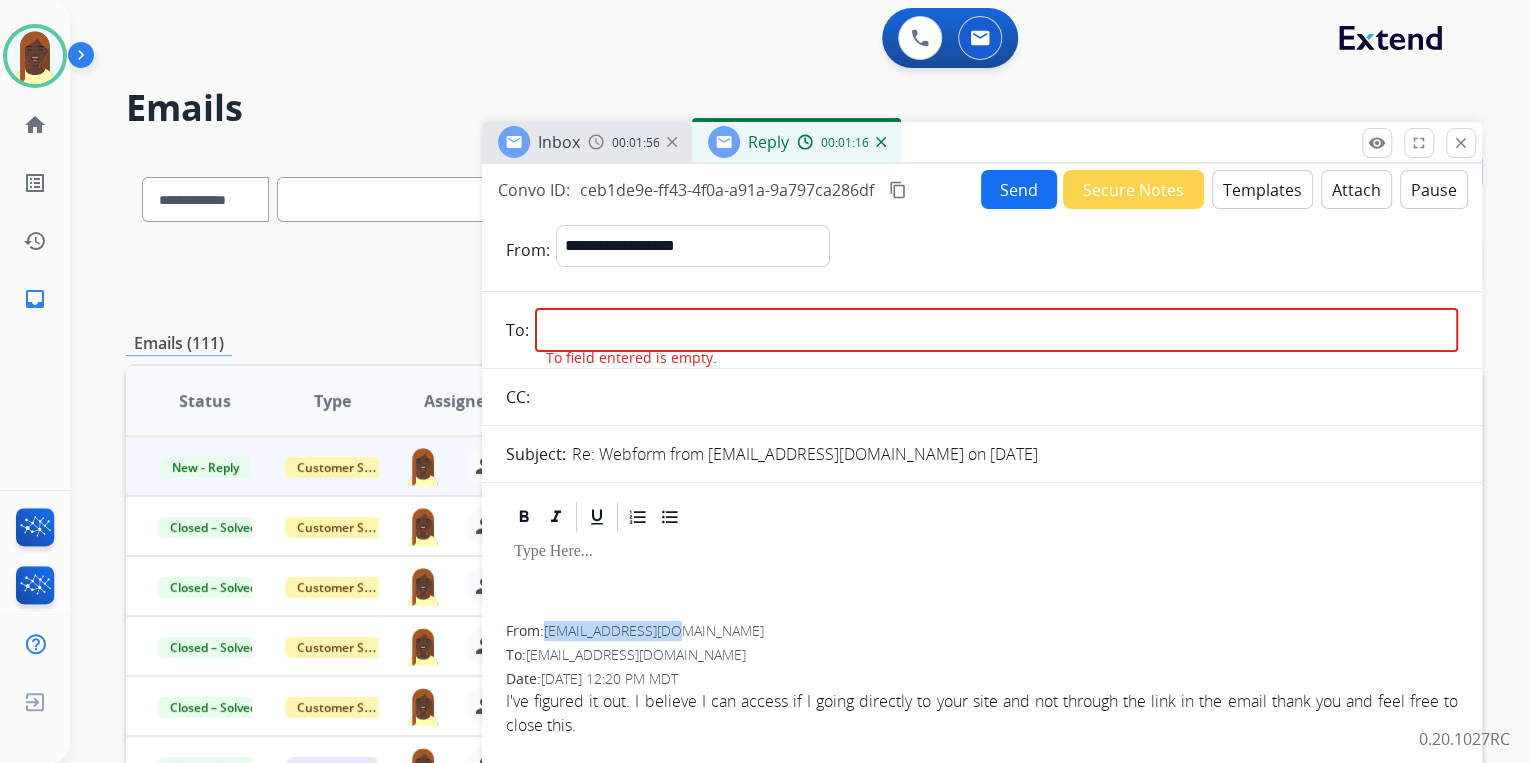 drag, startPoint x: 686, startPoint y: 634, endPoint x: 546, endPoint y: 632, distance: 140.01428 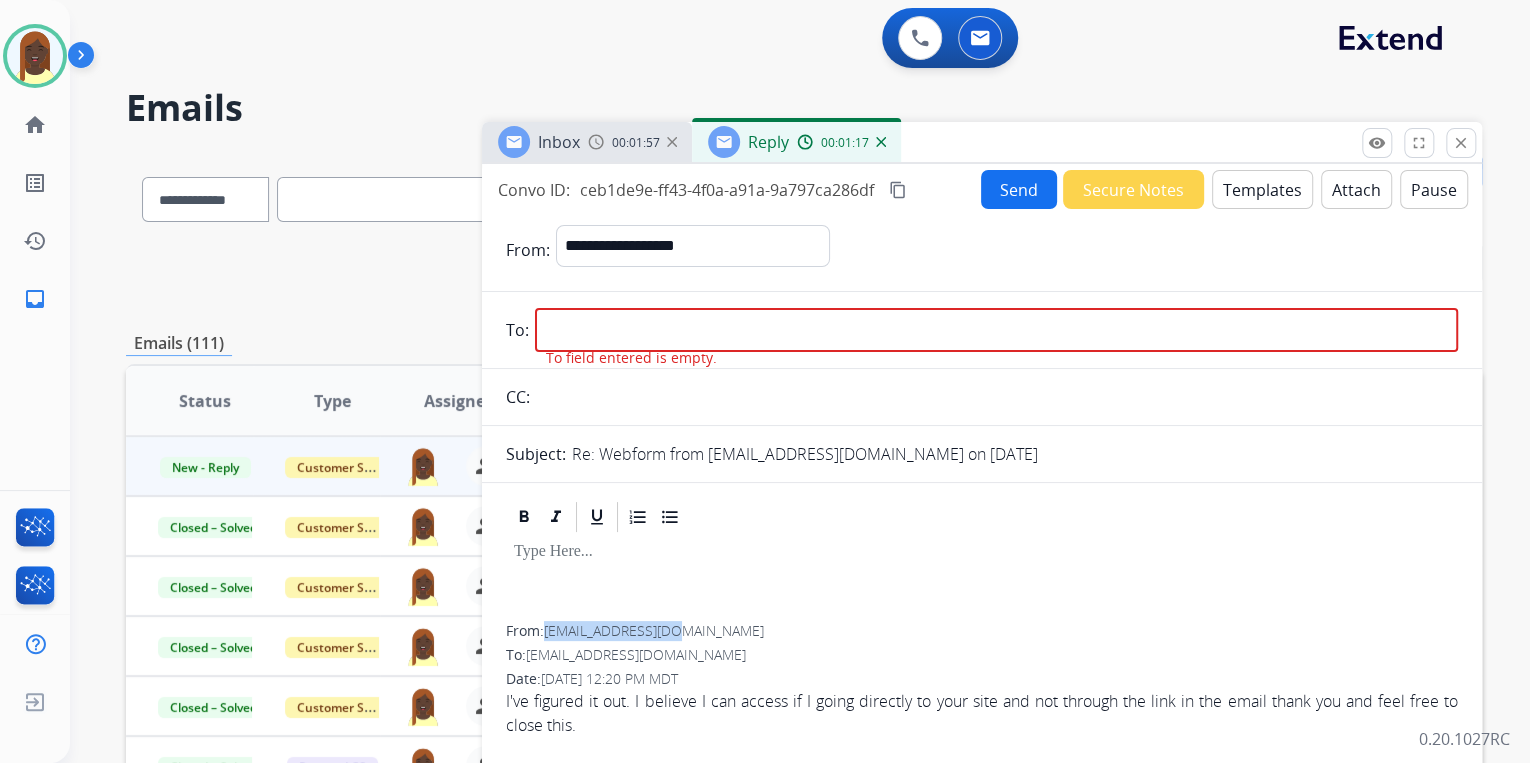drag, startPoint x: 546, startPoint y: 632, endPoint x: 568, endPoint y: 630, distance: 22.090721 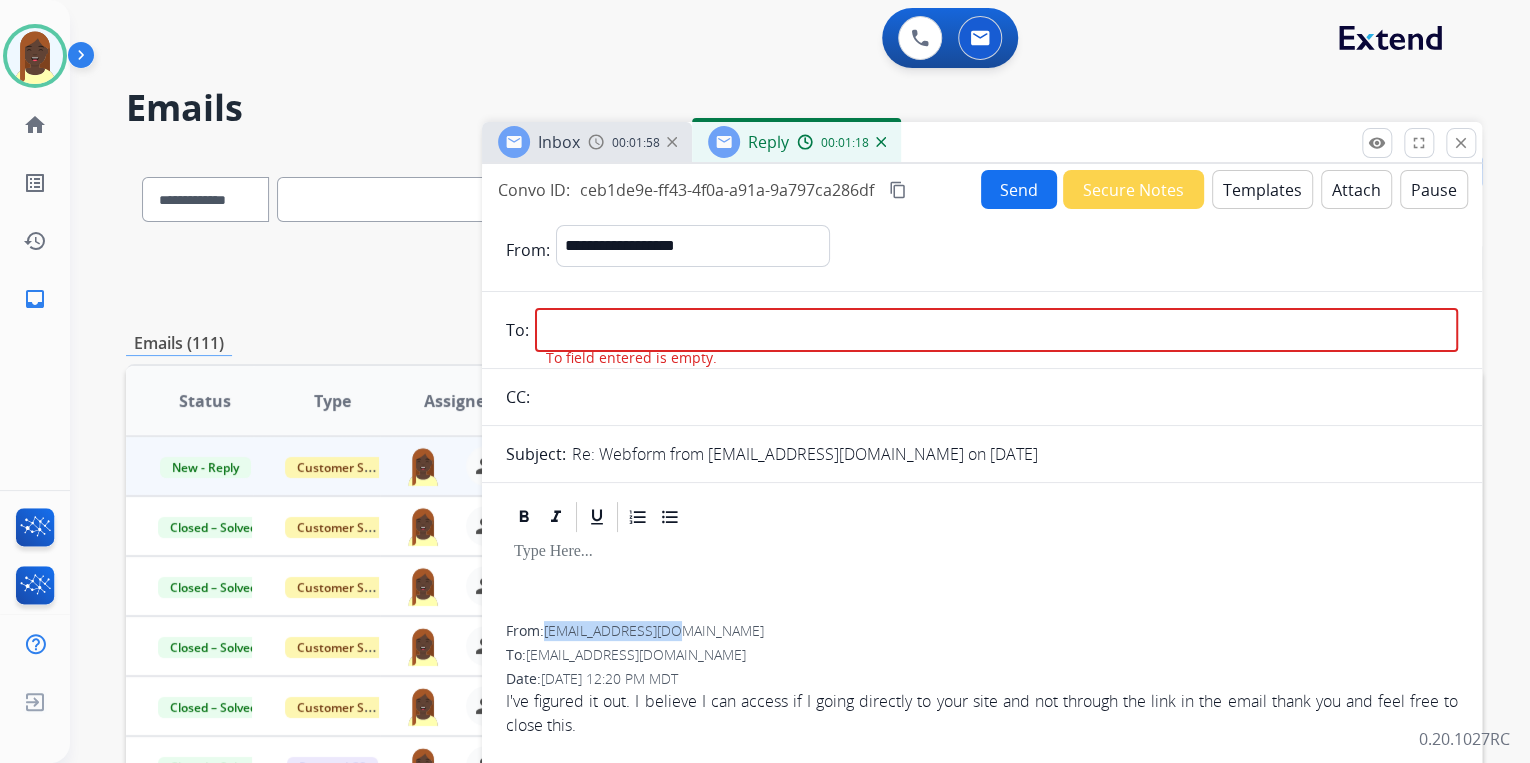 copy on "[EMAIL_ADDRESS][DOMAIN_NAME]" 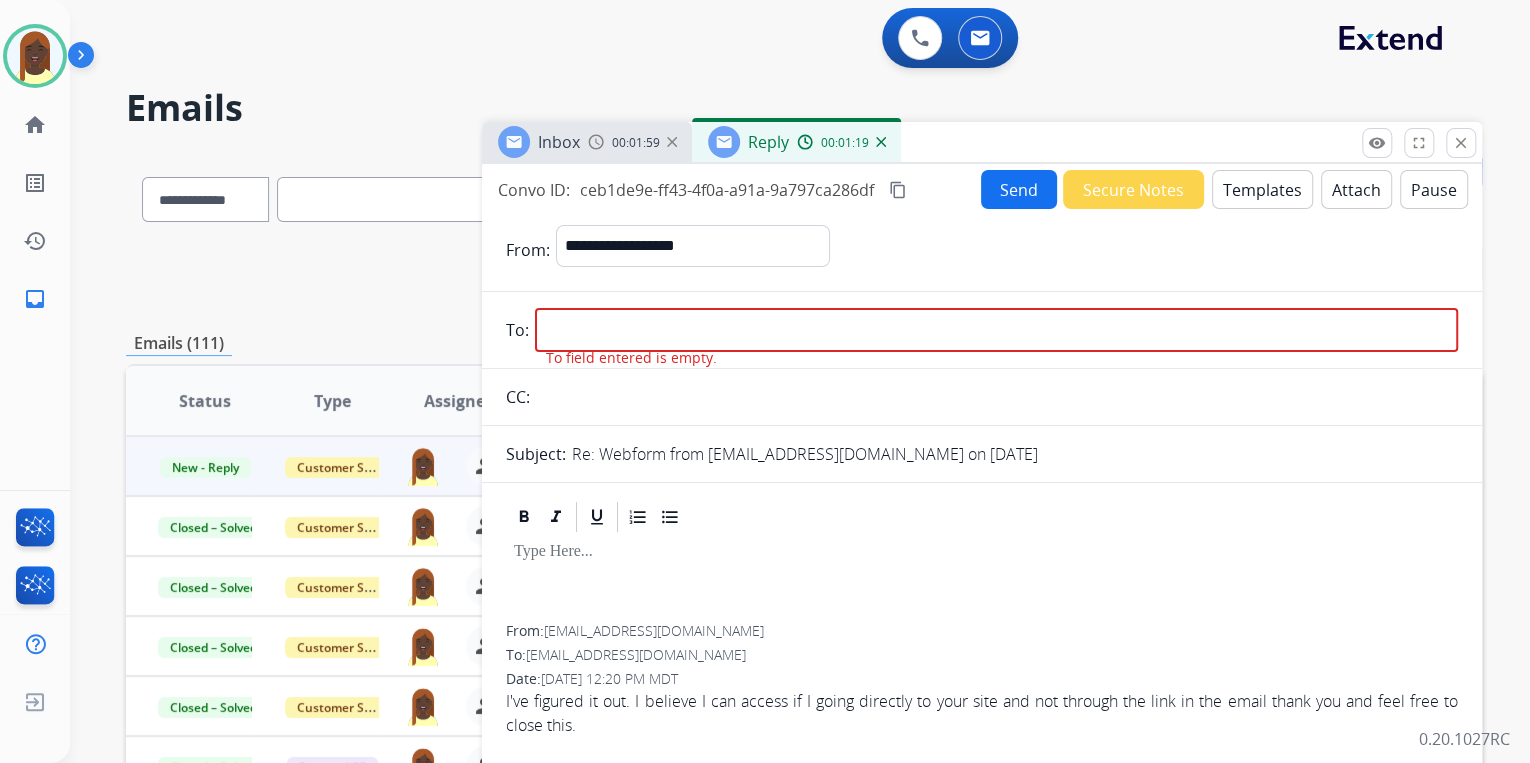 click at bounding box center [996, 330] 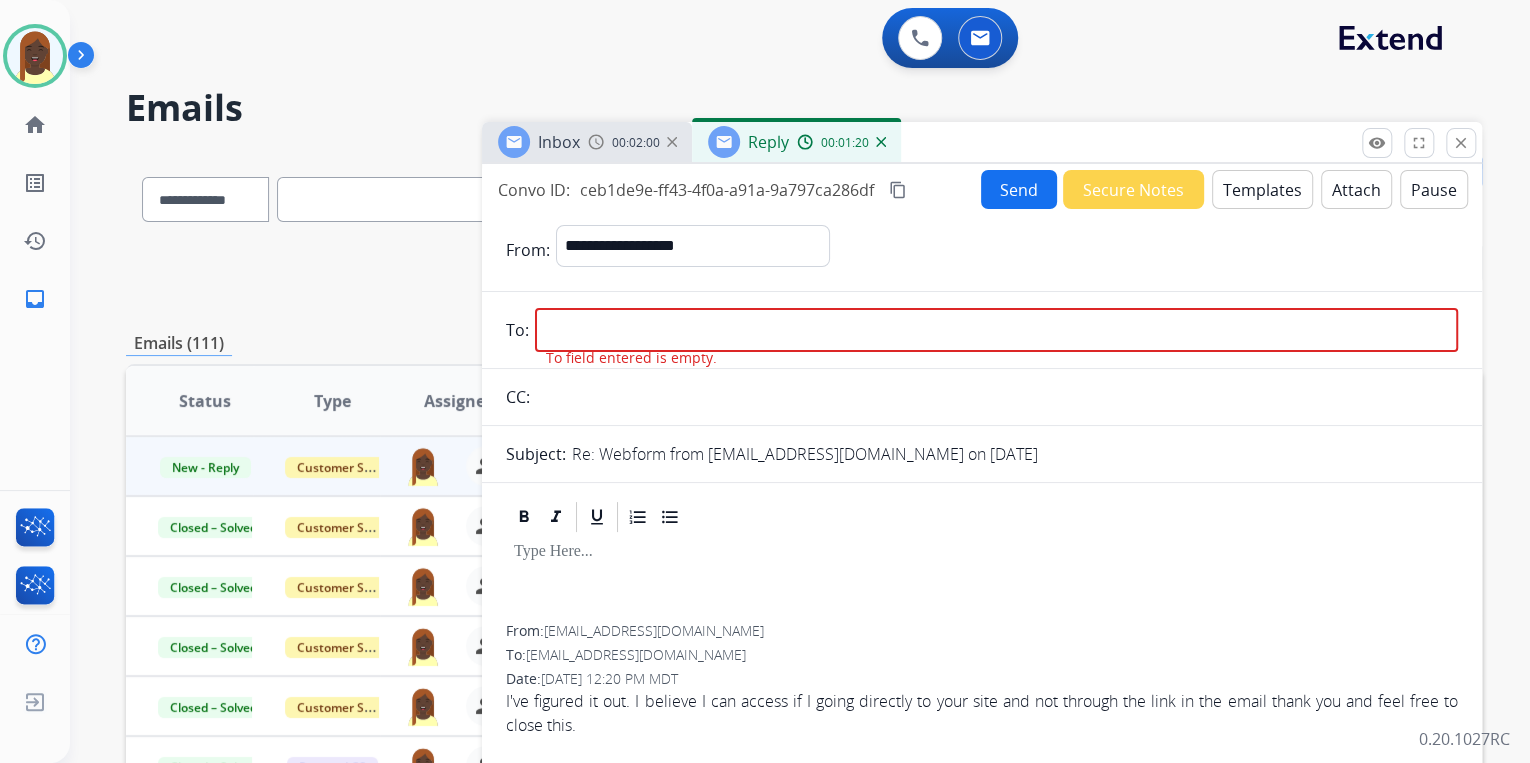 paste on "**********" 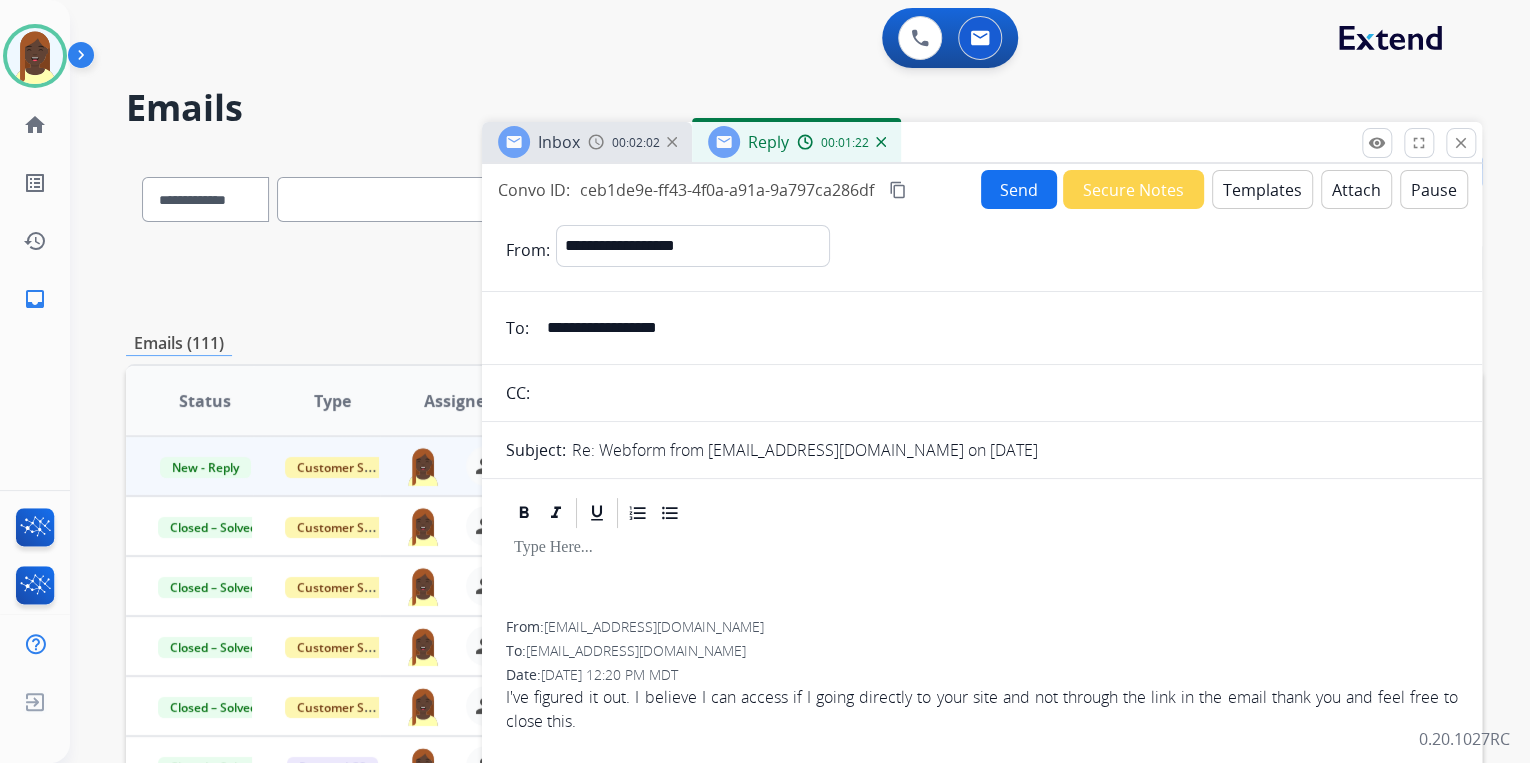type on "**********" 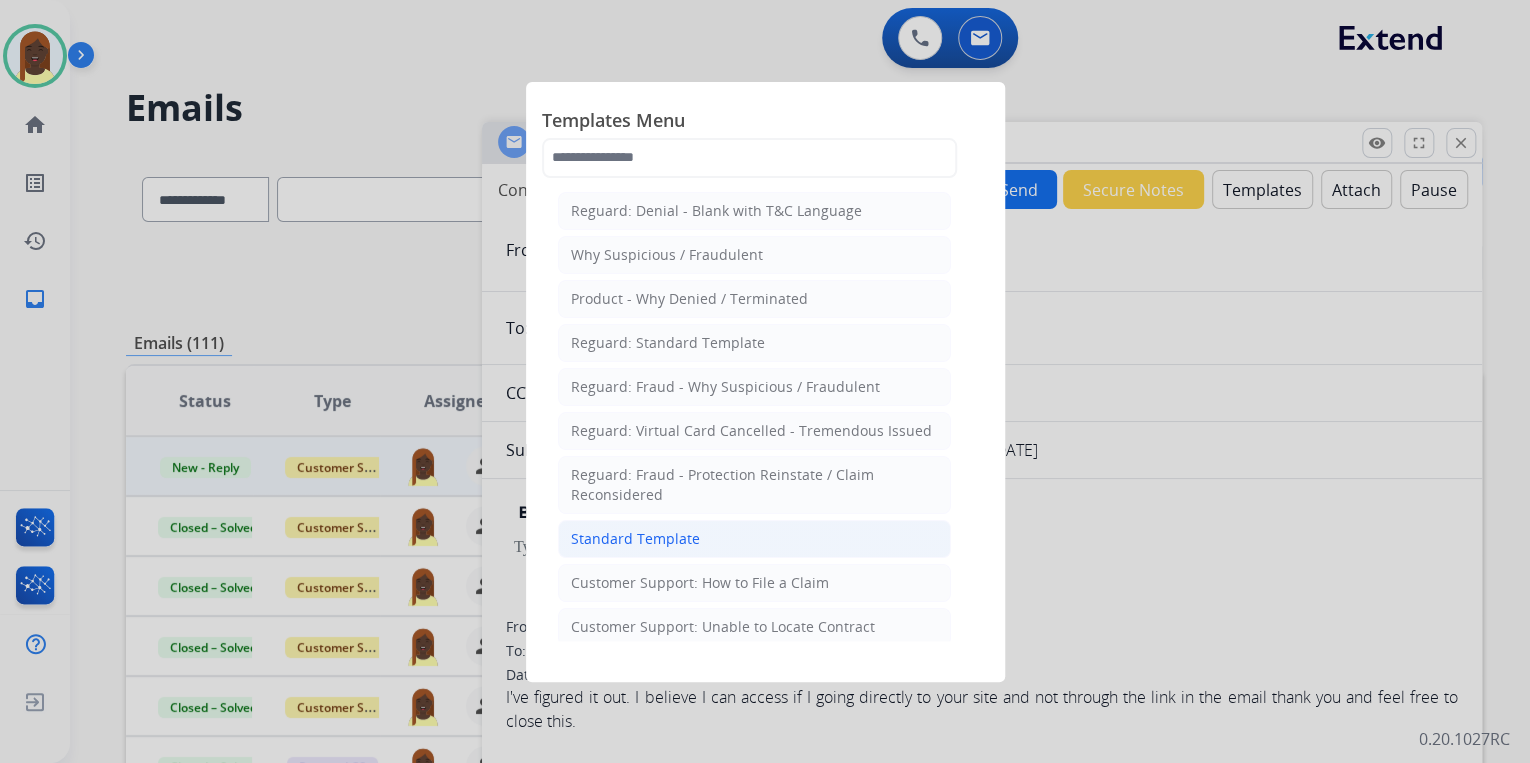 click on "Standard Template" 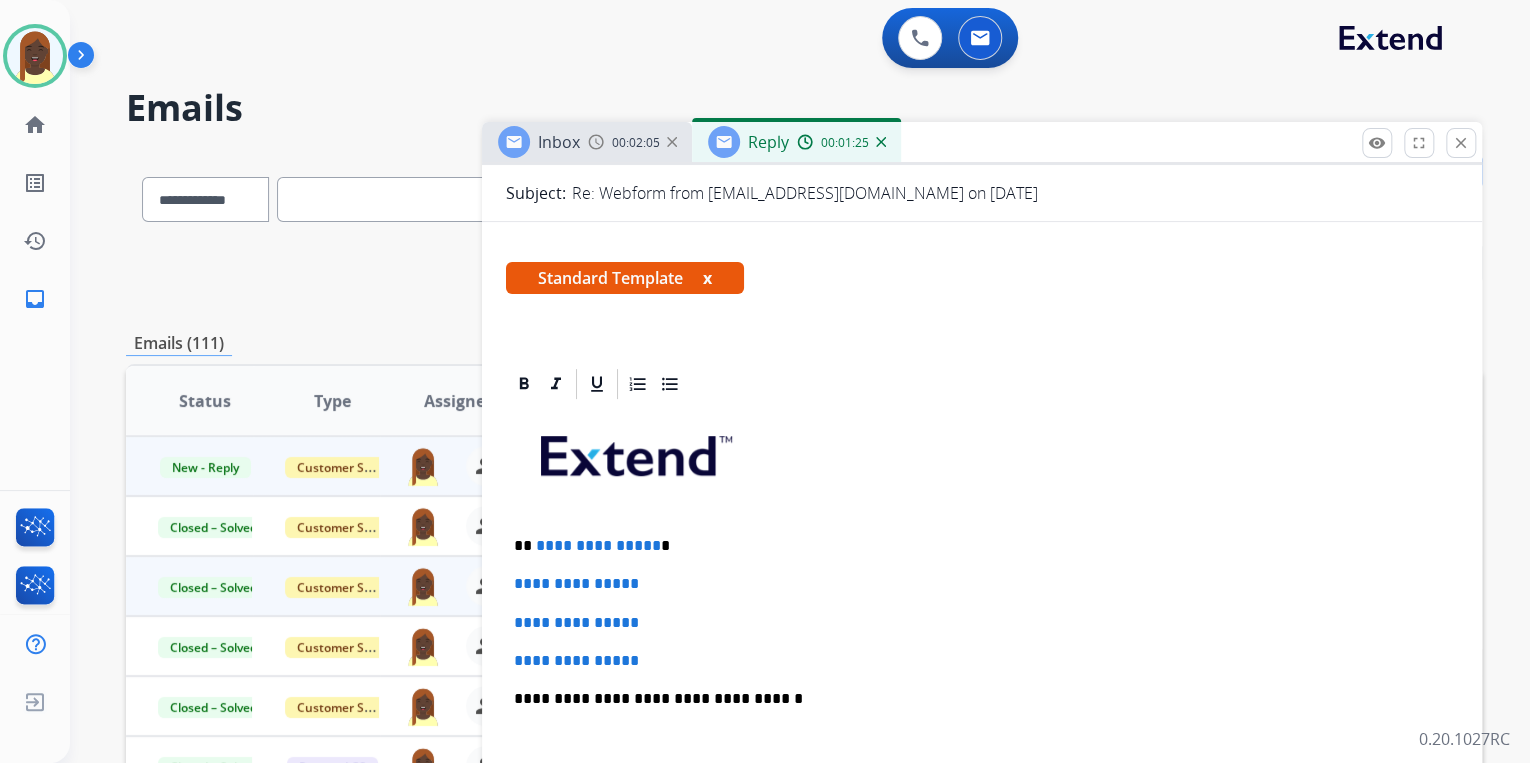 scroll, scrollTop: 320, scrollLeft: 0, axis: vertical 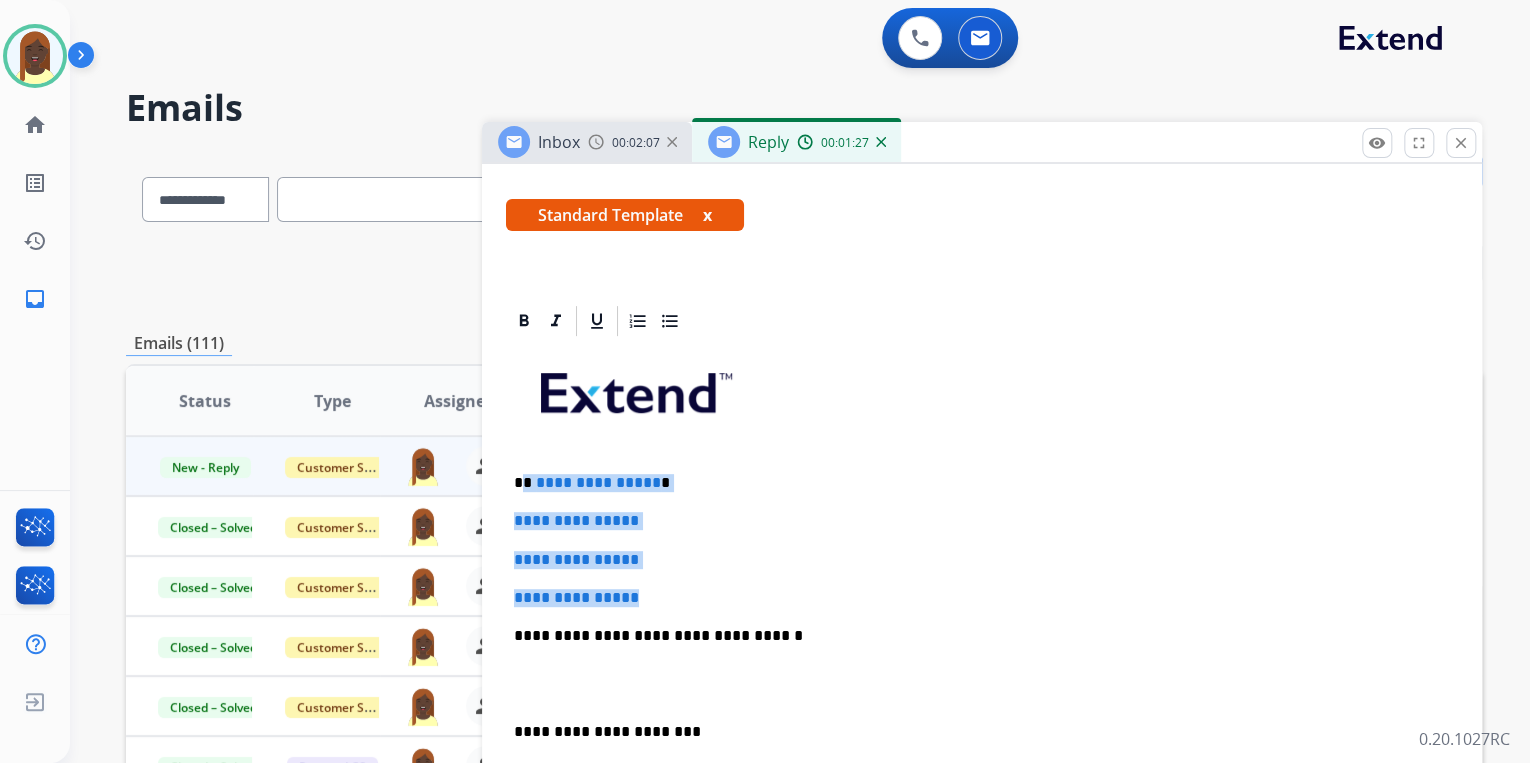 drag, startPoint x: 524, startPoint y: 481, endPoint x: 678, endPoint y: 588, distance: 187.52333 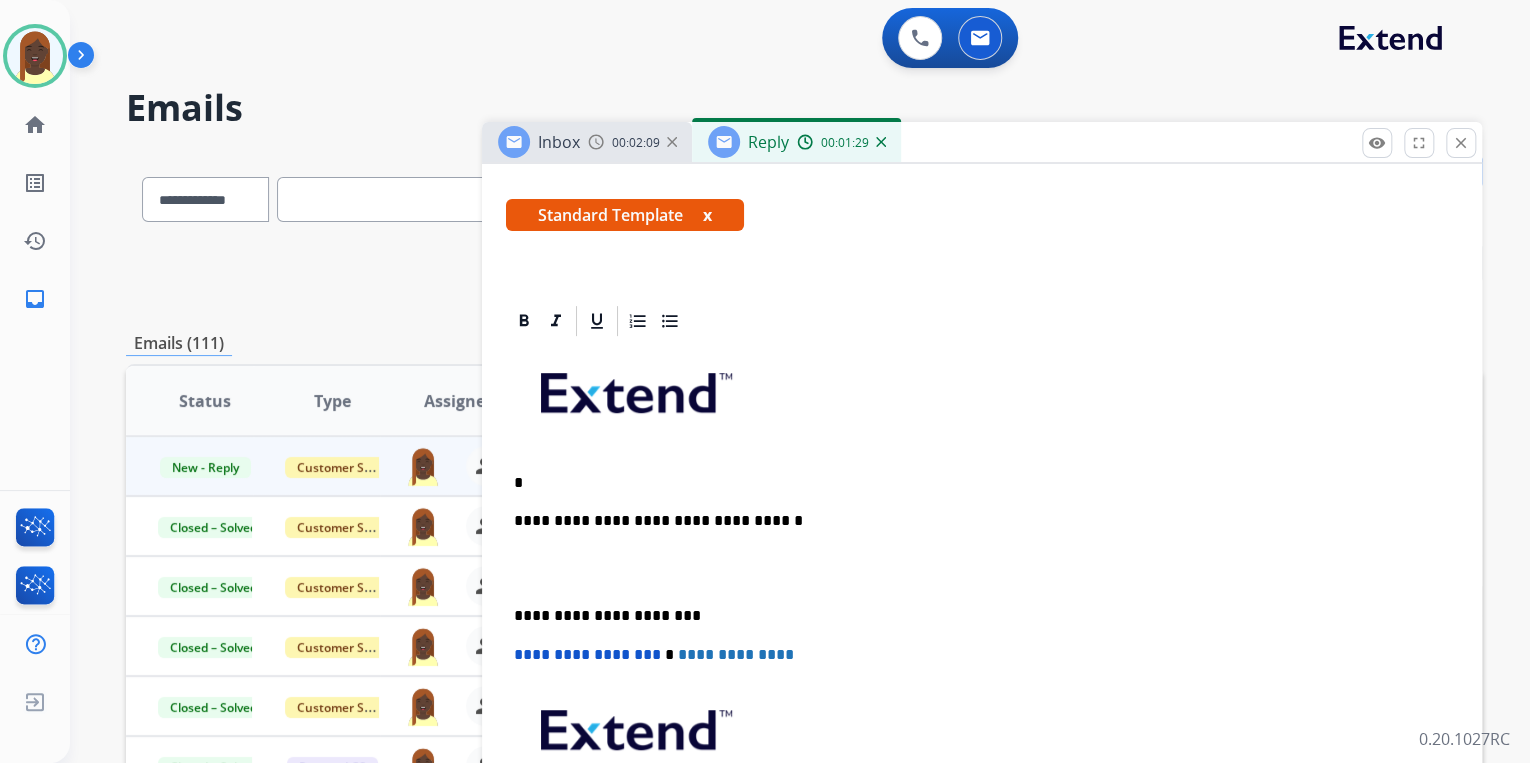 type 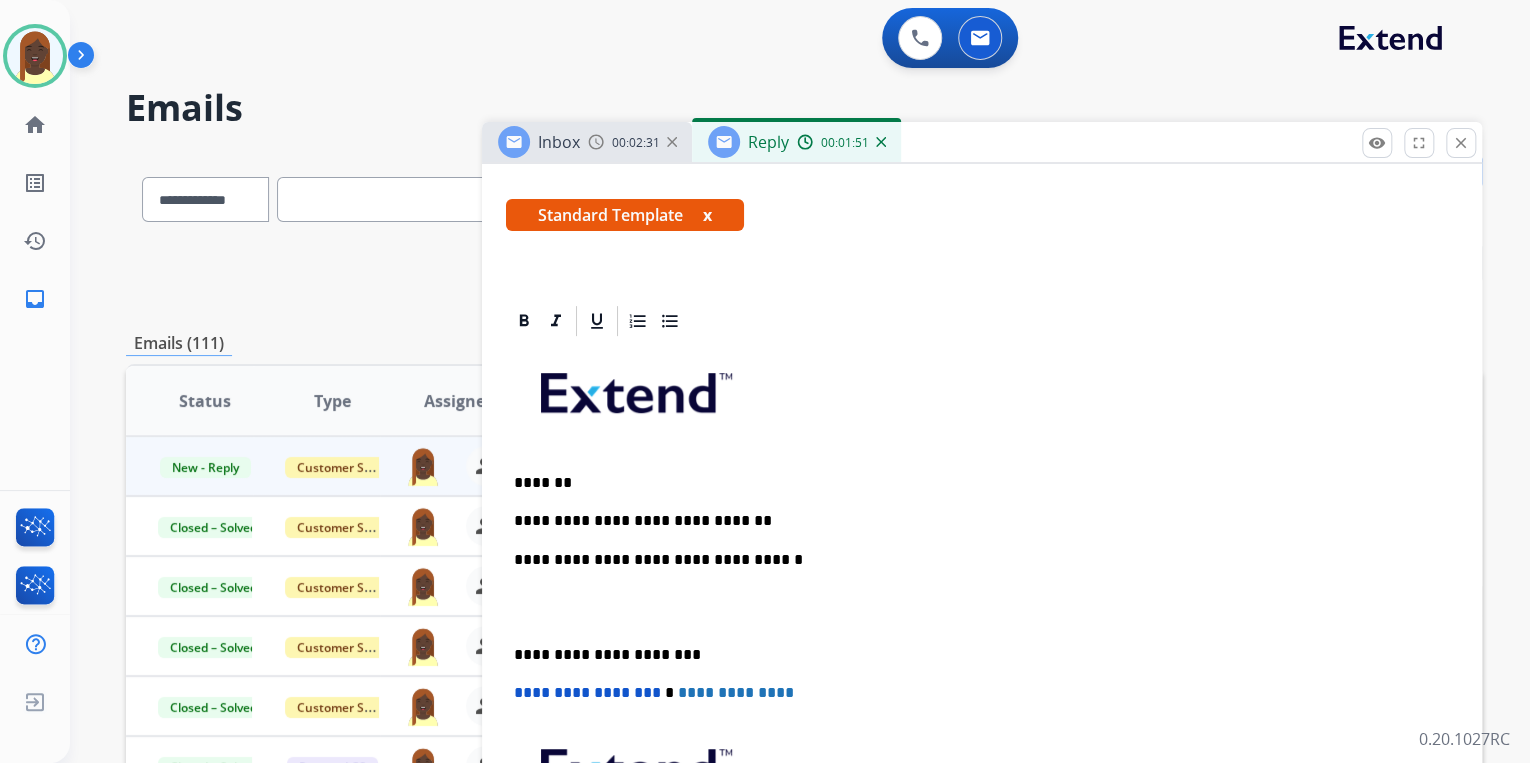 click on "**********" at bounding box center (974, 521) 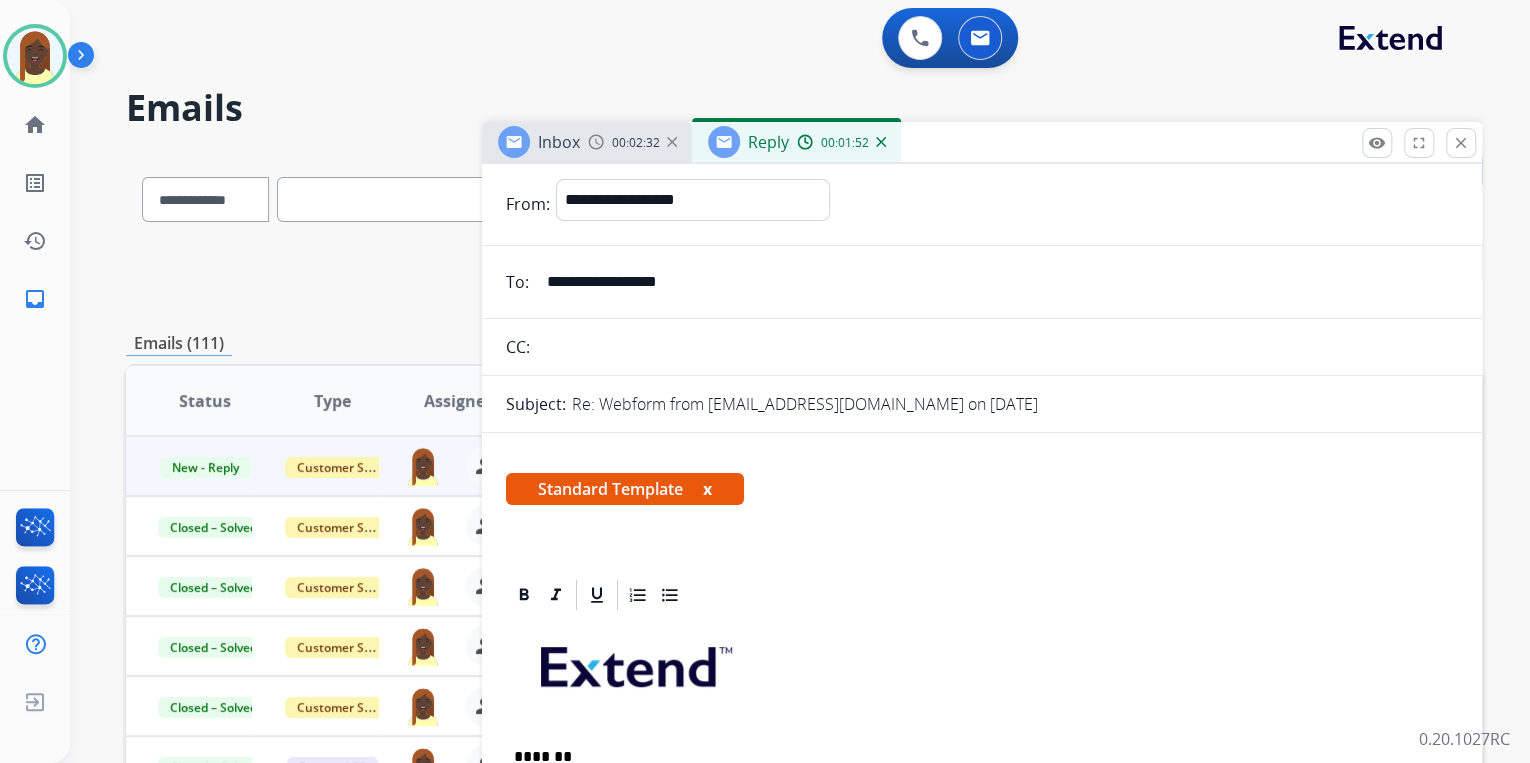 scroll, scrollTop: 0, scrollLeft: 0, axis: both 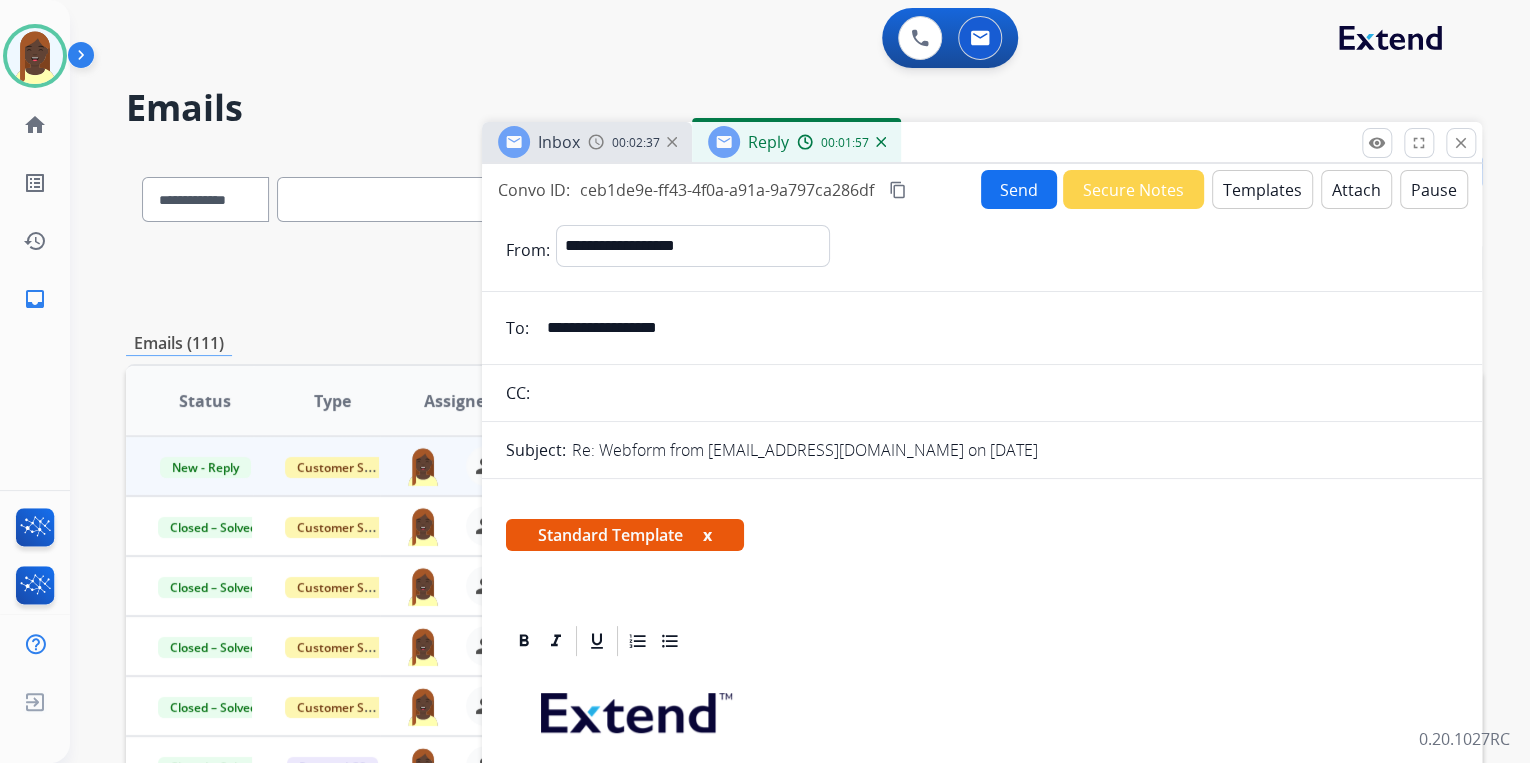 drag, startPoint x: 708, startPoint y: 333, endPoint x: 560, endPoint y: 342, distance: 148.27339 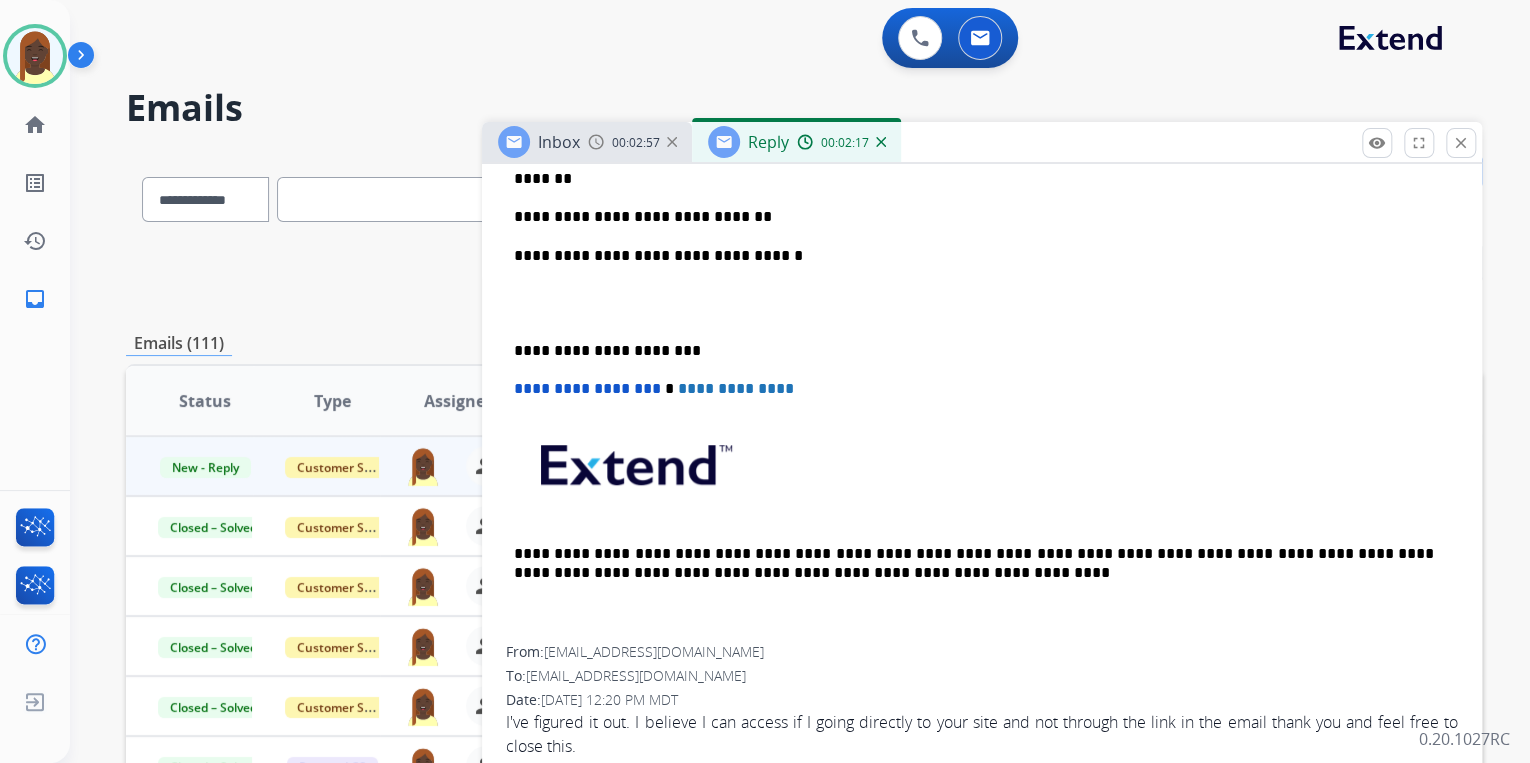 scroll, scrollTop: 640, scrollLeft: 0, axis: vertical 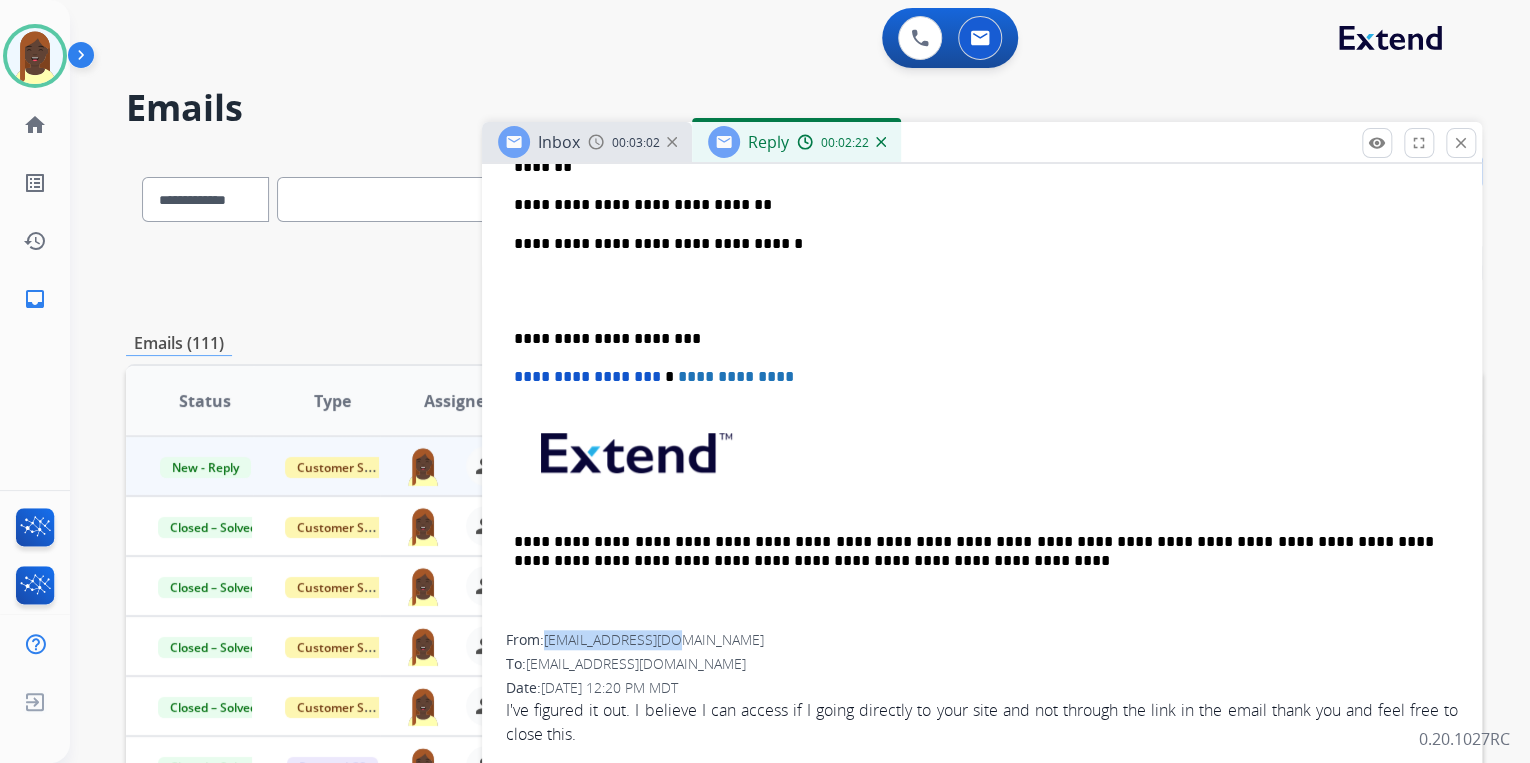 drag, startPoint x: 691, startPoint y: 637, endPoint x: 548, endPoint y: 640, distance: 143.03146 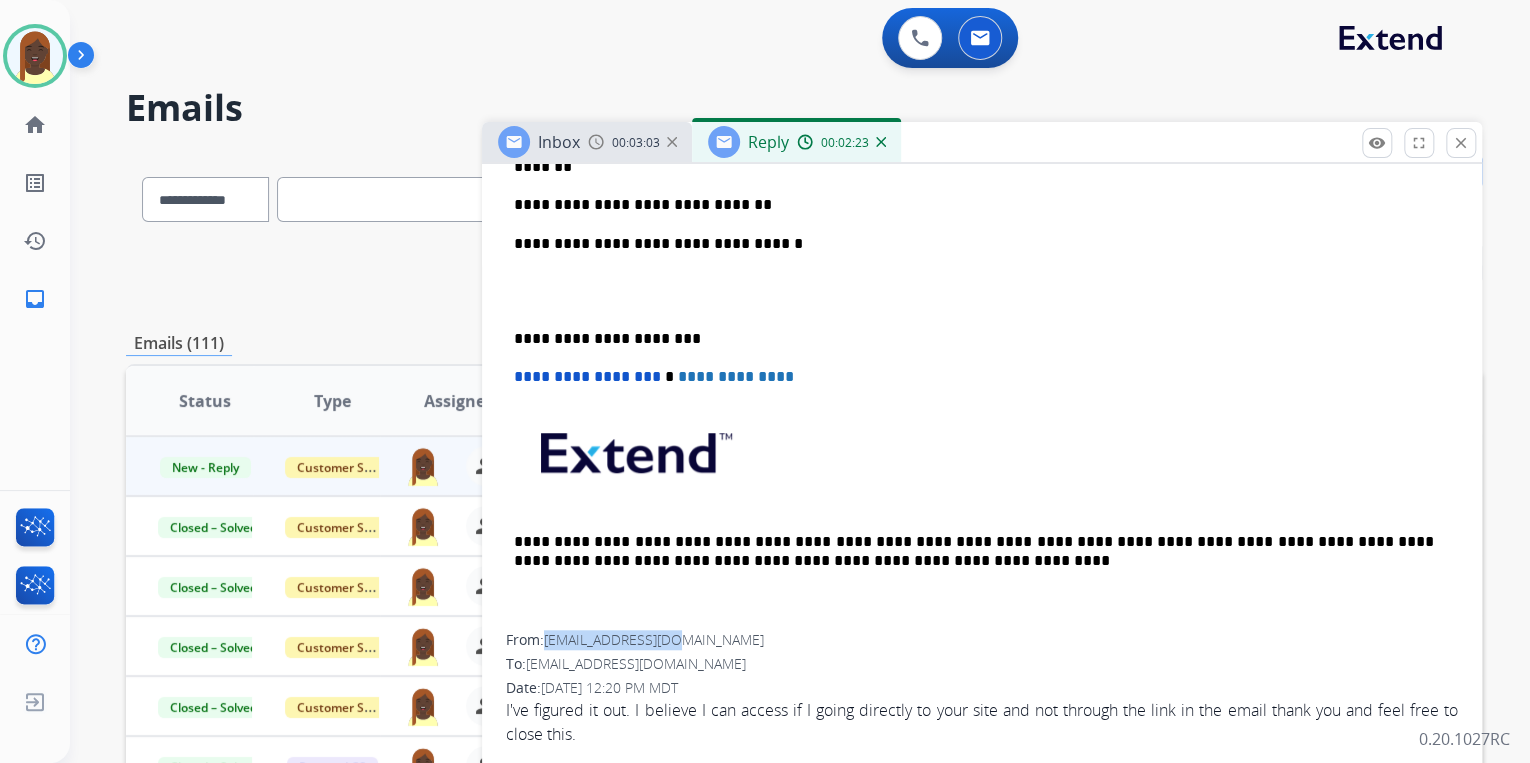 drag, startPoint x: 548, startPoint y: 640, endPoint x: 573, endPoint y: 632, distance: 26.24881 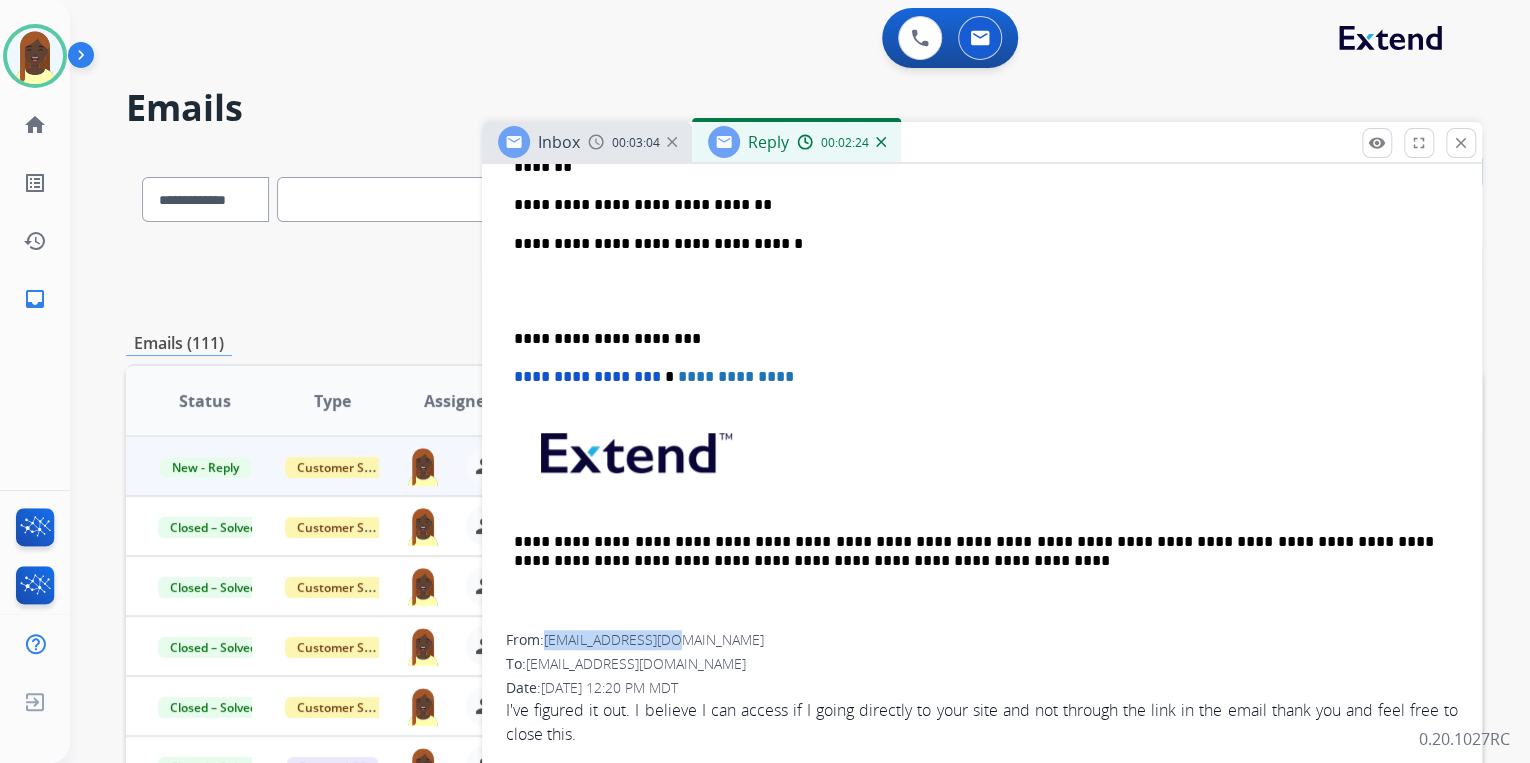 copy on "[EMAIL_ADDRESS][DOMAIN_NAME]" 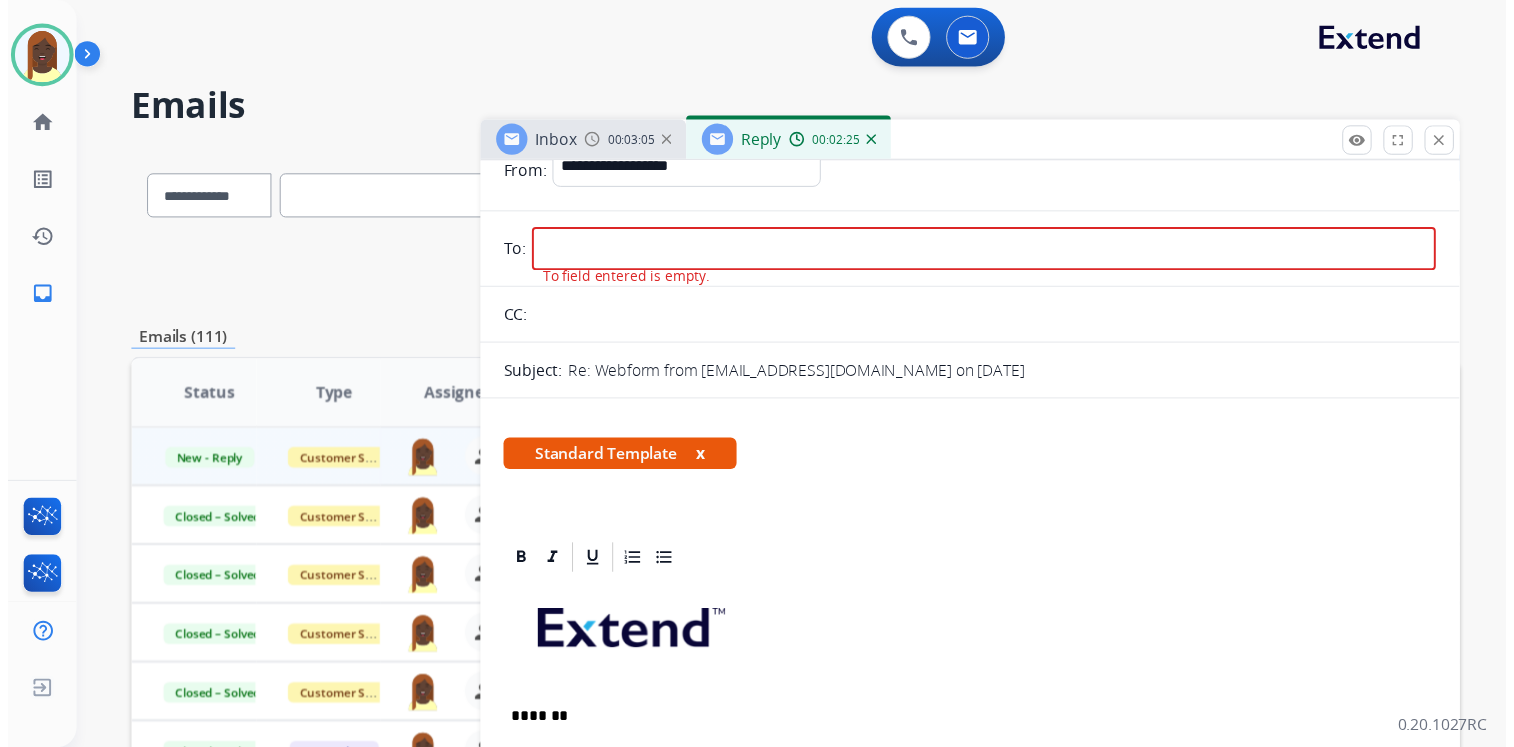 scroll, scrollTop: 0, scrollLeft: 0, axis: both 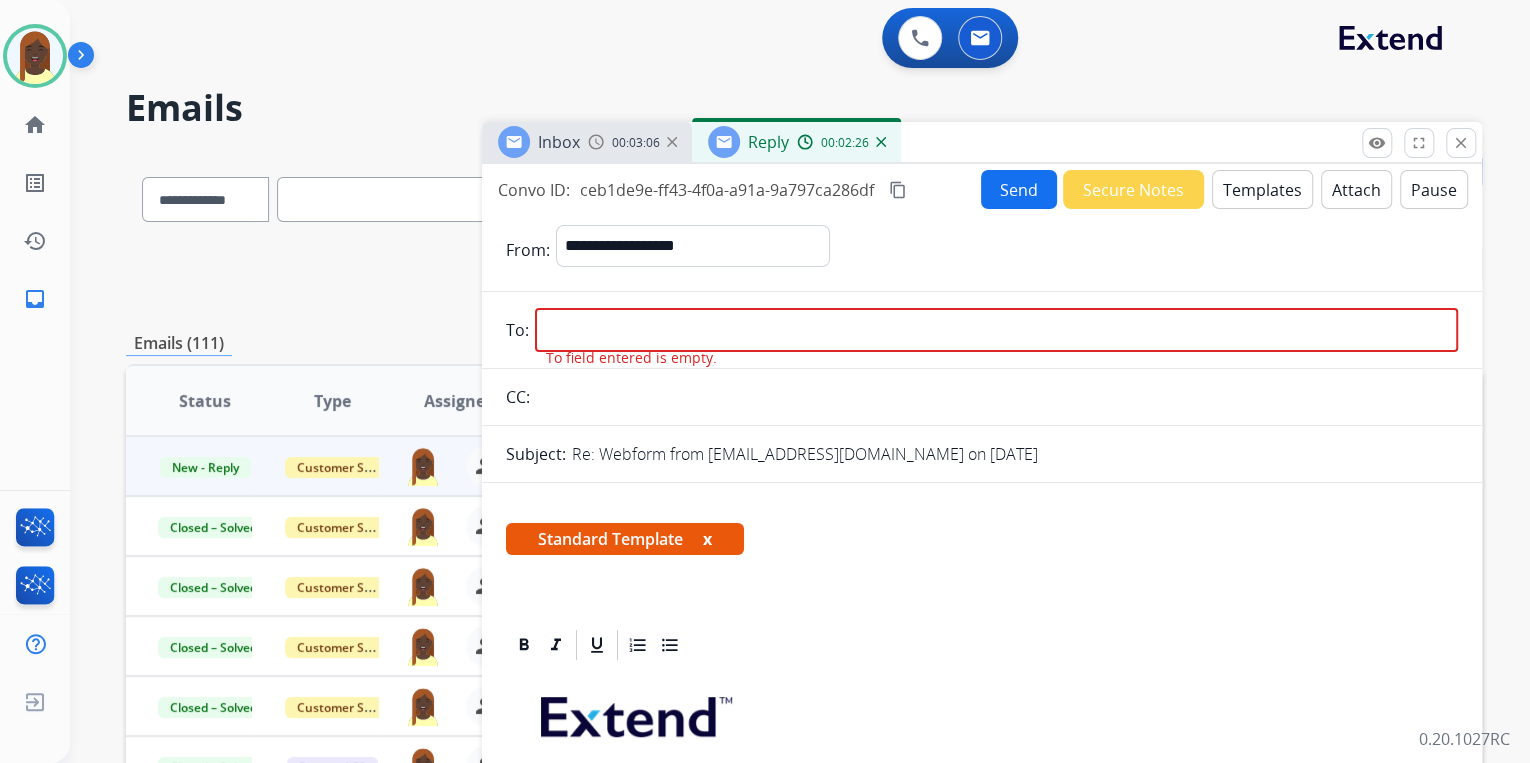 click at bounding box center [996, 330] 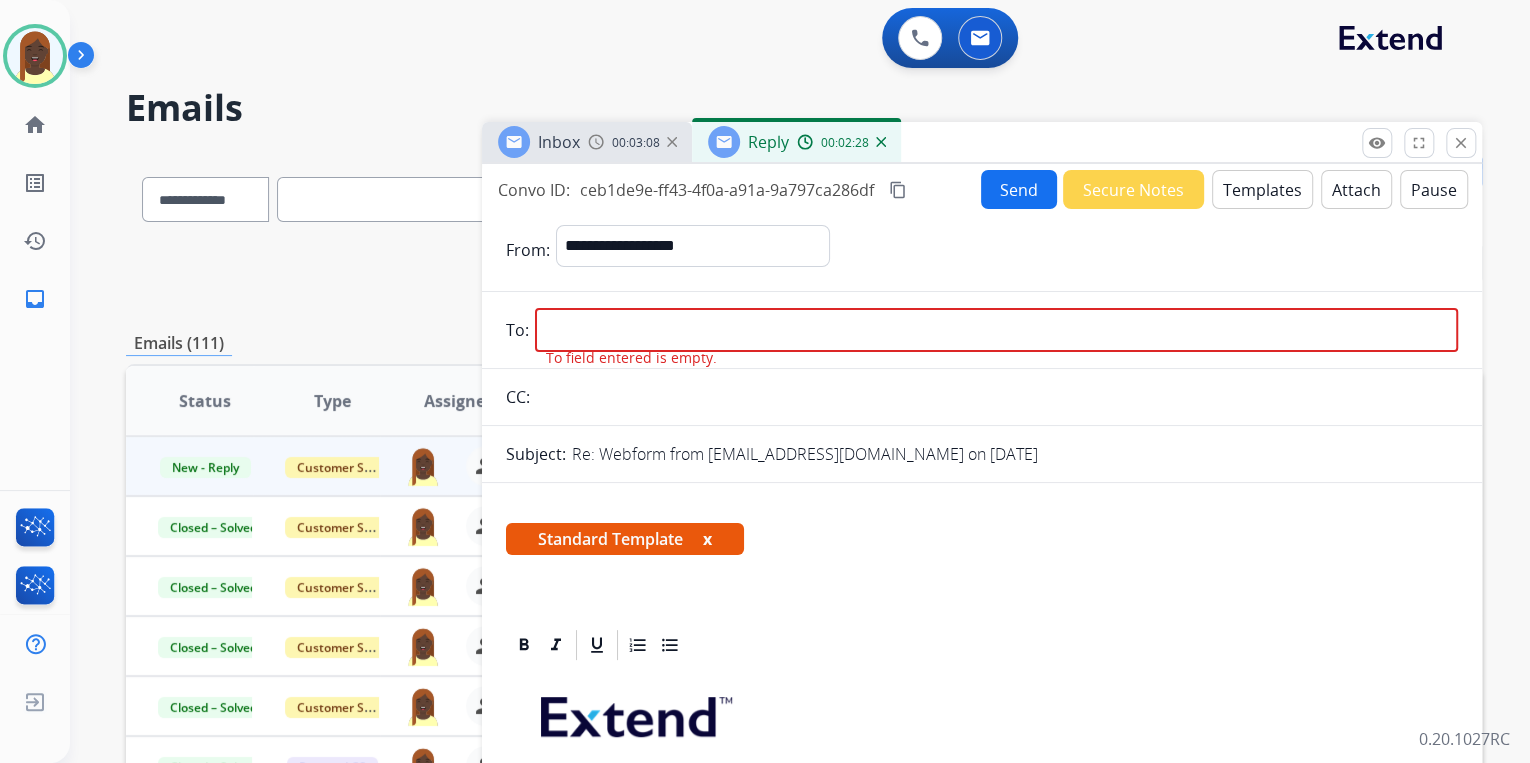 paste on "**********" 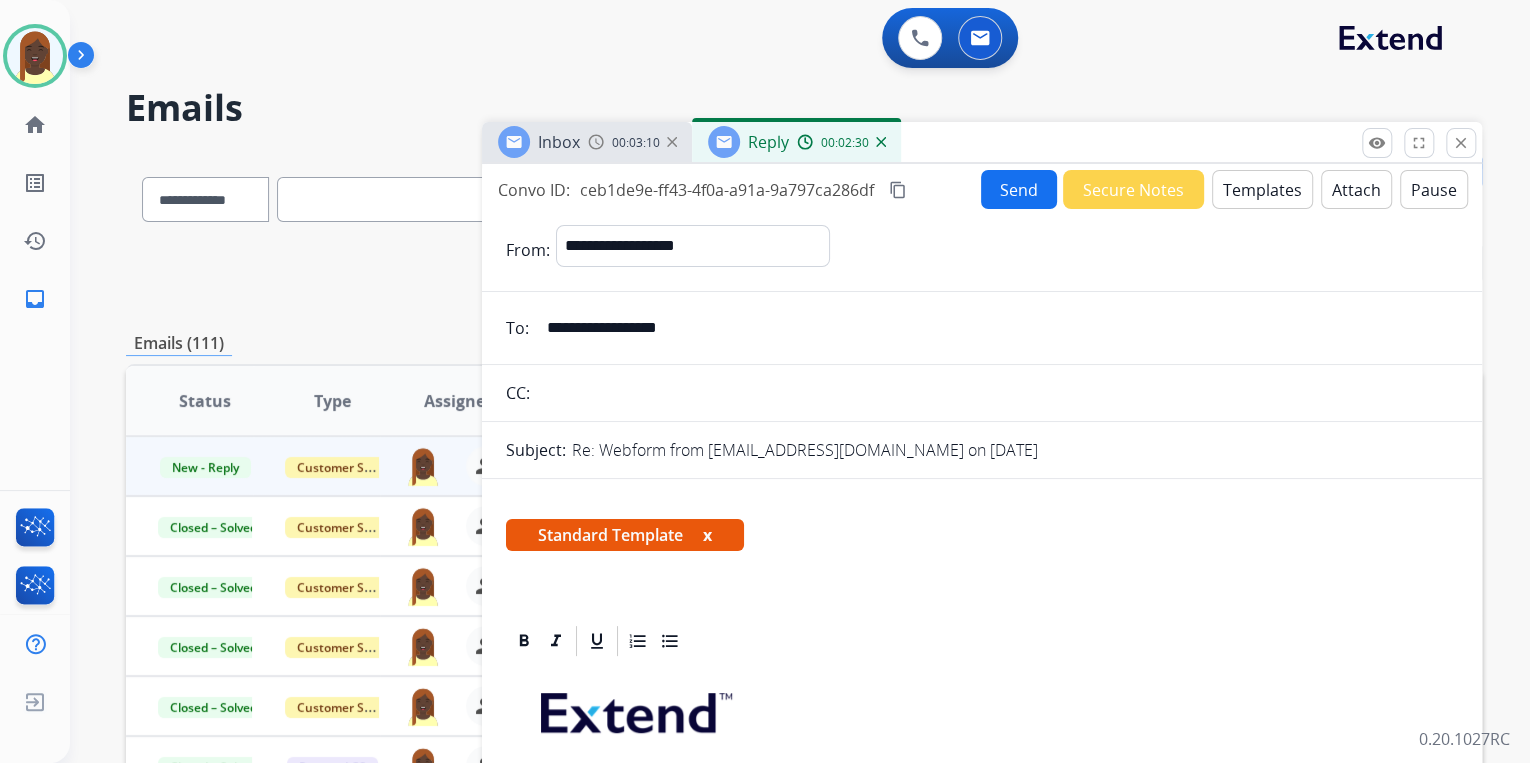 type on "**********" 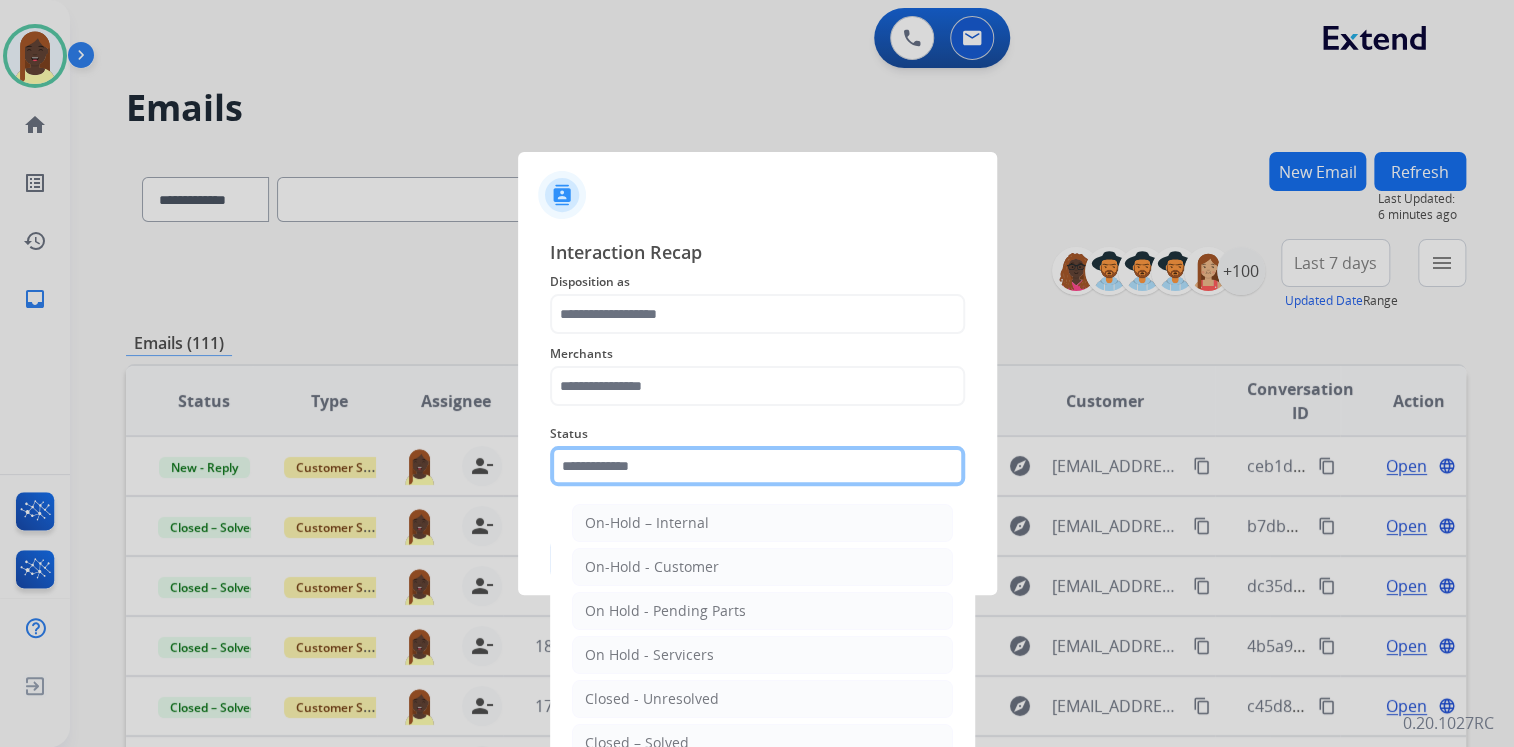 click 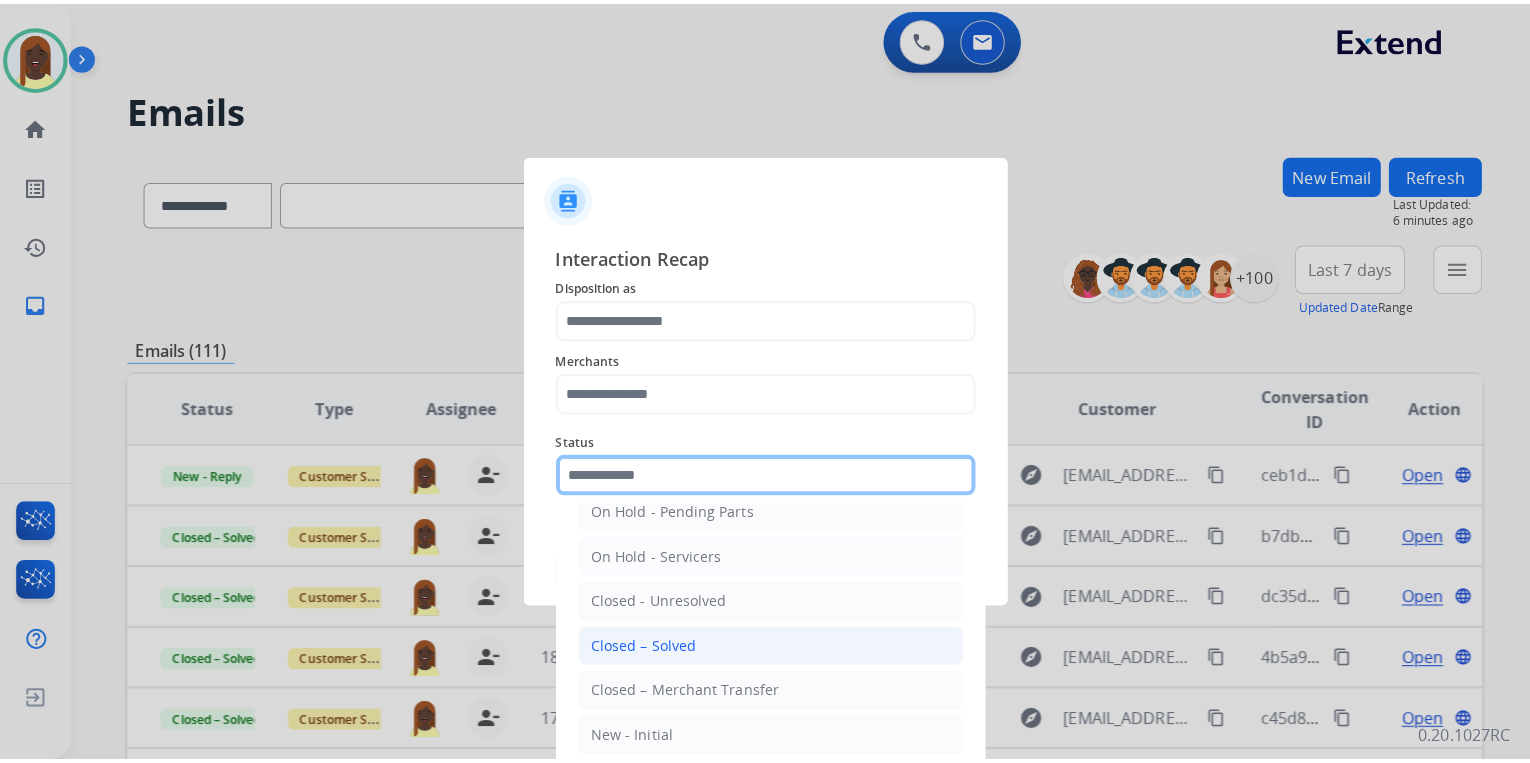 scroll, scrollTop: 116, scrollLeft: 0, axis: vertical 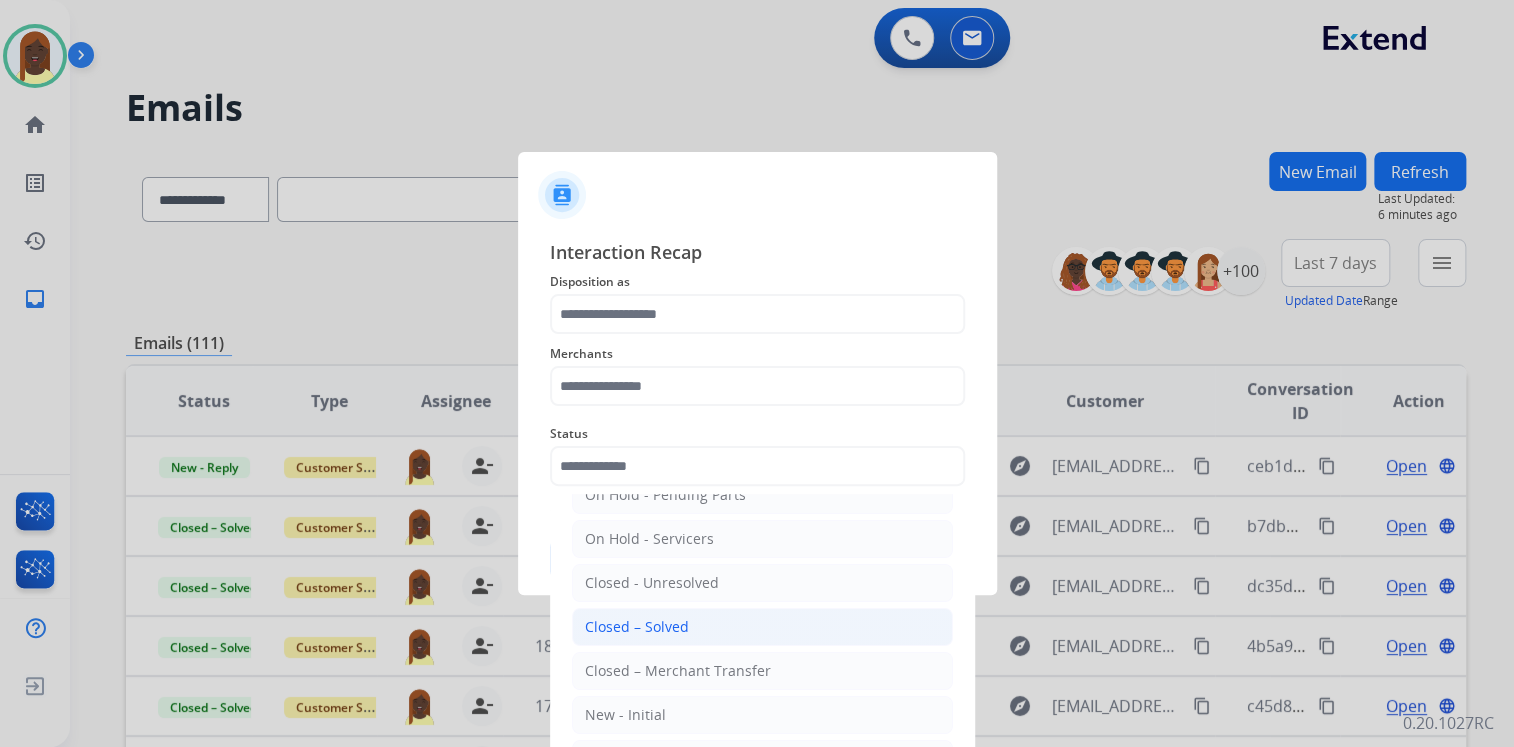 click on "Closed – Solved" 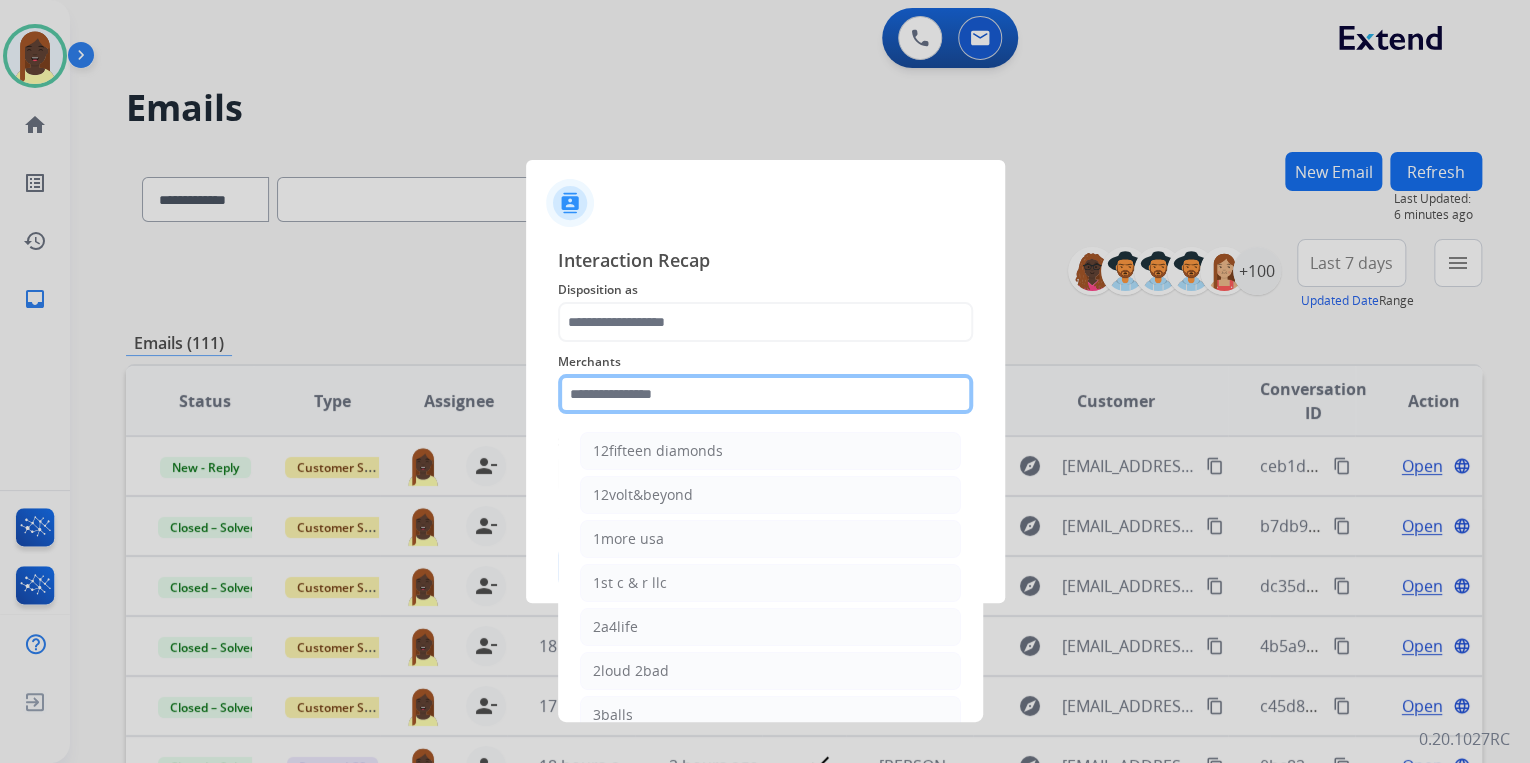 click 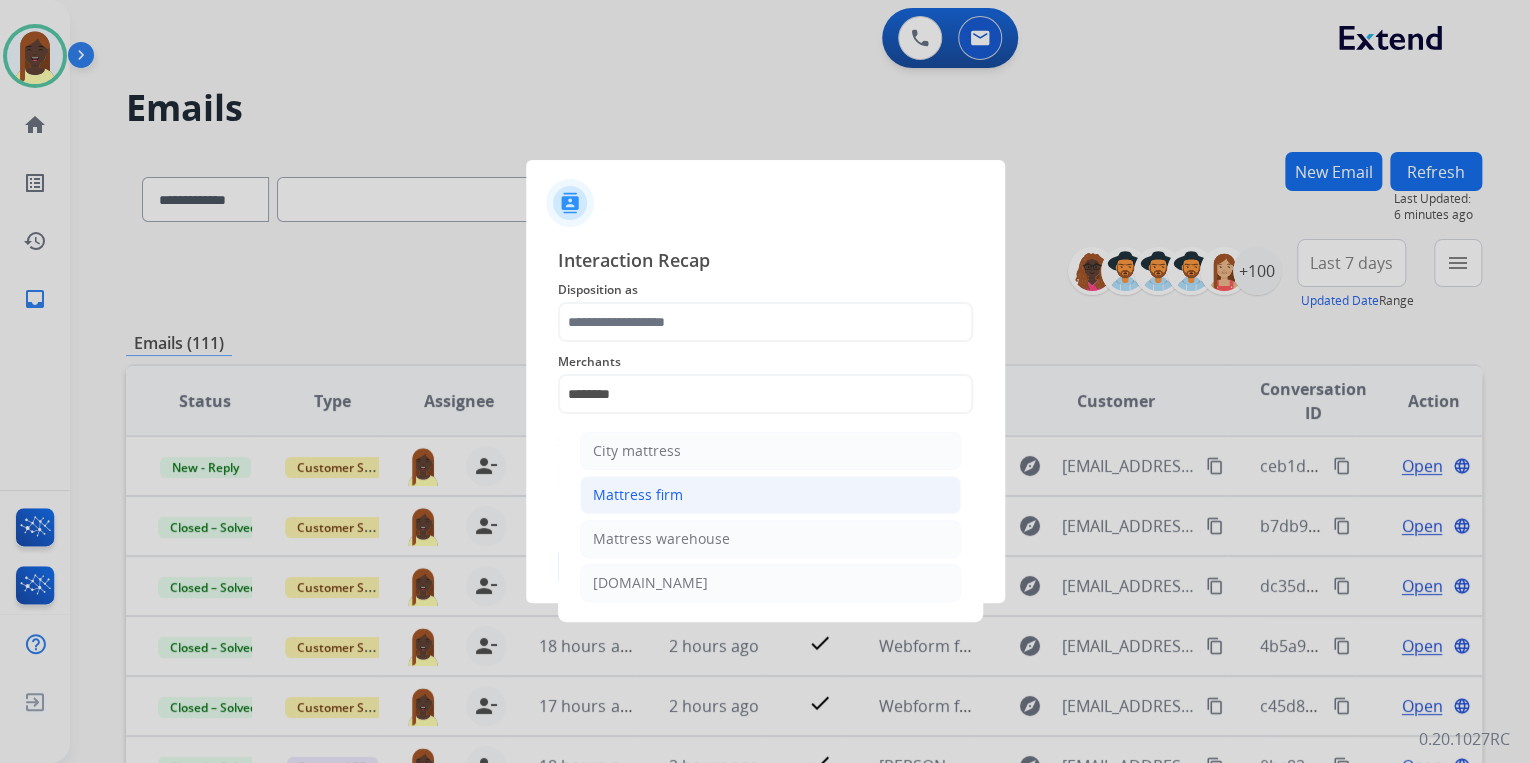 click on "Mattress firm" 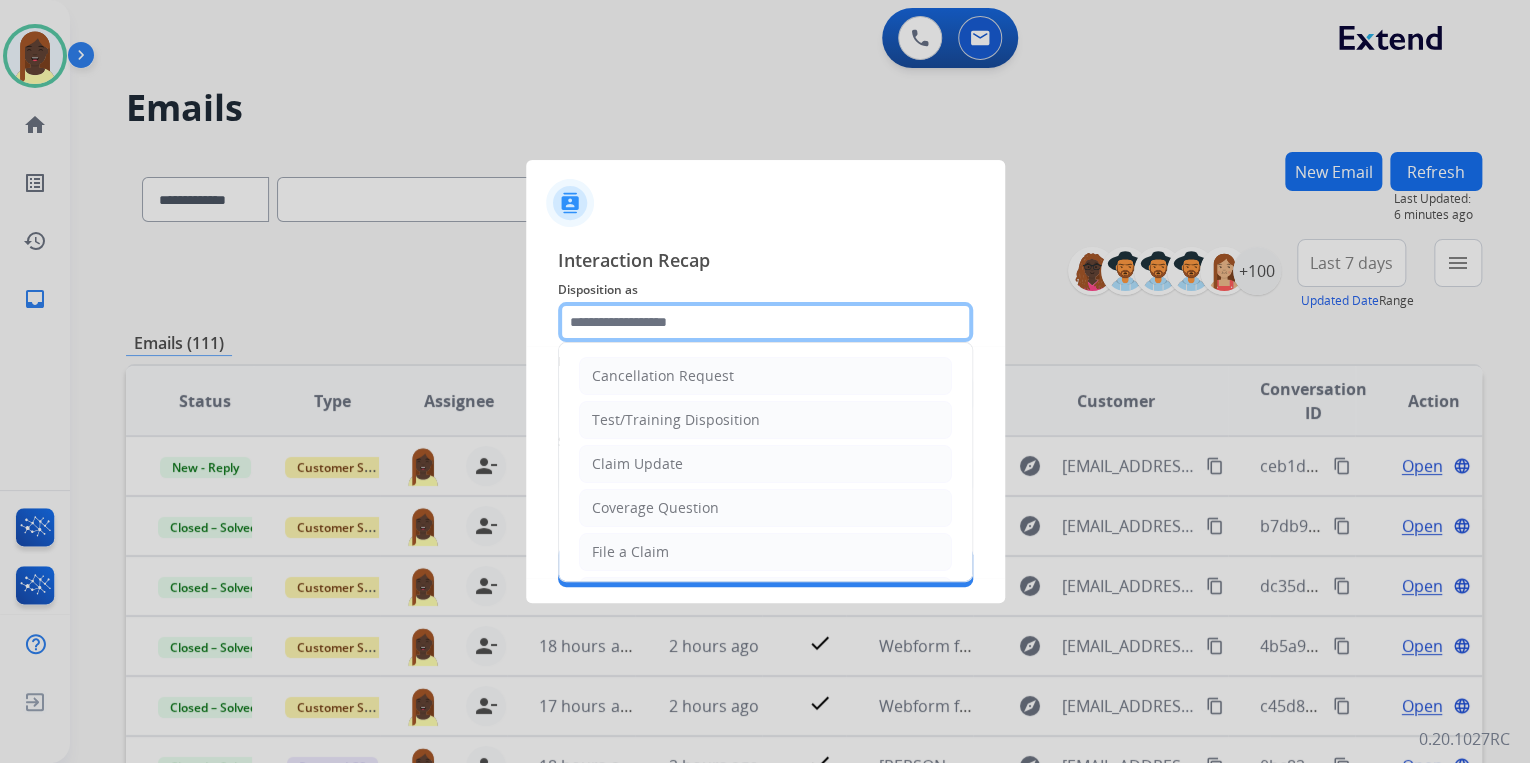 click 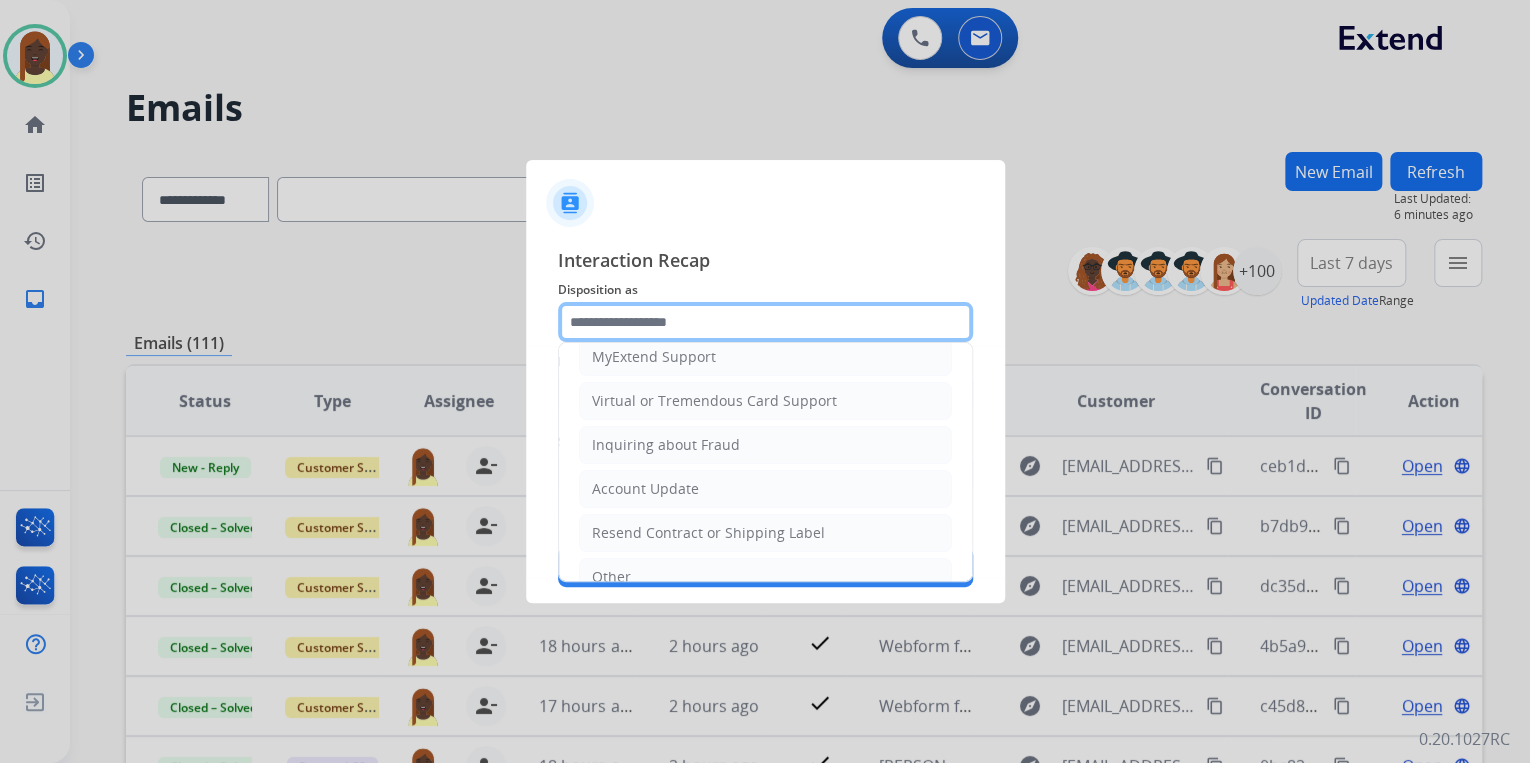 scroll, scrollTop: 240, scrollLeft: 0, axis: vertical 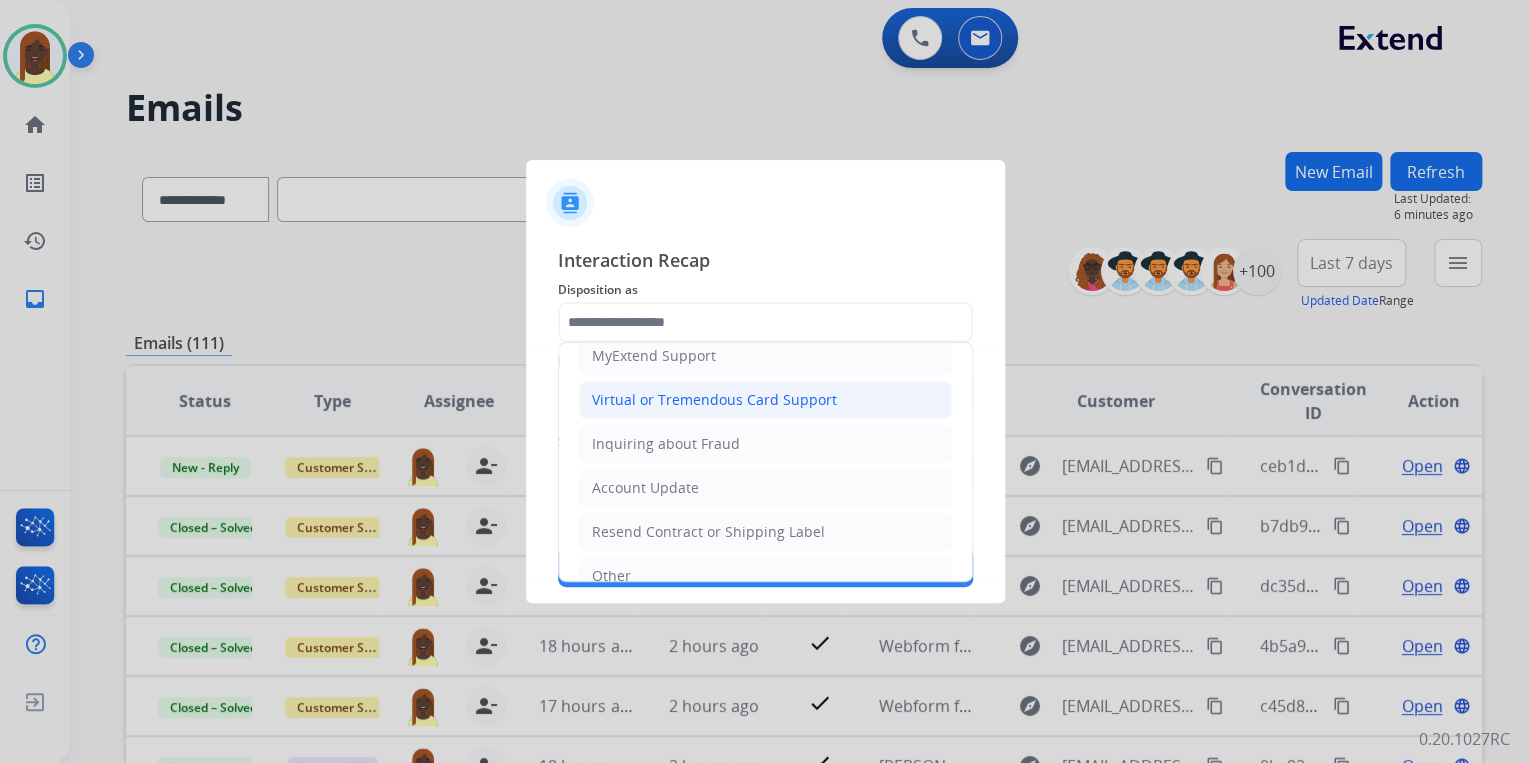 click on "Virtual or Tremendous Card Support" 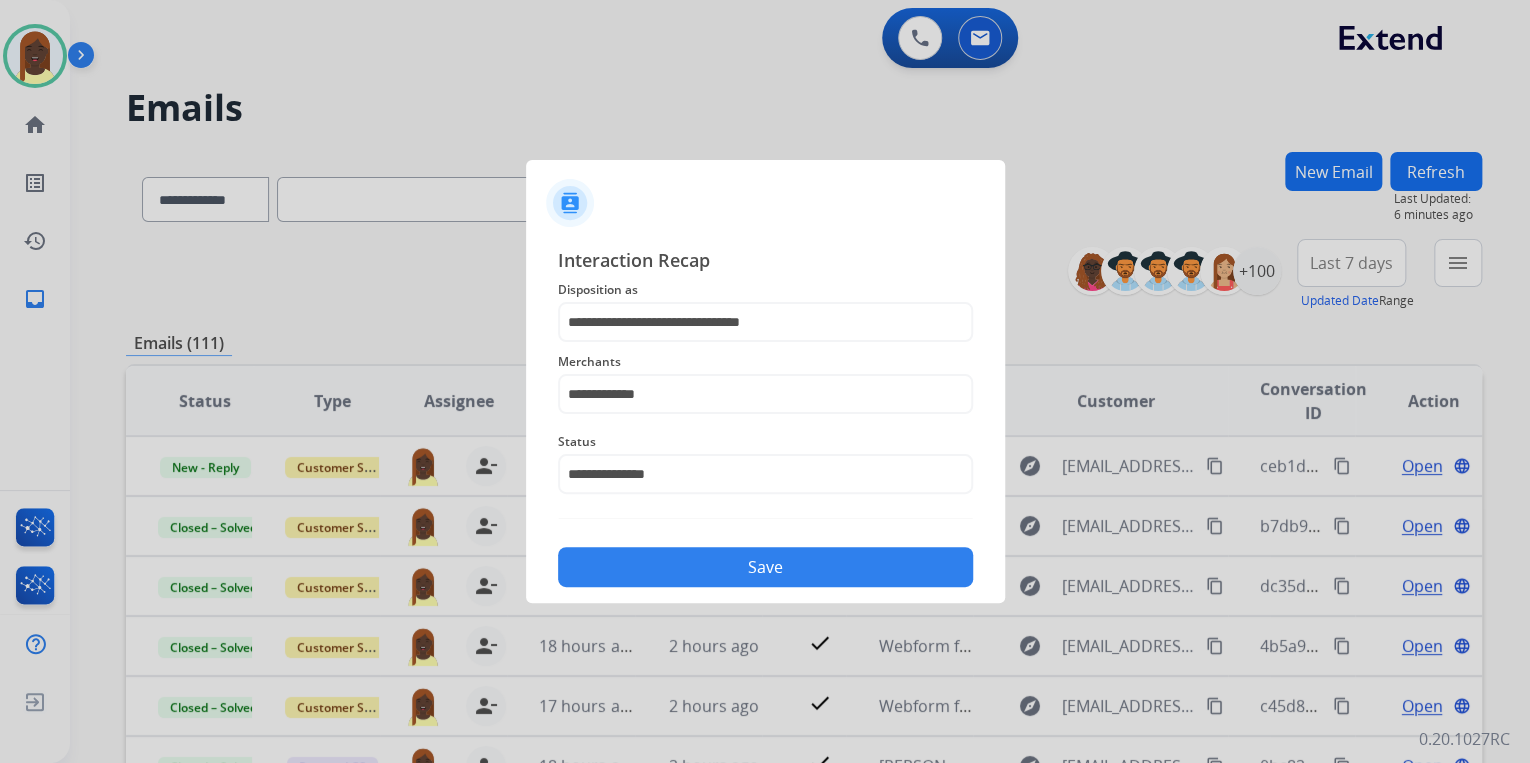 click on "Save" 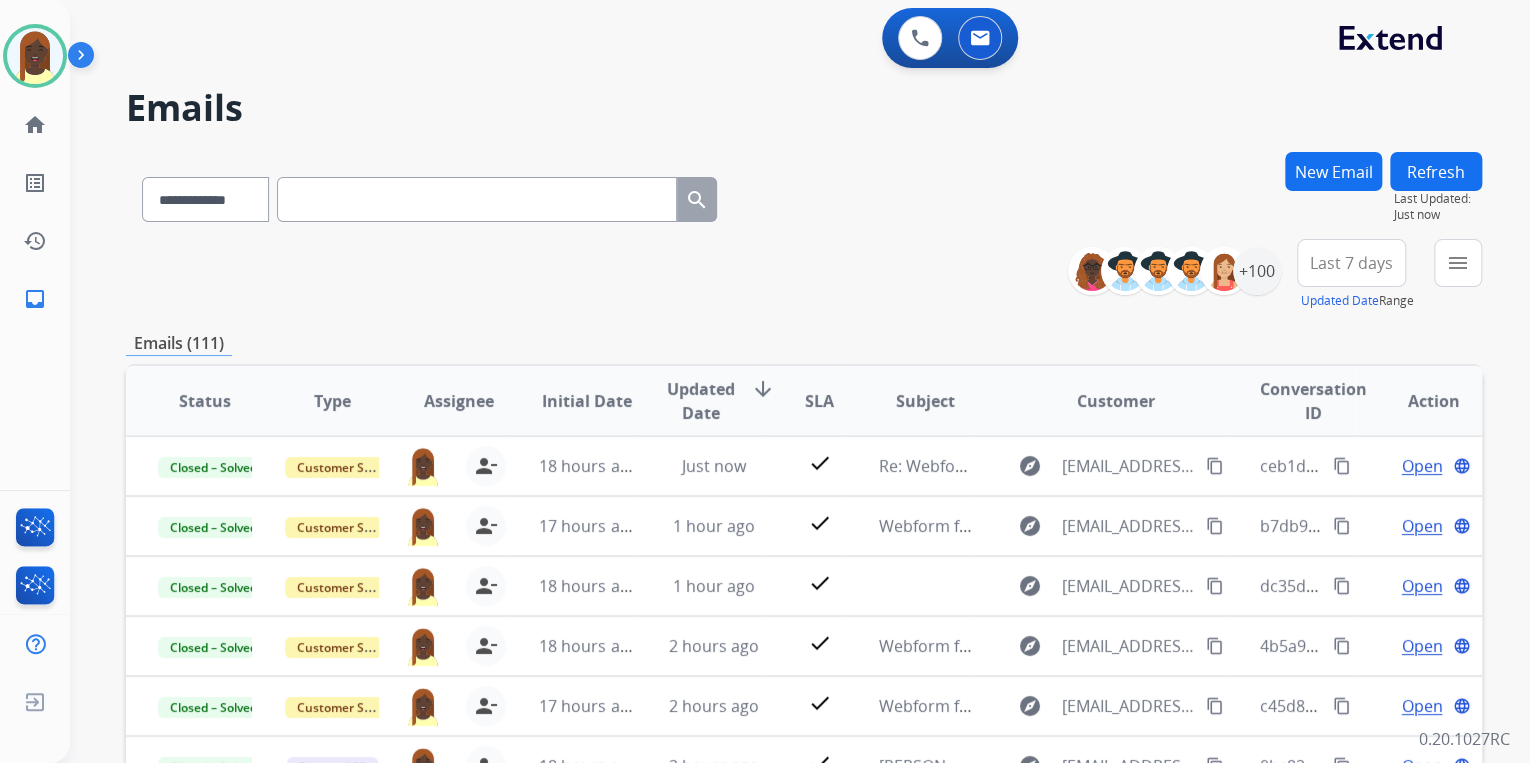click on "**********" at bounding box center [804, 275] 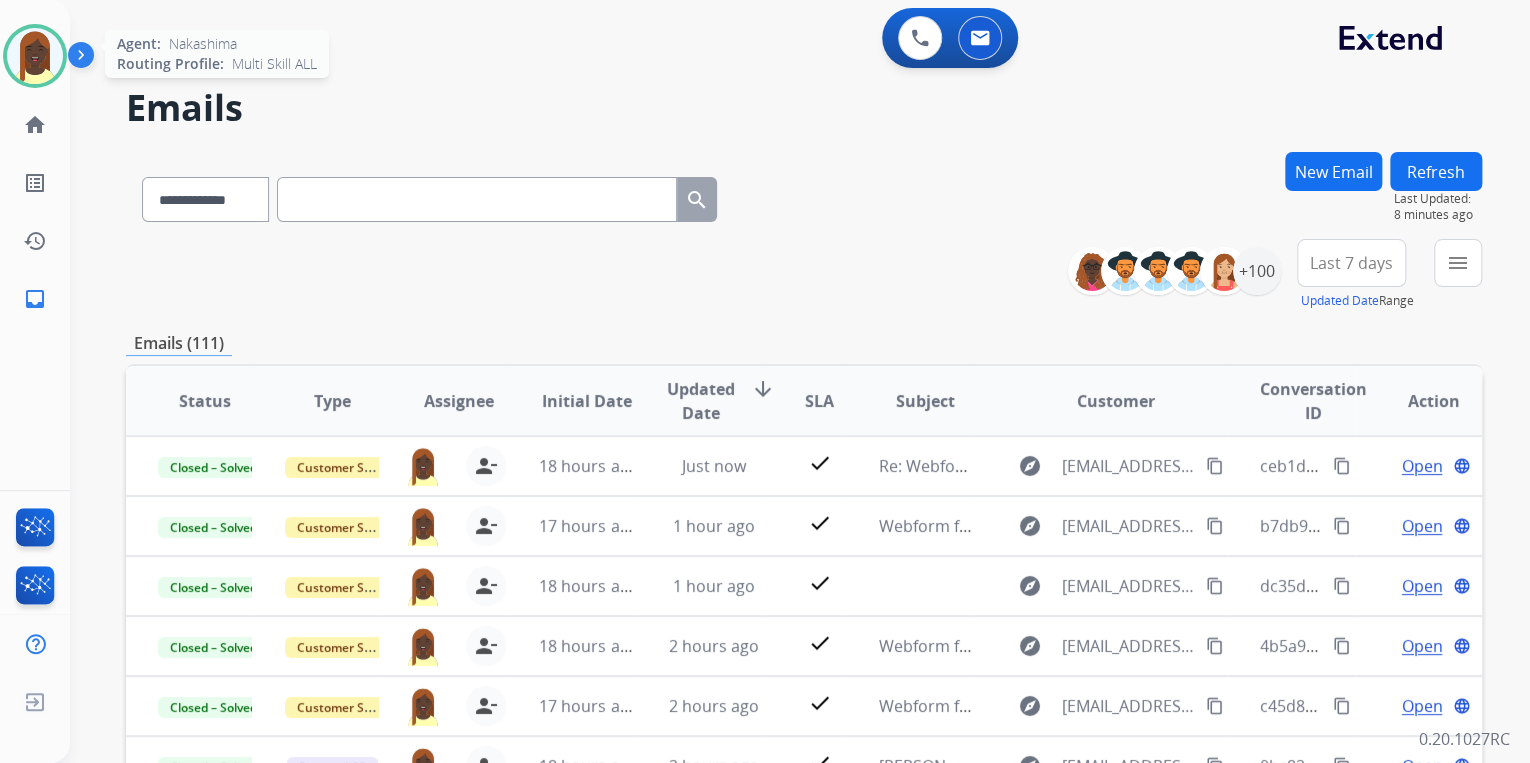 click at bounding box center [35, 56] 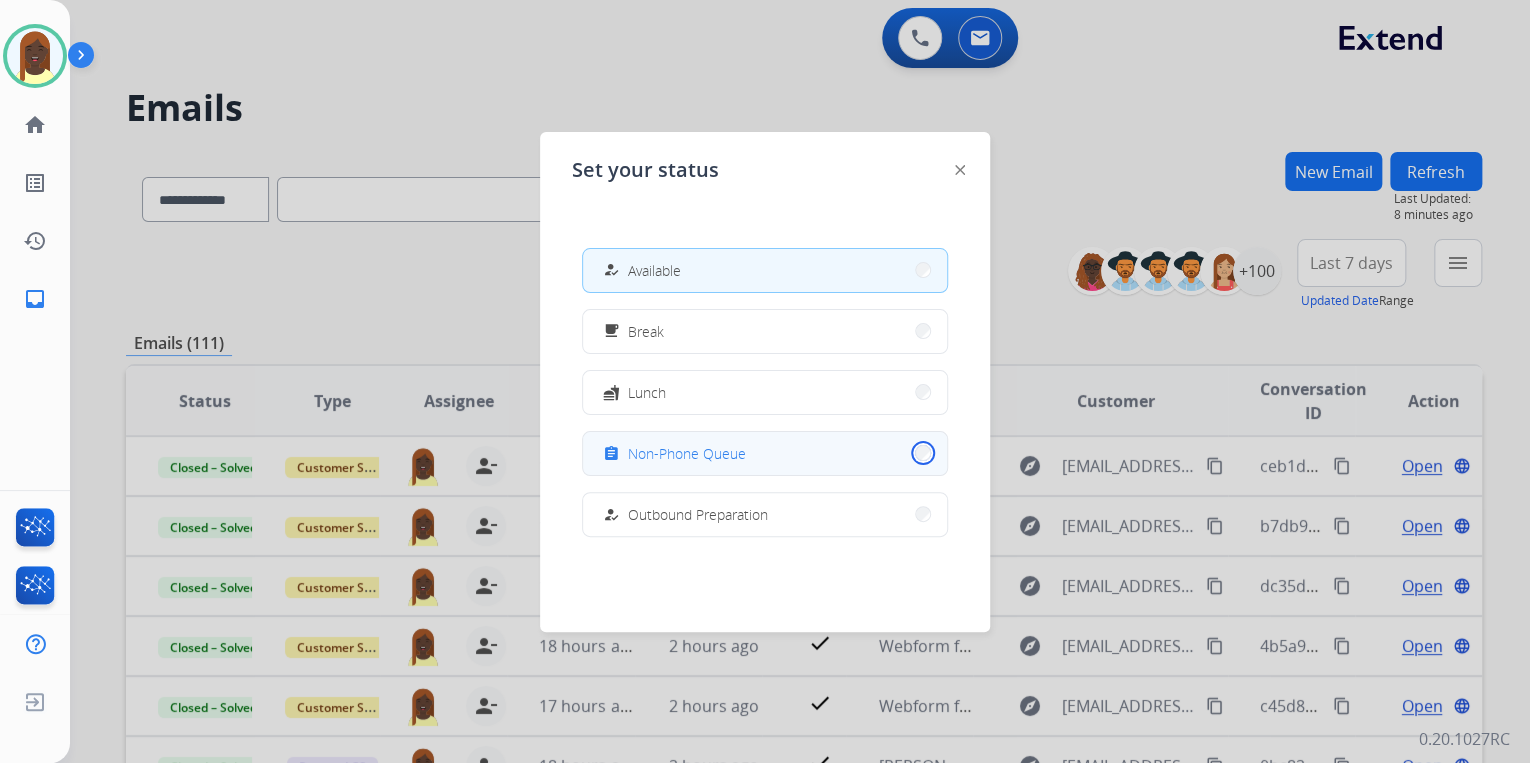 click on "assignment Non-Phone Queue" at bounding box center (765, 453) 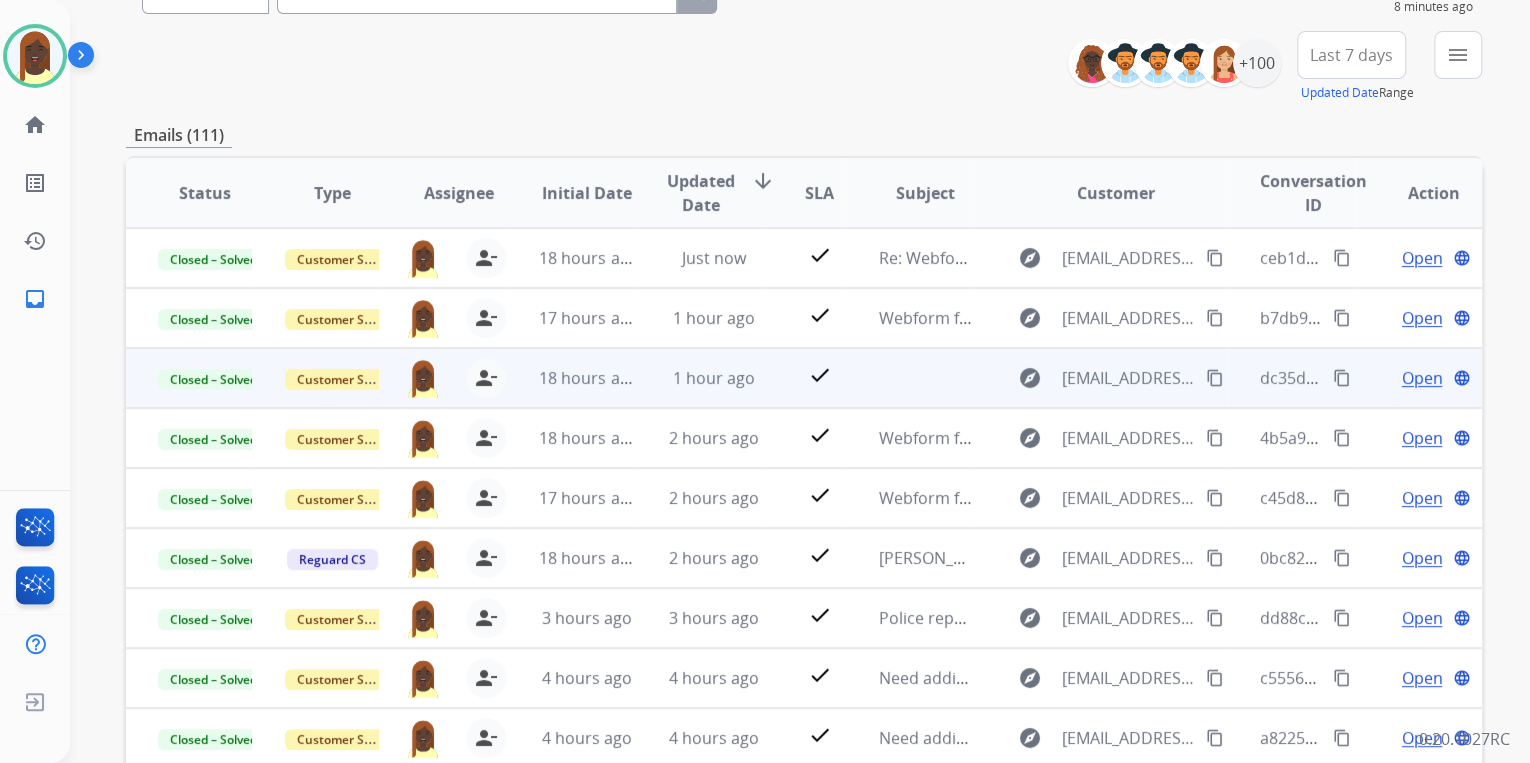 scroll, scrollTop: 80, scrollLeft: 0, axis: vertical 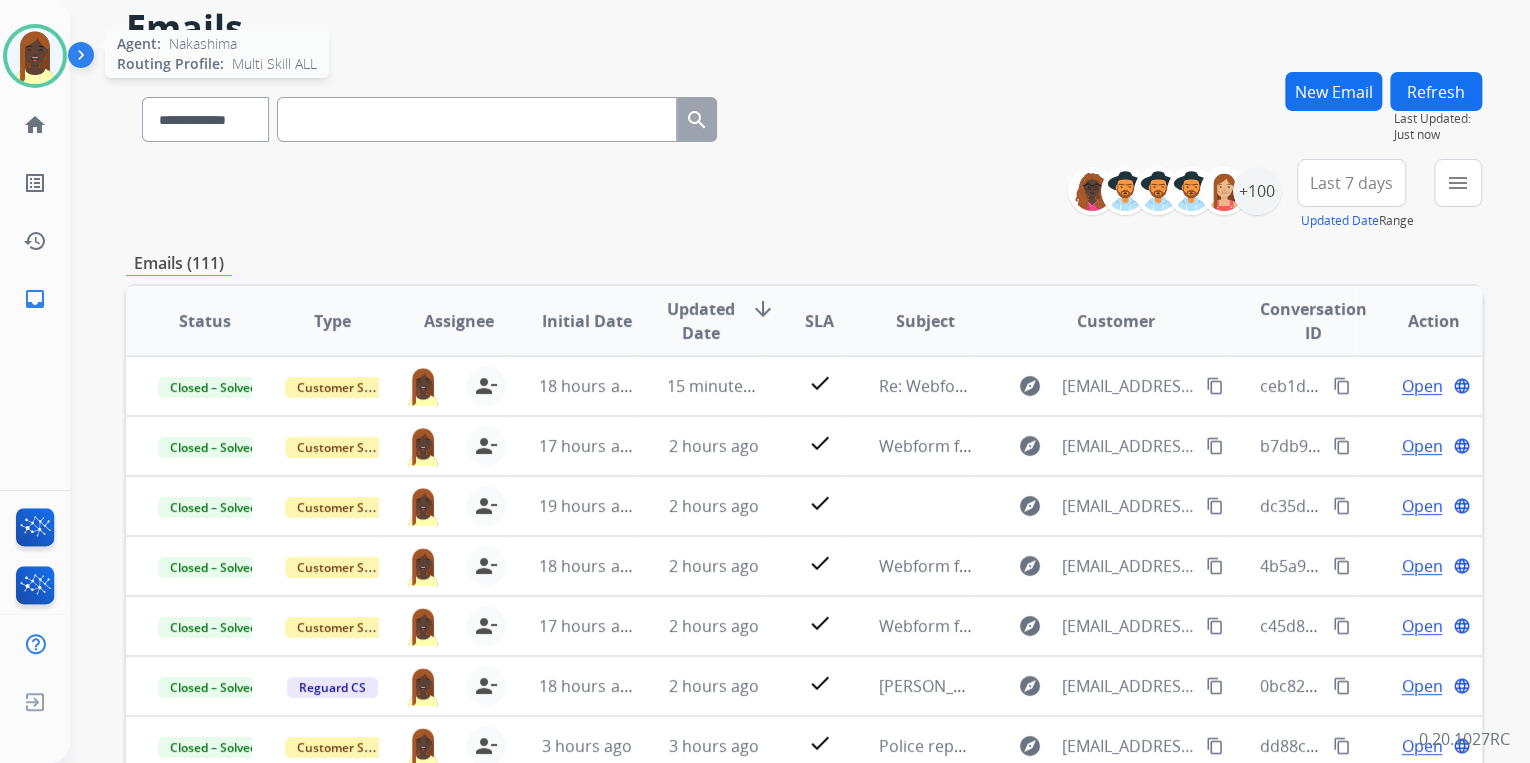 click at bounding box center [35, 56] 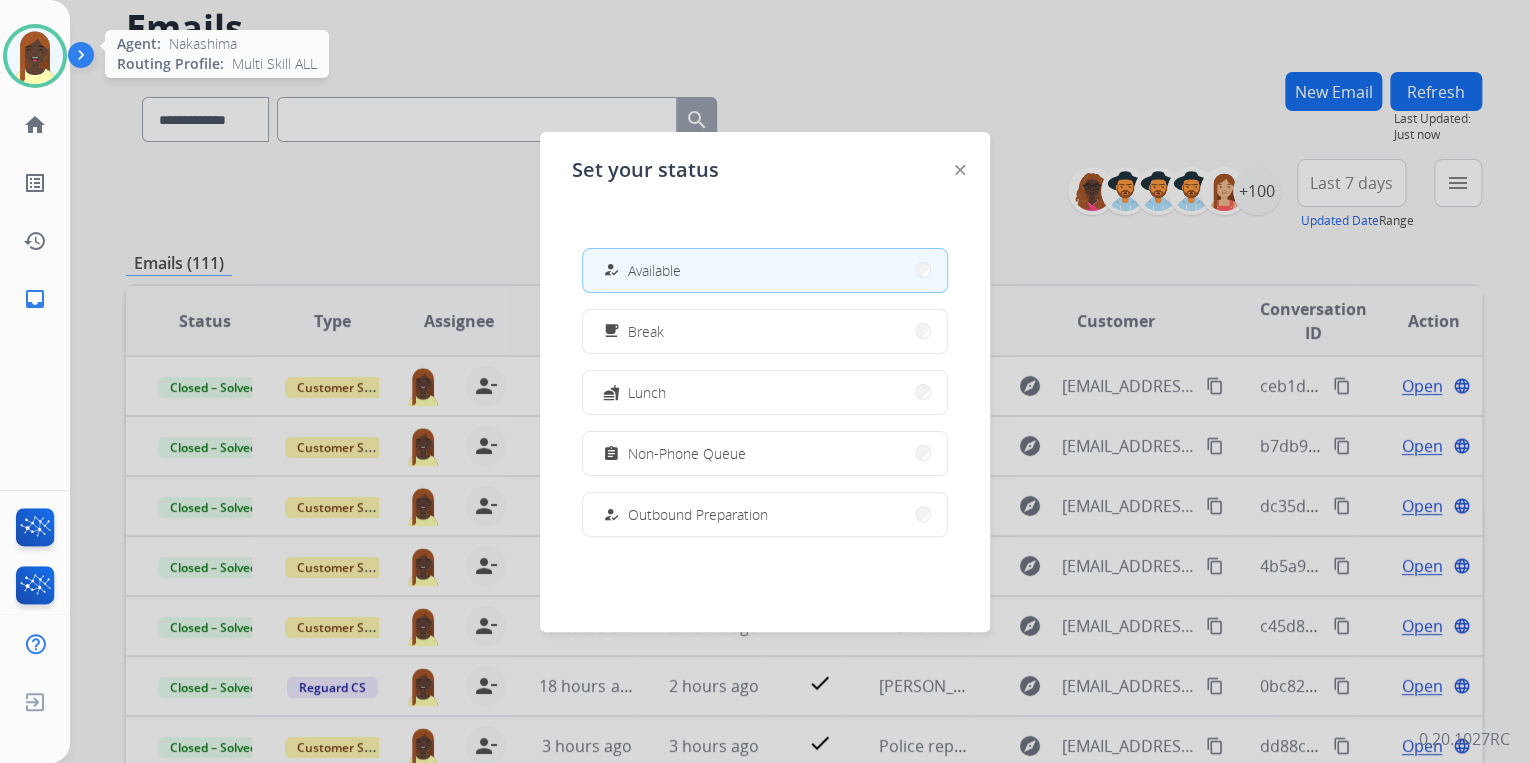 click at bounding box center [35, 56] 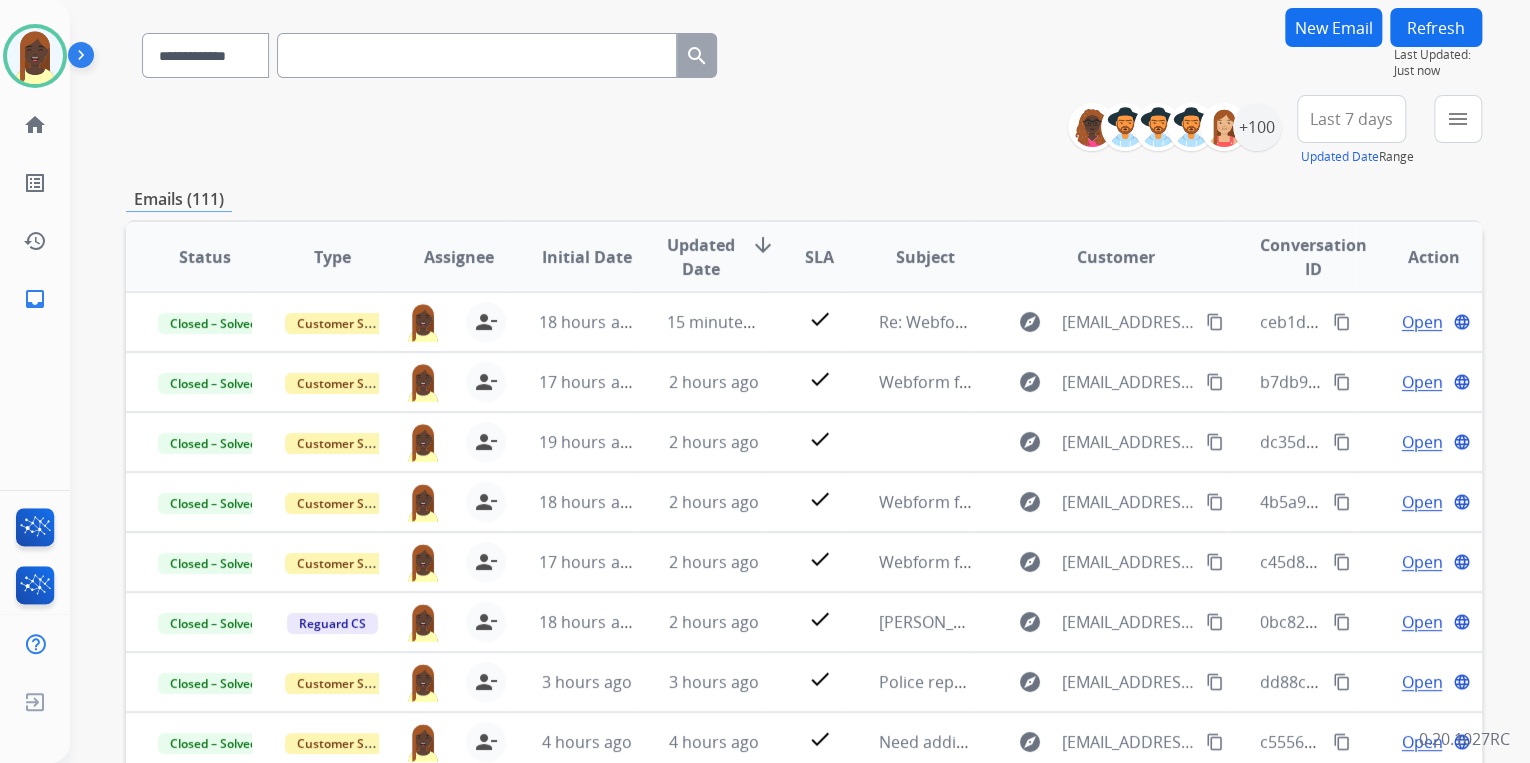 scroll, scrollTop: 0, scrollLeft: 0, axis: both 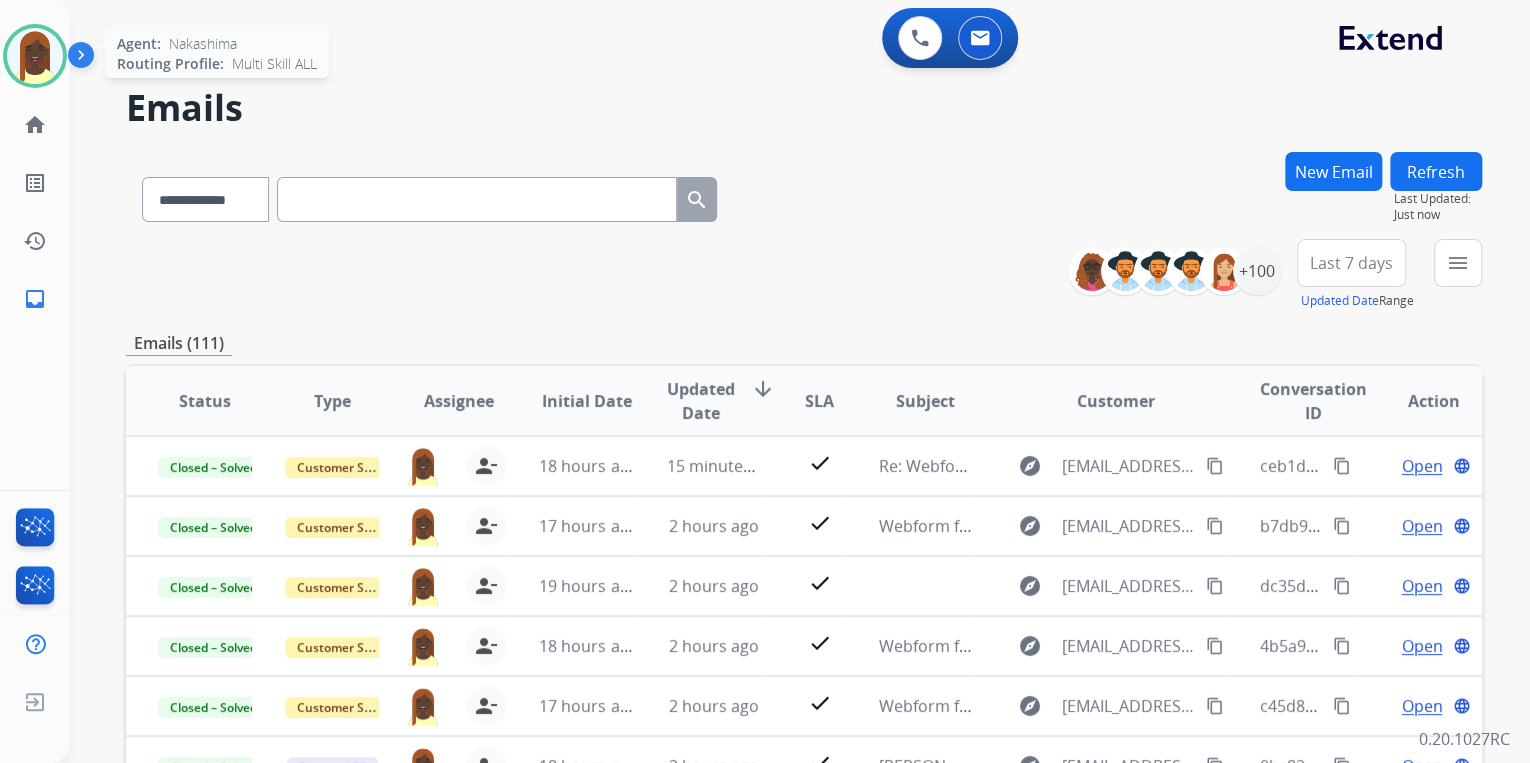 click at bounding box center (35, 56) 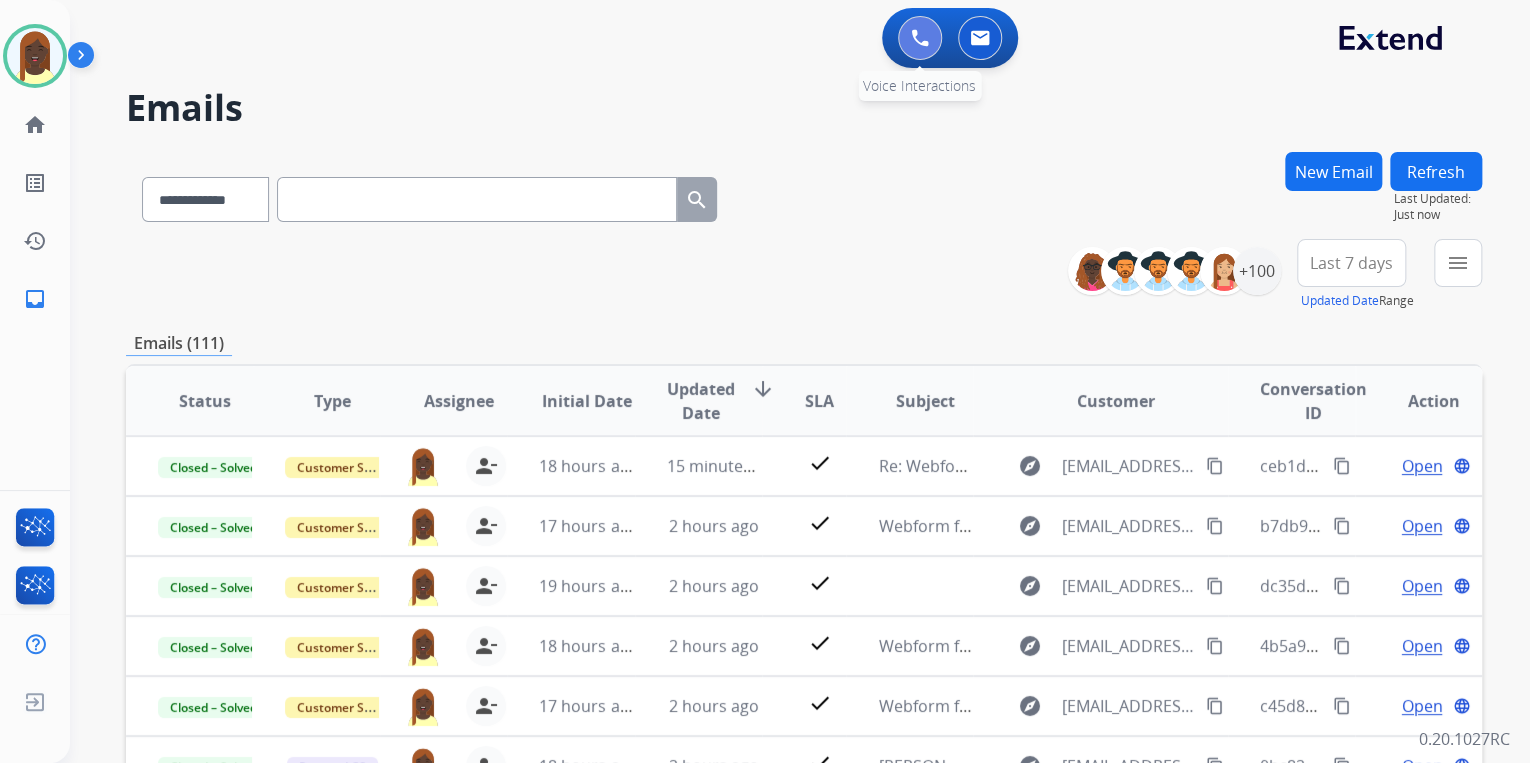 click at bounding box center [920, 38] 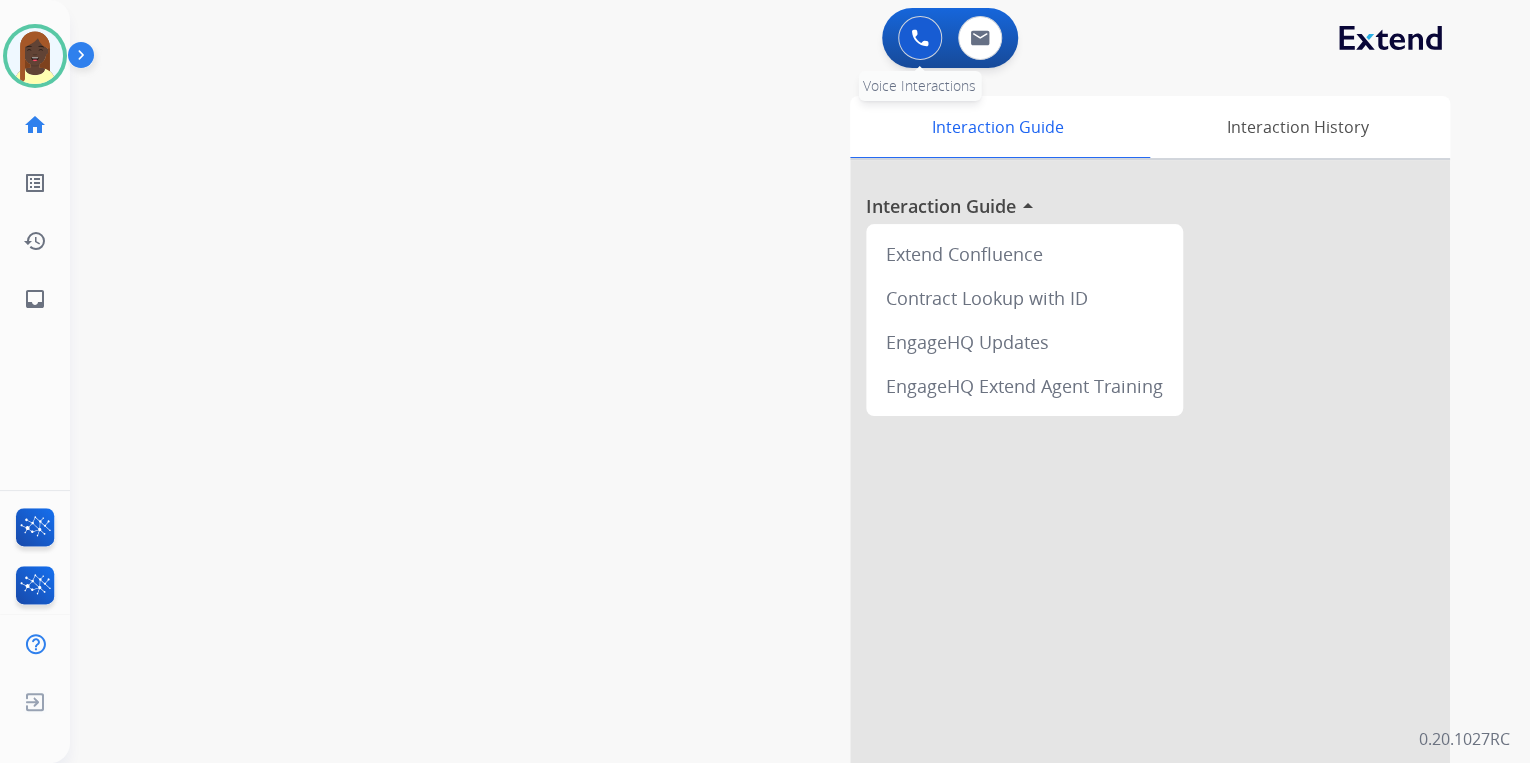drag, startPoint x: 910, startPoint y: 37, endPoint x: 913, endPoint y: 48, distance: 11.401754 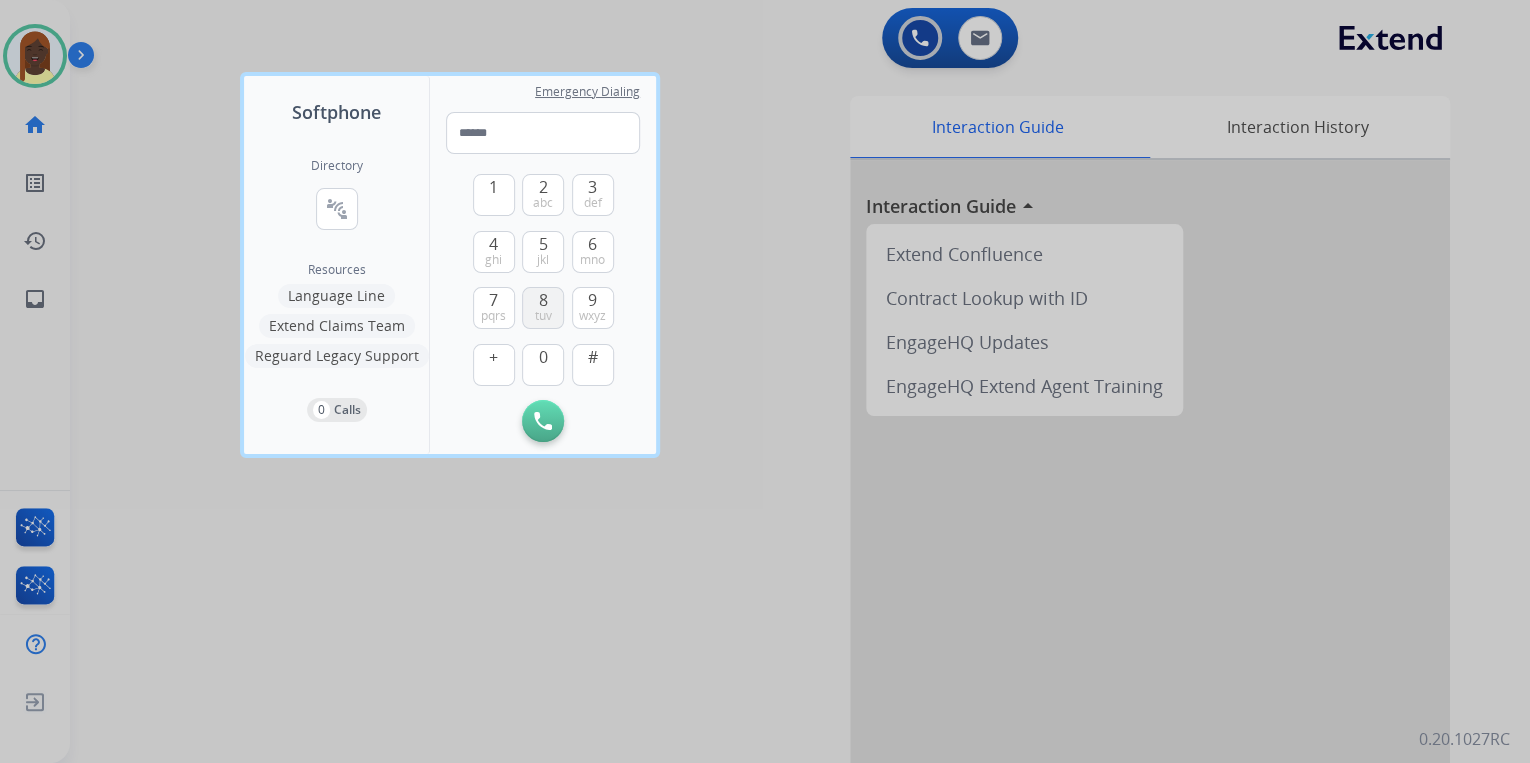 type on "**********" 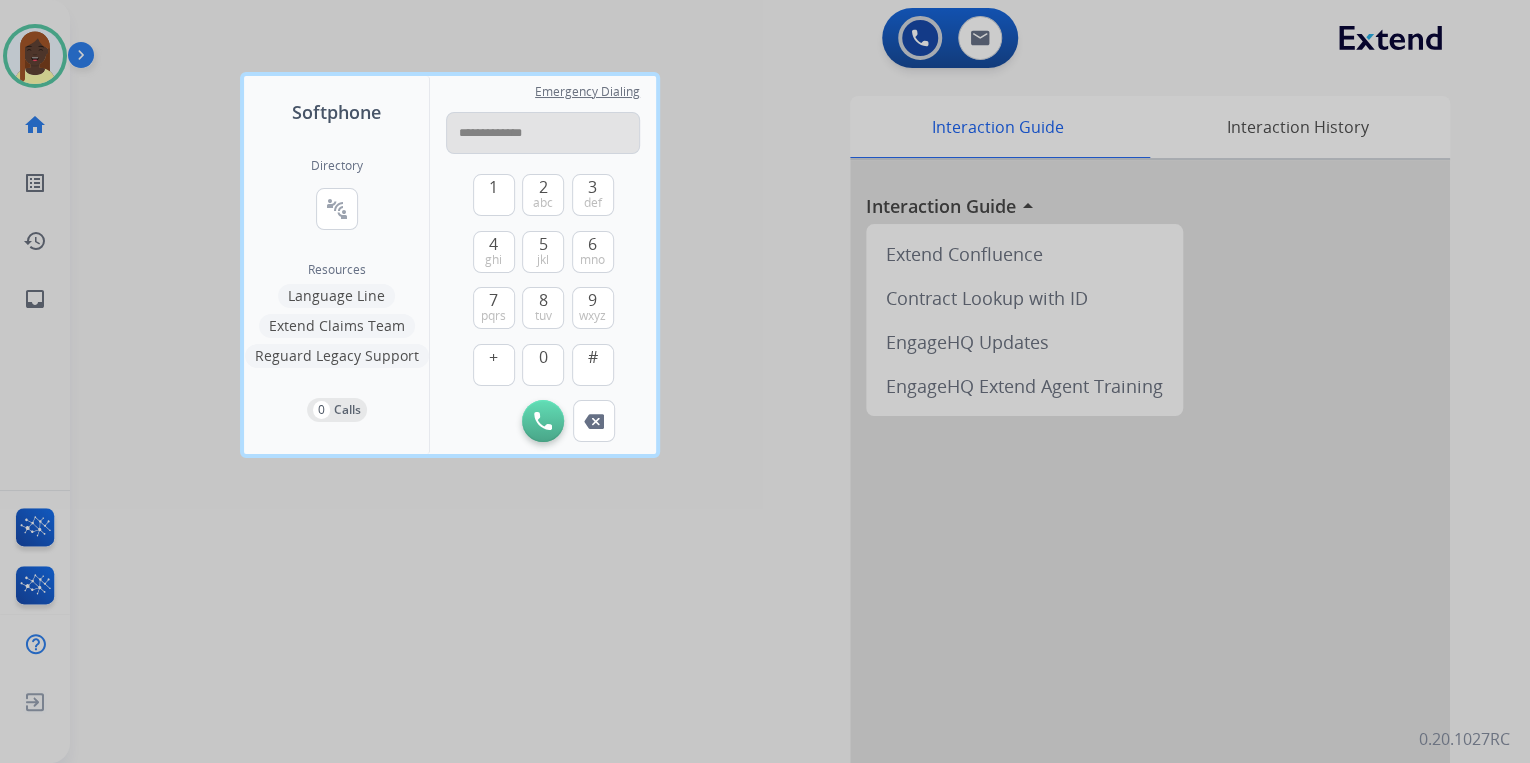 drag, startPoint x: 562, startPoint y: 131, endPoint x: 451, endPoint y: 135, distance: 111.07205 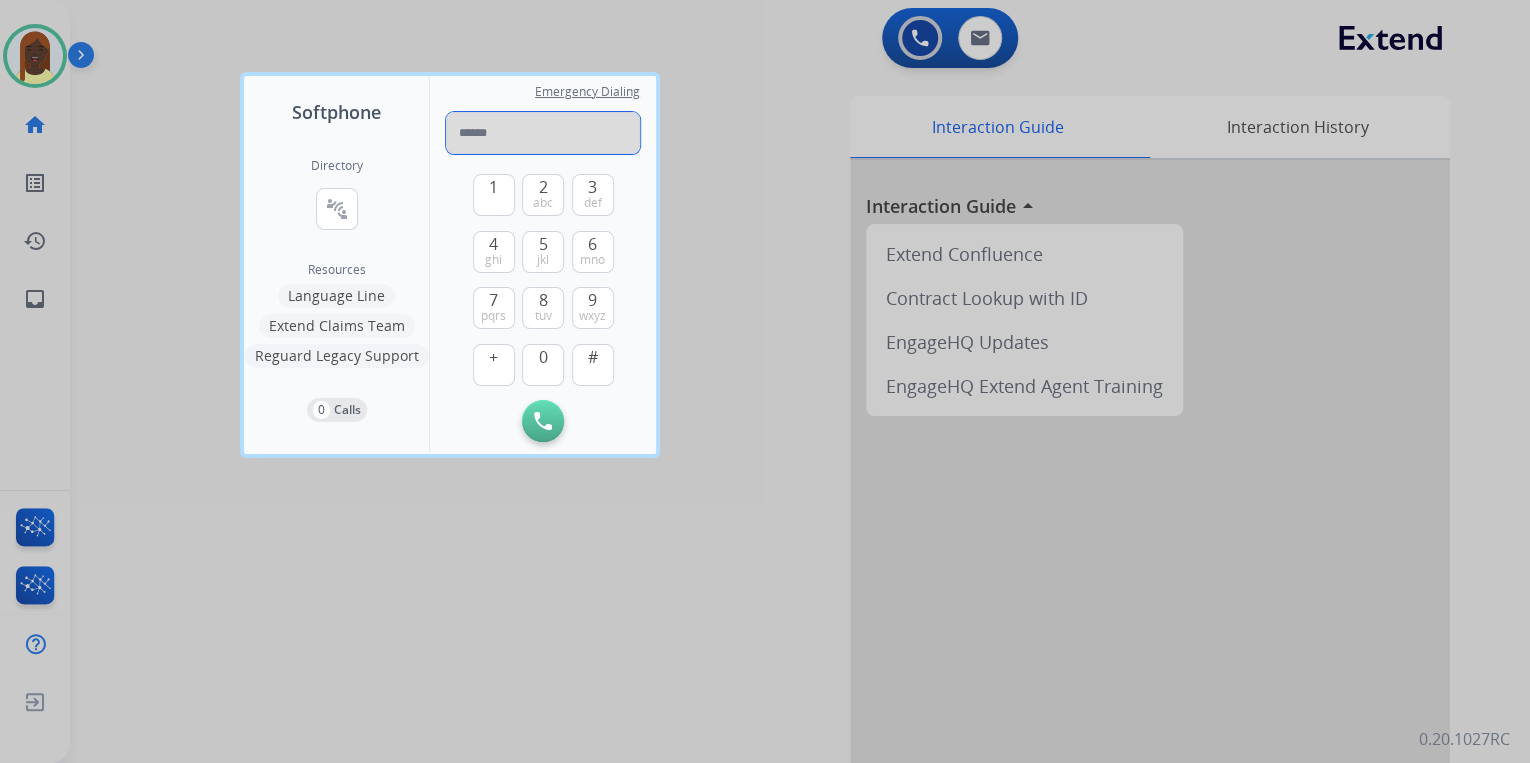 click at bounding box center [543, 133] 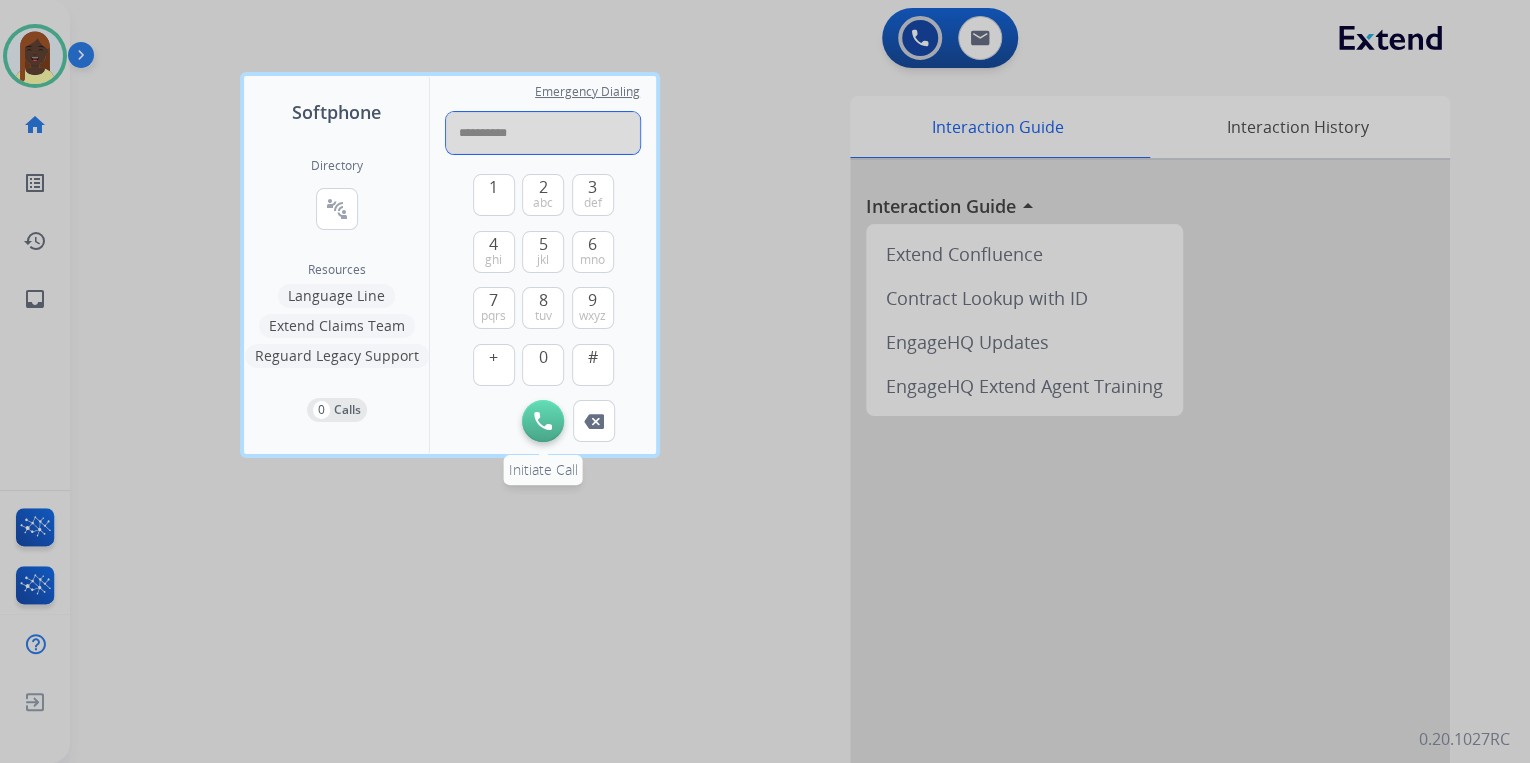 type on "**********" 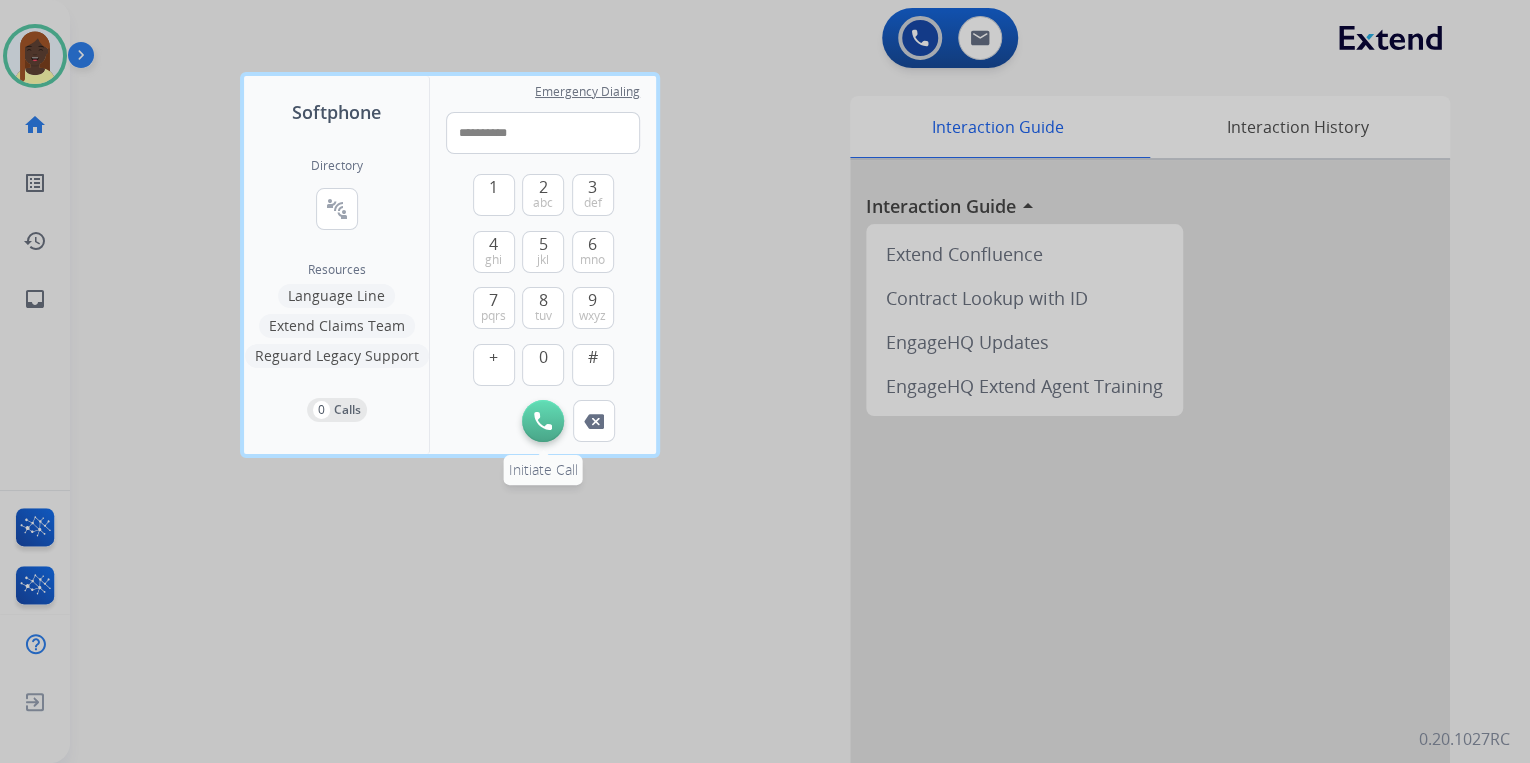 click at bounding box center (543, 421) 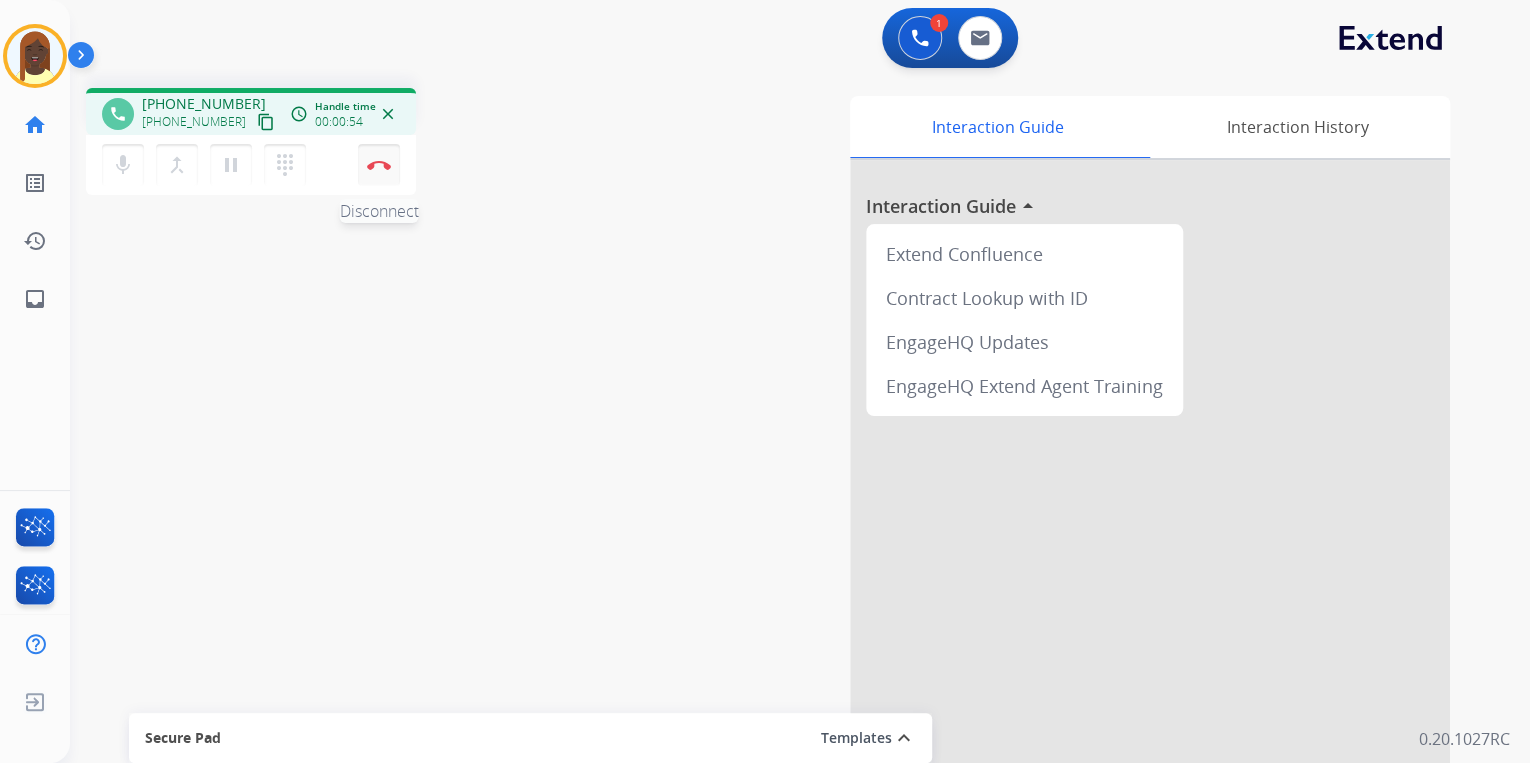 click on "Disconnect" at bounding box center (379, 165) 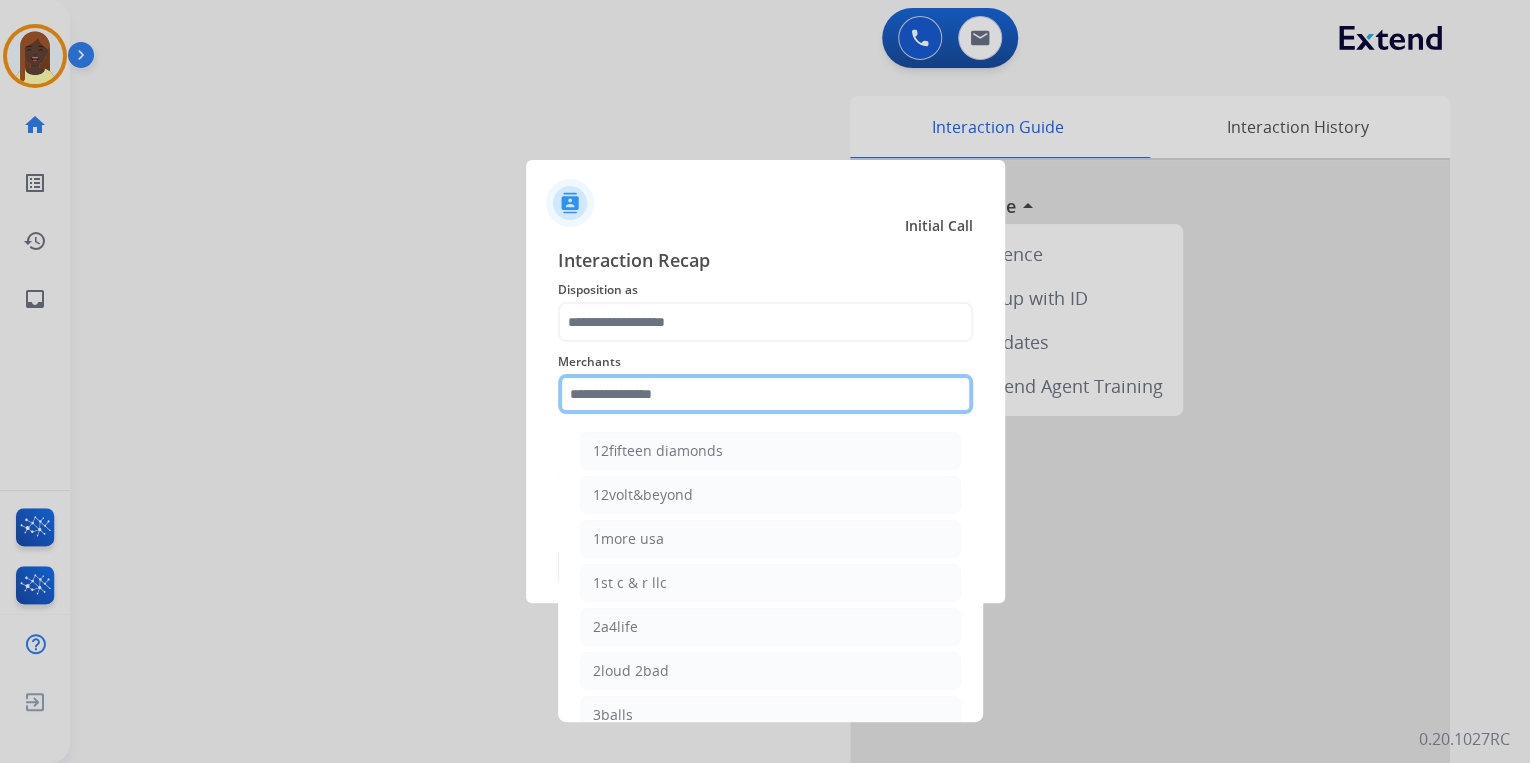 click 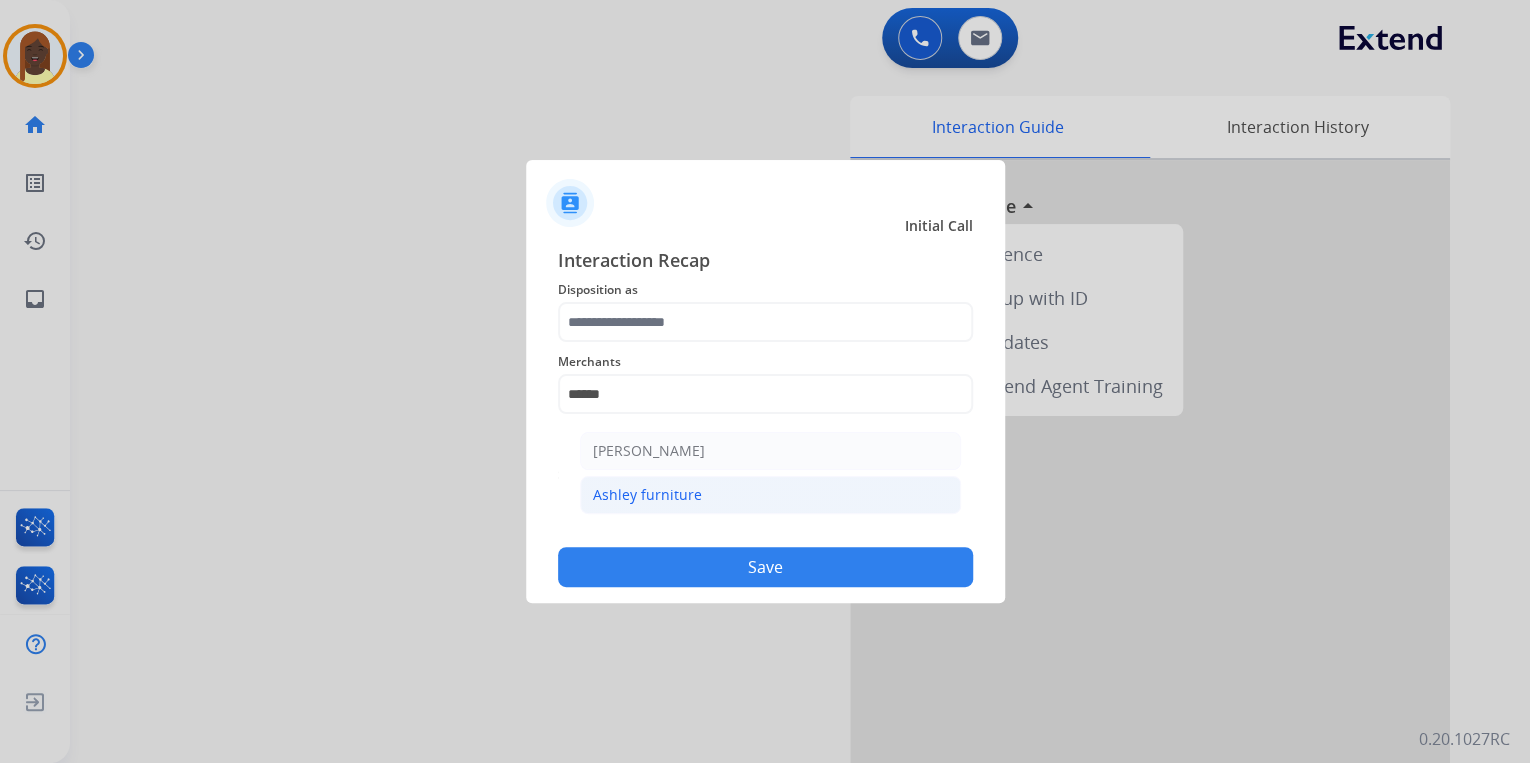 drag, startPoint x: 668, startPoint y: 501, endPoint x: 626, endPoint y: 424, distance: 87.70975 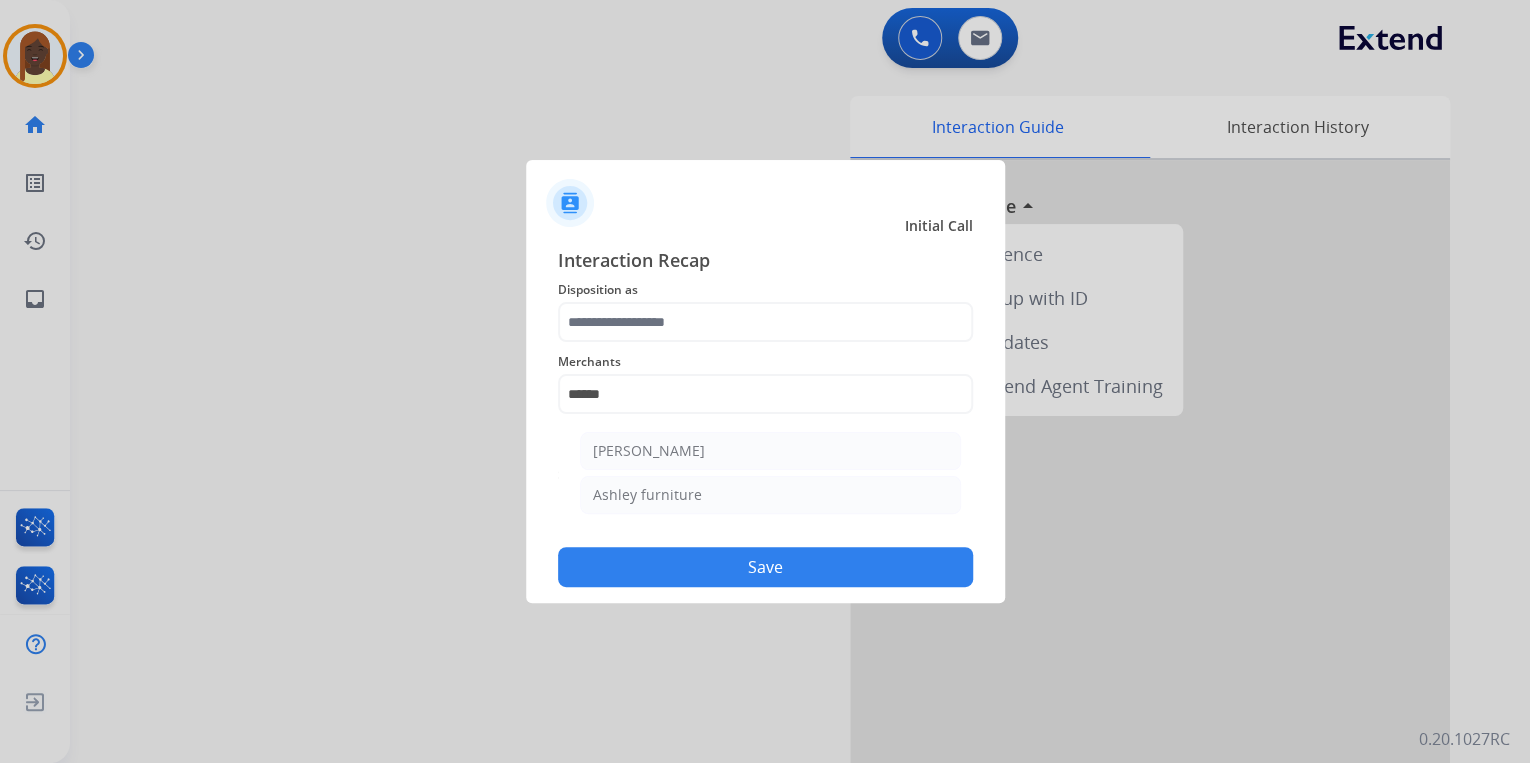 click on "Ashley furniture" 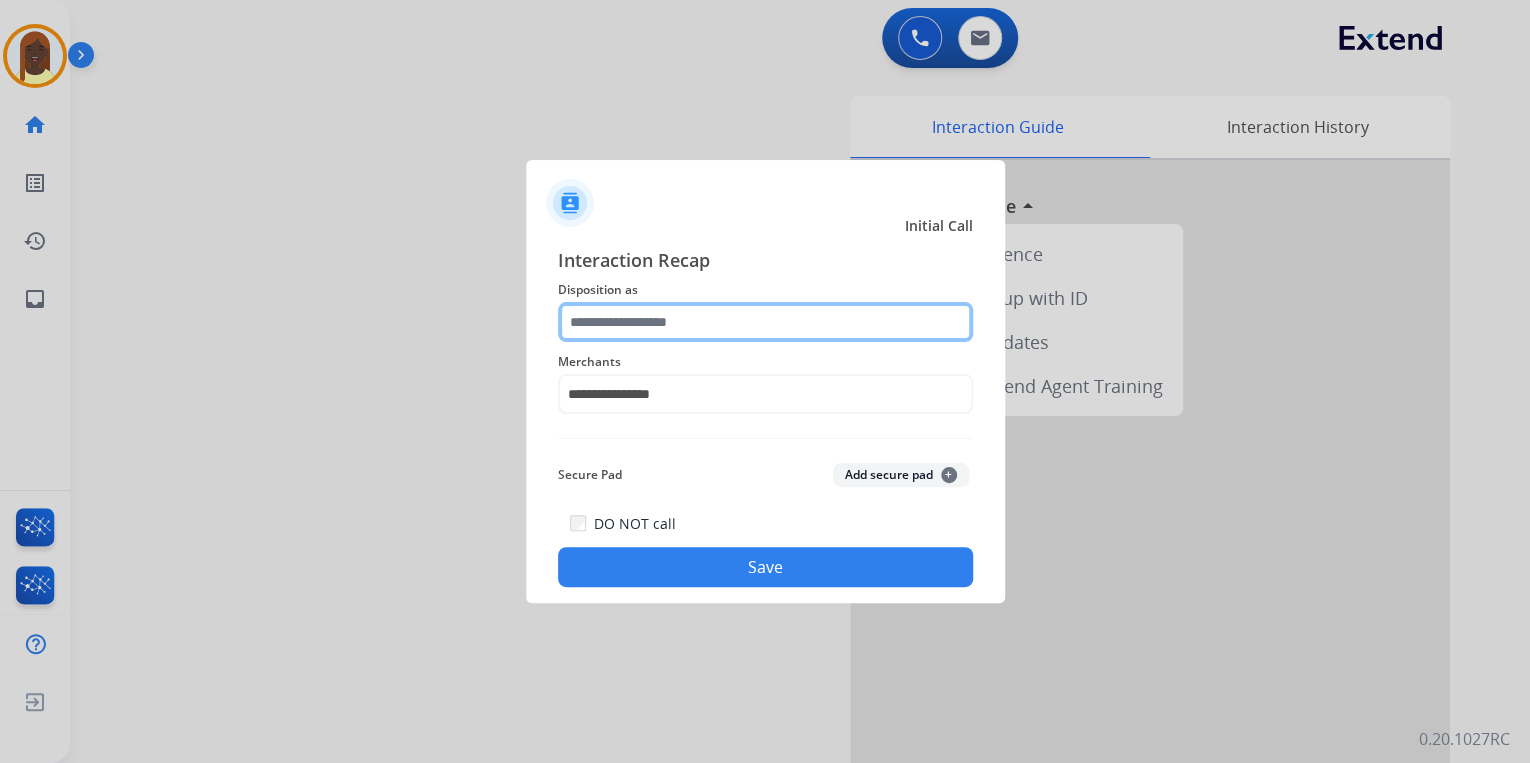 click 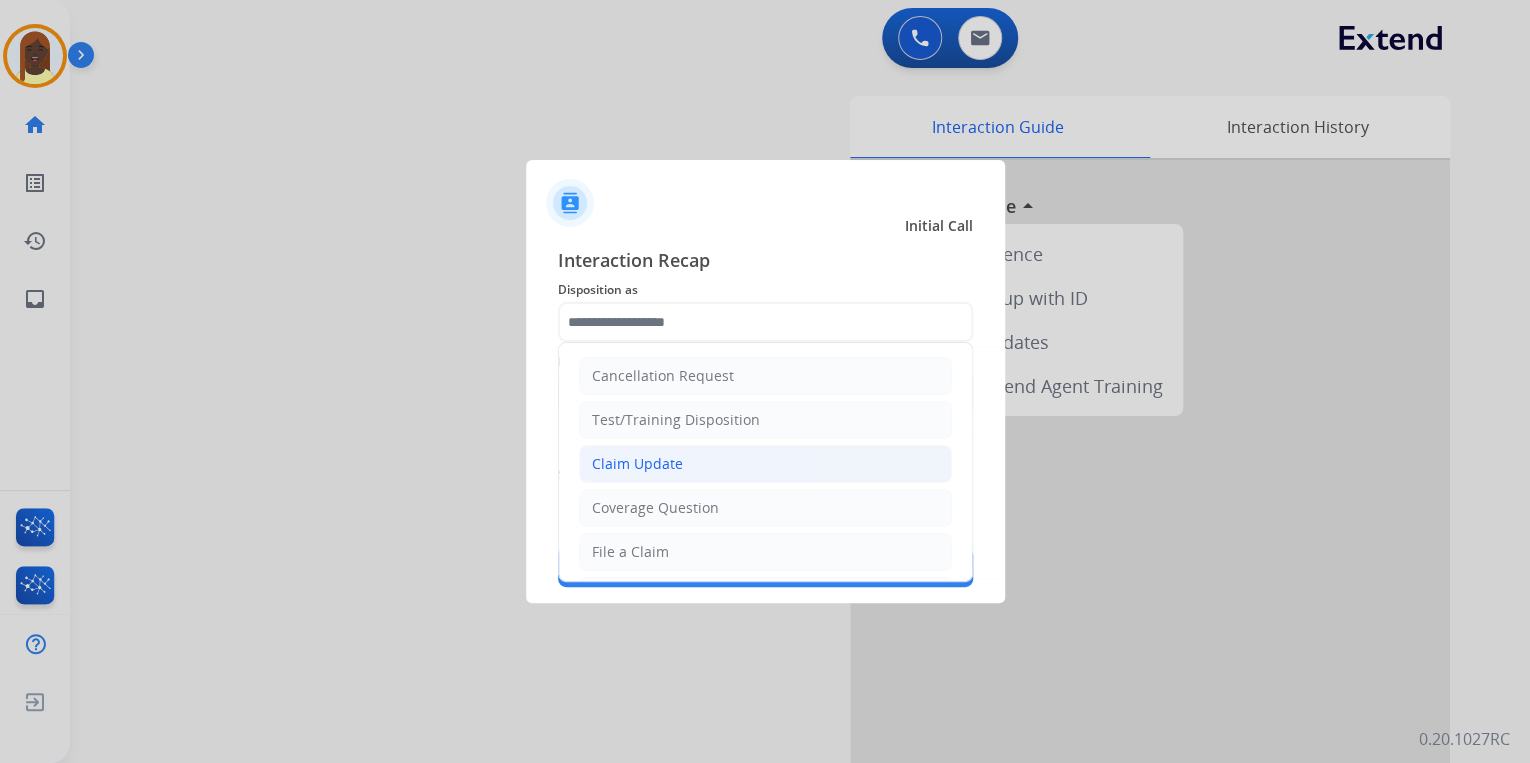 click on "Claim Update" 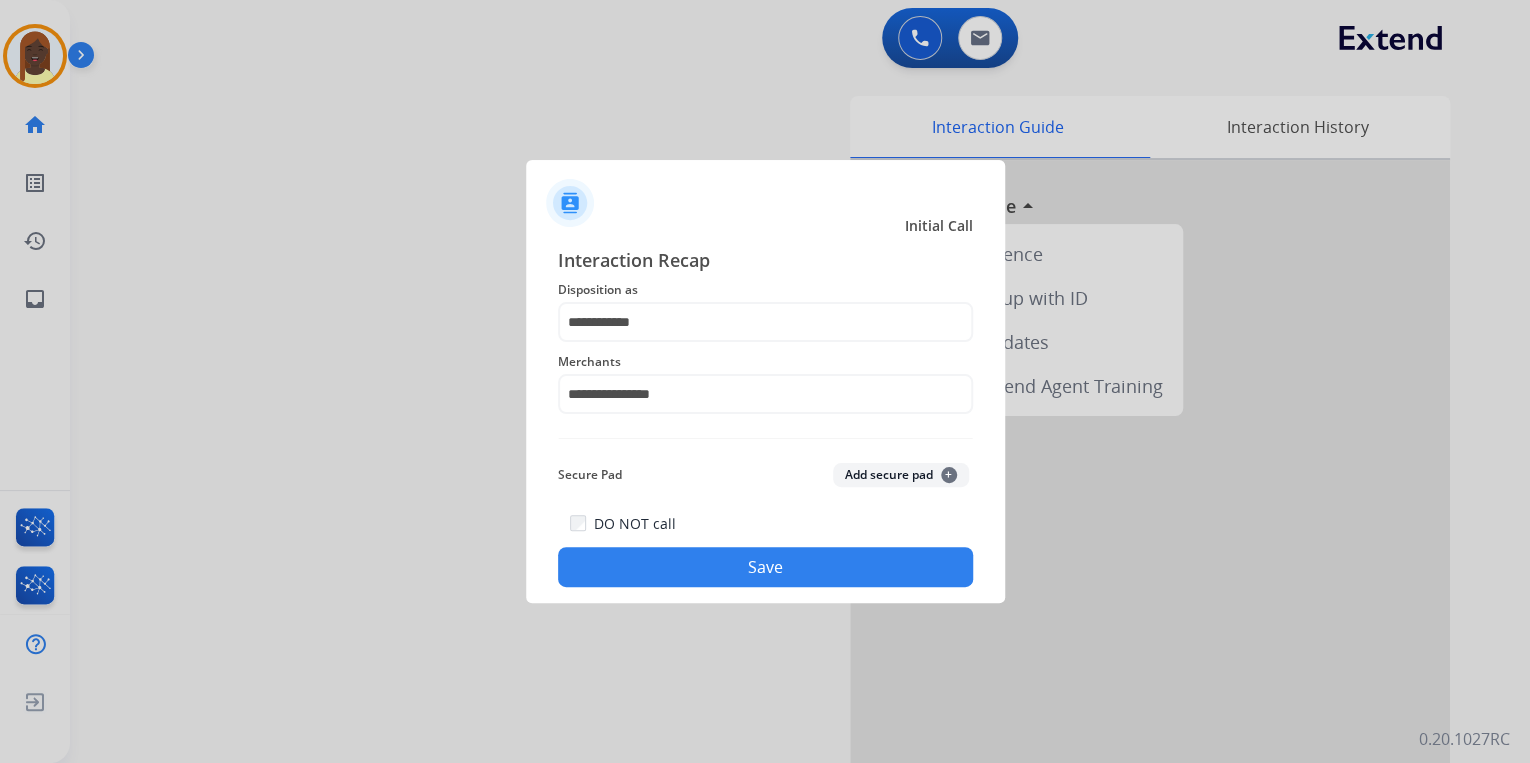 click on "Save" 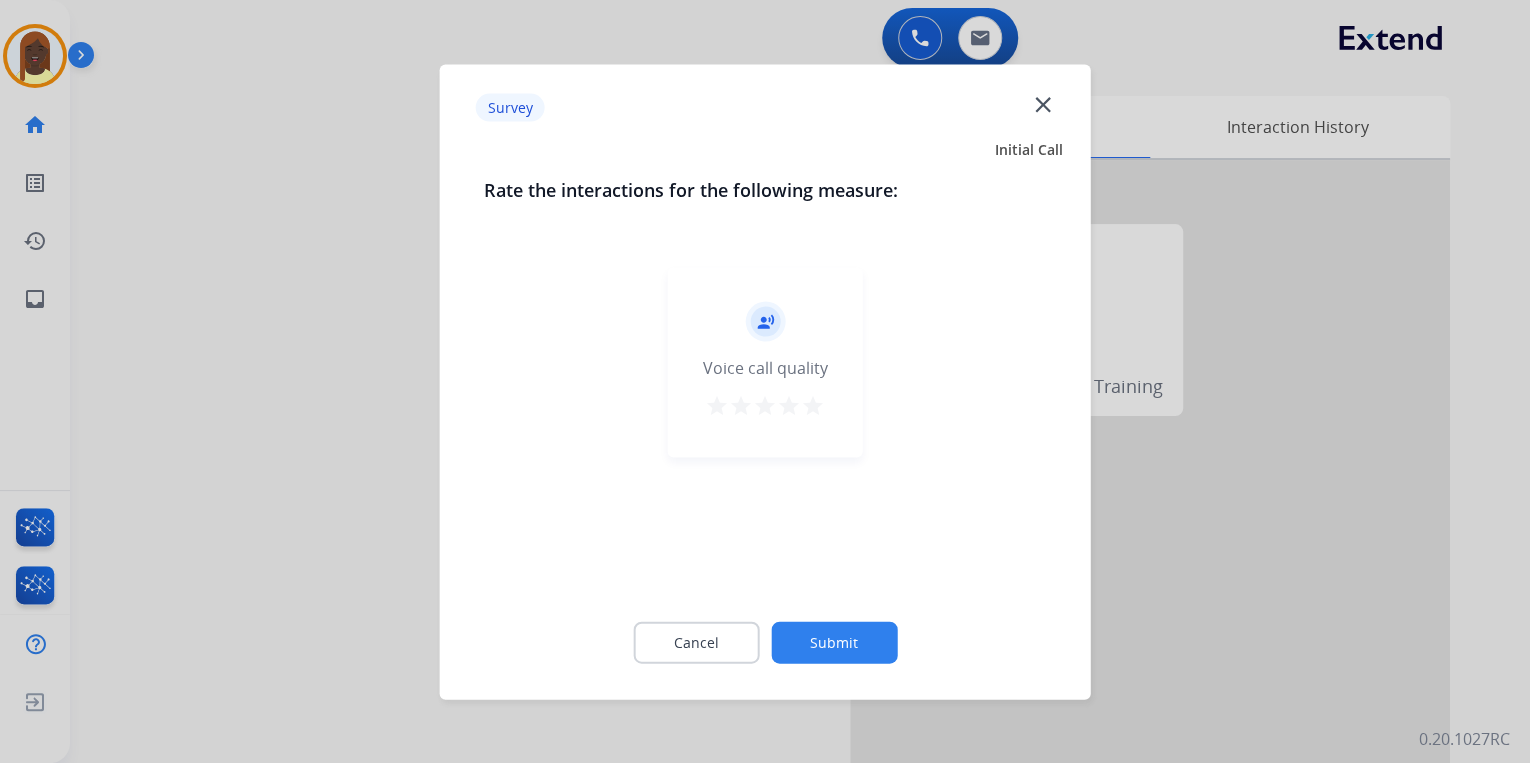 drag, startPoint x: 813, startPoint y: 406, endPoint x: 812, endPoint y: 552, distance: 146.00342 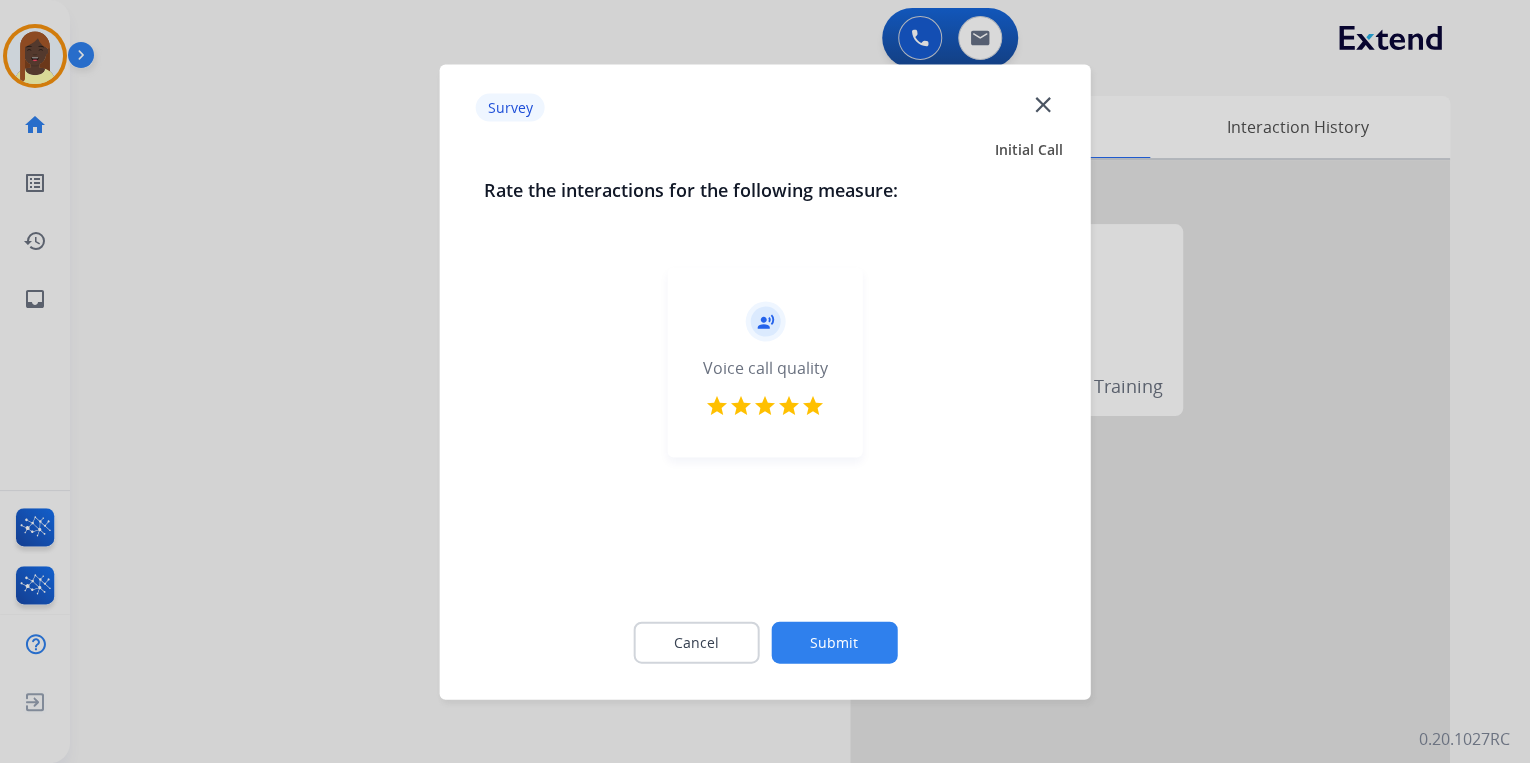 click on "Submit" 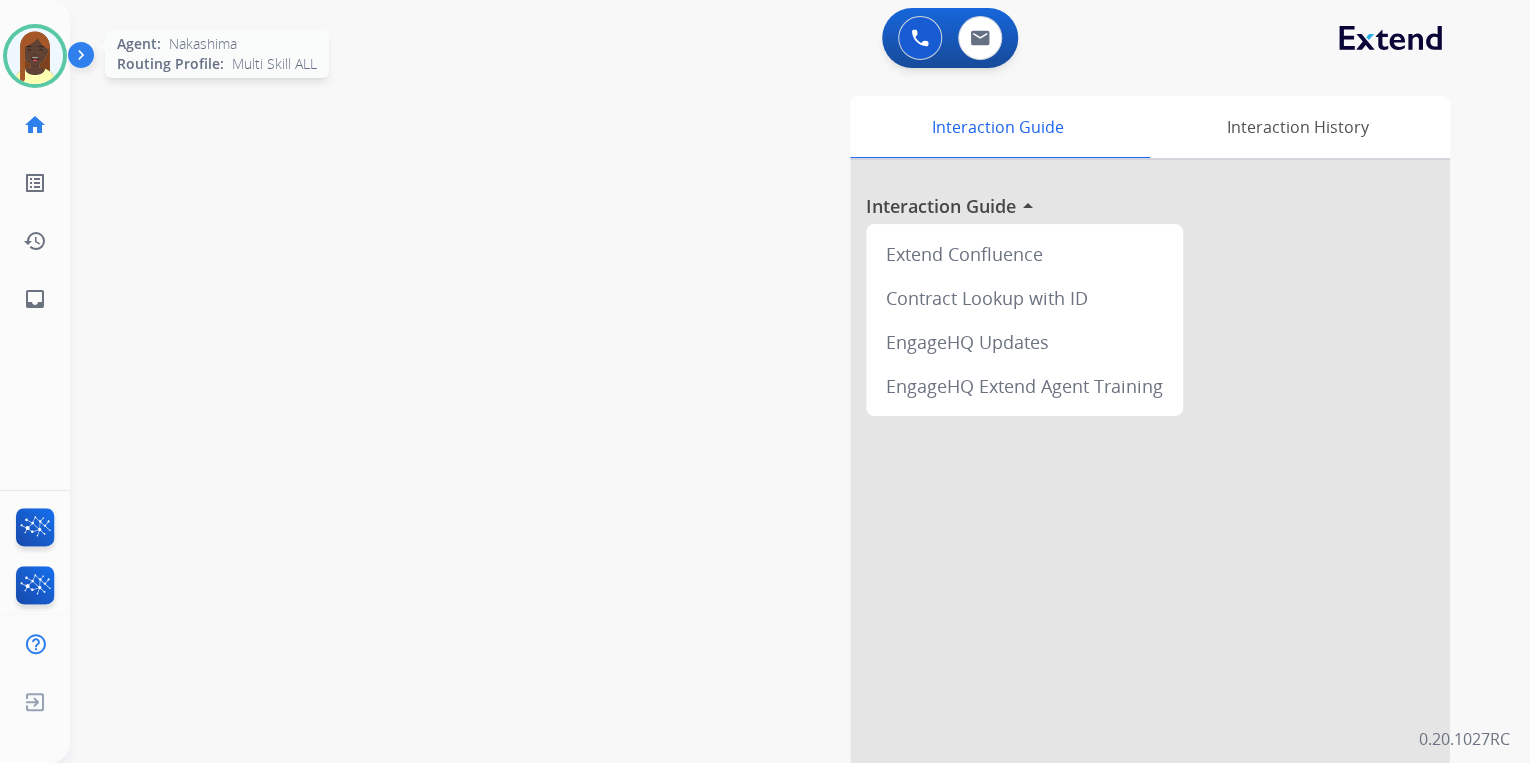 click at bounding box center (35, 56) 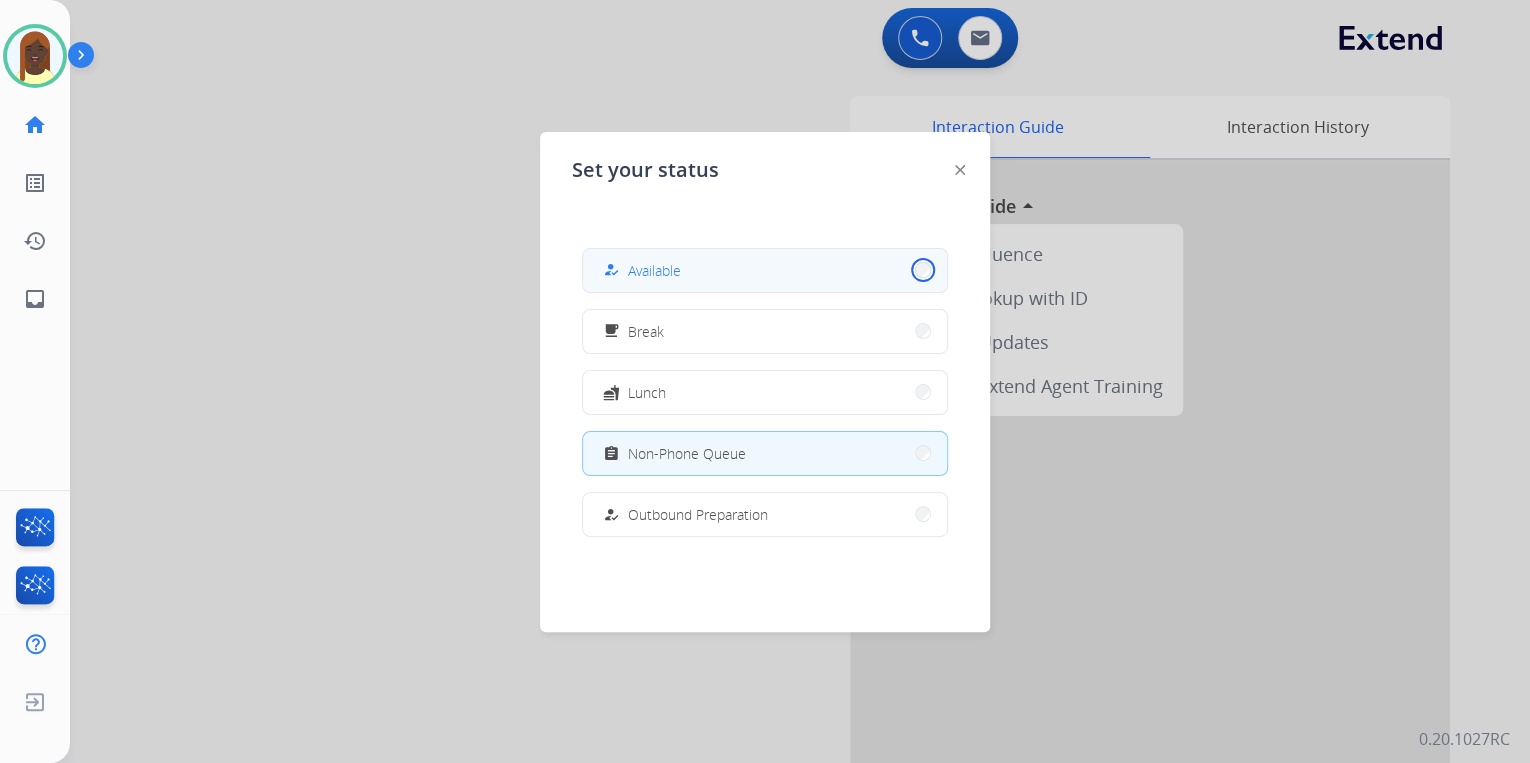 click on "how_to_reg Available" at bounding box center (765, 270) 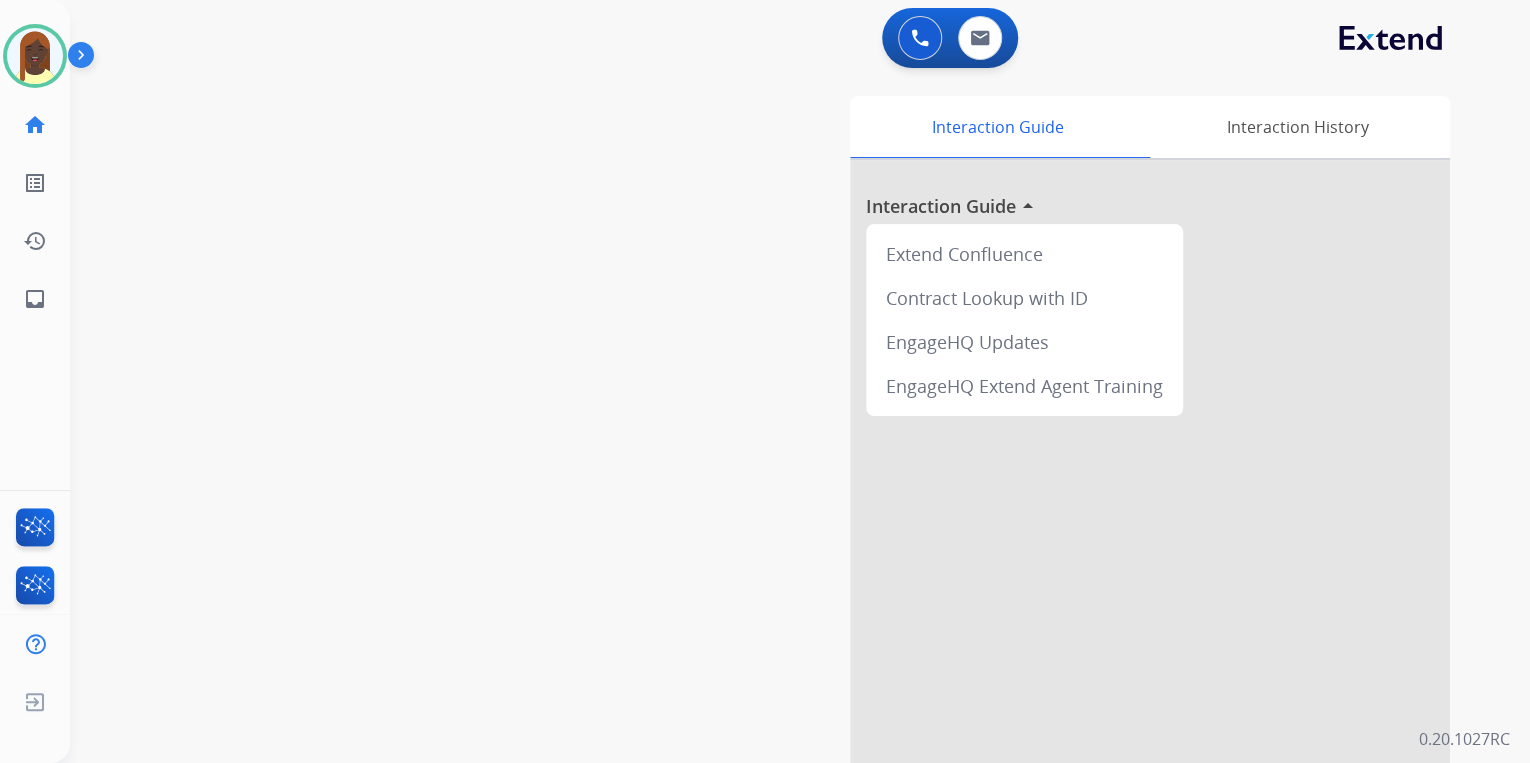 click on "swap_horiz Break voice bridge close_fullscreen Connect 3-Way Call merge_type Separate 3-Way Call  Interaction Guide   Interaction History  Interaction Guide arrow_drop_up  Extend Confluence   Contract Lookup with ID   EngageHQ Updates   EngageHQ Extend Agent Training" at bounding box center (776, 489) 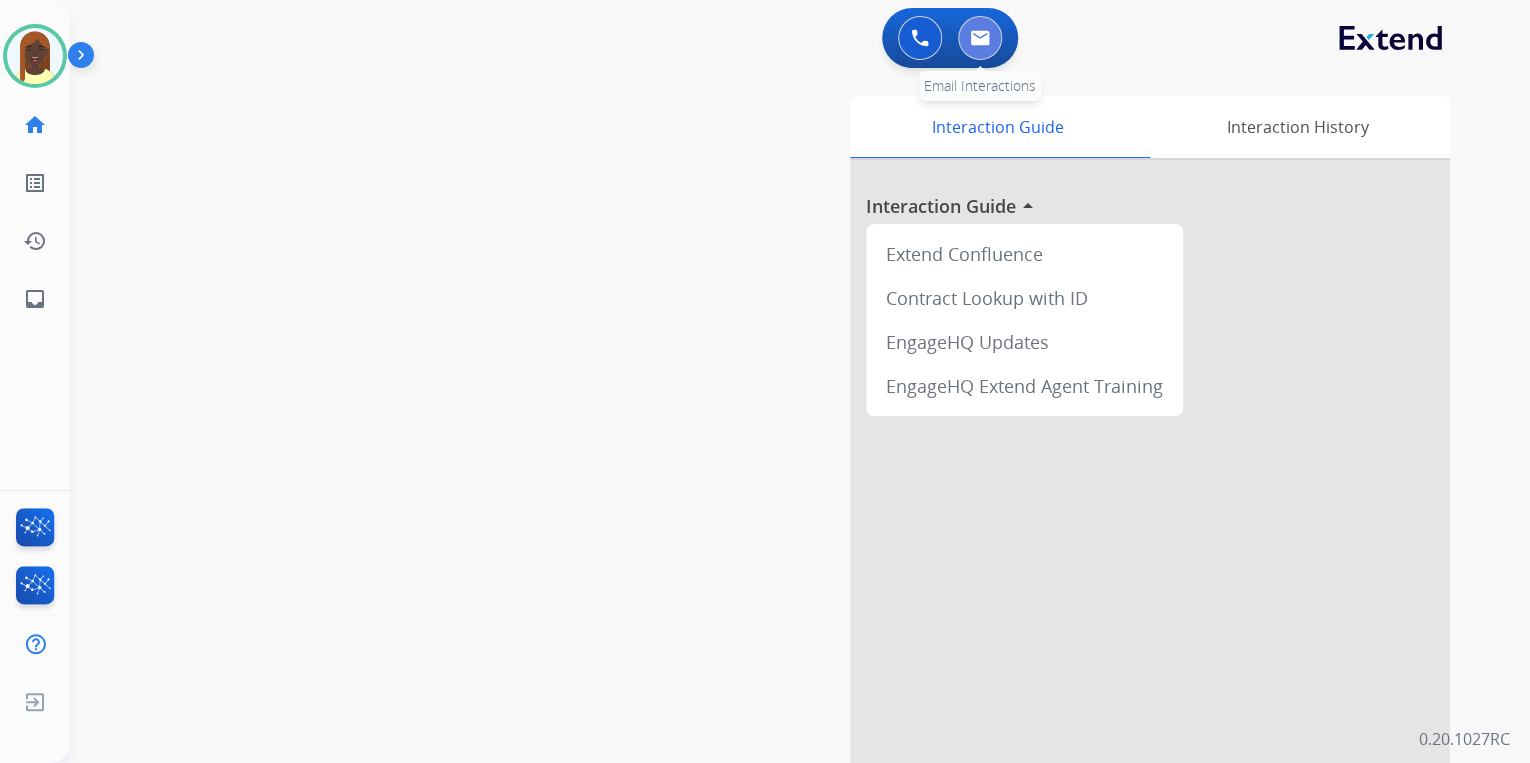 click at bounding box center (980, 38) 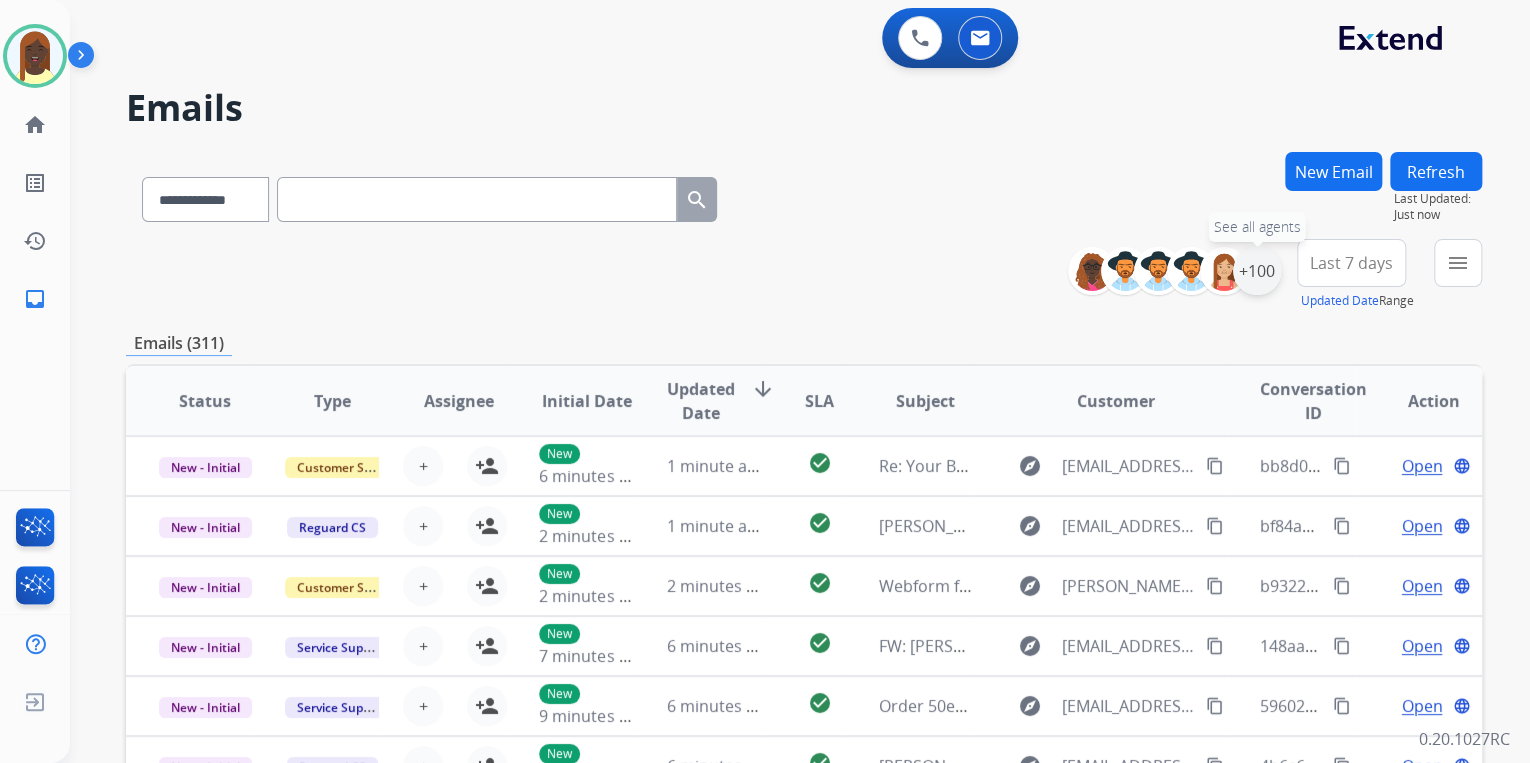 click on "+100" at bounding box center [1257, 271] 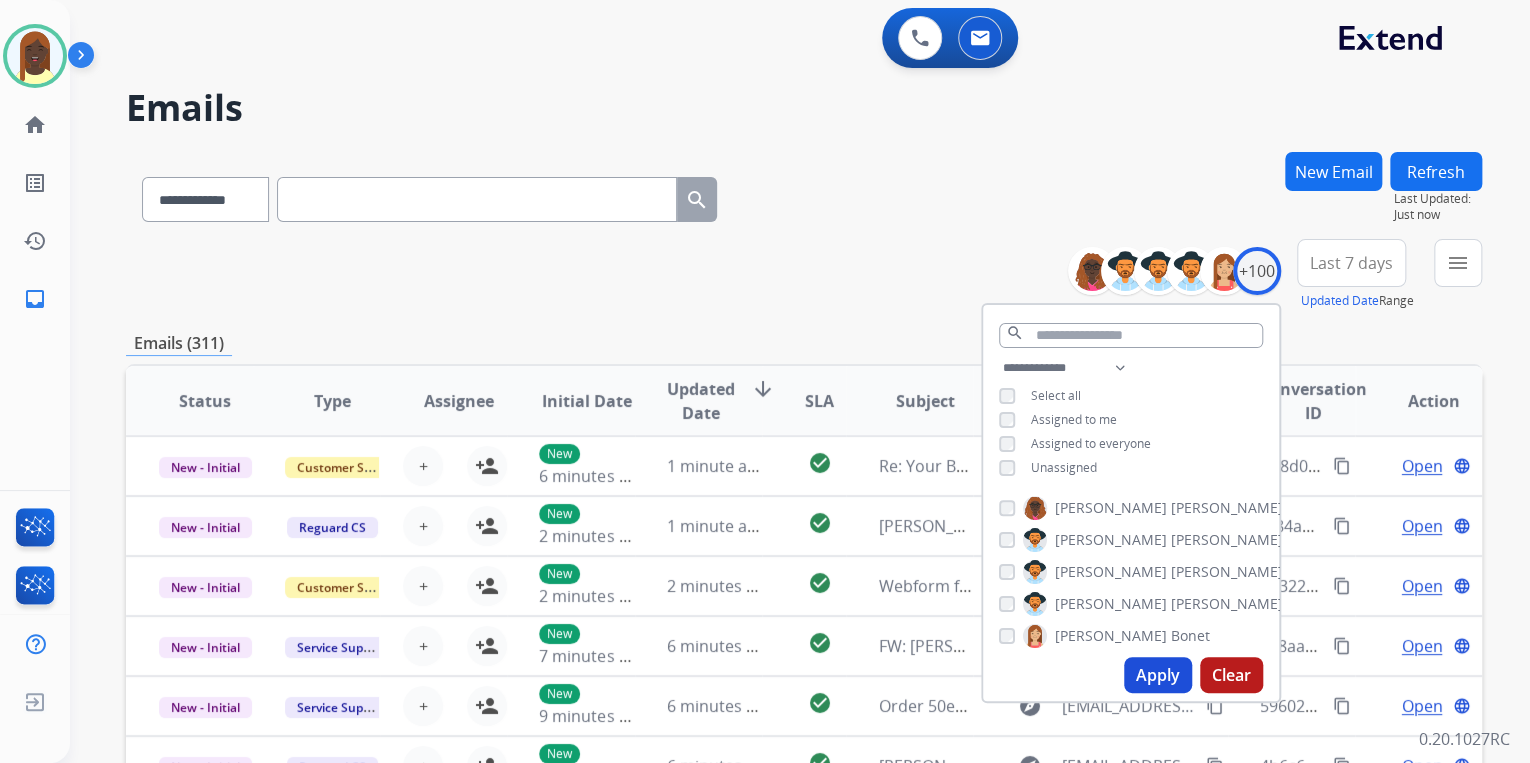 click on "Apply" at bounding box center (1158, 675) 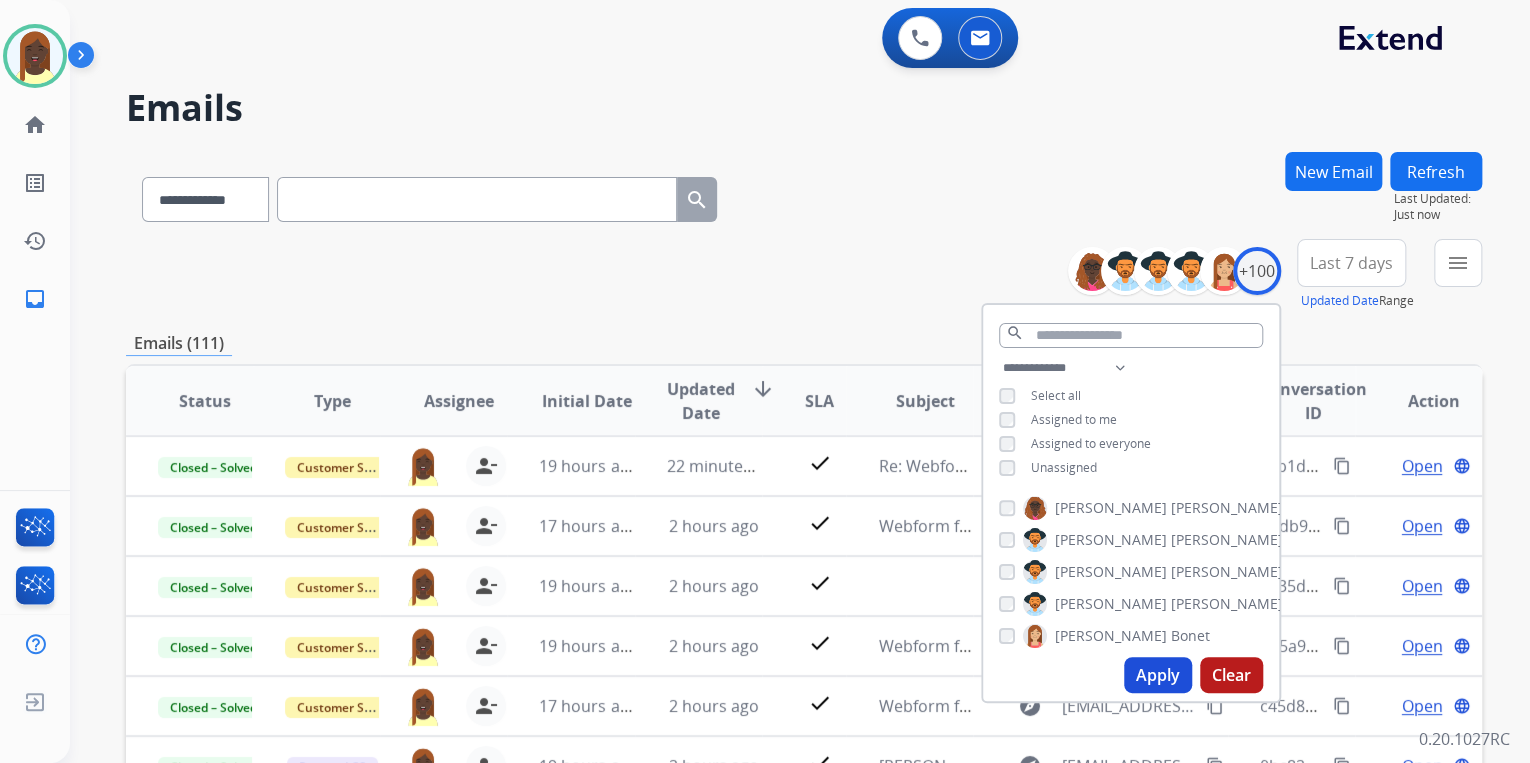click on "**********" at bounding box center [804, 275] 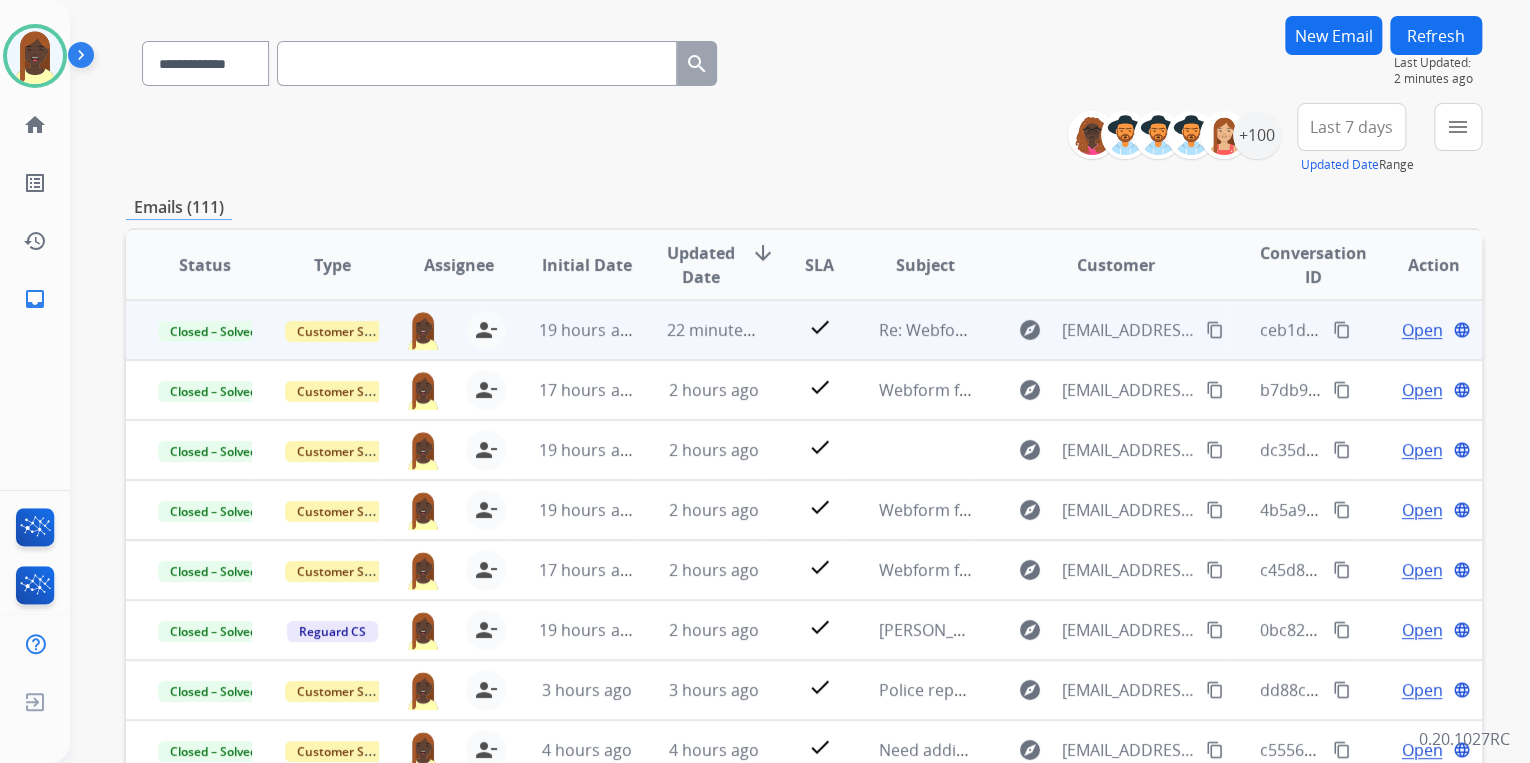 scroll, scrollTop: 0, scrollLeft: 0, axis: both 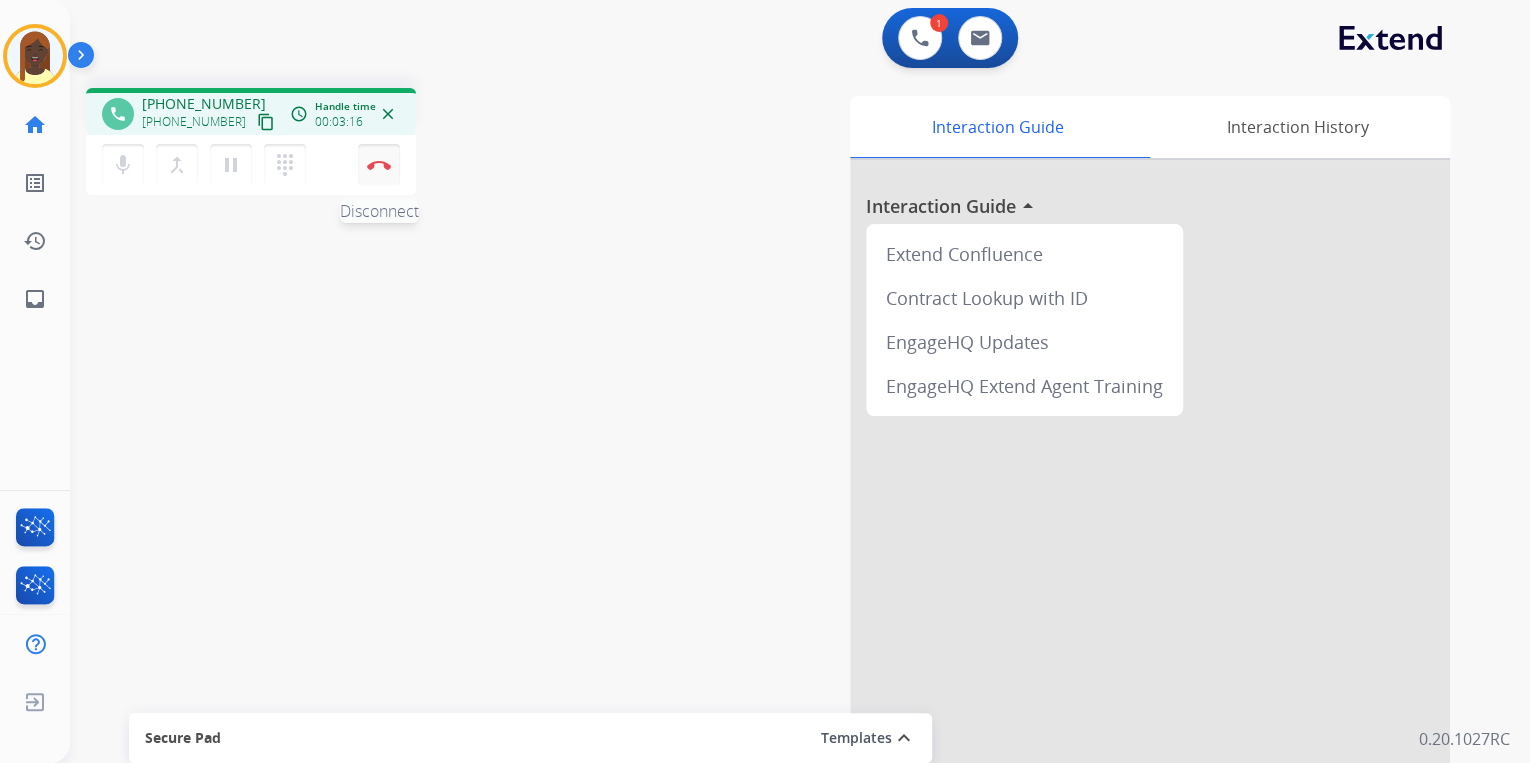 click at bounding box center (379, 165) 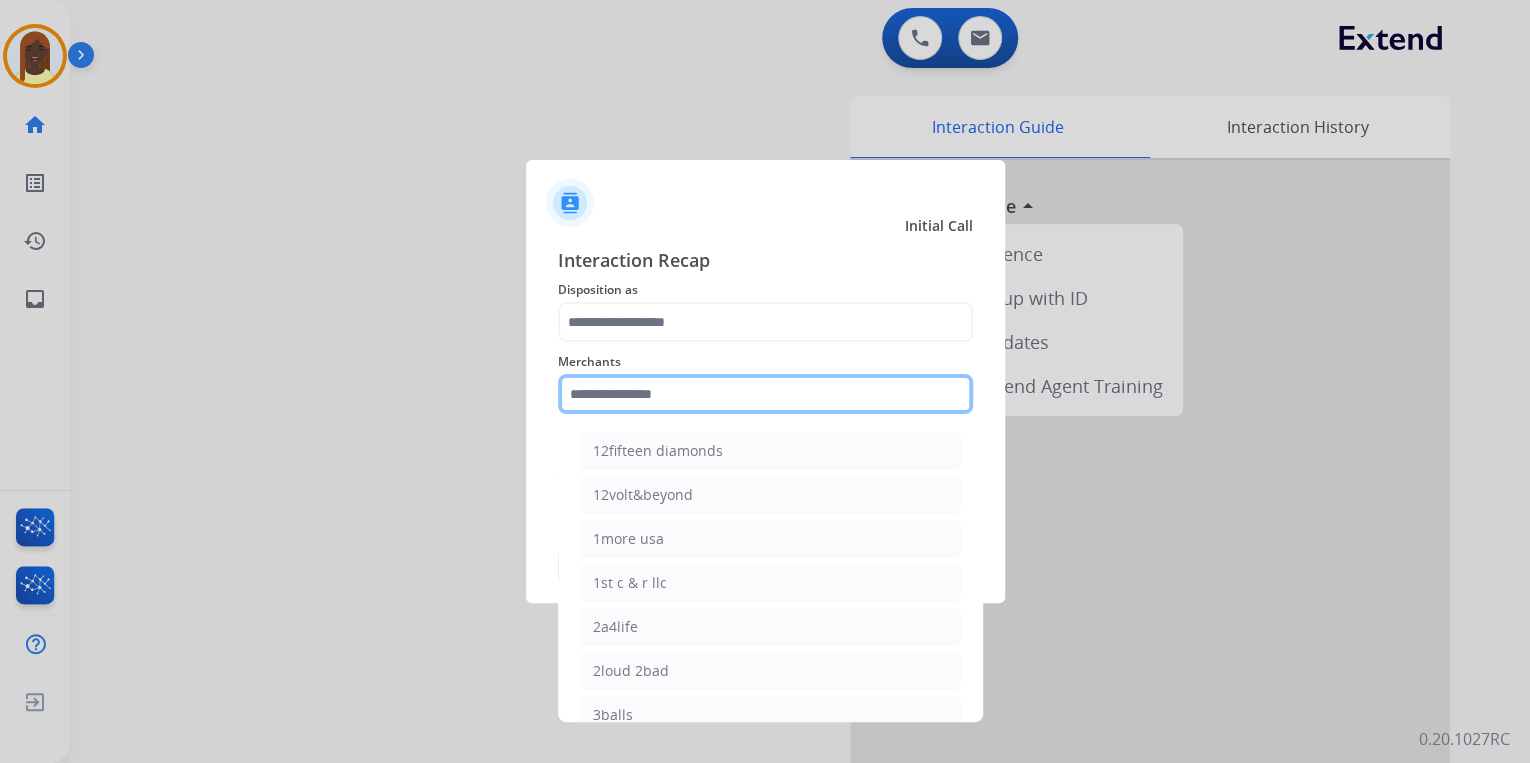 click 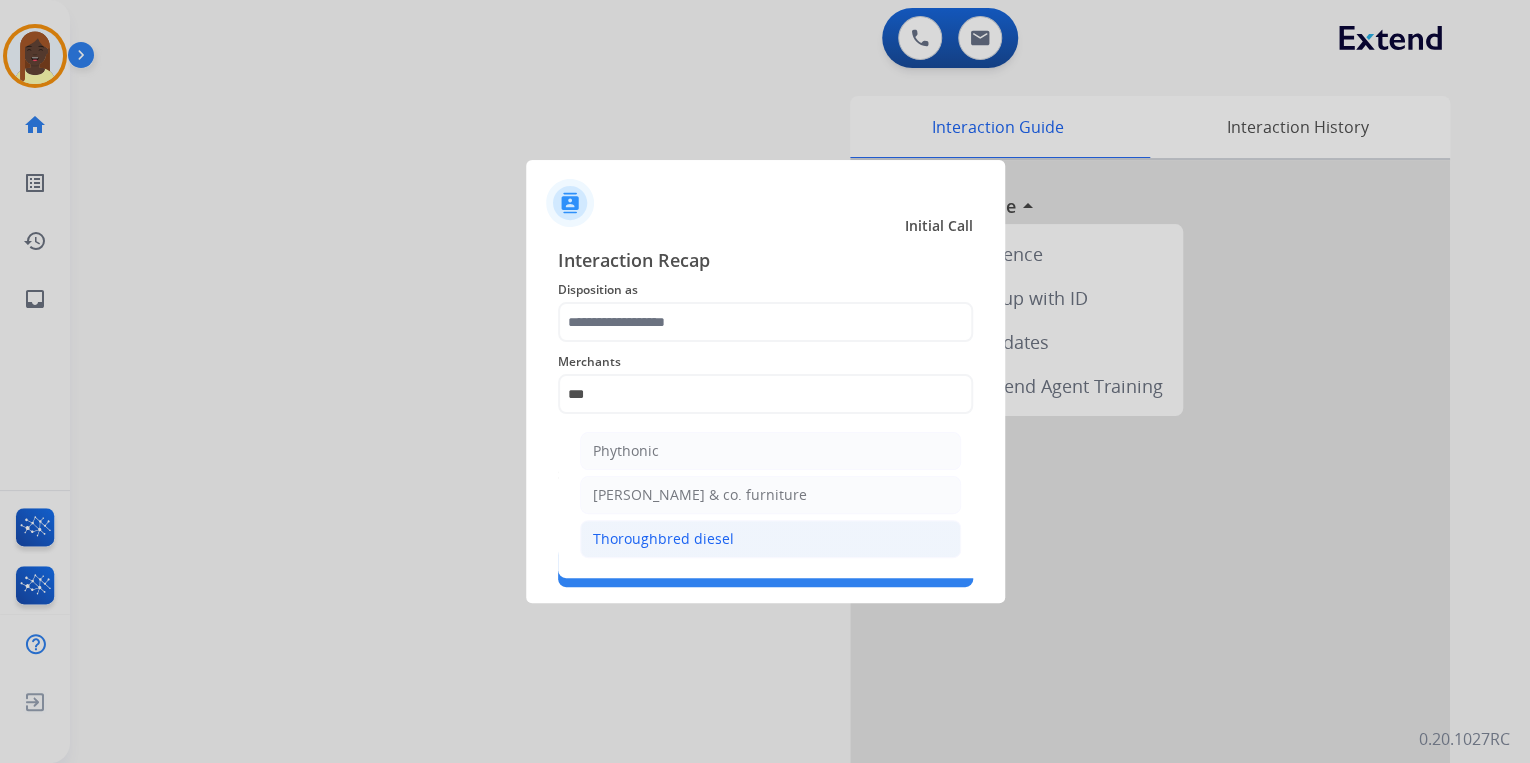 click on "Thoroughbred diesel" 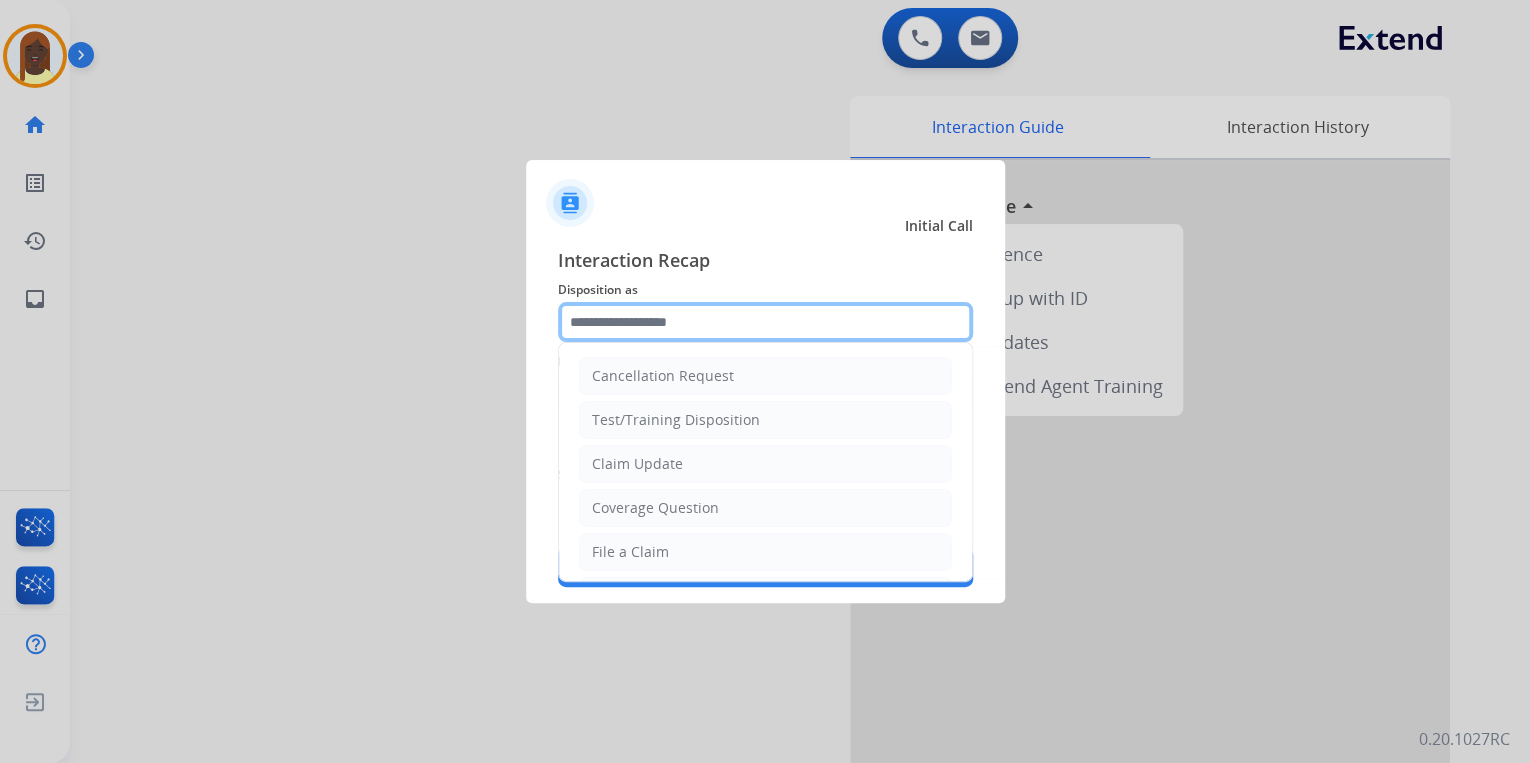 click 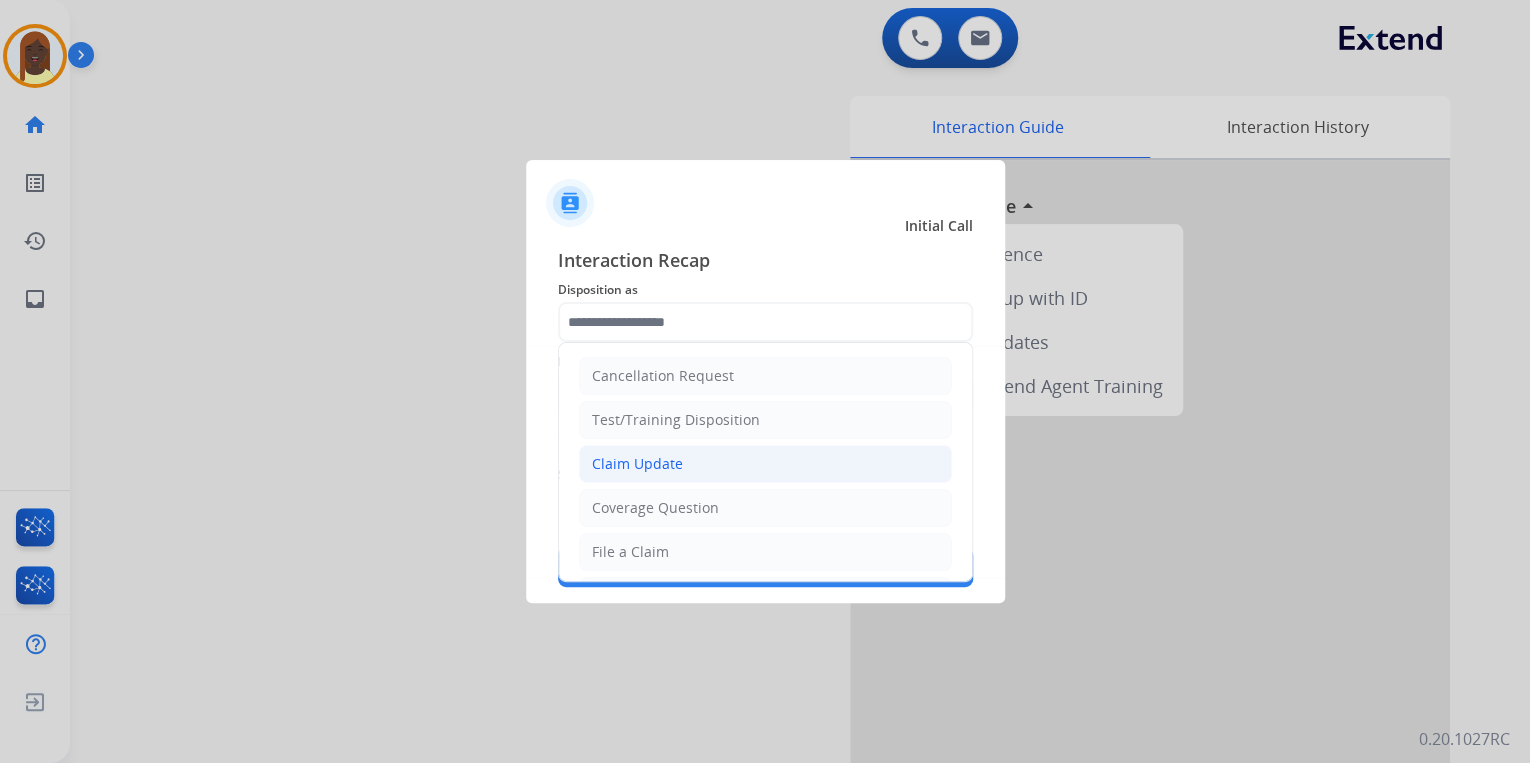 click on "Claim Update" 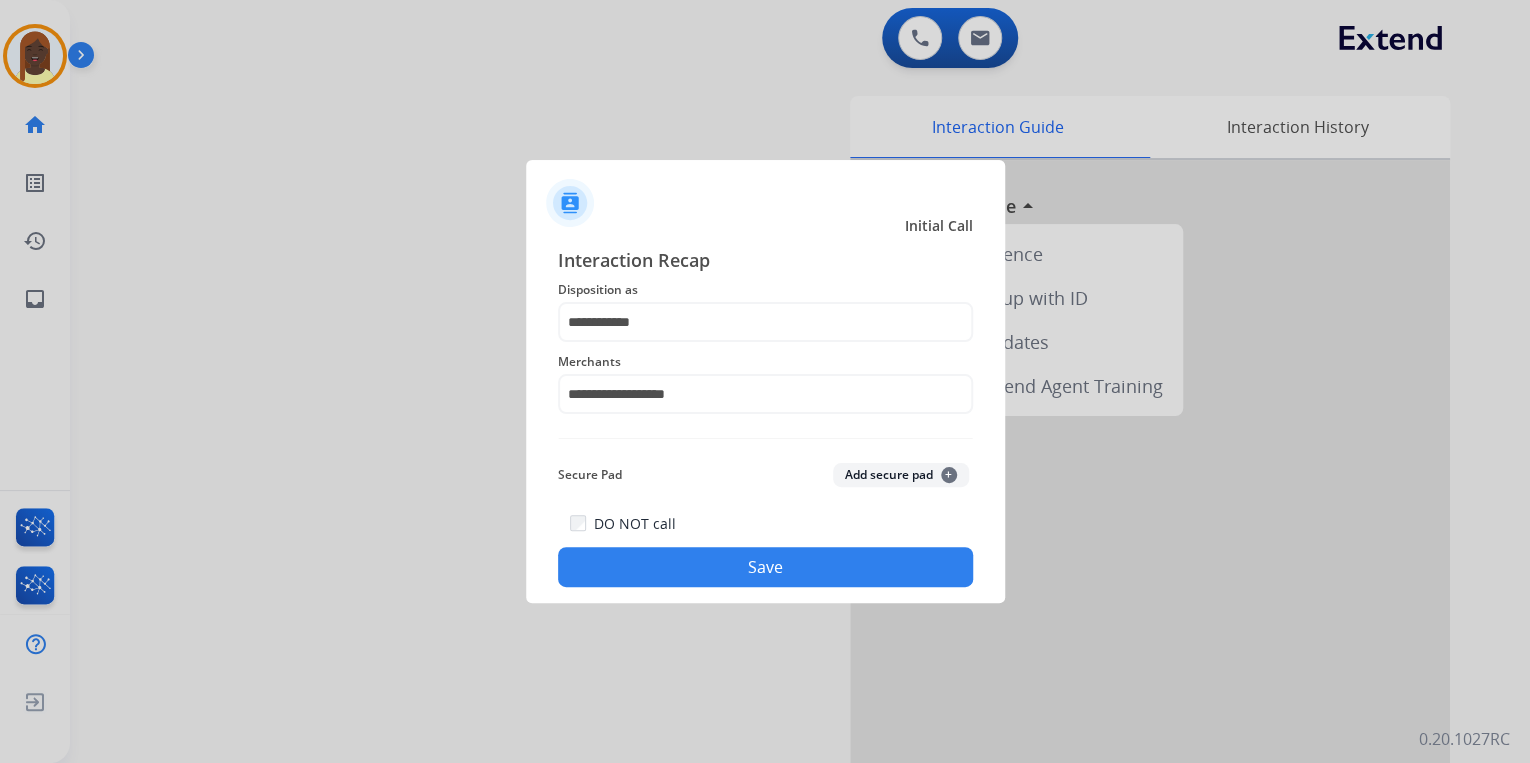 click on "Save" 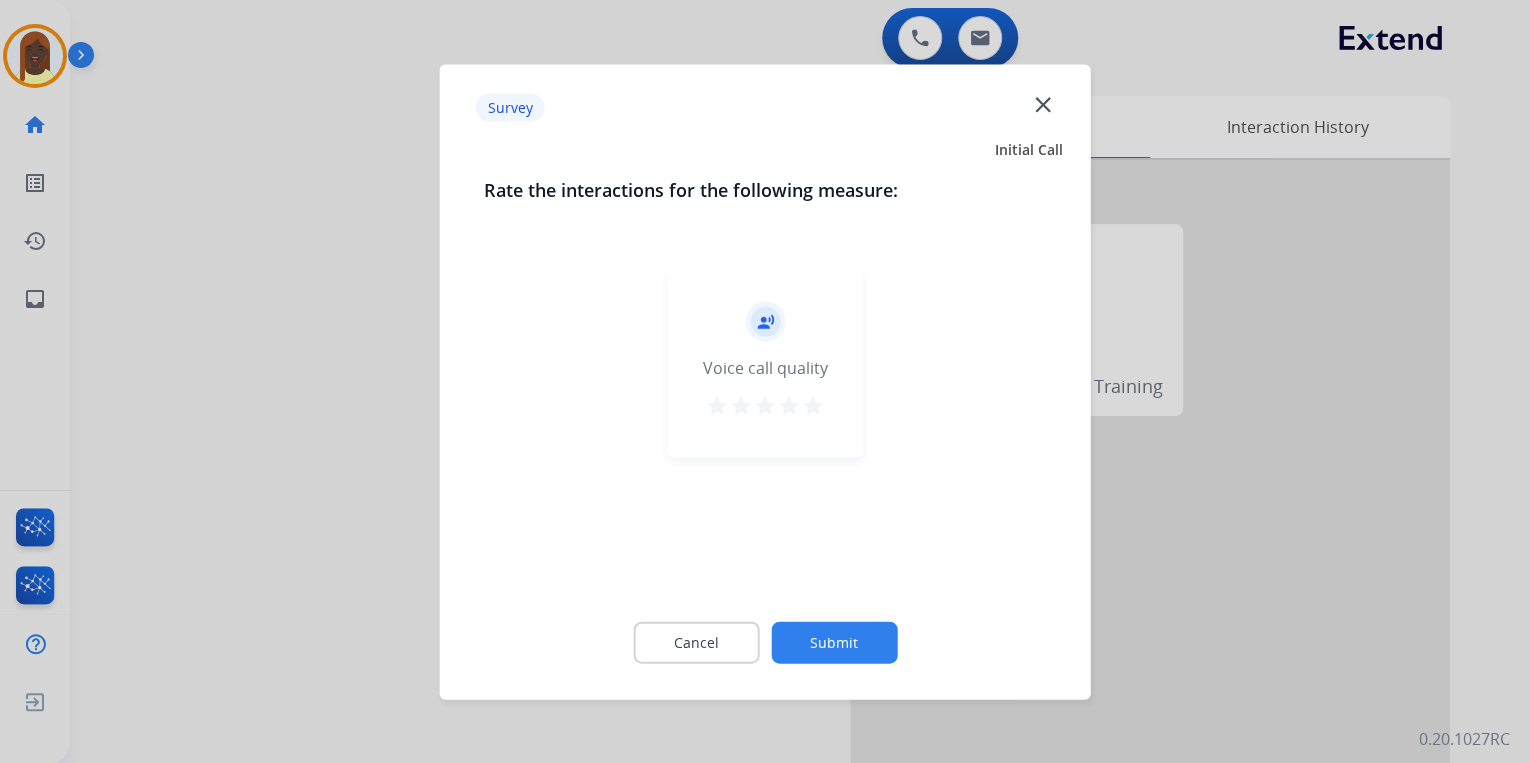 drag, startPoint x: 819, startPoint y: 402, endPoint x: 819, endPoint y: 414, distance: 12 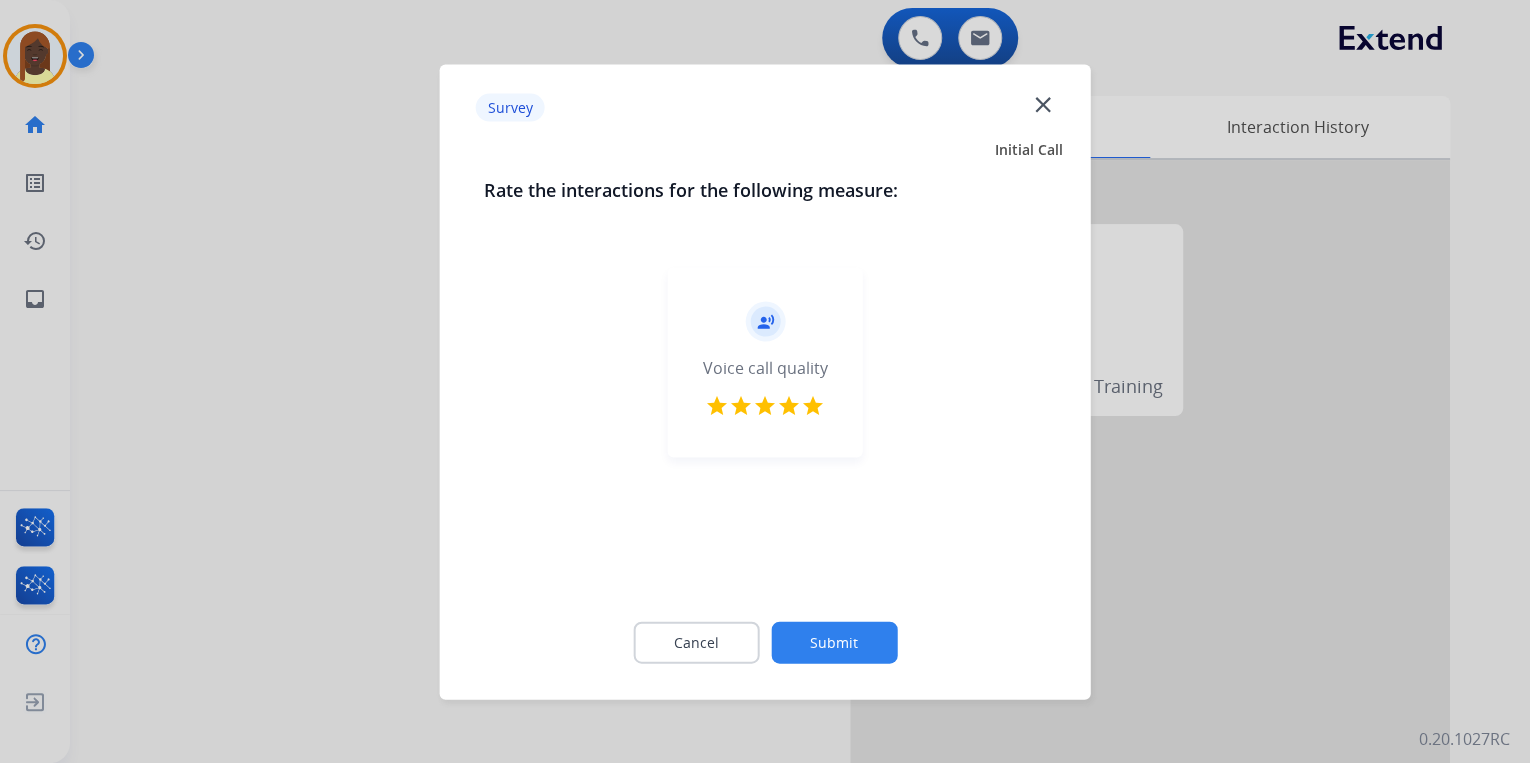 click on "Submit" 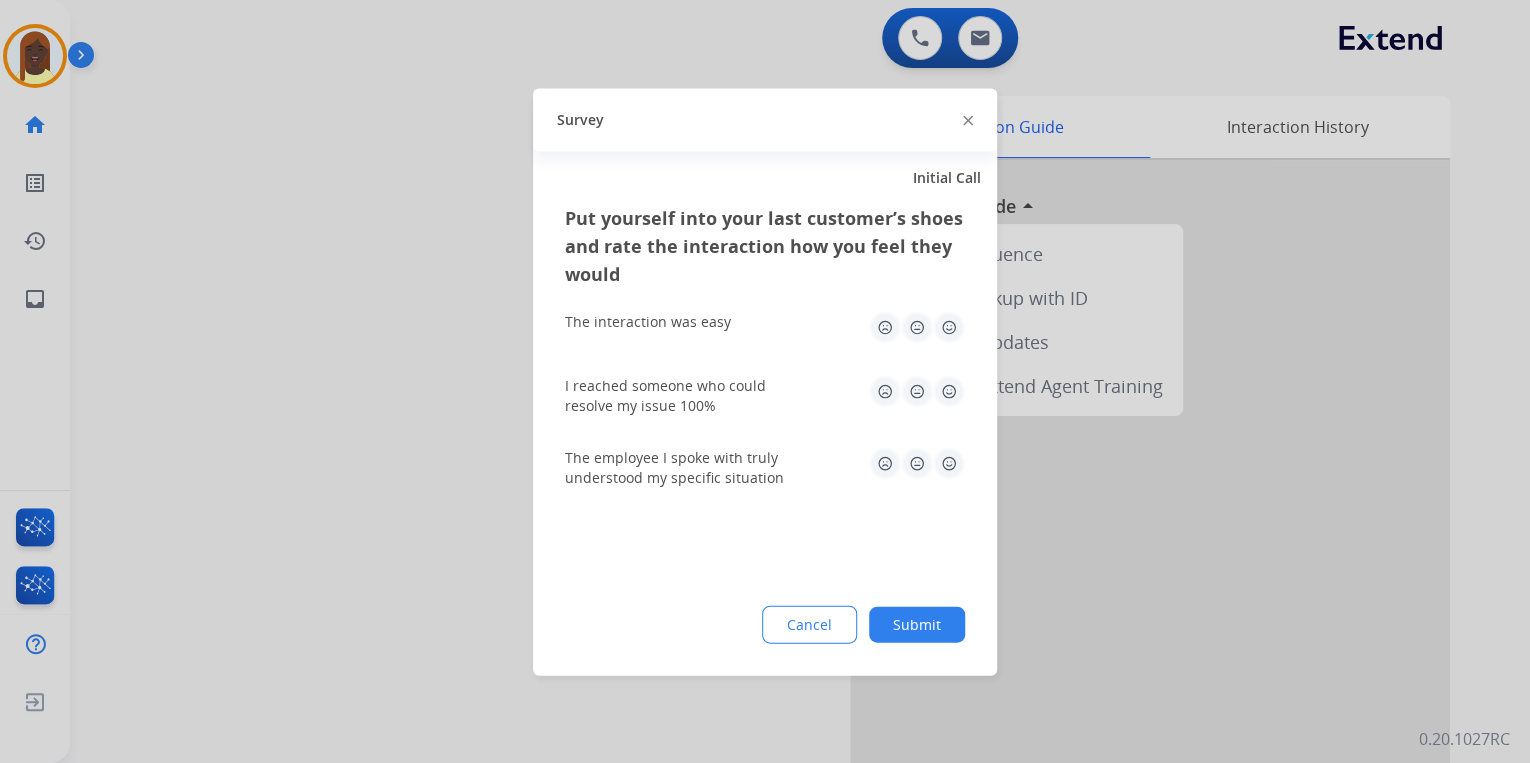 click 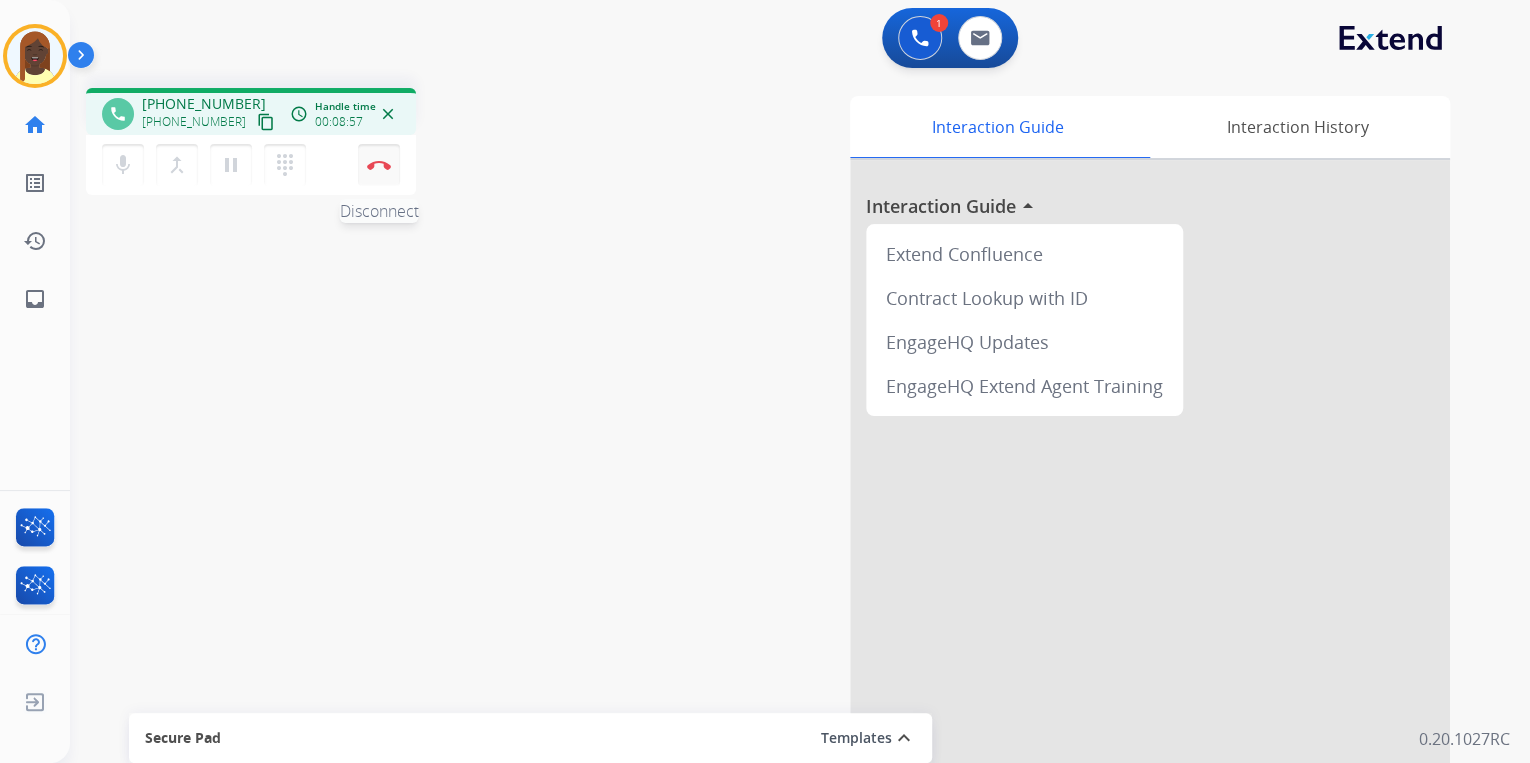 click on "Disconnect" at bounding box center (379, 165) 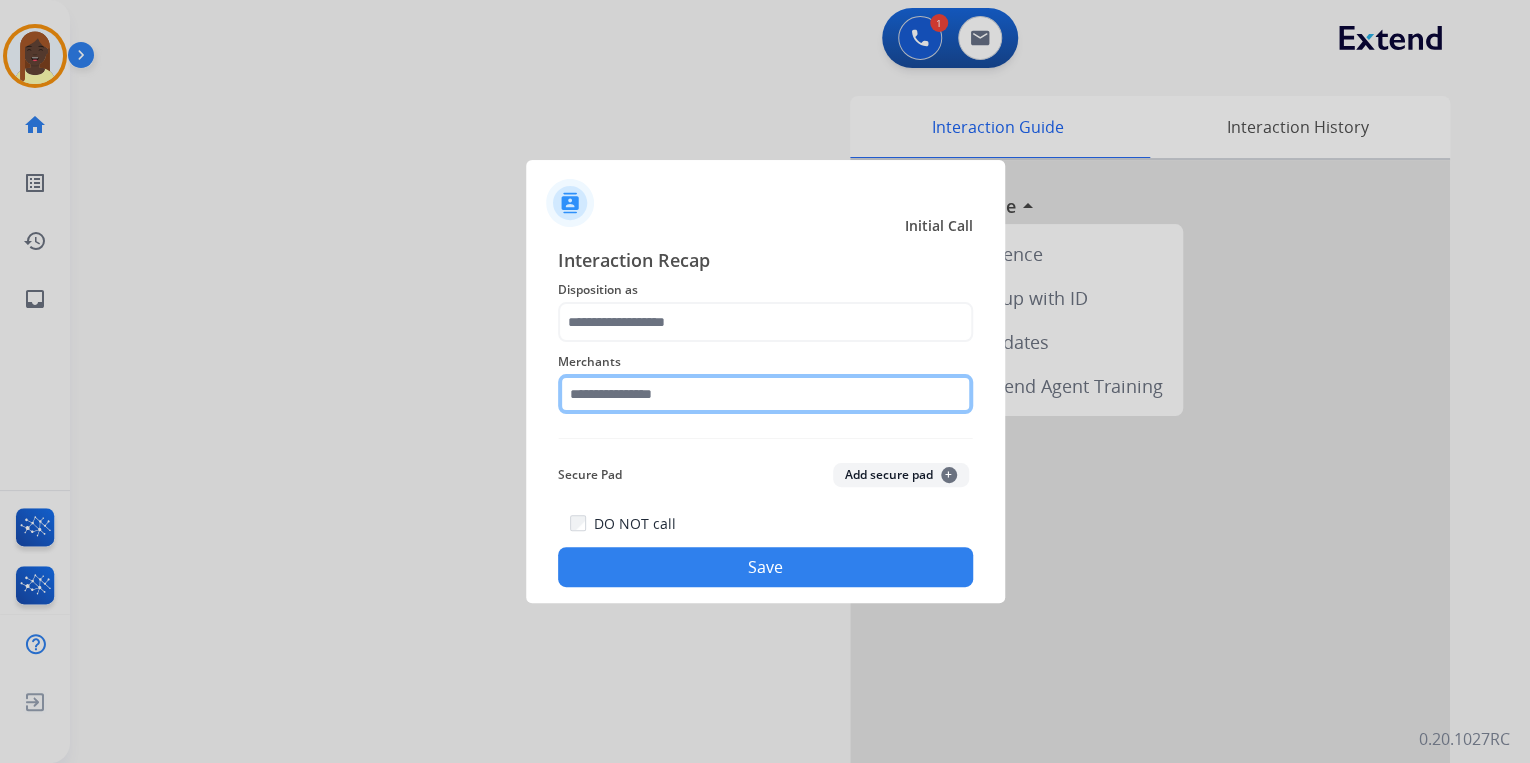 click 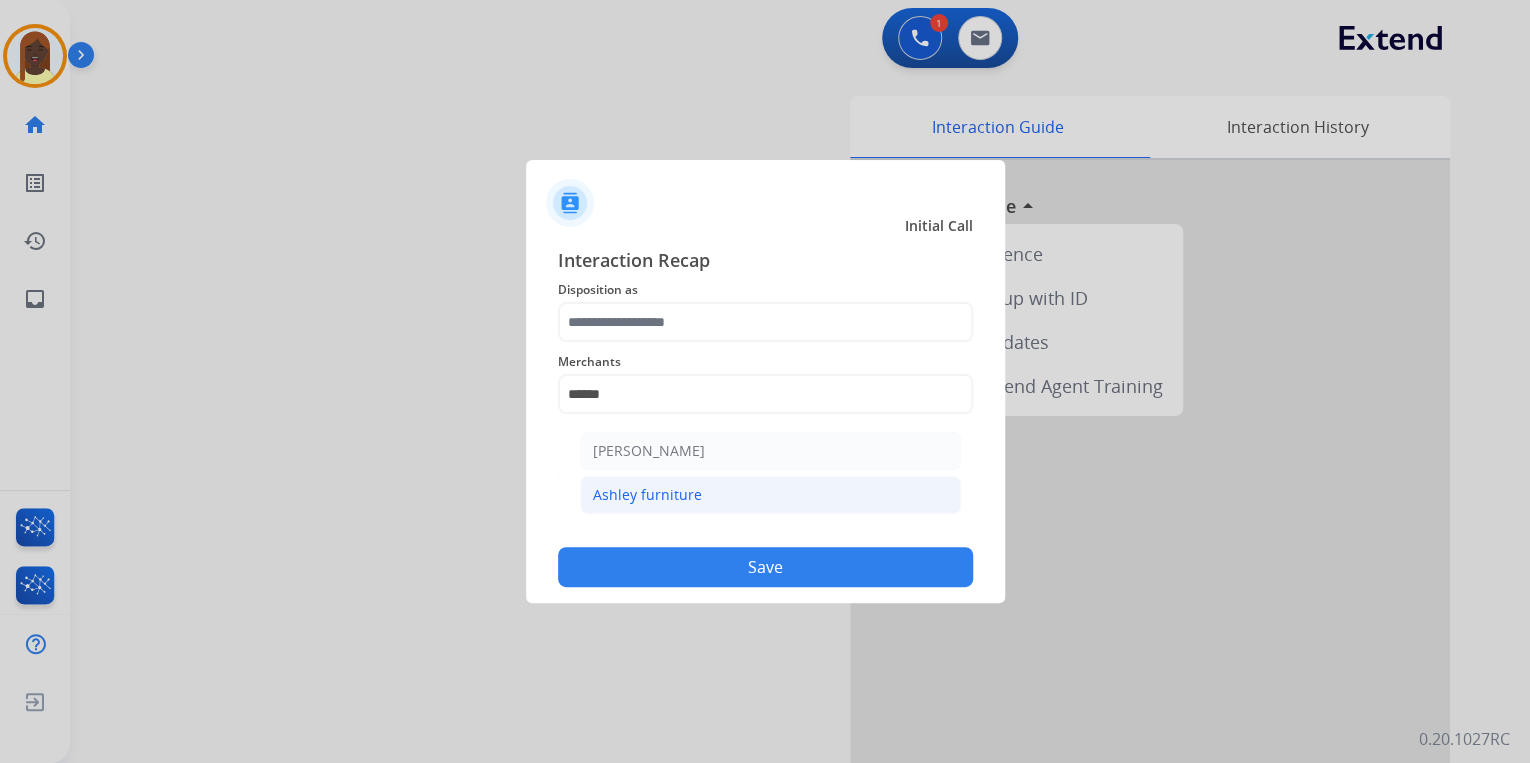 click on "Ashley furniture" 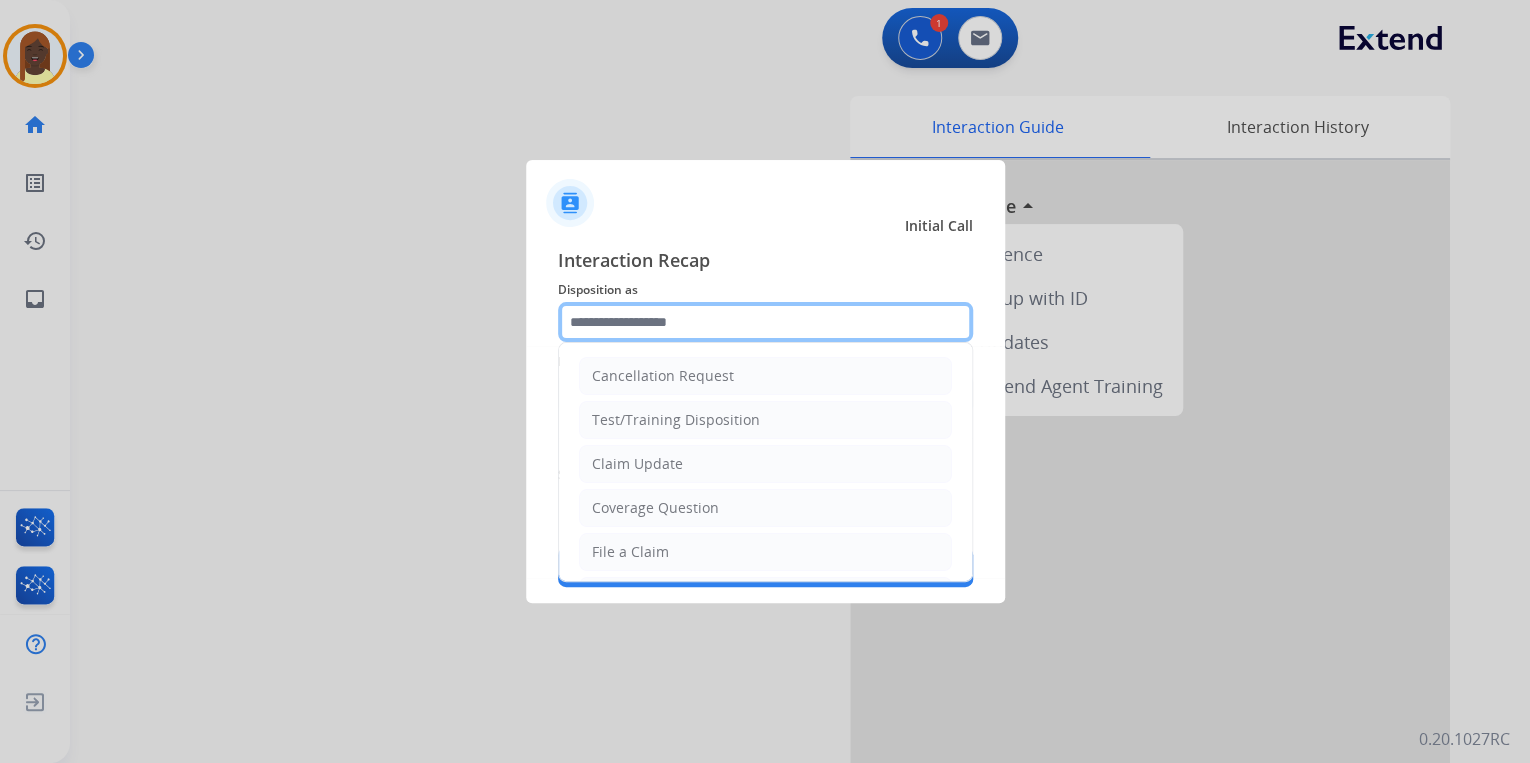 click 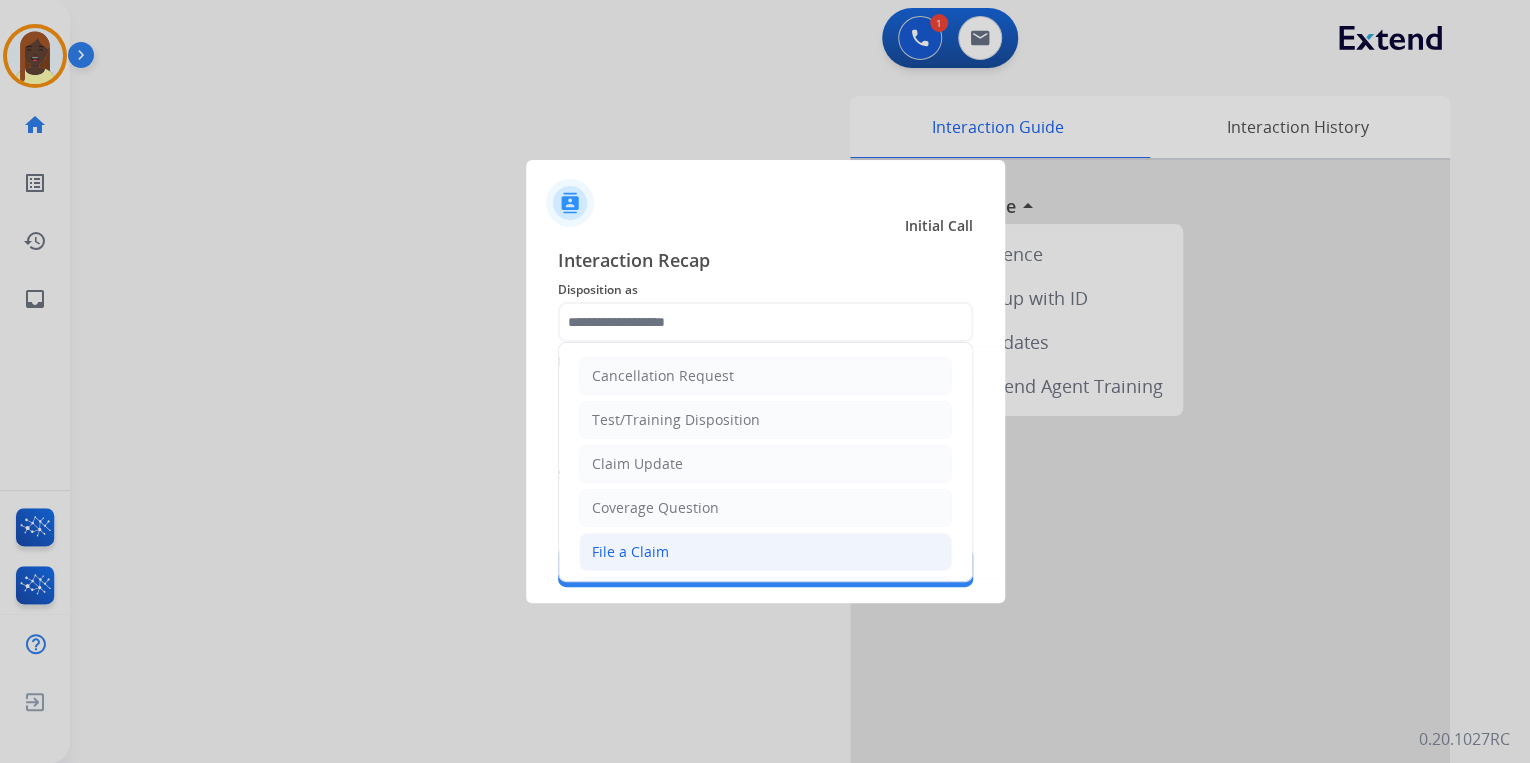 click on "File a Claim" 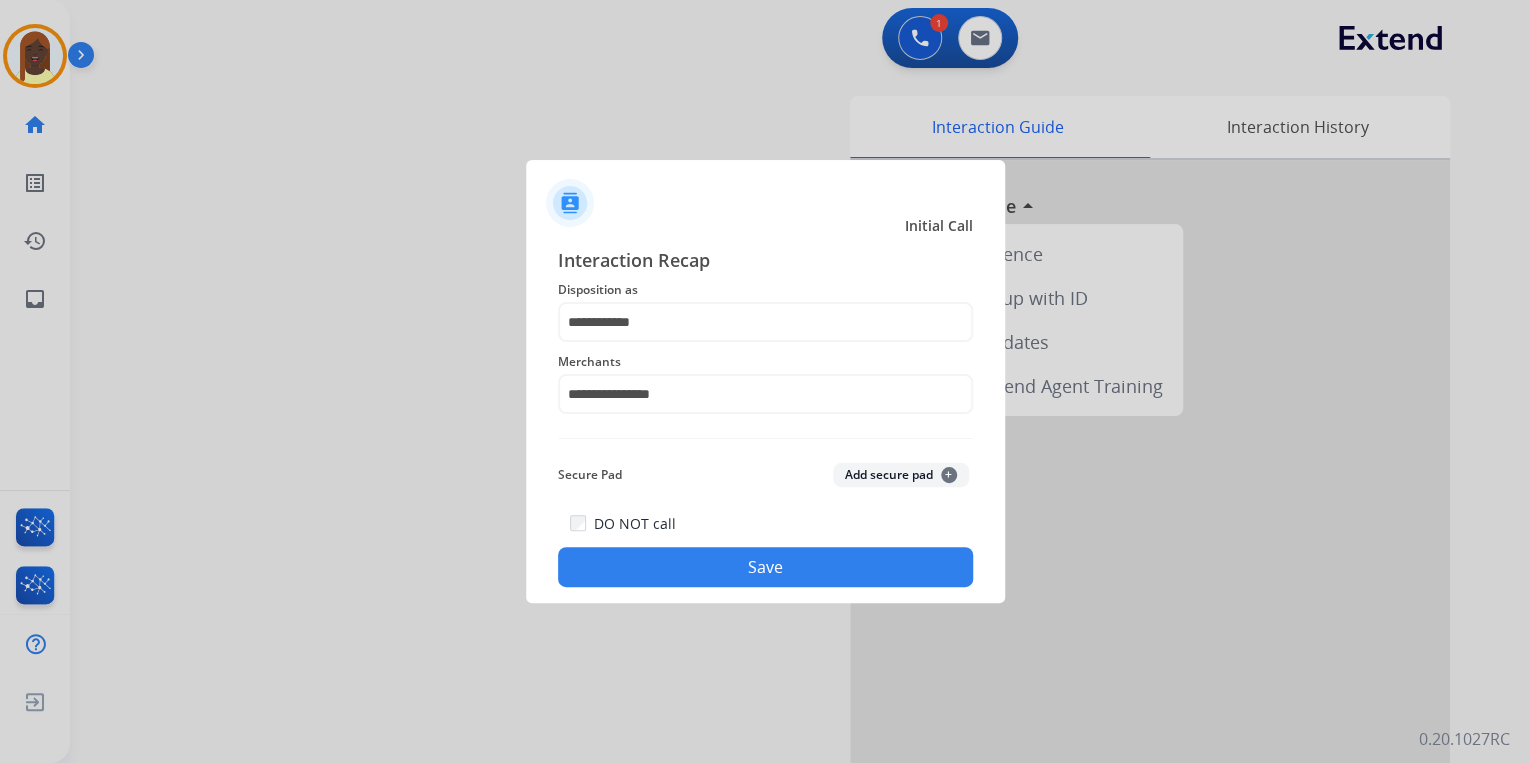 click on "Save" 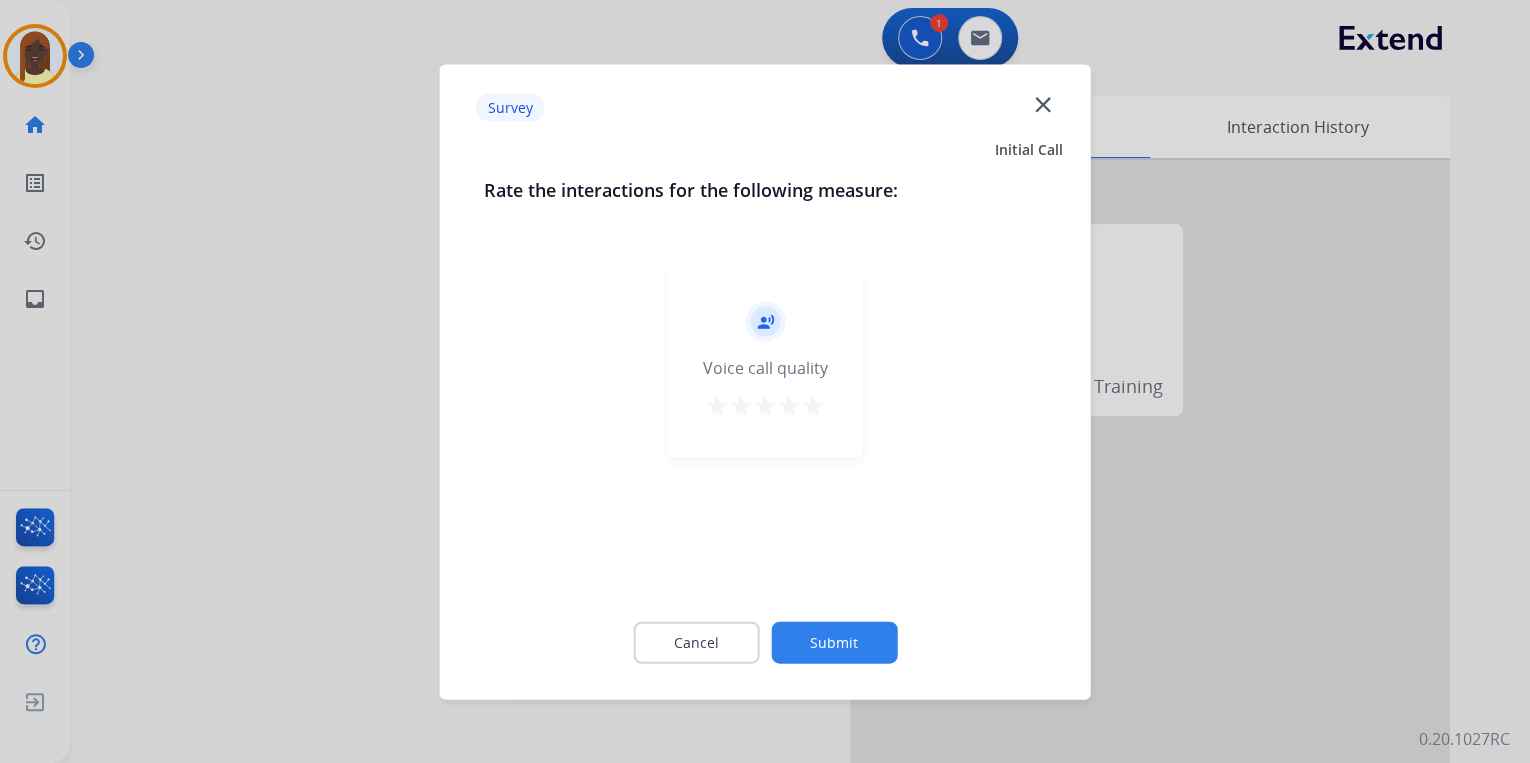 click on "star" at bounding box center (813, 405) 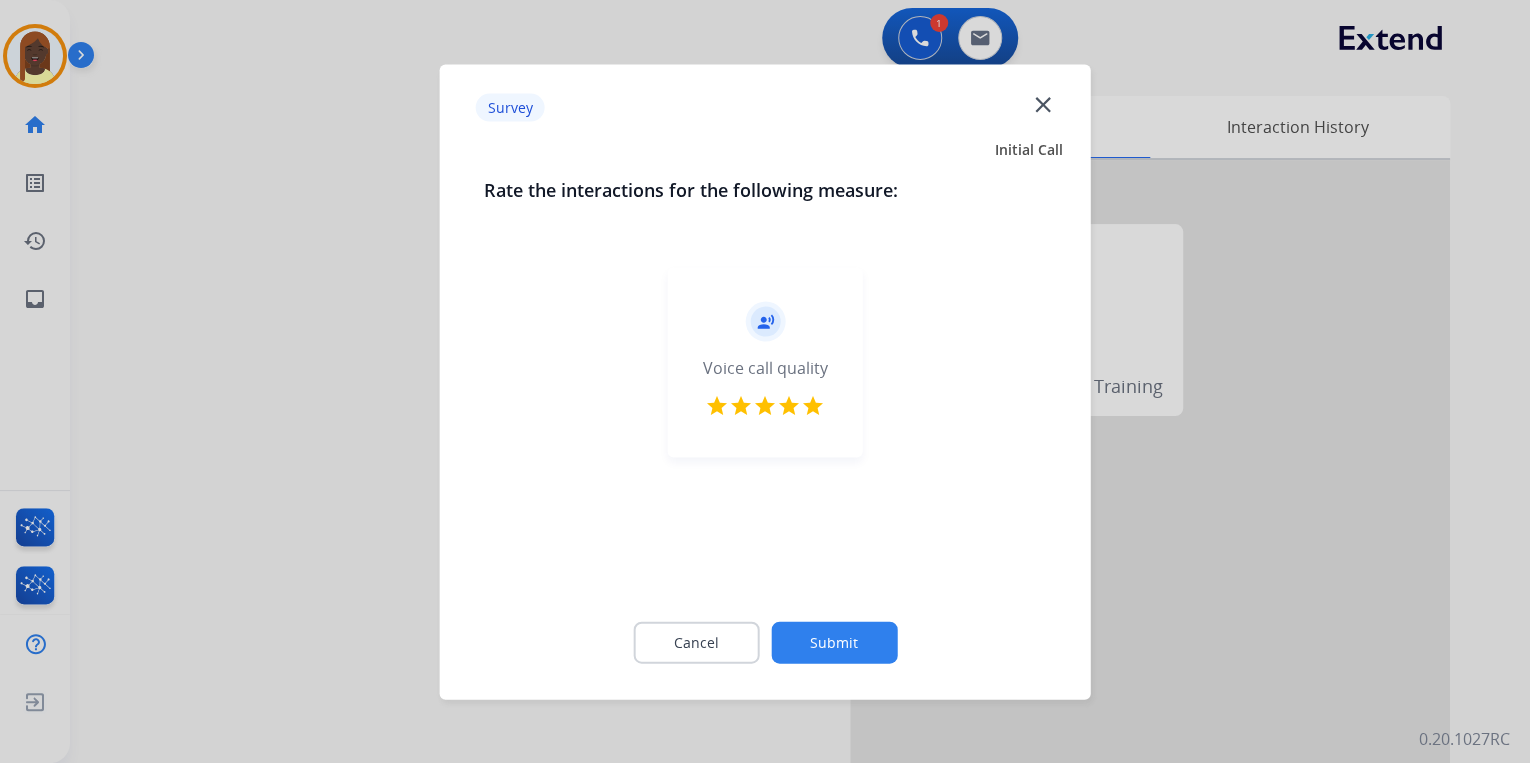 click on "Submit" 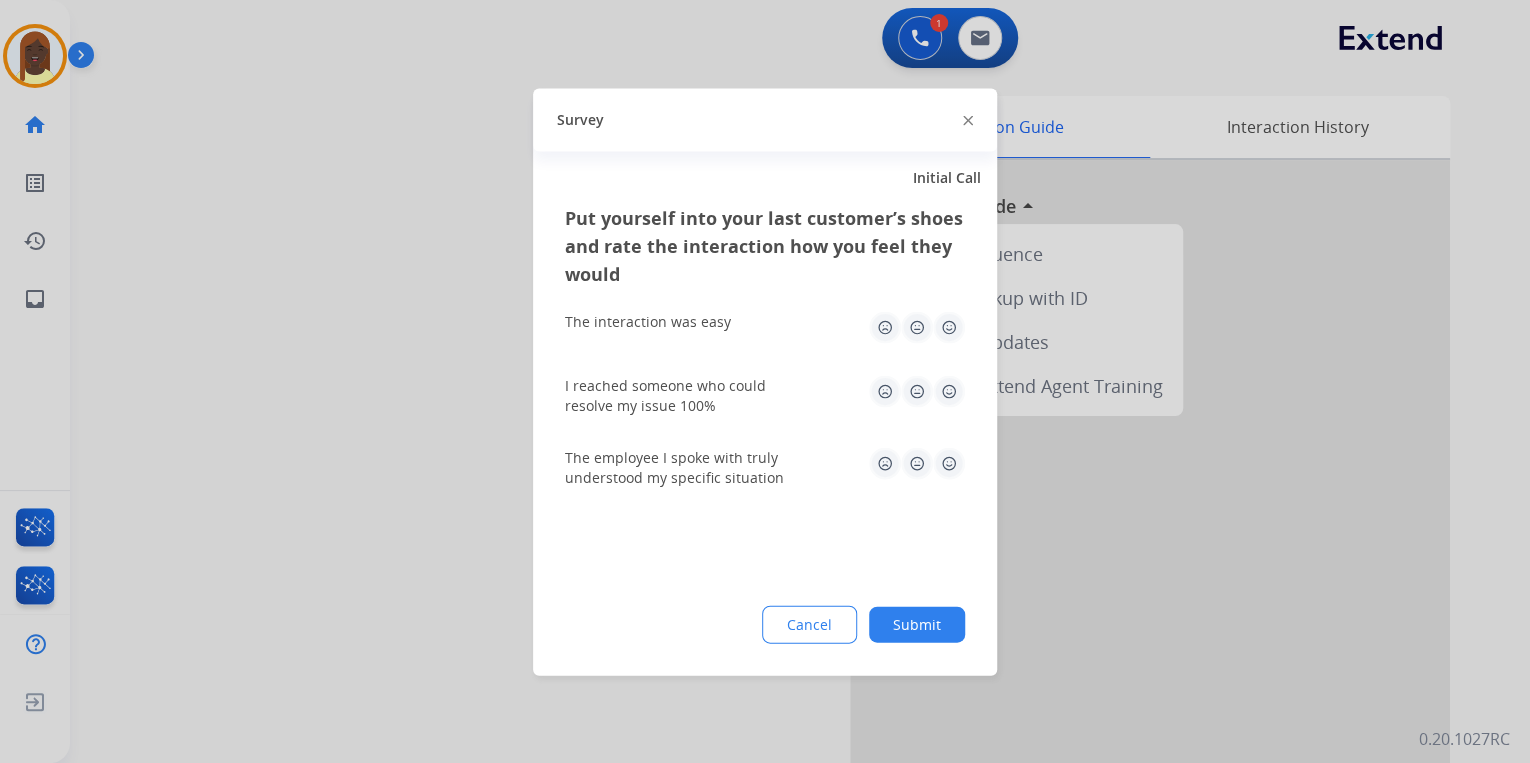 click 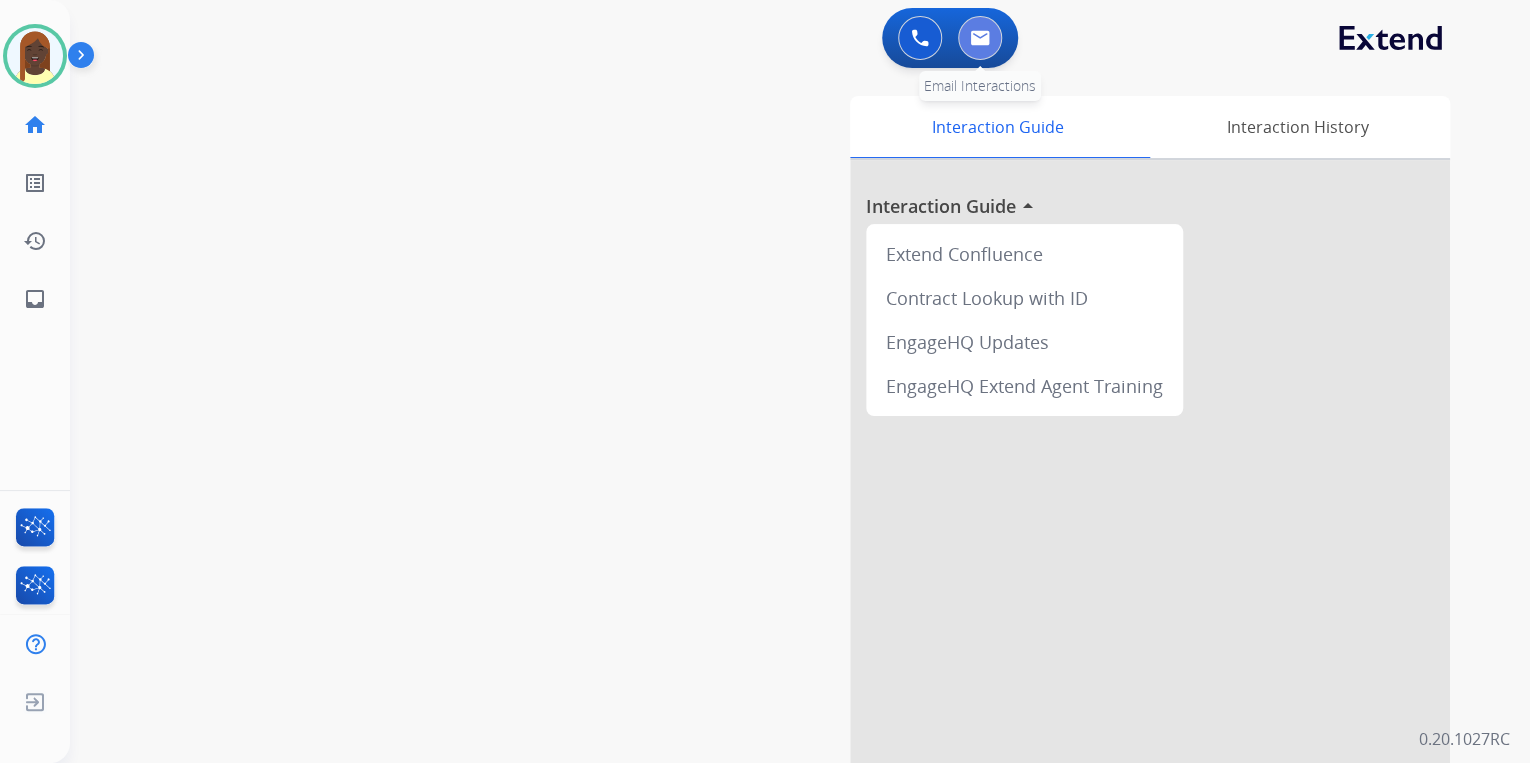 click at bounding box center [980, 38] 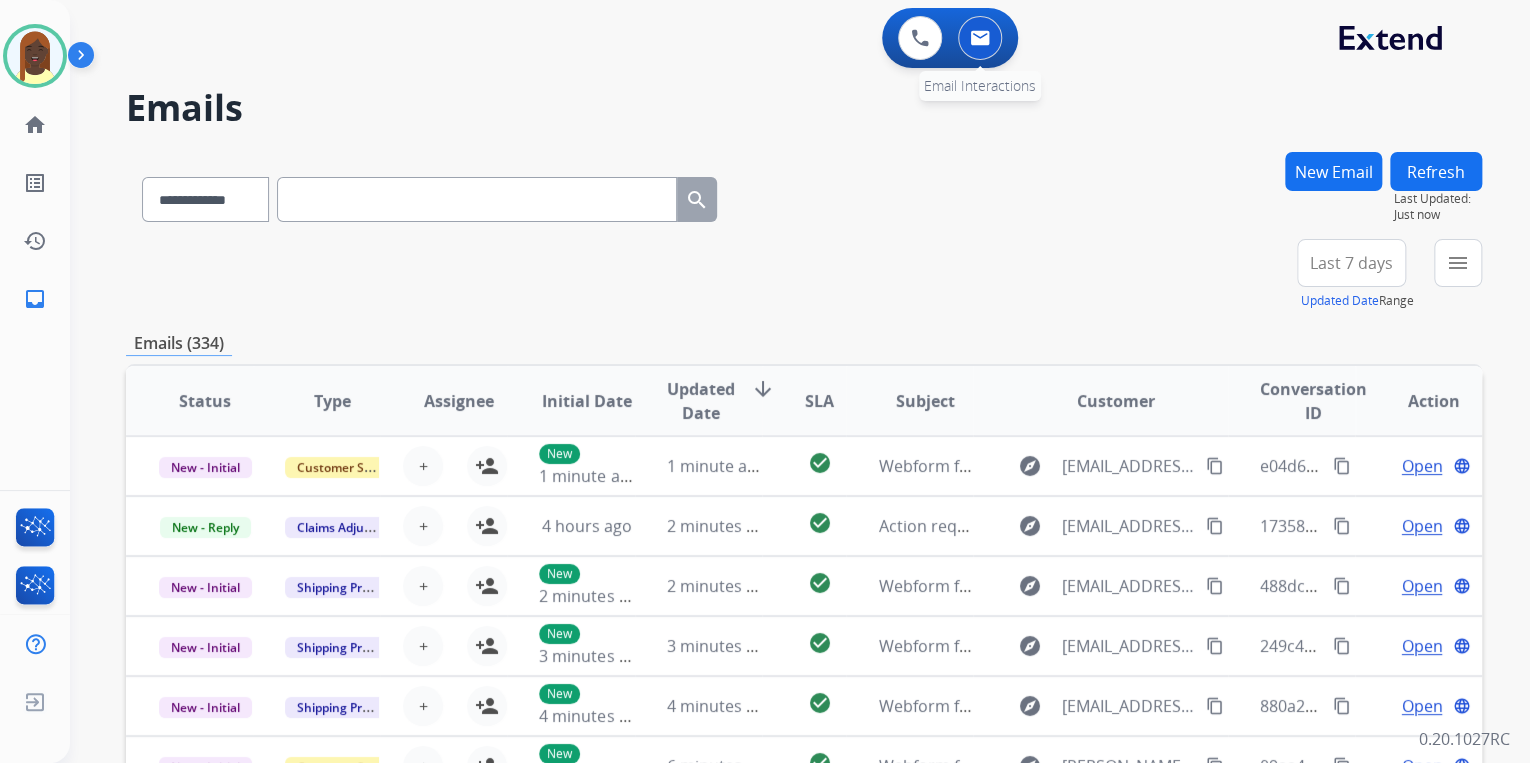click at bounding box center (980, 38) 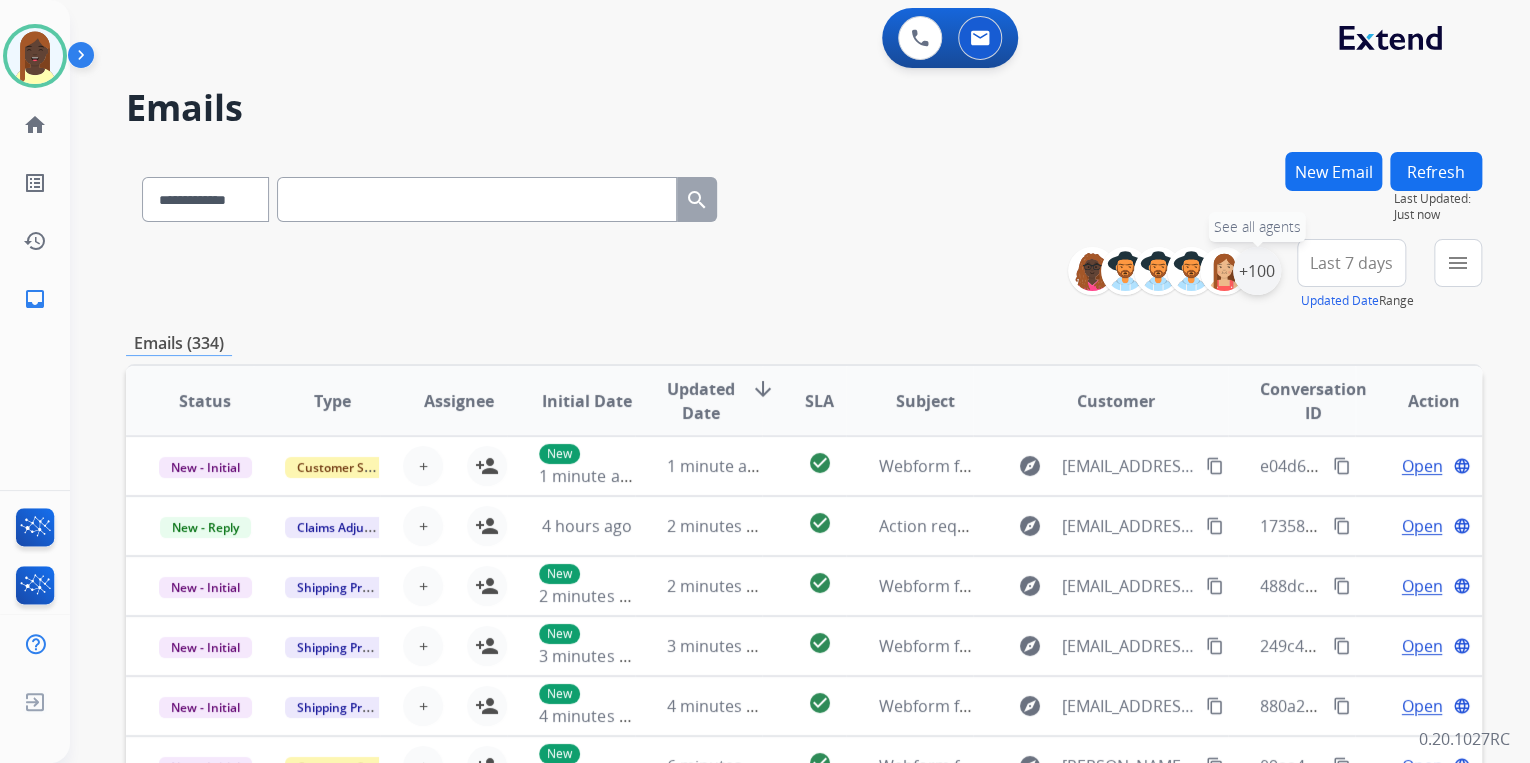 click on "+100" at bounding box center (1257, 271) 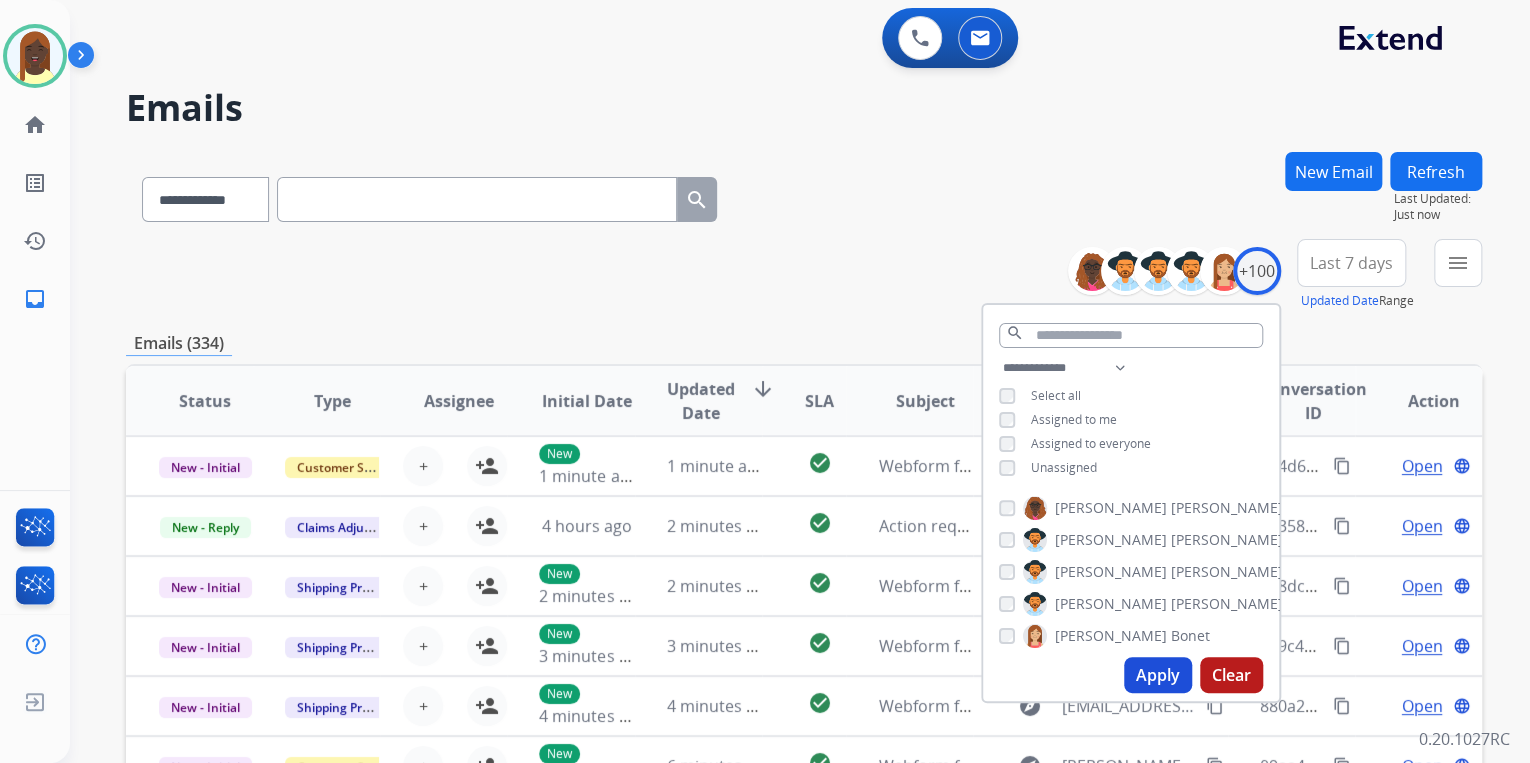 click on "Apply" at bounding box center [1158, 675] 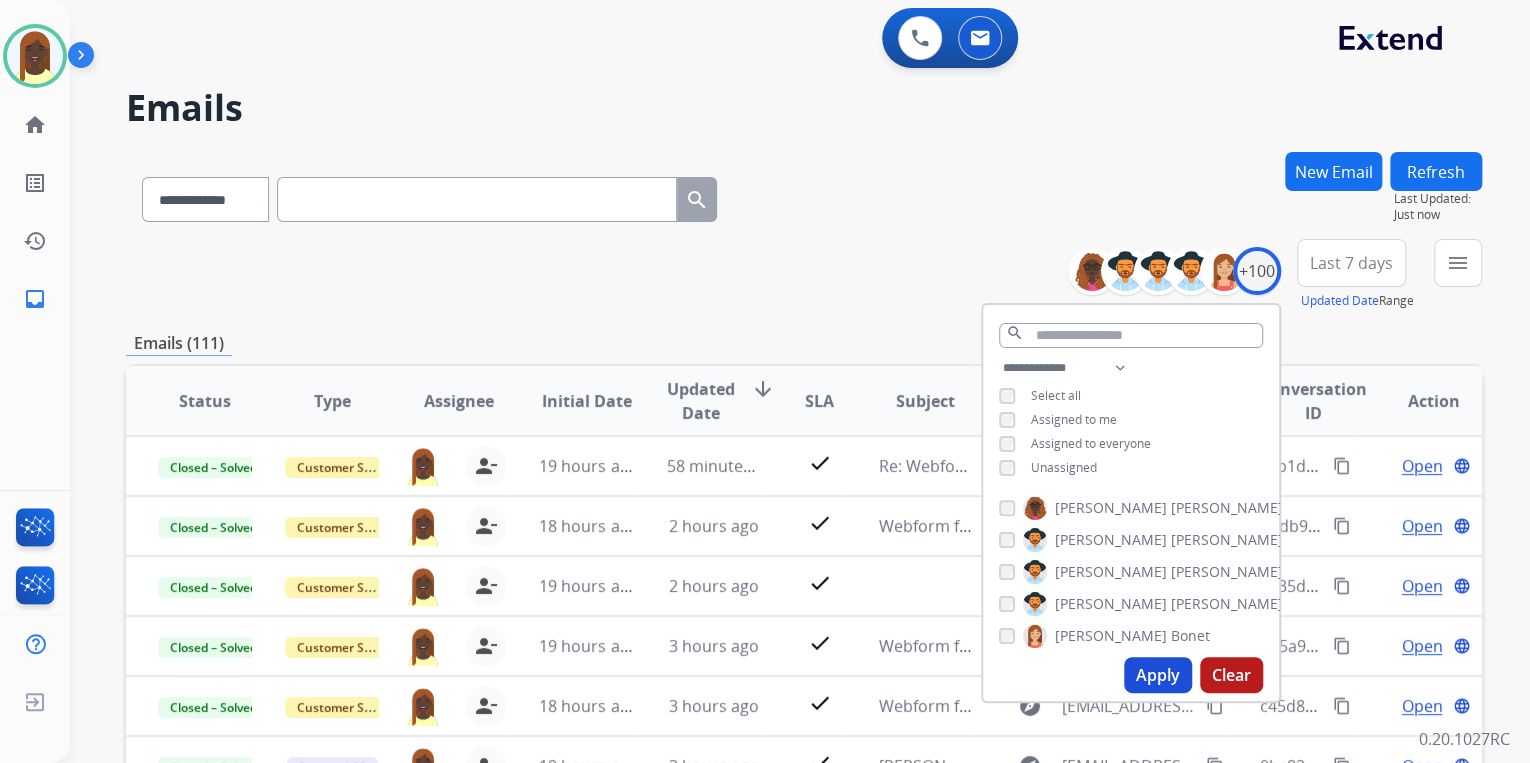 click on "**********" at bounding box center [804, 645] 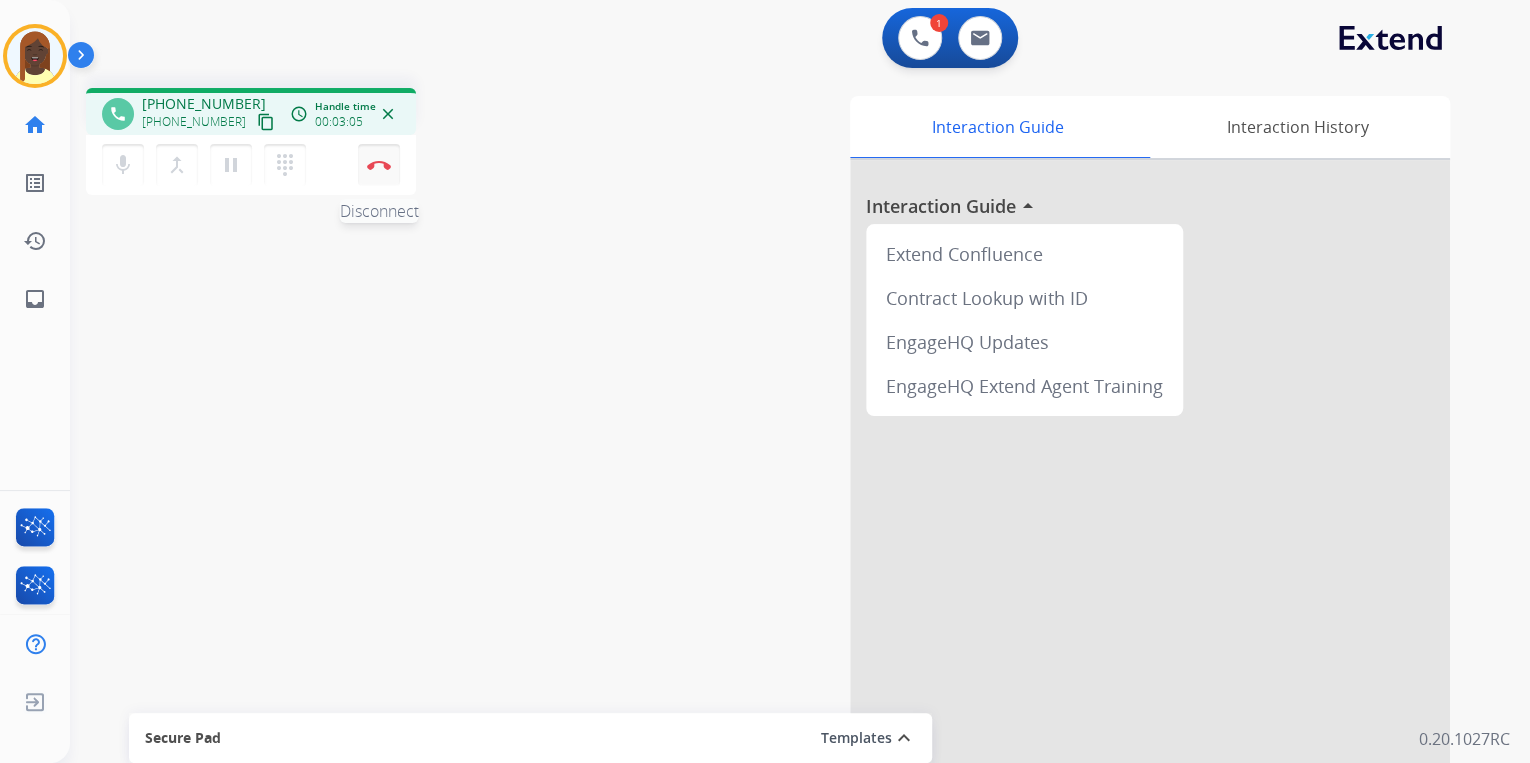 click at bounding box center [379, 165] 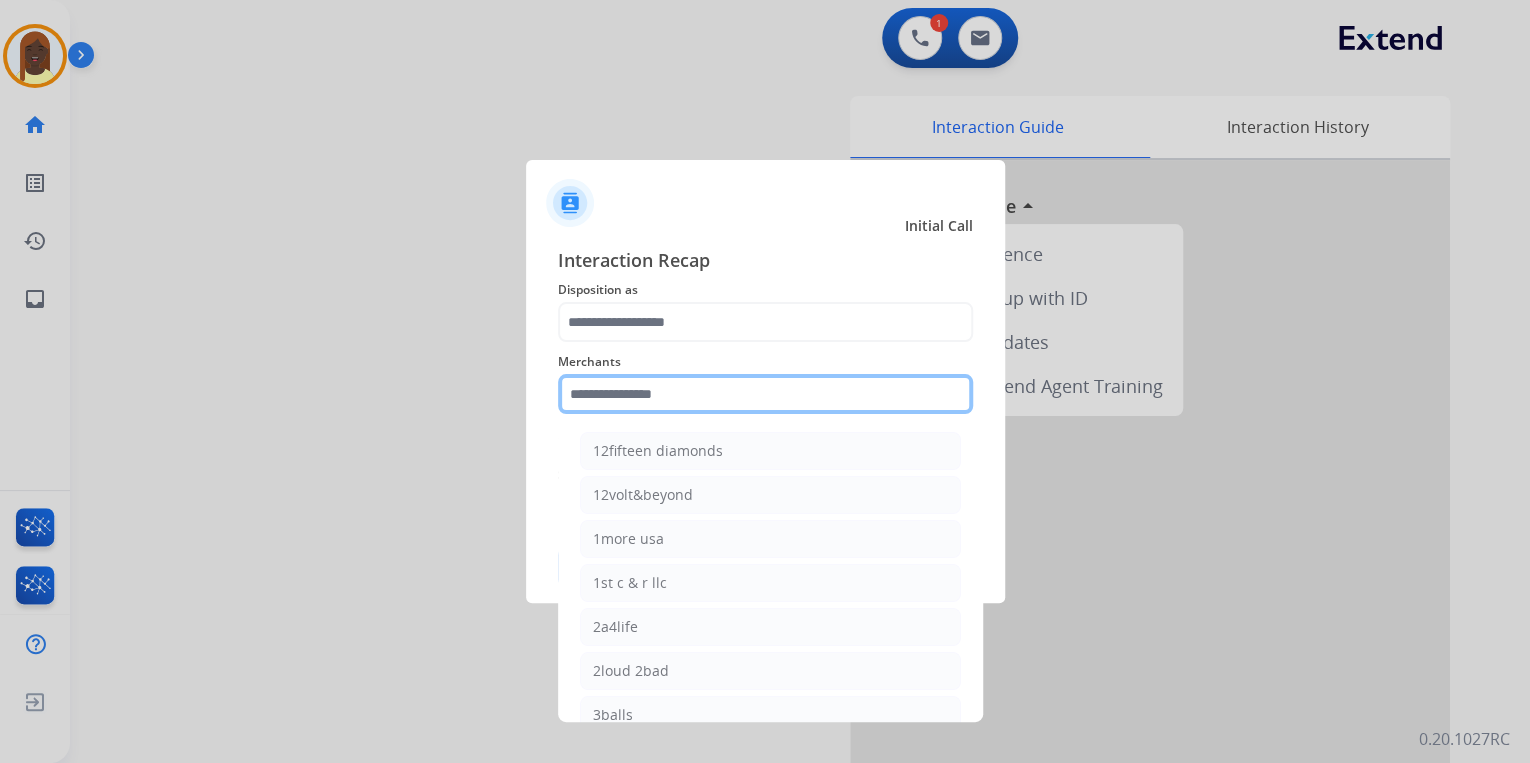 click 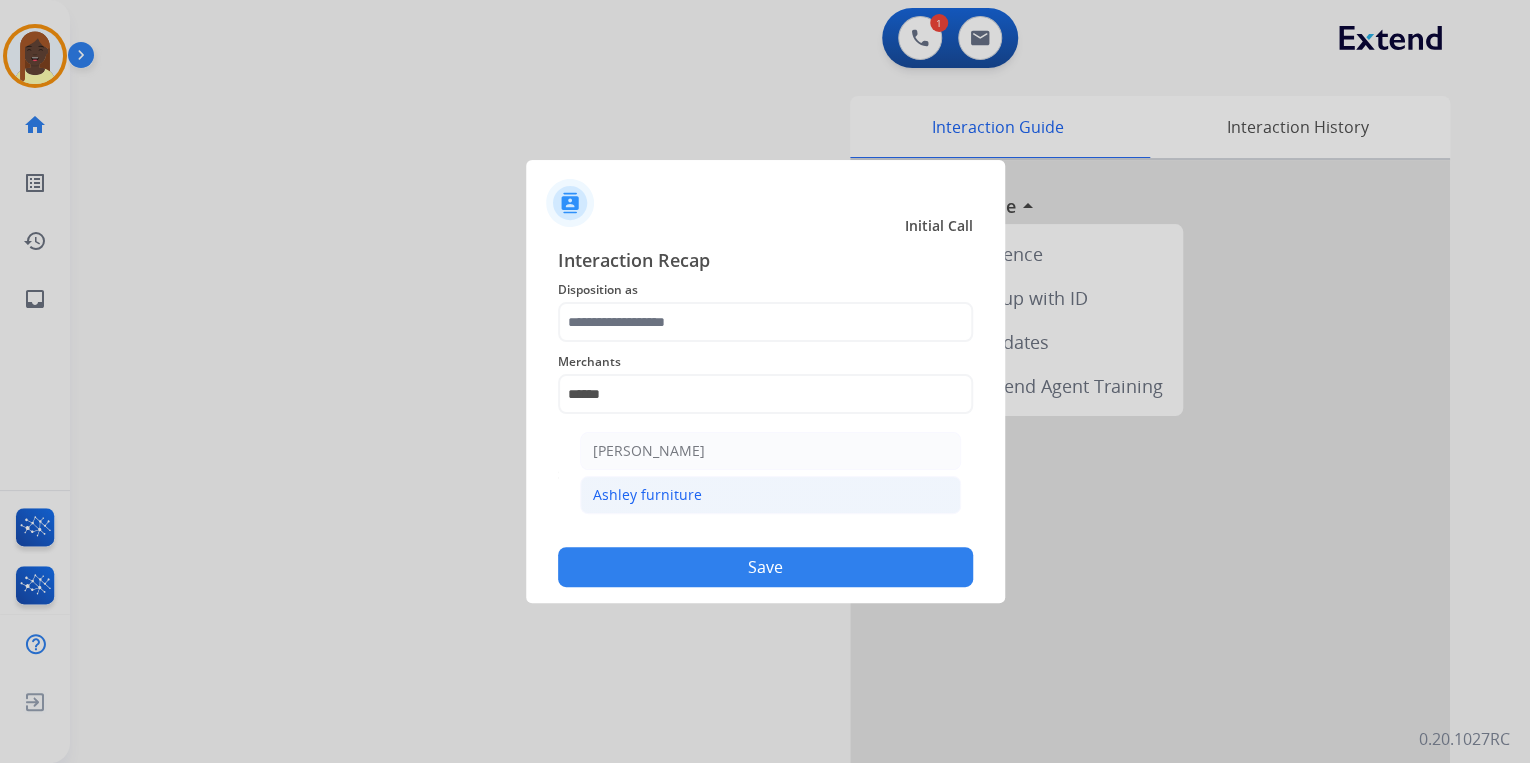 click on "Ashley furniture" 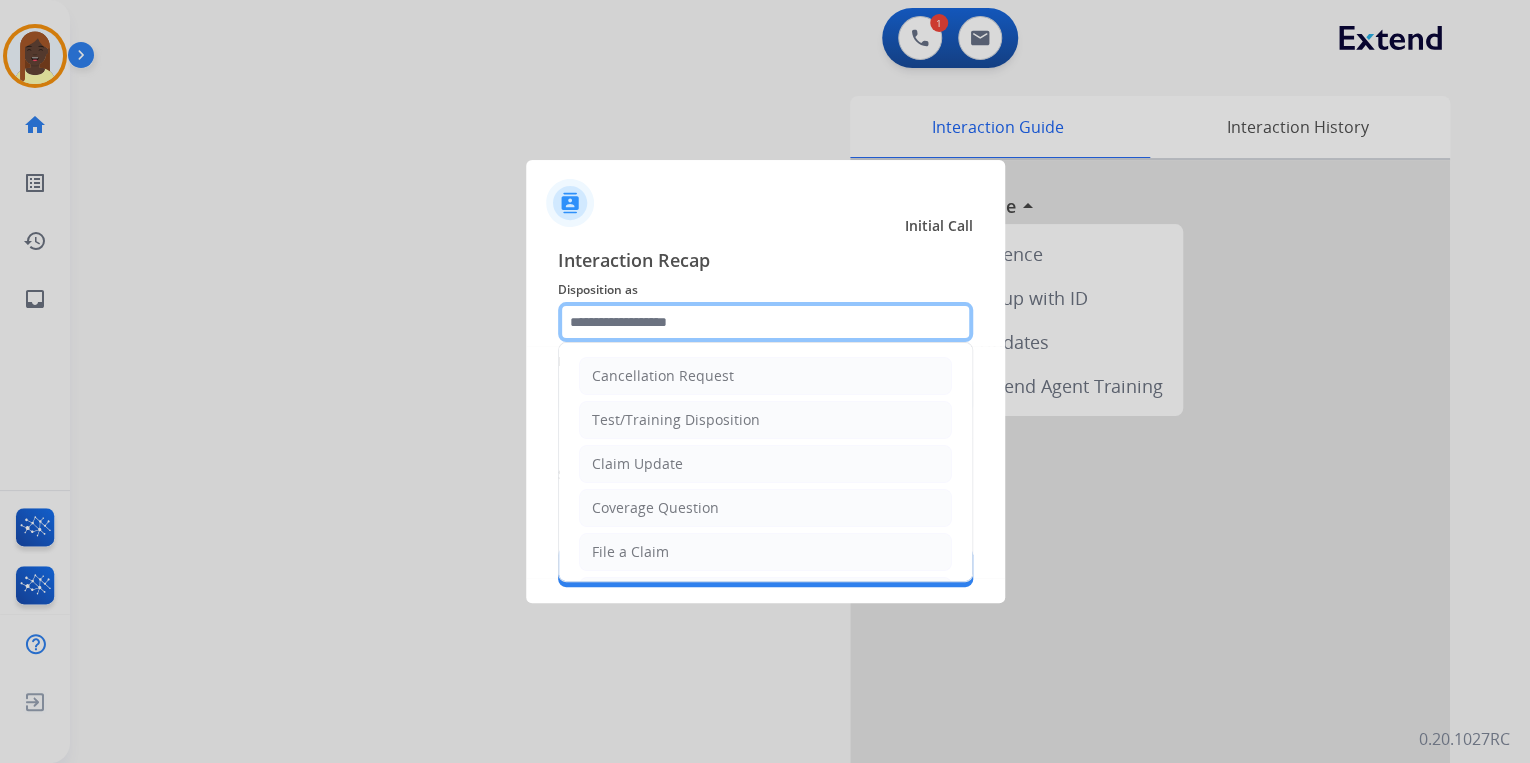 click 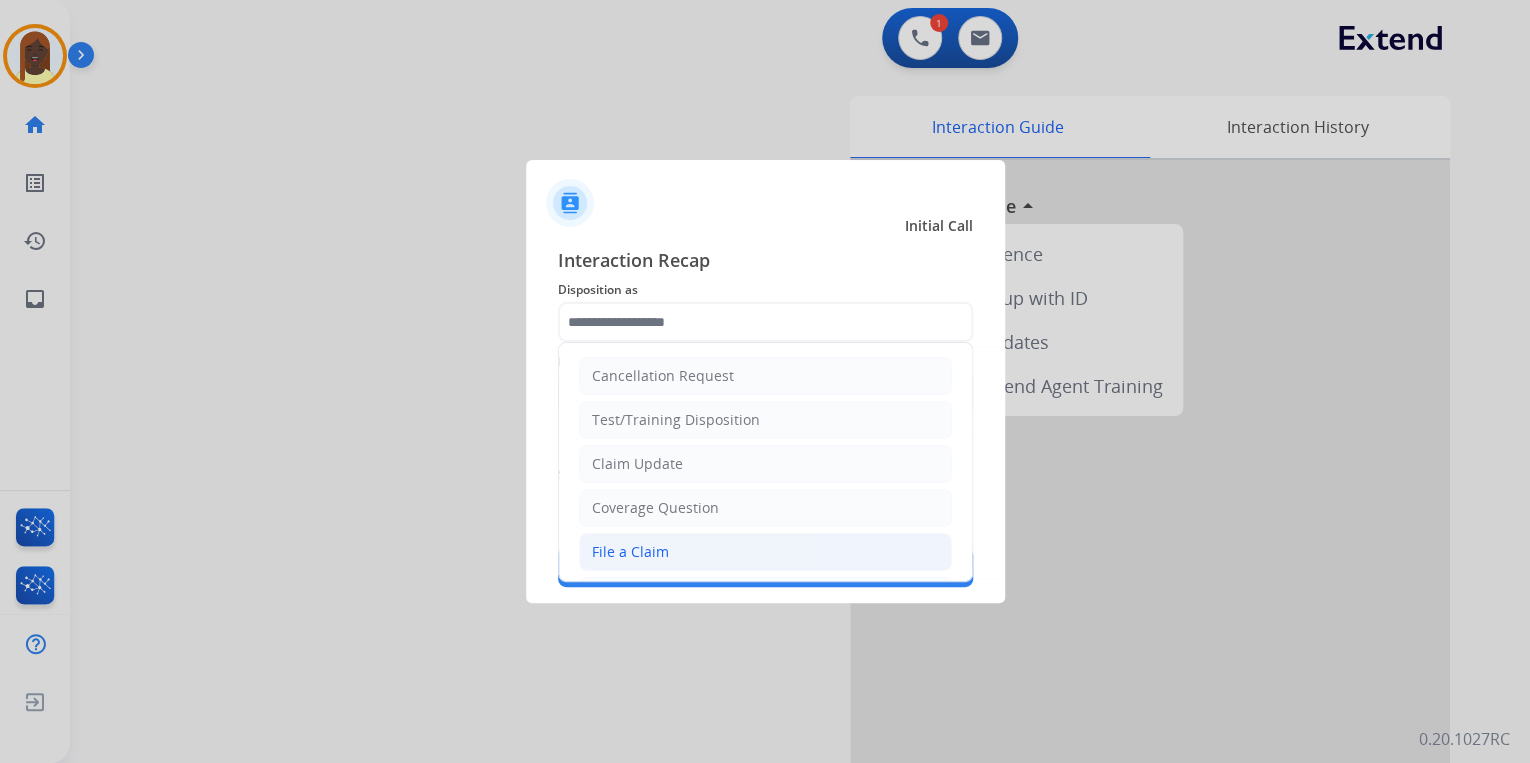 click on "File a Claim" 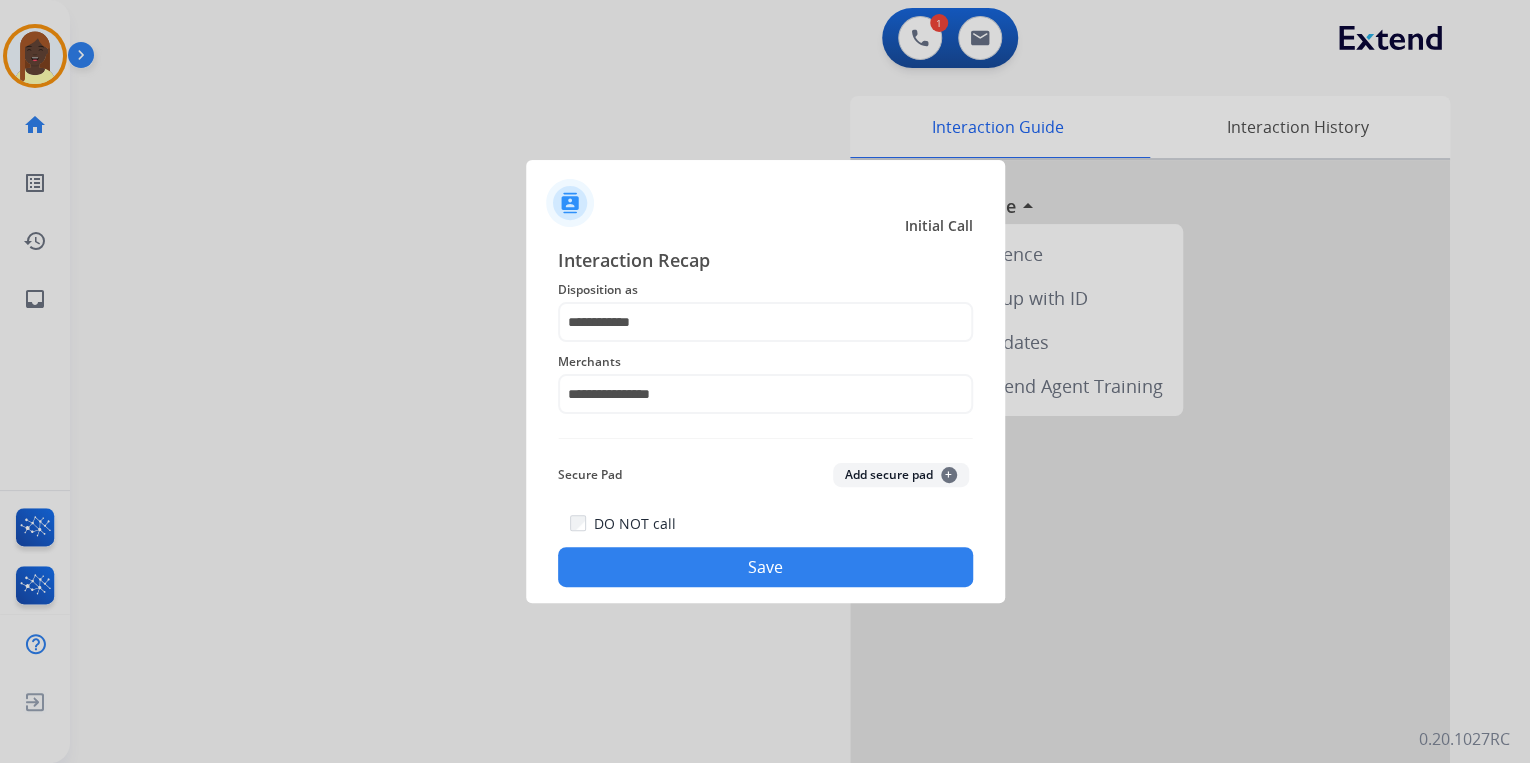 click on "Save" 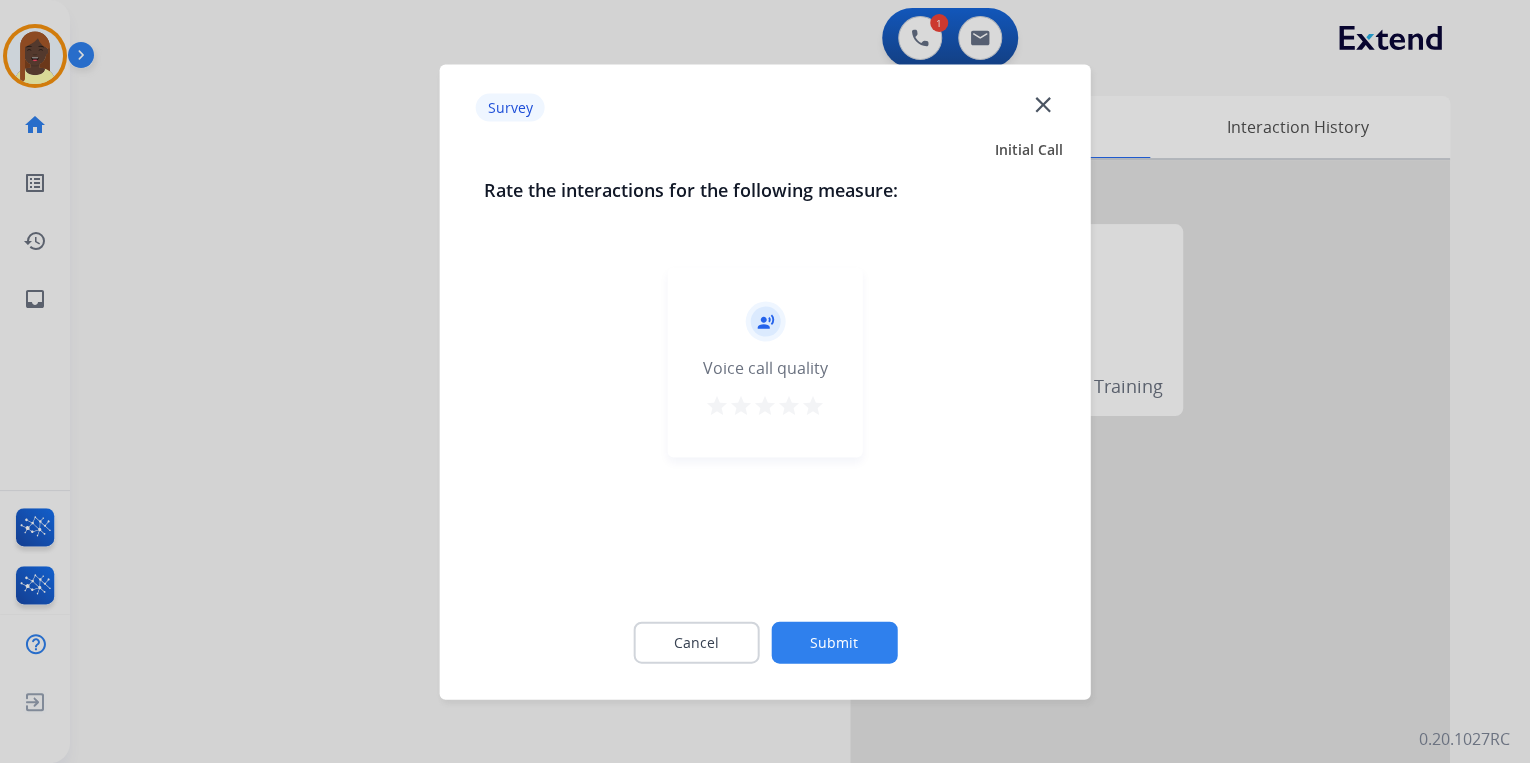 click on "star" at bounding box center (813, 405) 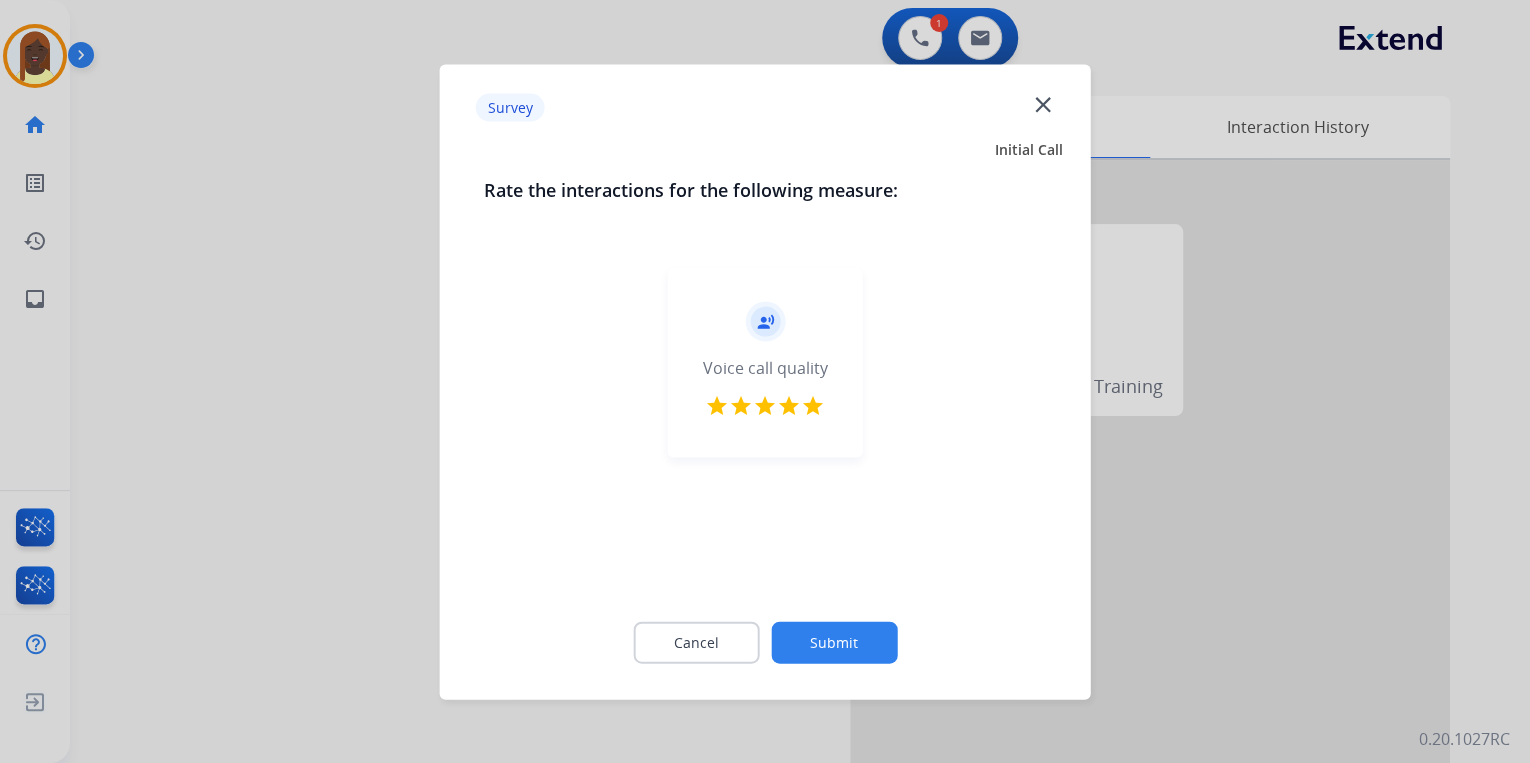 click on "Submit" 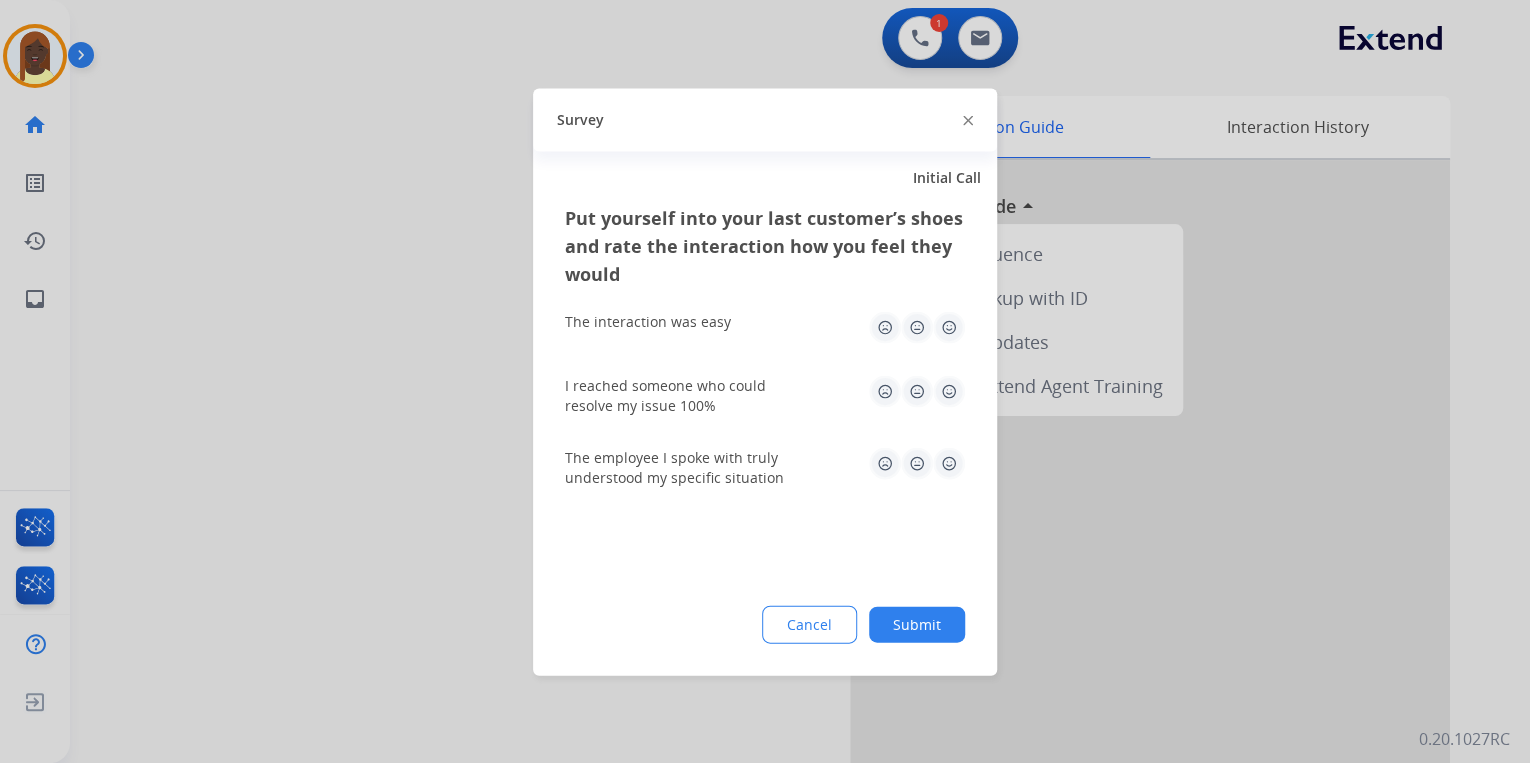 click 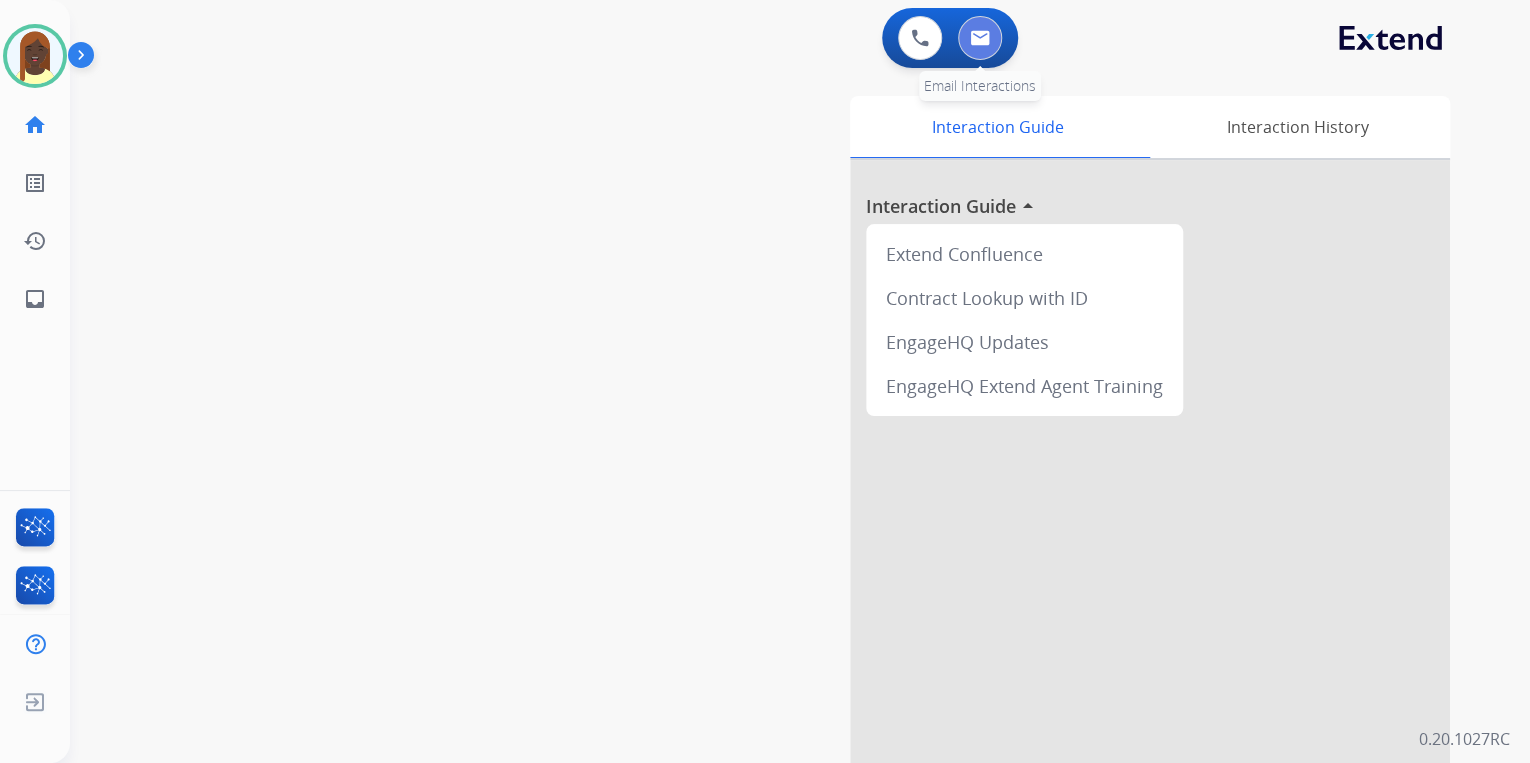 click at bounding box center (980, 38) 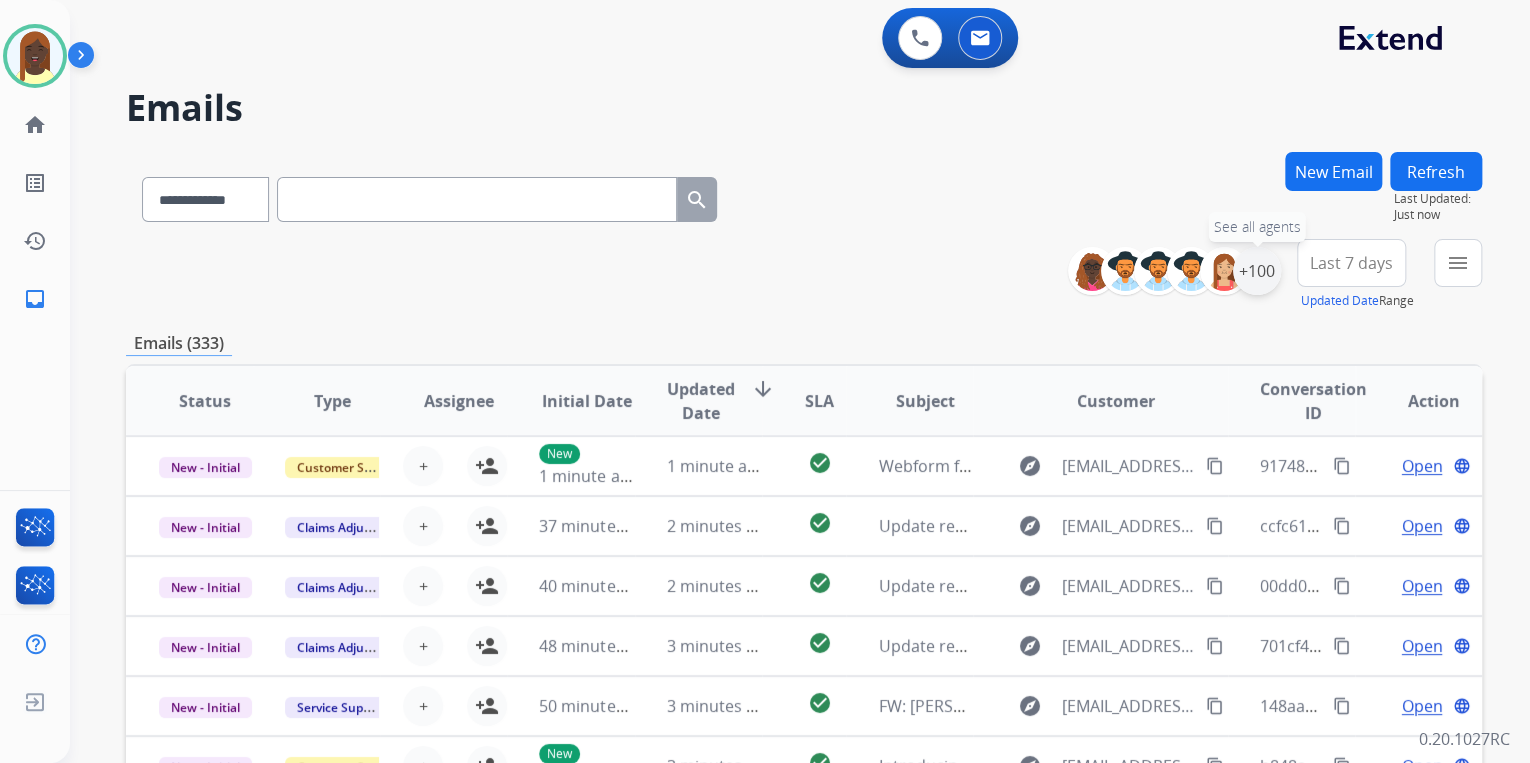 click on "+100" at bounding box center [1257, 271] 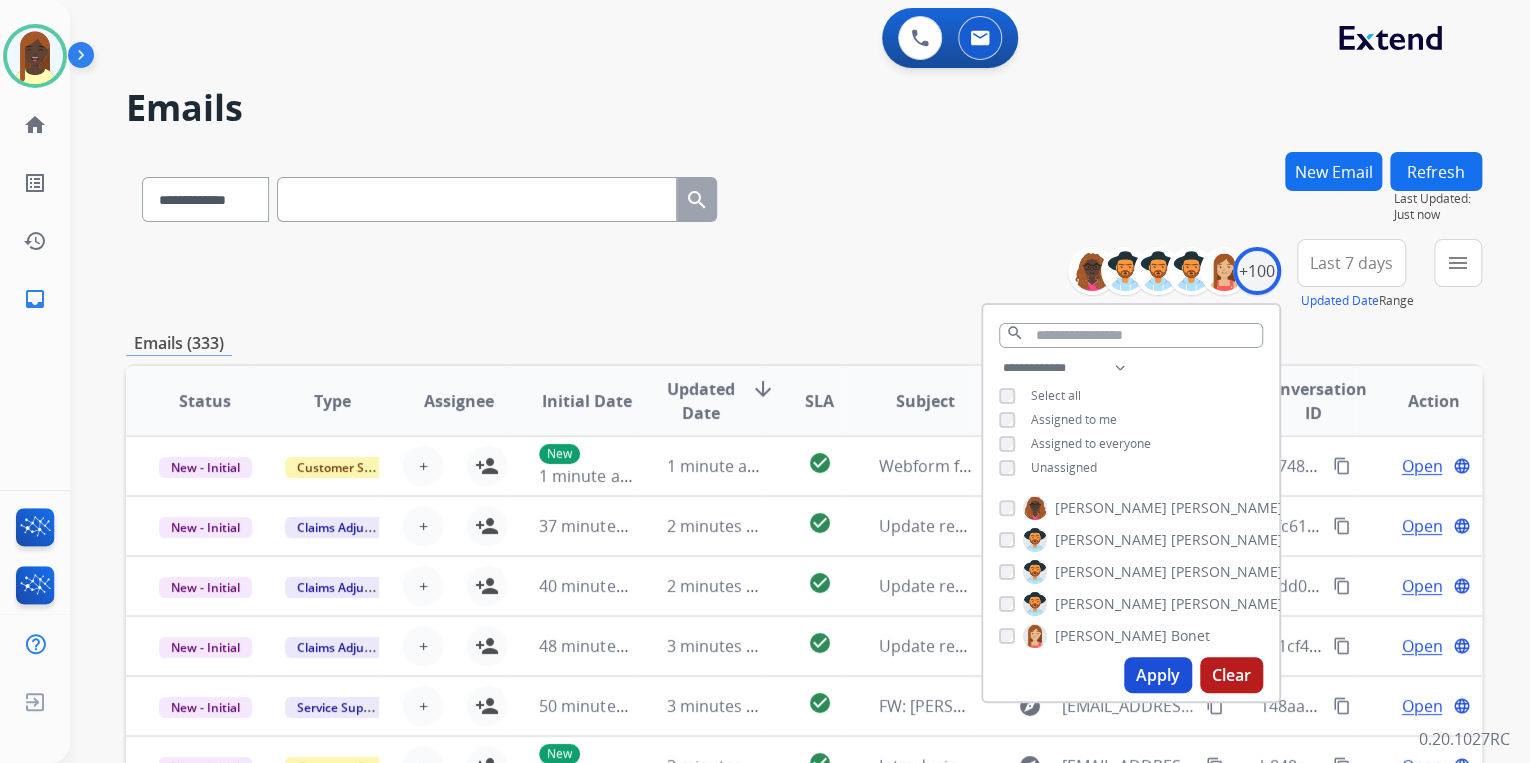 drag, startPoint x: 1162, startPoint y: 684, endPoint x: 880, endPoint y: 430, distance: 379.52603 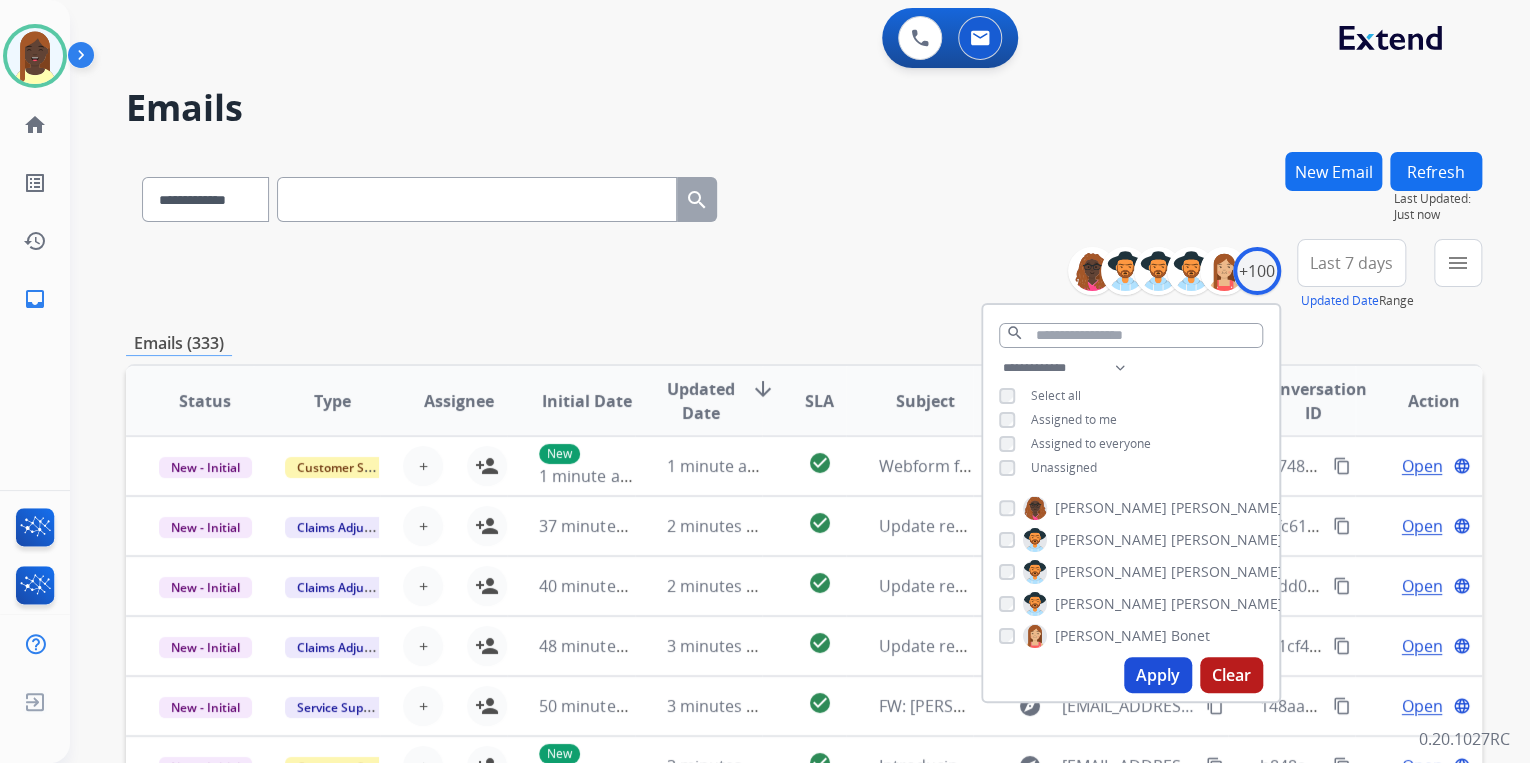 click on "Apply" at bounding box center [1158, 675] 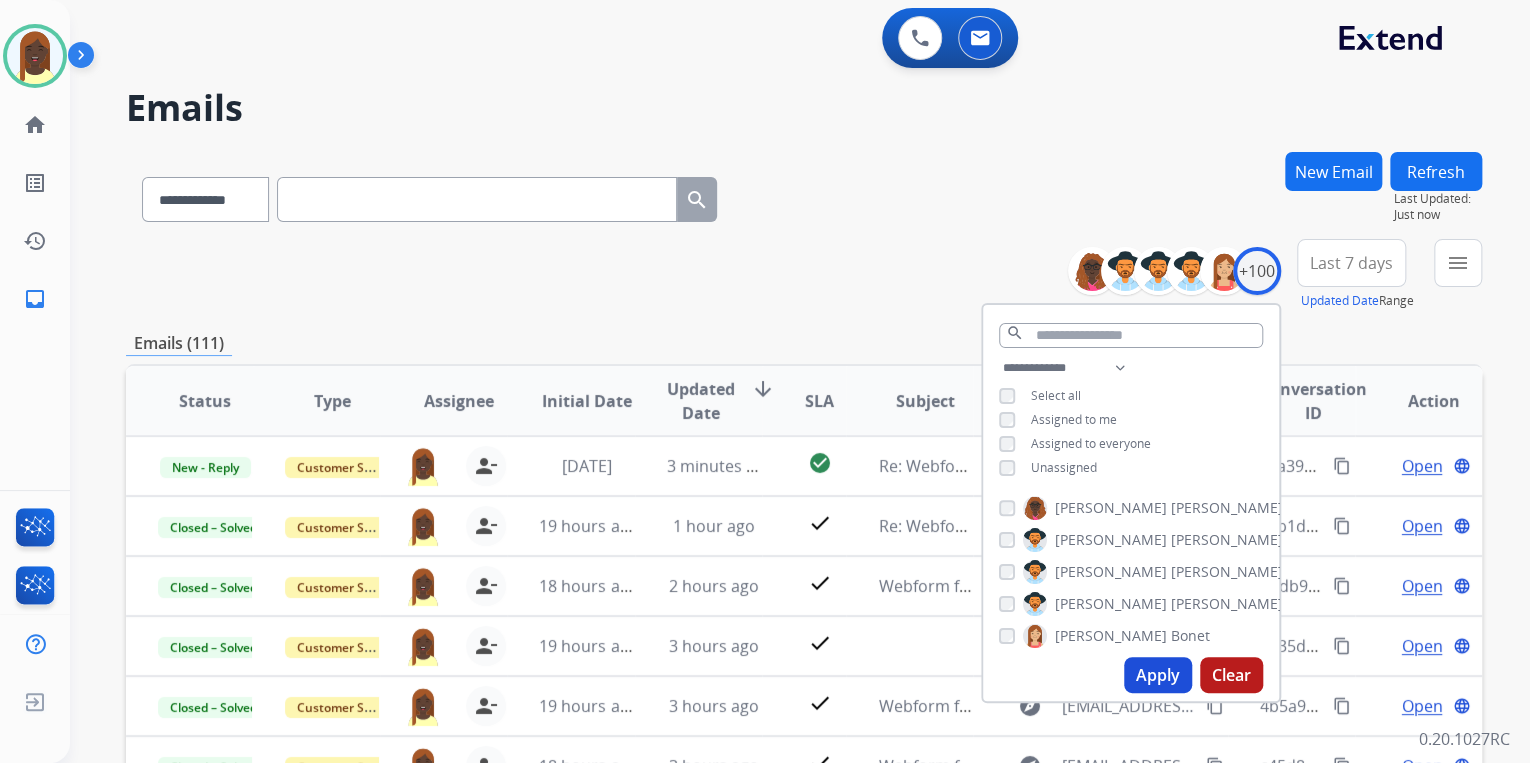 click on "**********" at bounding box center [804, 275] 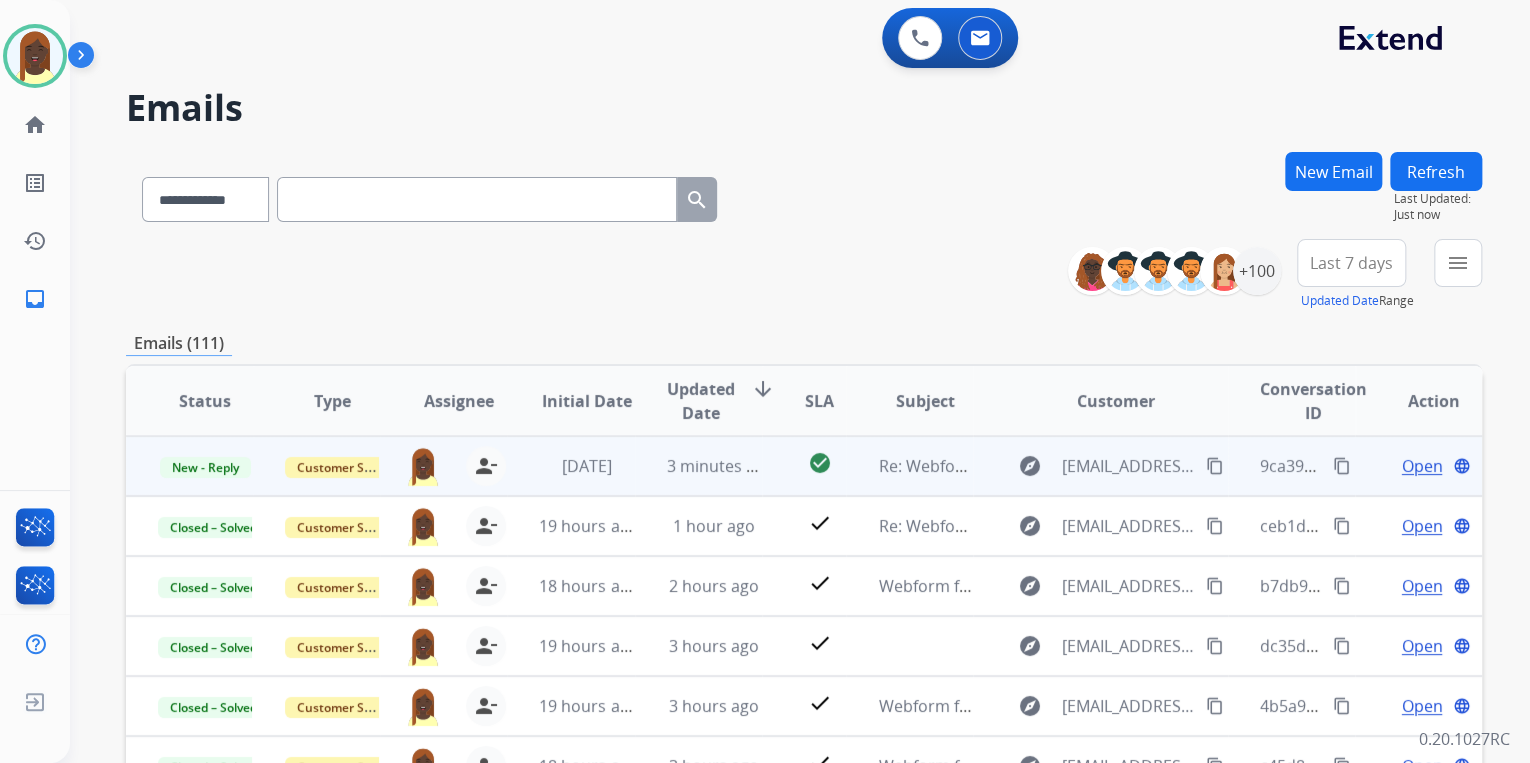 click on "content_copy" at bounding box center [1342, 466] 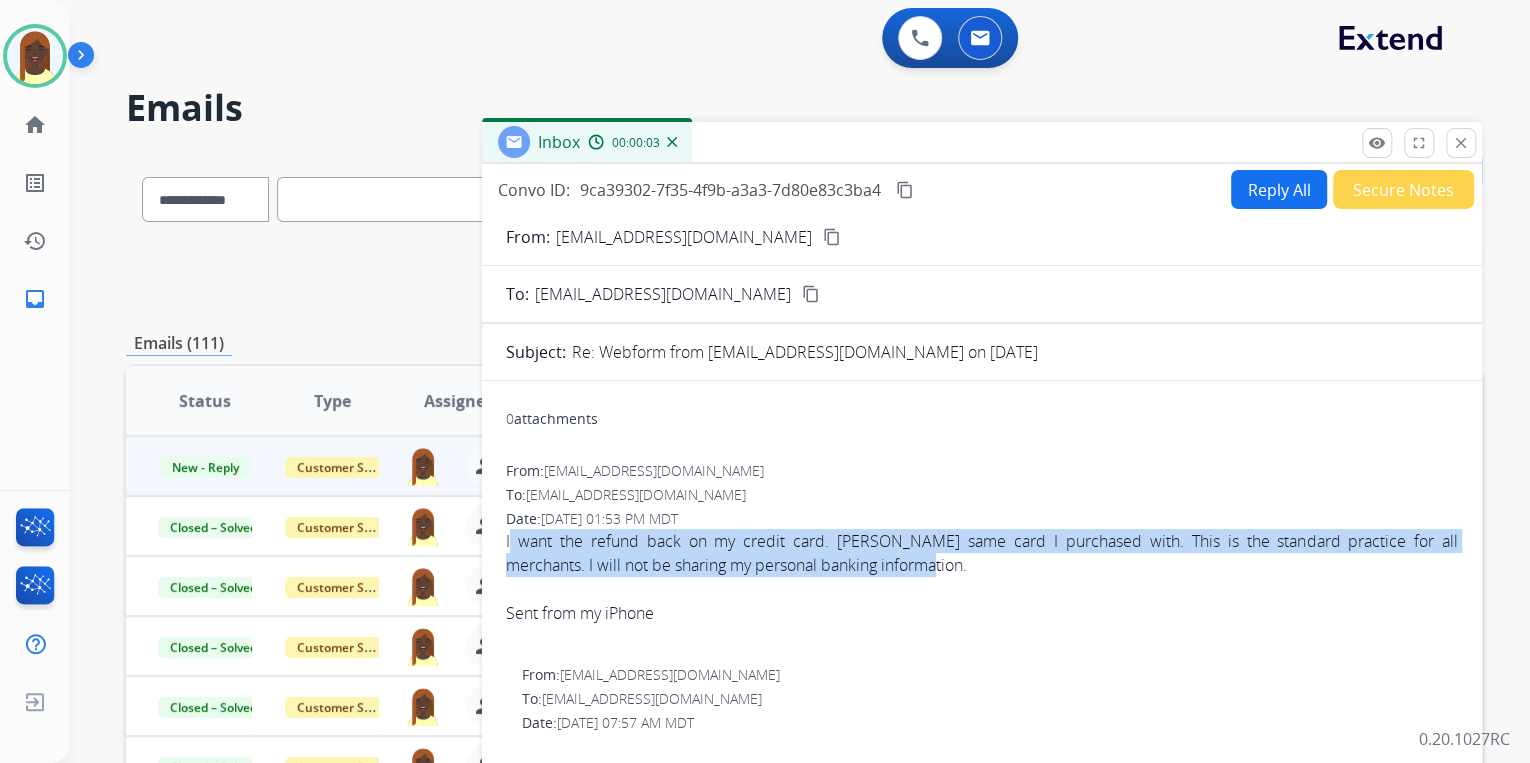 drag, startPoint x: 494, startPoint y: 538, endPoint x: 864, endPoint y: 571, distance: 371.46872 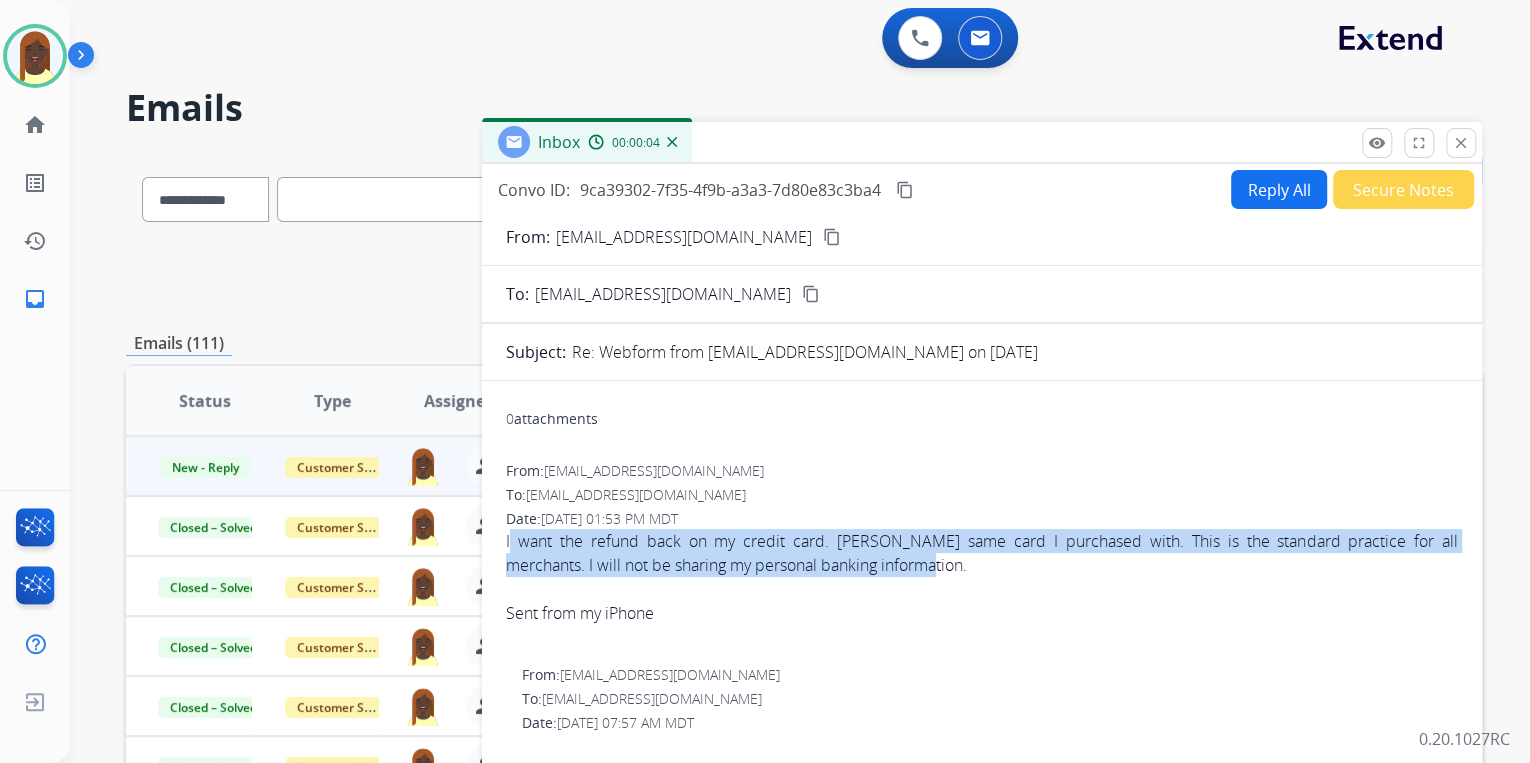 drag, startPoint x: 864, startPoint y: 571, endPoint x: 744, endPoint y: 548, distance: 122.18429 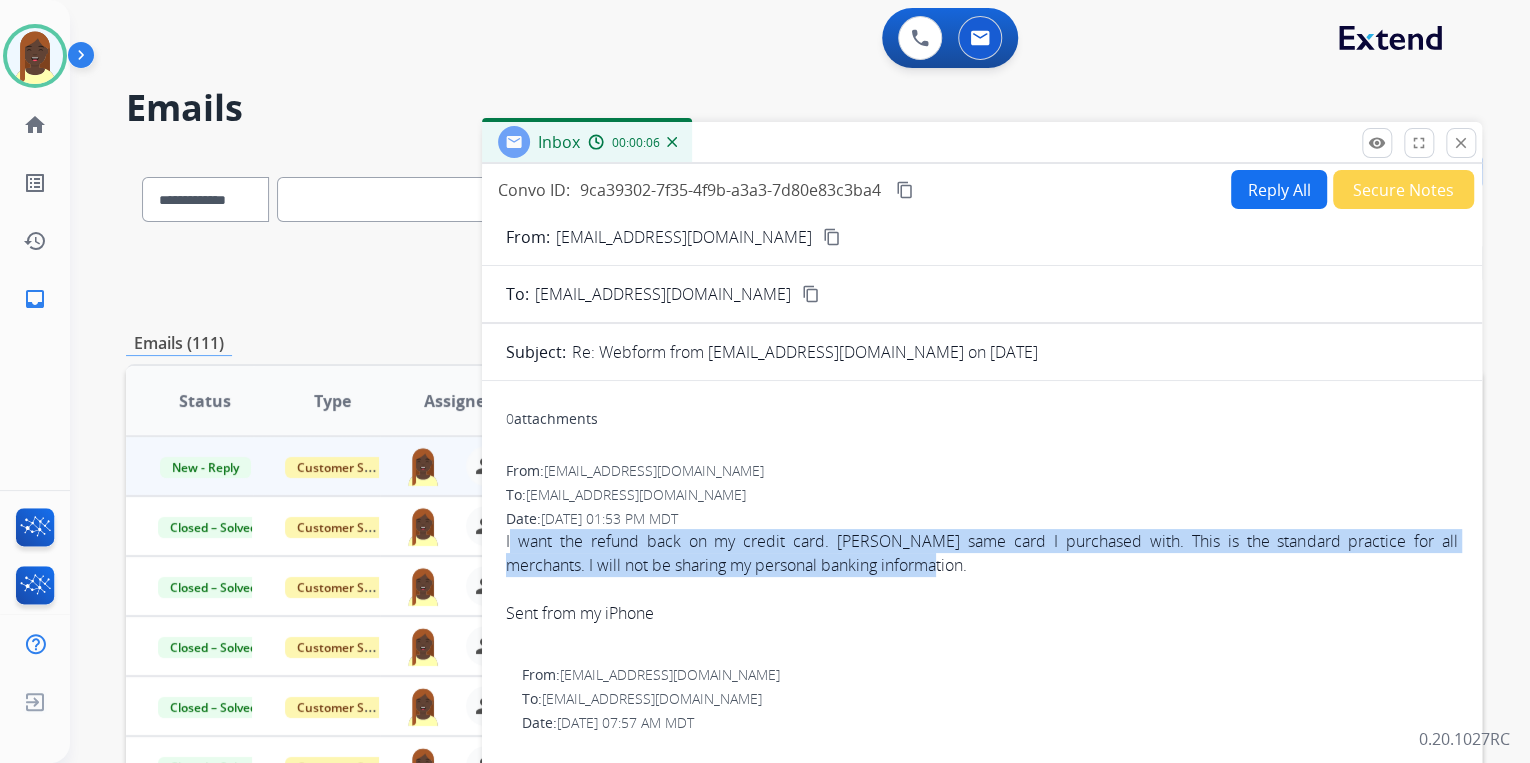 copy on "I want the refund back on my credit card. Theresa same card I purchased with. This is the standard practice for all merchants. I will not be sharing my personal banking information." 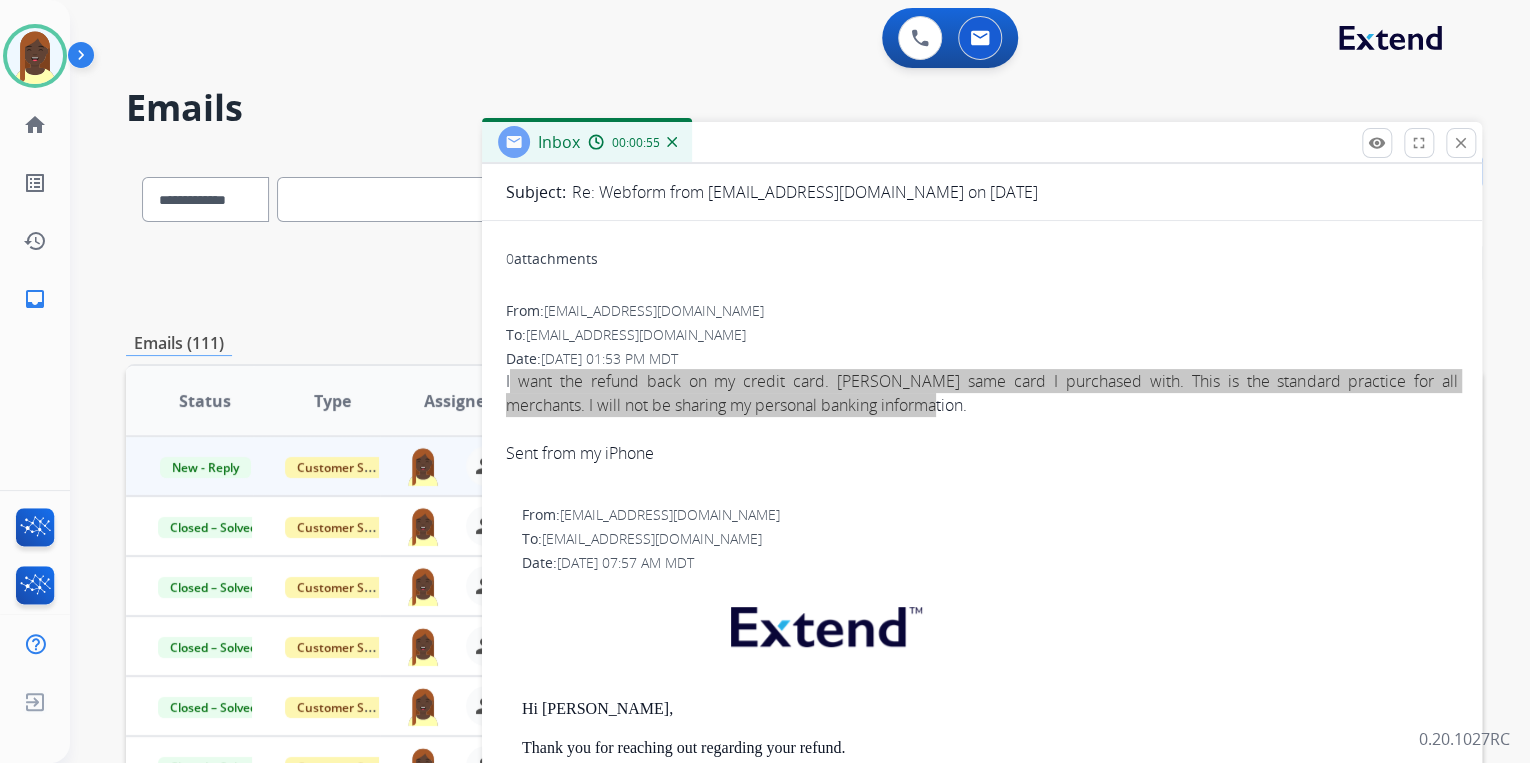 scroll, scrollTop: 0, scrollLeft: 0, axis: both 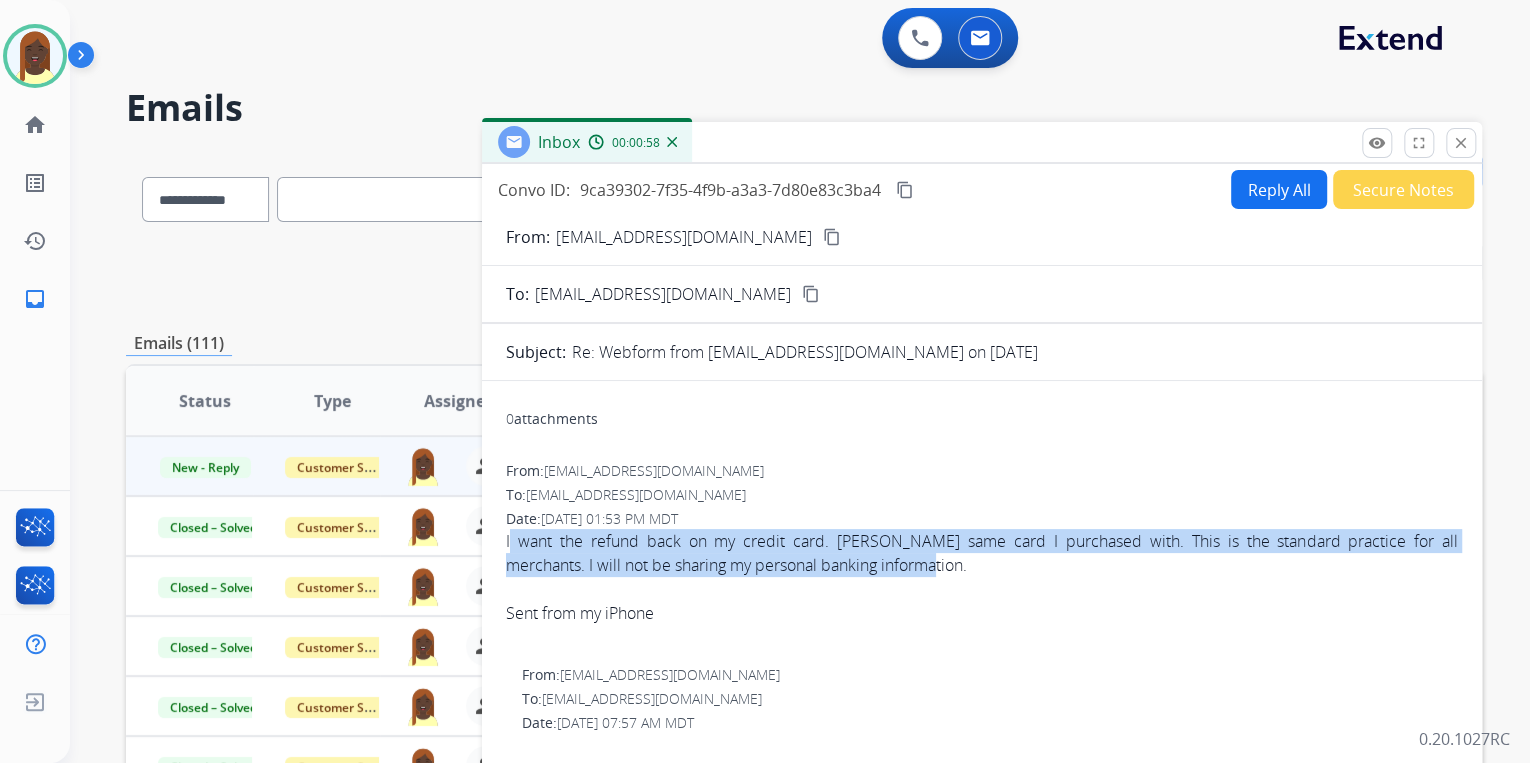 click on "content_copy" at bounding box center (832, 237) 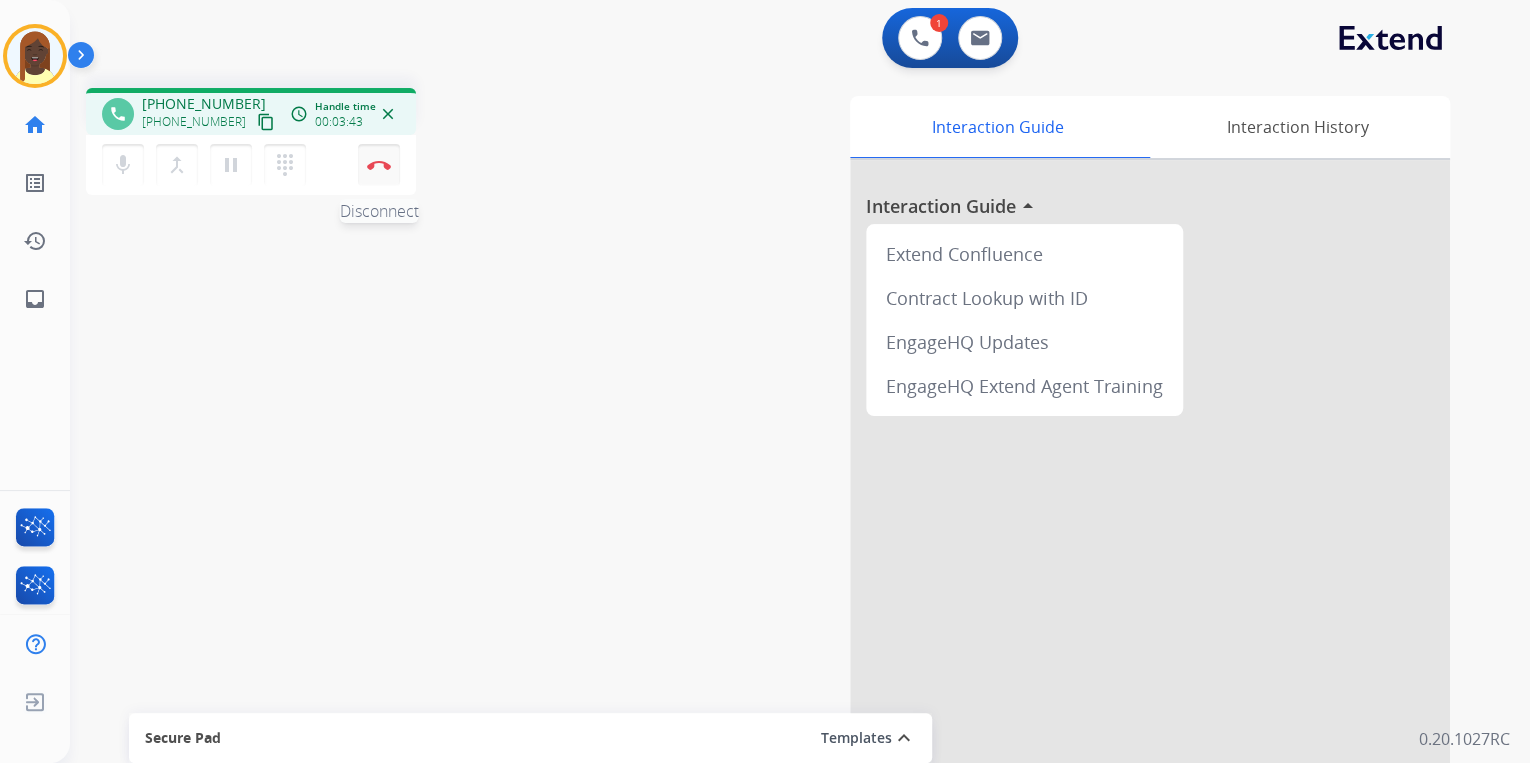 click at bounding box center (379, 165) 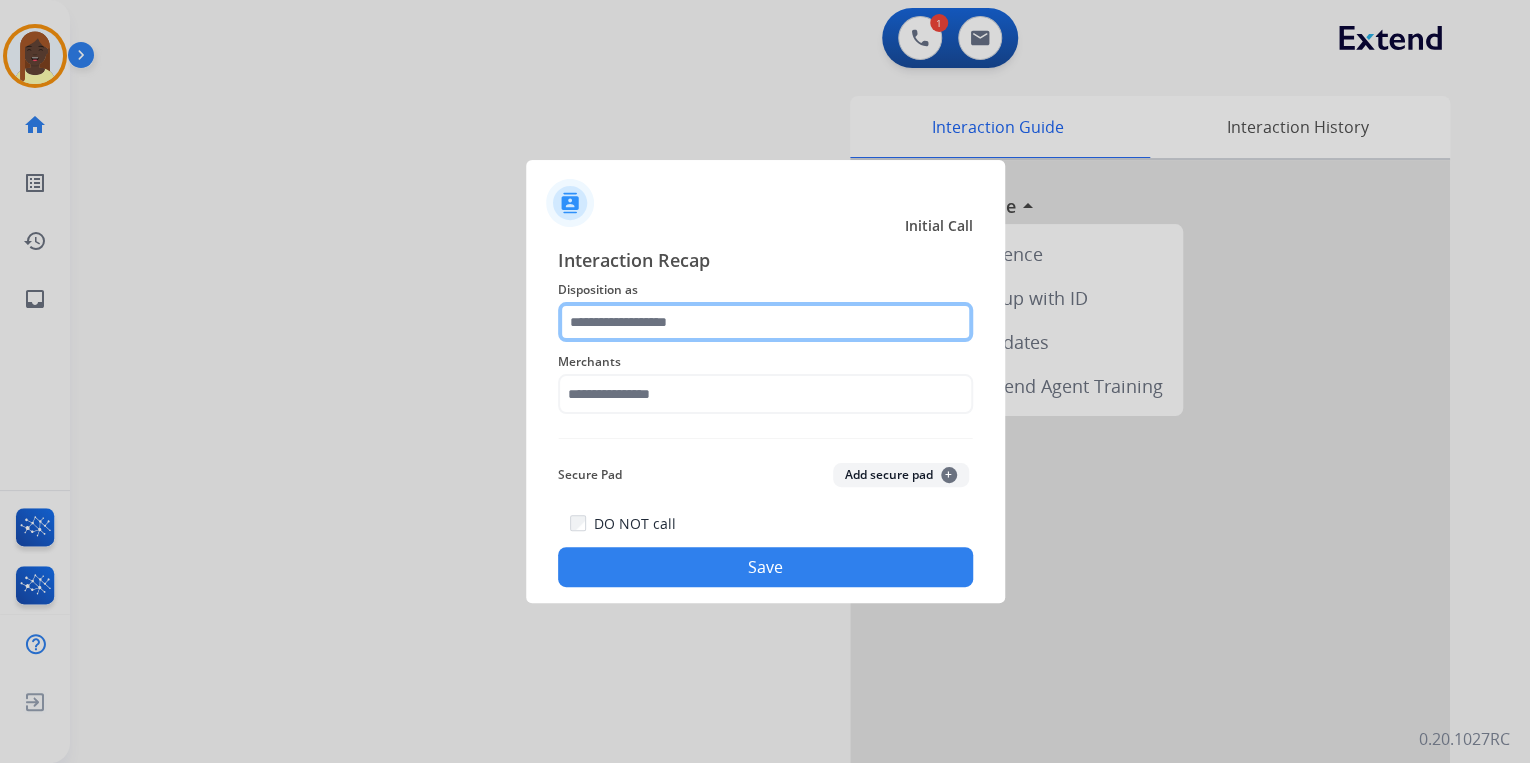 click 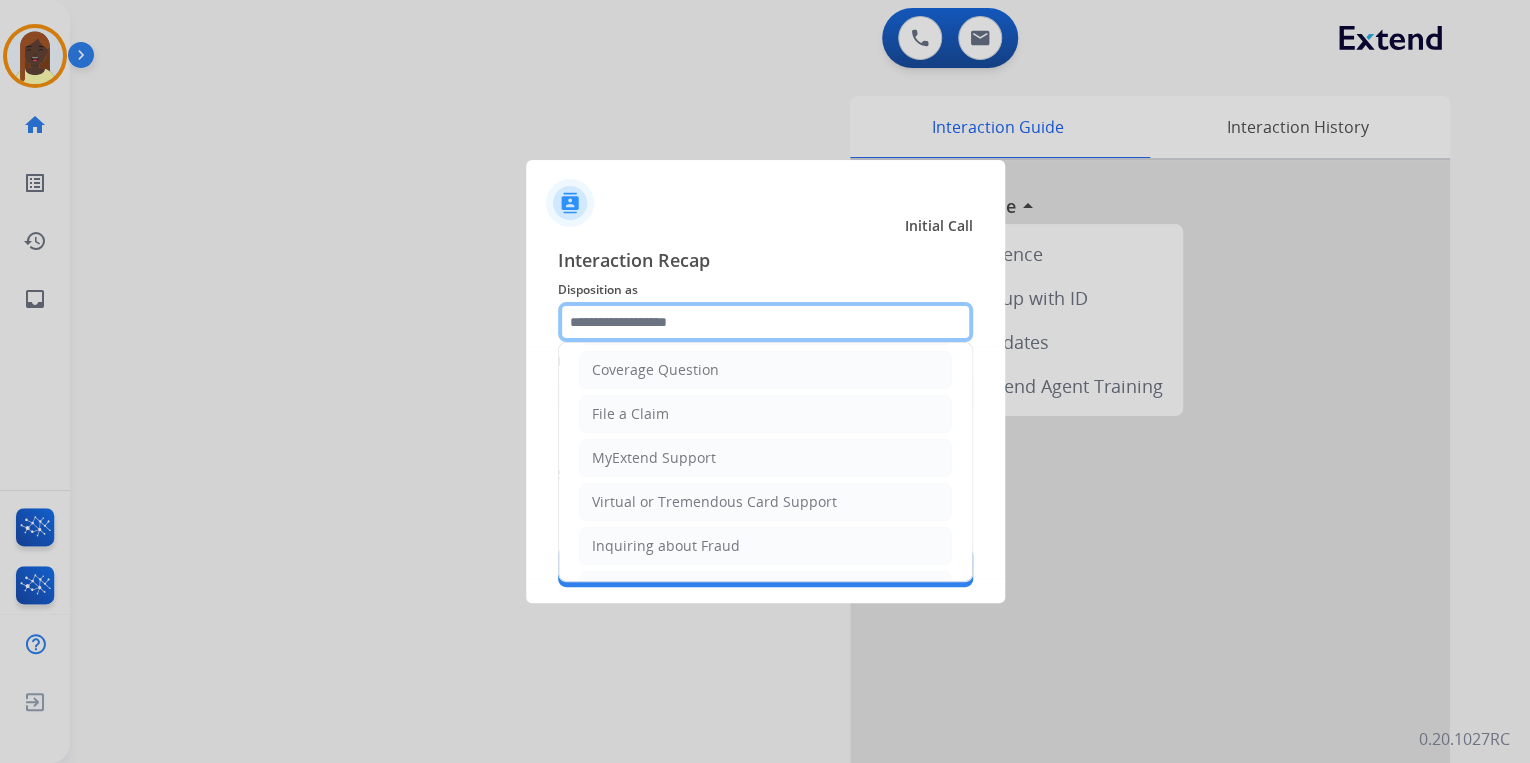 scroll, scrollTop: 160, scrollLeft: 0, axis: vertical 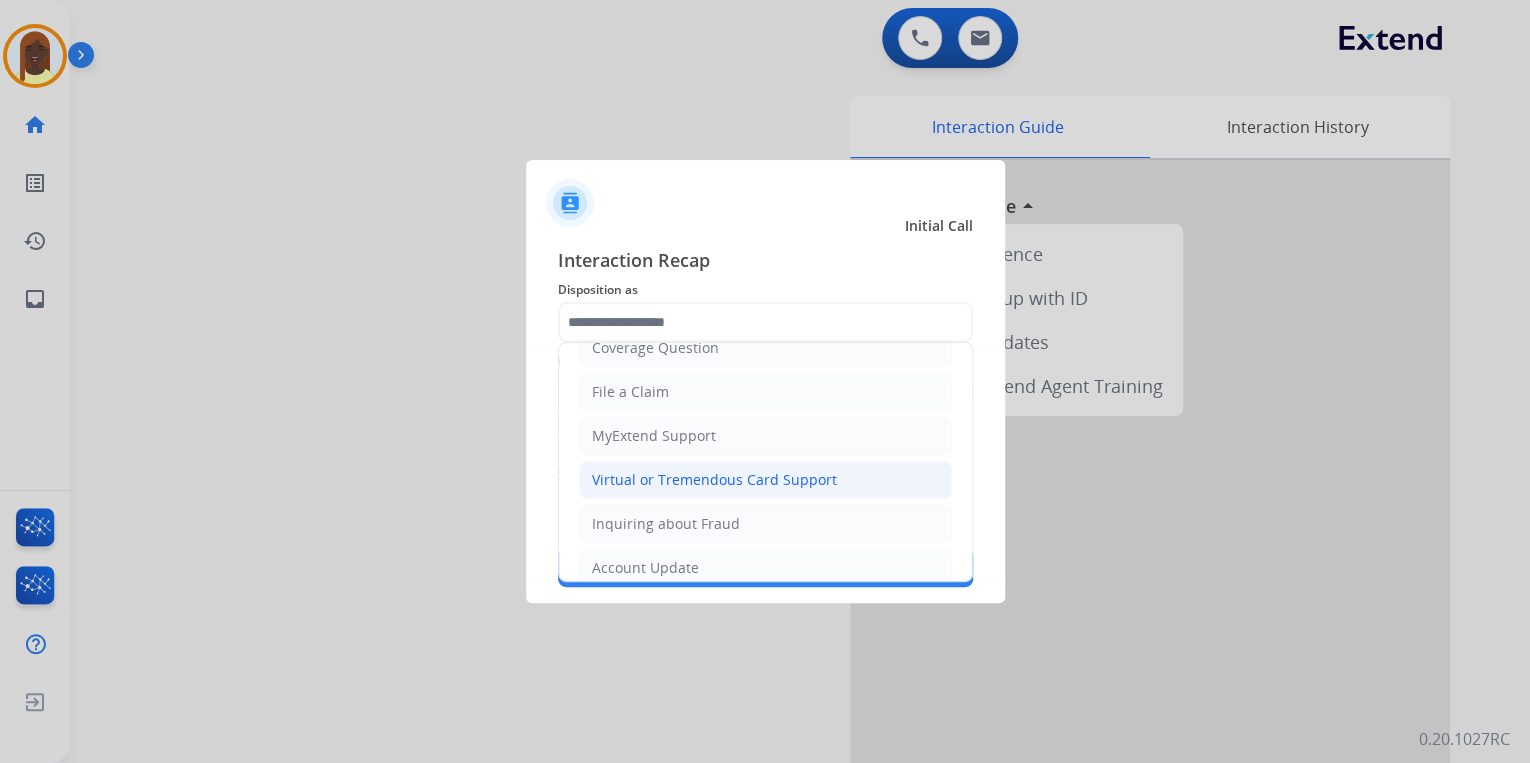 click on "Virtual or Tremendous Card Support" 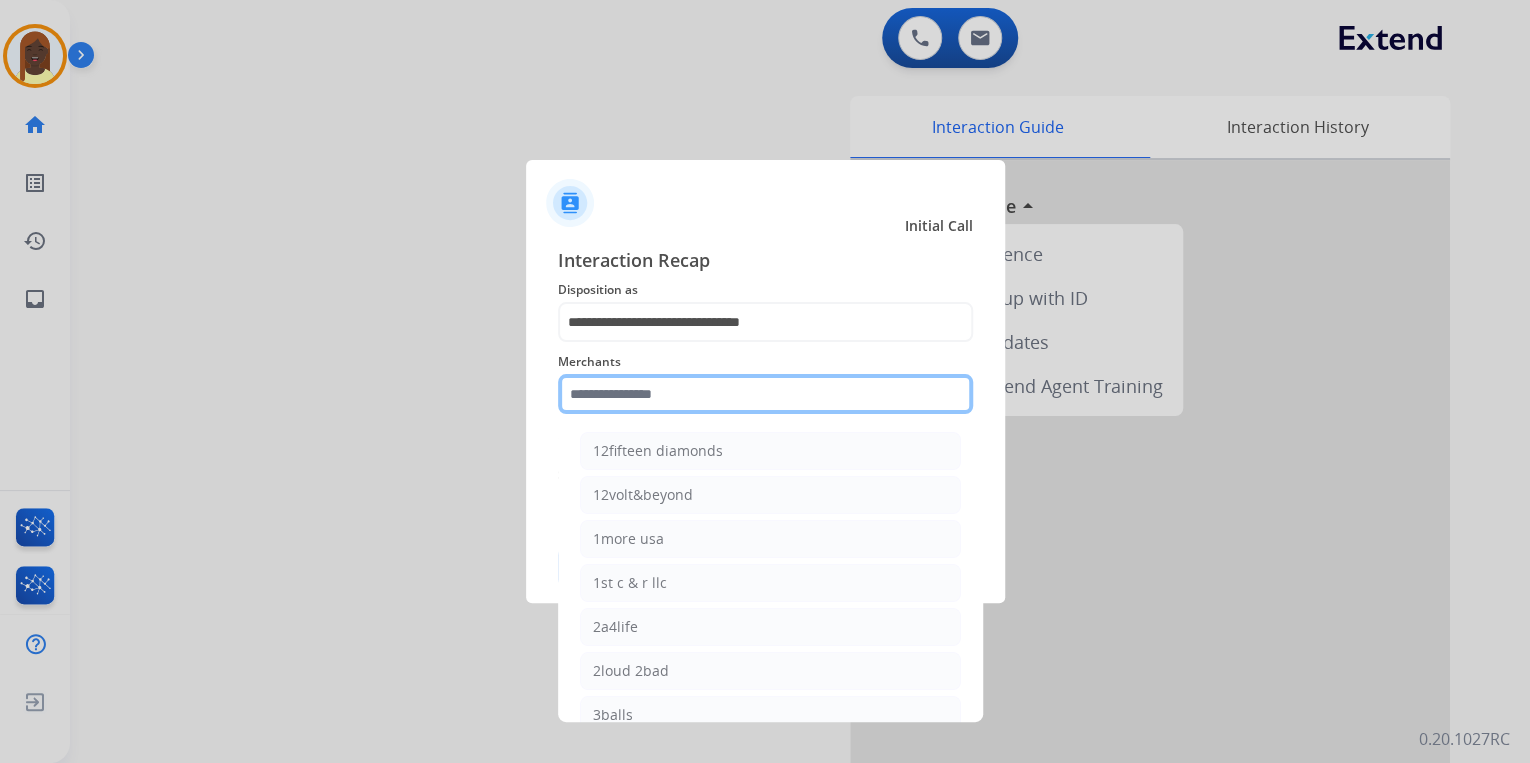 click 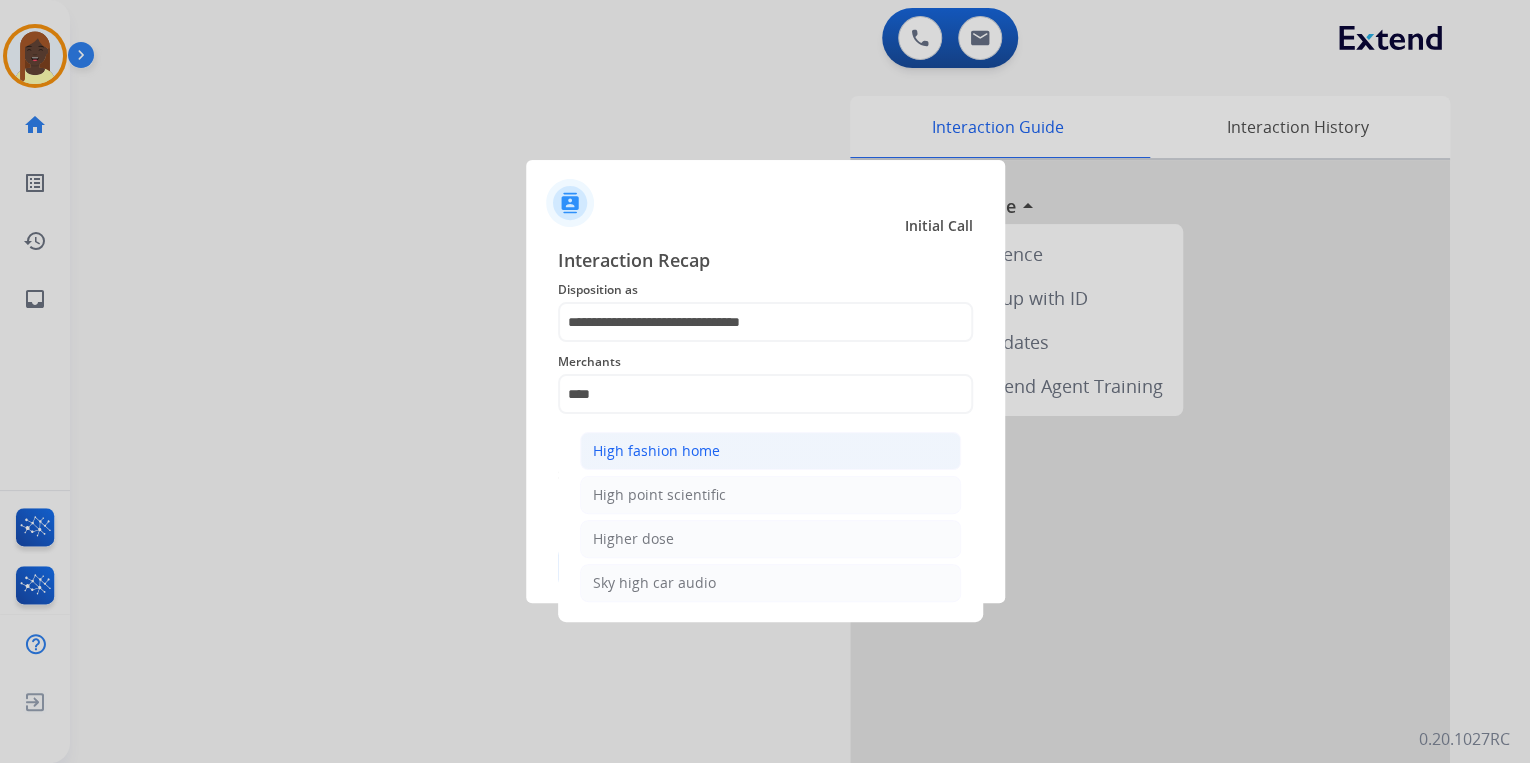 click on "High fashion home" 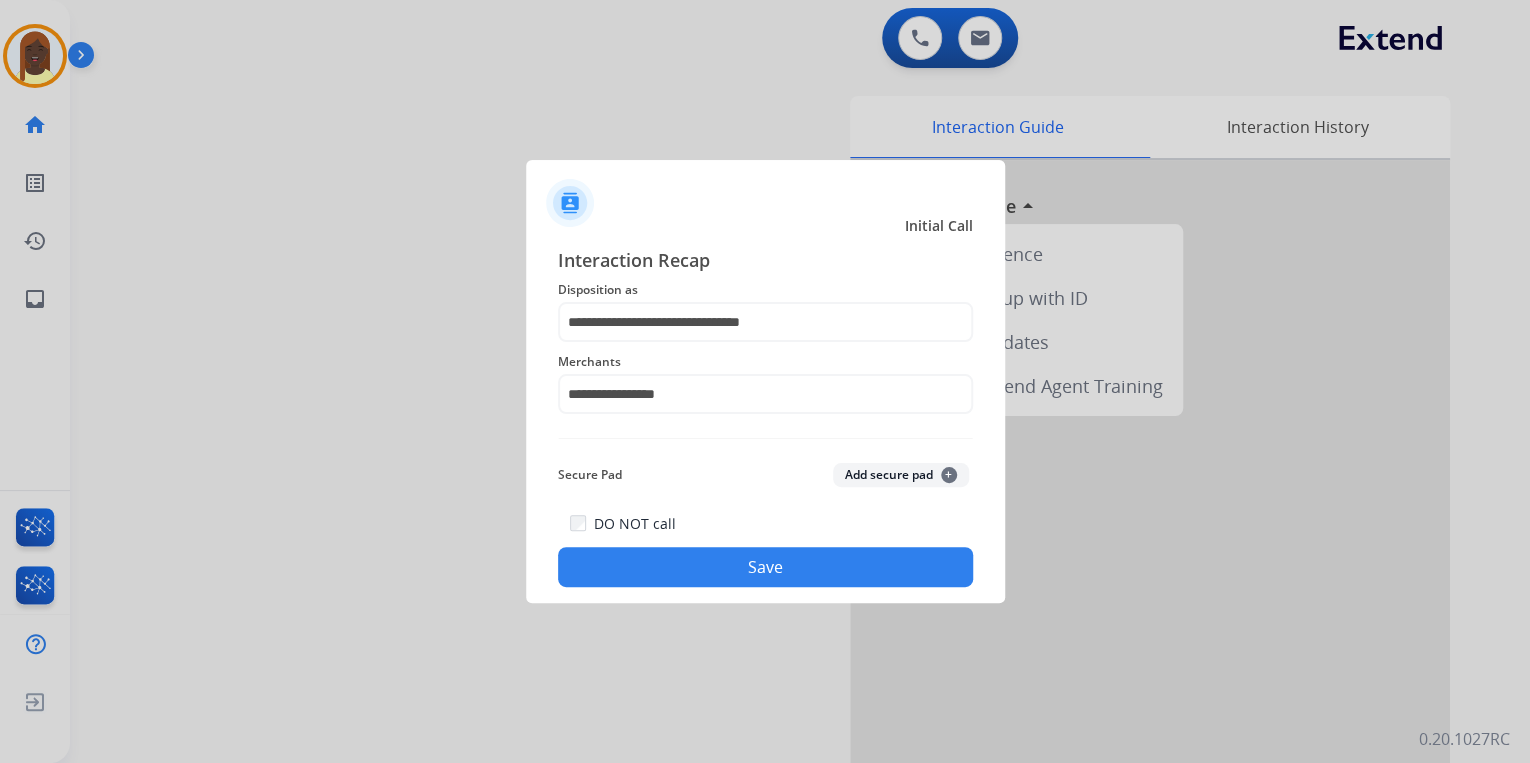 click on "Save" 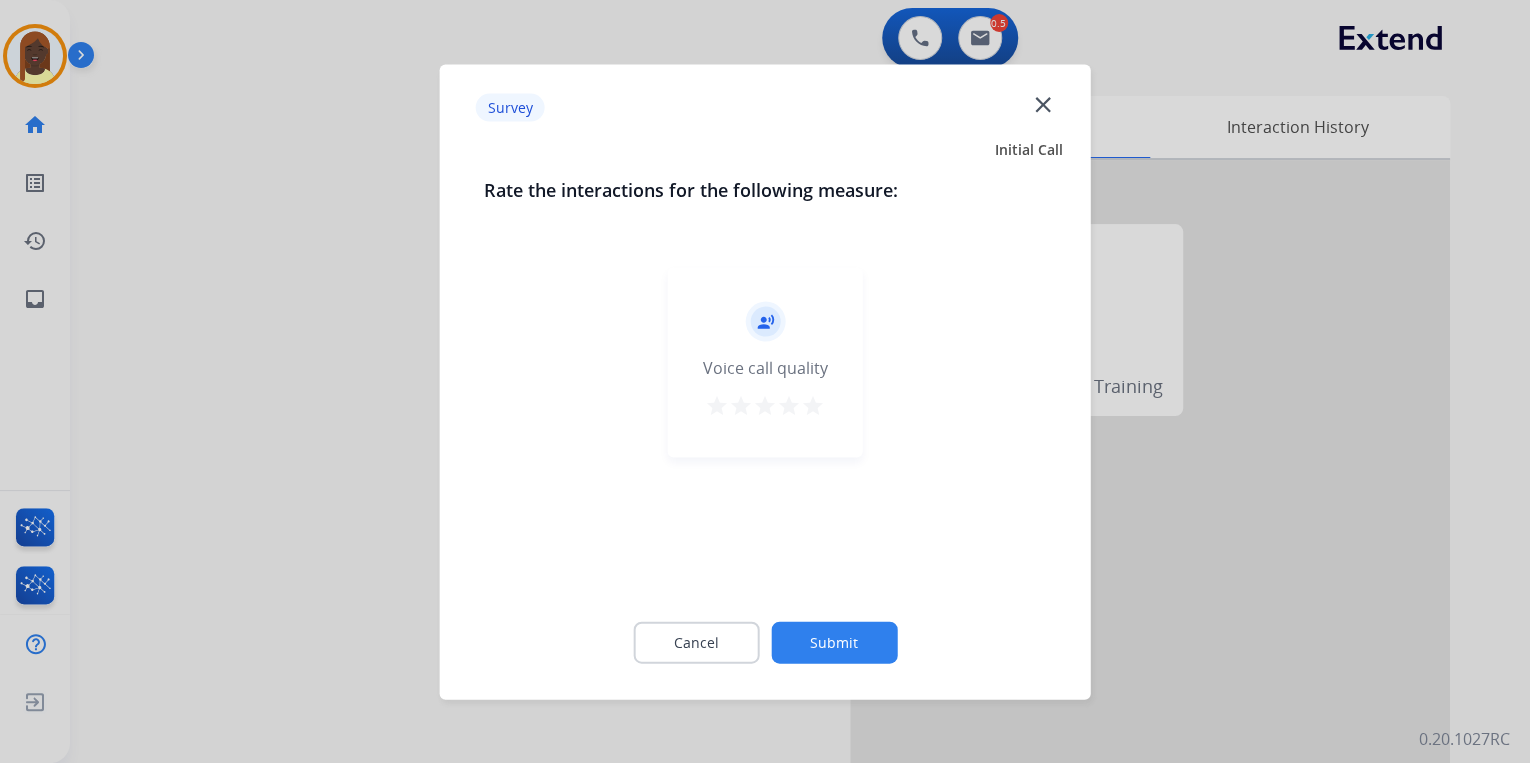 click on "star" at bounding box center (813, 405) 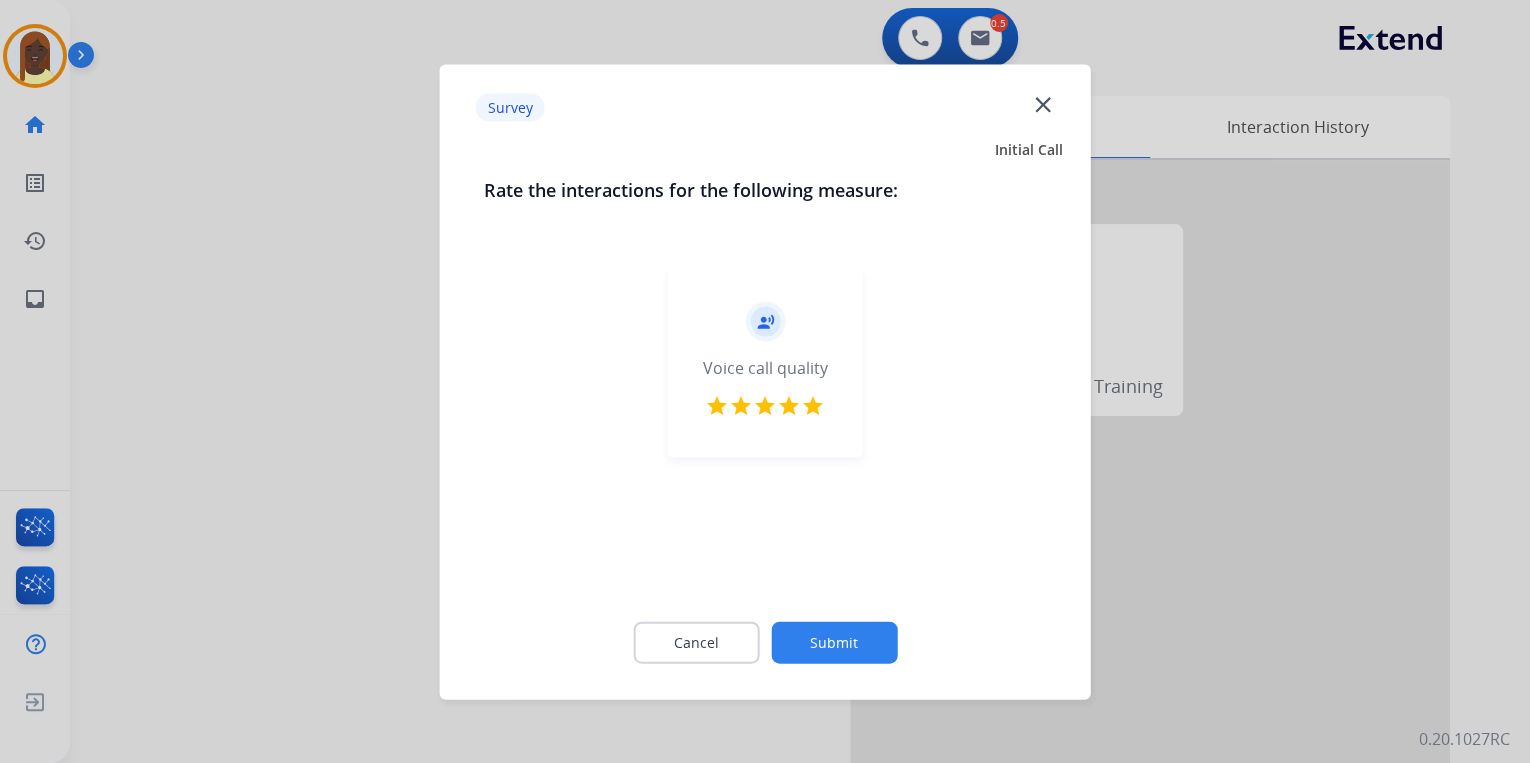 click on "Submit" 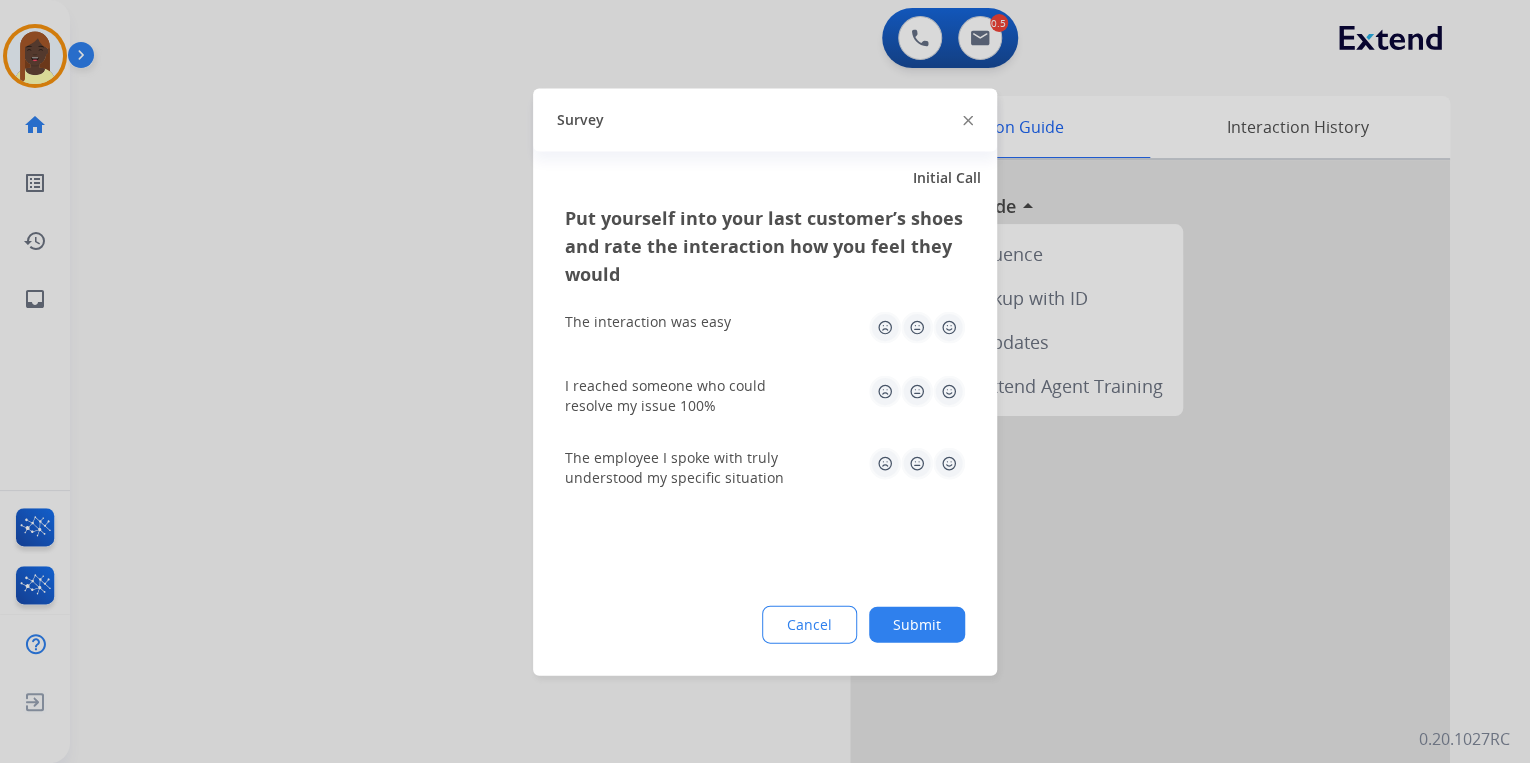 click 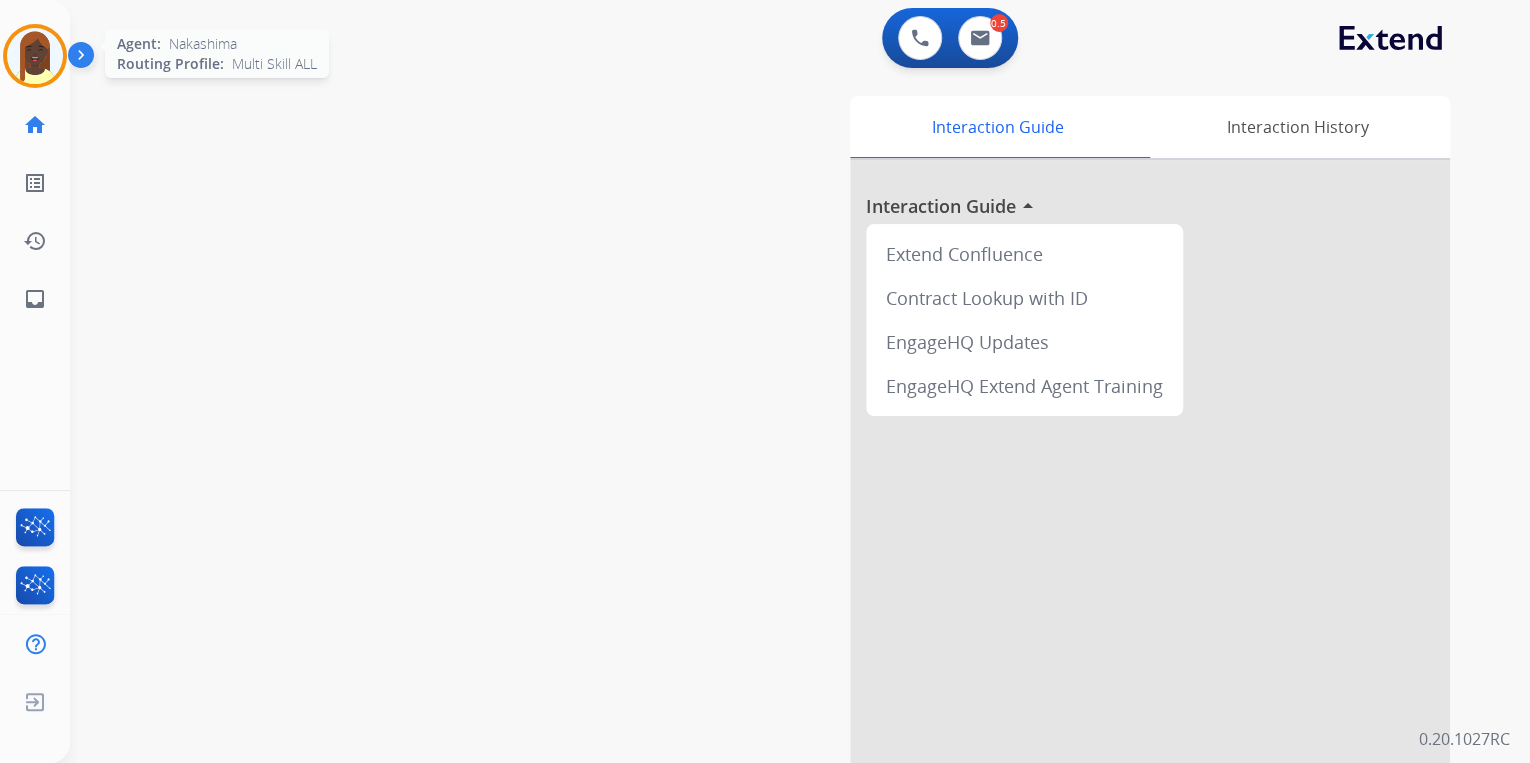click at bounding box center [35, 56] 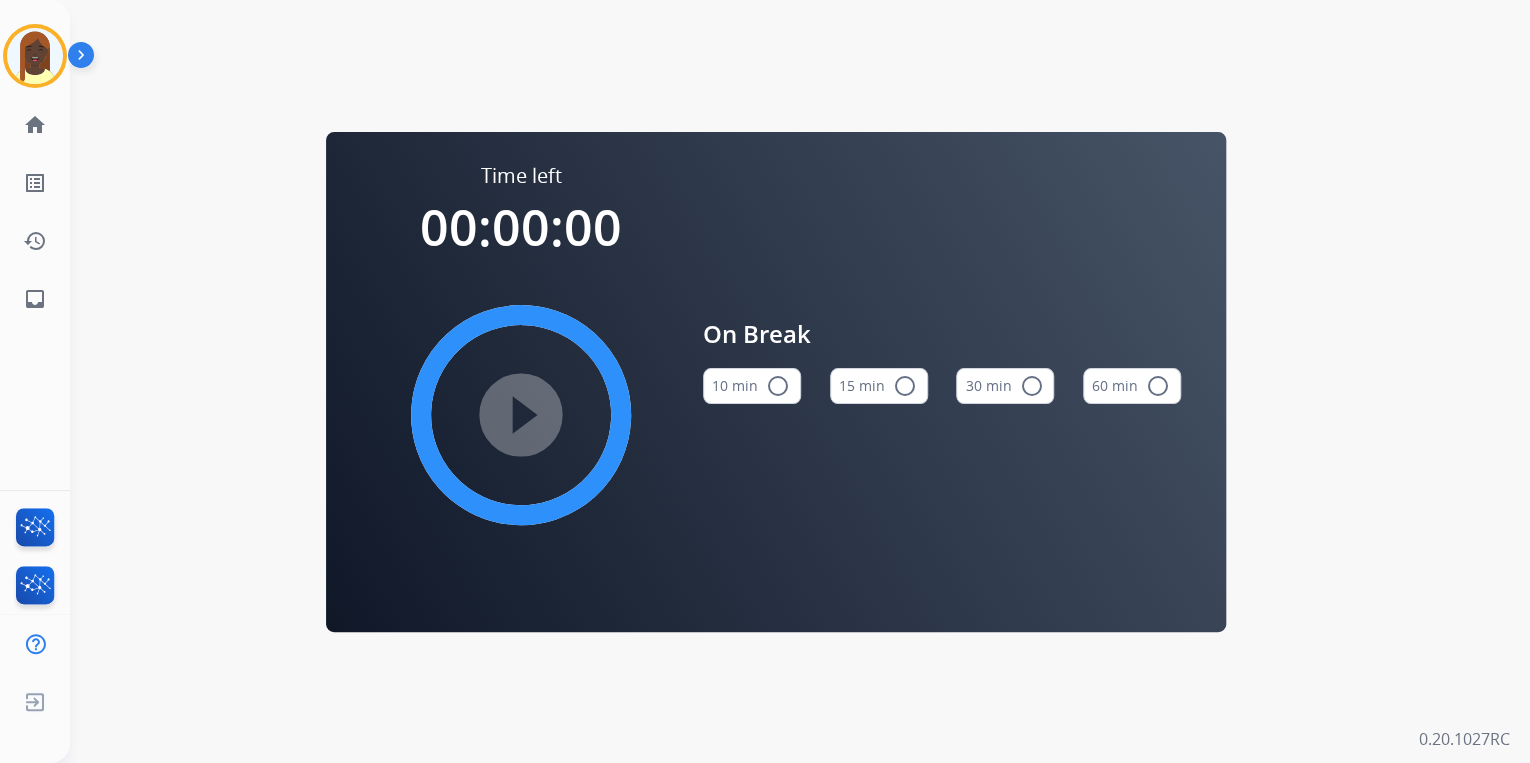 click on "radio_button_unchecked" at bounding box center (905, 386) 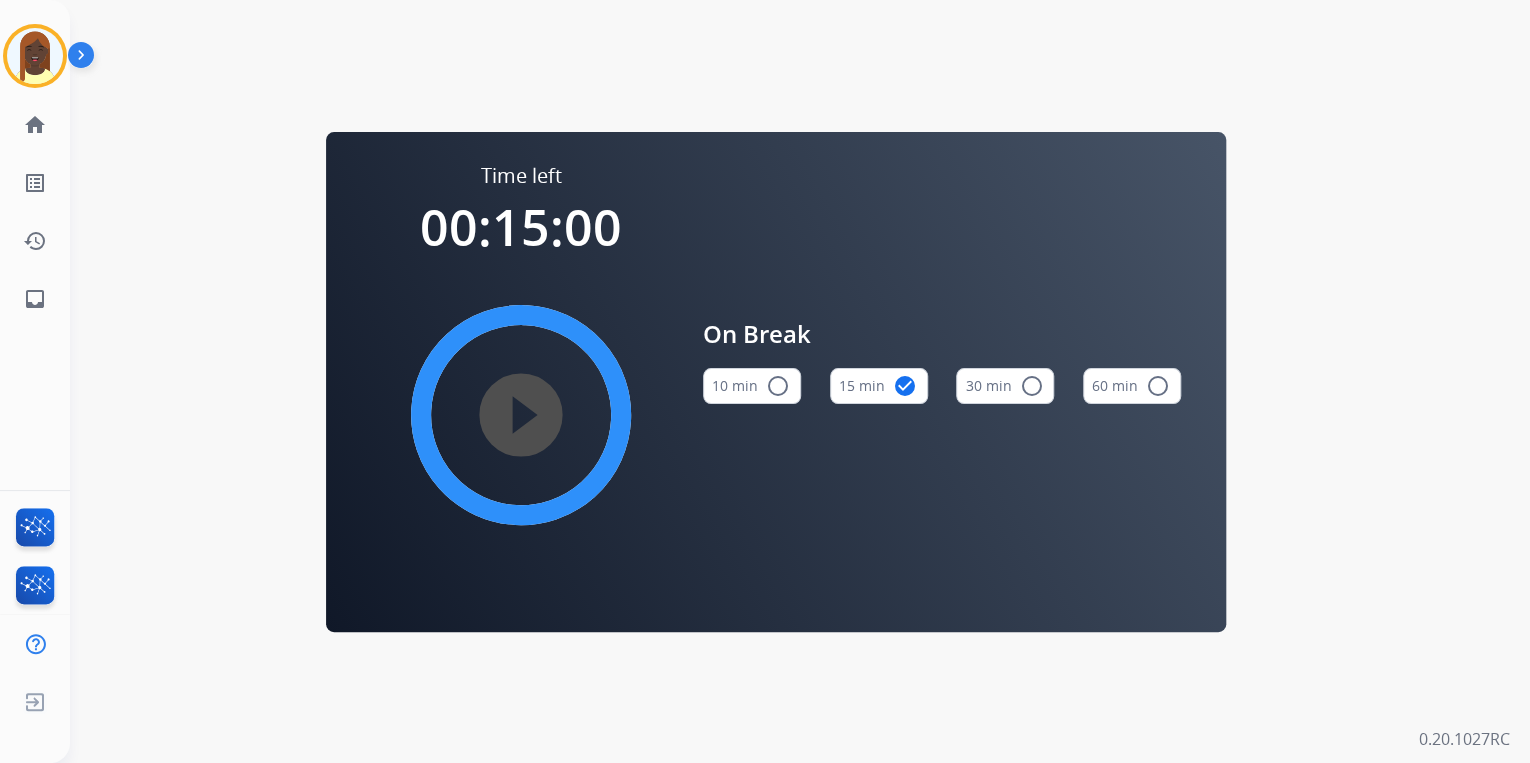click on "play_circle_filled" at bounding box center (521, 415) 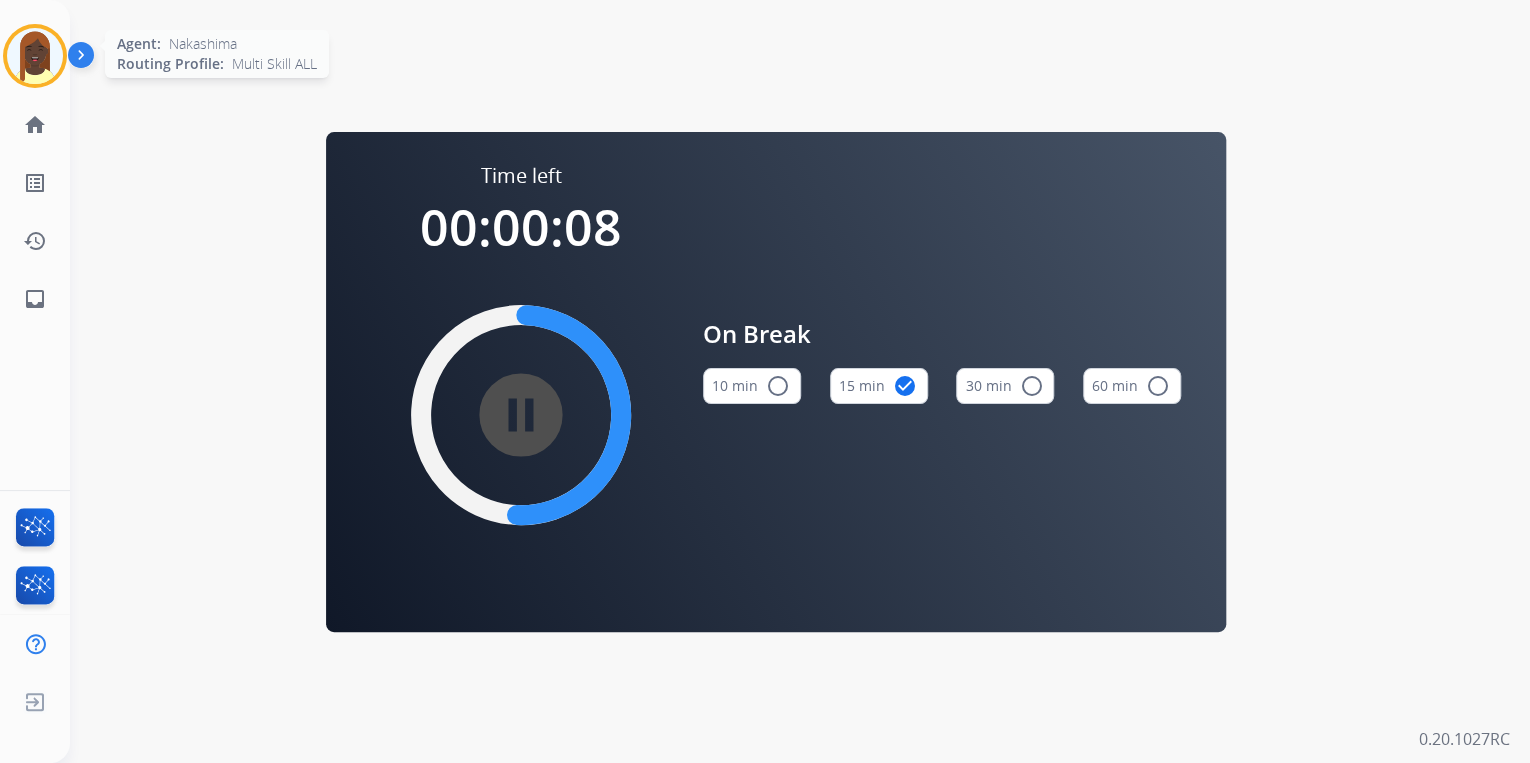 drag, startPoint x: 28, startPoint y: 66, endPoint x: 48, endPoint y: 56, distance: 22.36068 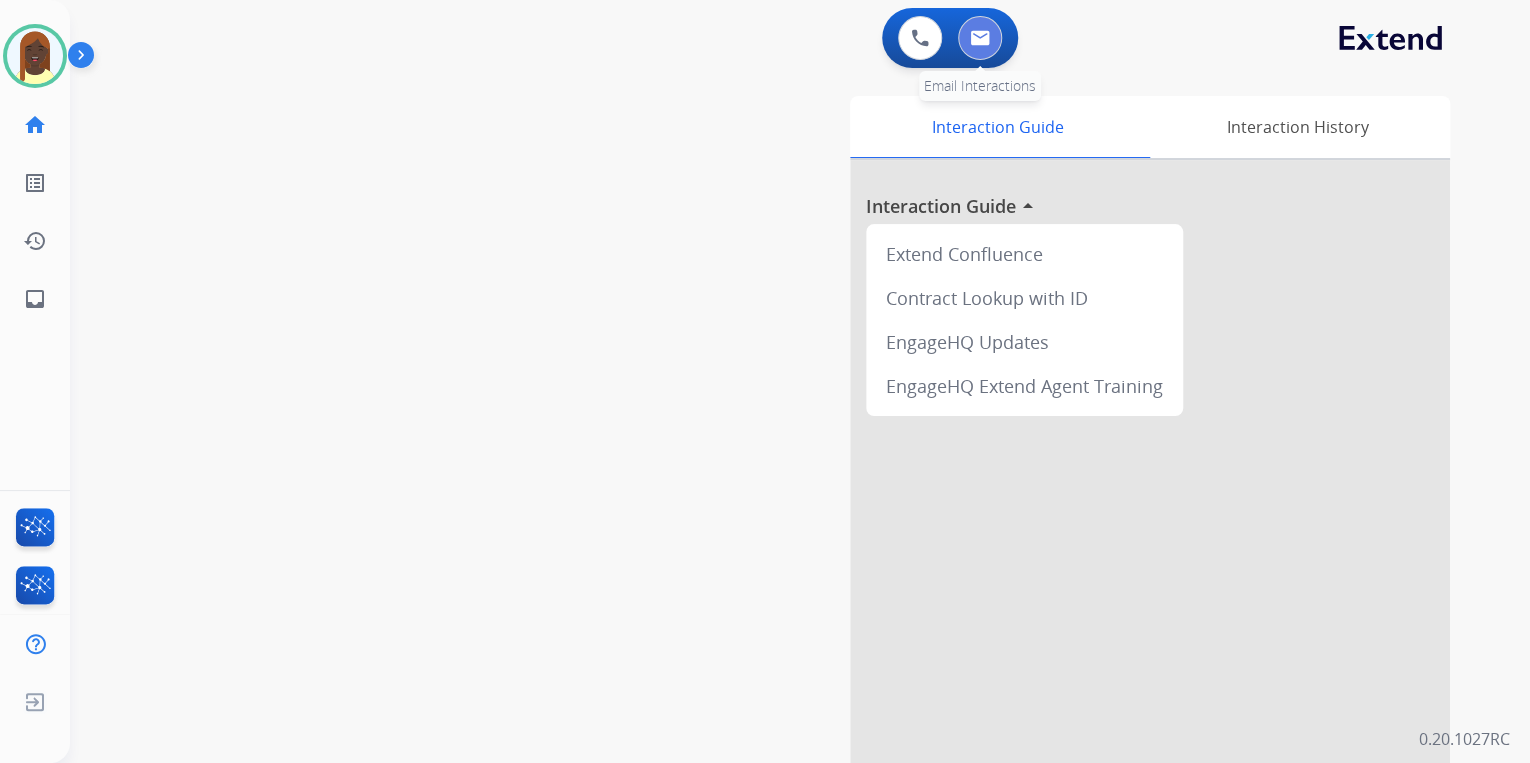 click at bounding box center (980, 38) 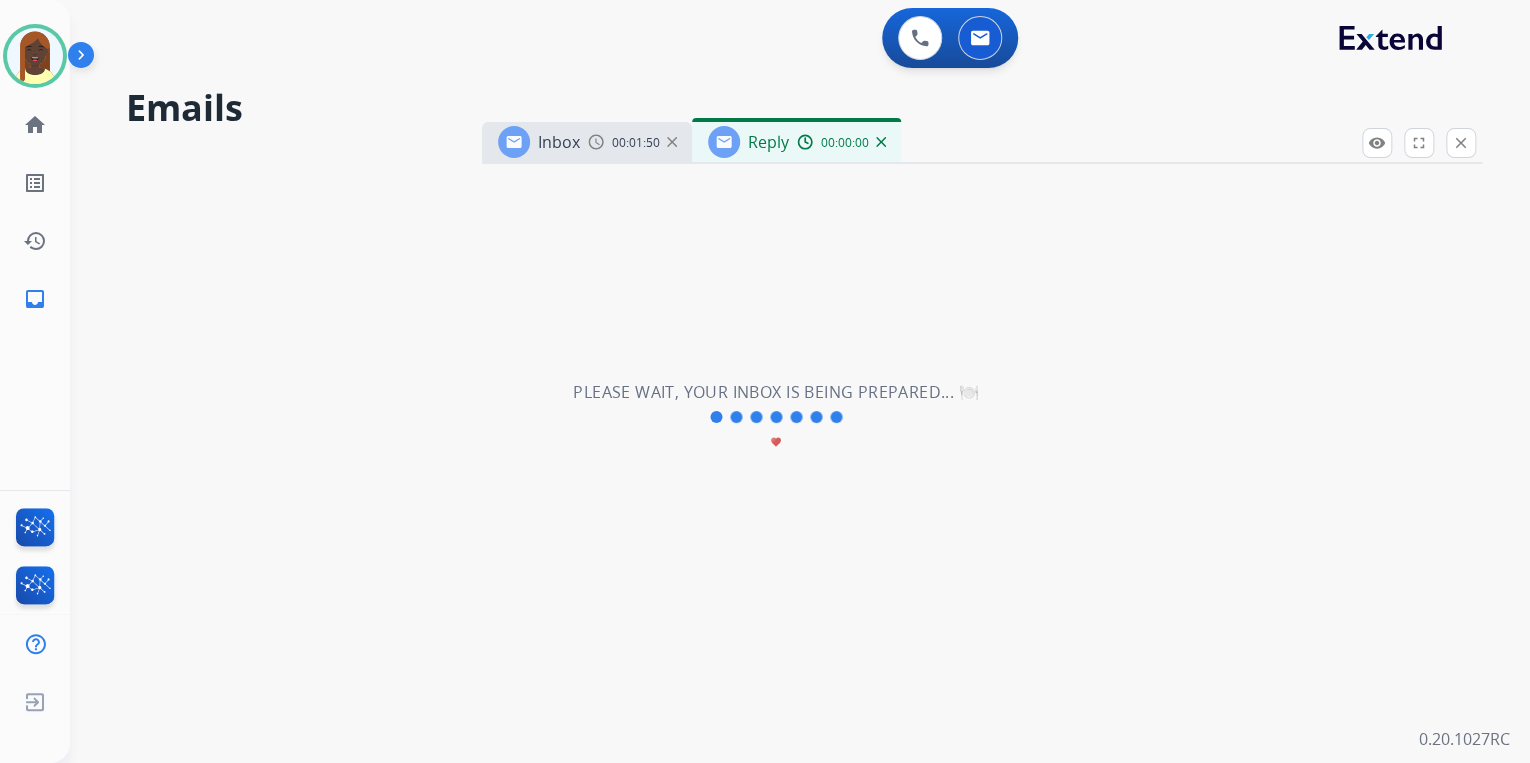 select on "**********" 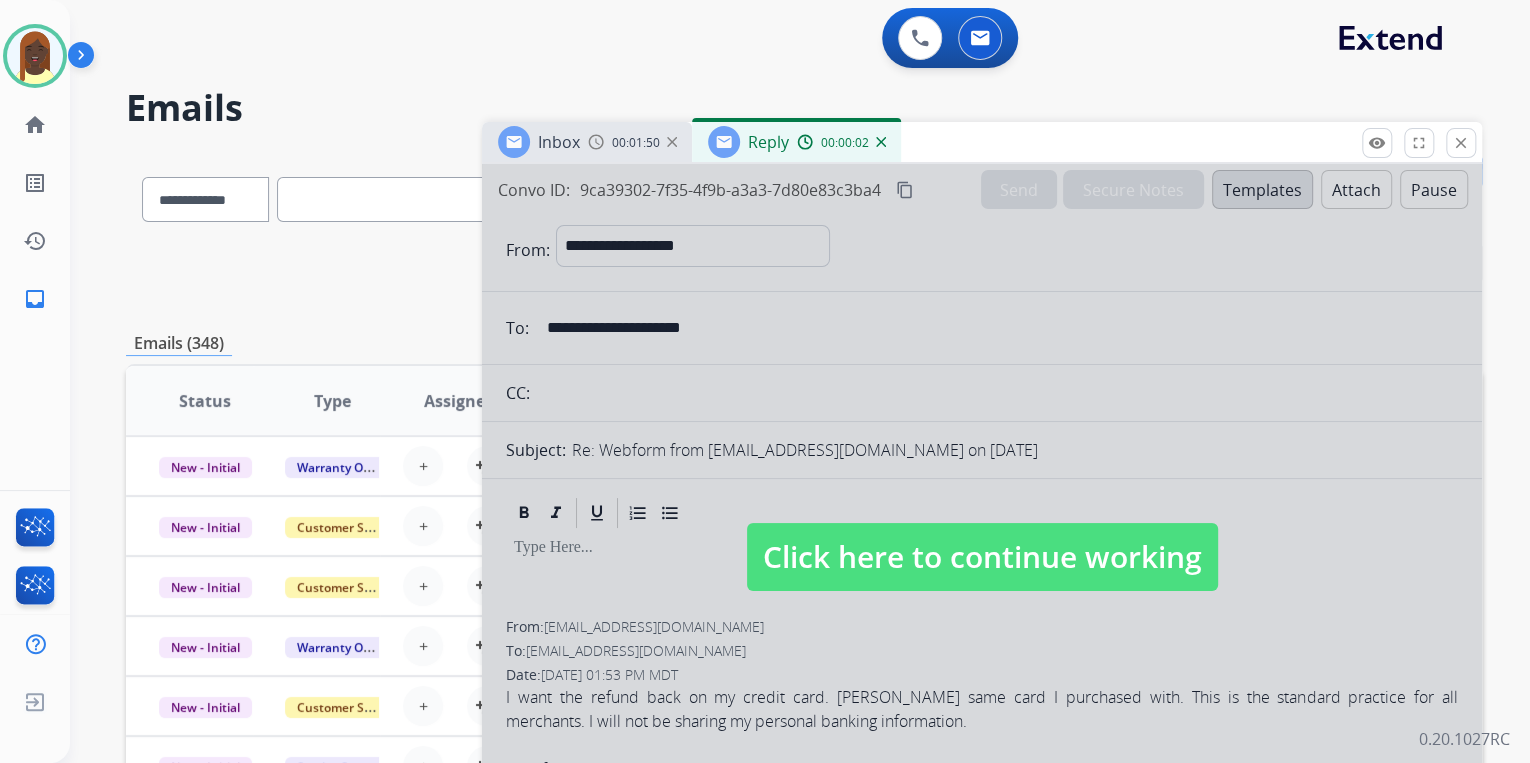 click on "Click here to continue working" at bounding box center [982, 557] 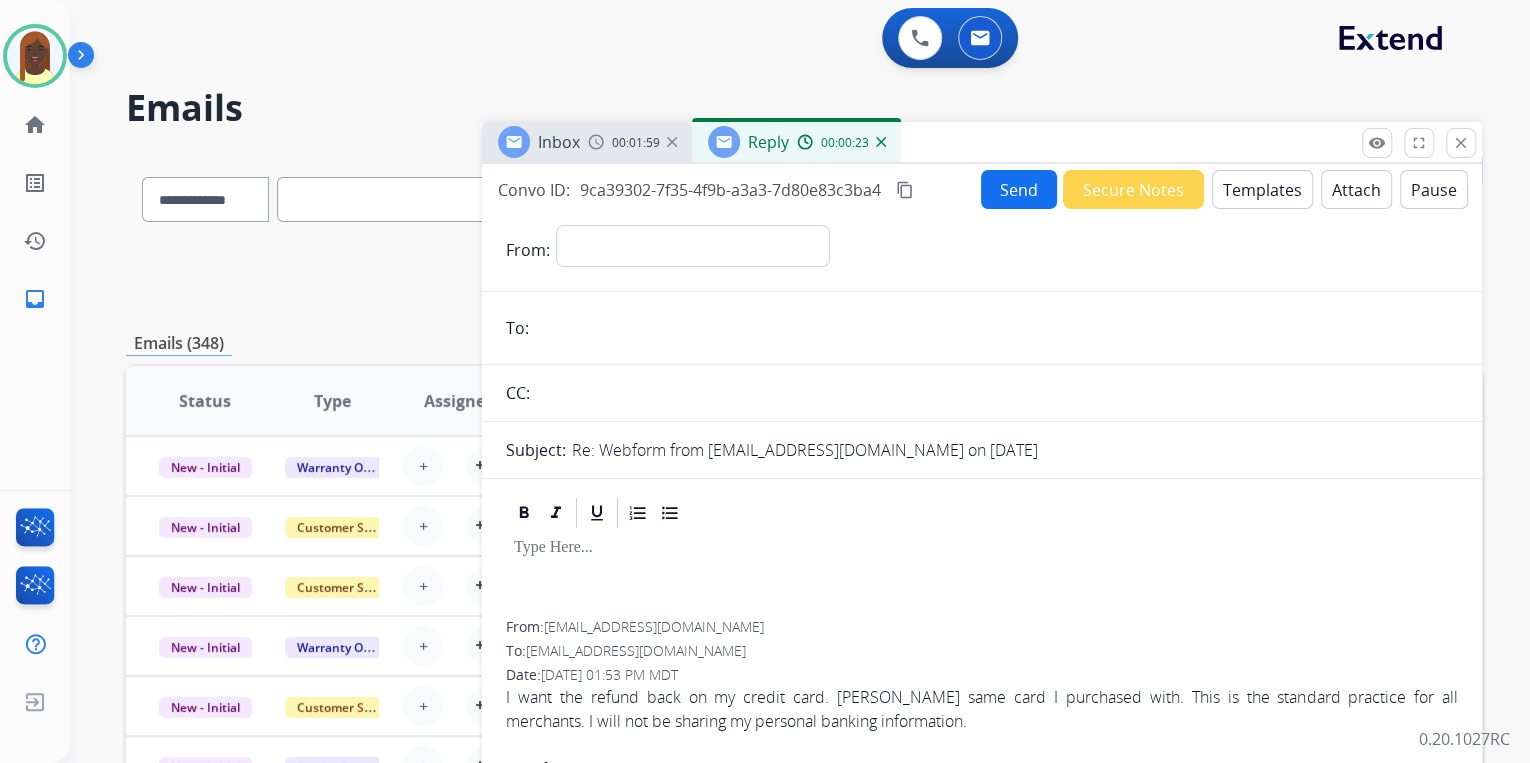 click on "Templates" at bounding box center (1262, 189) 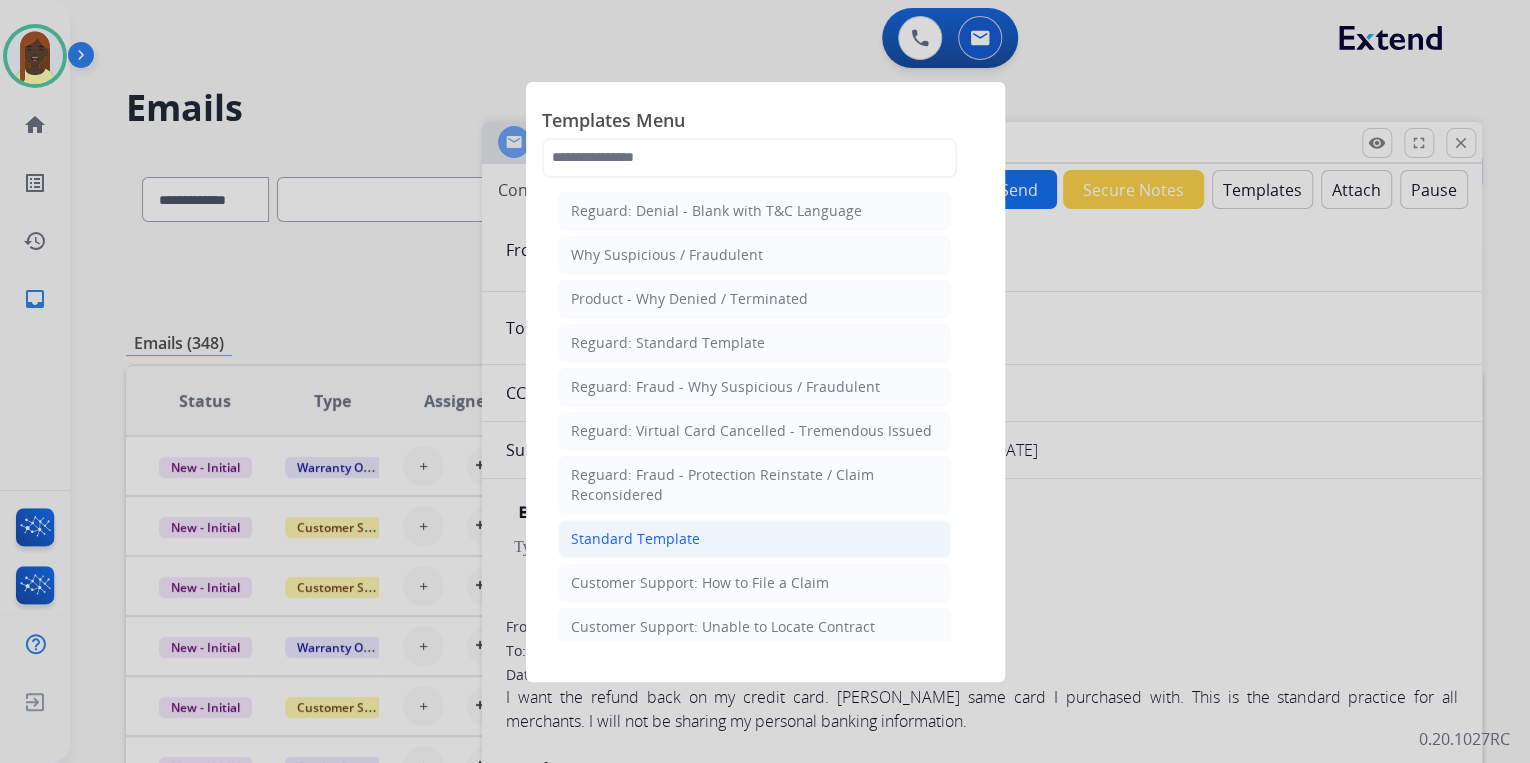 click on "Standard Template" 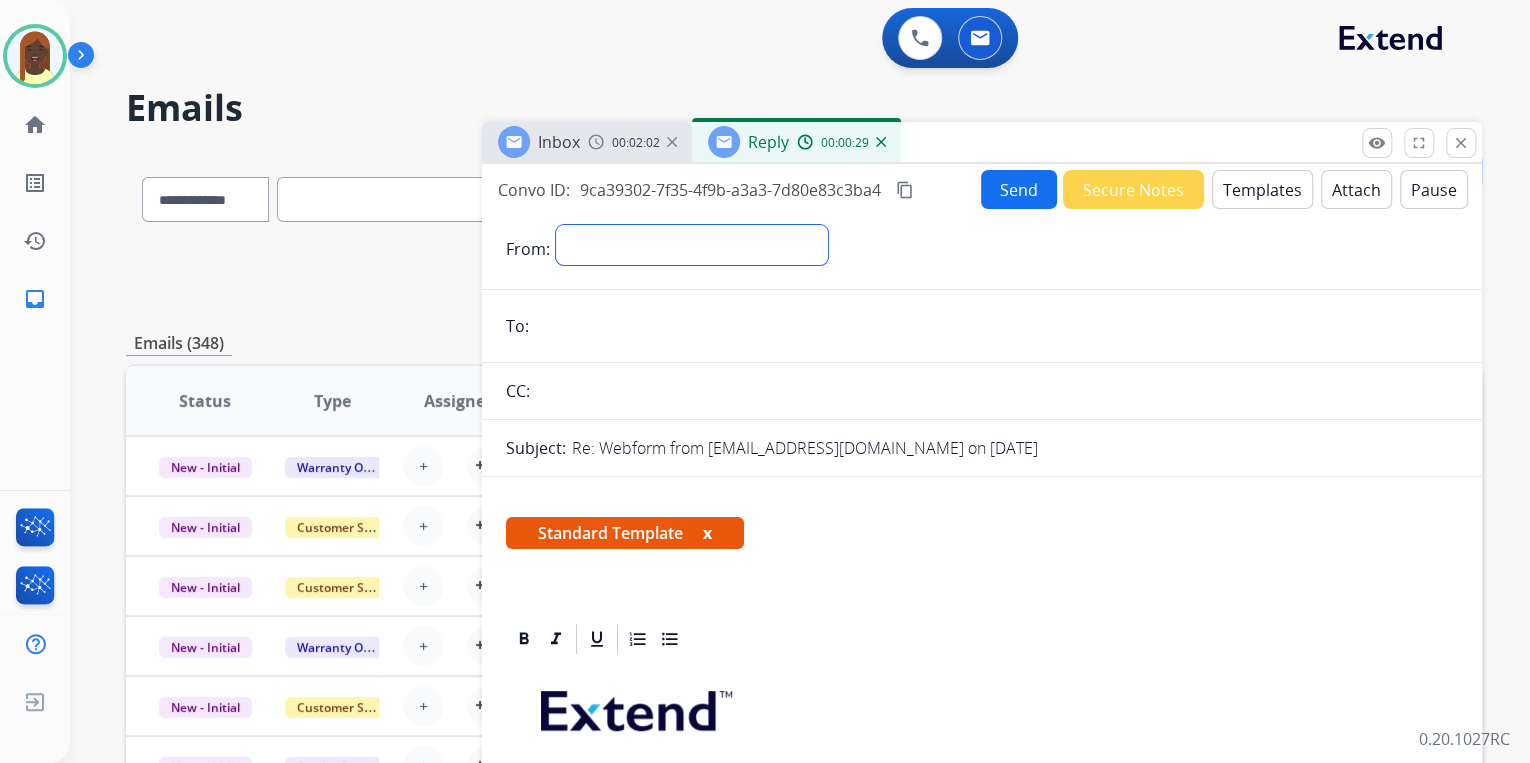 click on "**********" at bounding box center [692, 245] 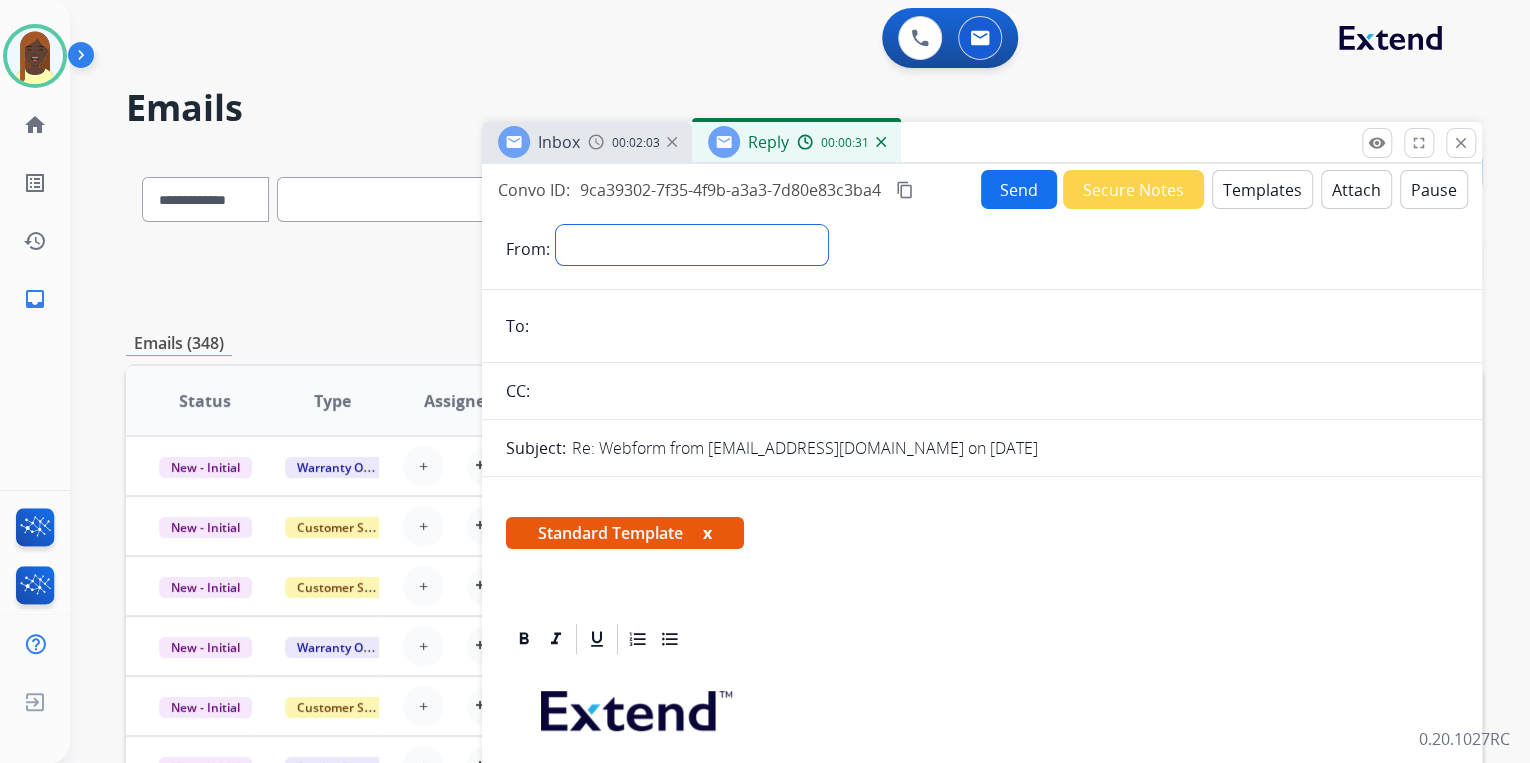 select on "**********" 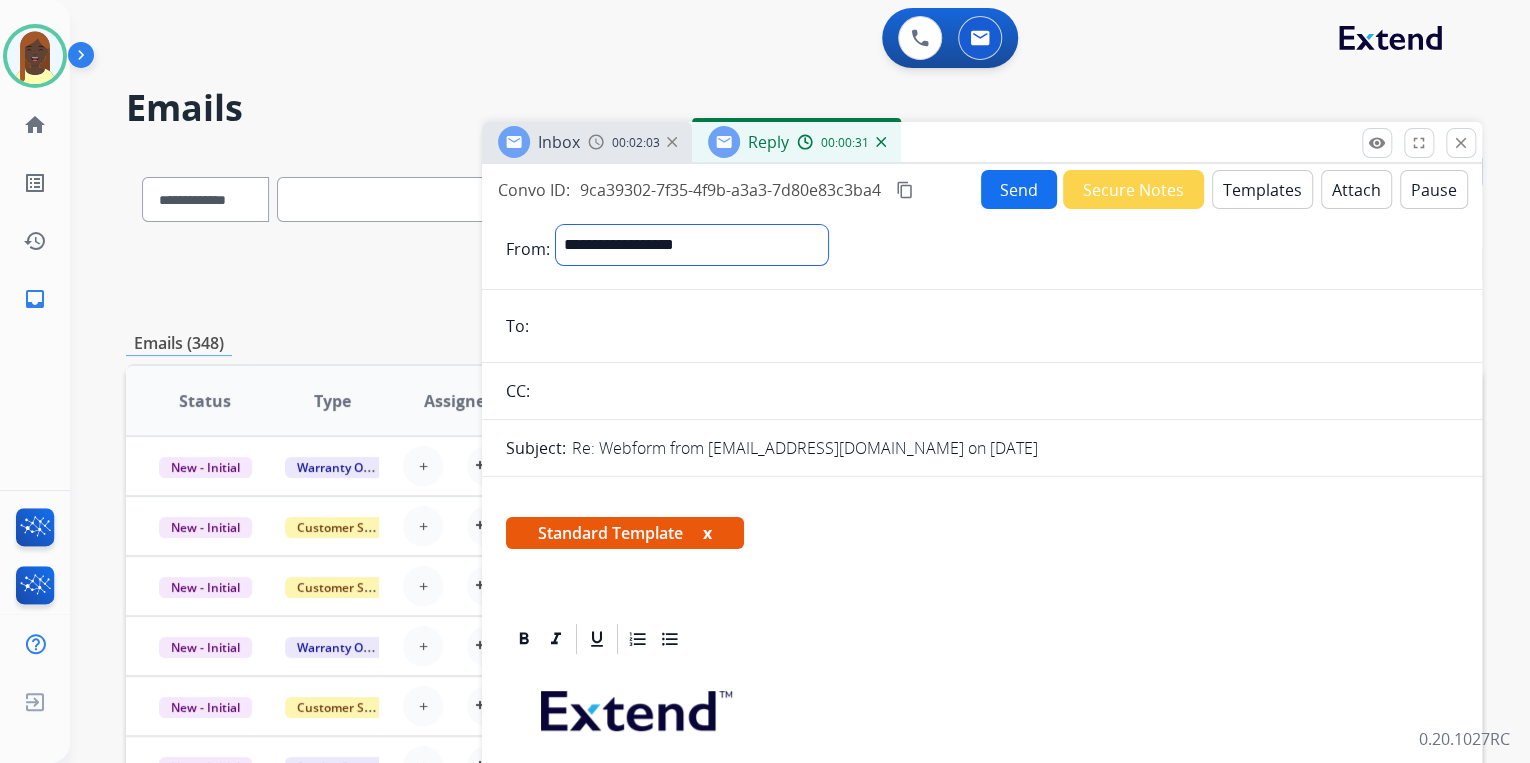 click on "**********" at bounding box center (692, 245) 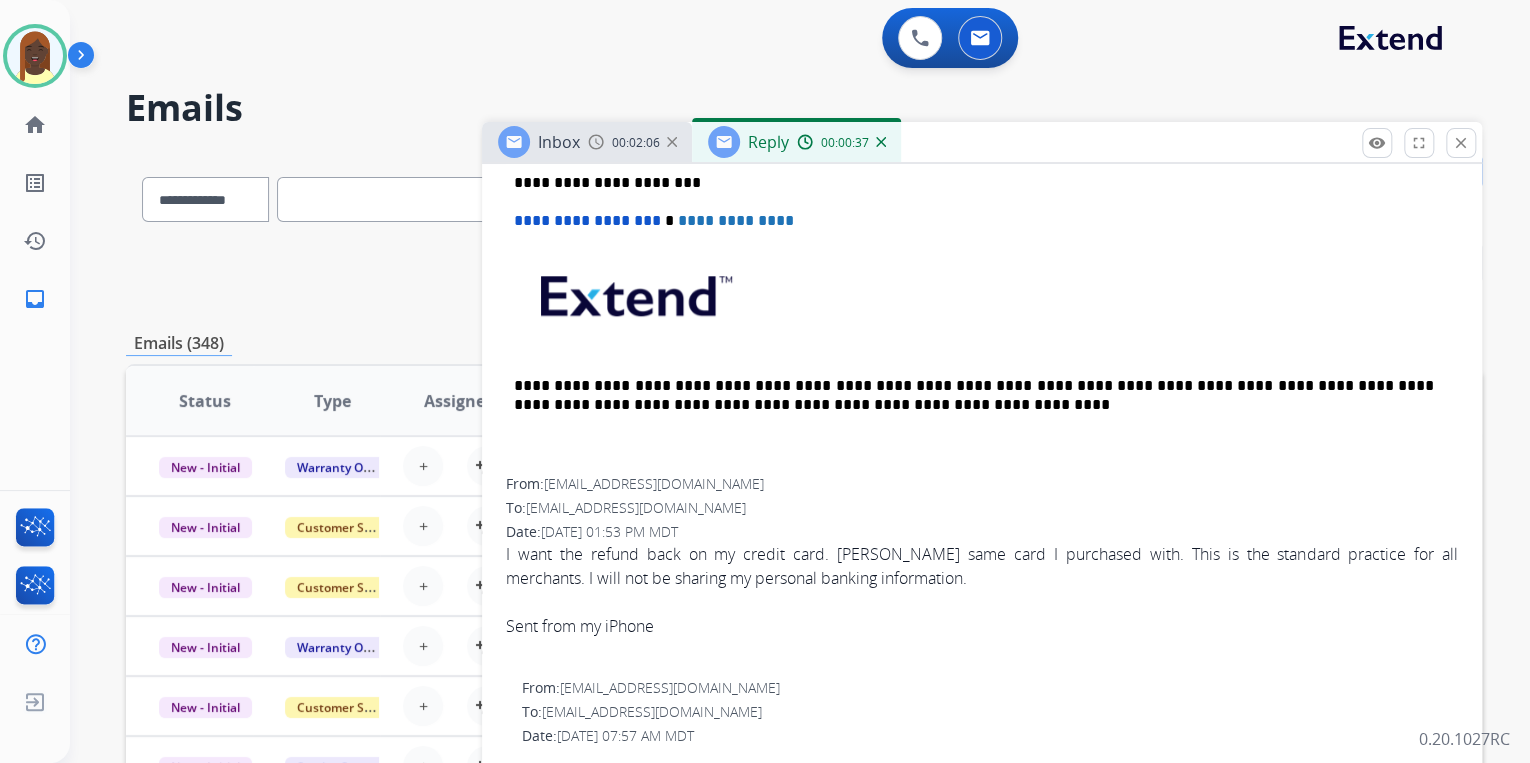 scroll, scrollTop: 880, scrollLeft: 0, axis: vertical 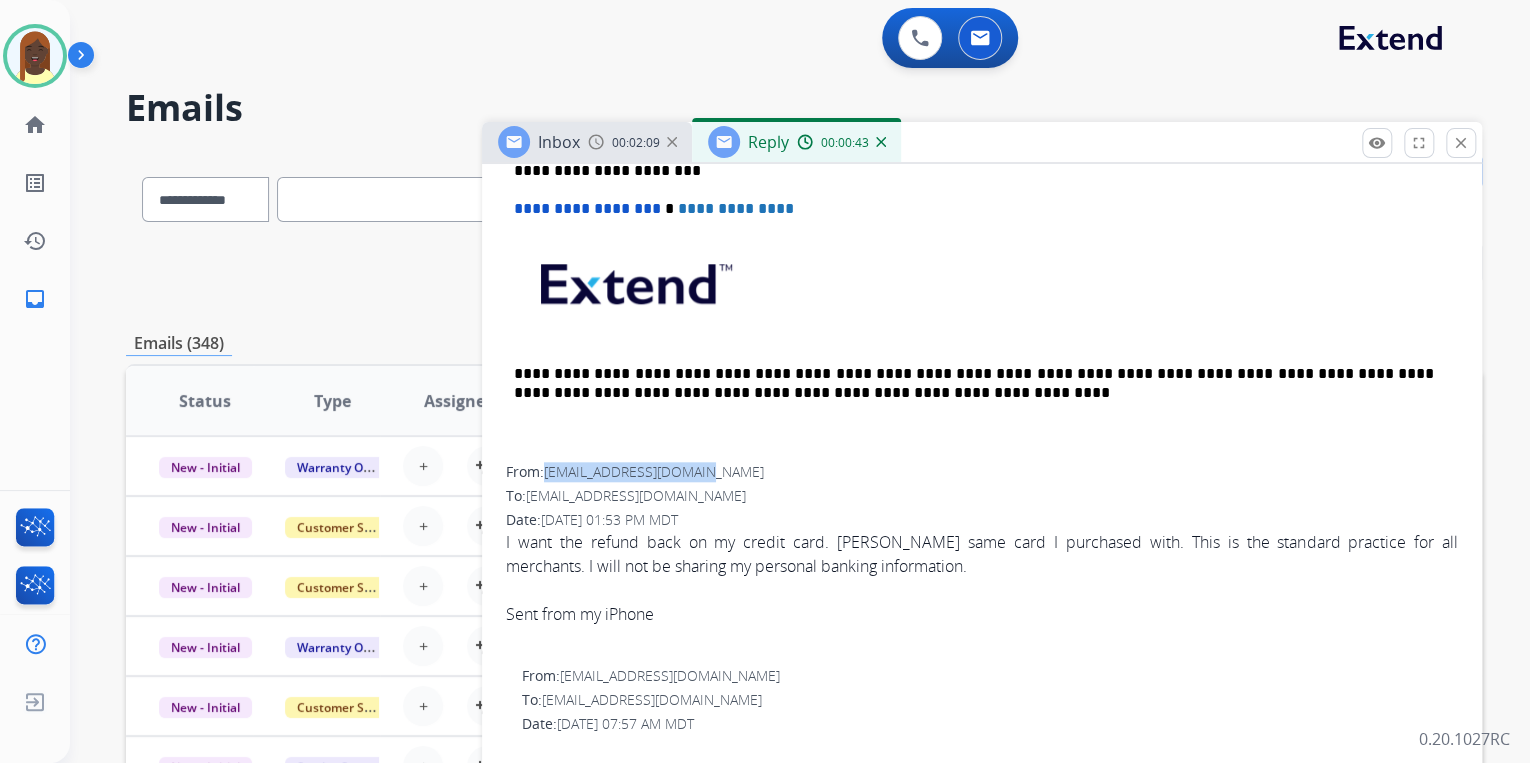 drag, startPoint x: 714, startPoint y: 468, endPoint x: 548, endPoint y: 471, distance: 166.0271 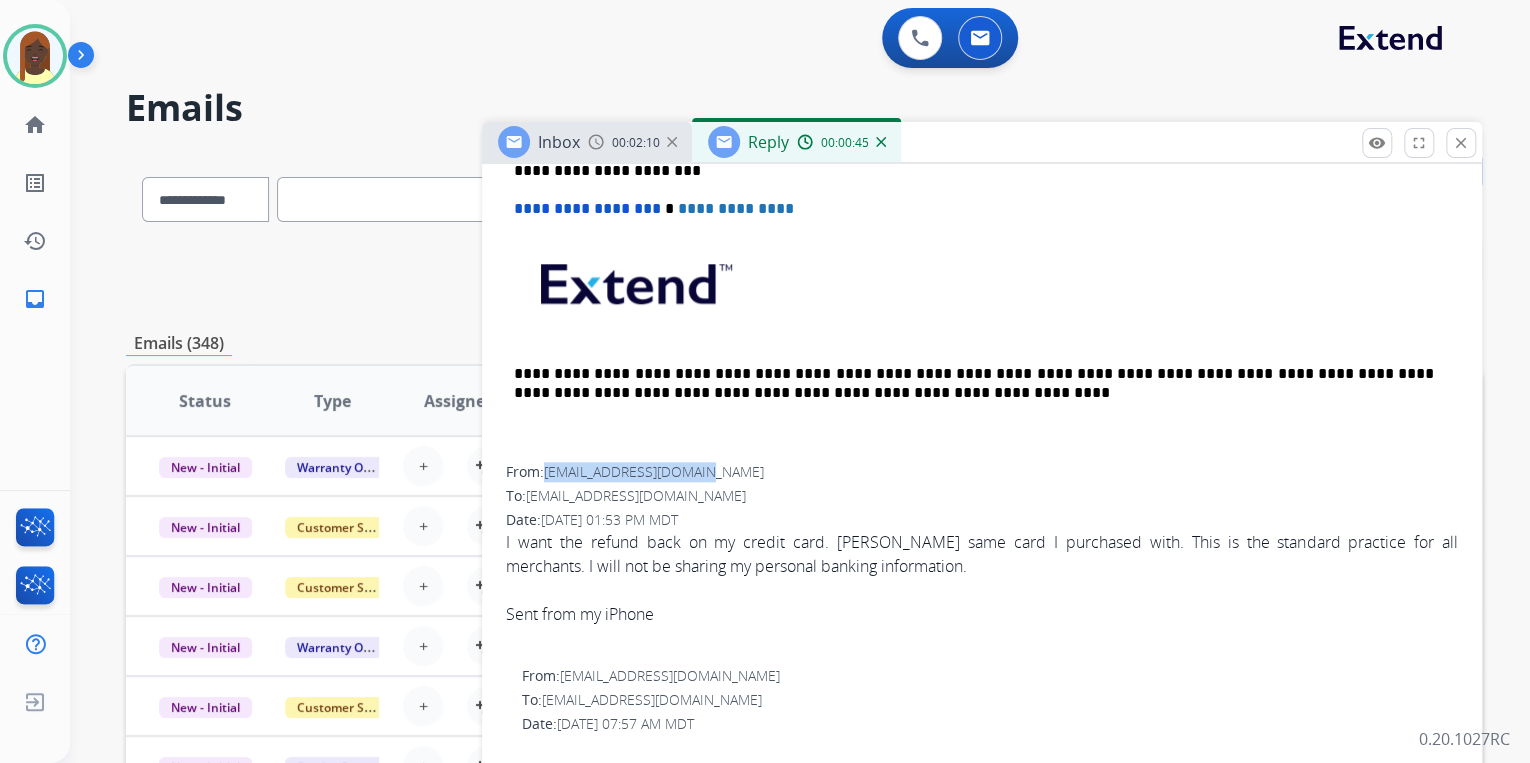 copy on "[EMAIL_ADDRESS][DOMAIN_NAME]" 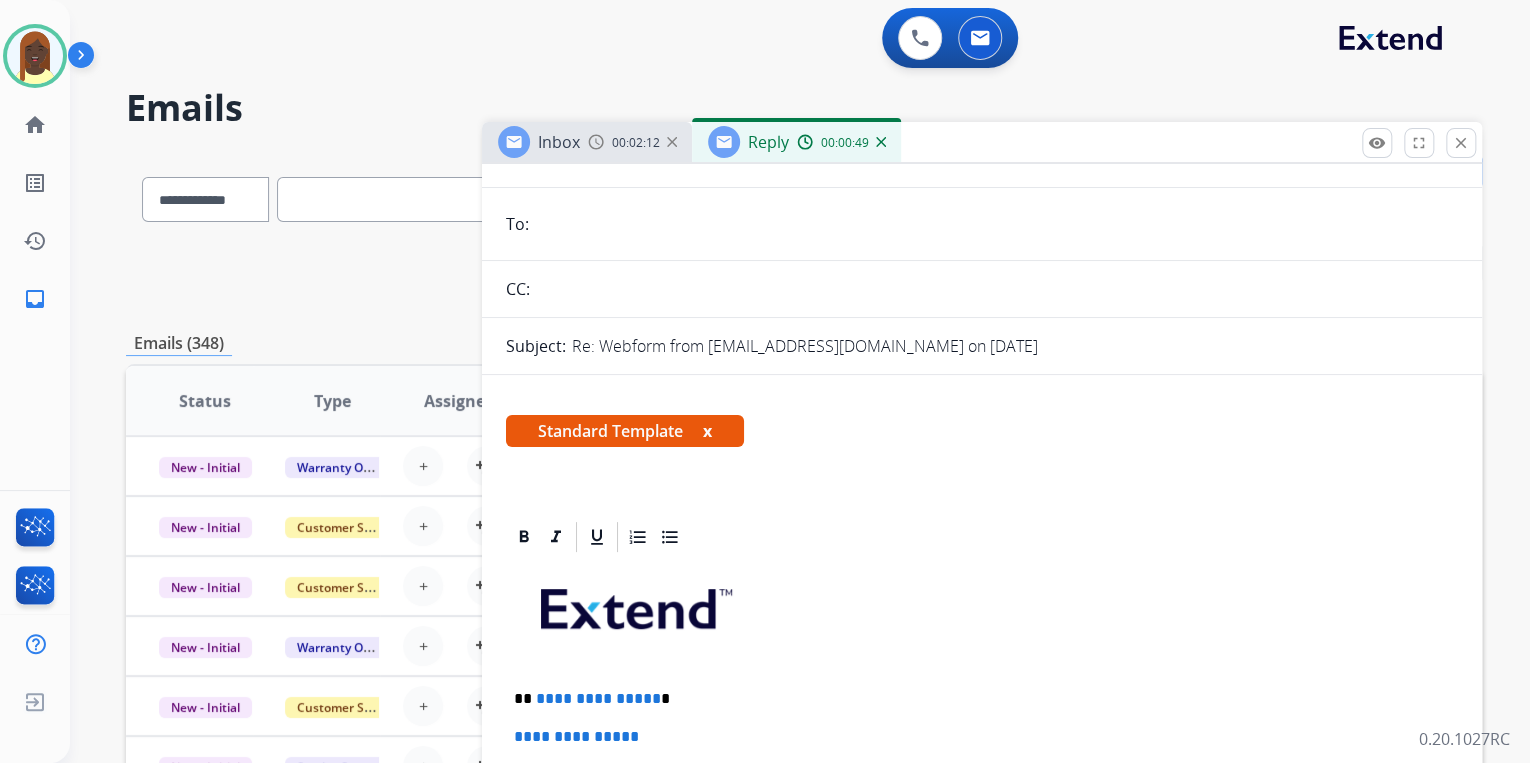 scroll, scrollTop: 81, scrollLeft: 0, axis: vertical 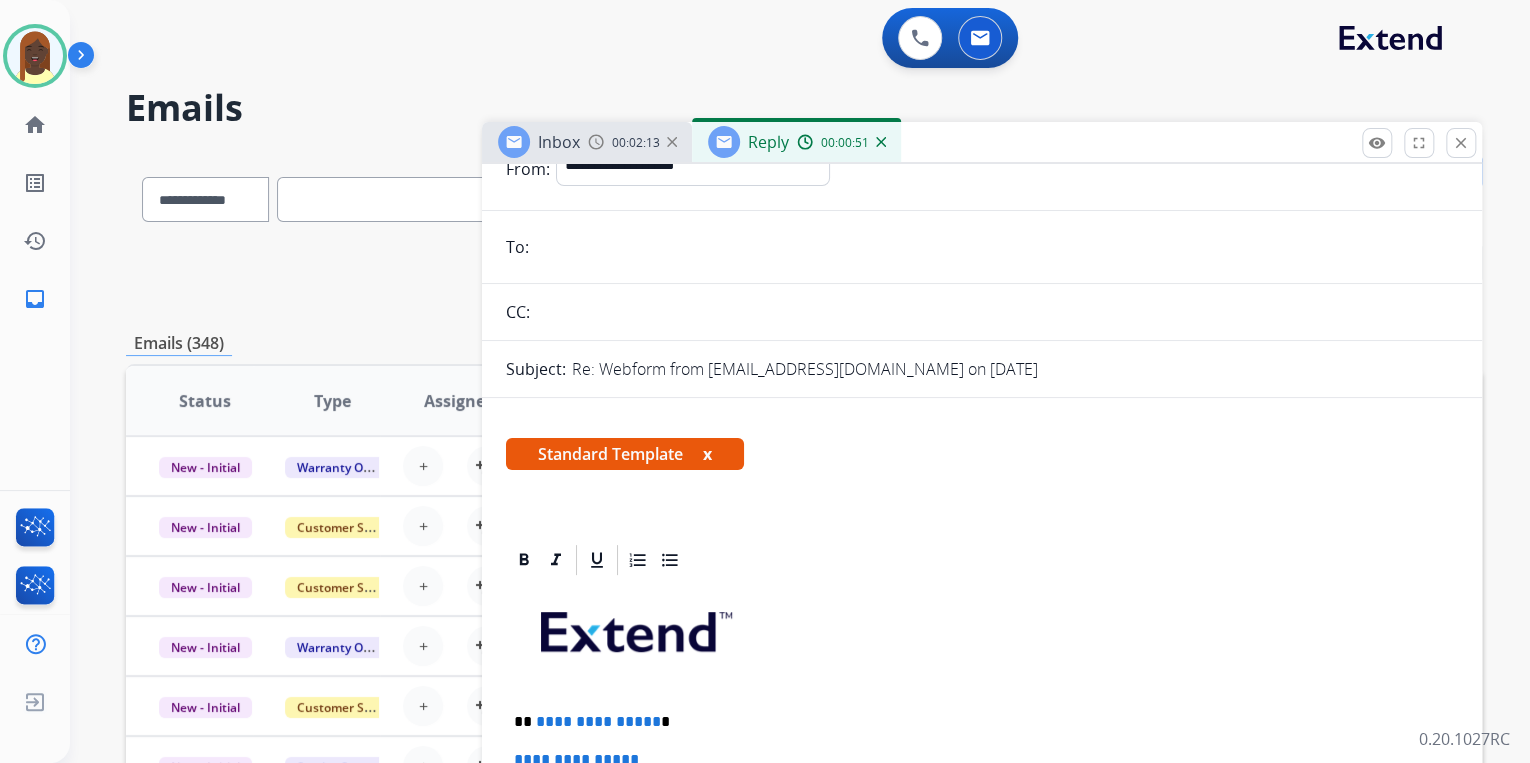 click at bounding box center [996, 247] 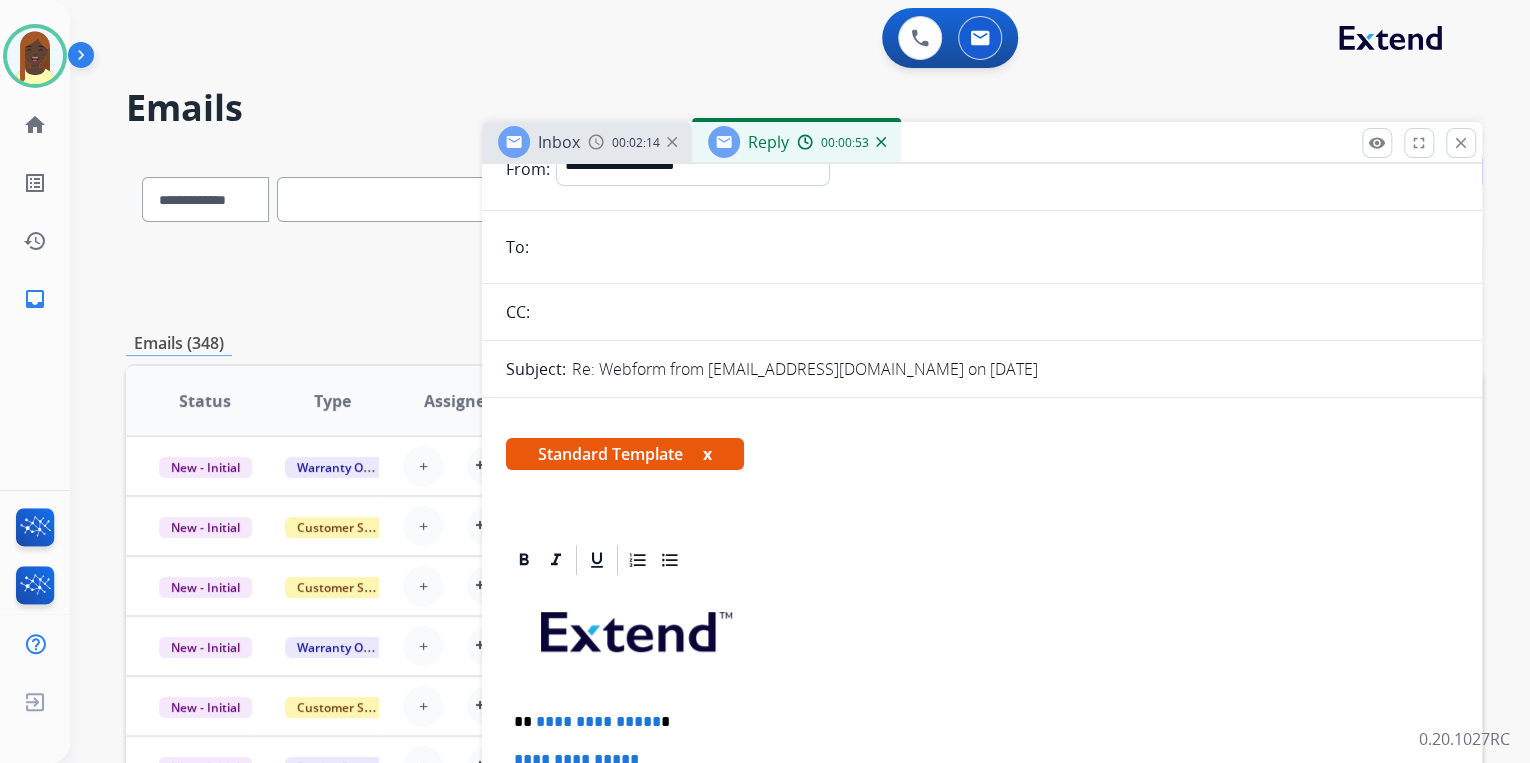 paste on "**********" 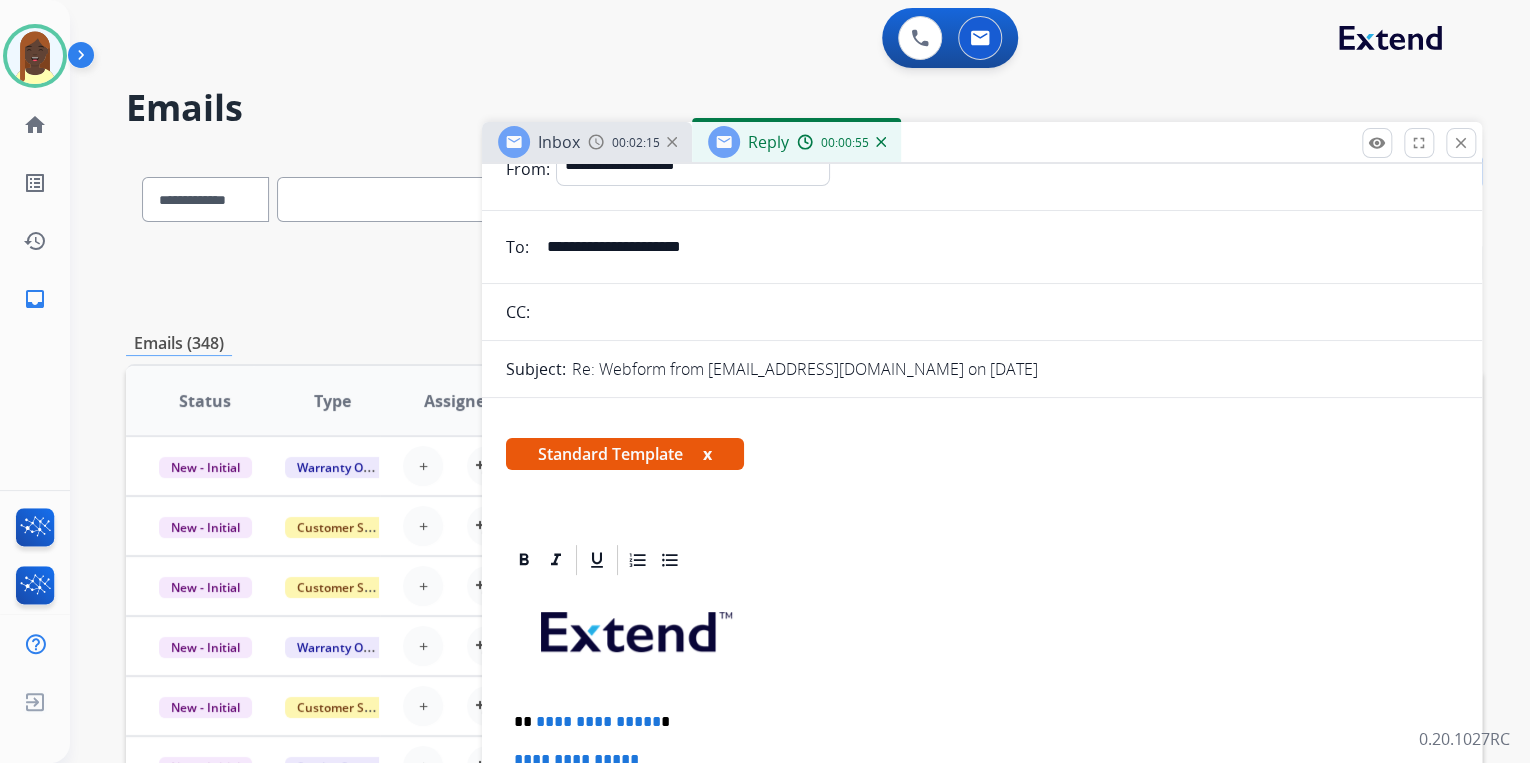 scroll, scrollTop: 321, scrollLeft: 0, axis: vertical 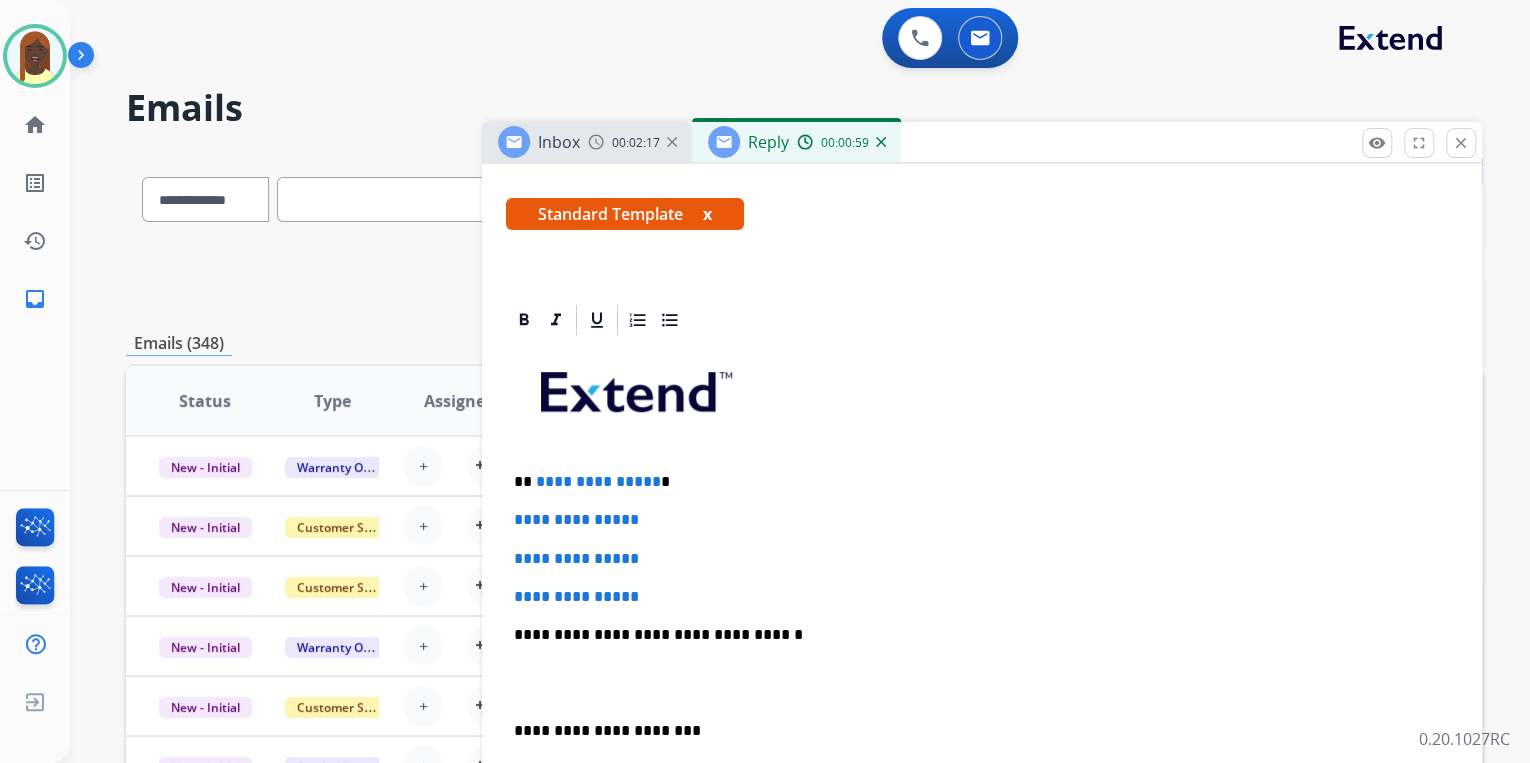 type on "**********" 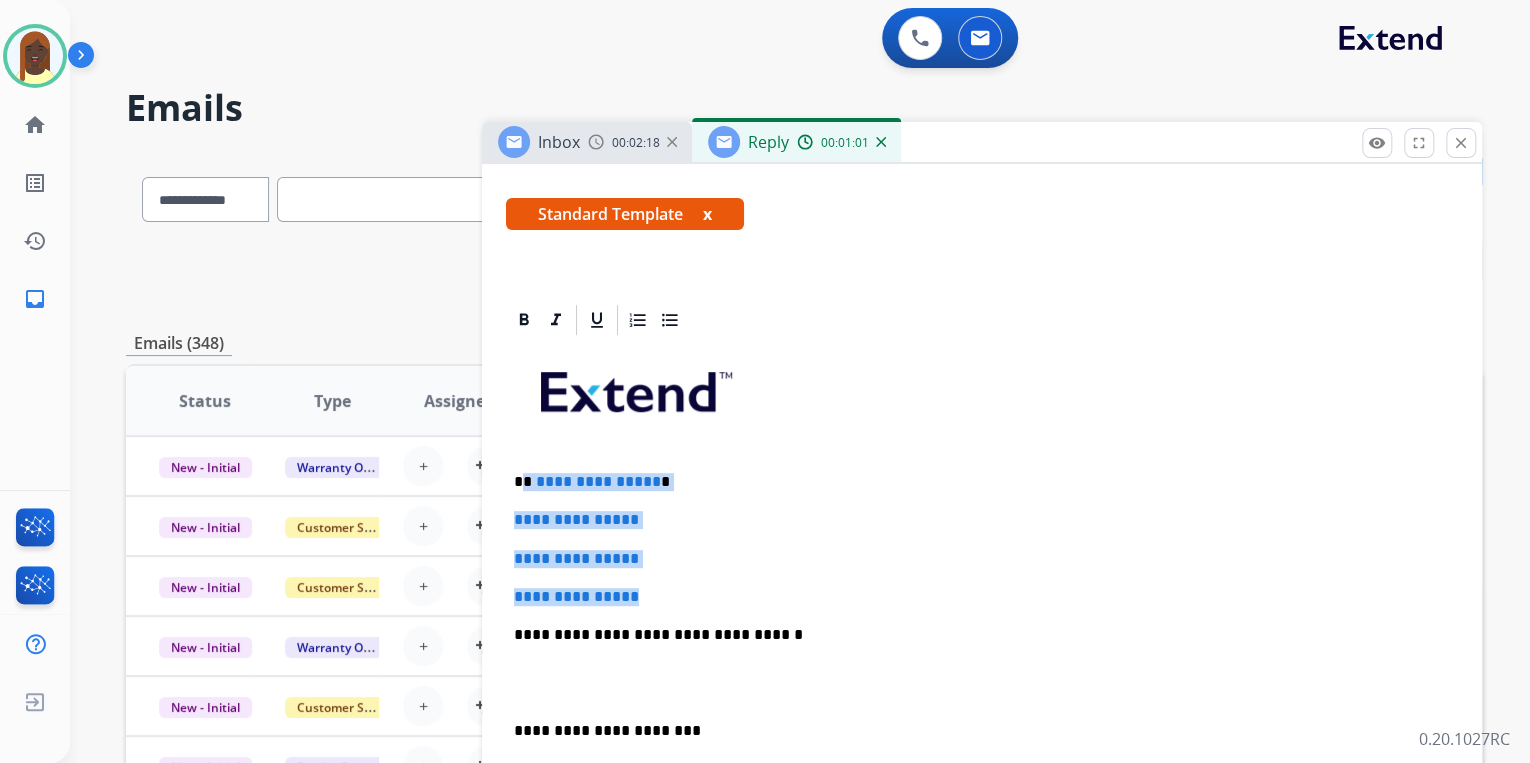 drag, startPoint x: 524, startPoint y: 480, endPoint x: 688, endPoint y: 589, distance: 196.91876 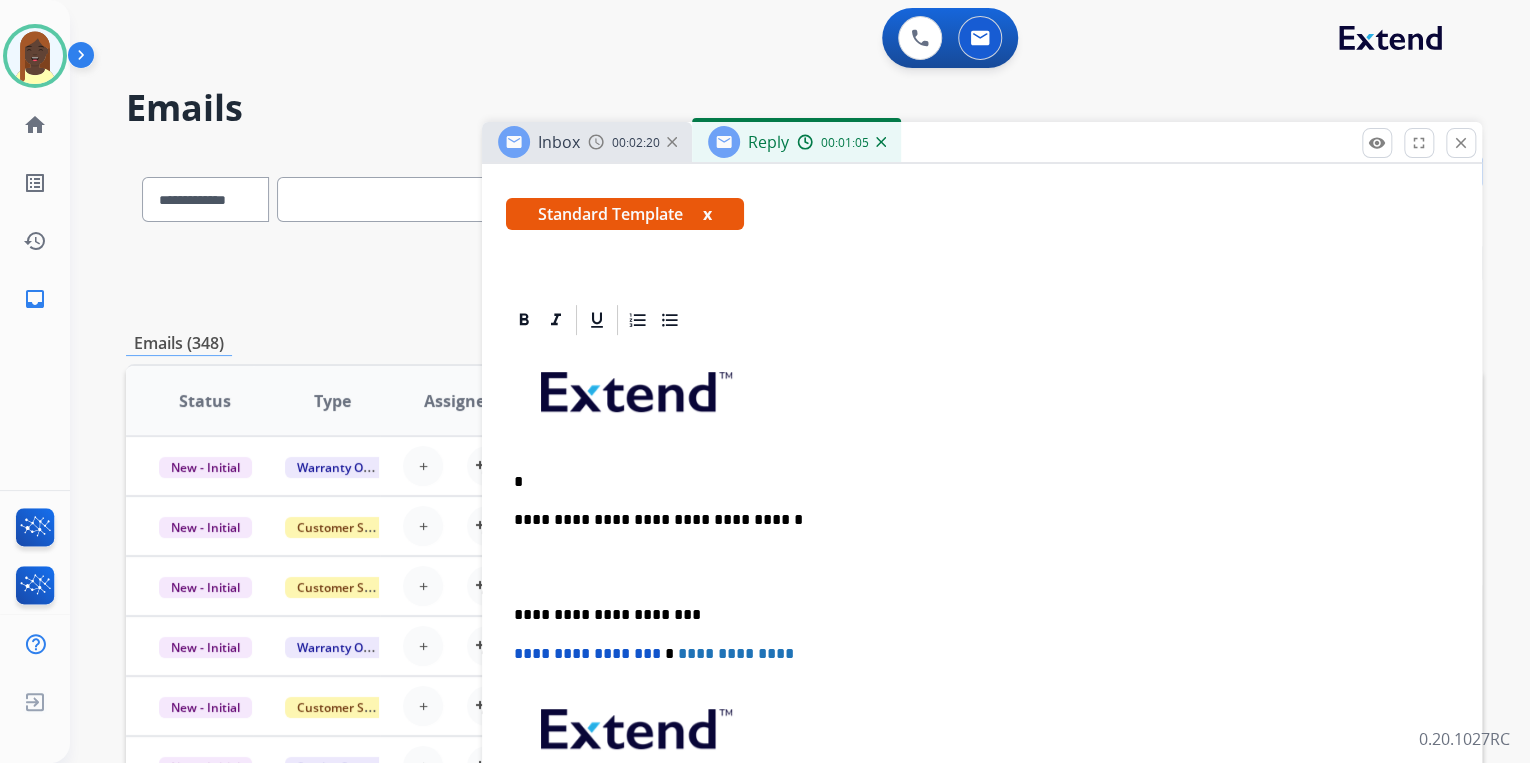type 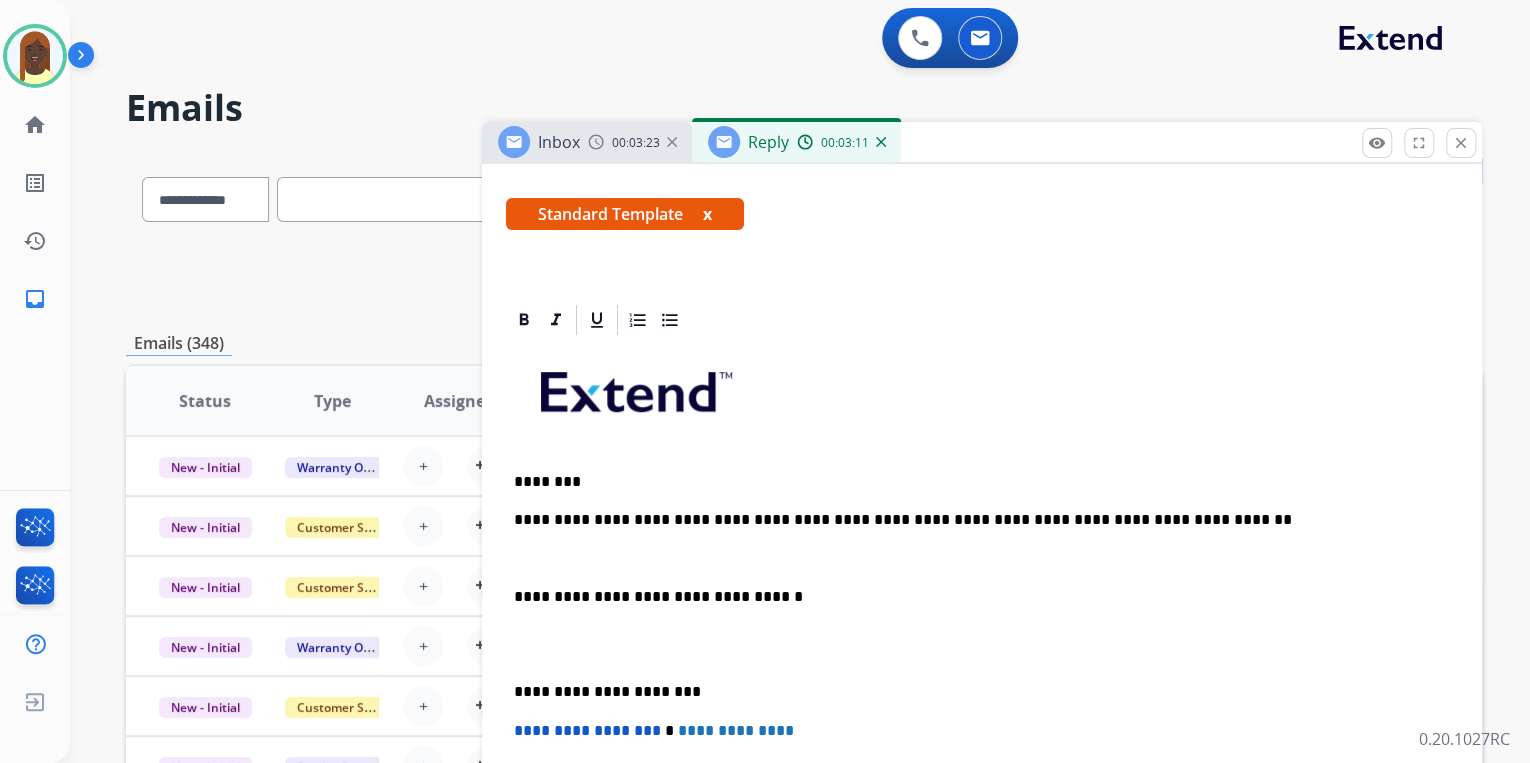 click at bounding box center (982, 559) 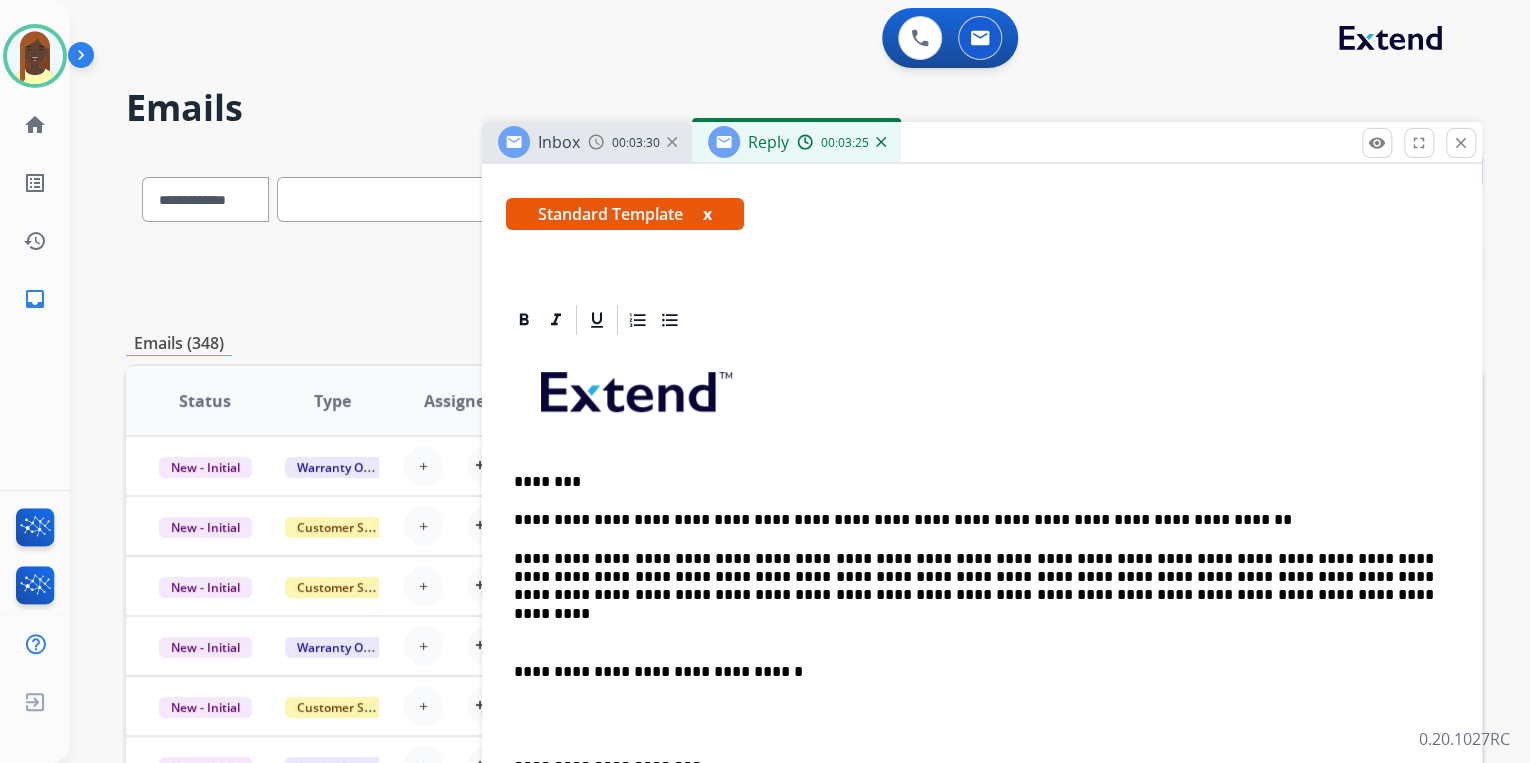 click on "**********" at bounding box center [974, 577] 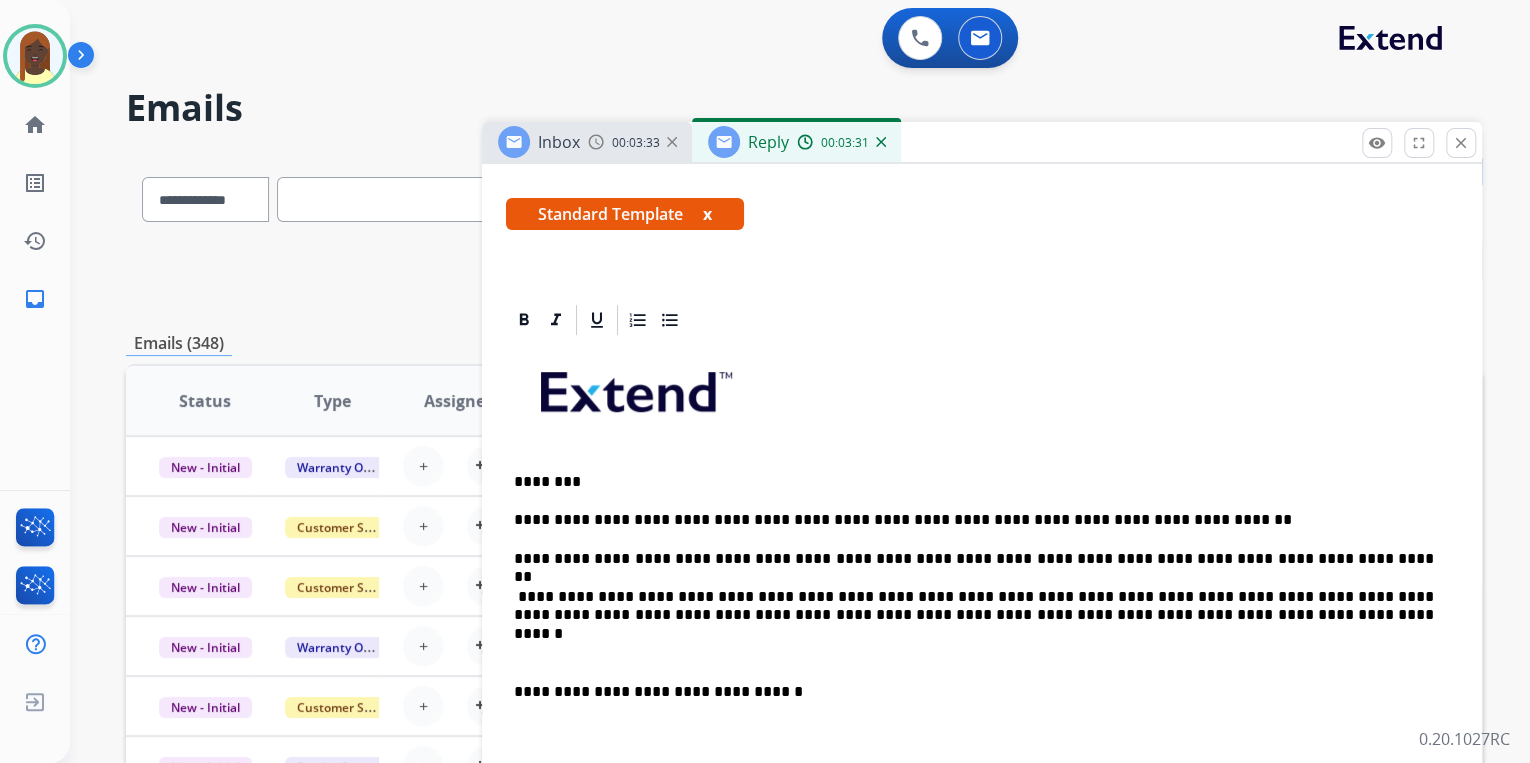click on "**********" at bounding box center [974, 606] 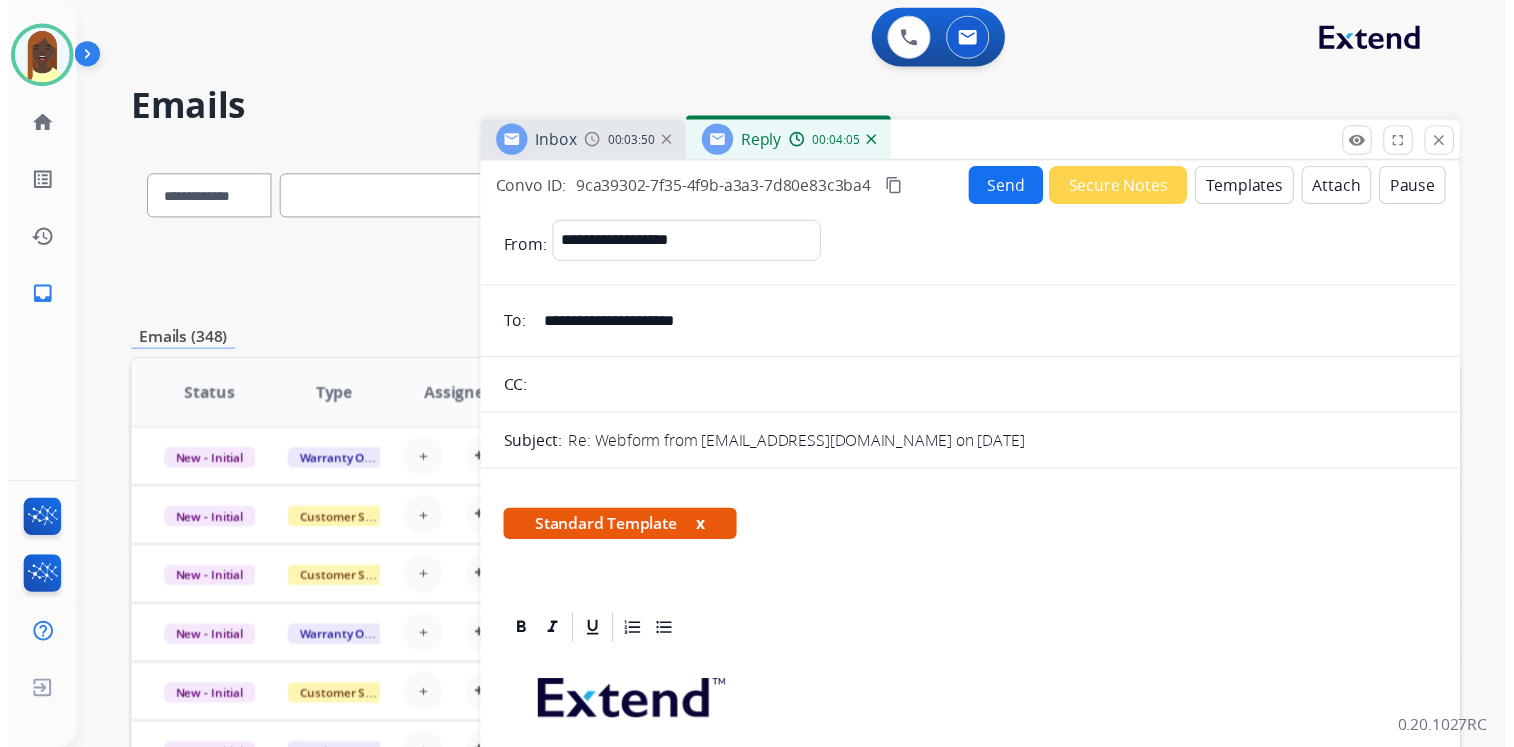 scroll, scrollTop: 0, scrollLeft: 0, axis: both 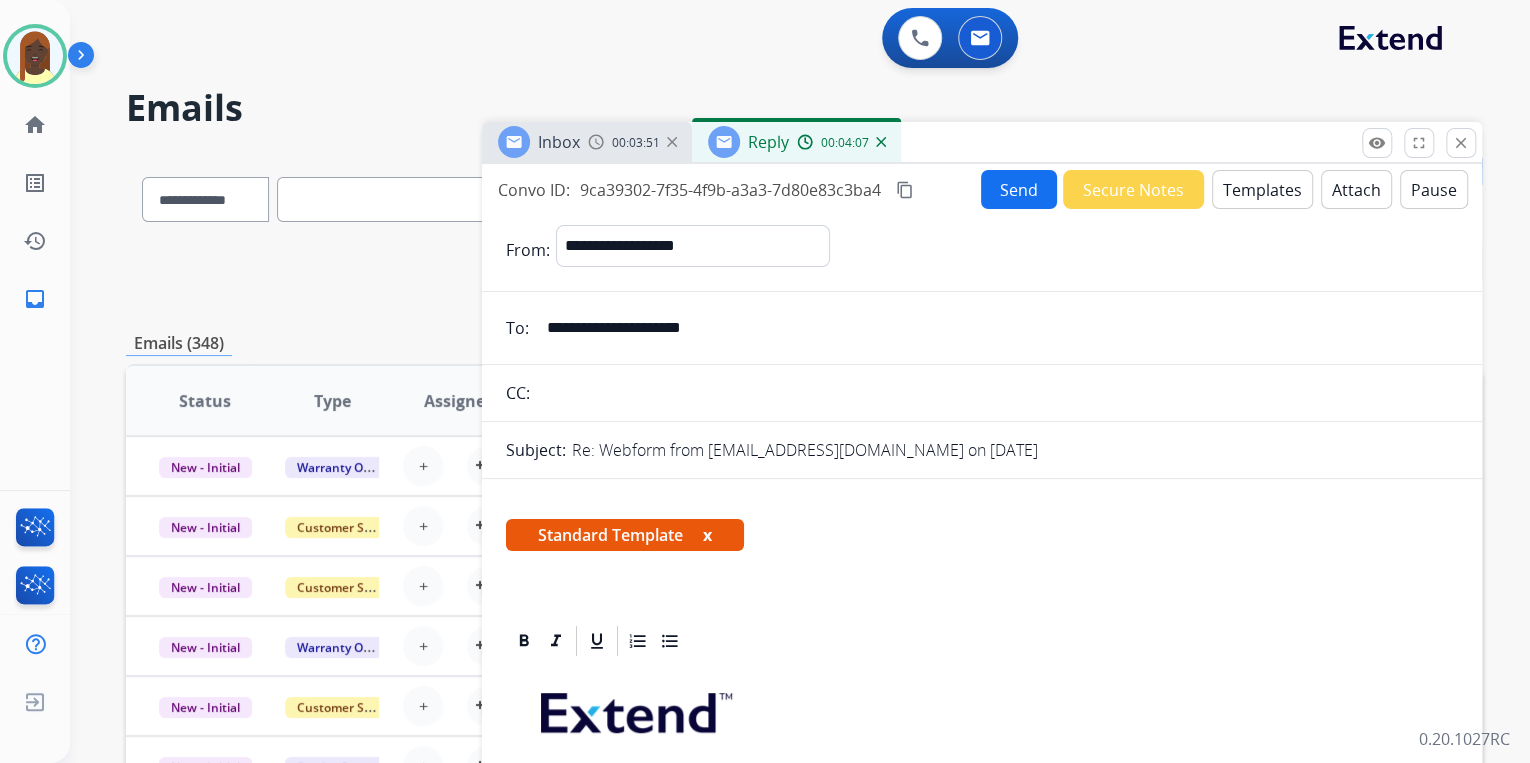 click on "Send" at bounding box center (1019, 189) 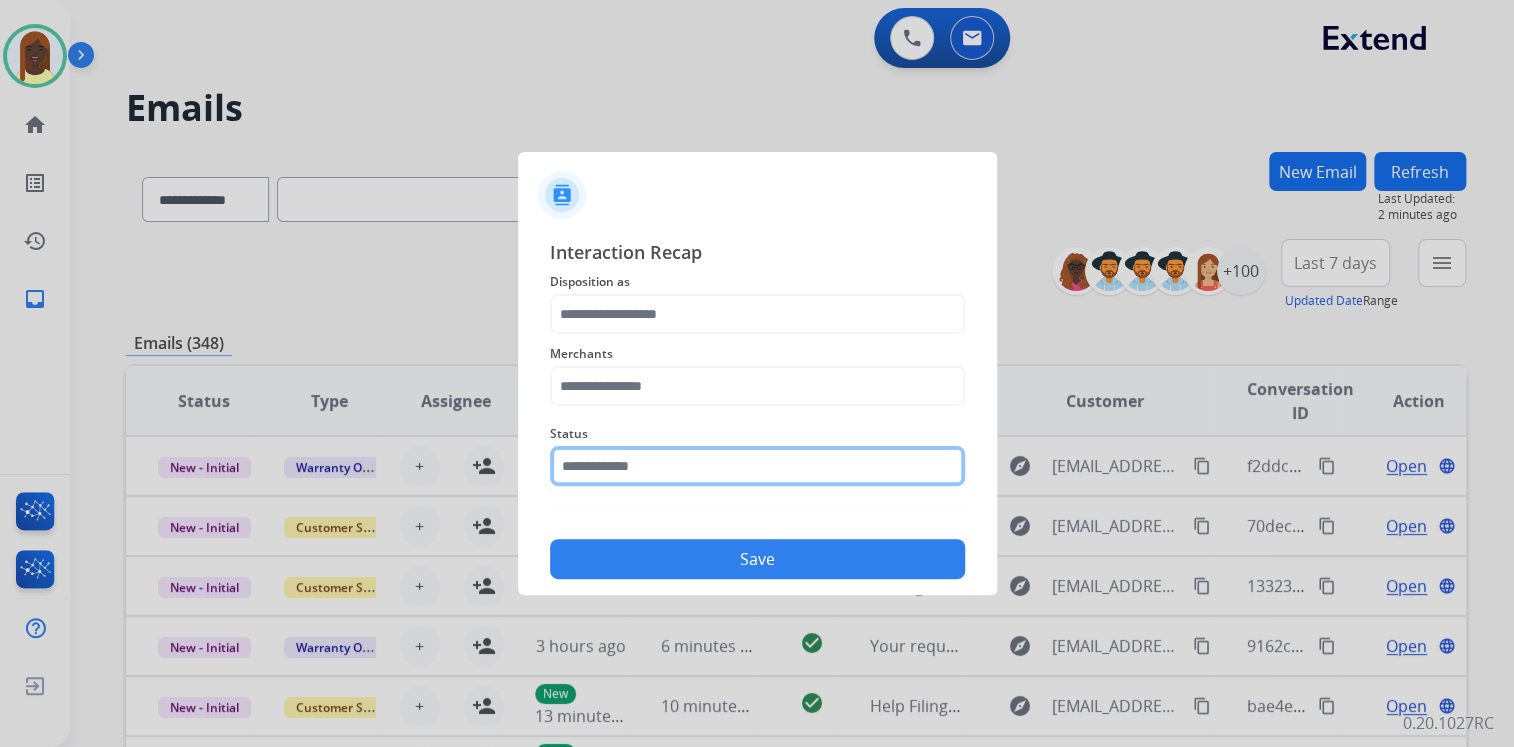 click 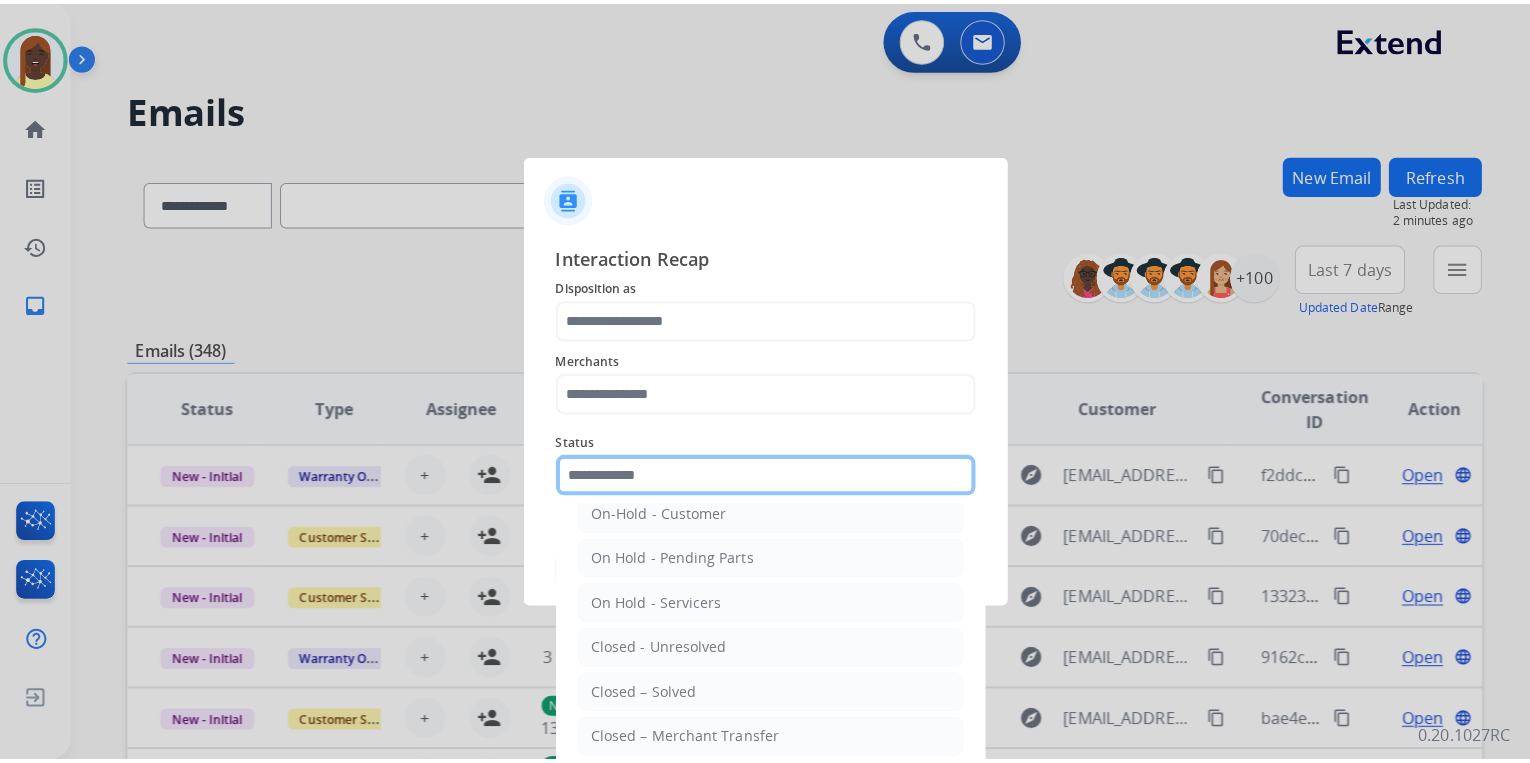 scroll, scrollTop: 116, scrollLeft: 0, axis: vertical 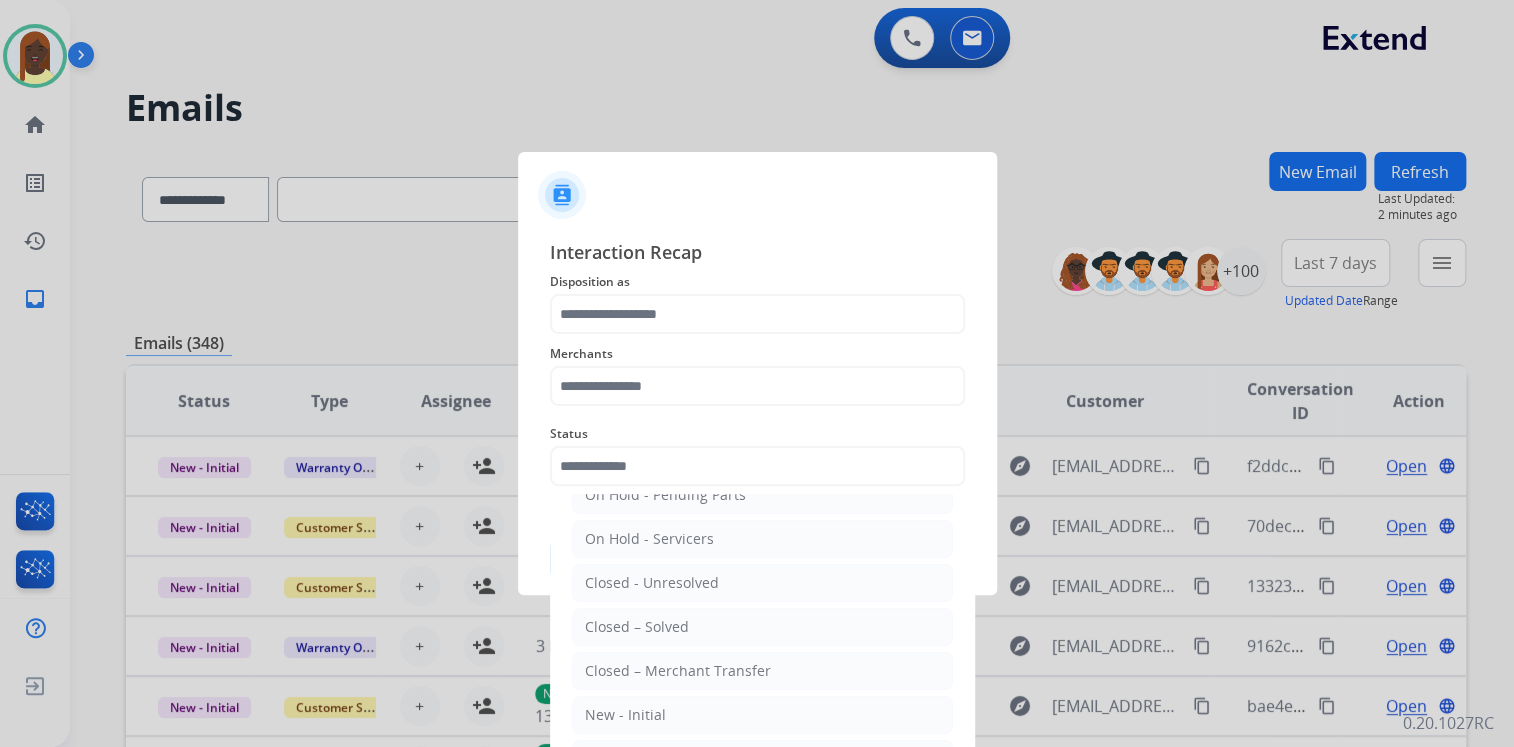 drag, startPoint x: 630, startPoint y: 615, endPoint x: 608, endPoint y: 524, distance: 93.62158 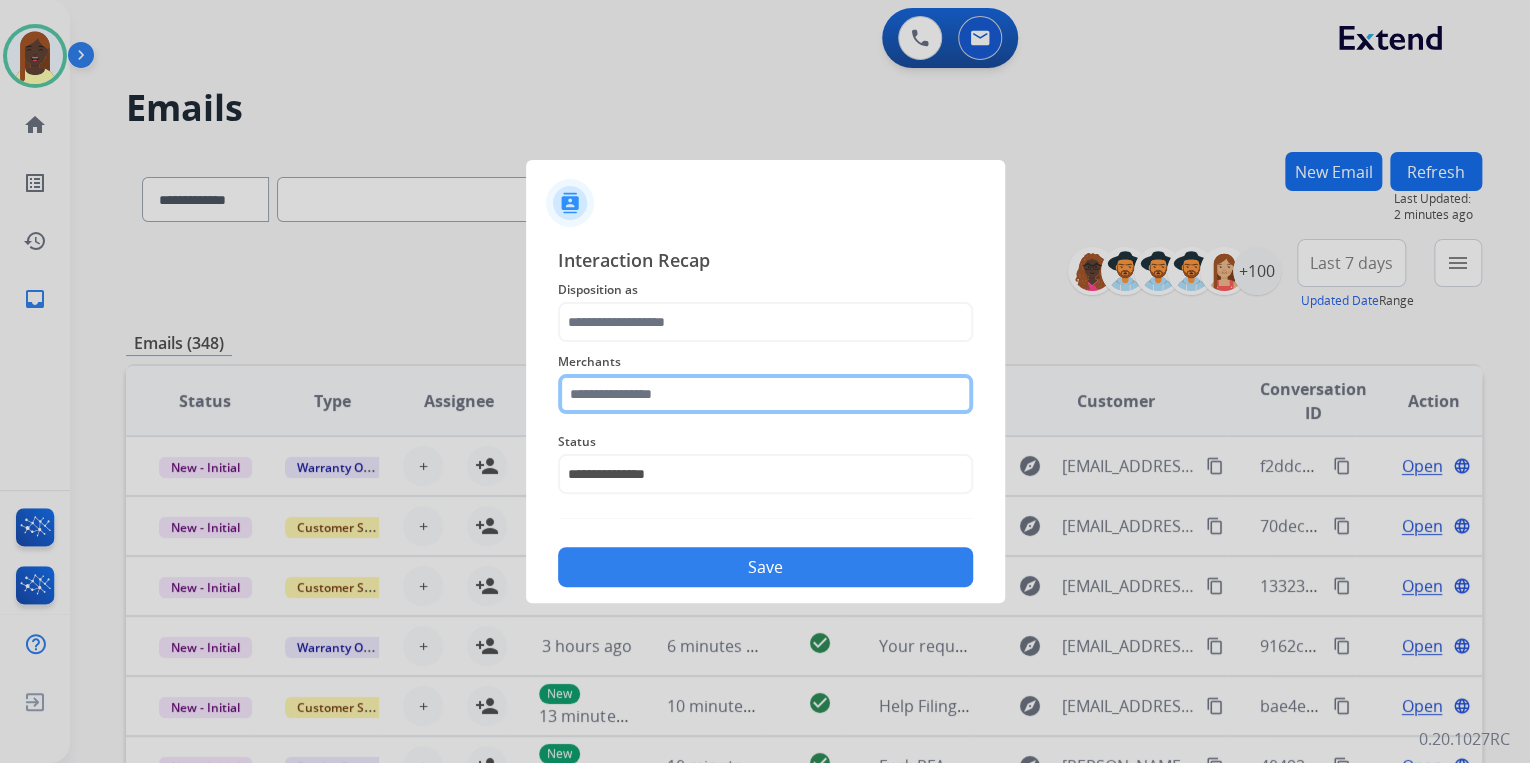 click 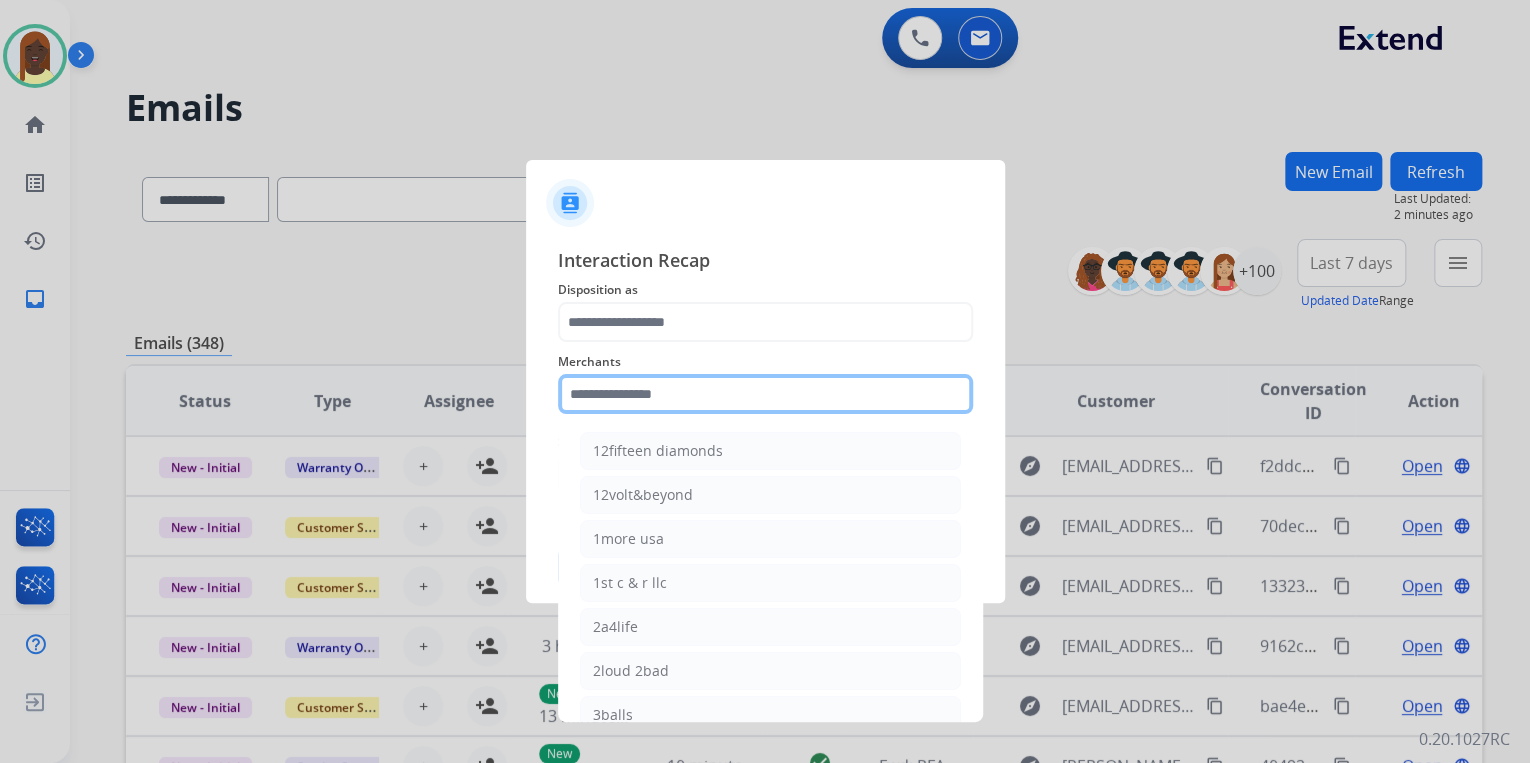 type on "*" 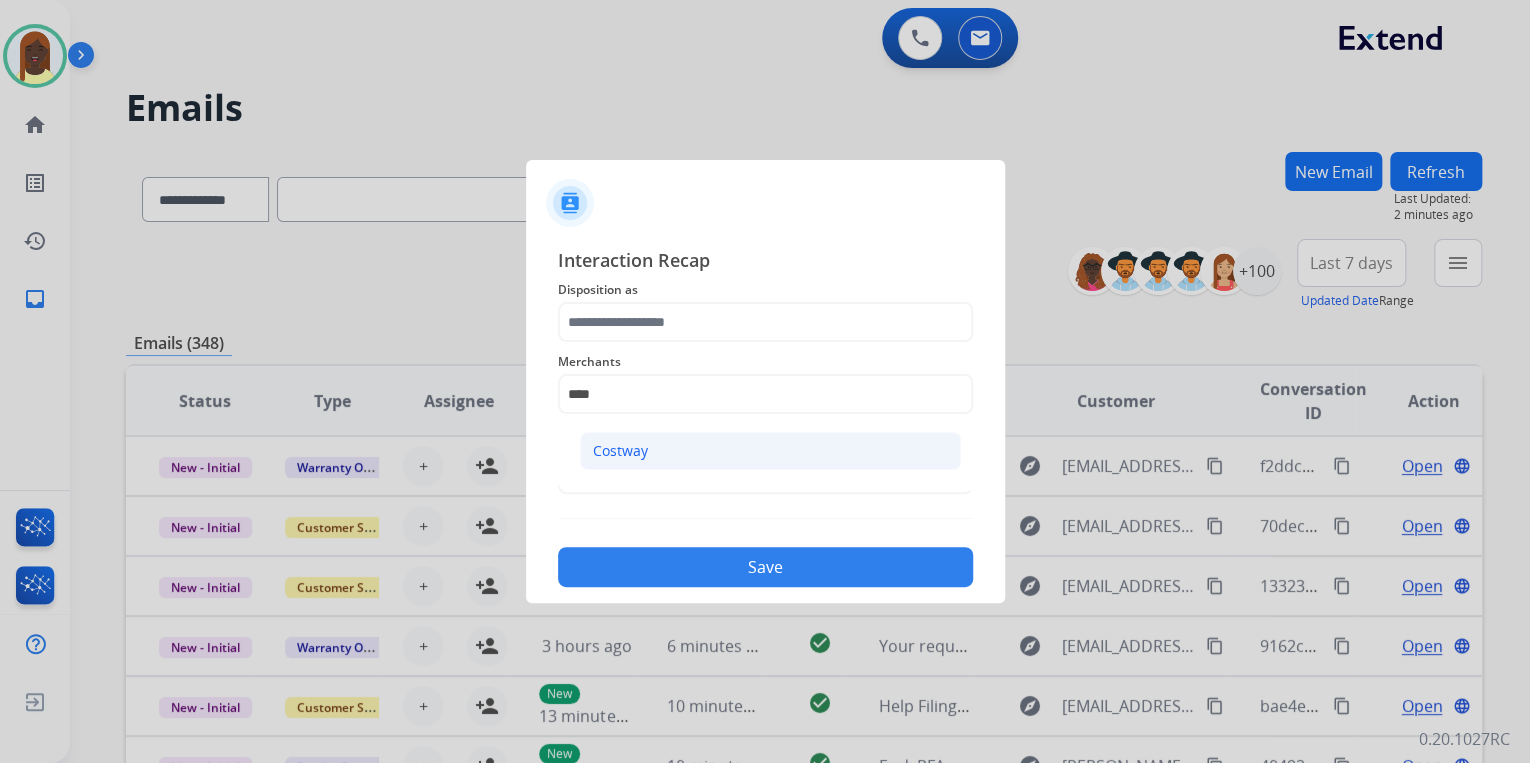 drag, startPoint x: 617, startPoint y: 454, endPoint x: 616, endPoint y: 422, distance: 32.01562 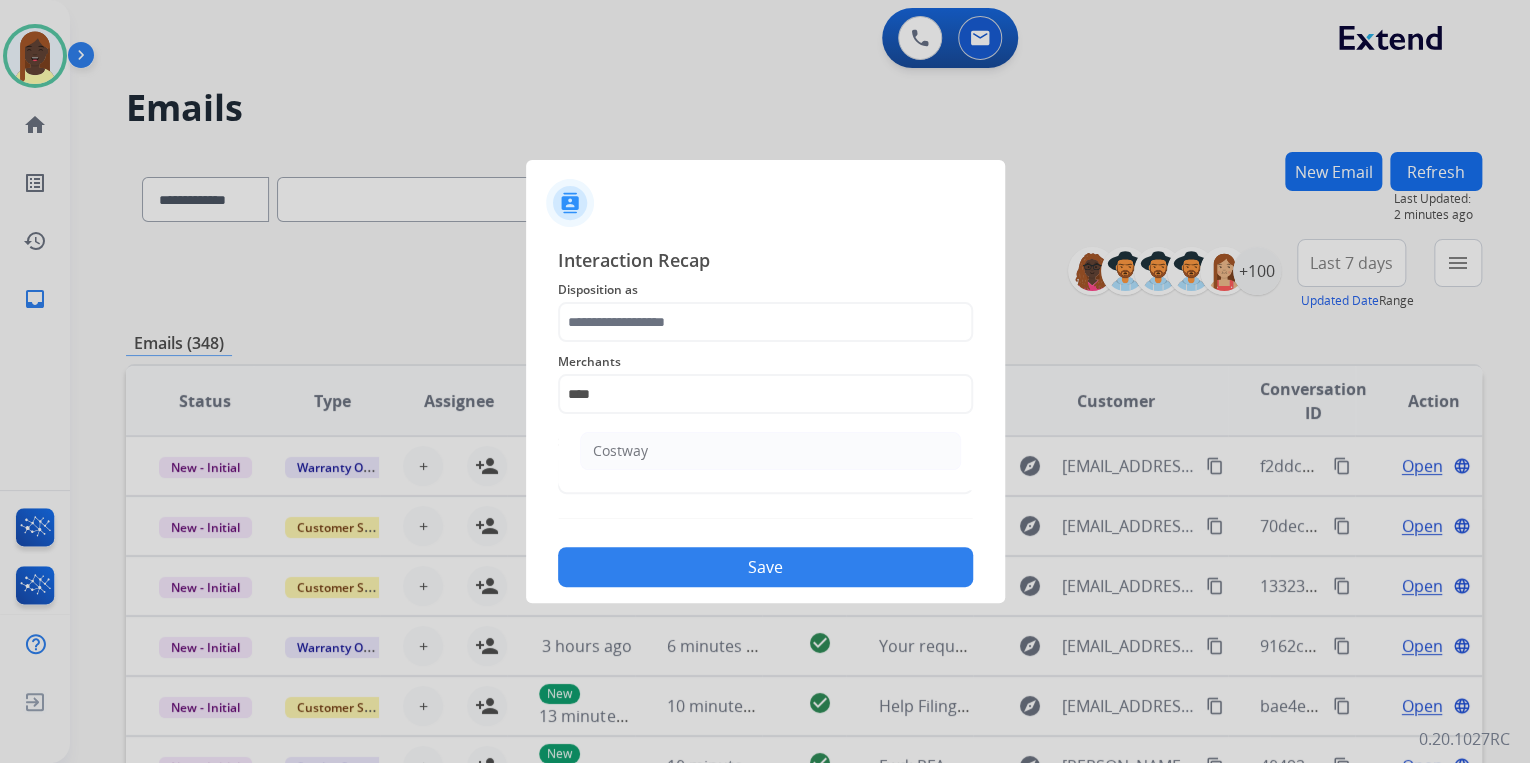 click on "Costway" 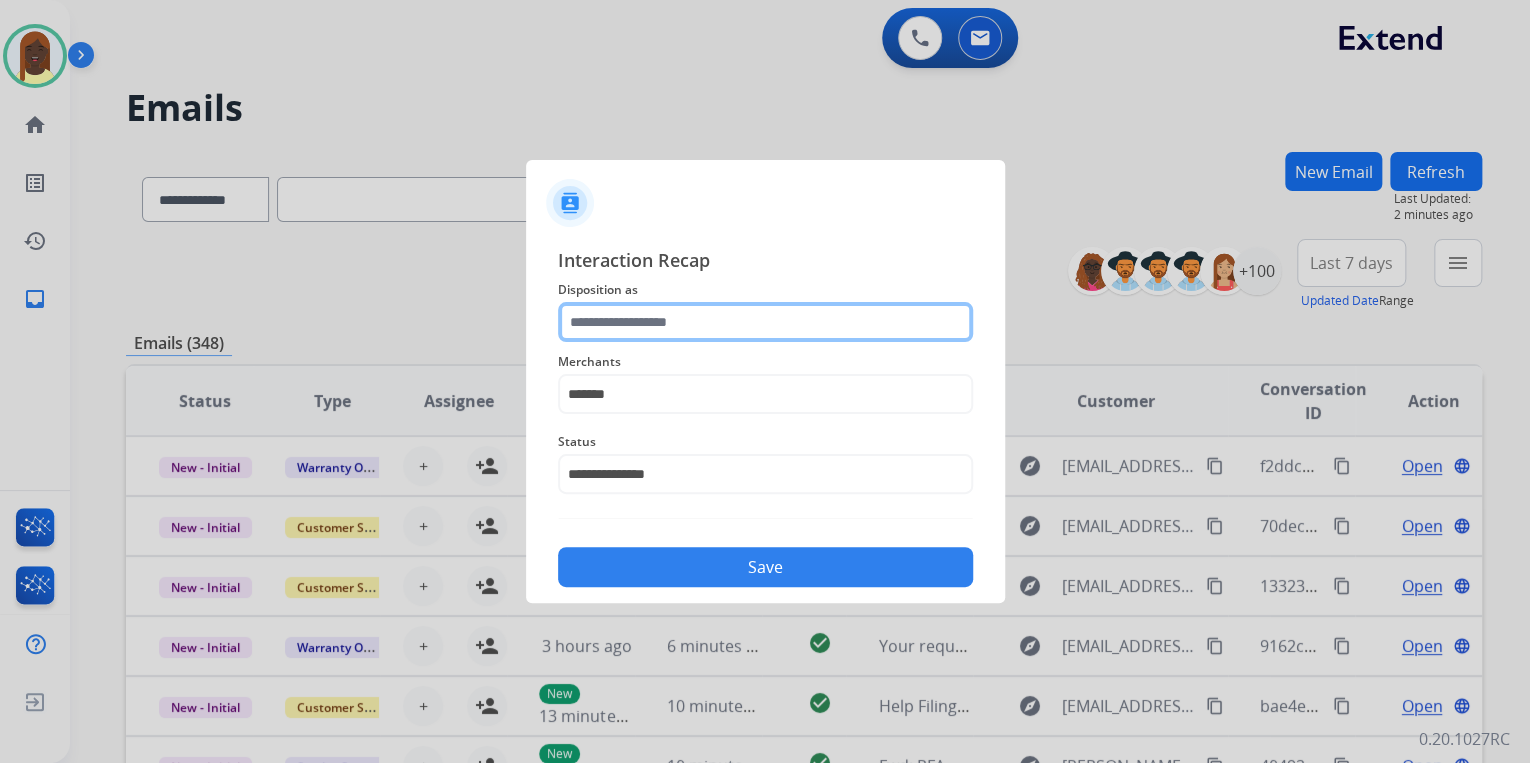 click 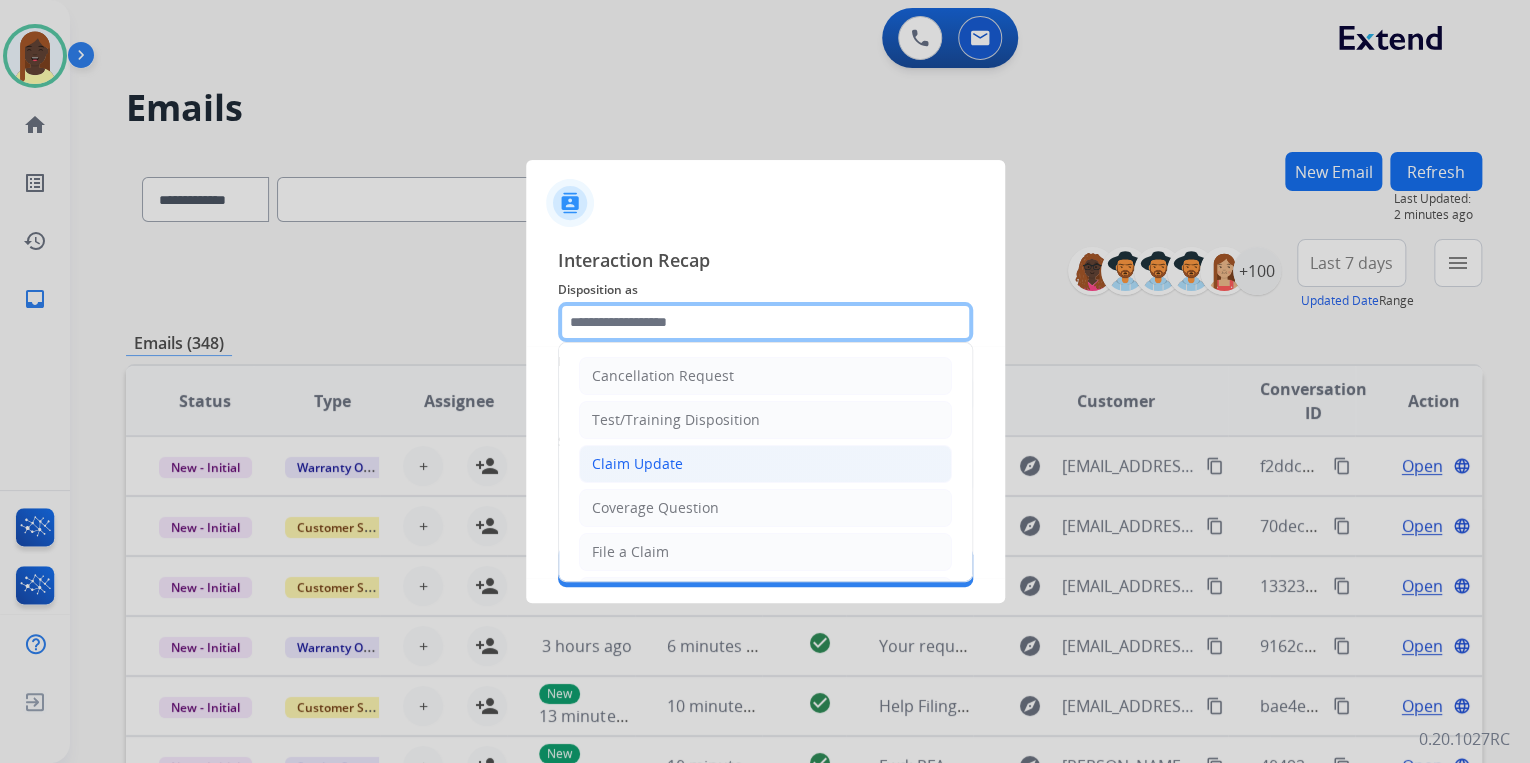 scroll, scrollTop: 41, scrollLeft: 0, axis: vertical 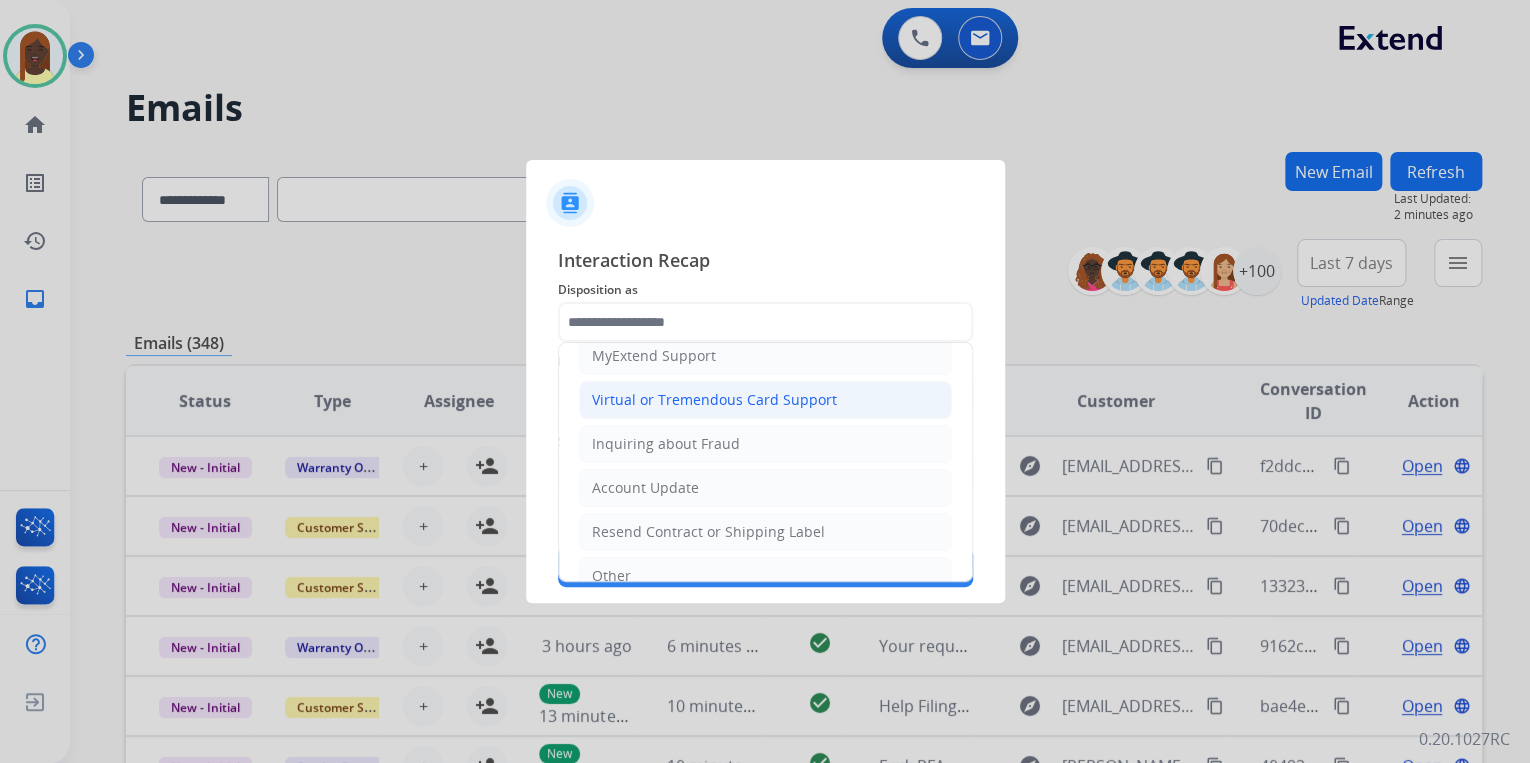click on "Virtual or Tremendous Card Support" 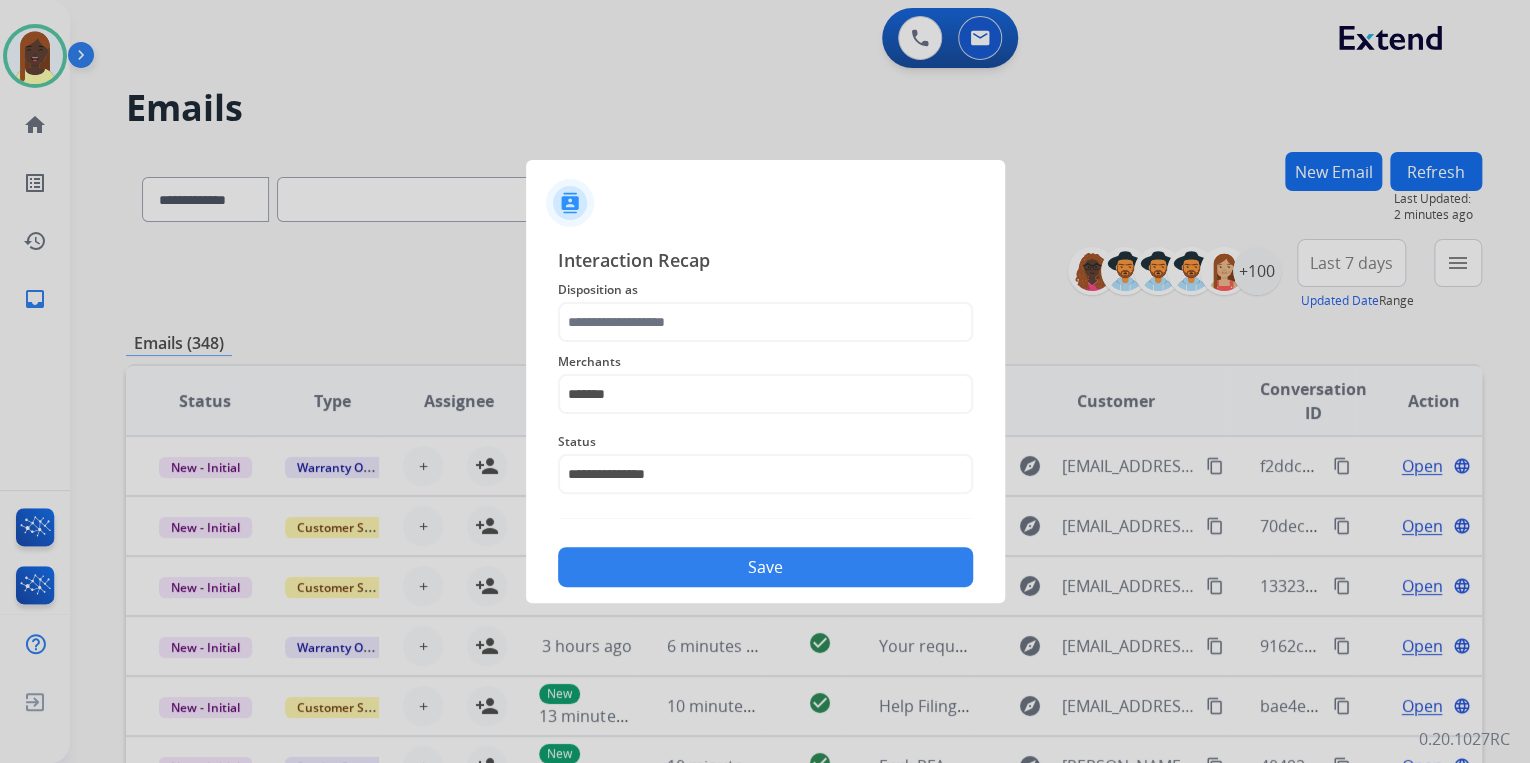 type on "**********" 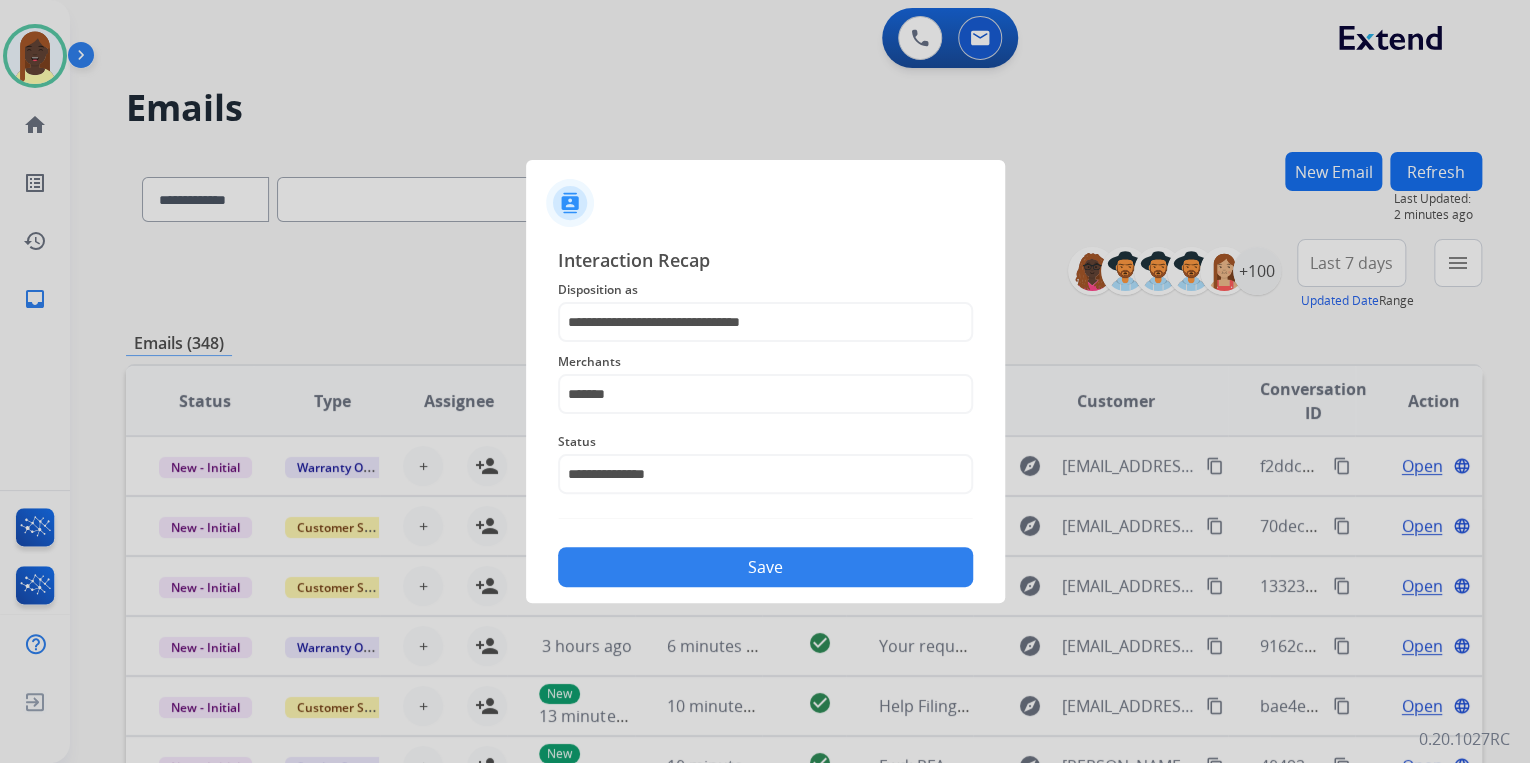 click on "Save" 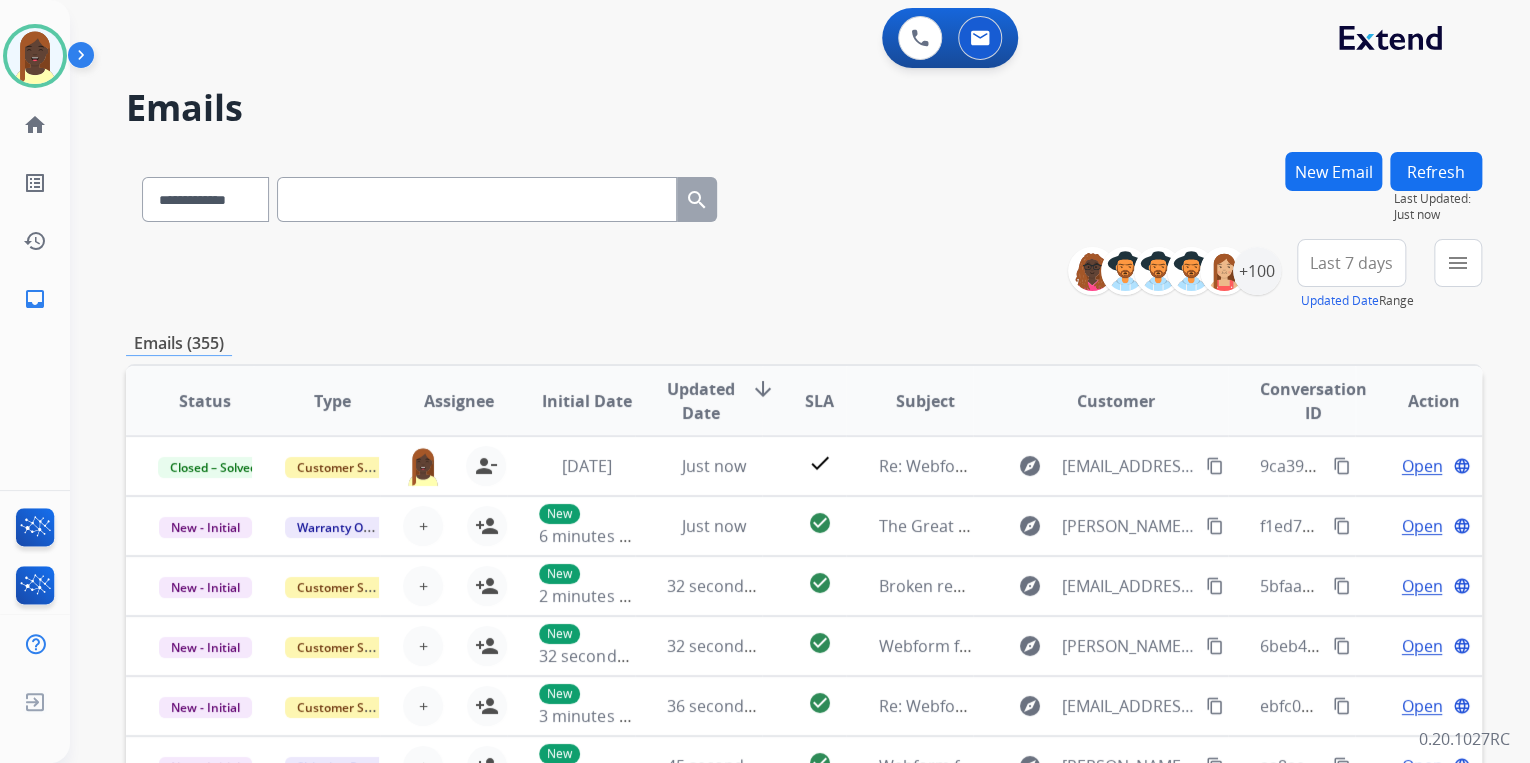click on "**********" at bounding box center (804, 275) 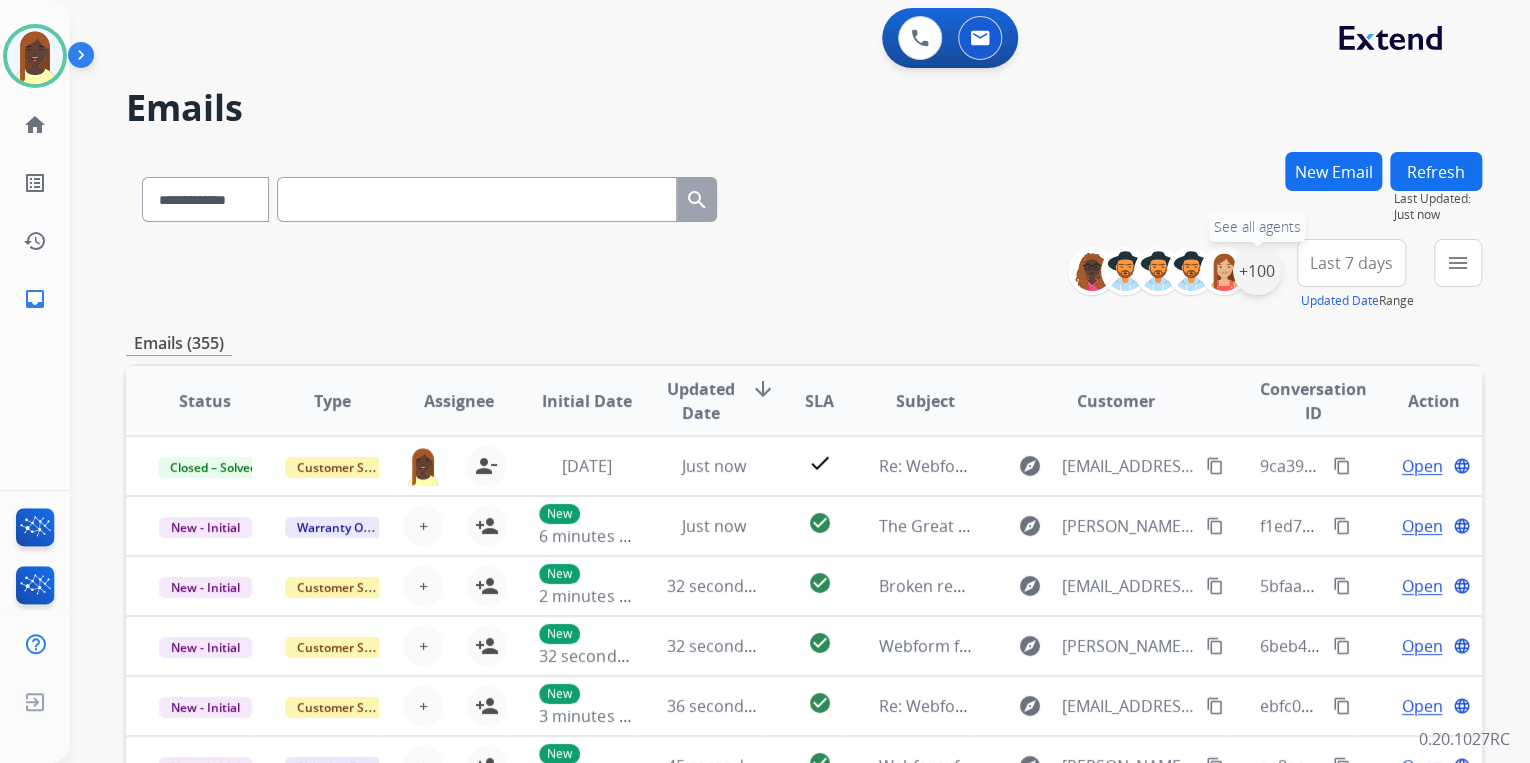 click on "+100" at bounding box center (1257, 271) 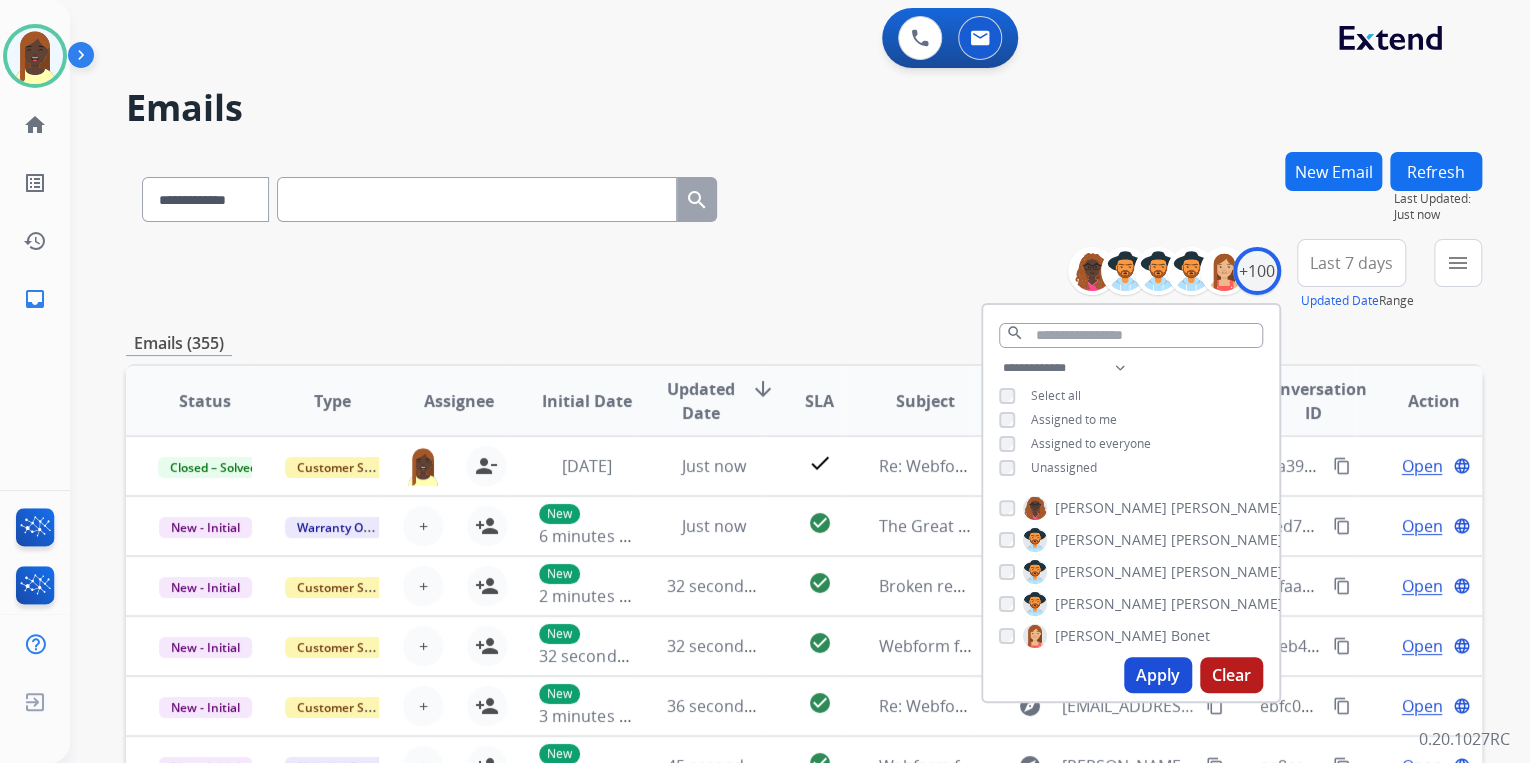 drag, startPoint x: 1158, startPoint y: 668, endPoint x: 1018, endPoint y: 518, distance: 205.18285 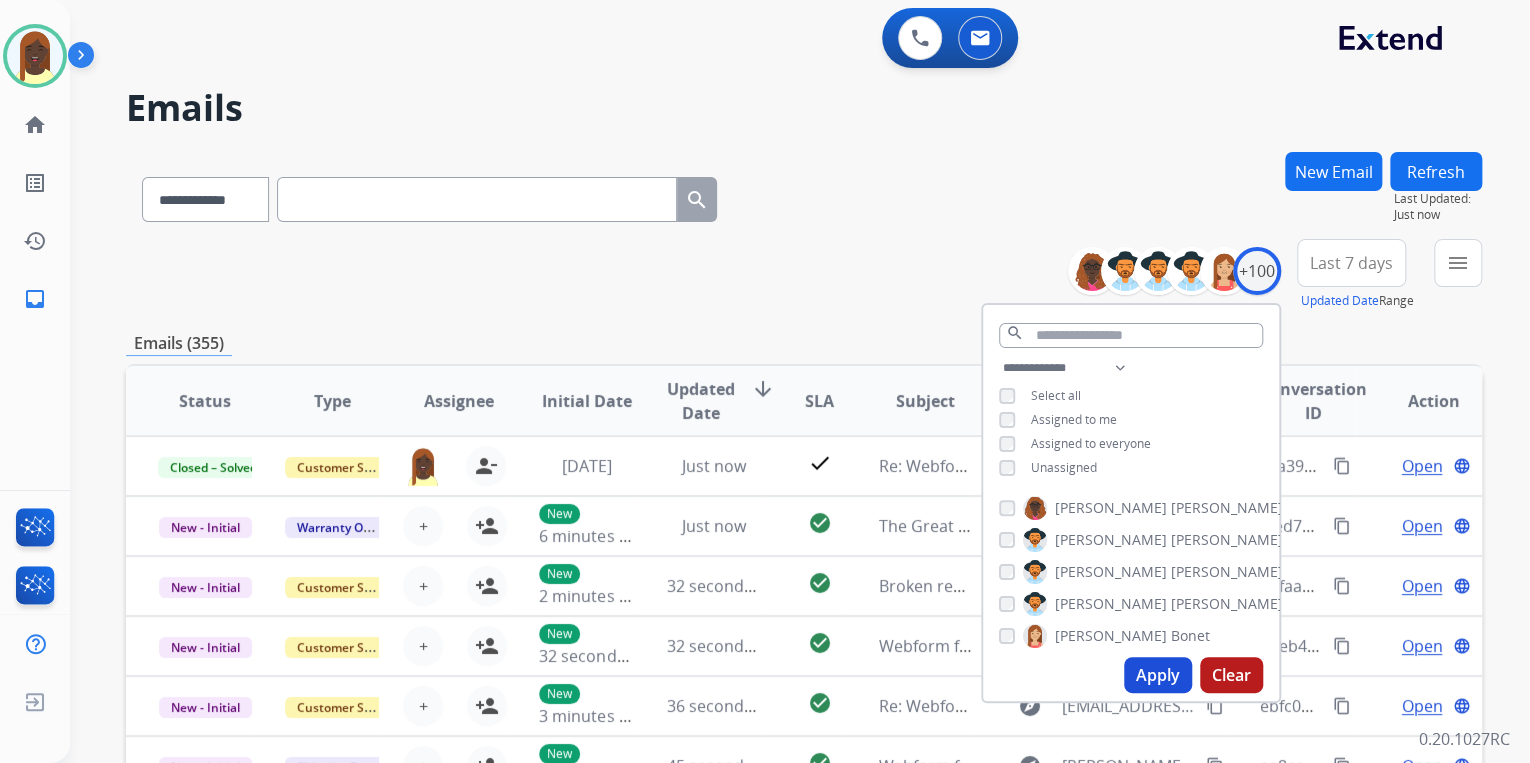 click on "Apply" at bounding box center (1158, 675) 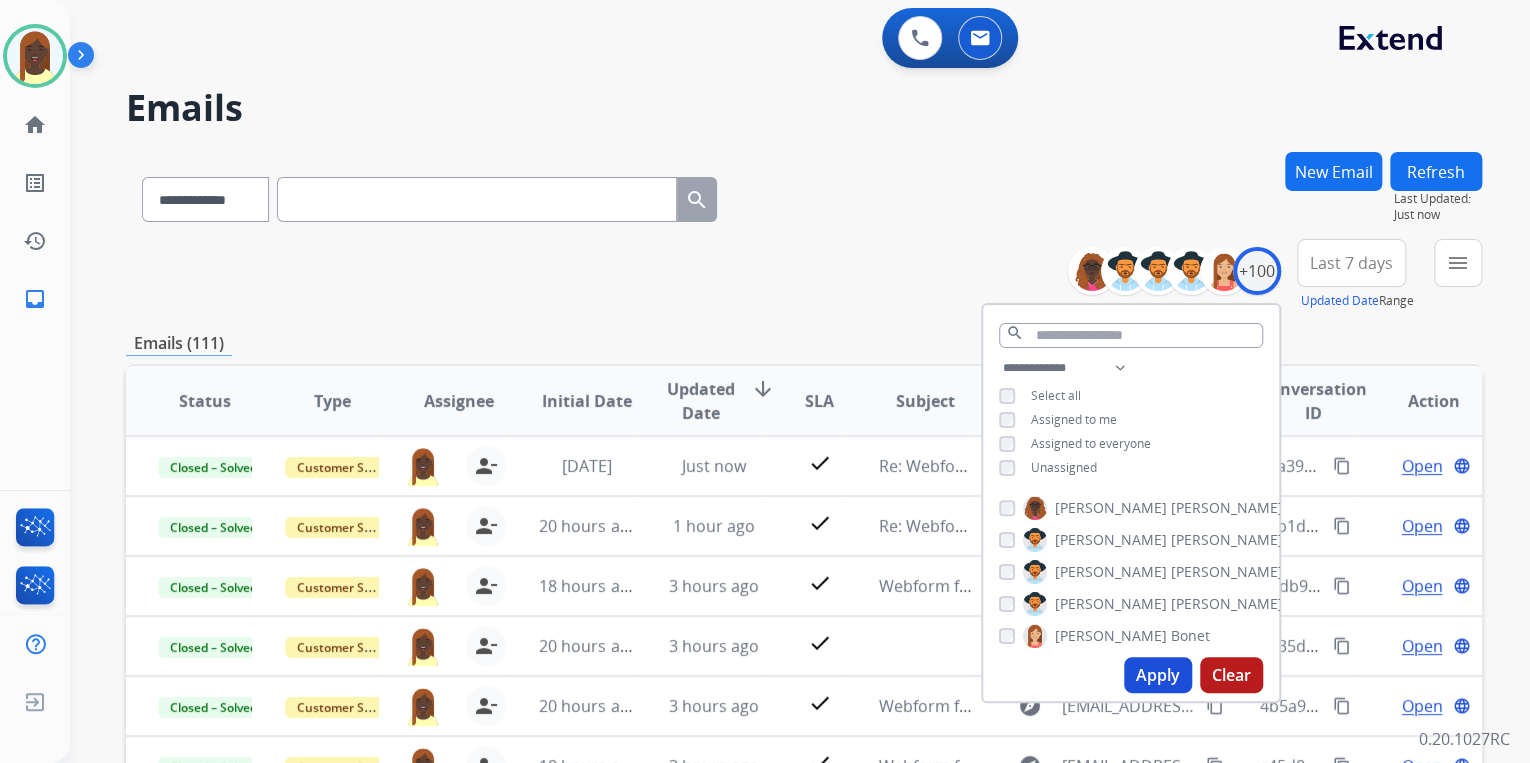 click on "**********" at bounding box center [804, 275] 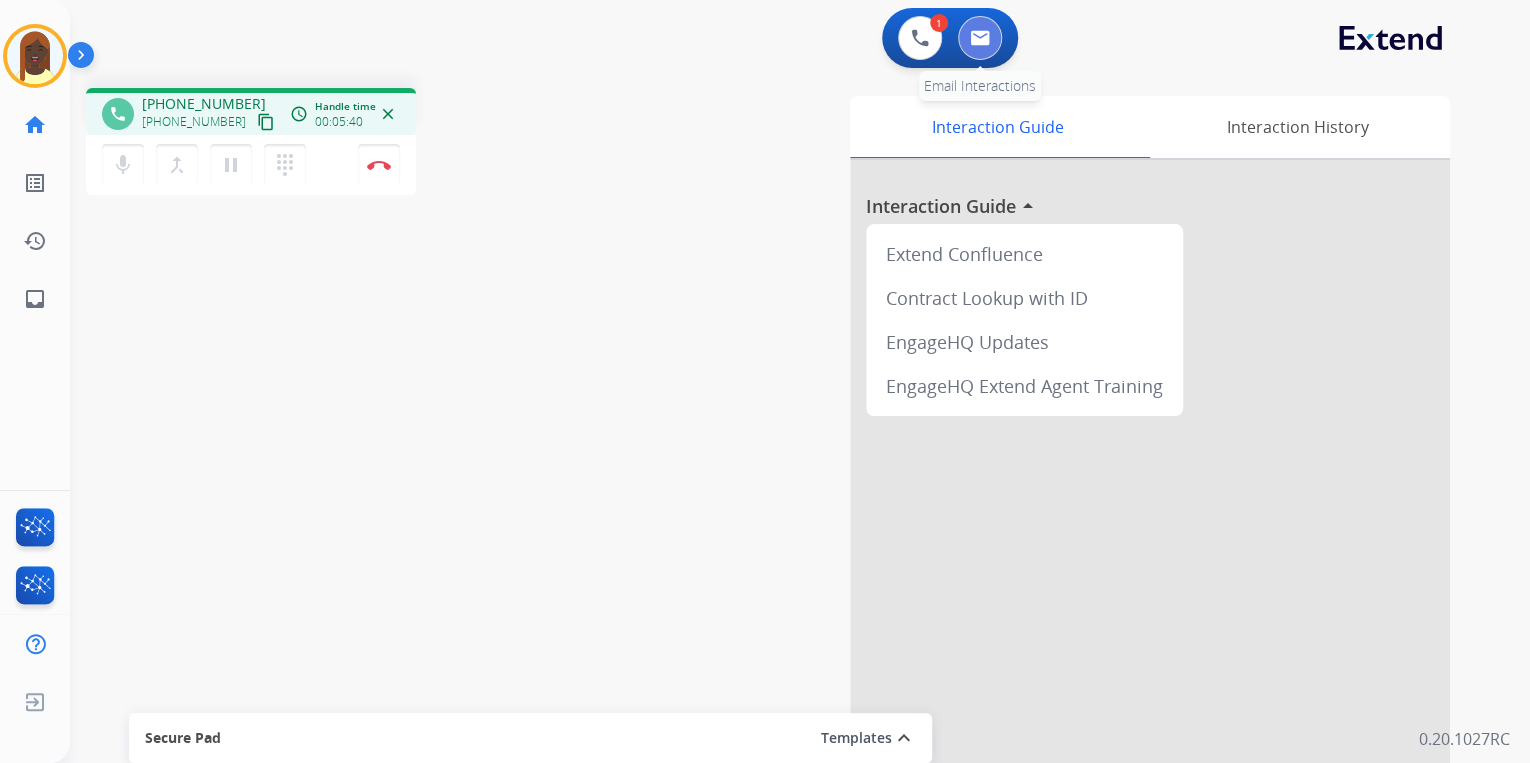 click at bounding box center [980, 38] 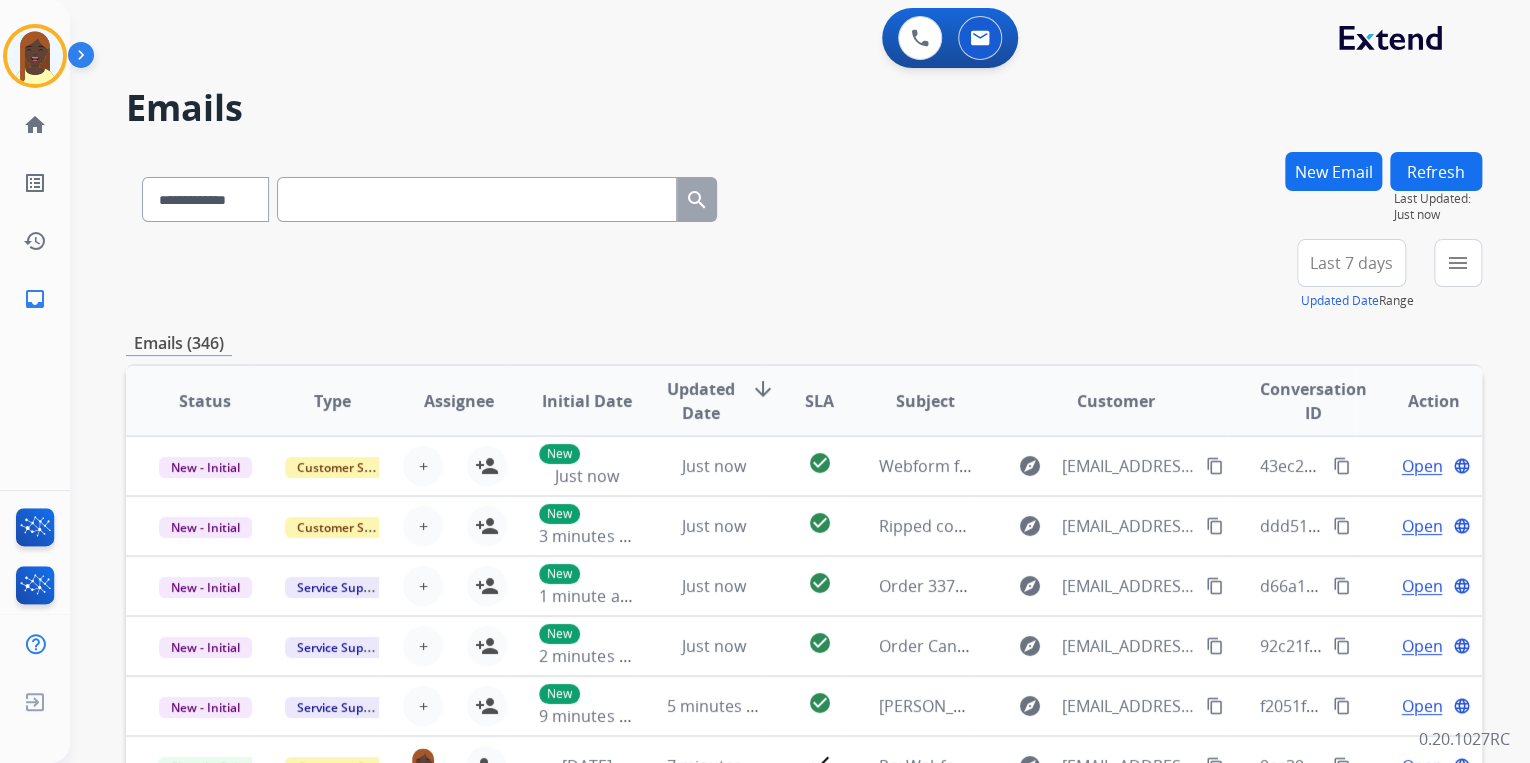 click on "New Email" at bounding box center [1333, 171] 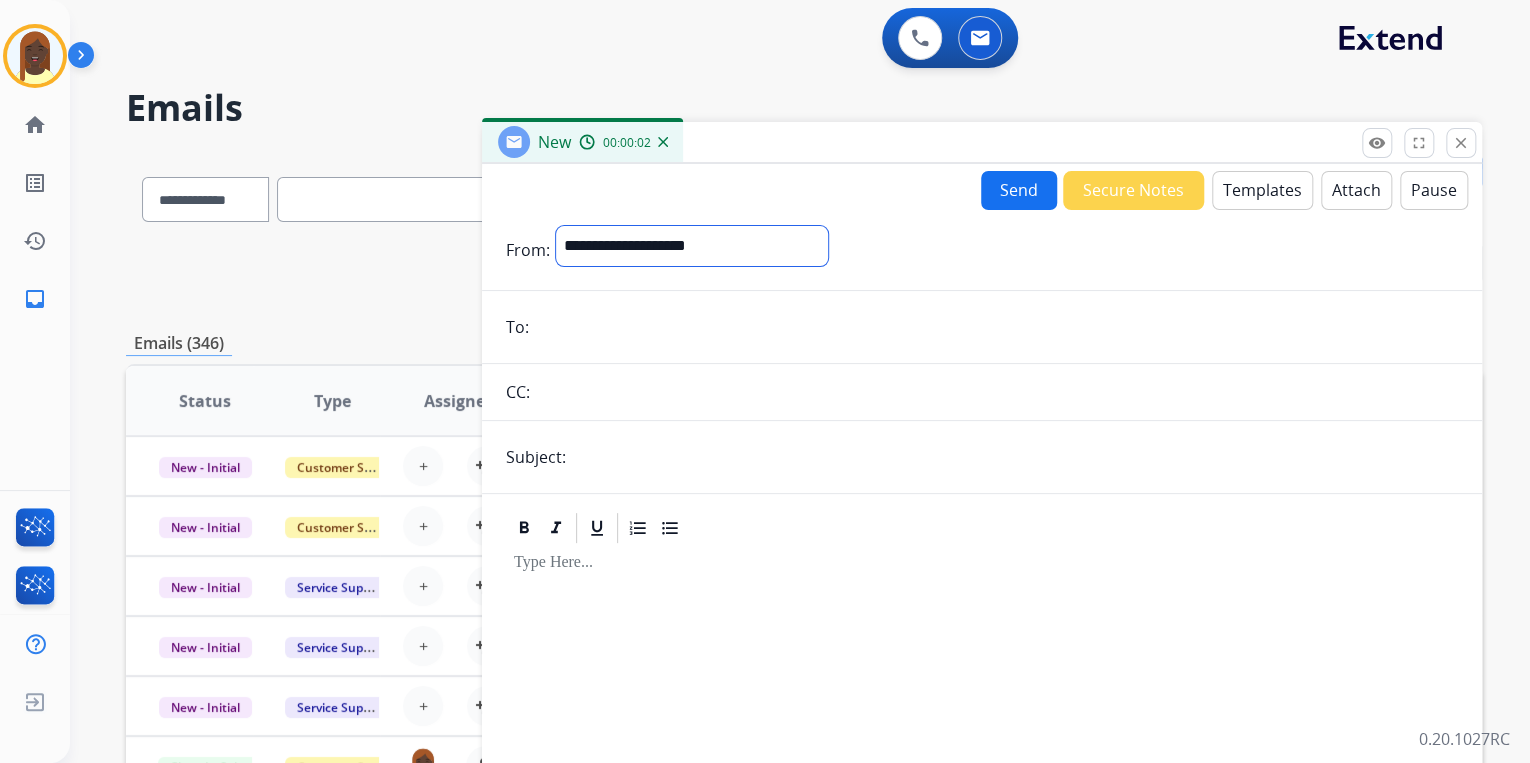 click on "**********" at bounding box center [692, 246] 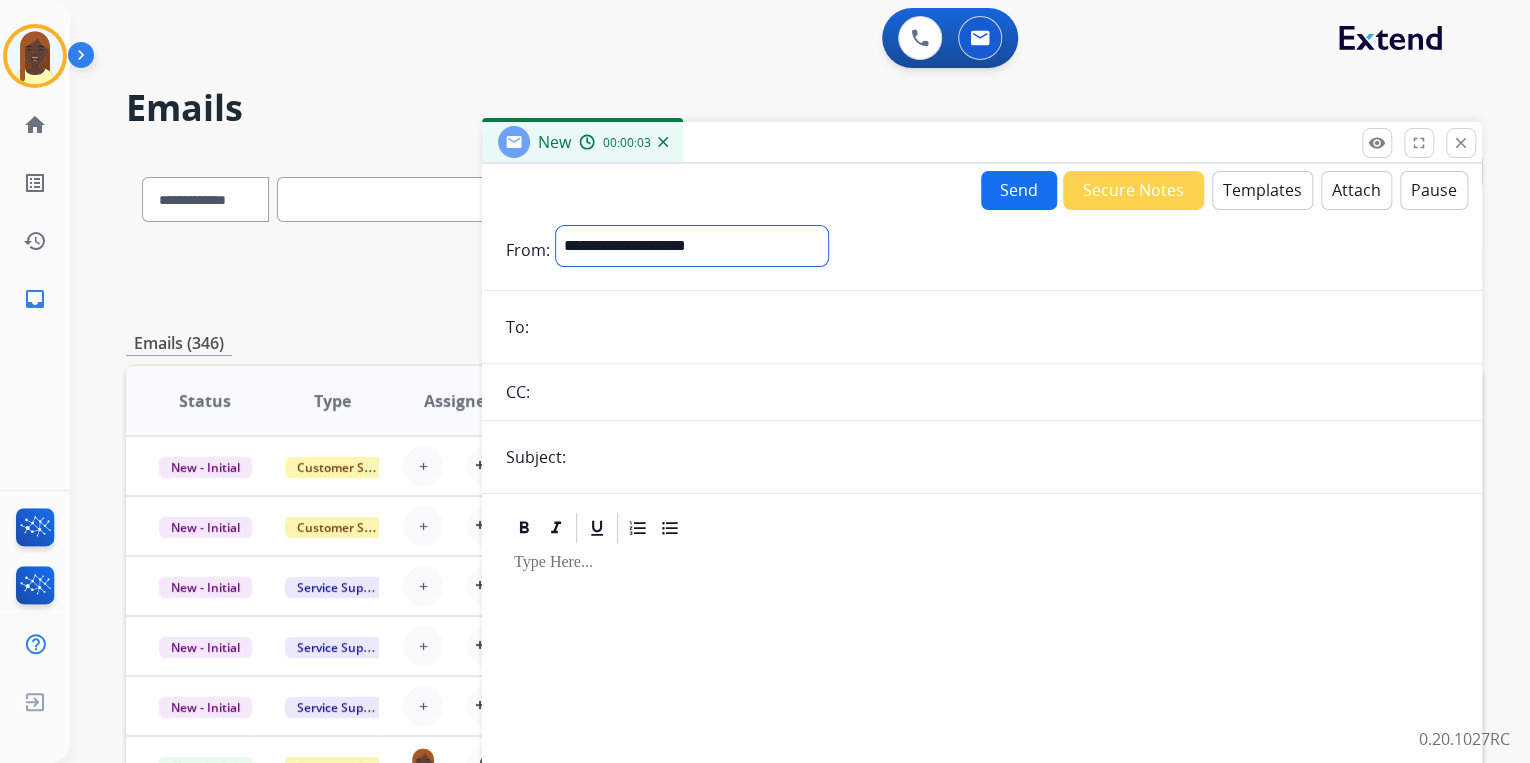 select on "**********" 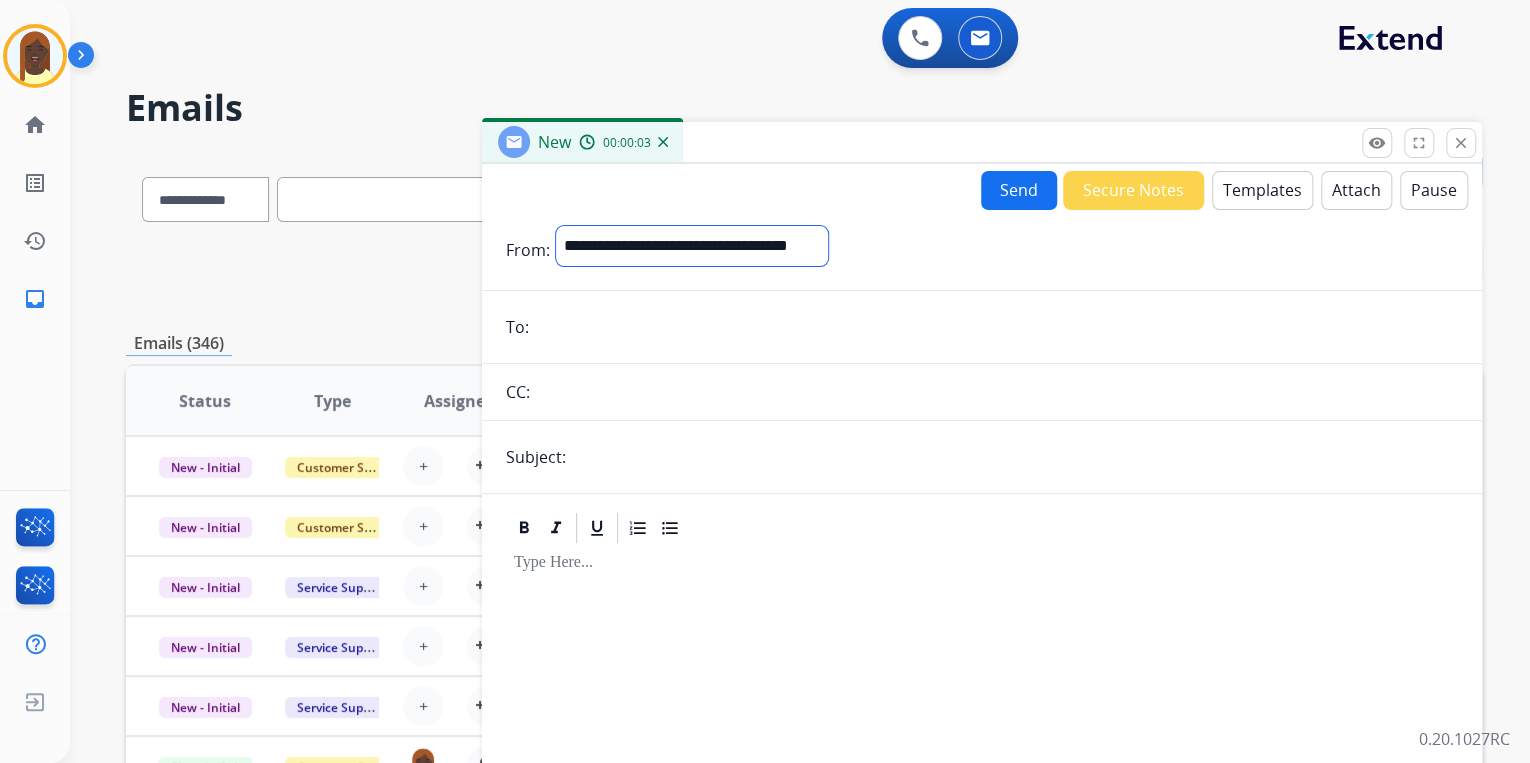 click on "**********" at bounding box center (692, 246) 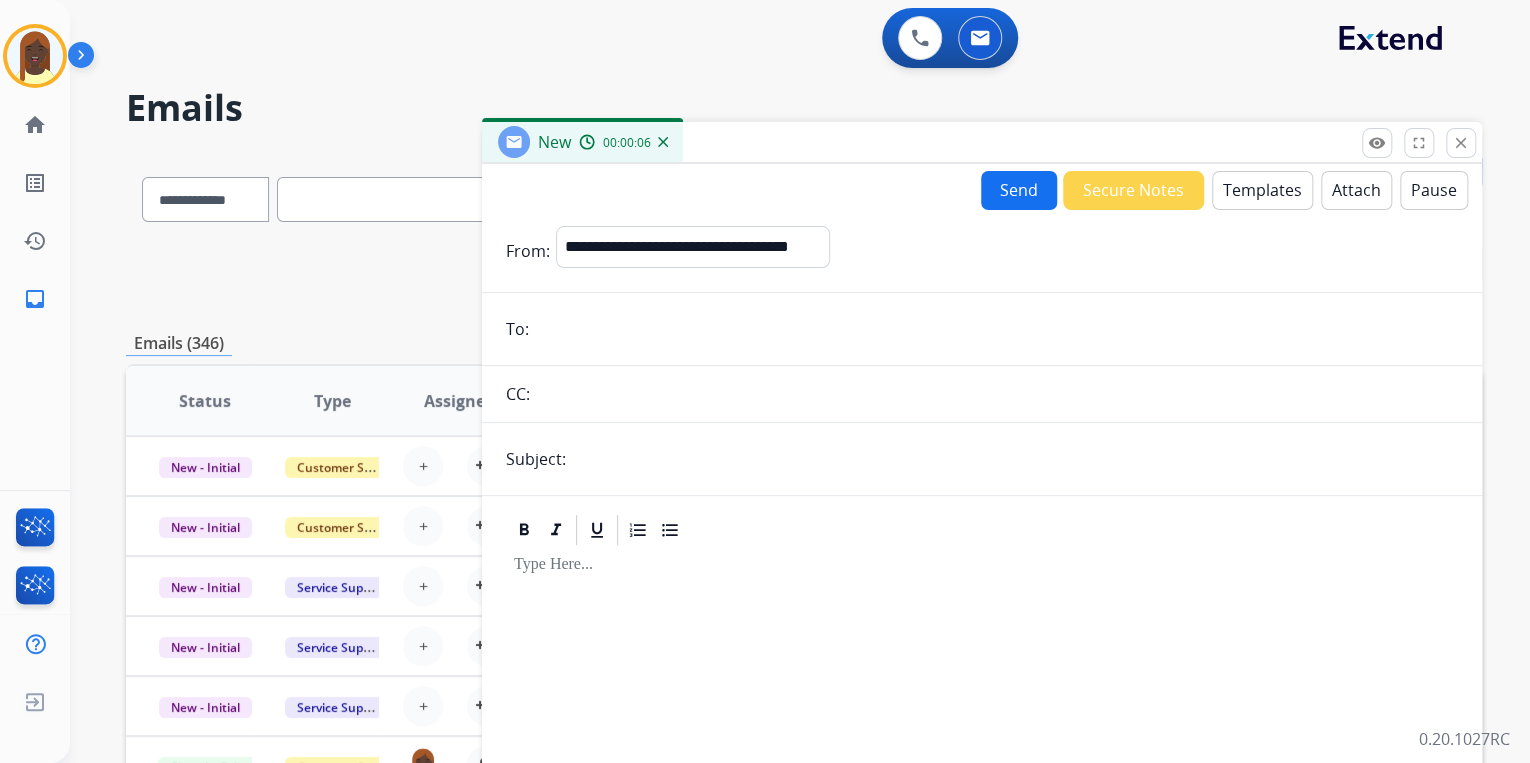 paste on "**********" 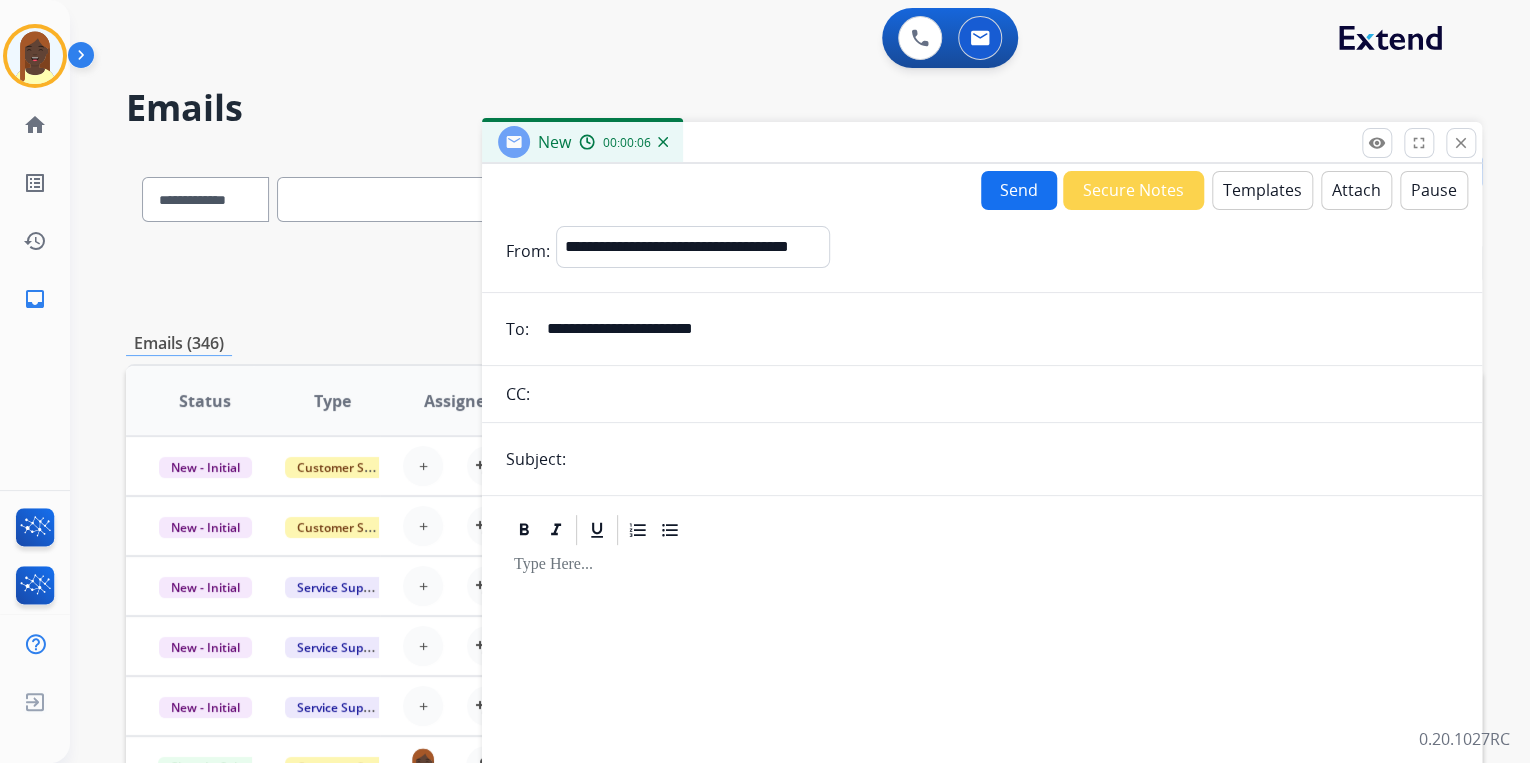 type on "**********" 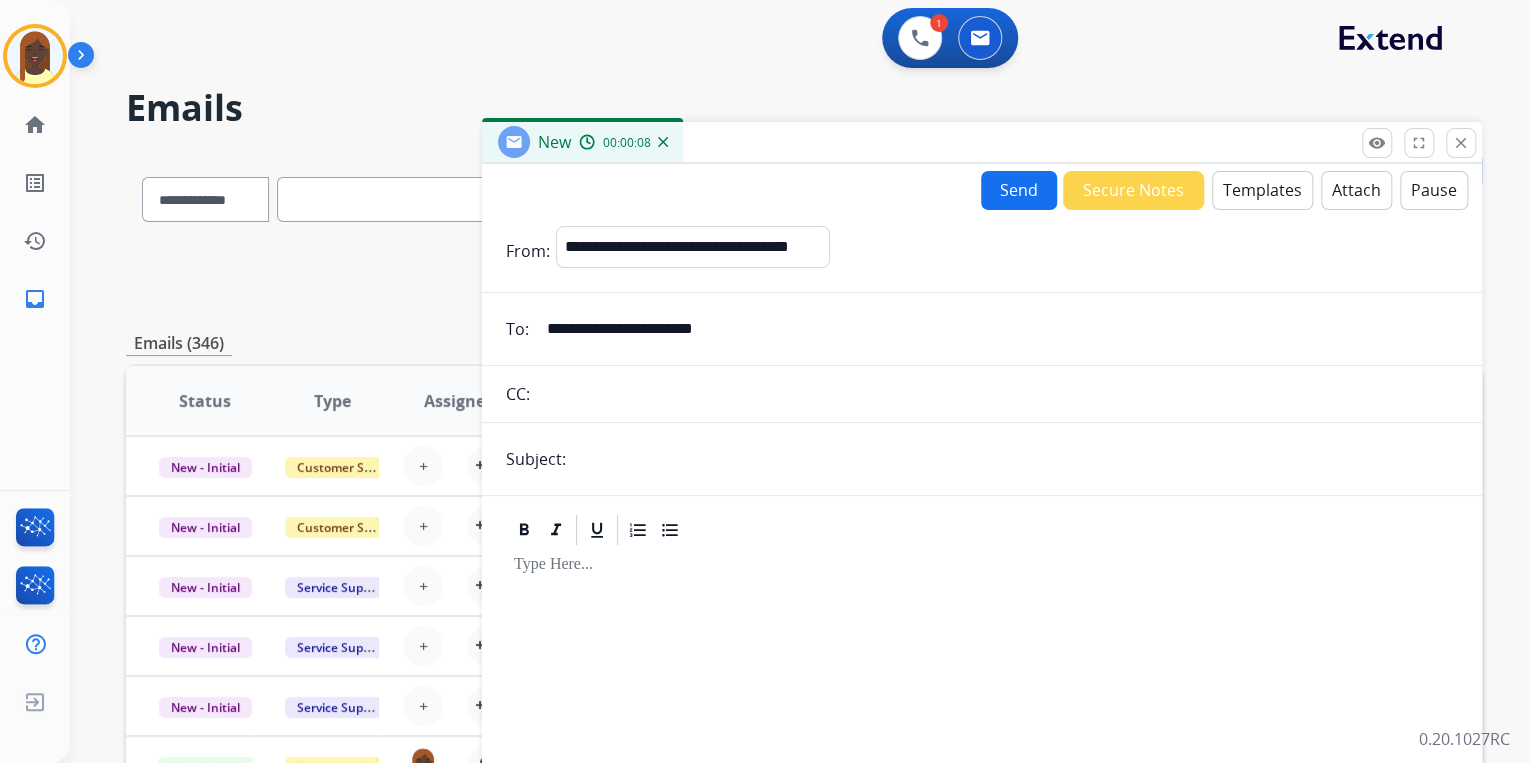 type on "**********" 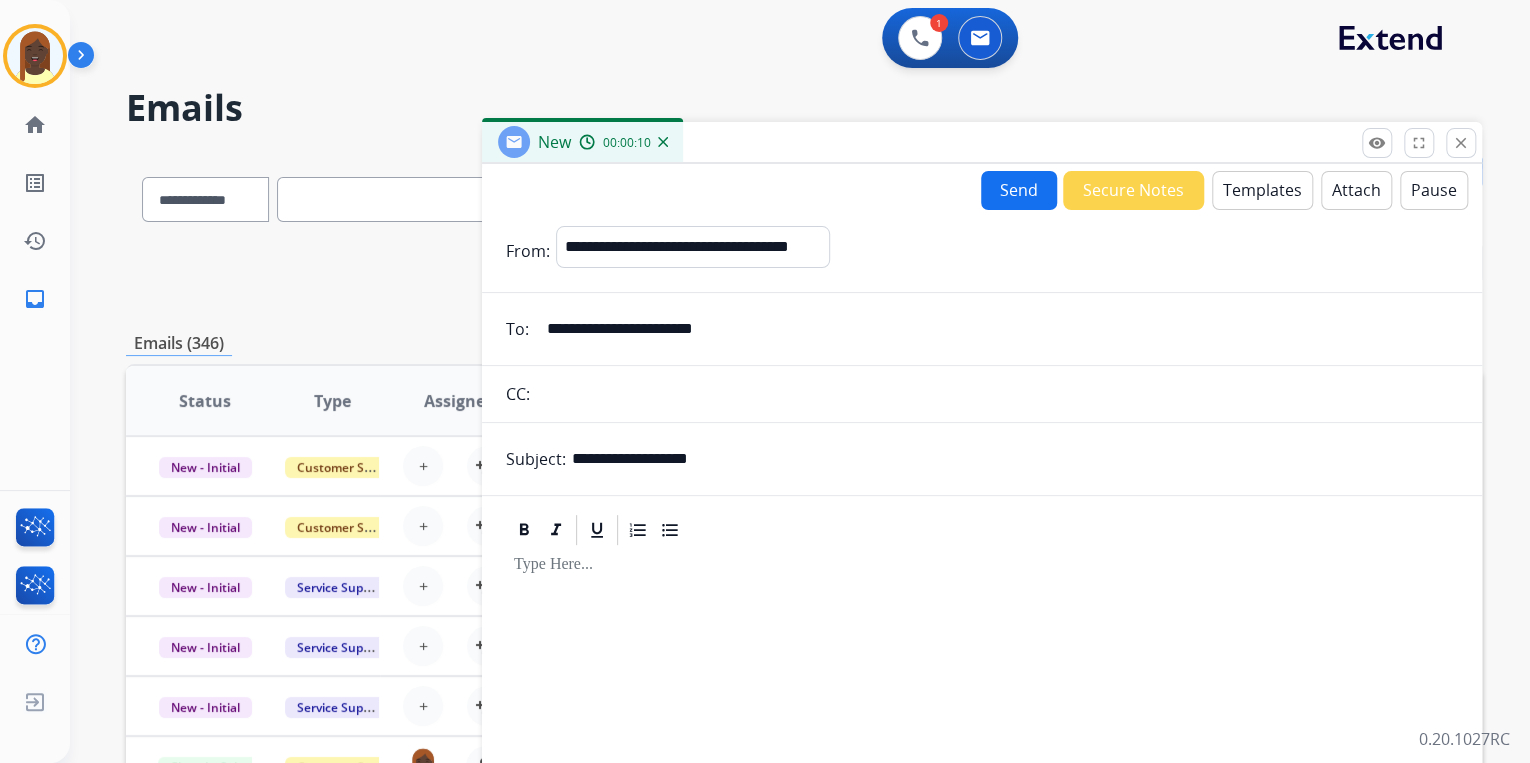 click on "Templates" at bounding box center [1262, 190] 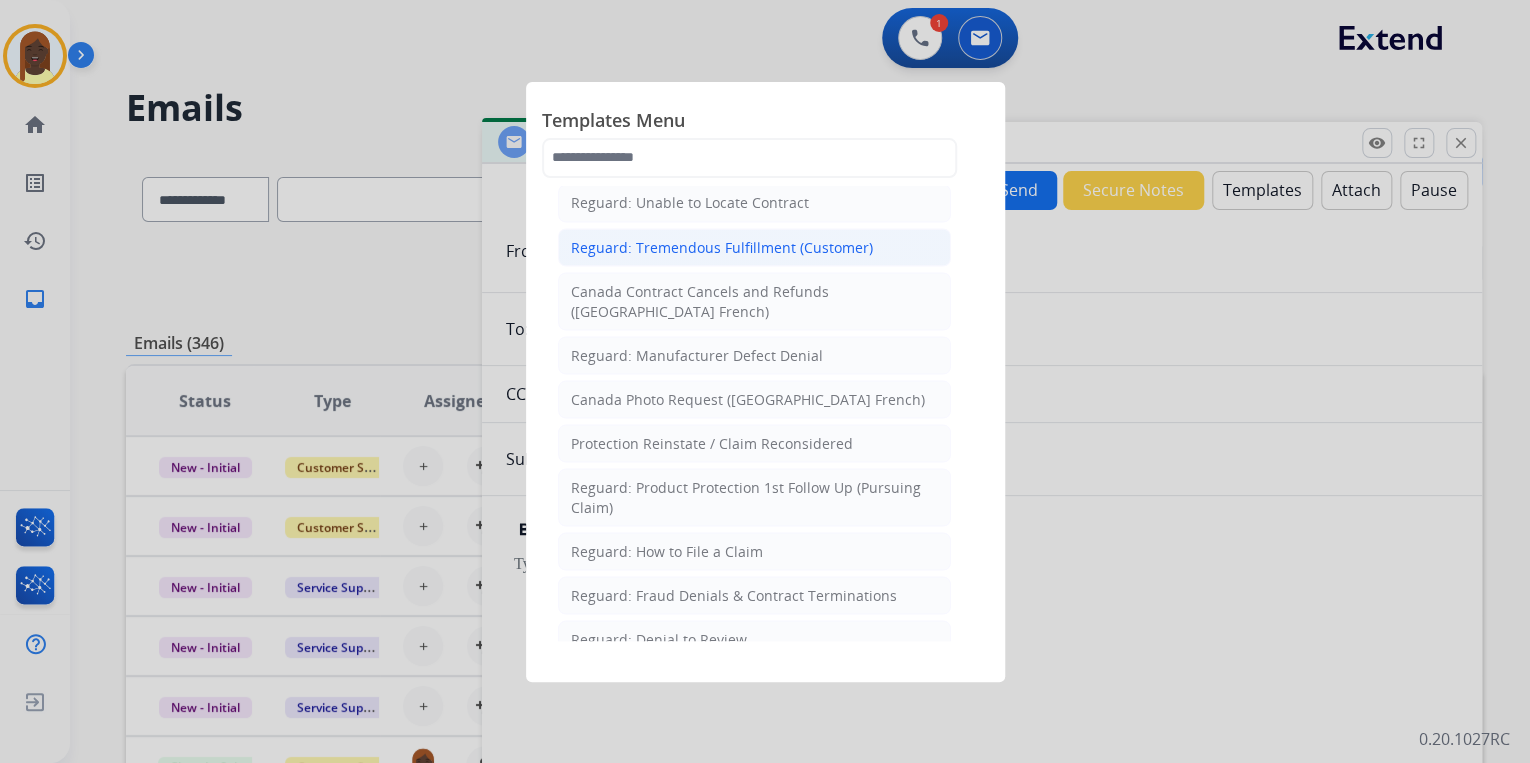 scroll, scrollTop: 1920, scrollLeft: 0, axis: vertical 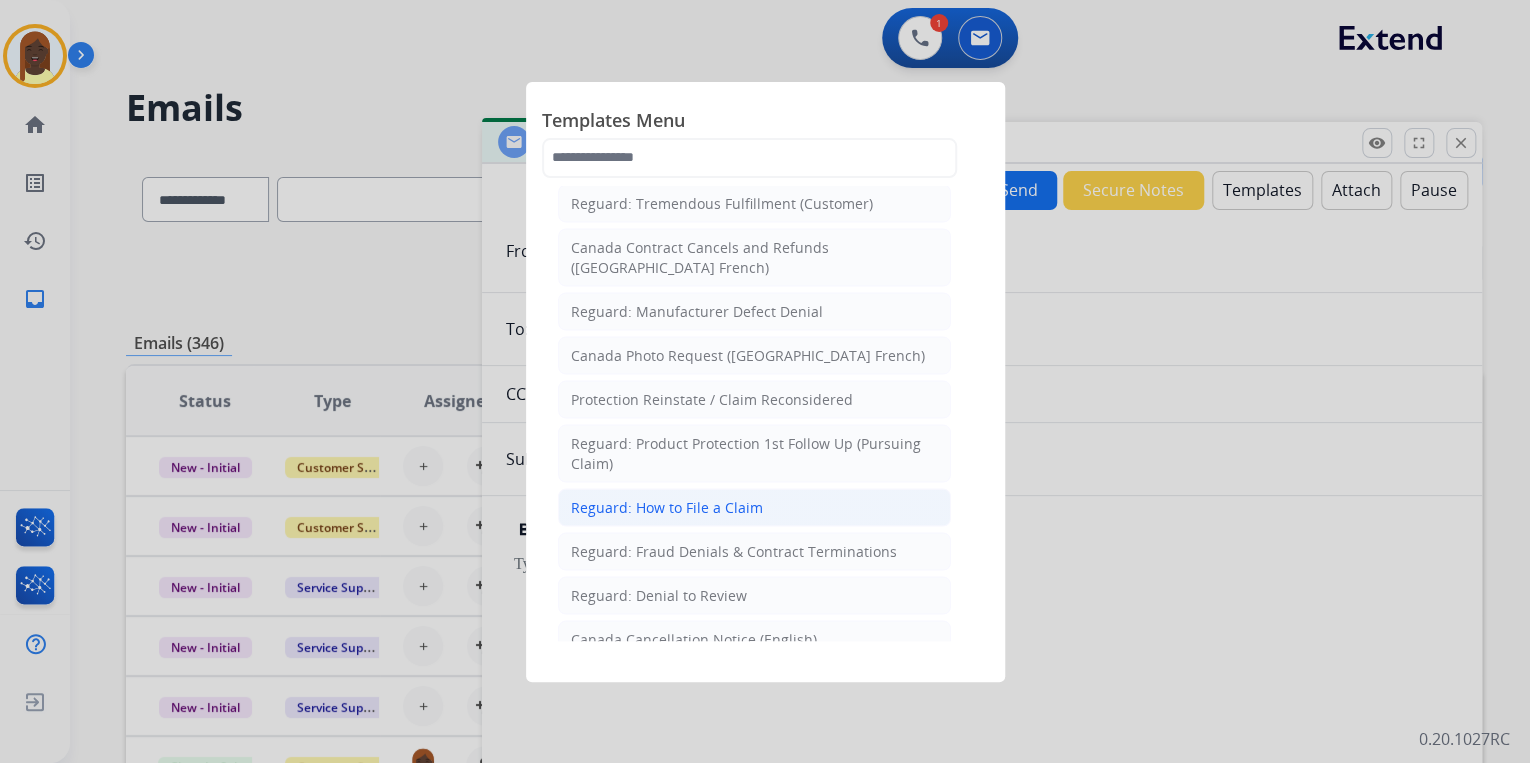 click on "Reguard: How to File a Claim" 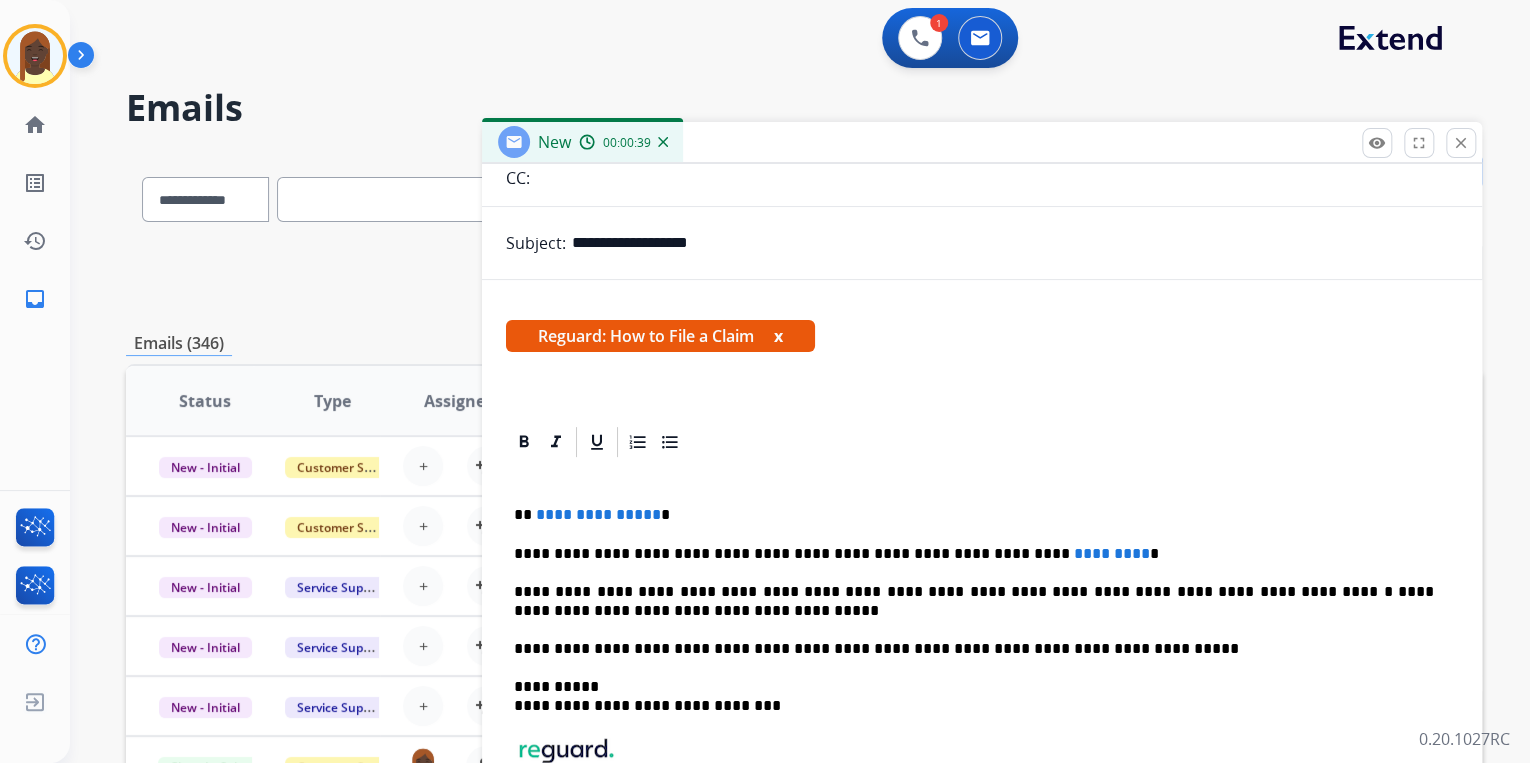 scroll, scrollTop: 224, scrollLeft: 0, axis: vertical 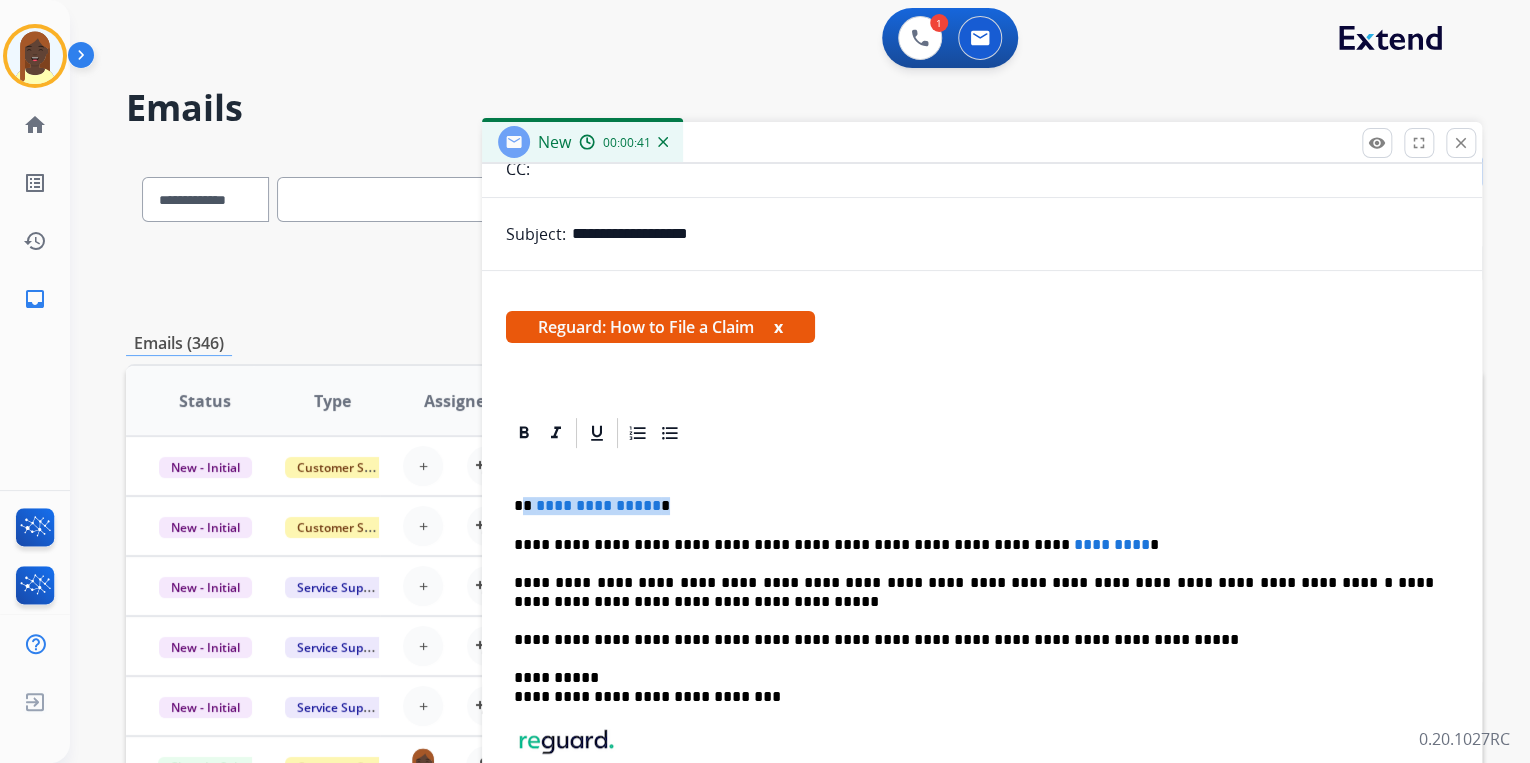 drag, startPoint x: 523, startPoint y: 505, endPoint x: 697, endPoint y: 508, distance: 174.02586 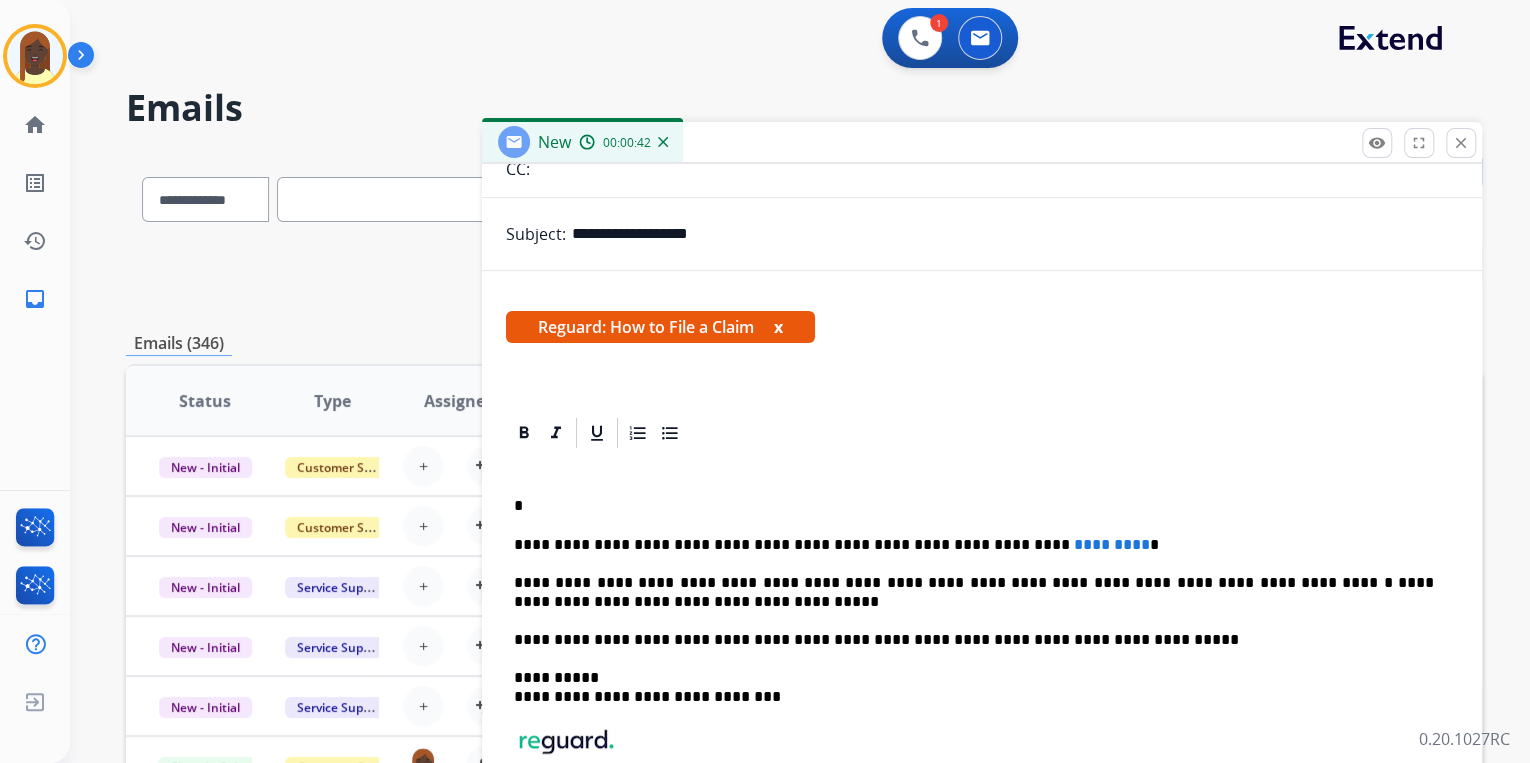 type 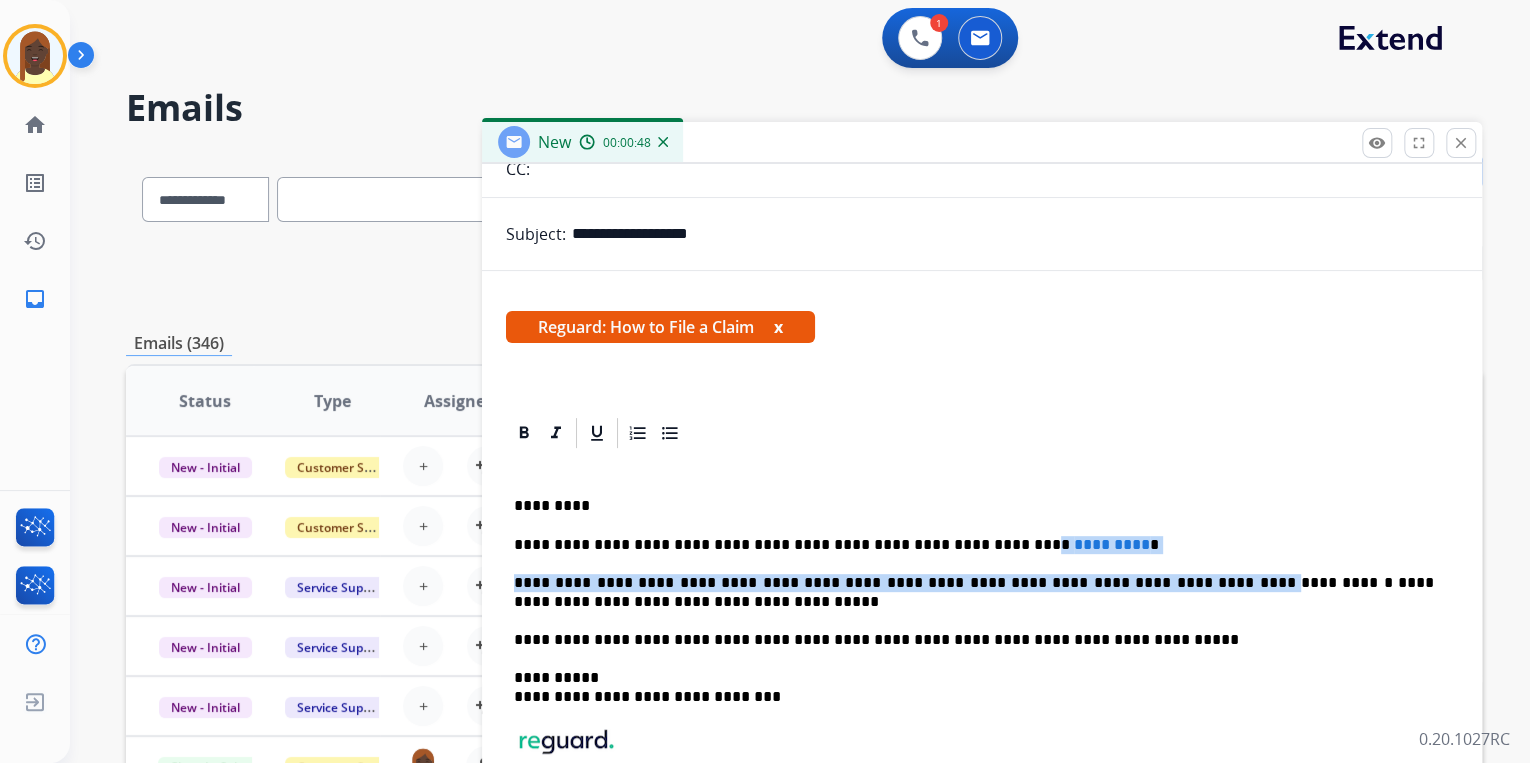 drag, startPoint x: 965, startPoint y: 544, endPoint x: 1149, endPoint y: 517, distance: 185.97043 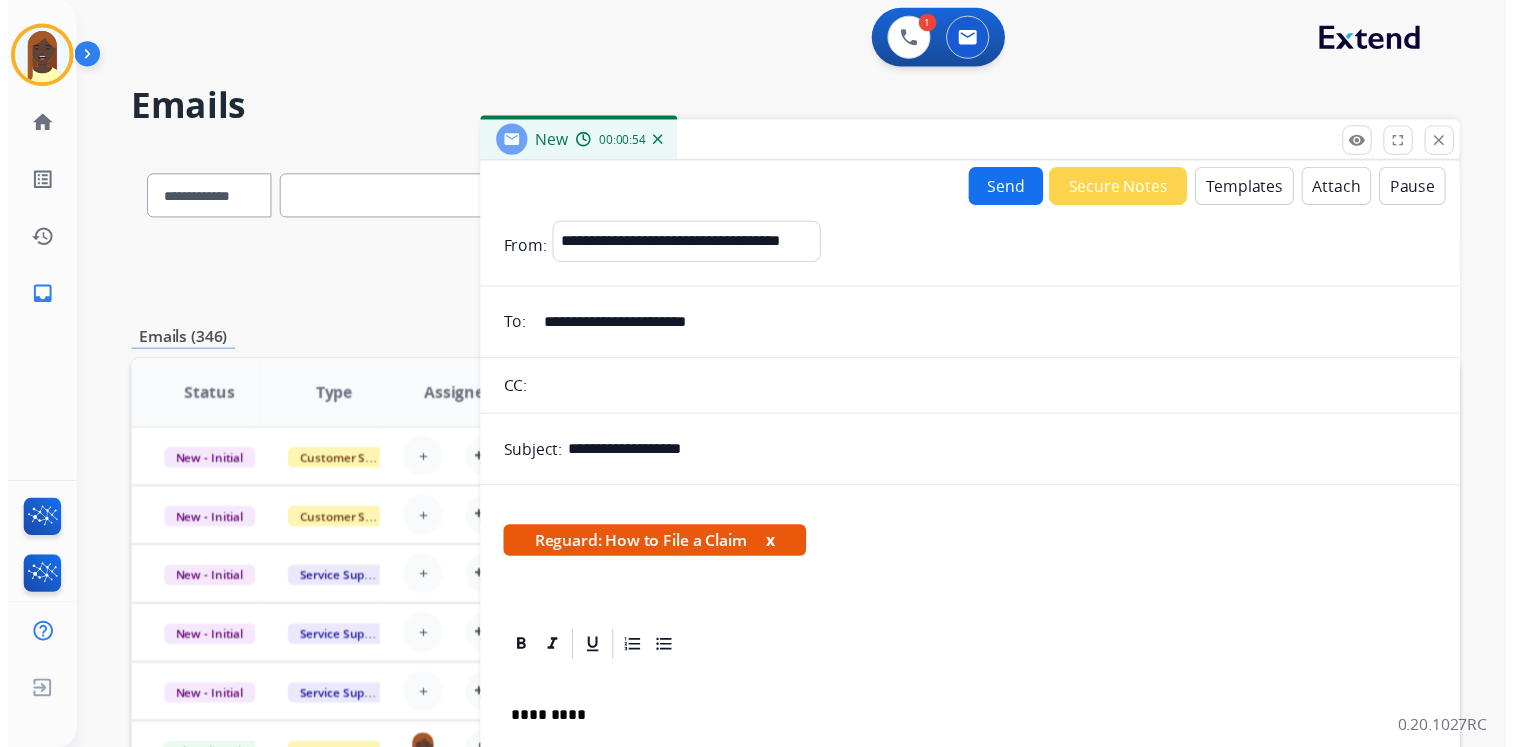 scroll, scrollTop: 0, scrollLeft: 0, axis: both 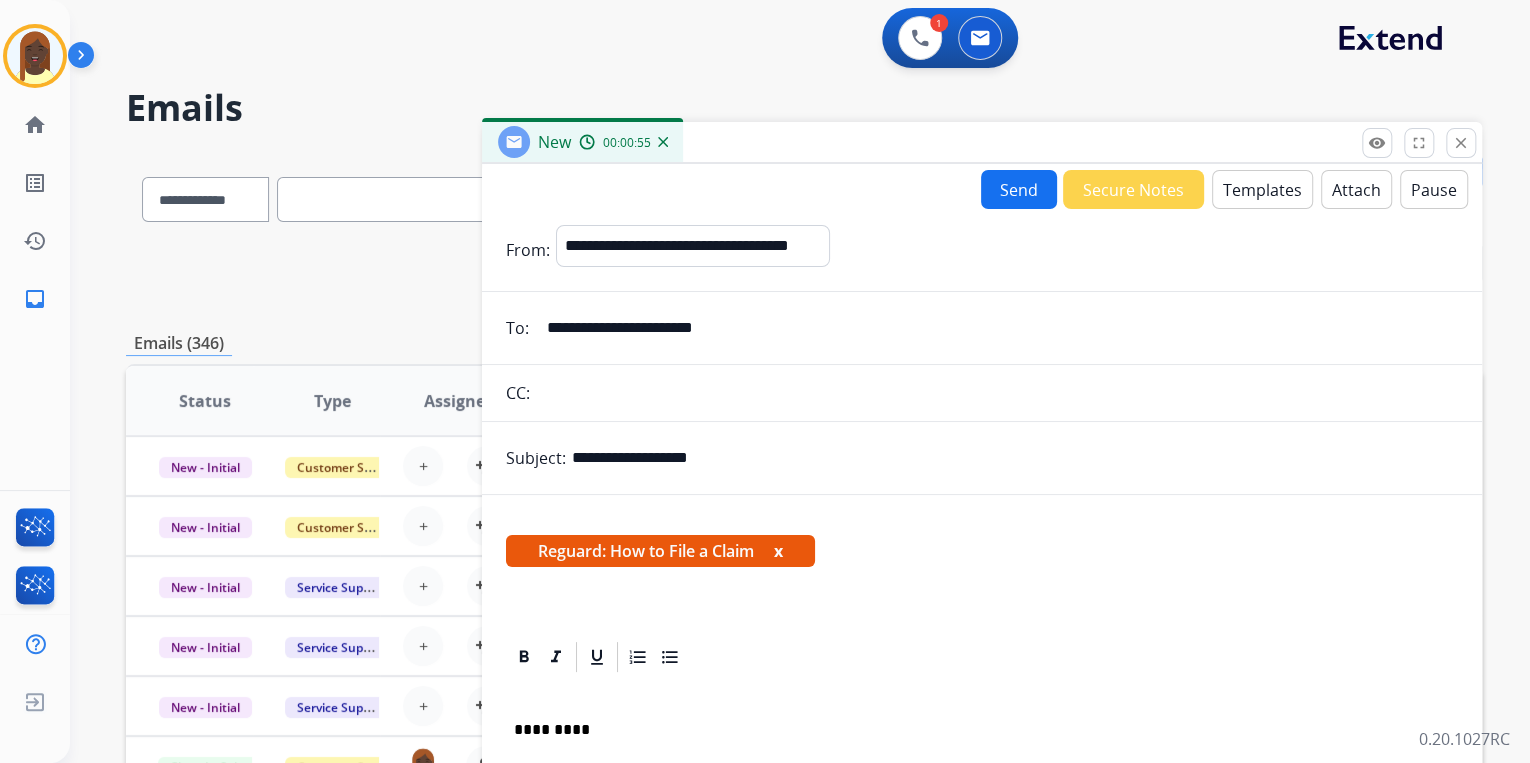 click on "Send" at bounding box center (1019, 189) 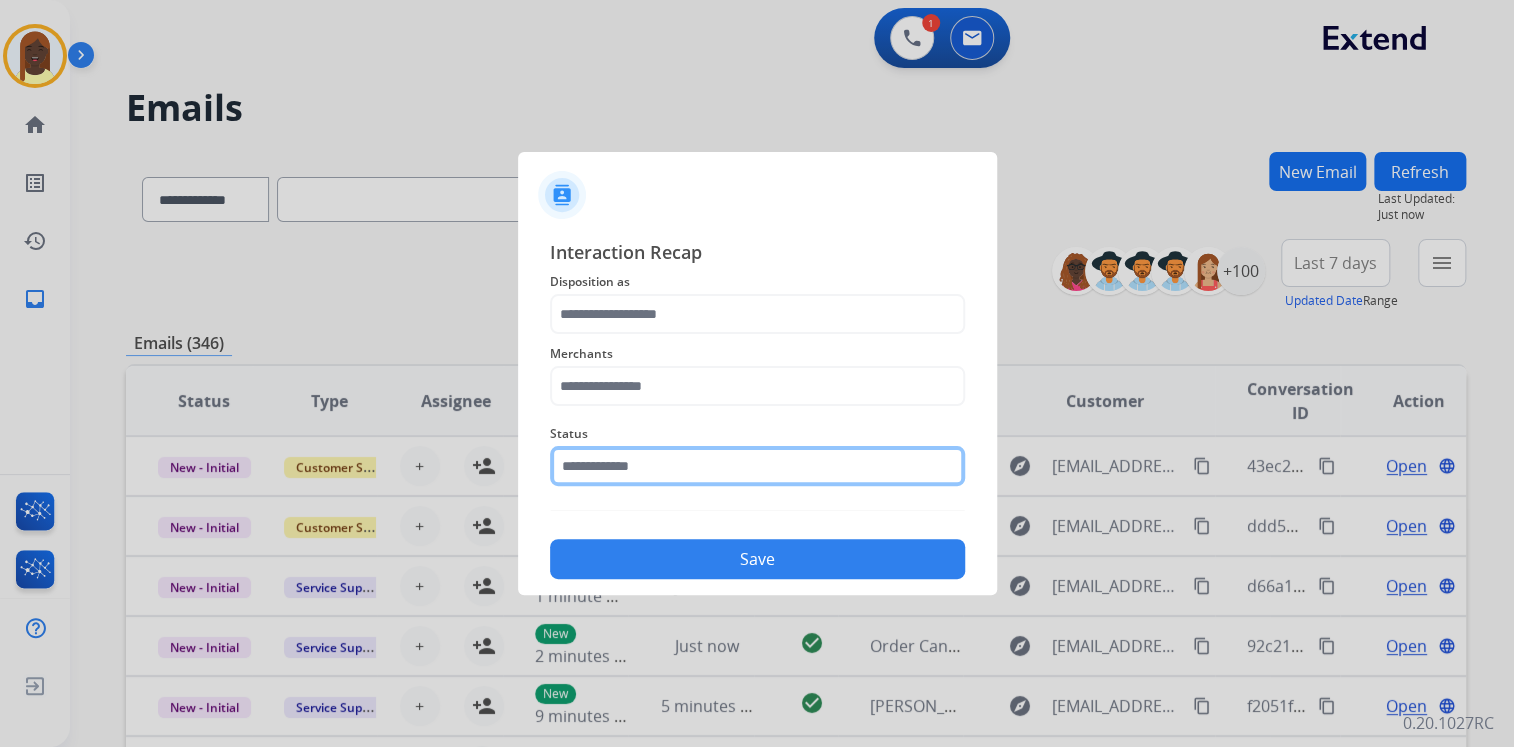 click 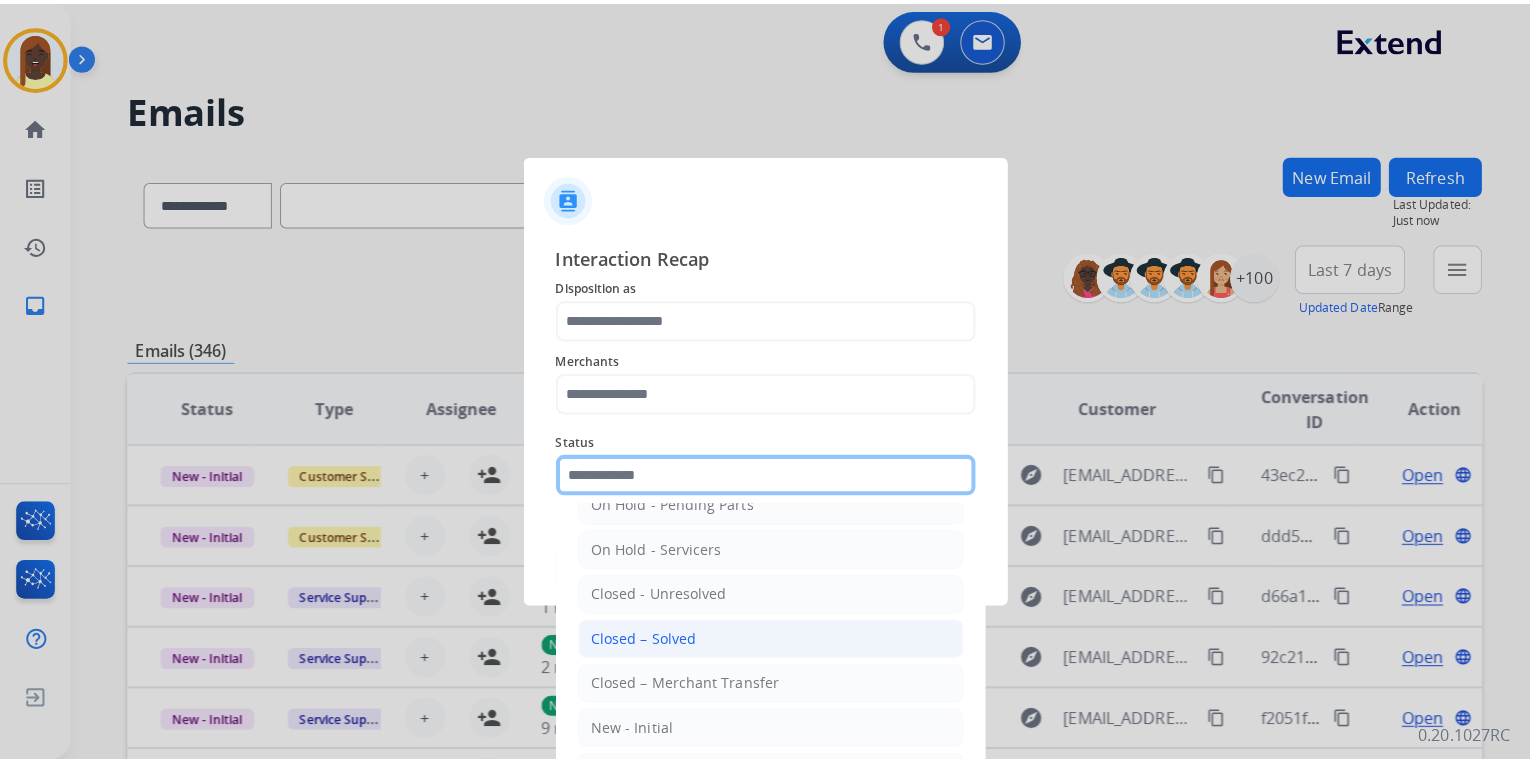 scroll, scrollTop: 116, scrollLeft: 0, axis: vertical 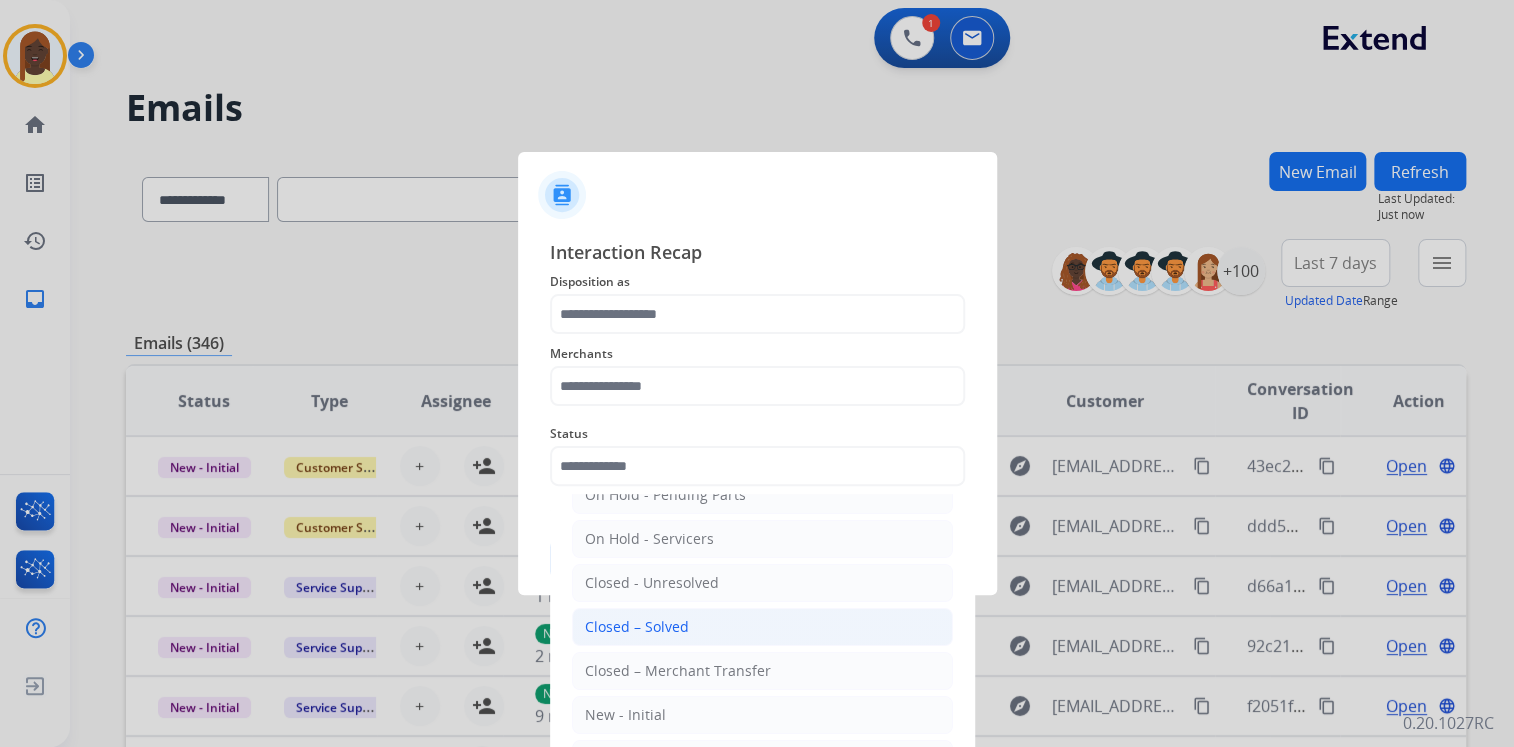 drag, startPoint x: 662, startPoint y: 612, endPoint x: 622, endPoint y: 528, distance: 93.03763 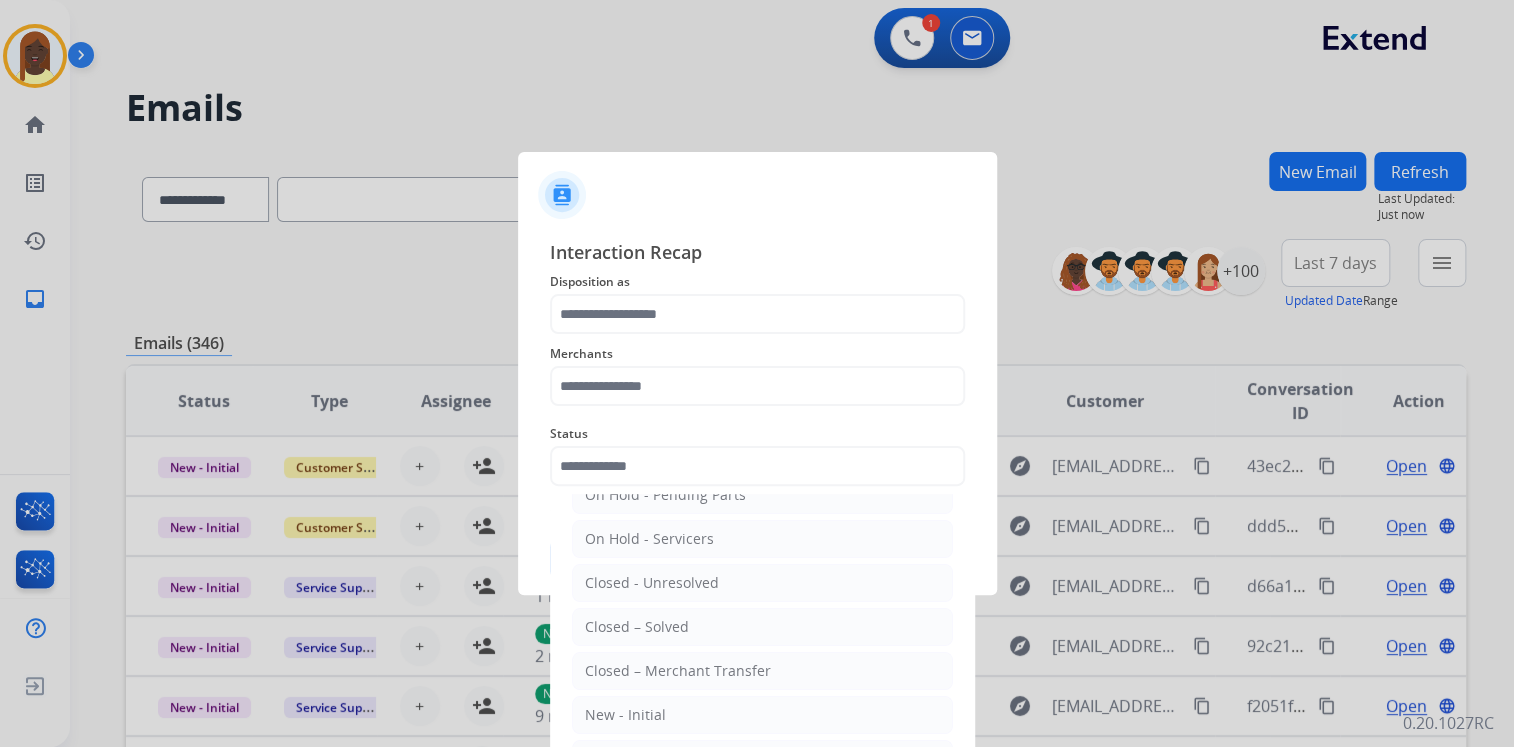 type on "**********" 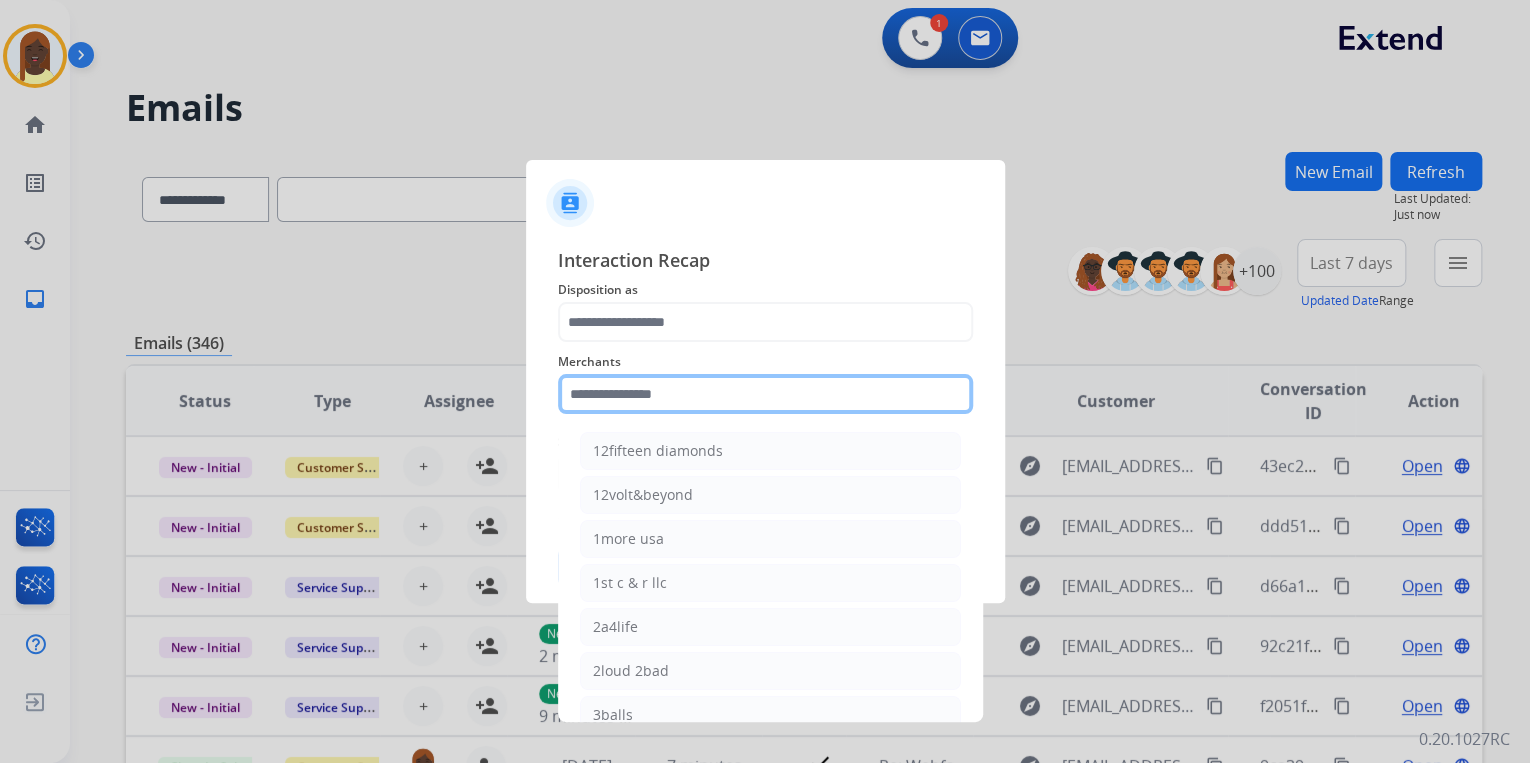 click 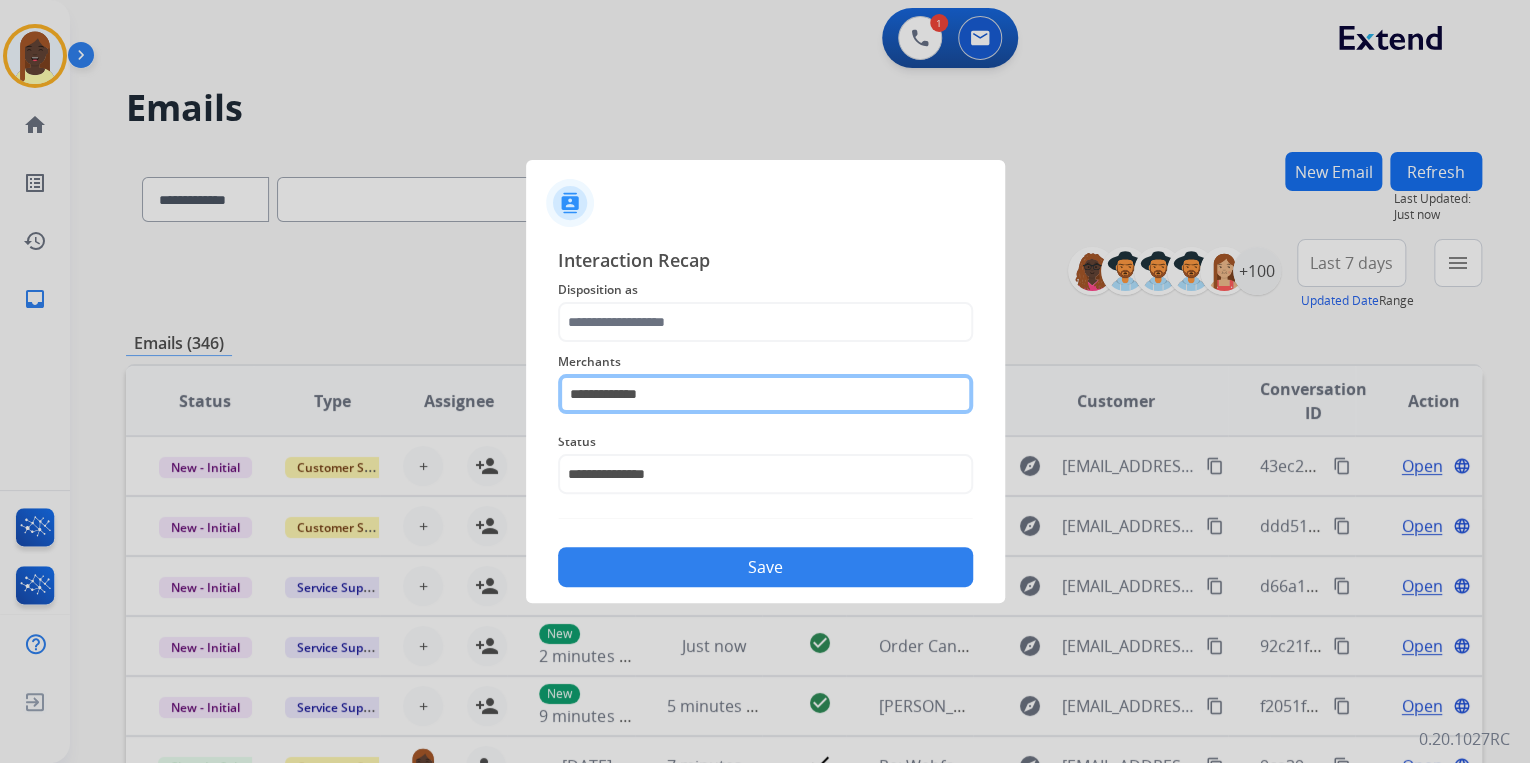 type on "**********" 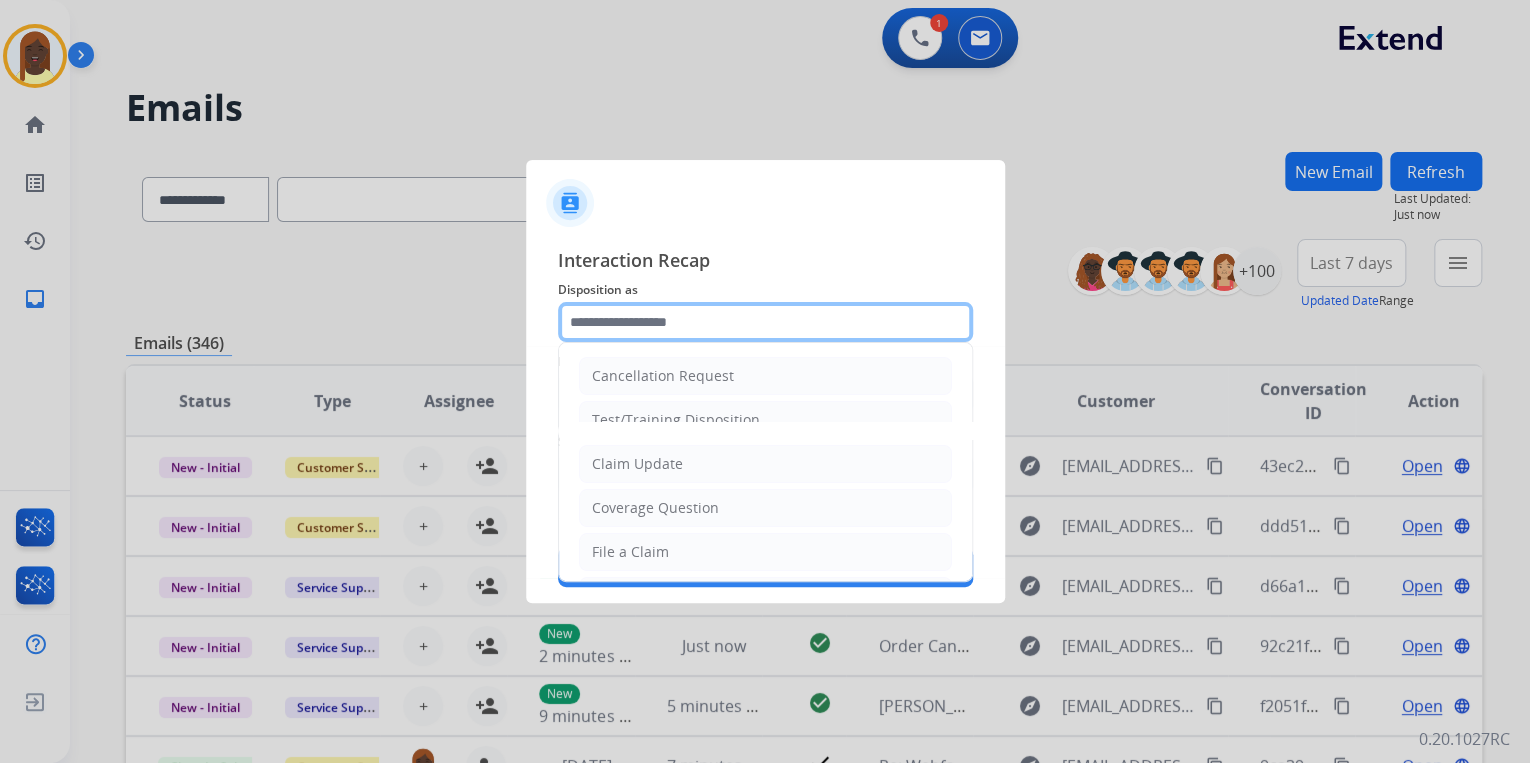 click 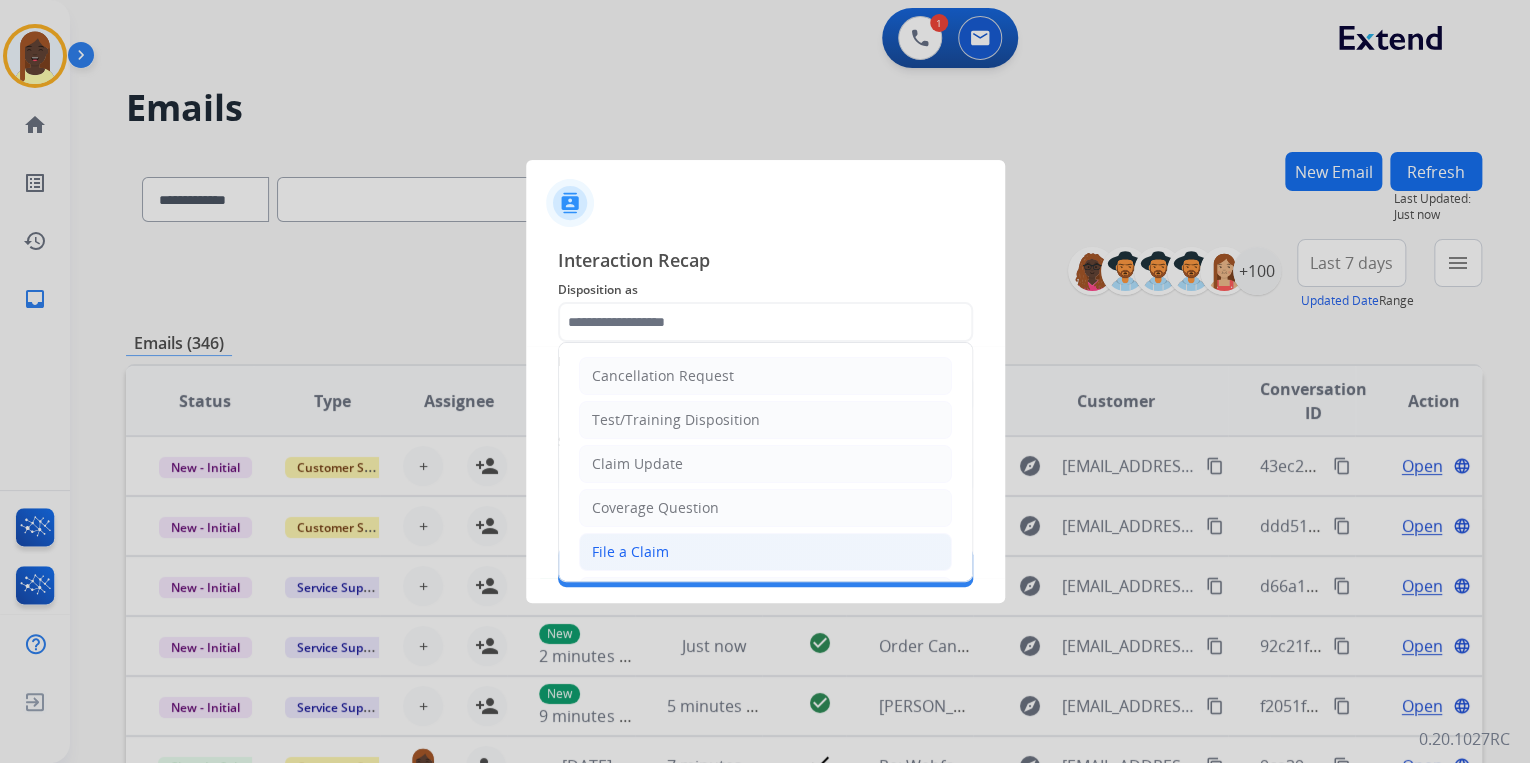 click on "File a Claim" 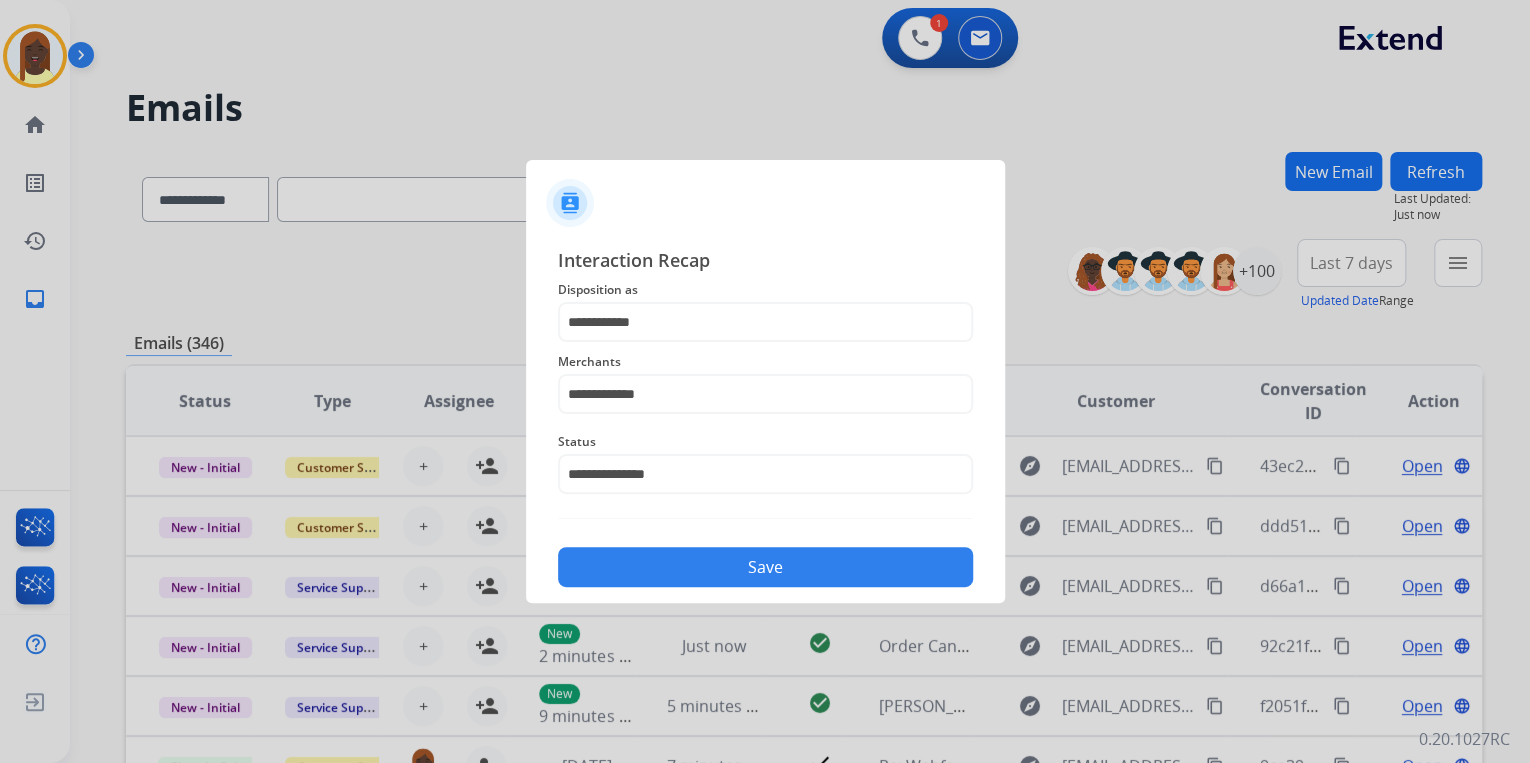 click on "Save" 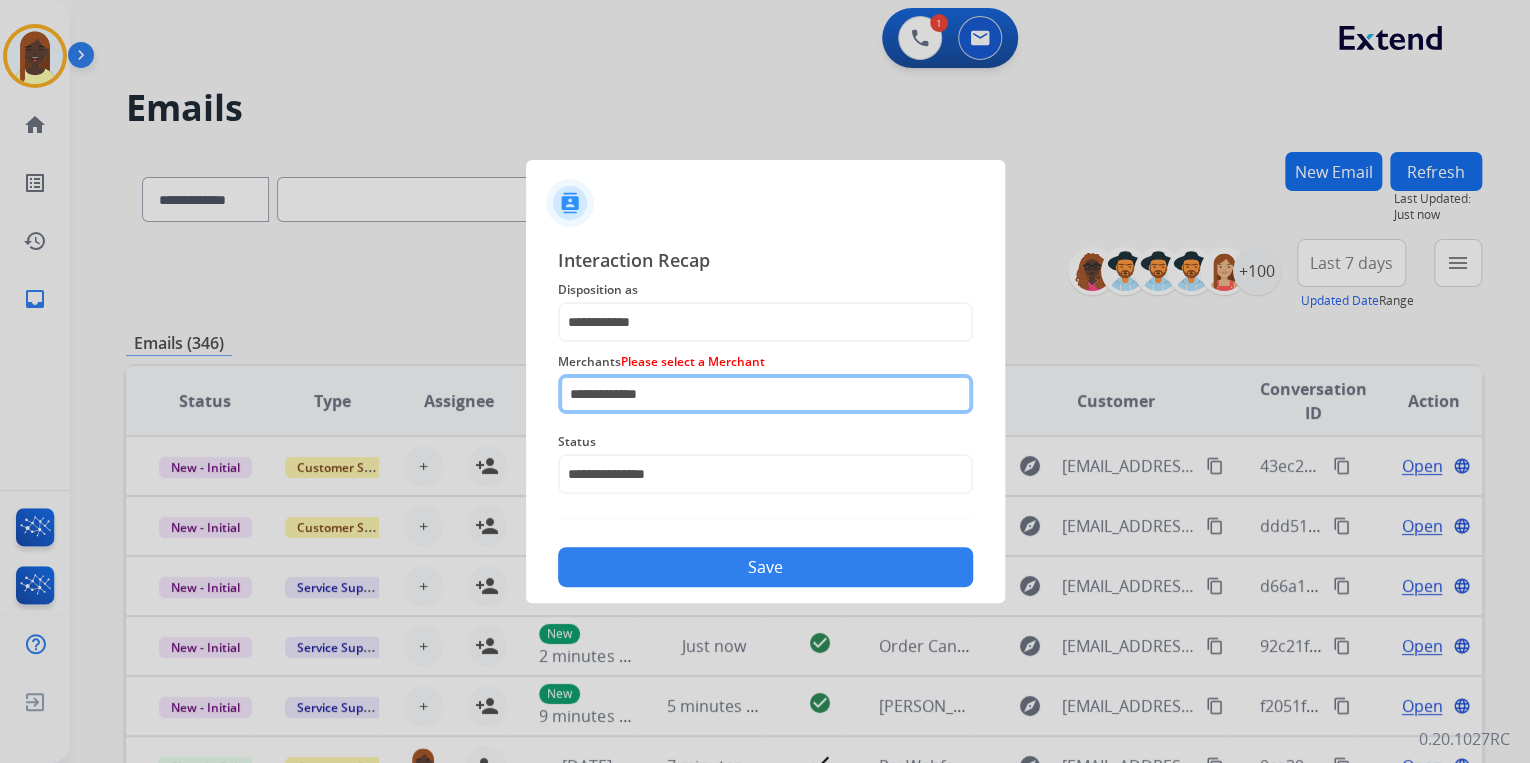 click on "**********" 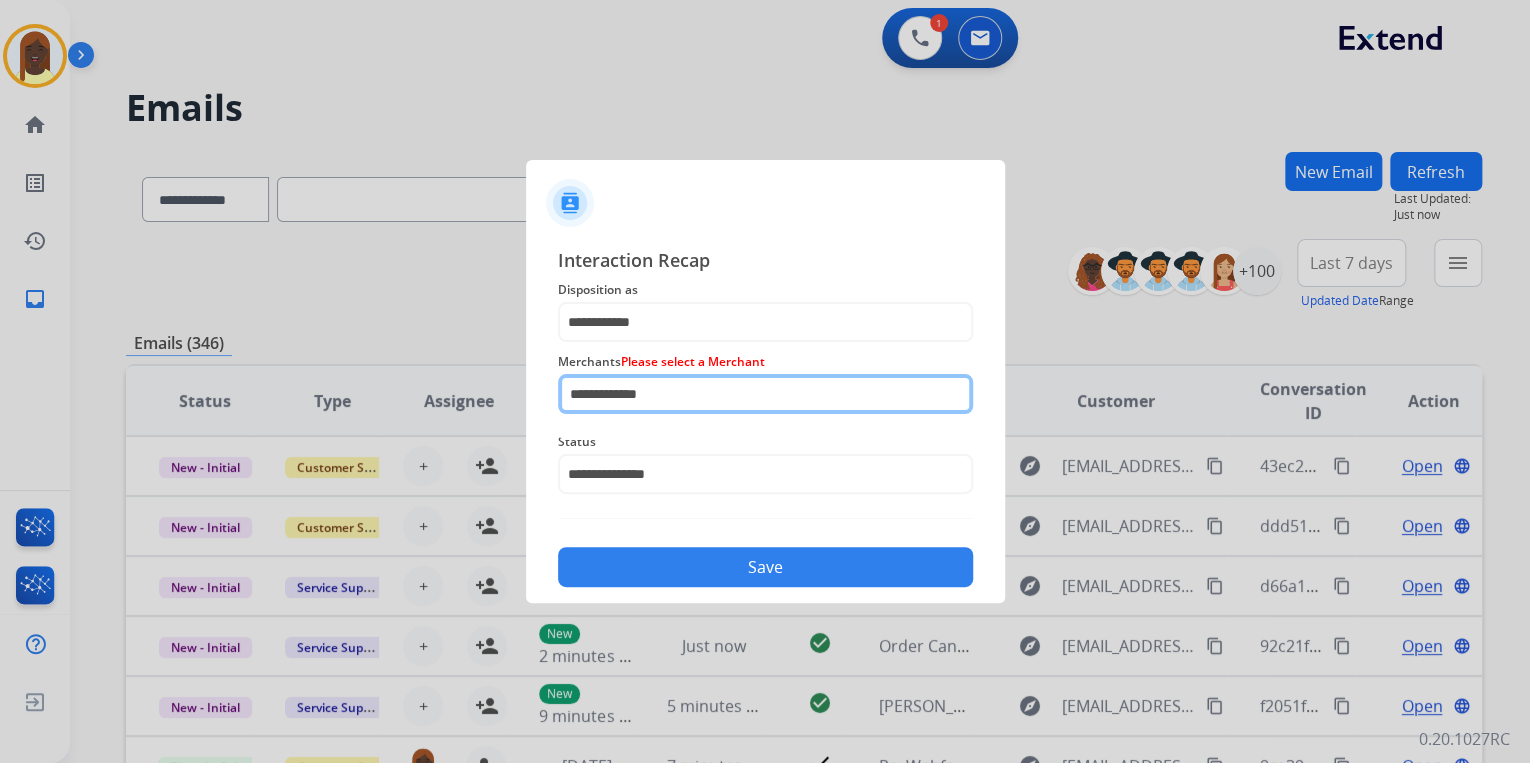 click on "**********" 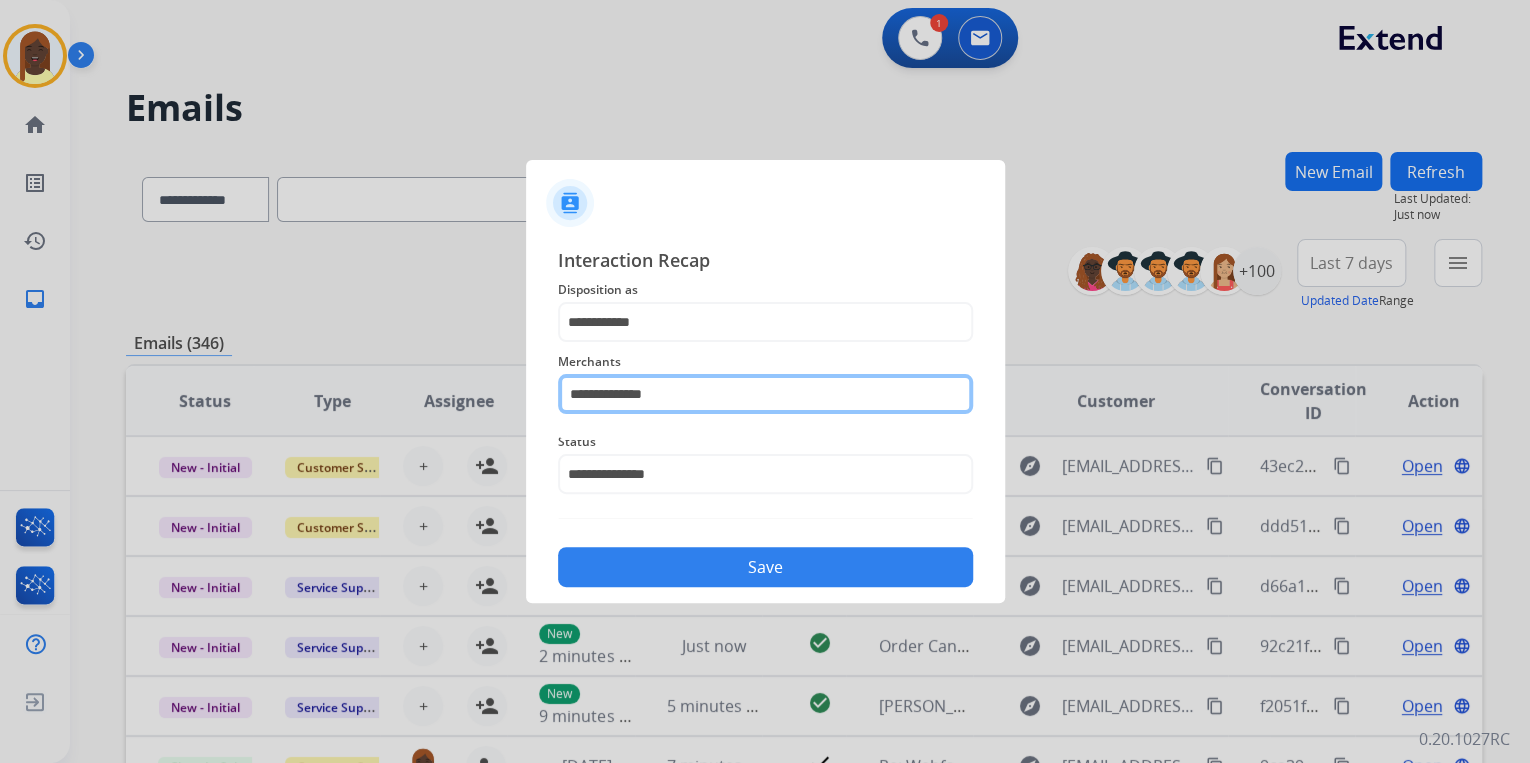 type on "**********" 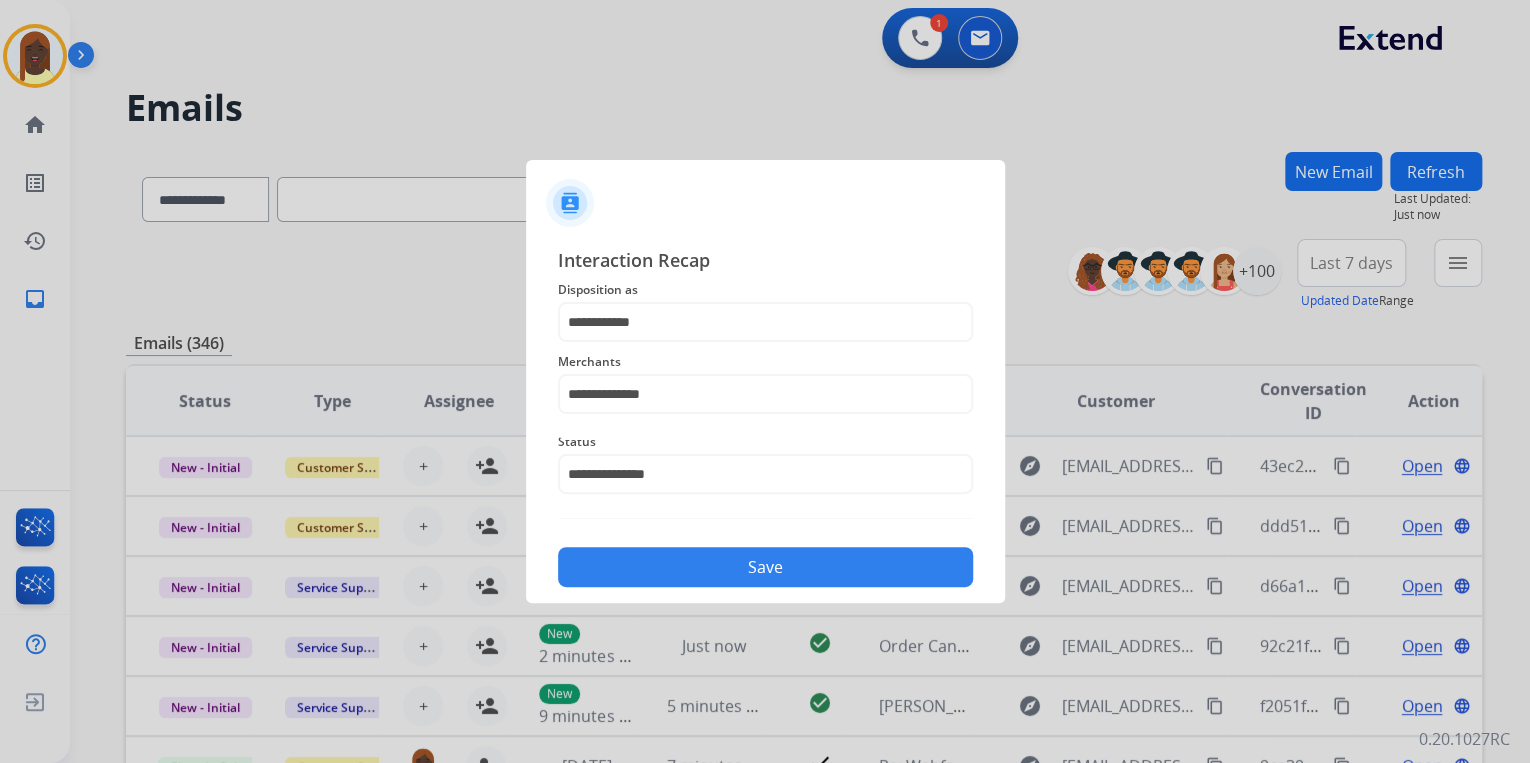 click on "Save" 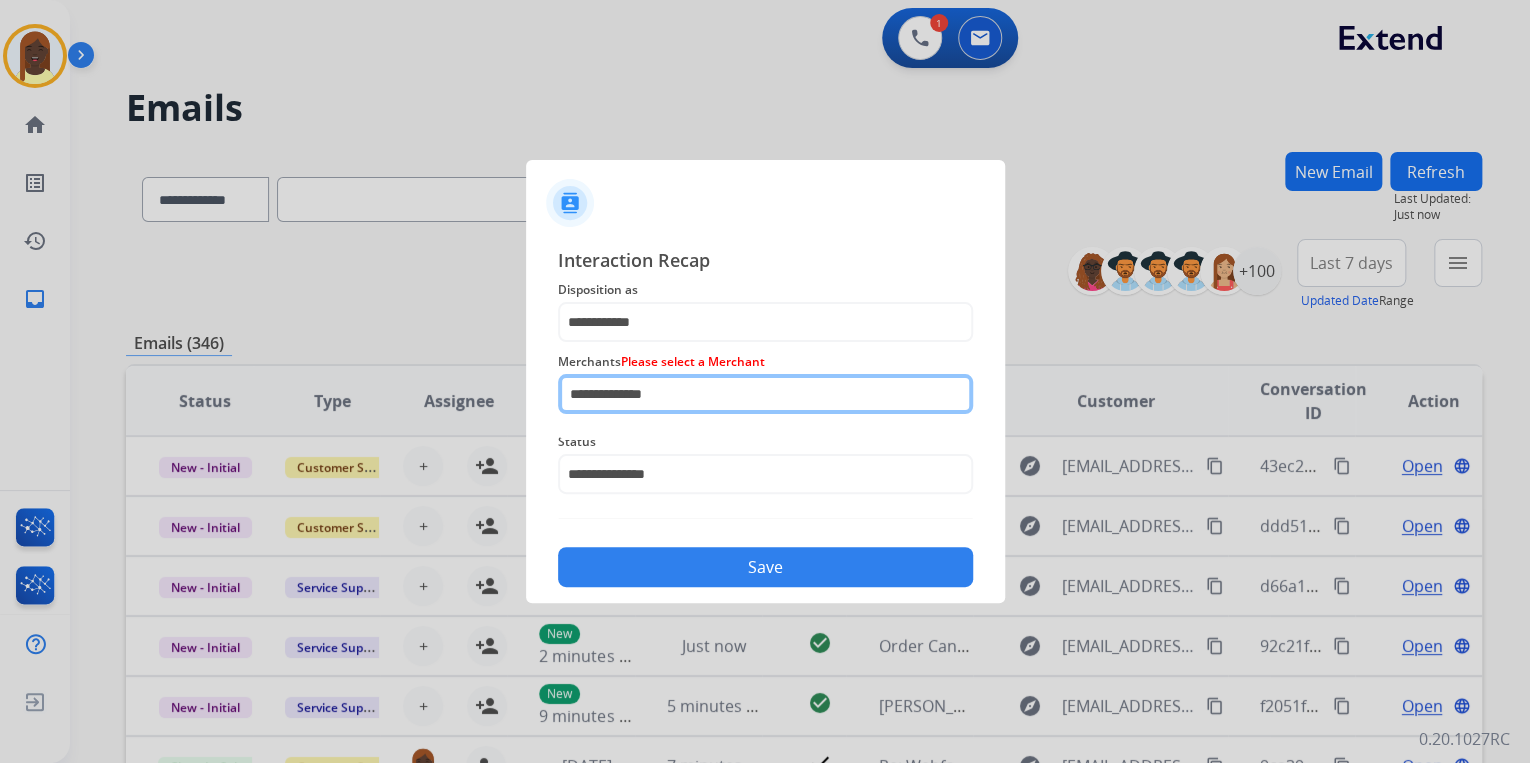 click on "**********" 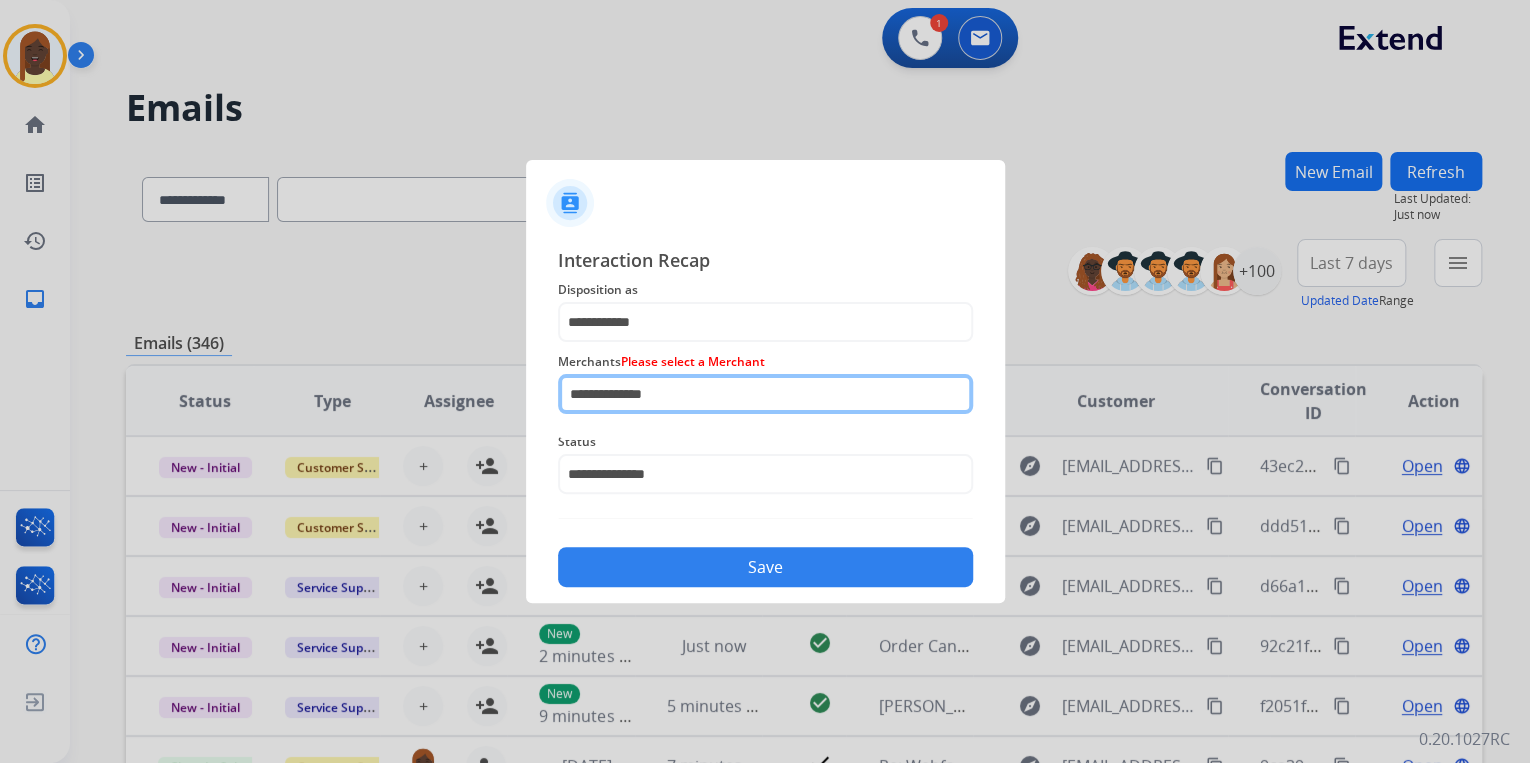 drag, startPoint x: 700, startPoint y: 389, endPoint x: 560, endPoint y: 386, distance: 140.03214 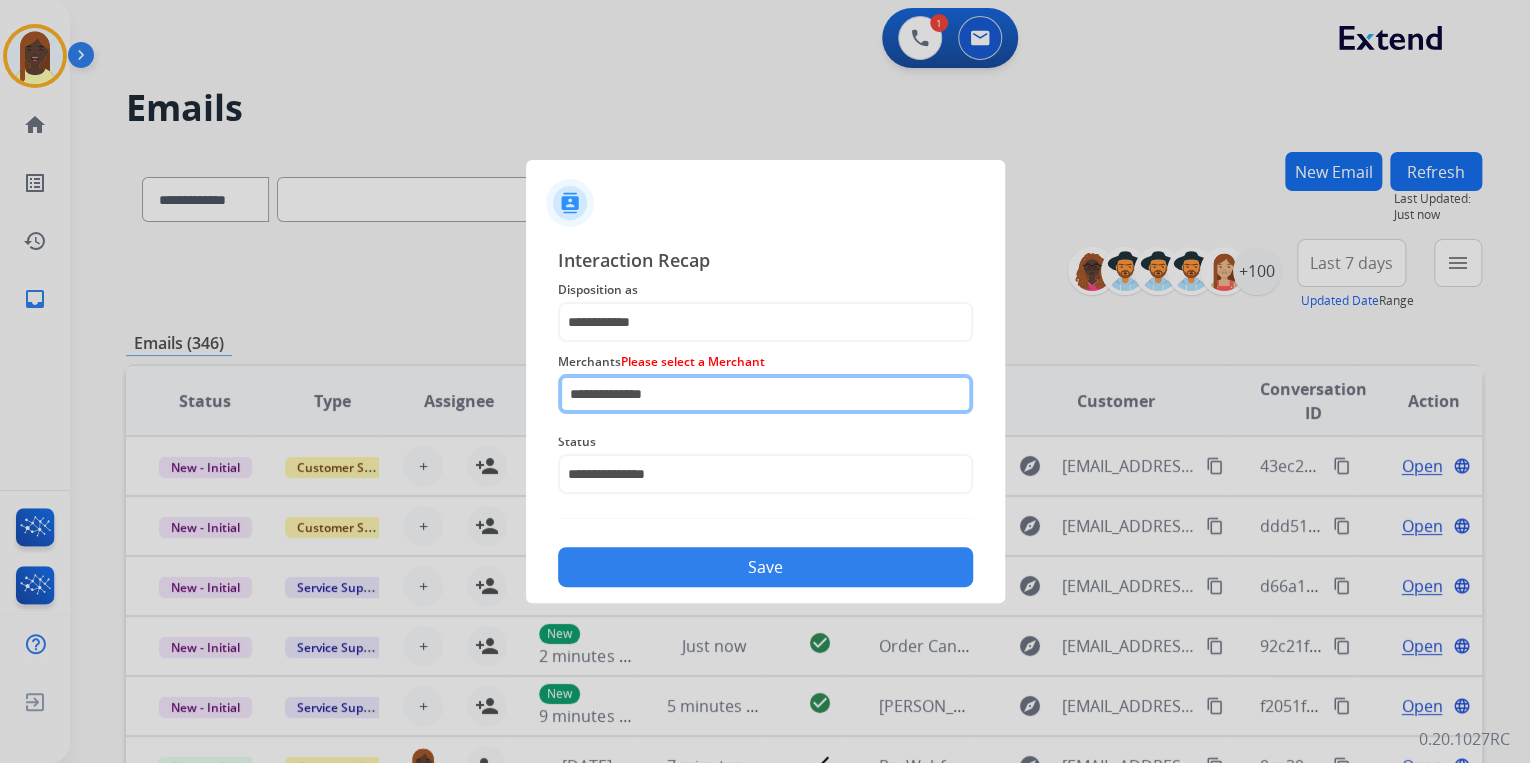 click on "**********" 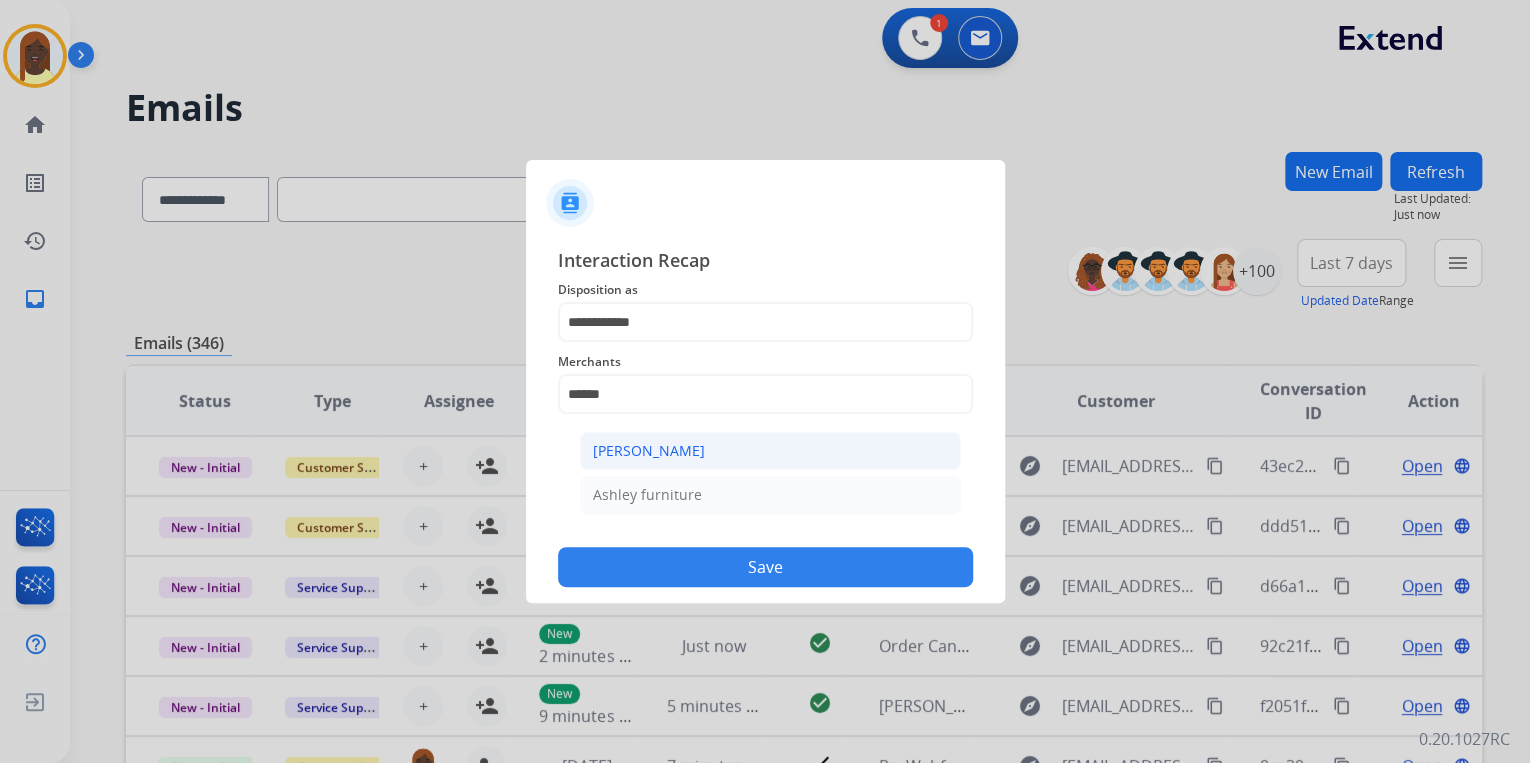 click on "[PERSON_NAME]" 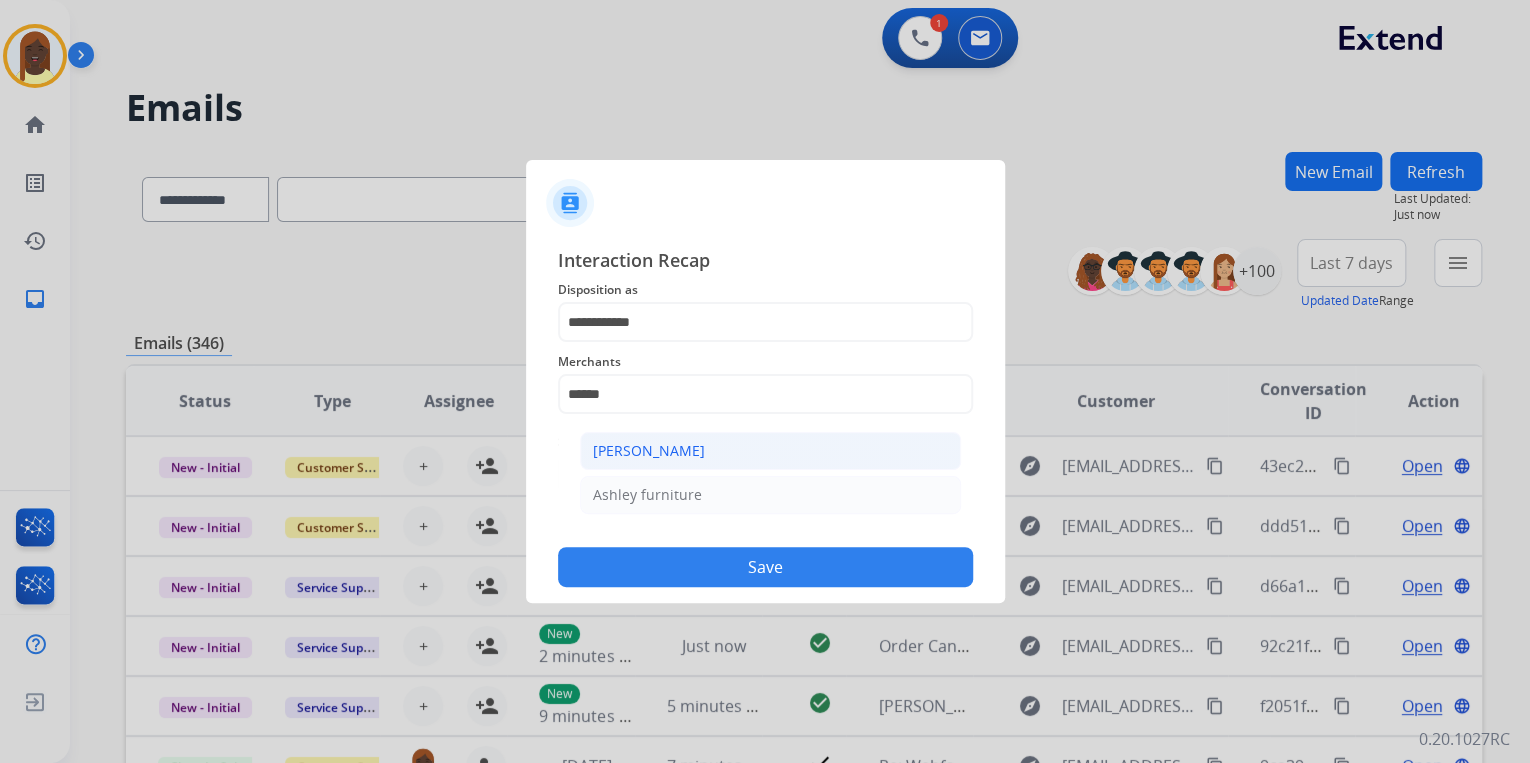 type on "**********" 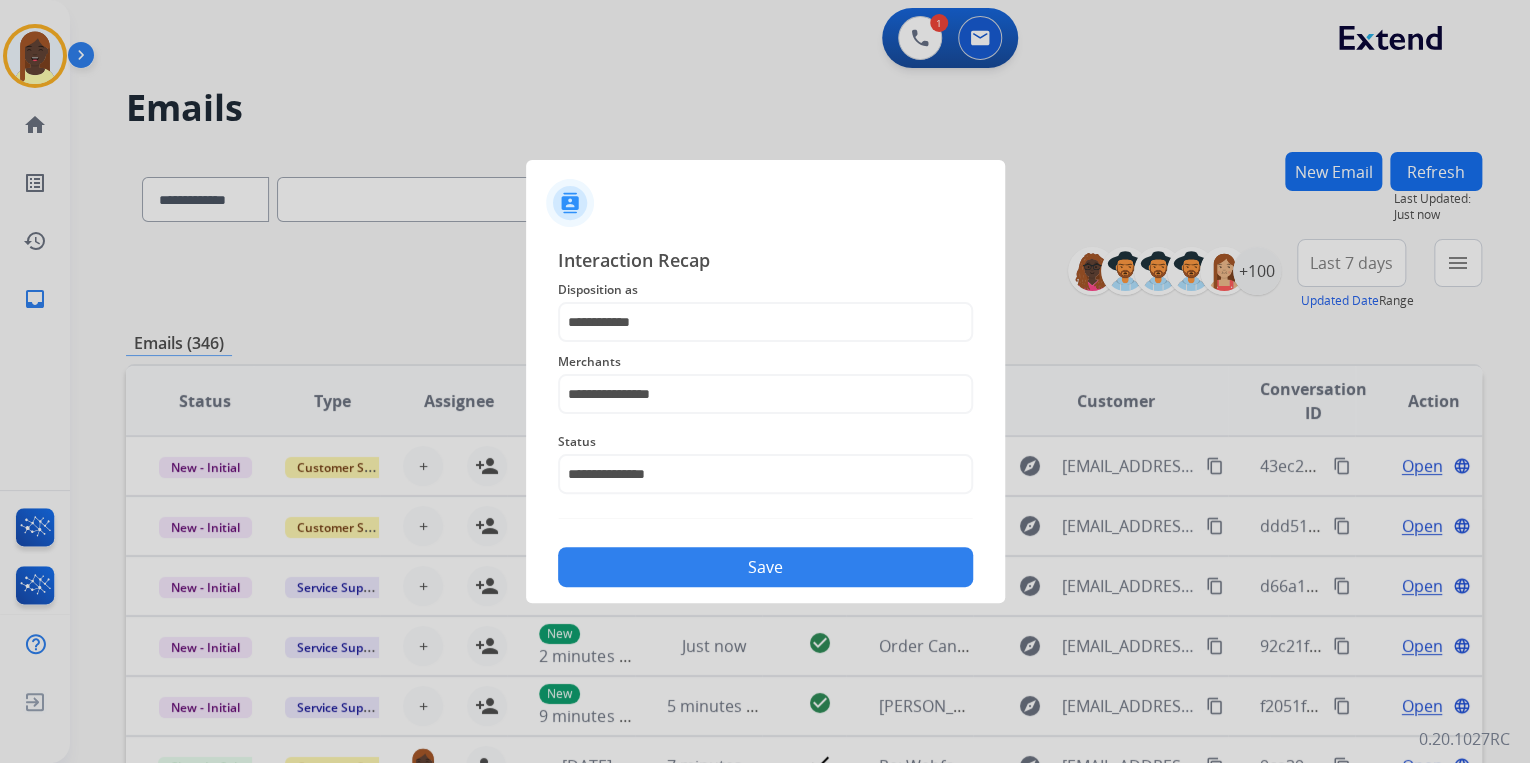 drag, startPoint x: 700, startPoint y: 560, endPoint x: 716, endPoint y: 560, distance: 16 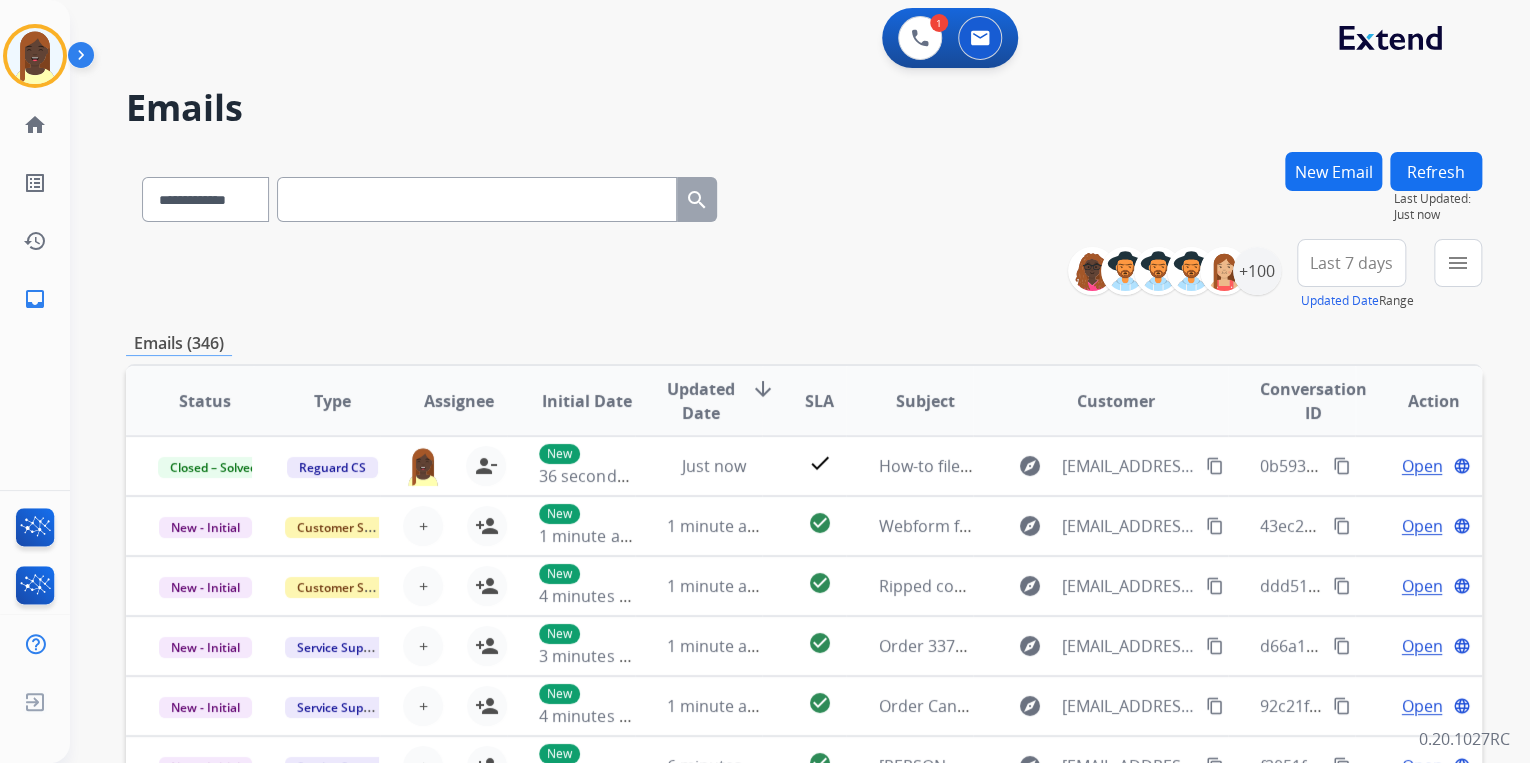 click on "**********" at bounding box center (804, 195) 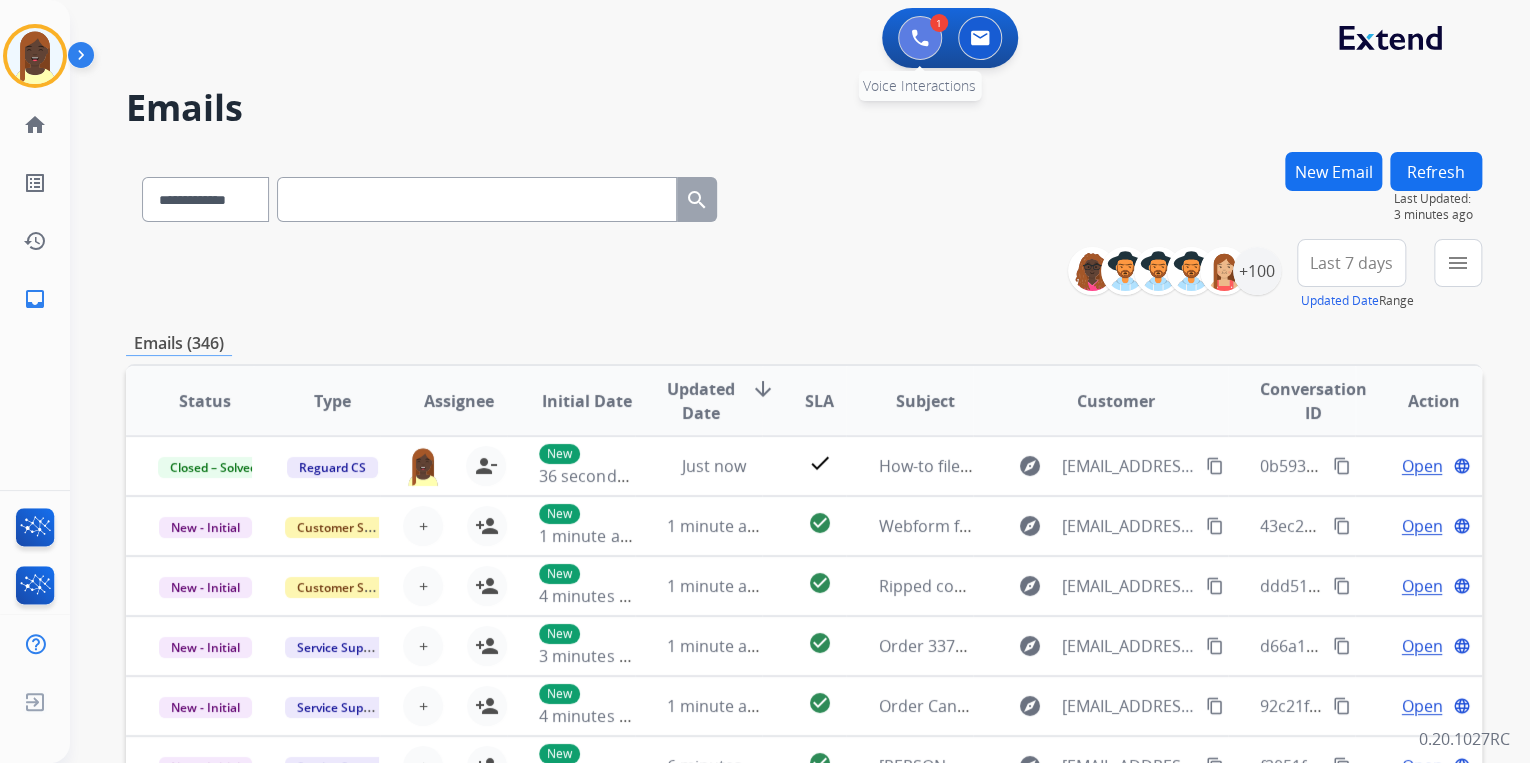 click at bounding box center (920, 38) 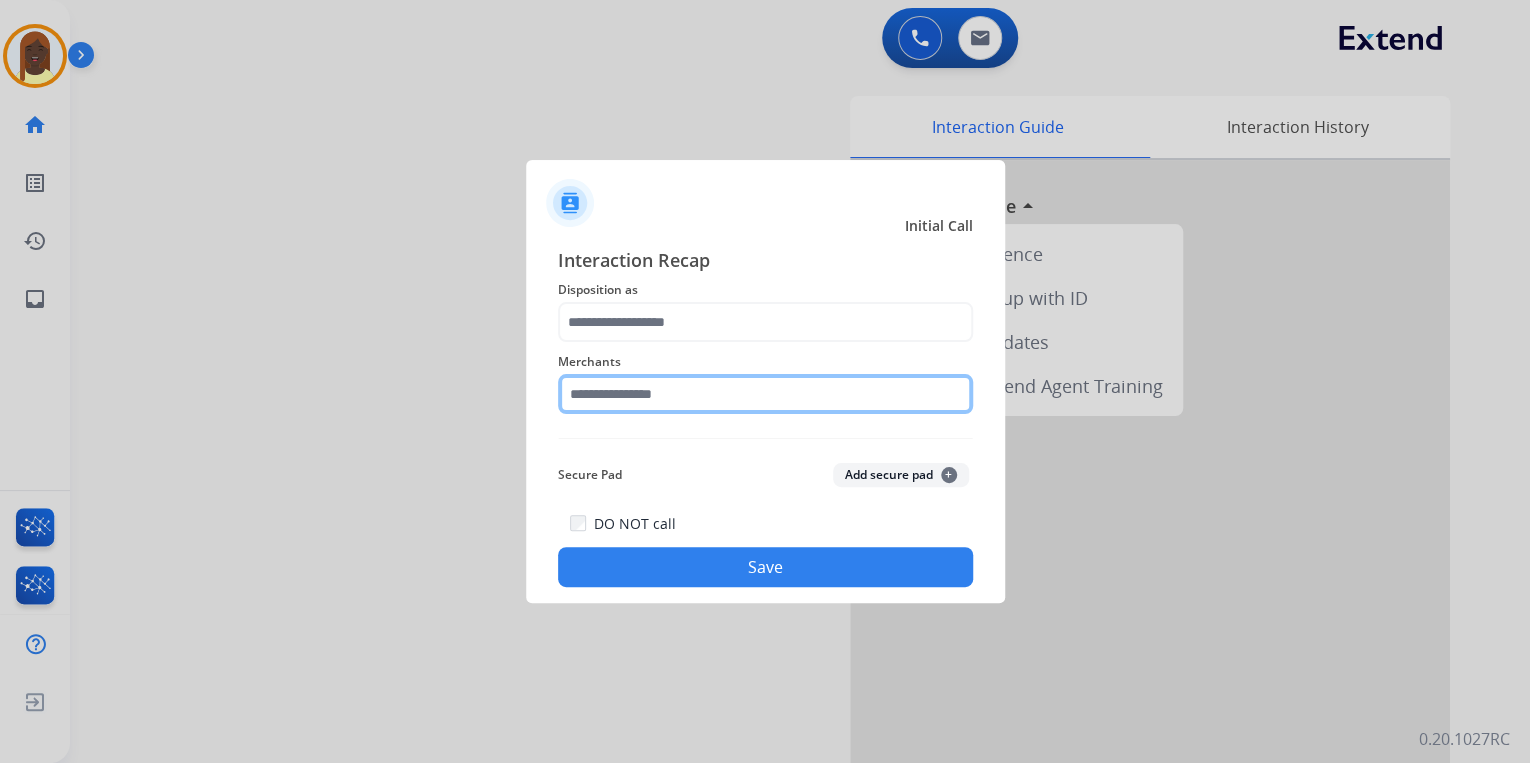 click 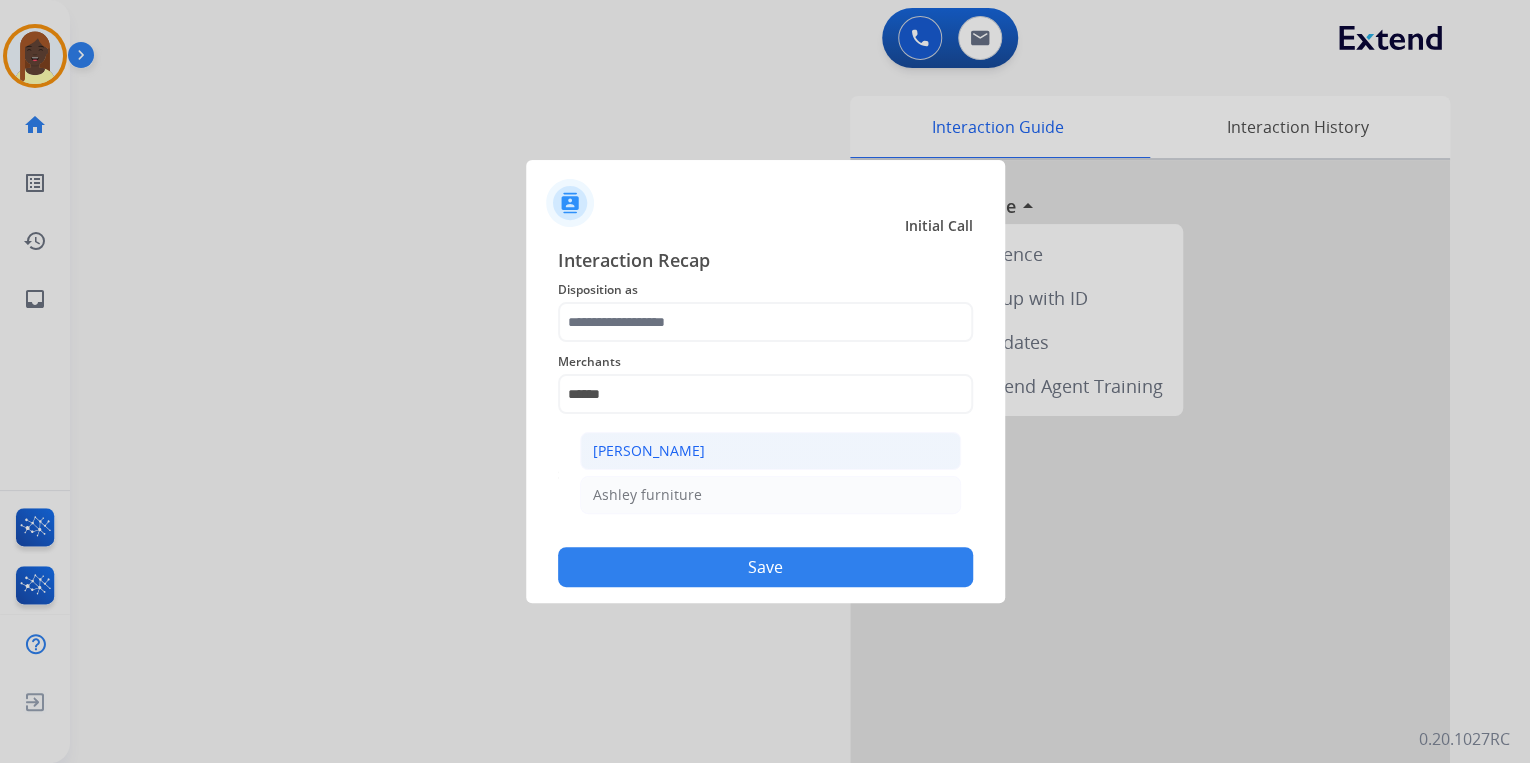 click on "[PERSON_NAME]" 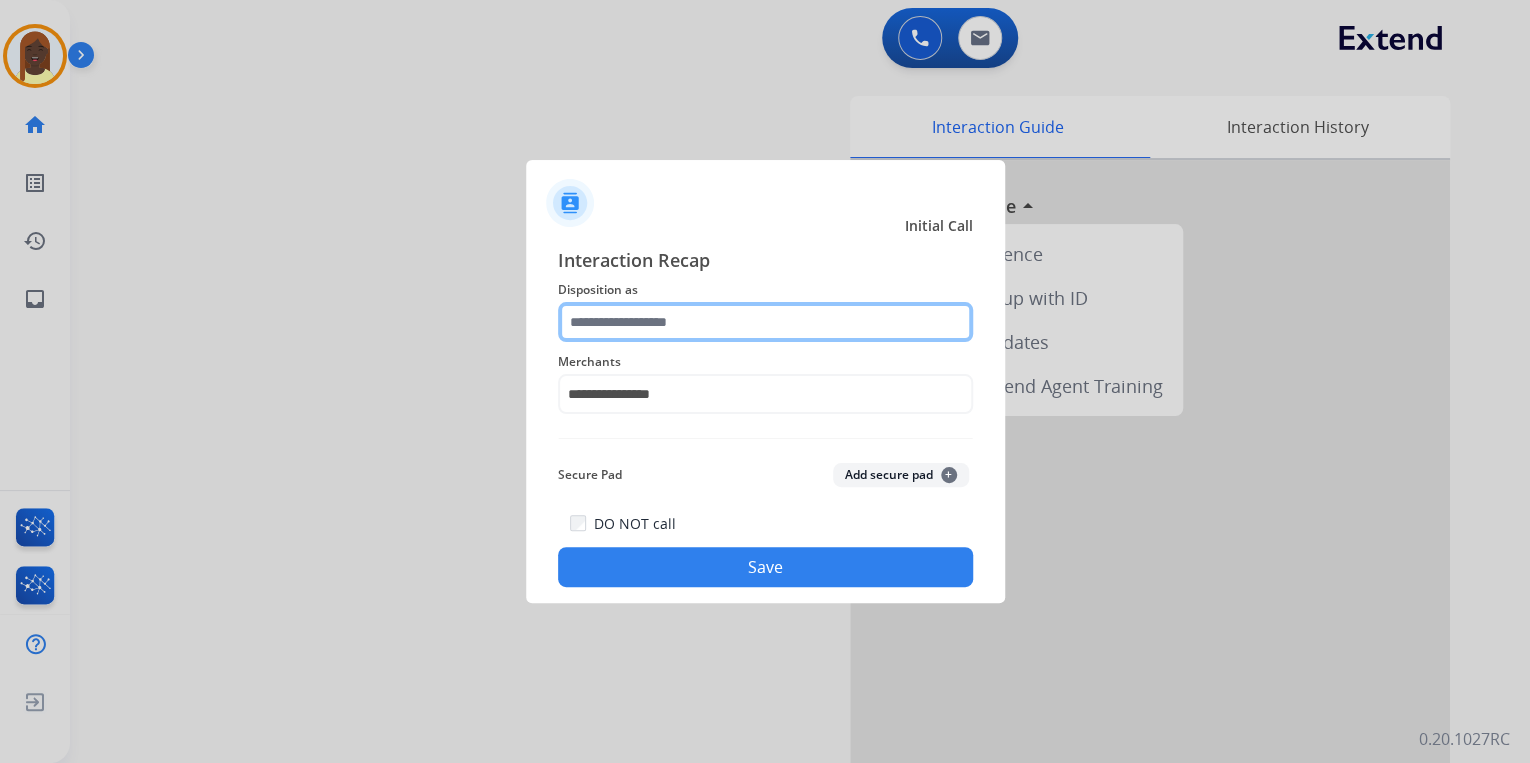 click 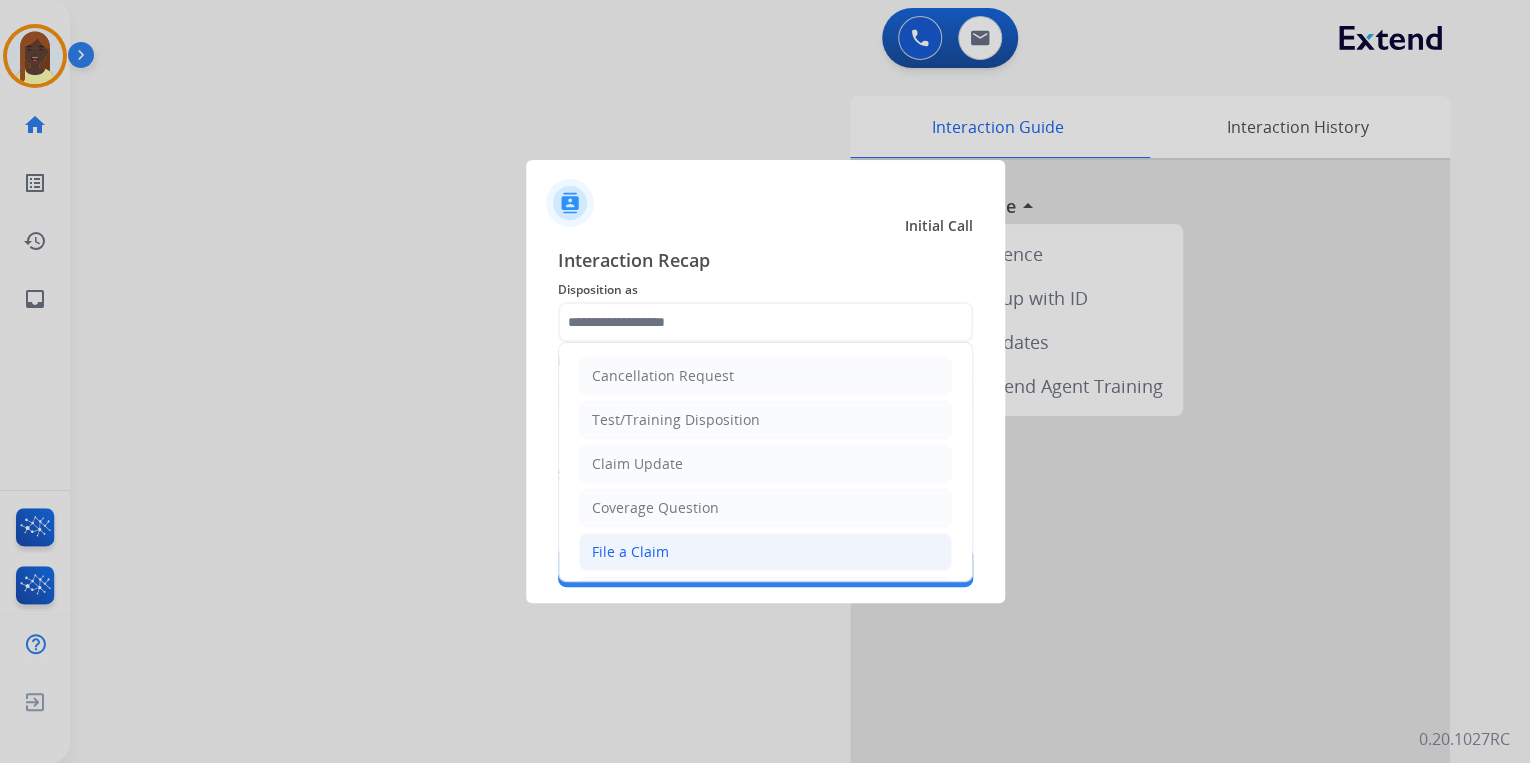 click on "File a Claim" 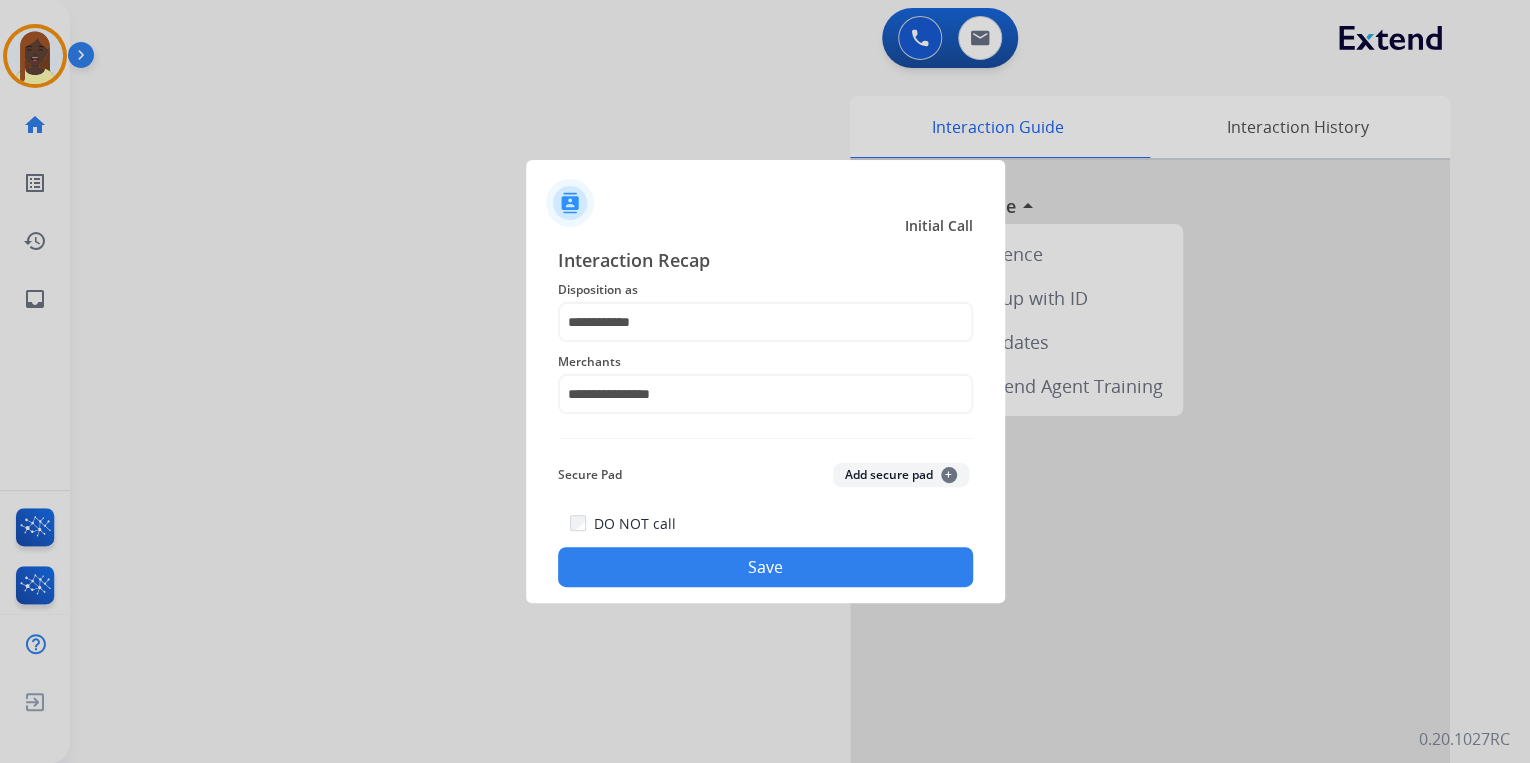 click on "Save" 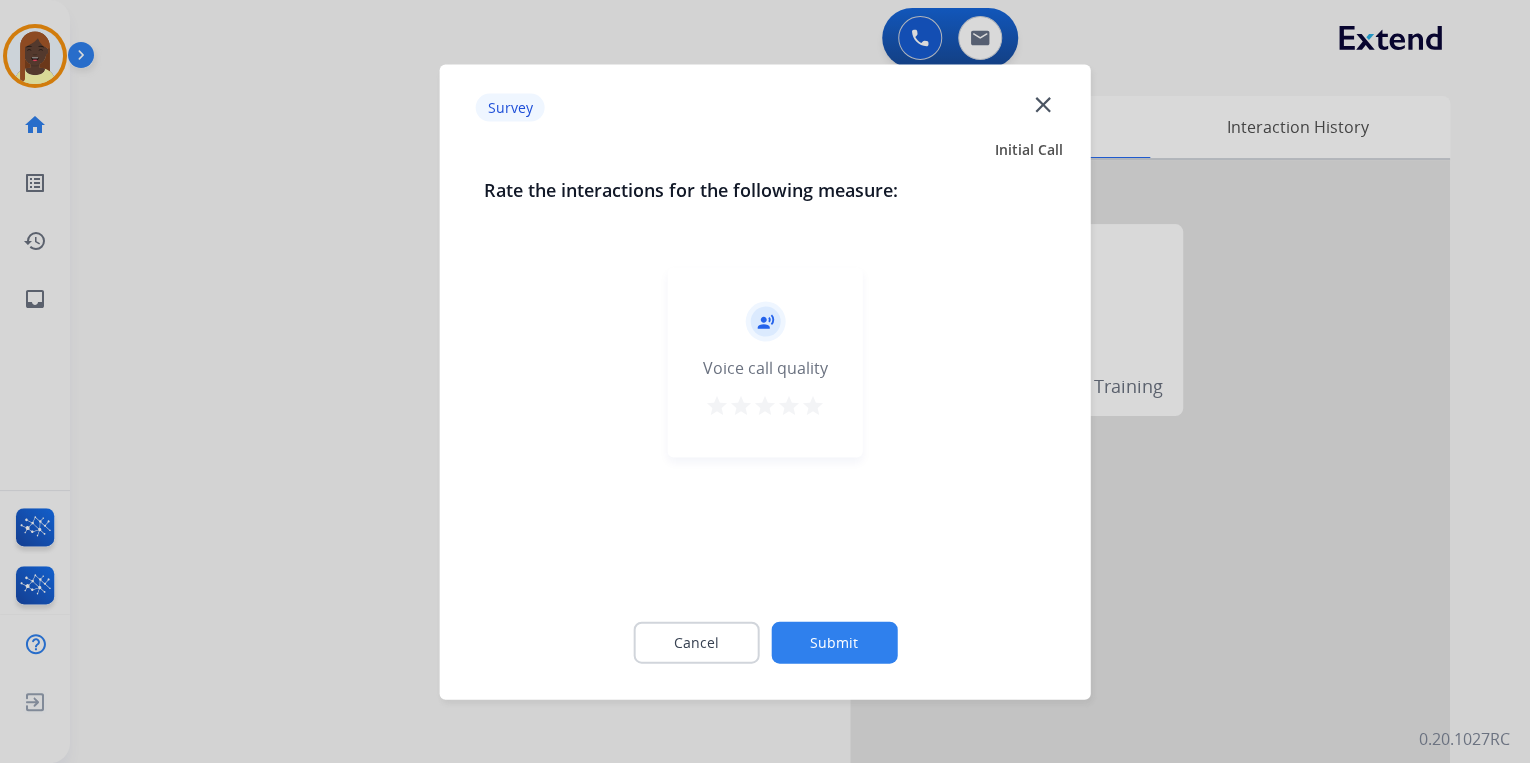 click on "star" at bounding box center [813, 405] 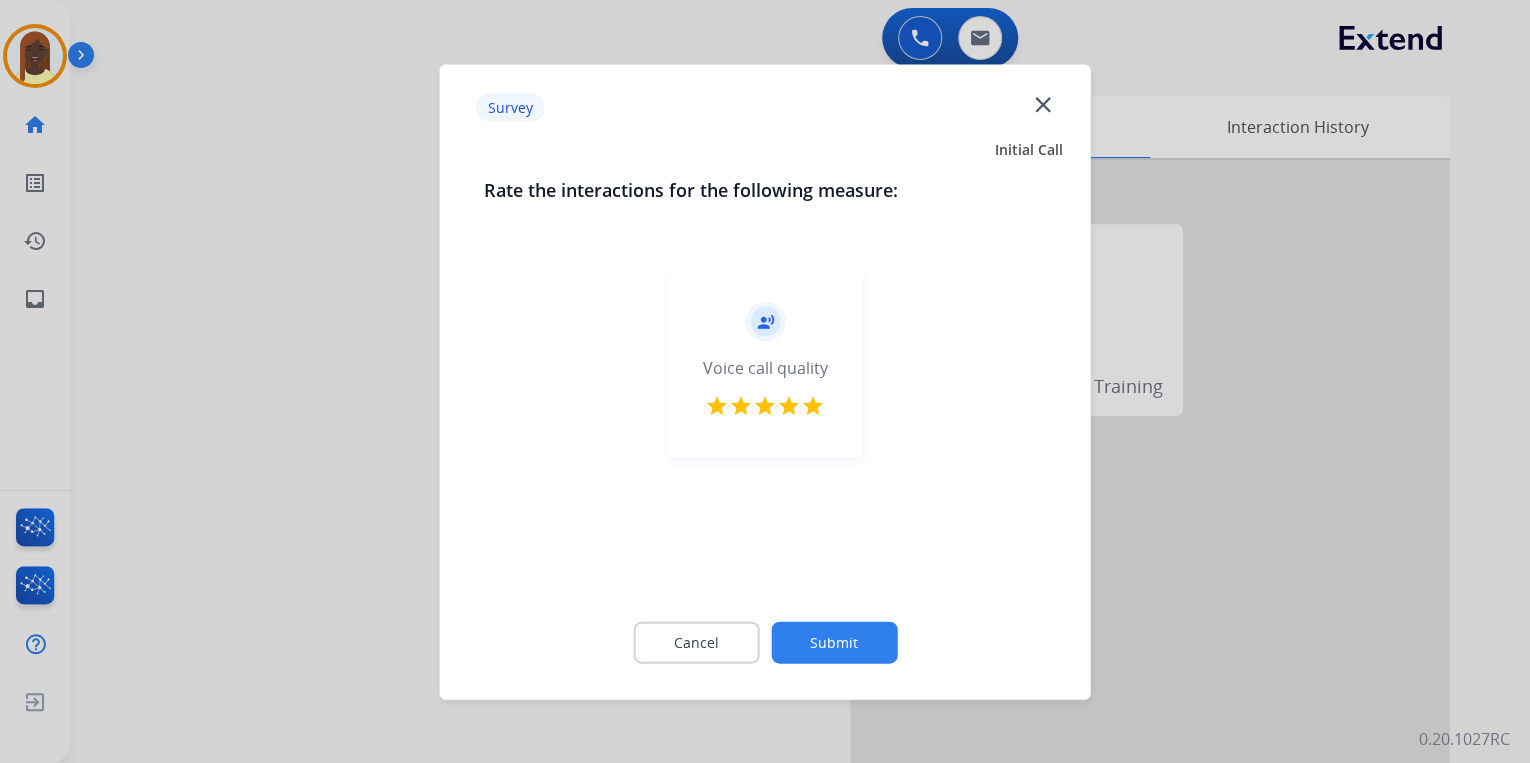 click on "Submit" 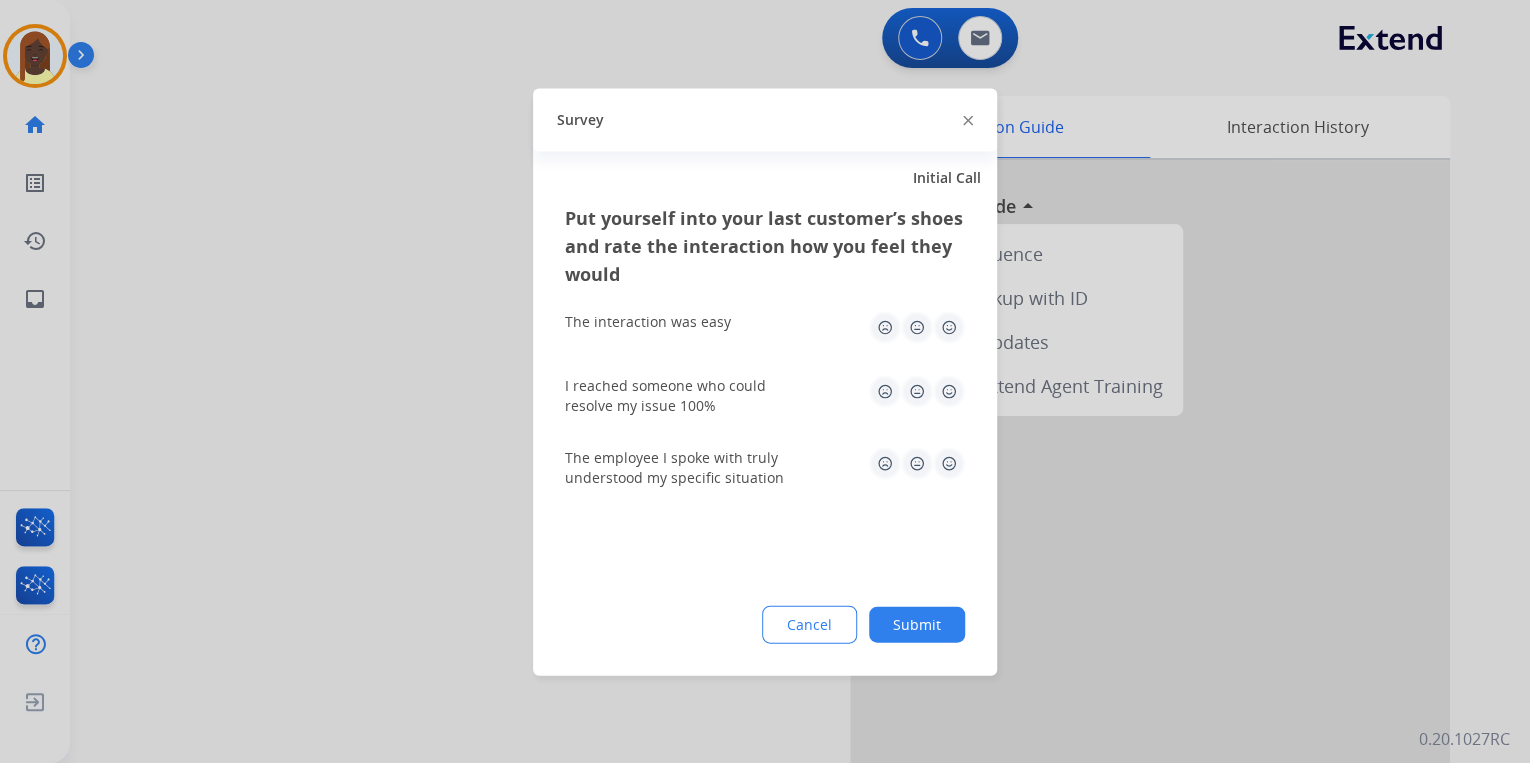 click 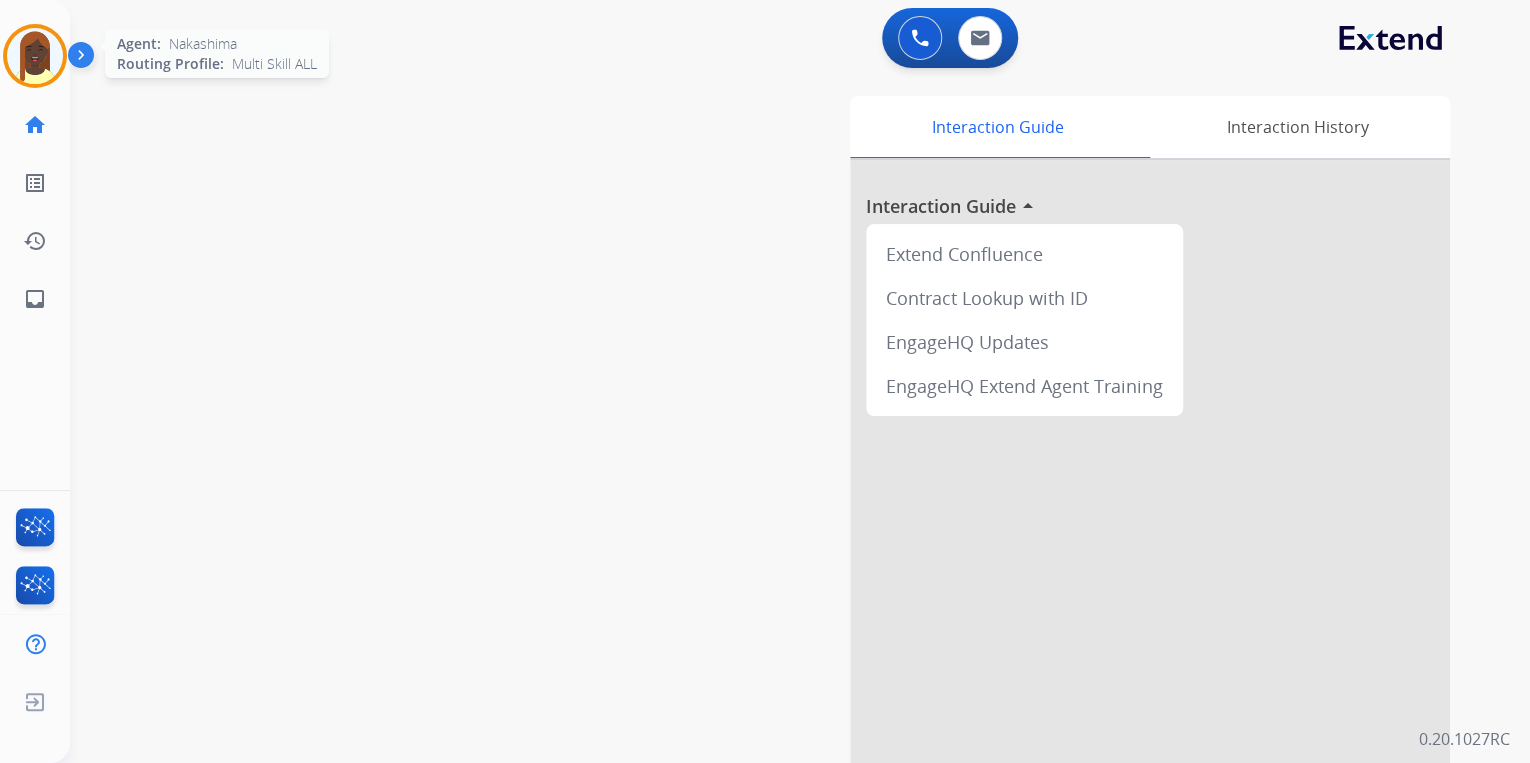 click at bounding box center (35, 56) 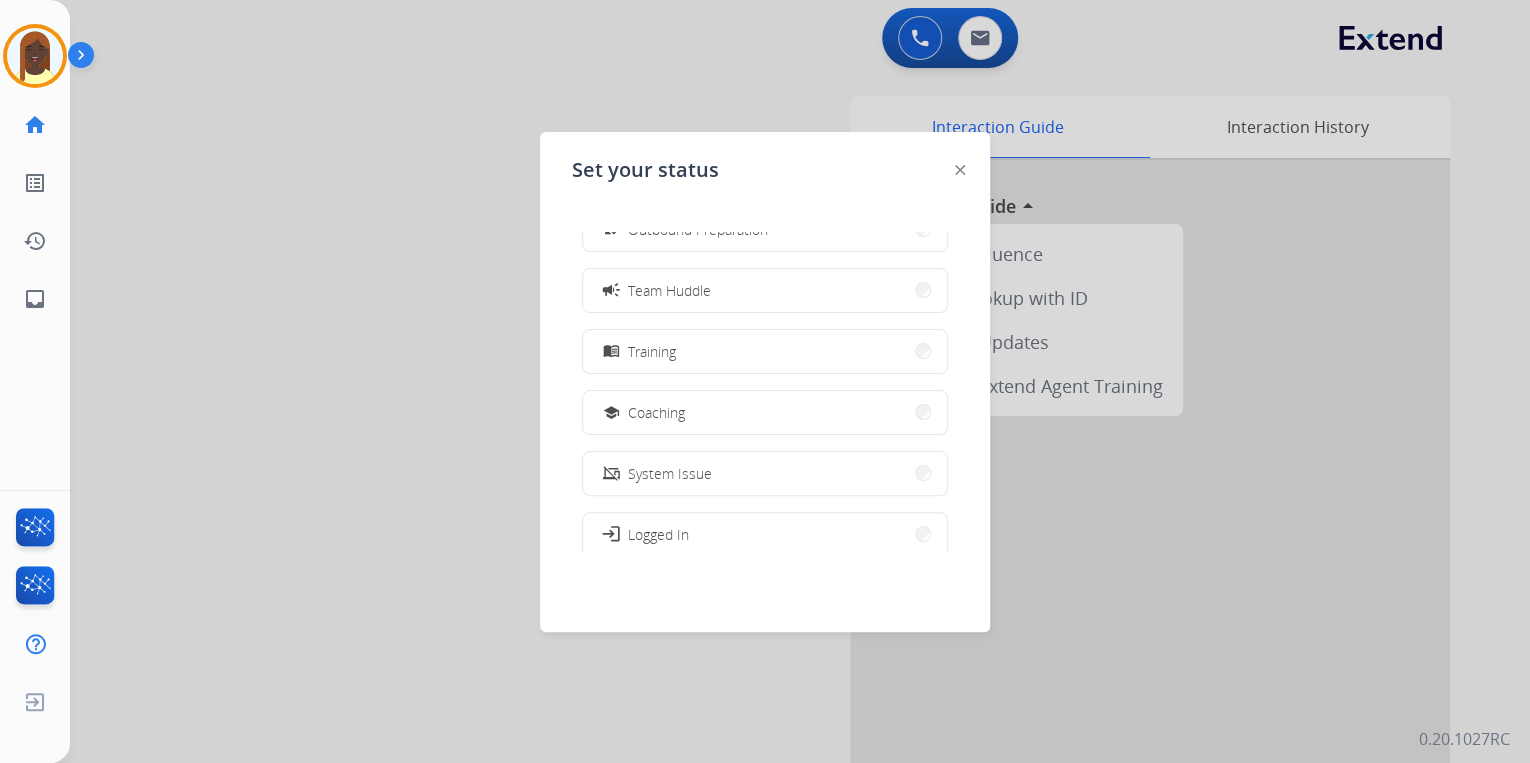 scroll, scrollTop: 320, scrollLeft: 0, axis: vertical 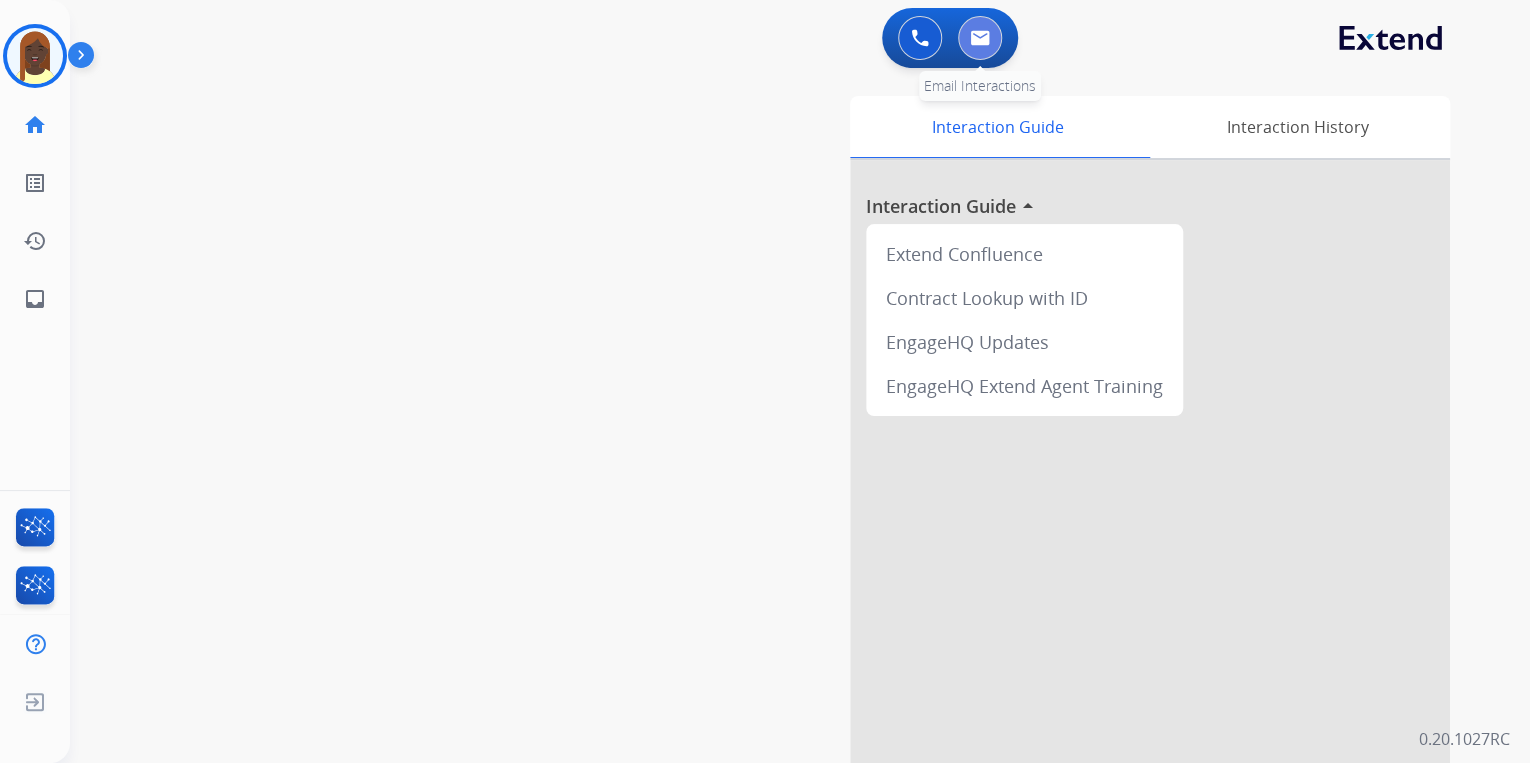 click at bounding box center [980, 38] 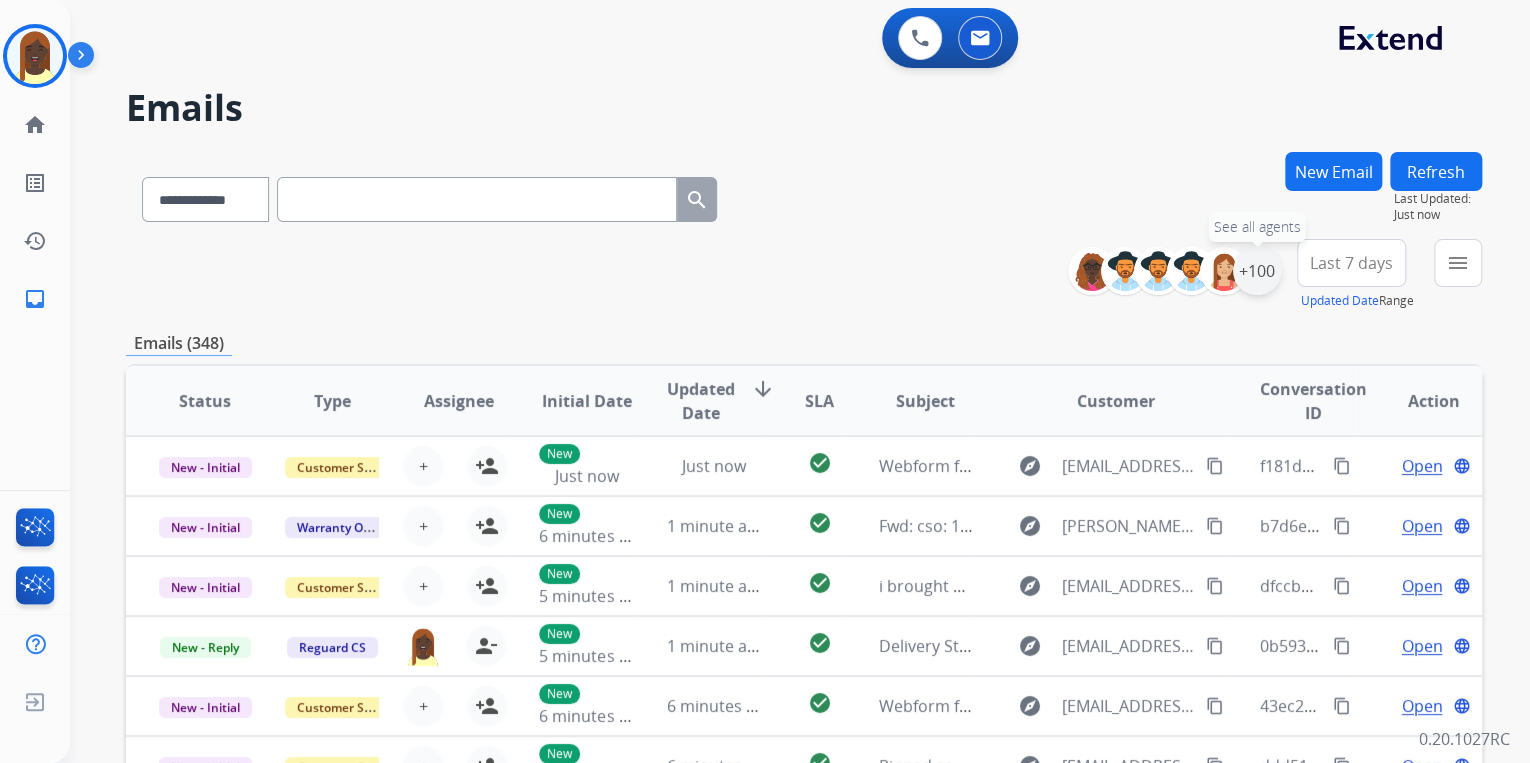 click on "+100" at bounding box center [1257, 271] 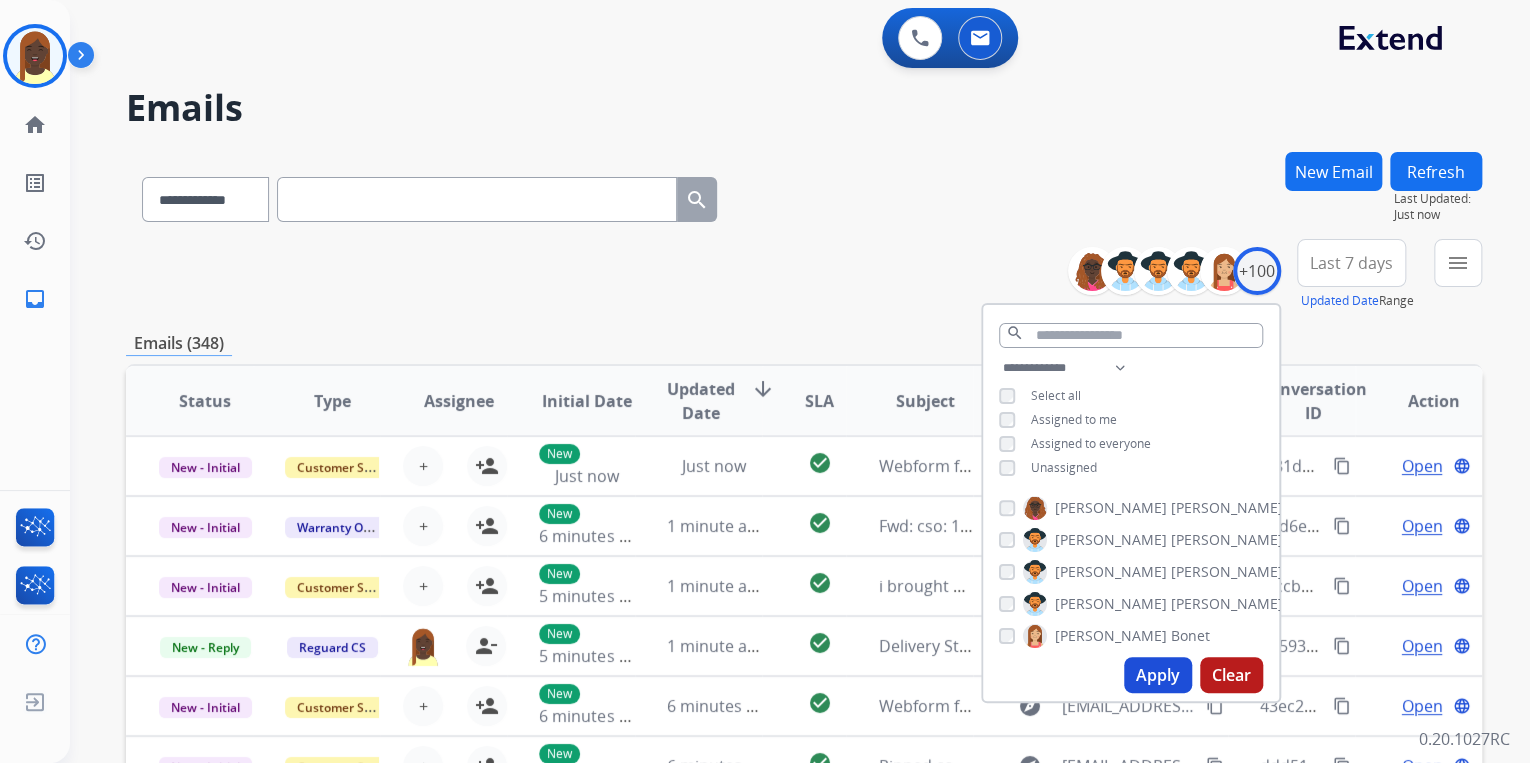 click on "Apply" at bounding box center (1158, 675) 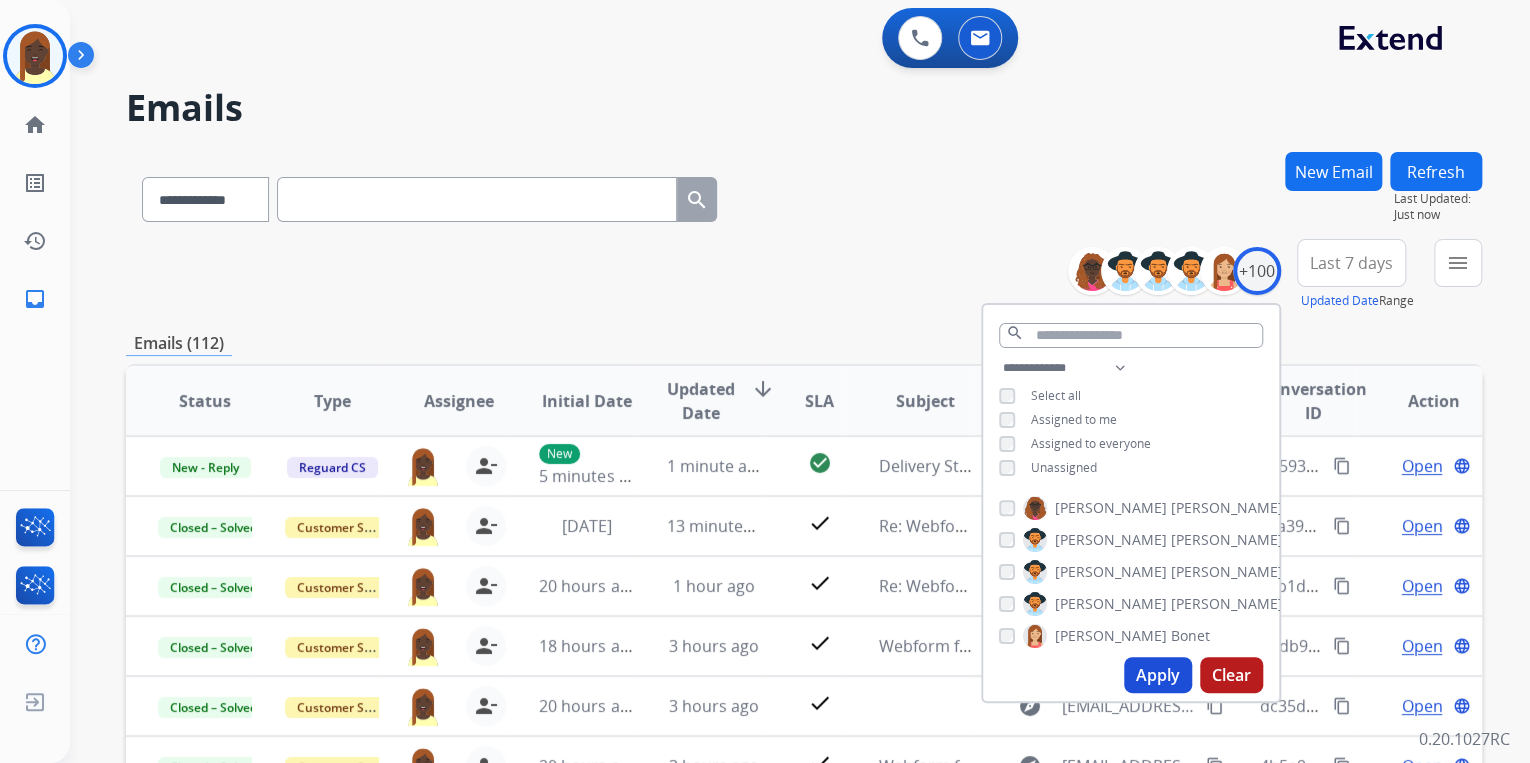 click on "**********" at bounding box center (804, 275) 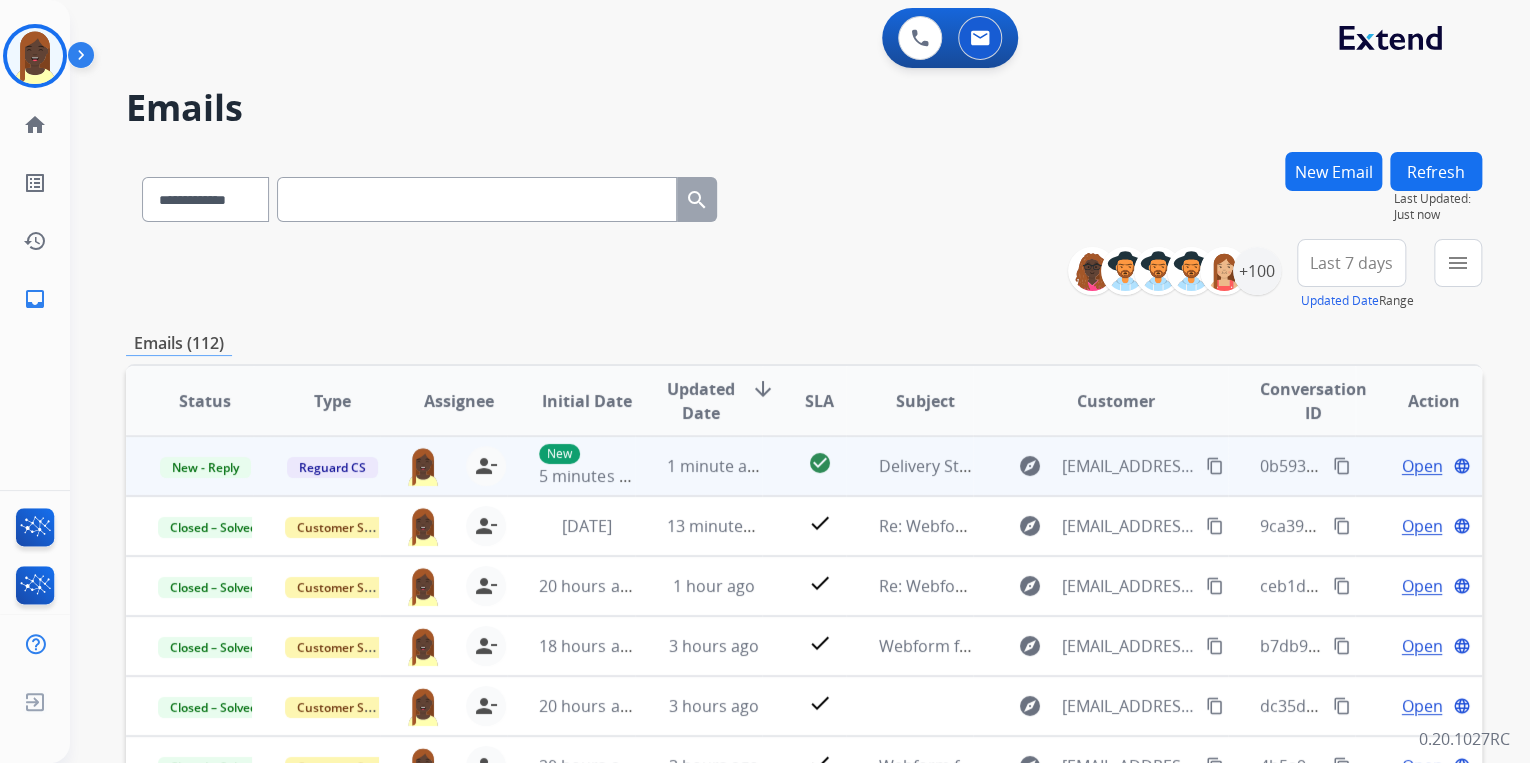 click on "Open" at bounding box center (1421, 466) 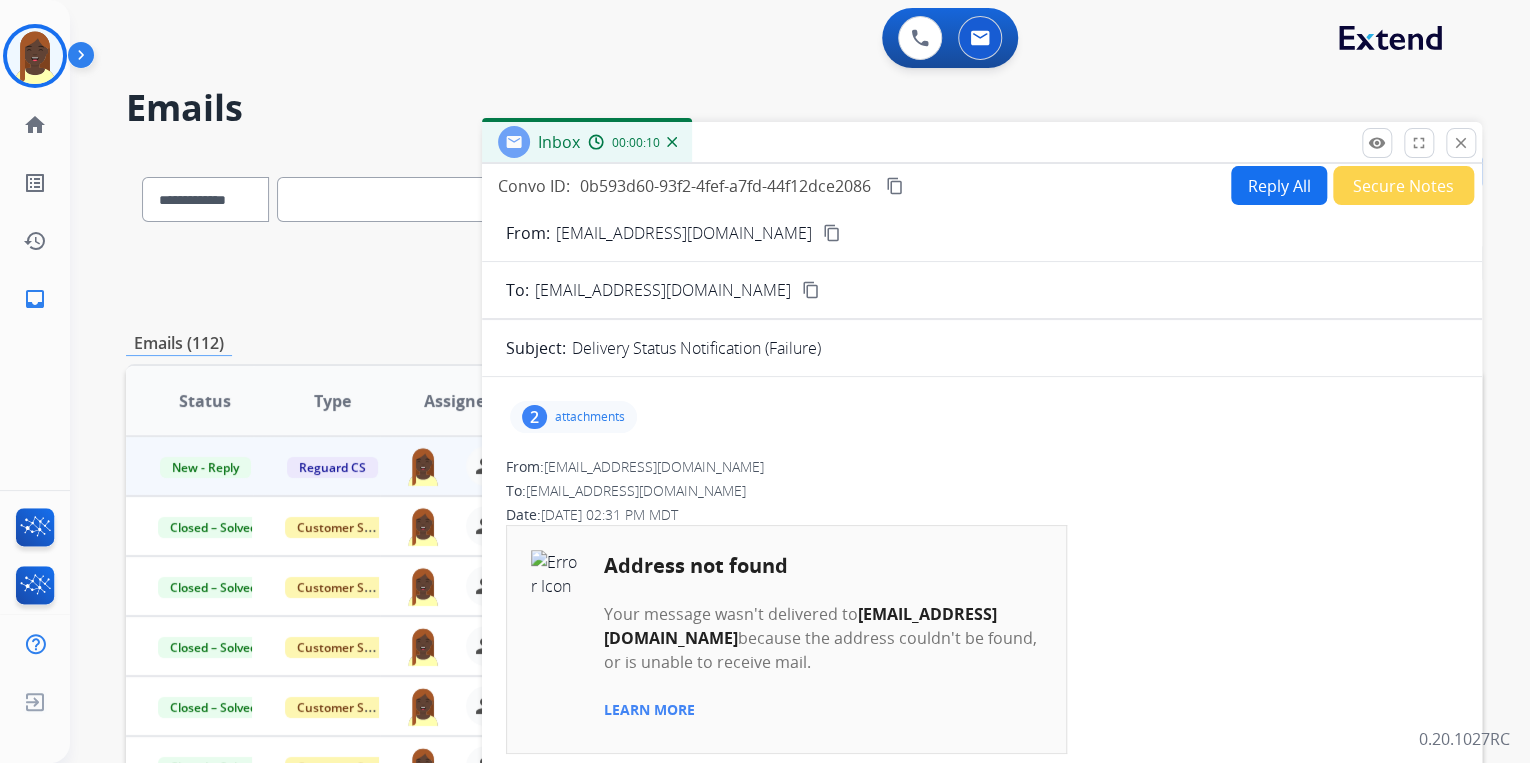 scroll, scrollTop: 0, scrollLeft: 0, axis: both 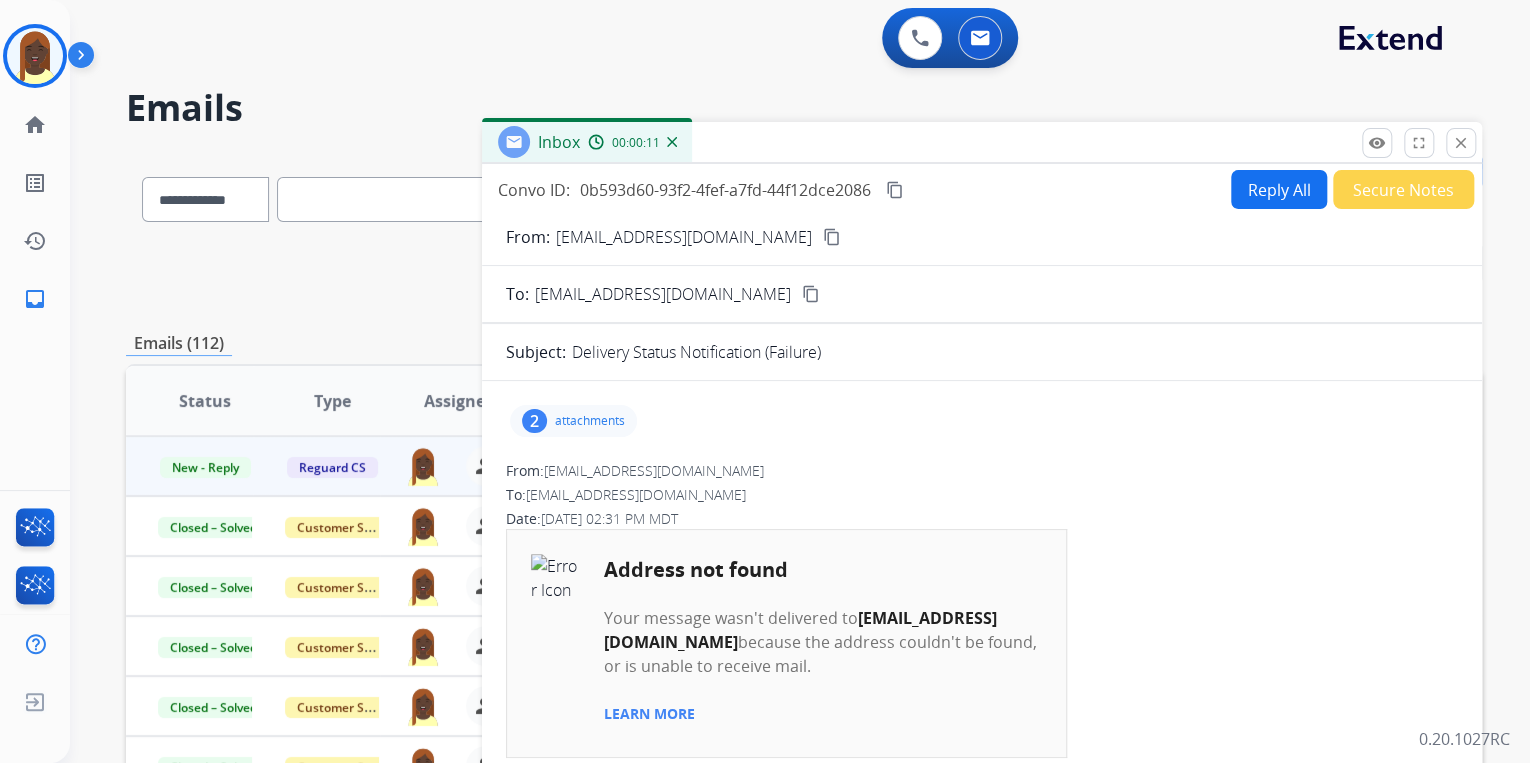 click on "Reply All" at bounding box center (1279, 189) 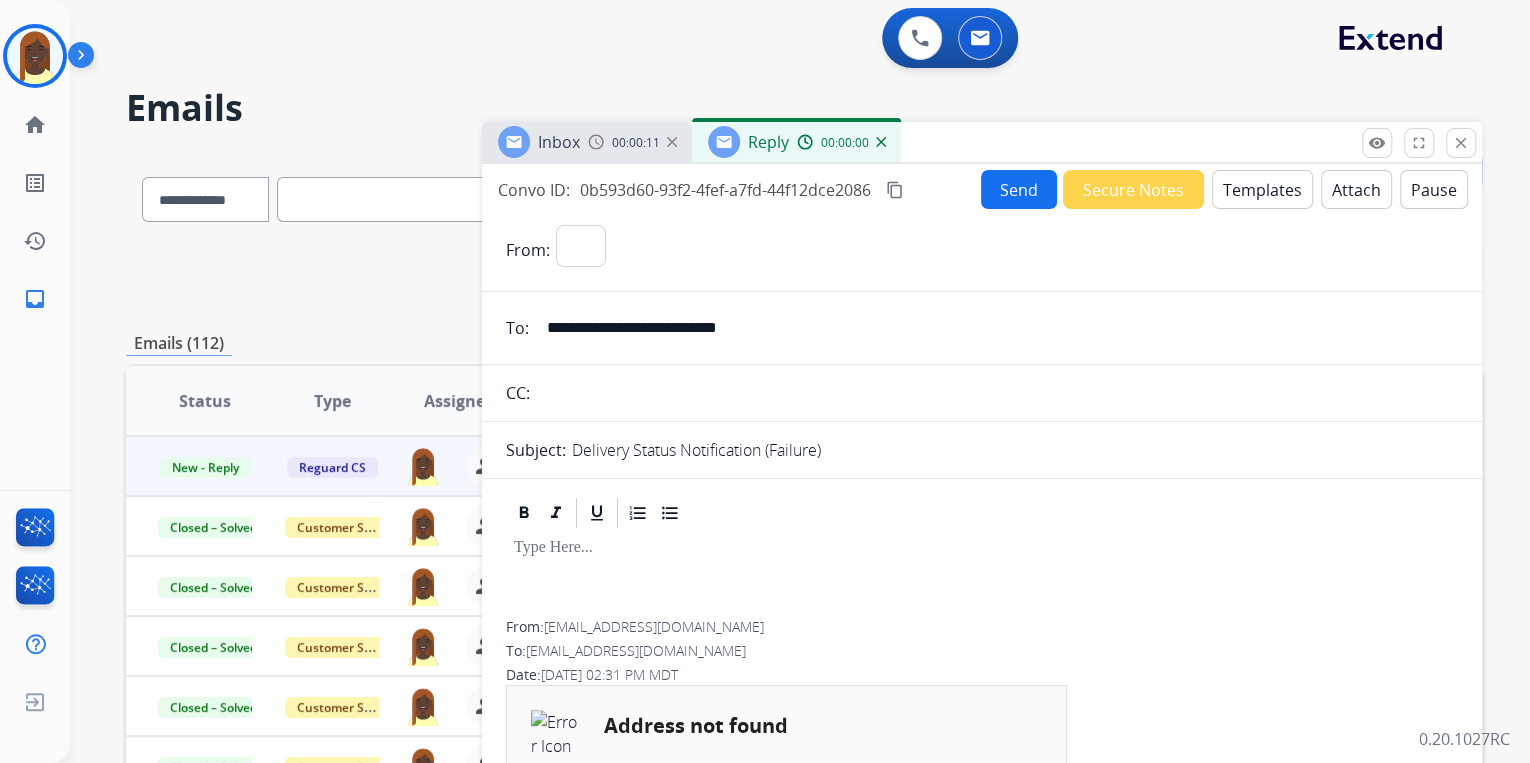 select on "**********" 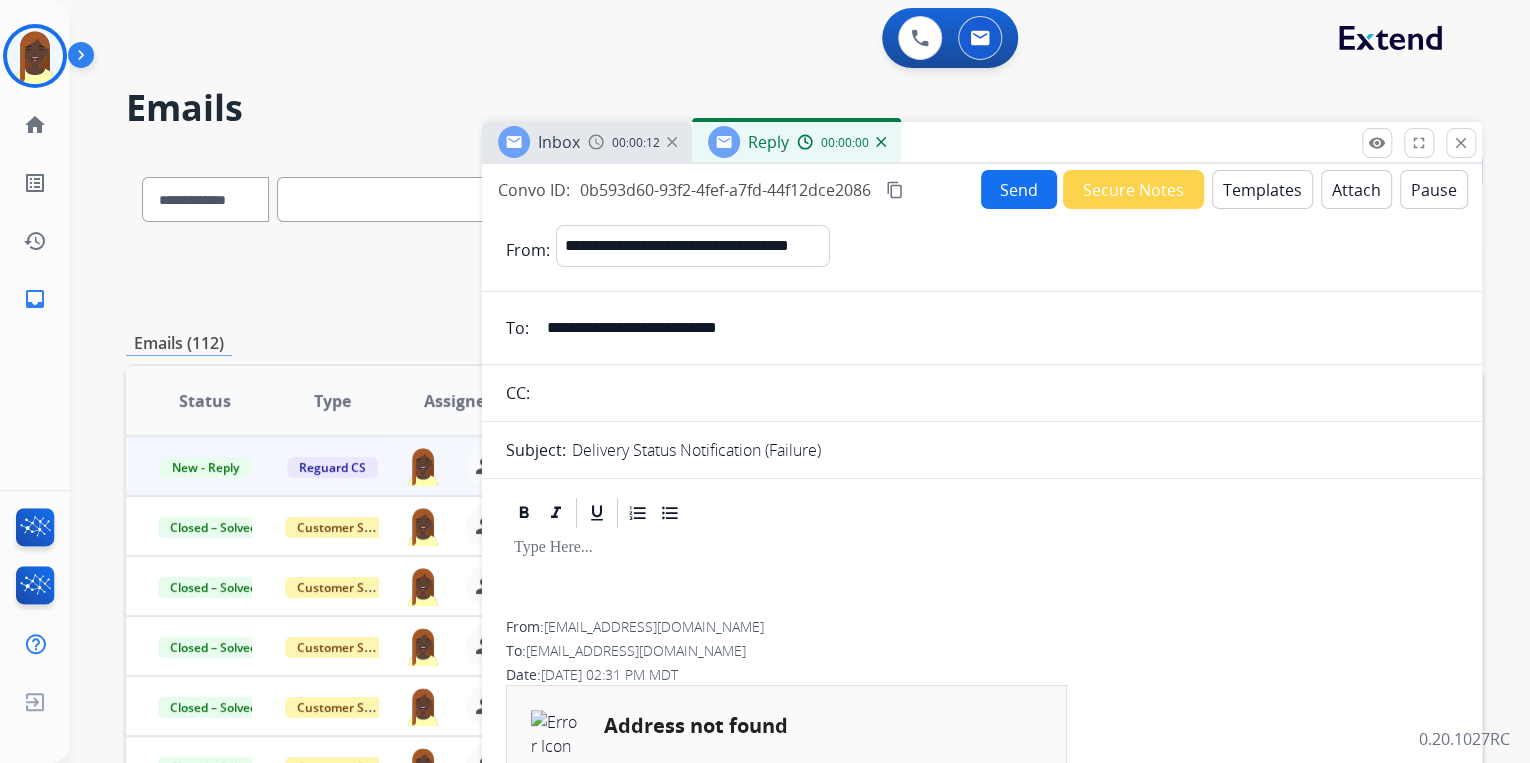 click on "Templates" at bounding box center (1262, 189) 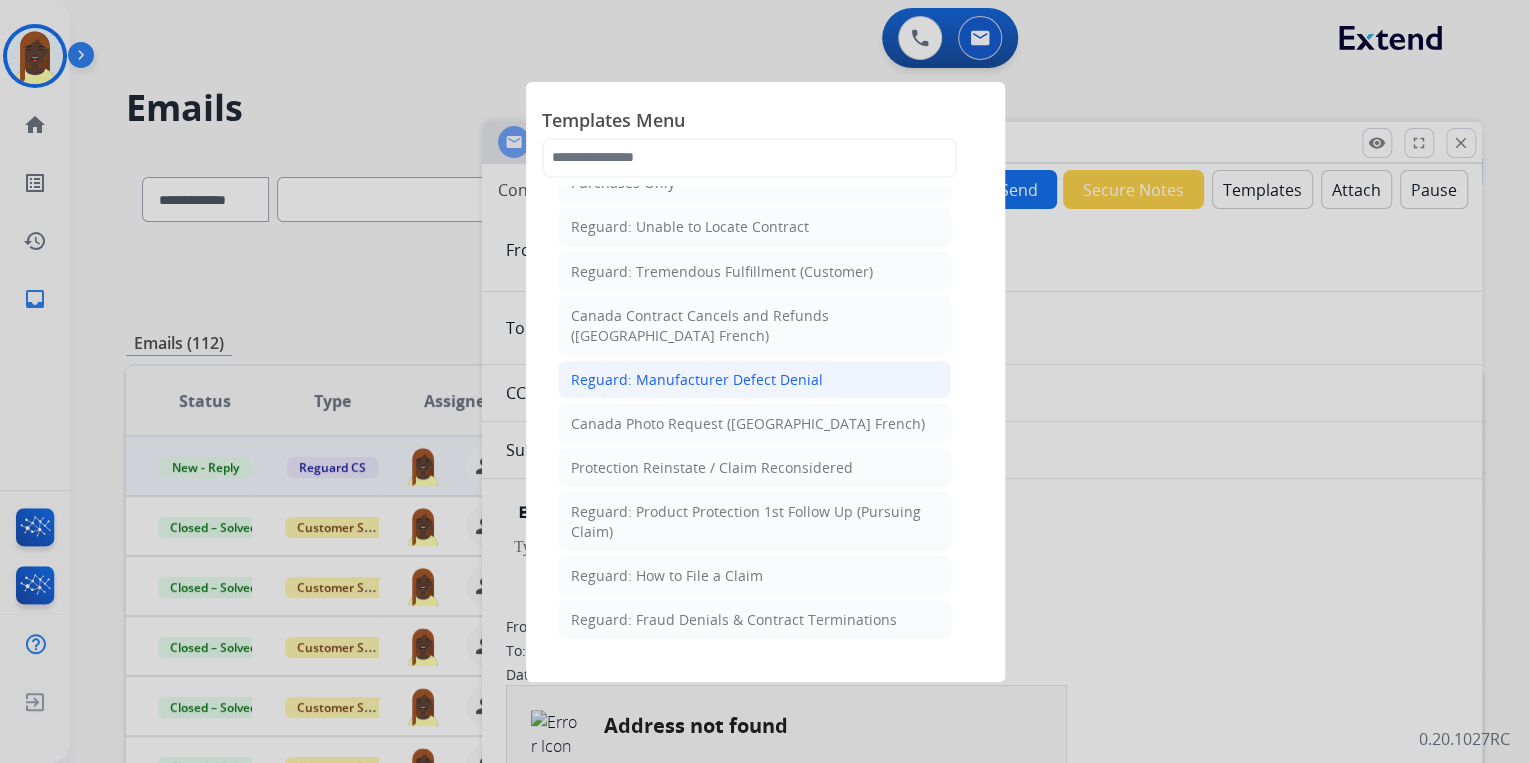scroll, scrollTop: 1920, scrollLeft: 0, axis: vertical 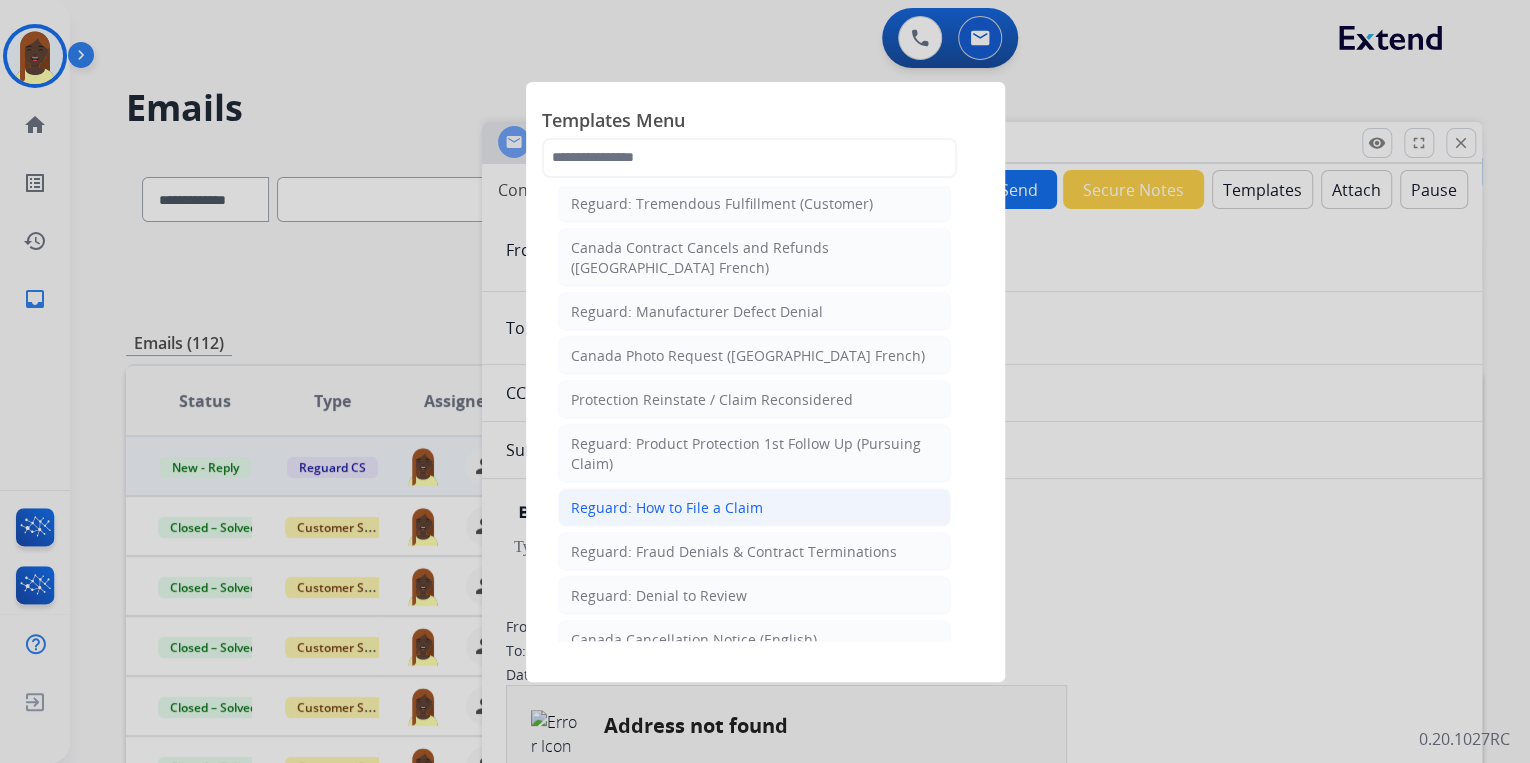 click on "Reguard: How to File a Claim" 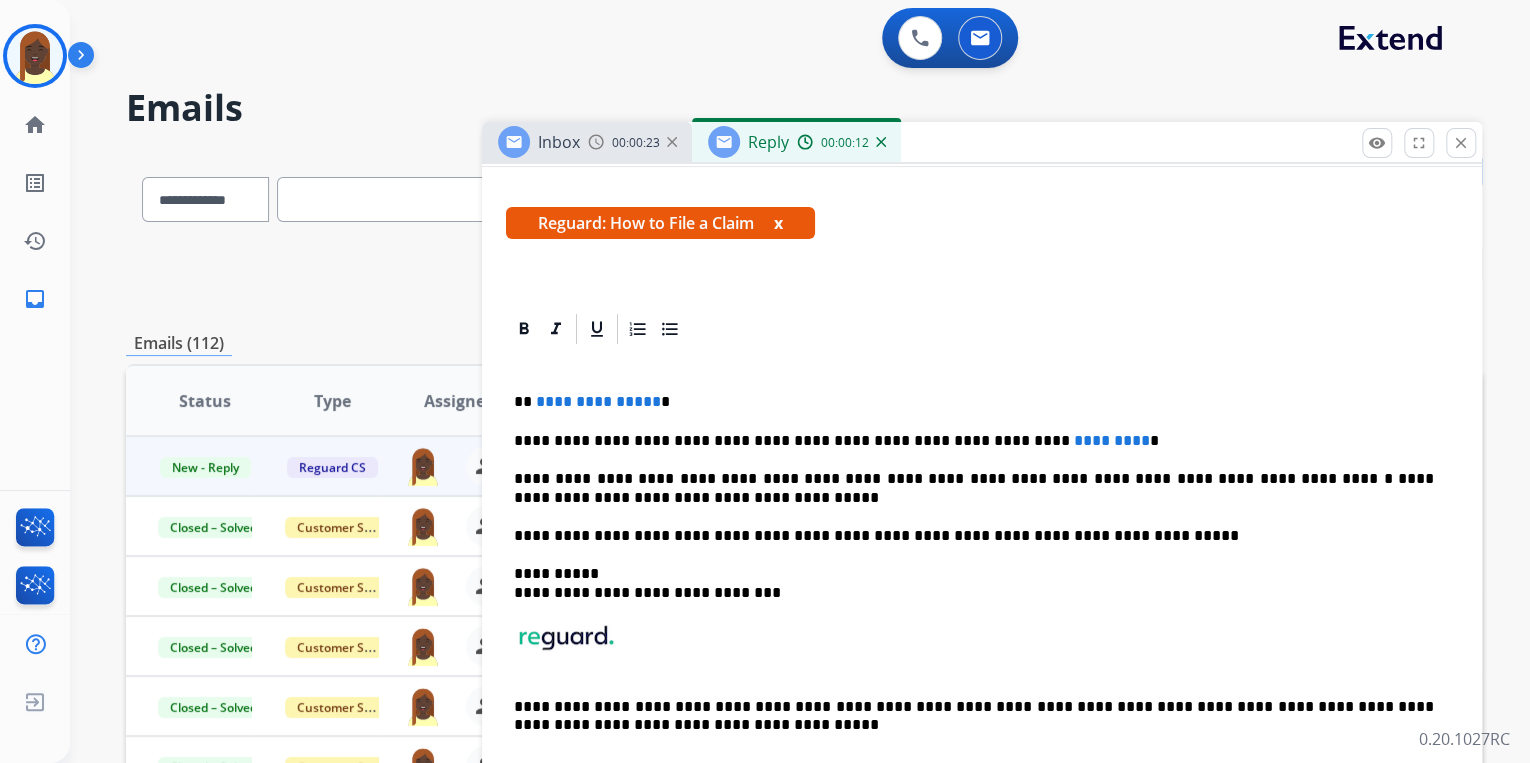 scroll, scrollTop: 320, scrollLeft: 0, axis: vertical 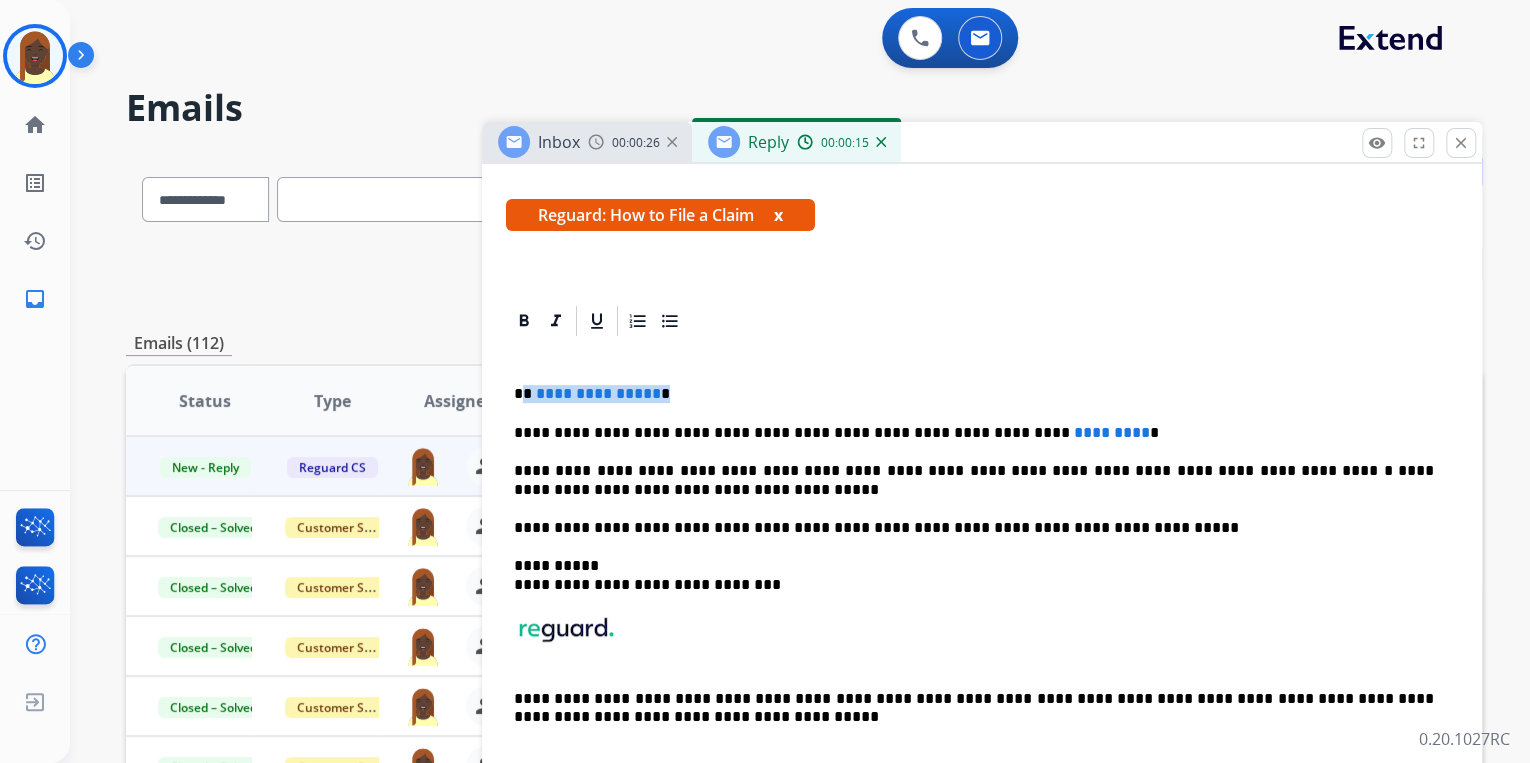 drag, startPoint x: 525, startPoint y: 396, endPoint x: 664, endPoint y: 397, distance: 139.0036 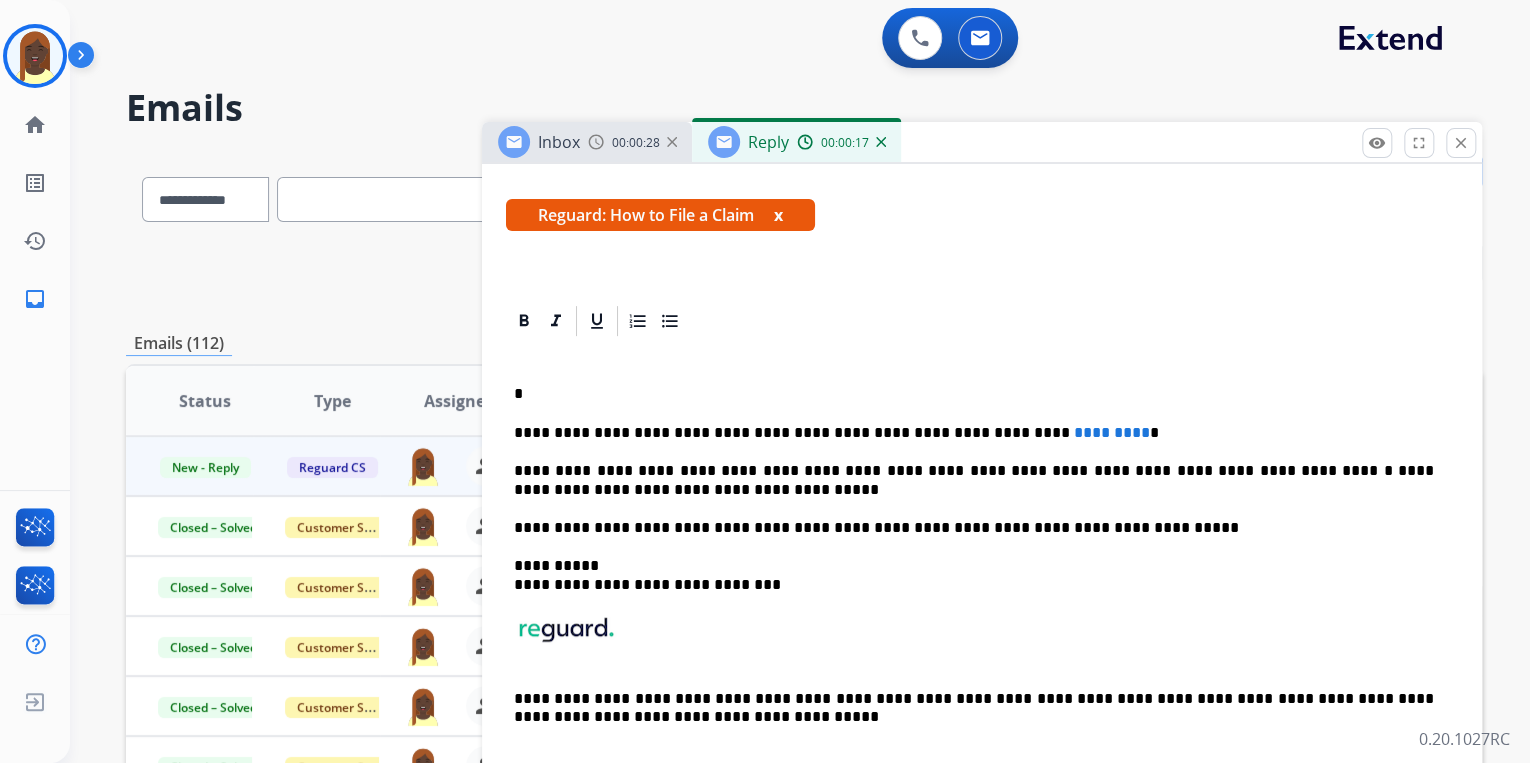 type 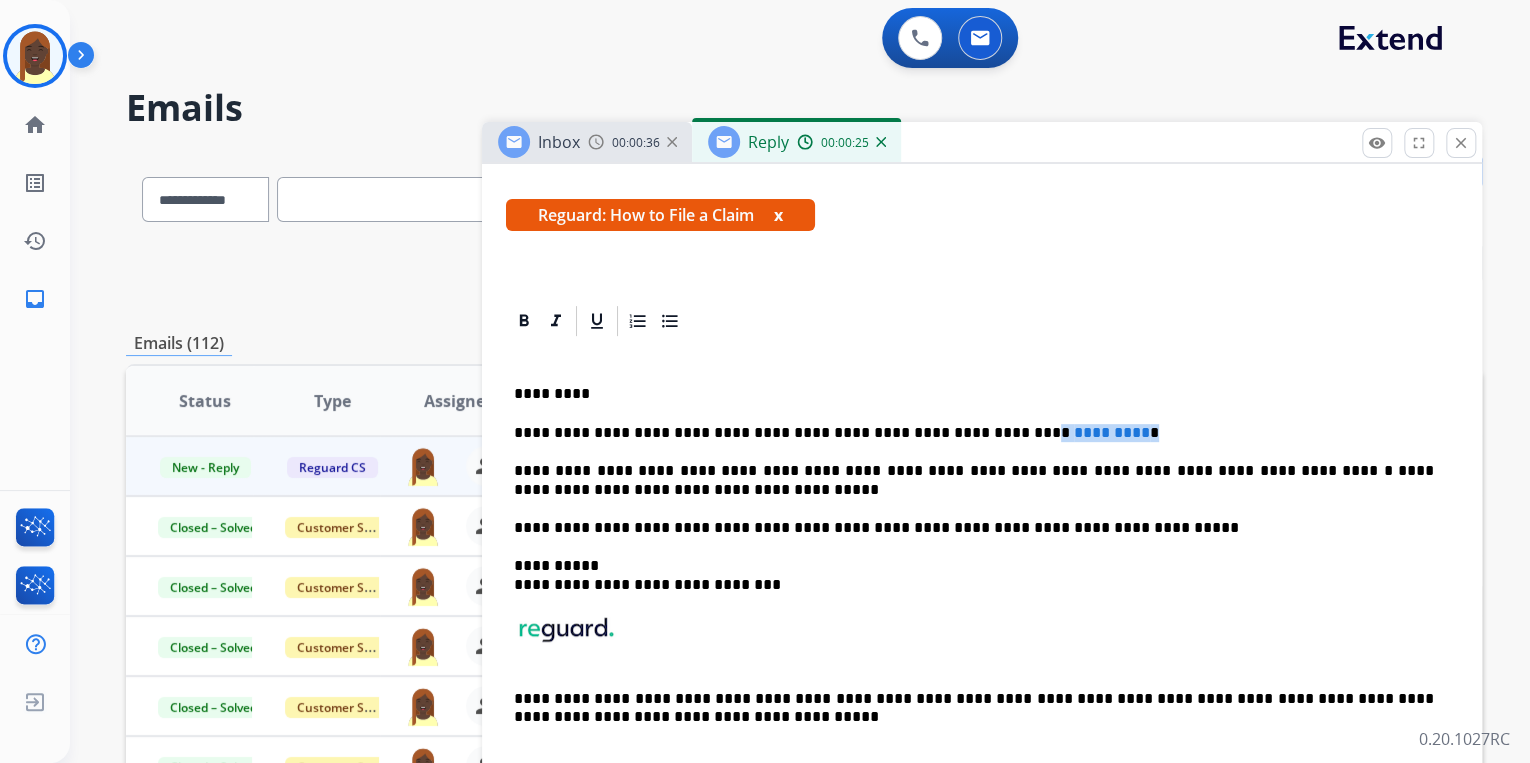 drag, startPoint x: 967, startPoint y: 433, endPoint x: 1119, endPoint y: 419, distance: 152.64337 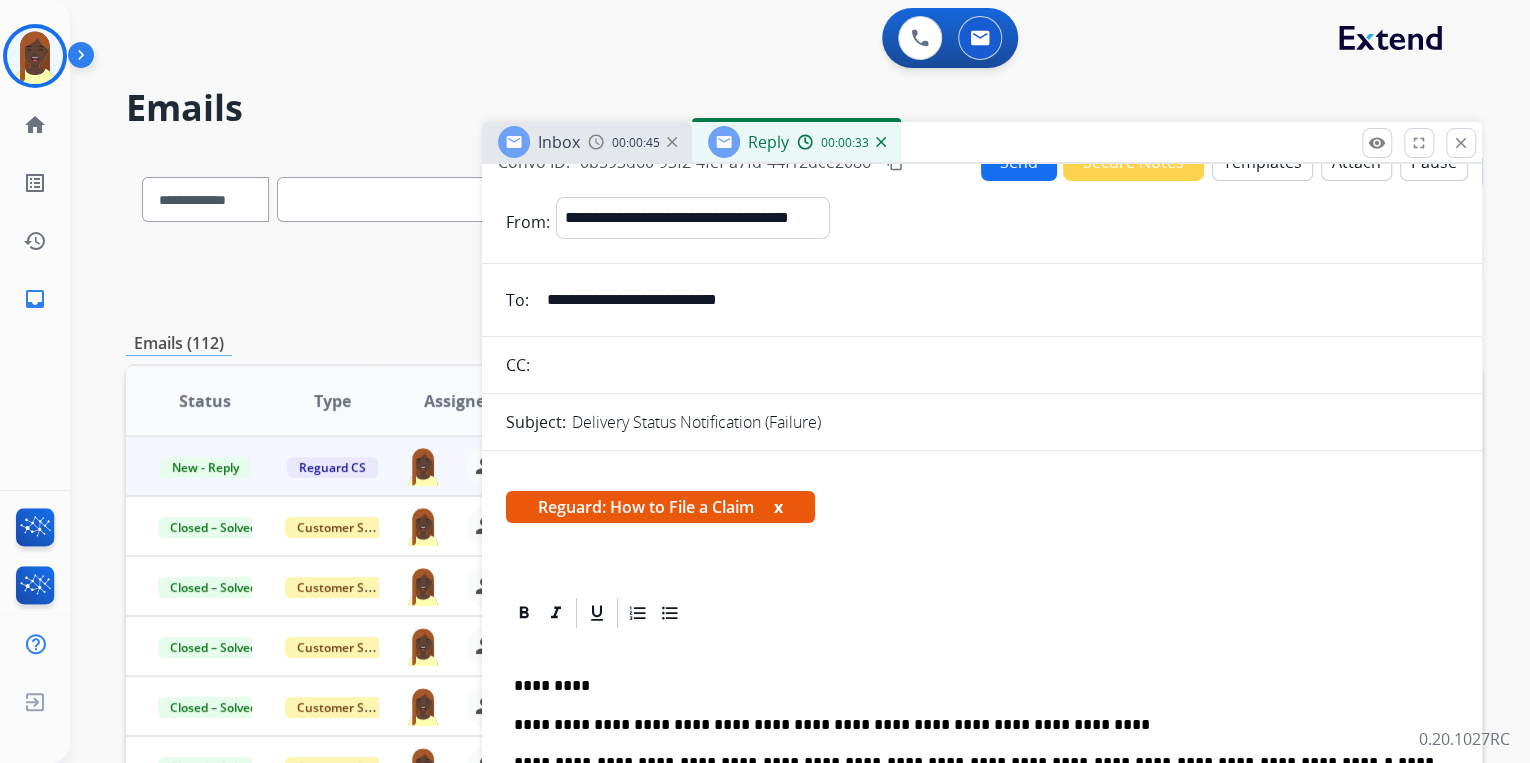 scroll, scrollTop: 0, scrollLeft: 0, axis: both 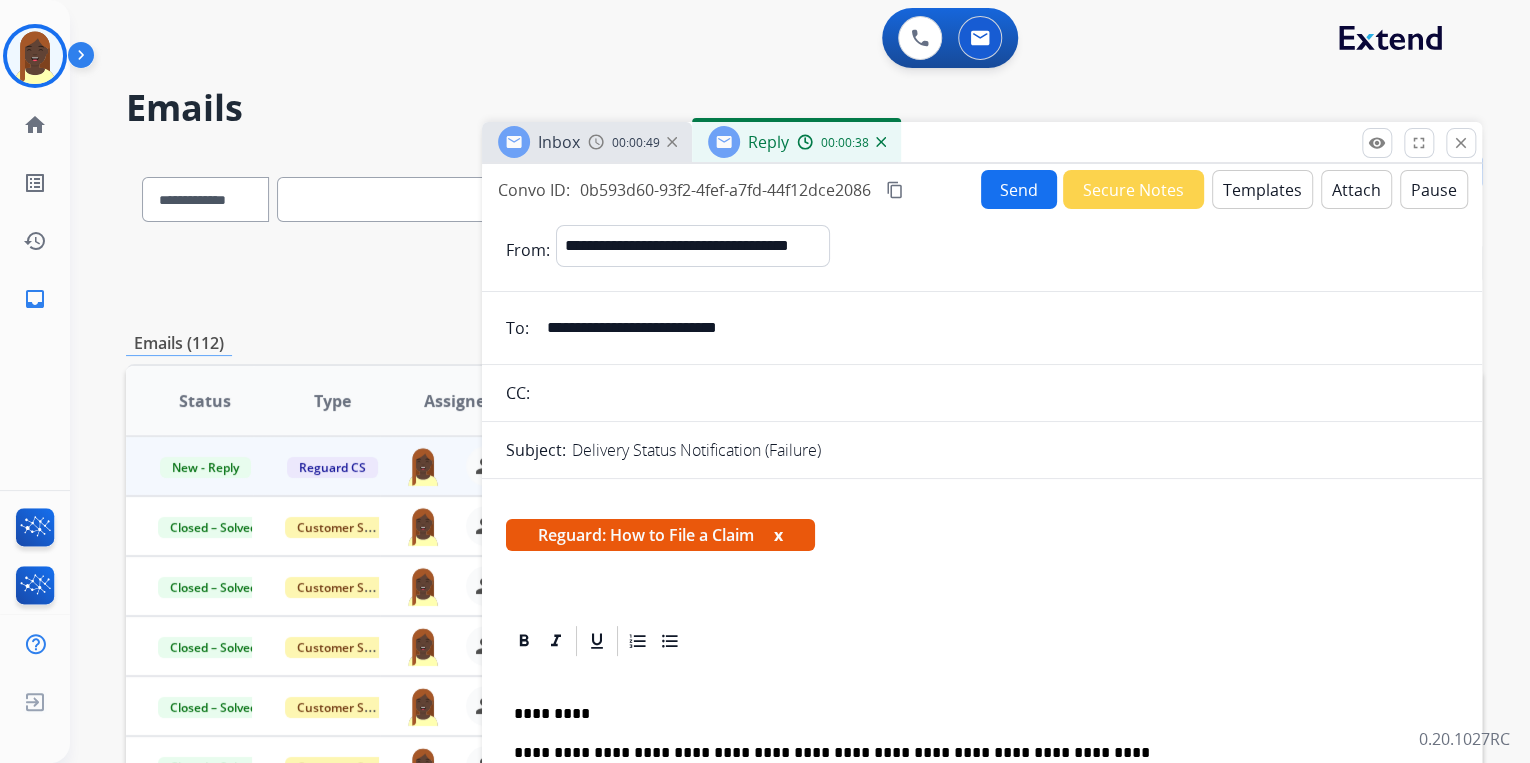 drag, startPoint x: 796, startPoint y: 323, endPoint x: 538, endPoint y: 320, distance: 258.01746 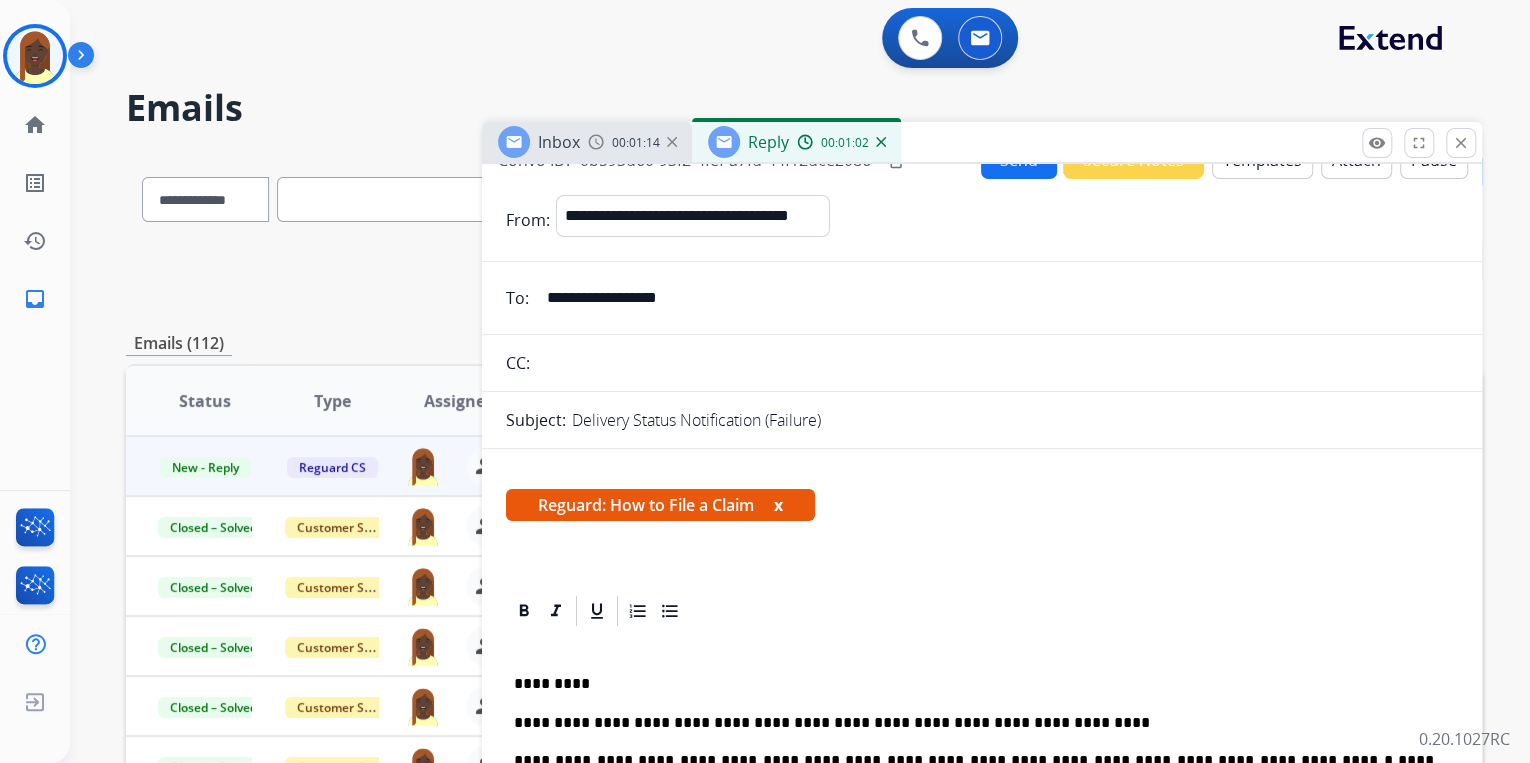 scroll, scrollTop: 0, scrollLeft: 0, axis: both 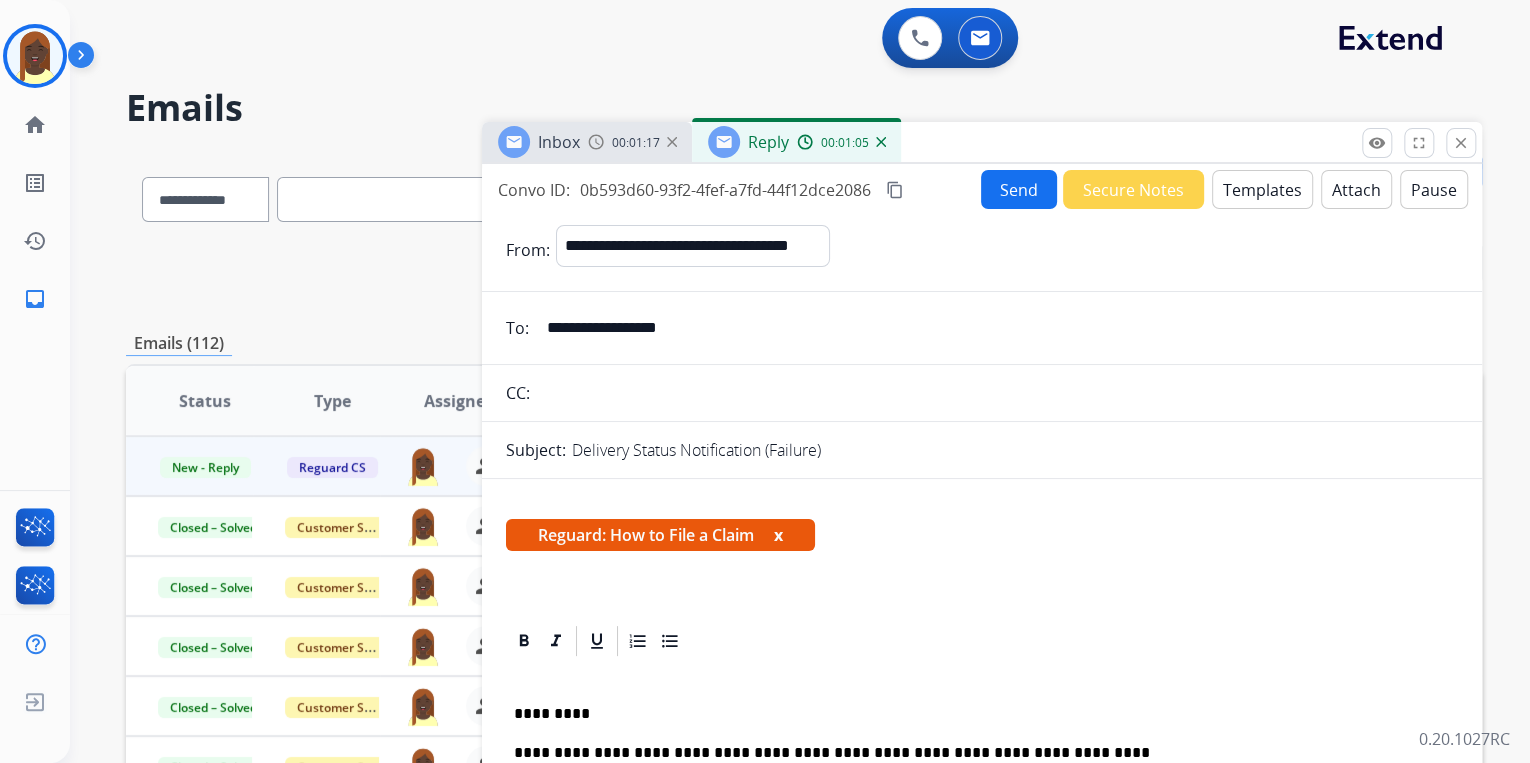 type on "**********" 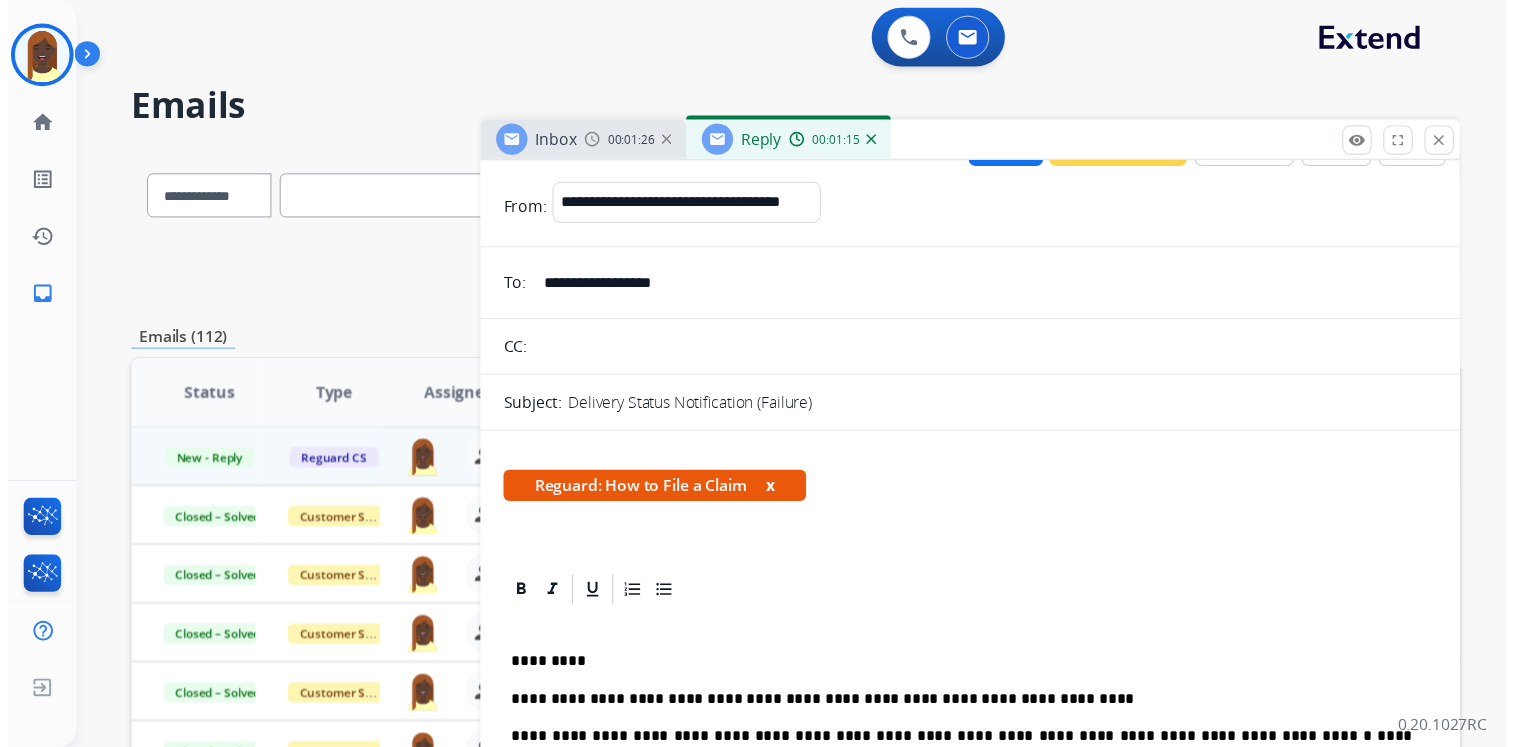 scroll, scrollTop: 0, scrollLeft: 0, axis: both 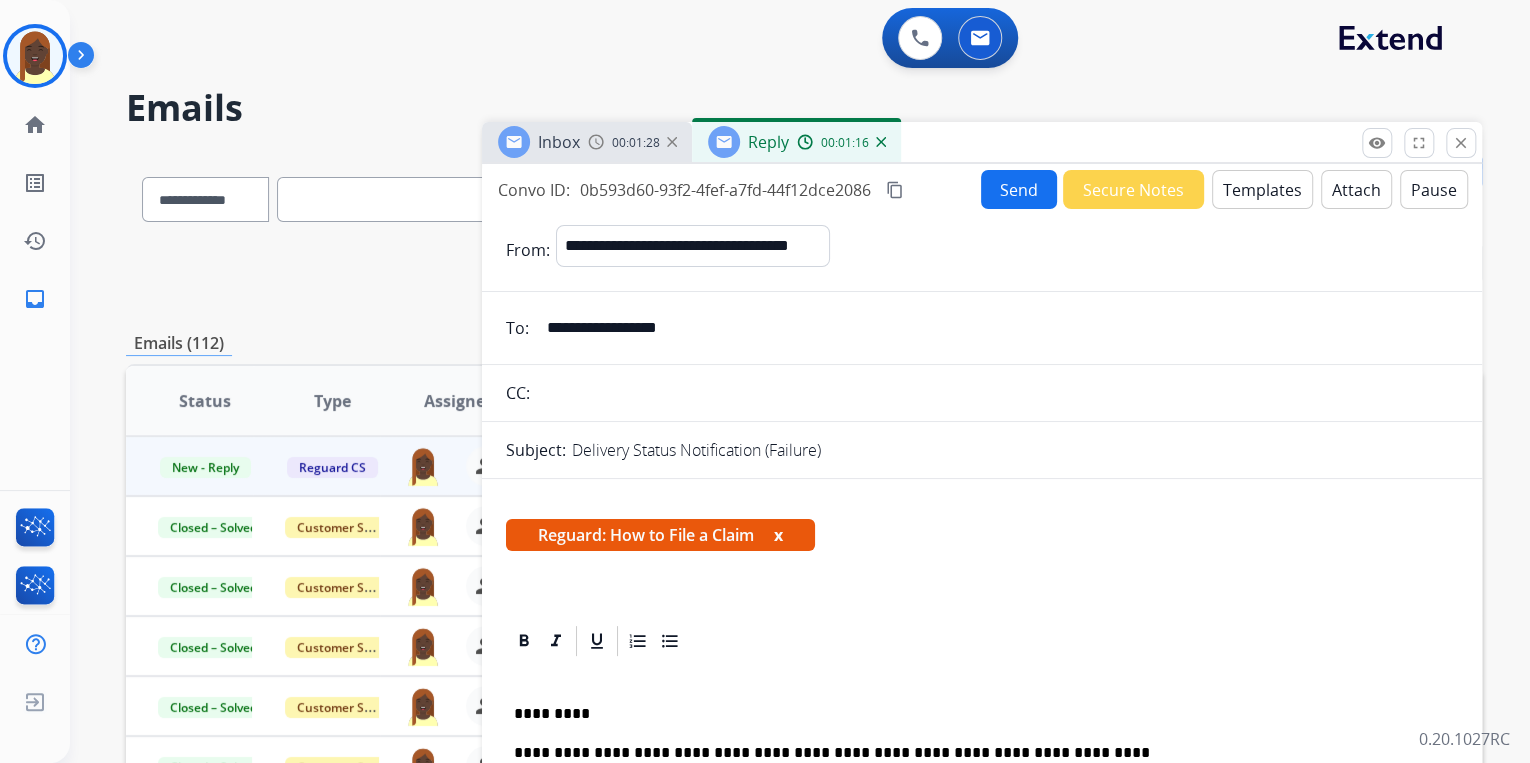 click at bounding box center [997, 393] 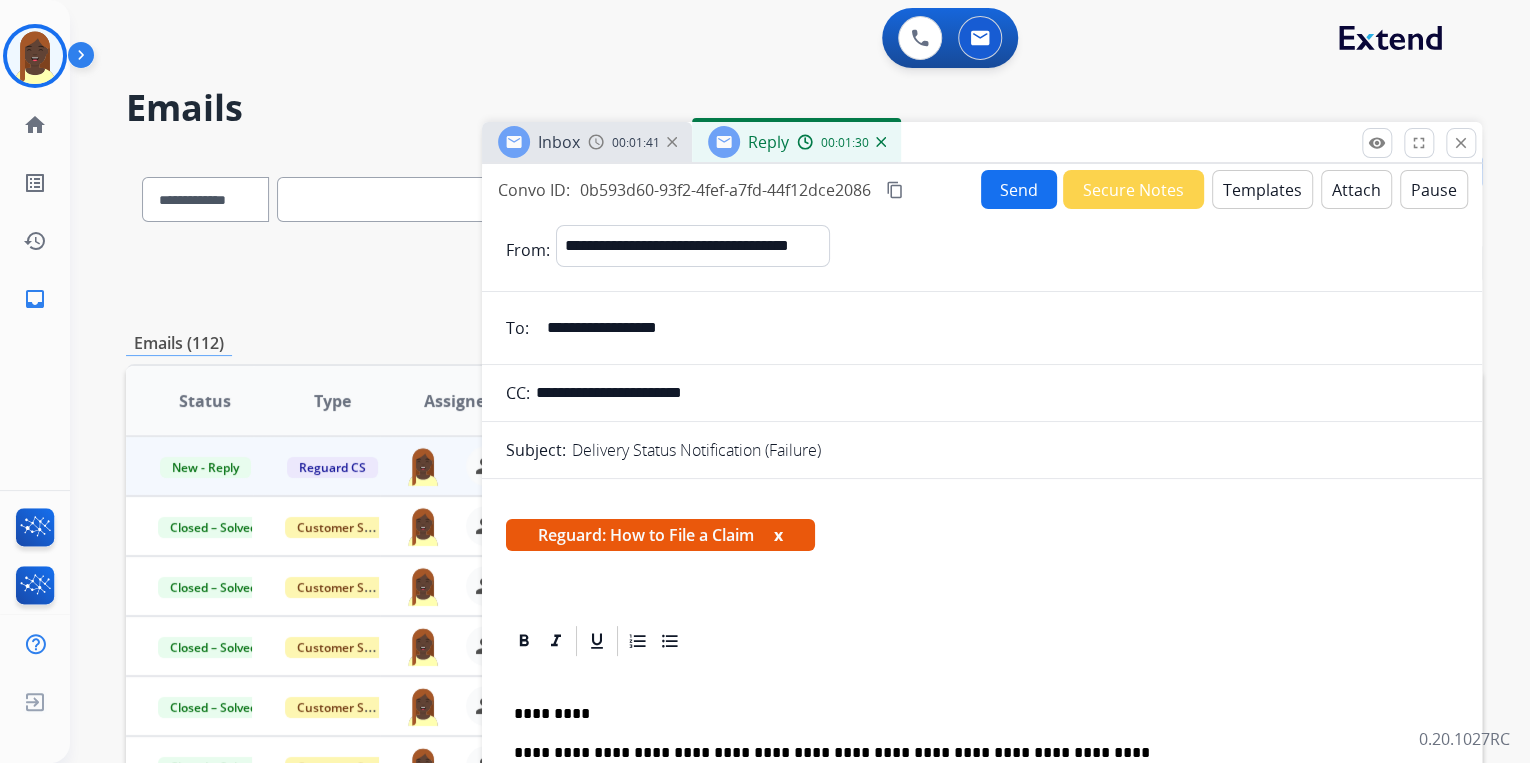 type on "**********" 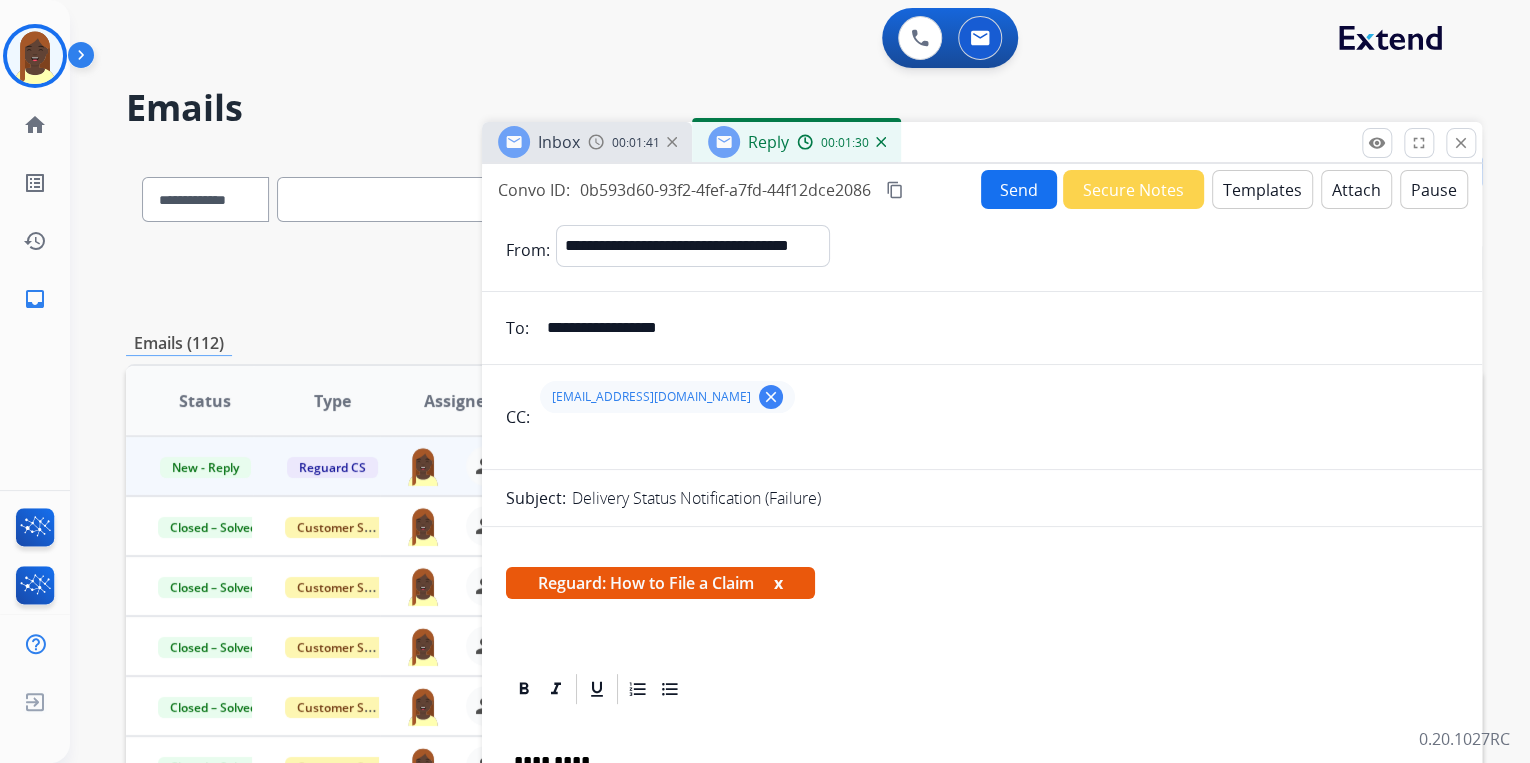click on "Send" at bounding box center [1019, 189] 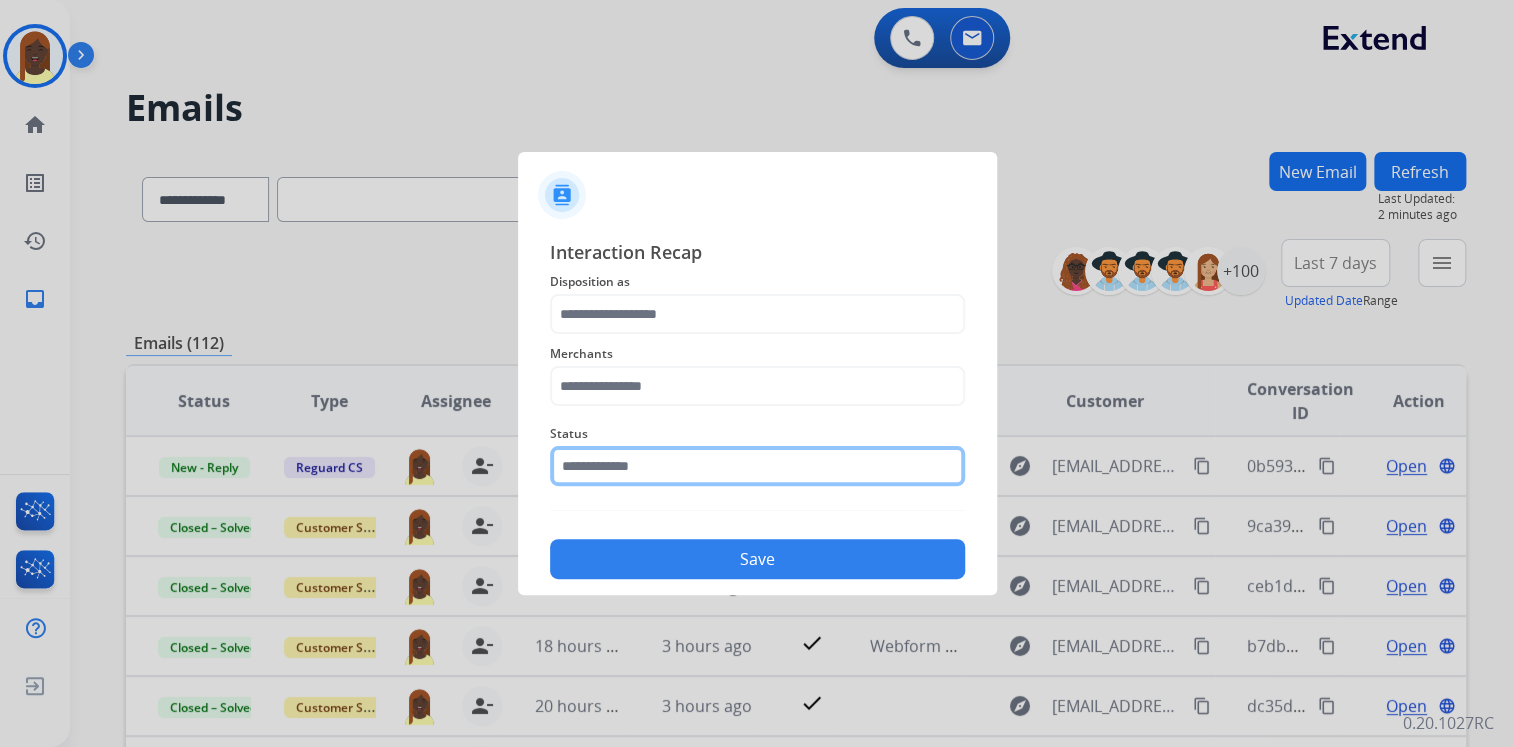 click 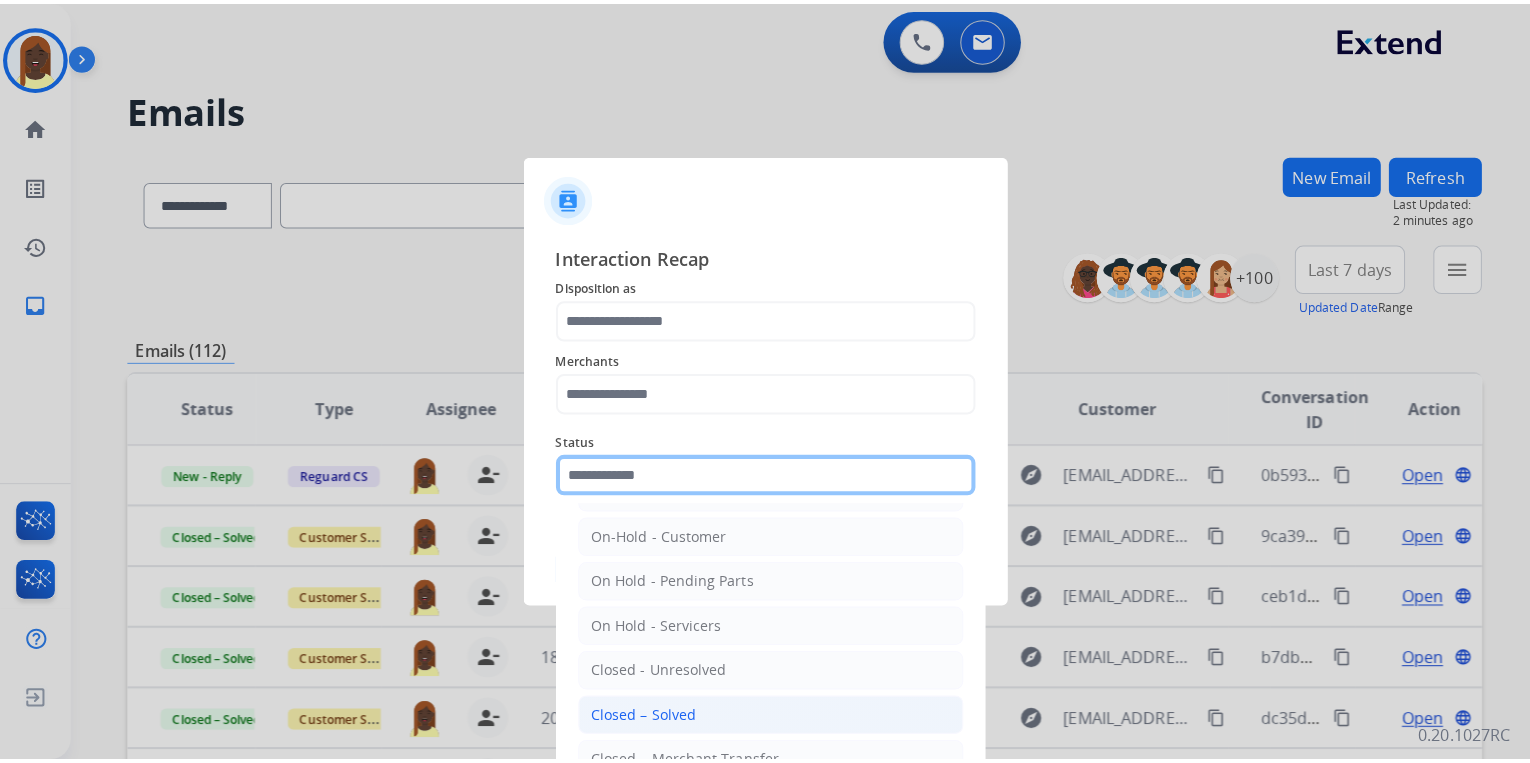 scroll, scrollTop: 116, scrollLeft: 0, axis: vertical 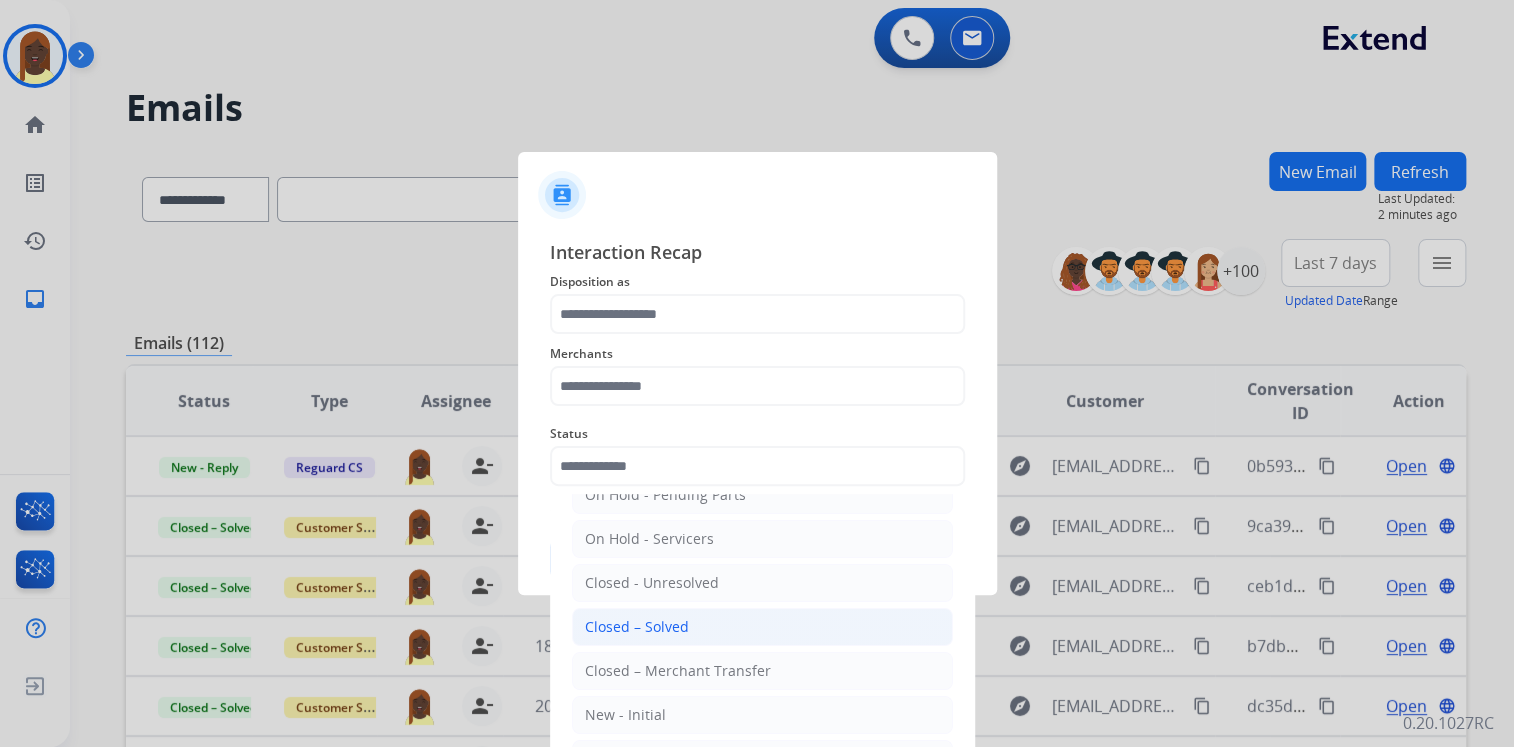 drag, startPoint x: 667, startPoint y: 611, endPoint x: 629, endPoint y: 495, distance: 122.06556 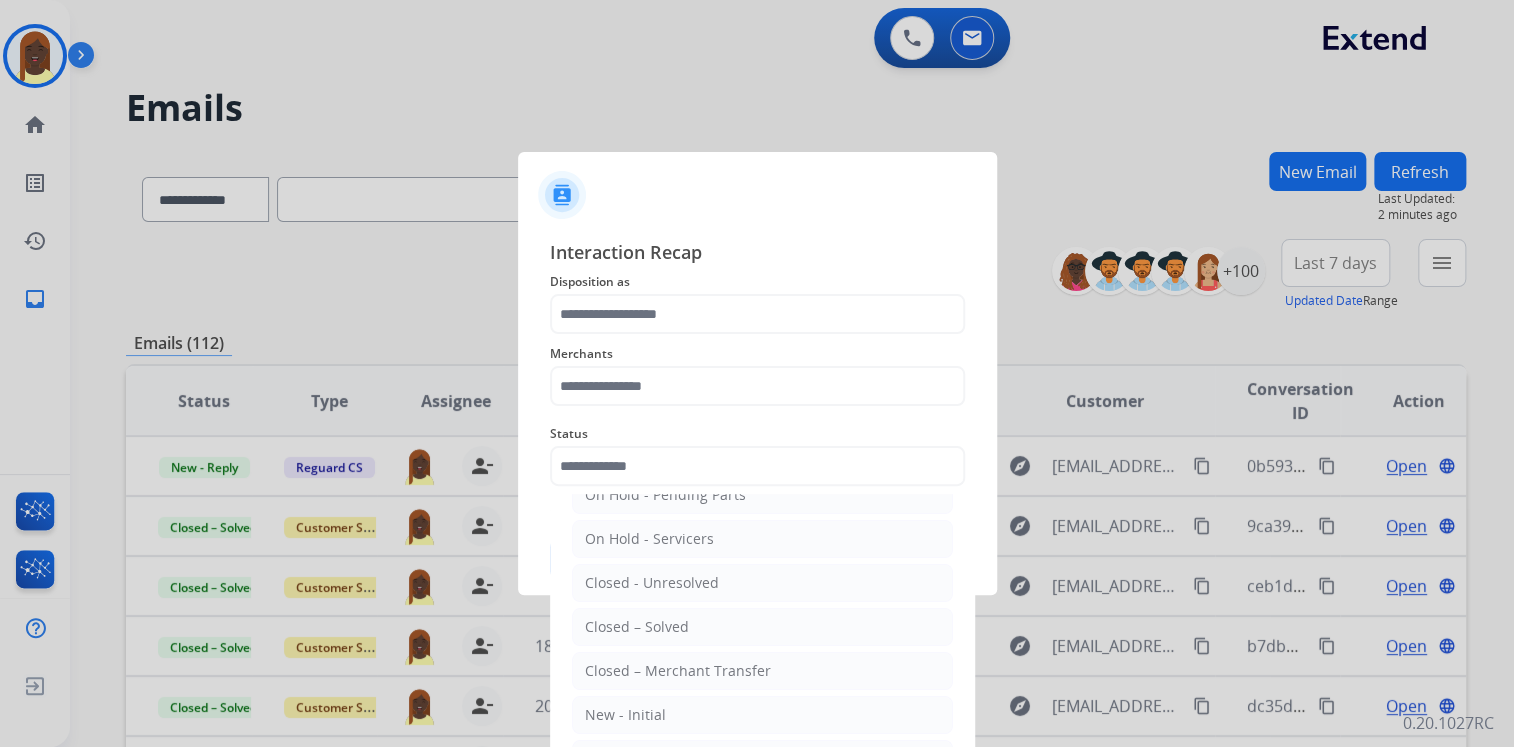 click on "Closed – Solved" 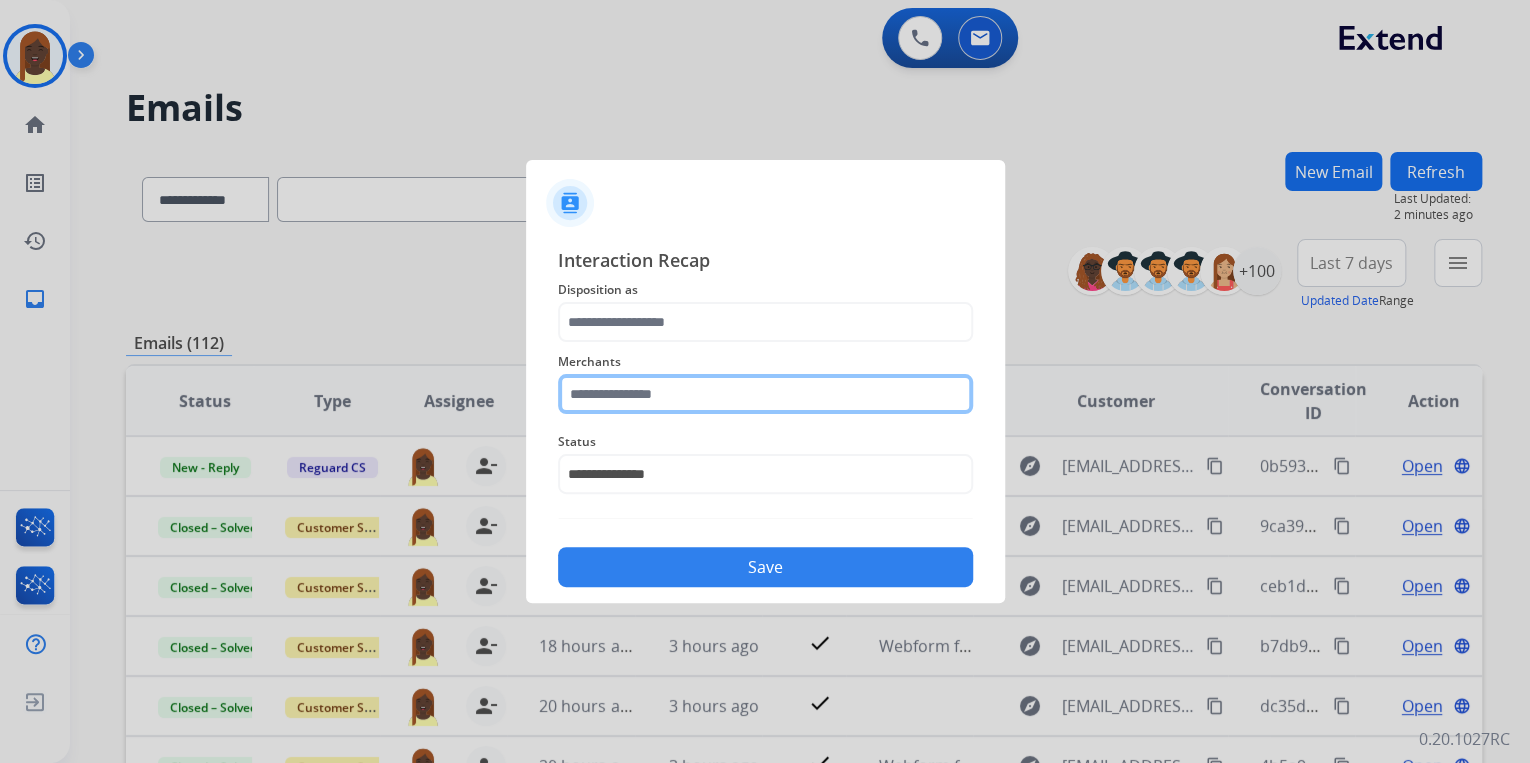 click 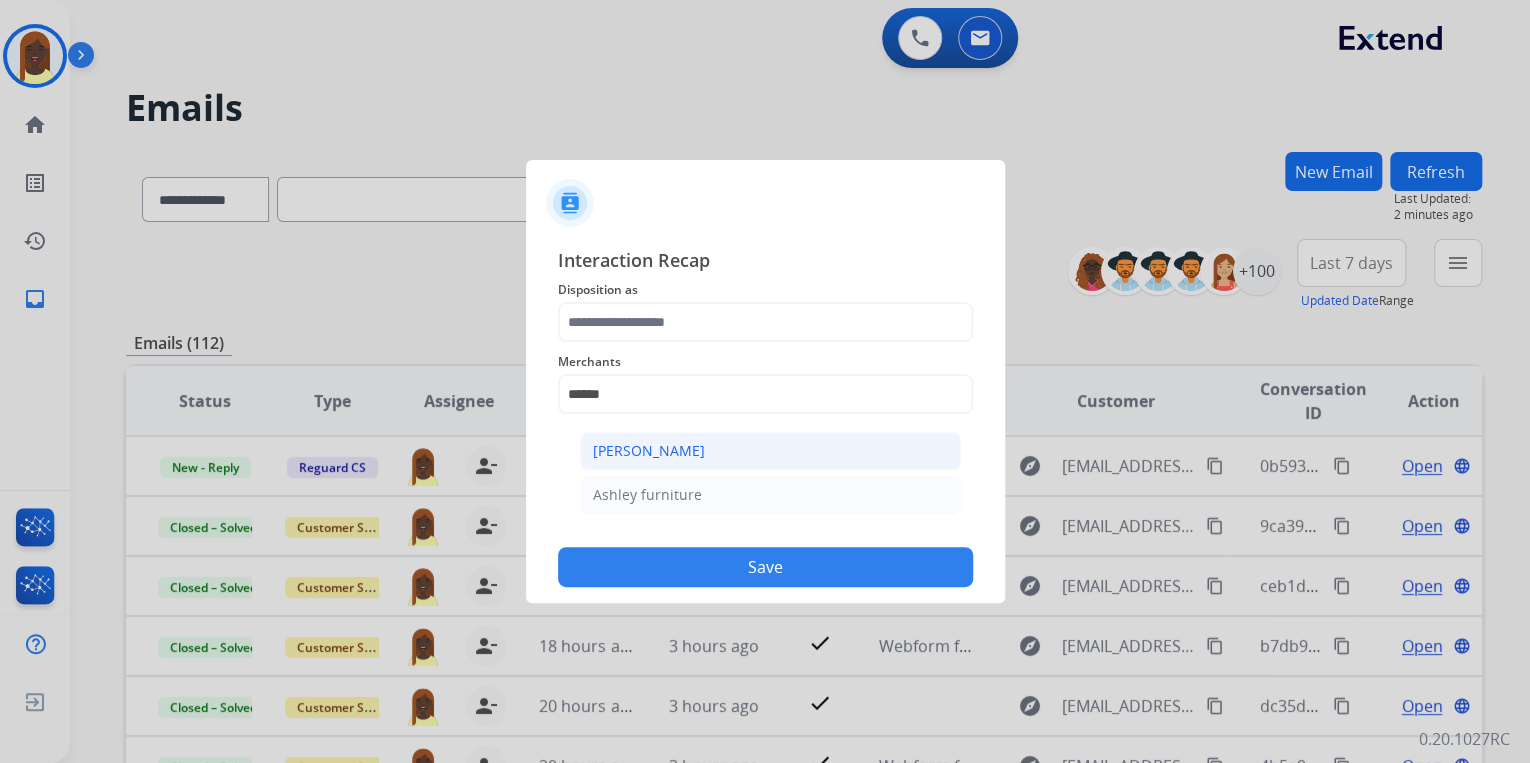 click on "[PERSON_NAME]" 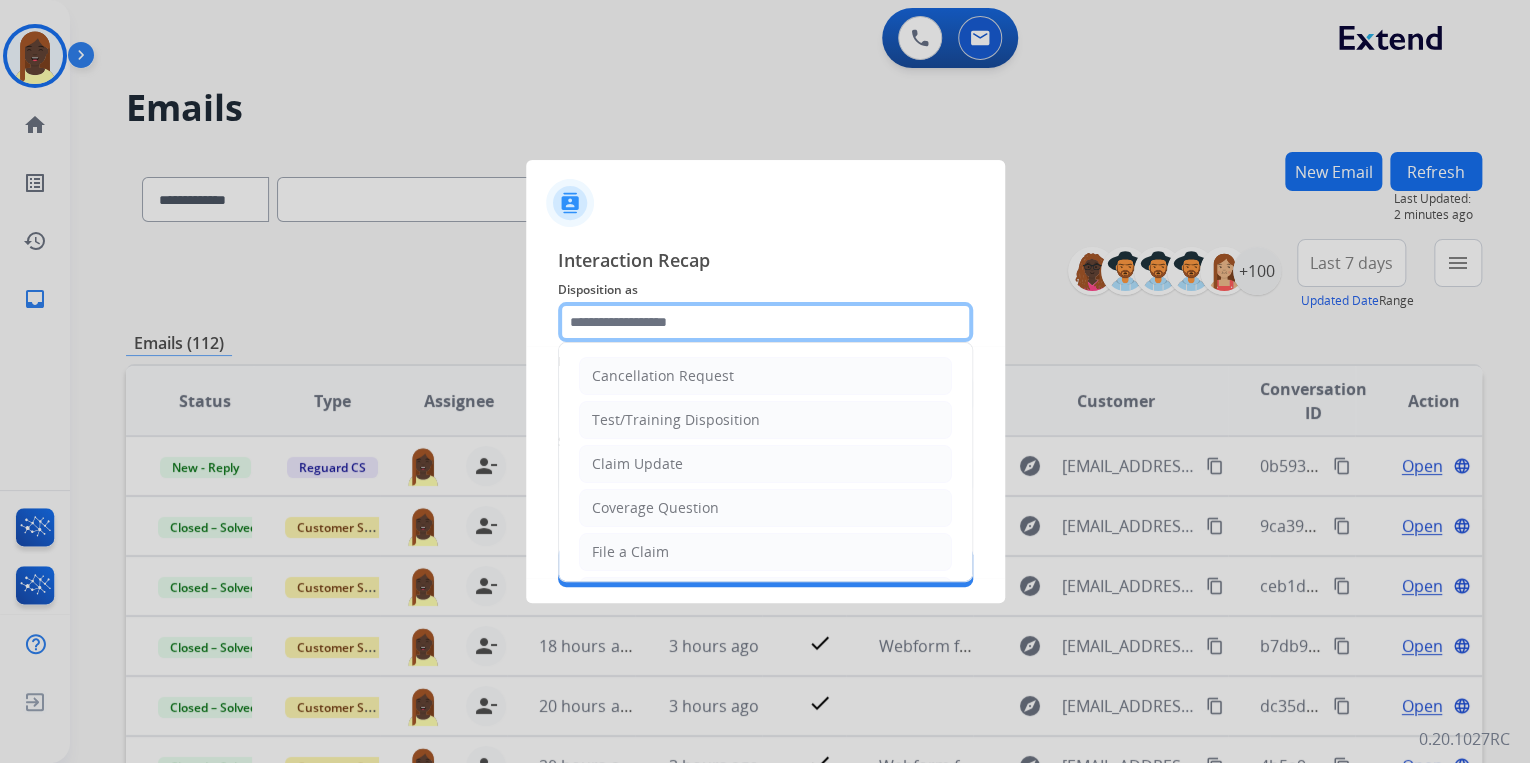 click 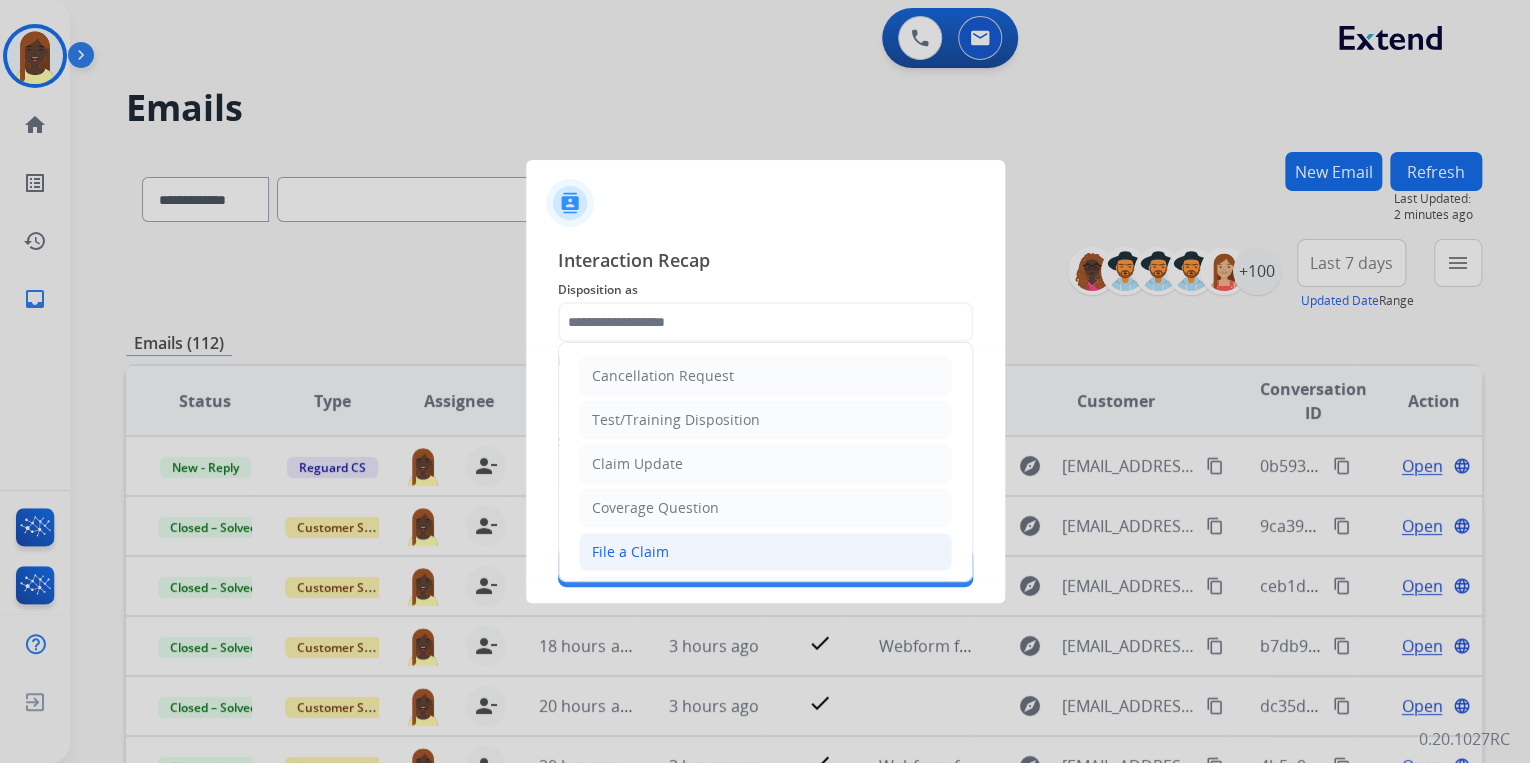 click on "File a Claim" 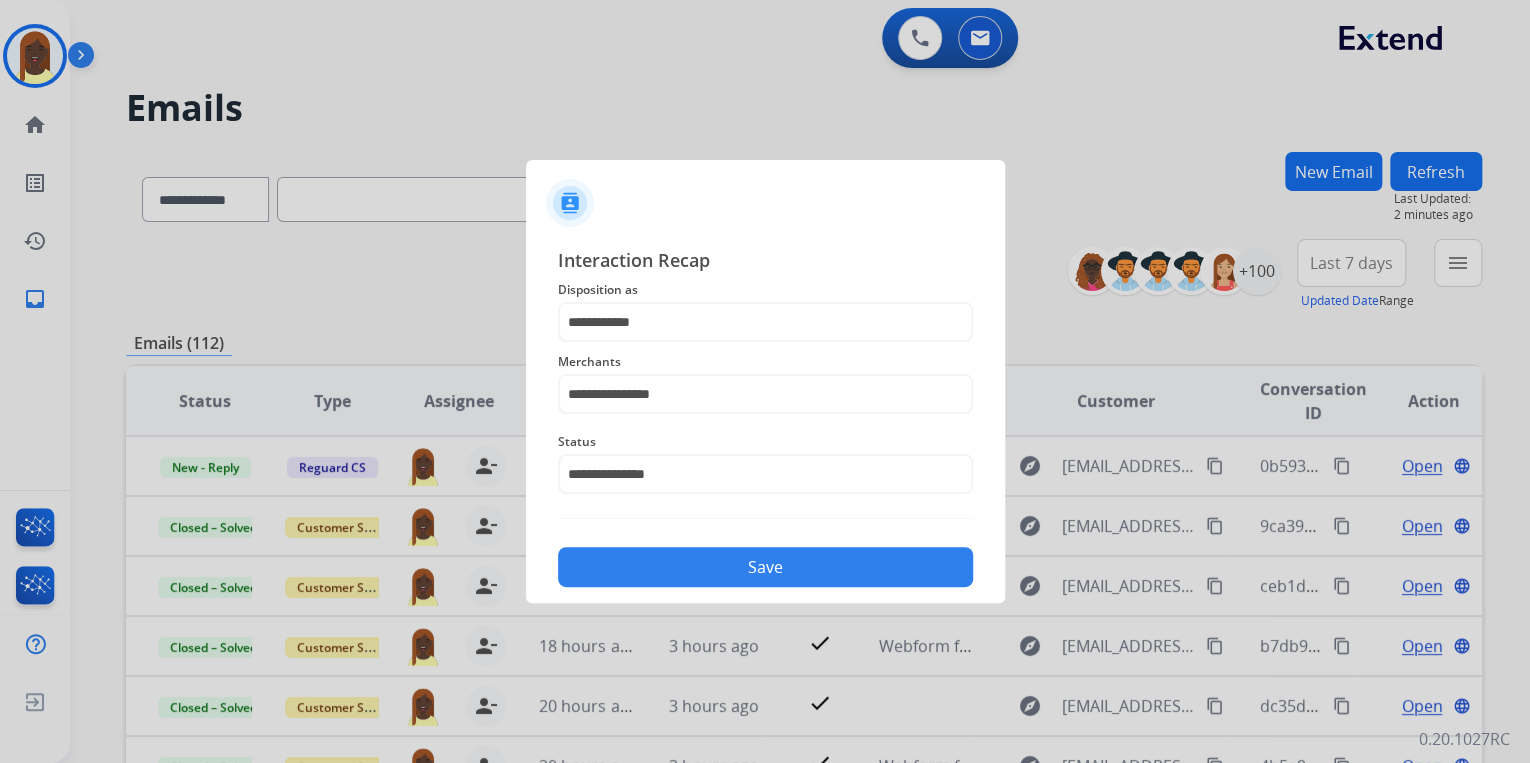 click on "Save" 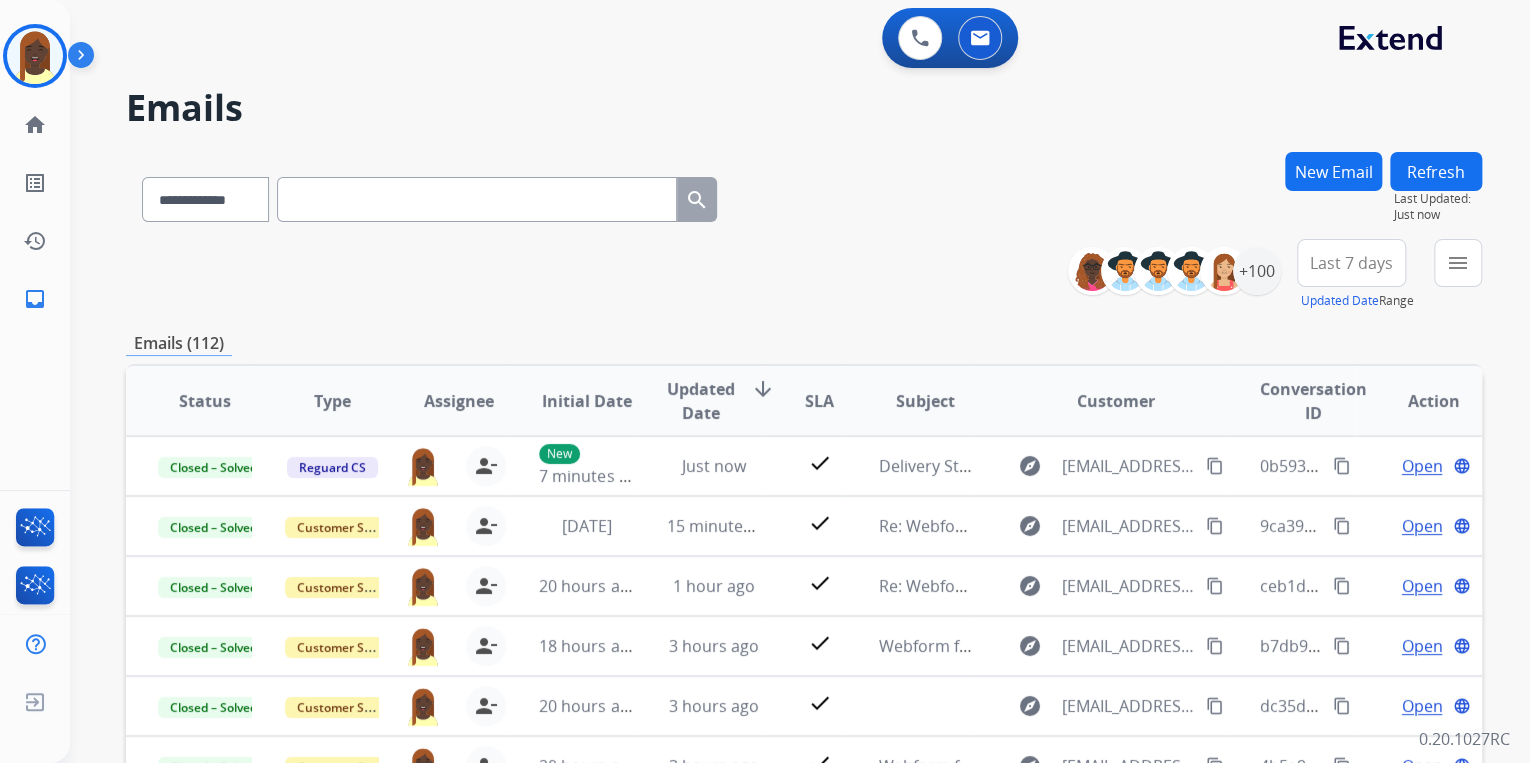 click on "**********" at bounding box center [804, 275] 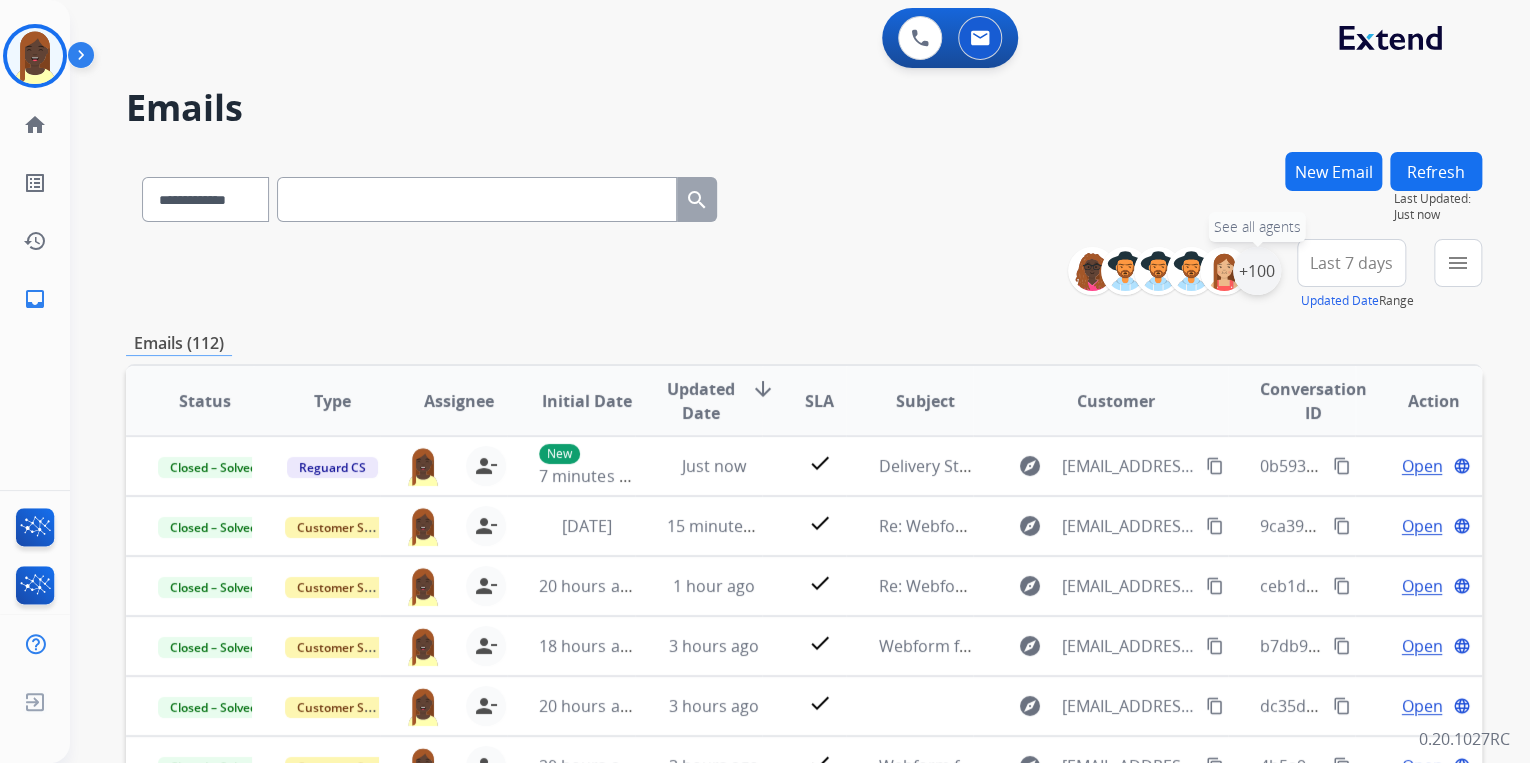 click on "+100" at bounding box center (1257, 271) 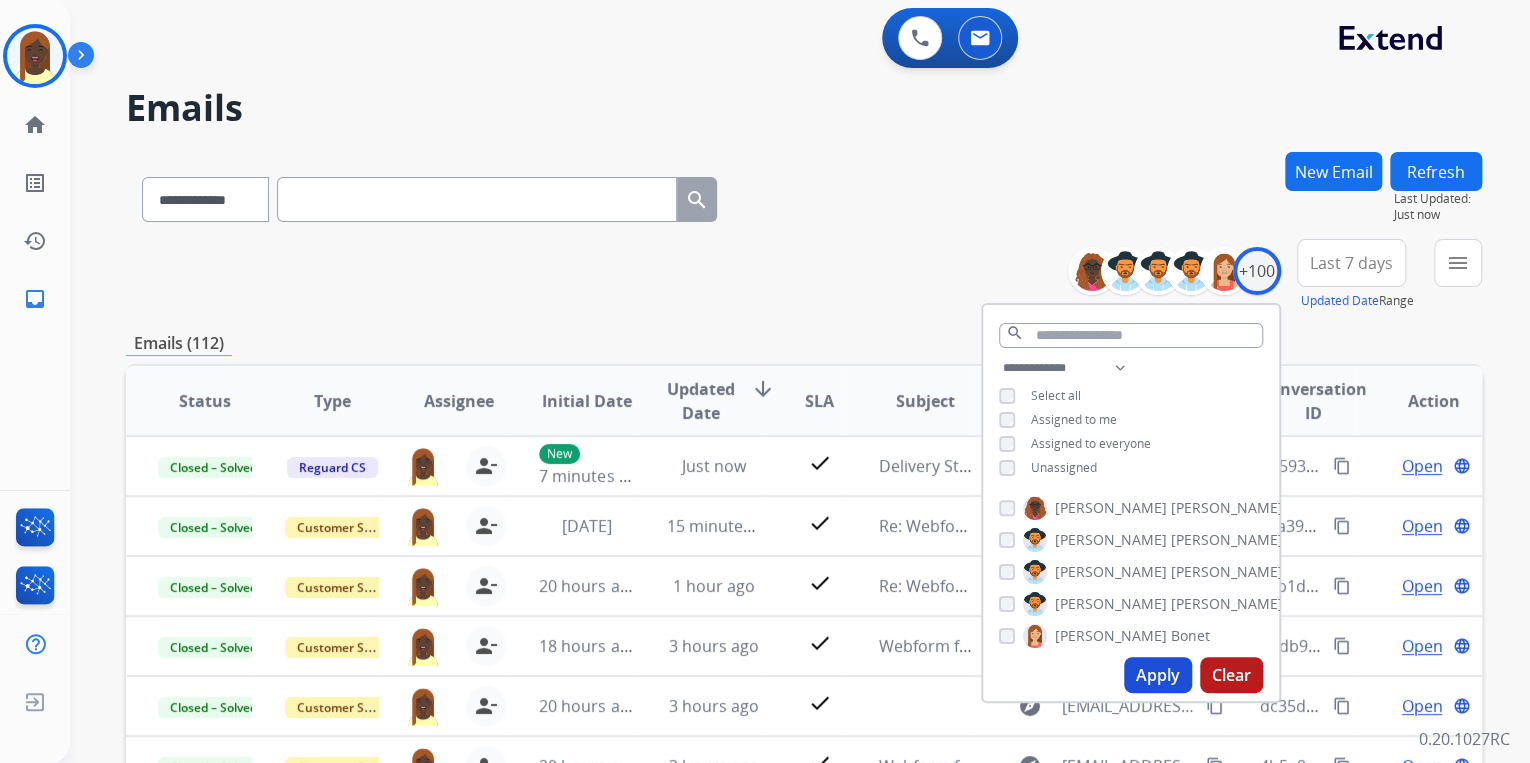 click on "**********" at bounding box center (804, 275) 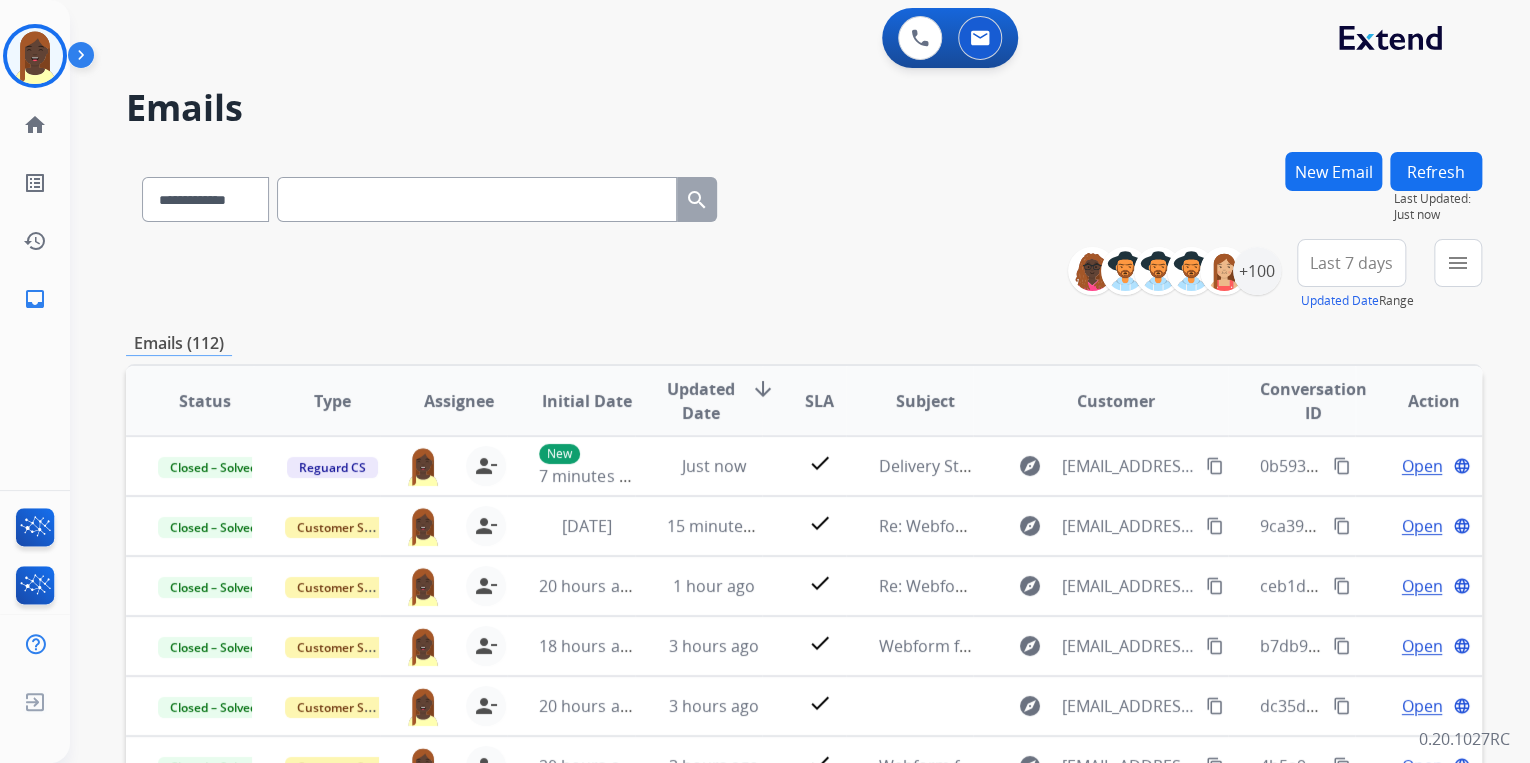 click on "New Email" at bounding box center [1333, 171] 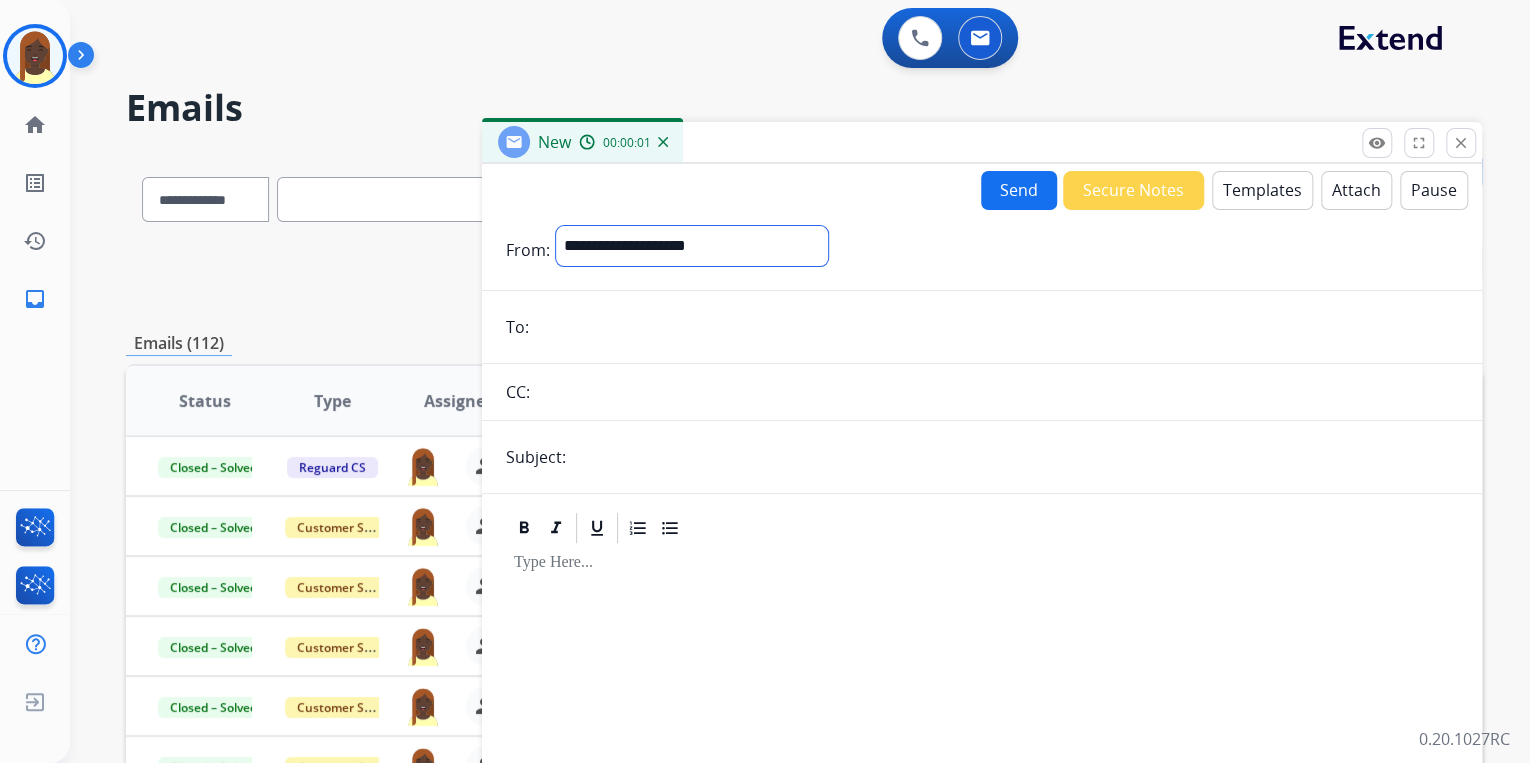 click on "**********" at bounding box center [692, 246] 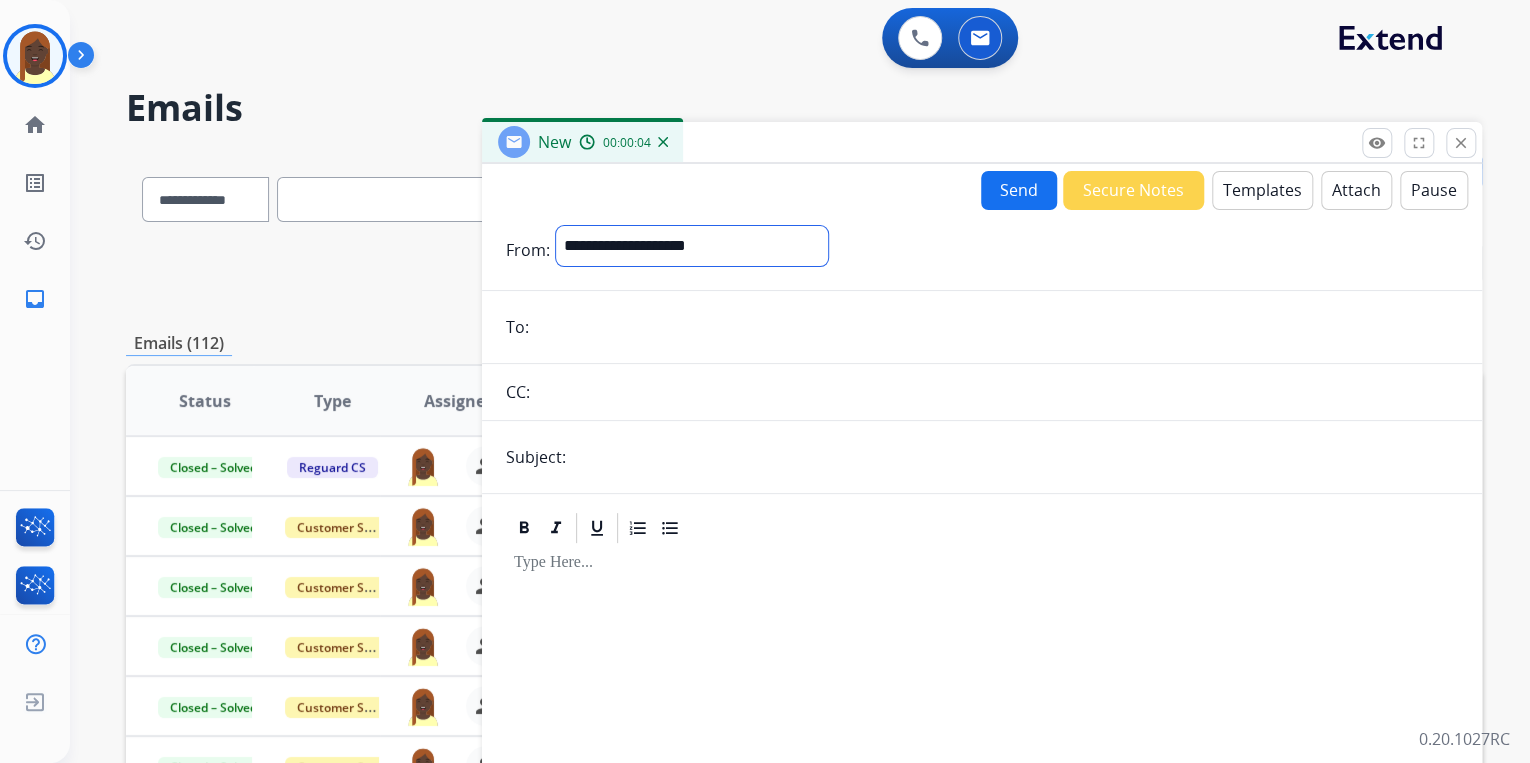 select on "**********" 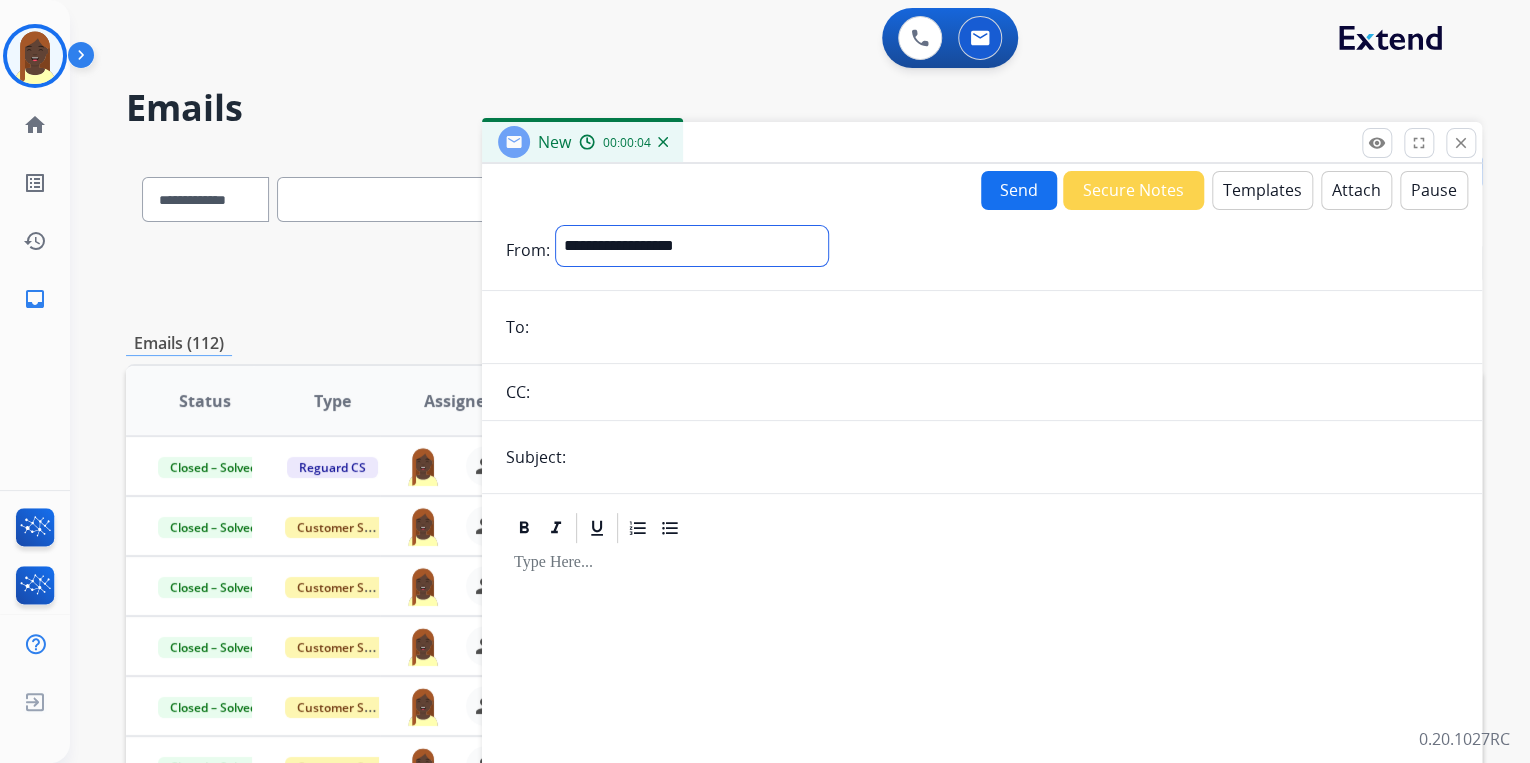 click on "**********" at bounding box center (692, 246) 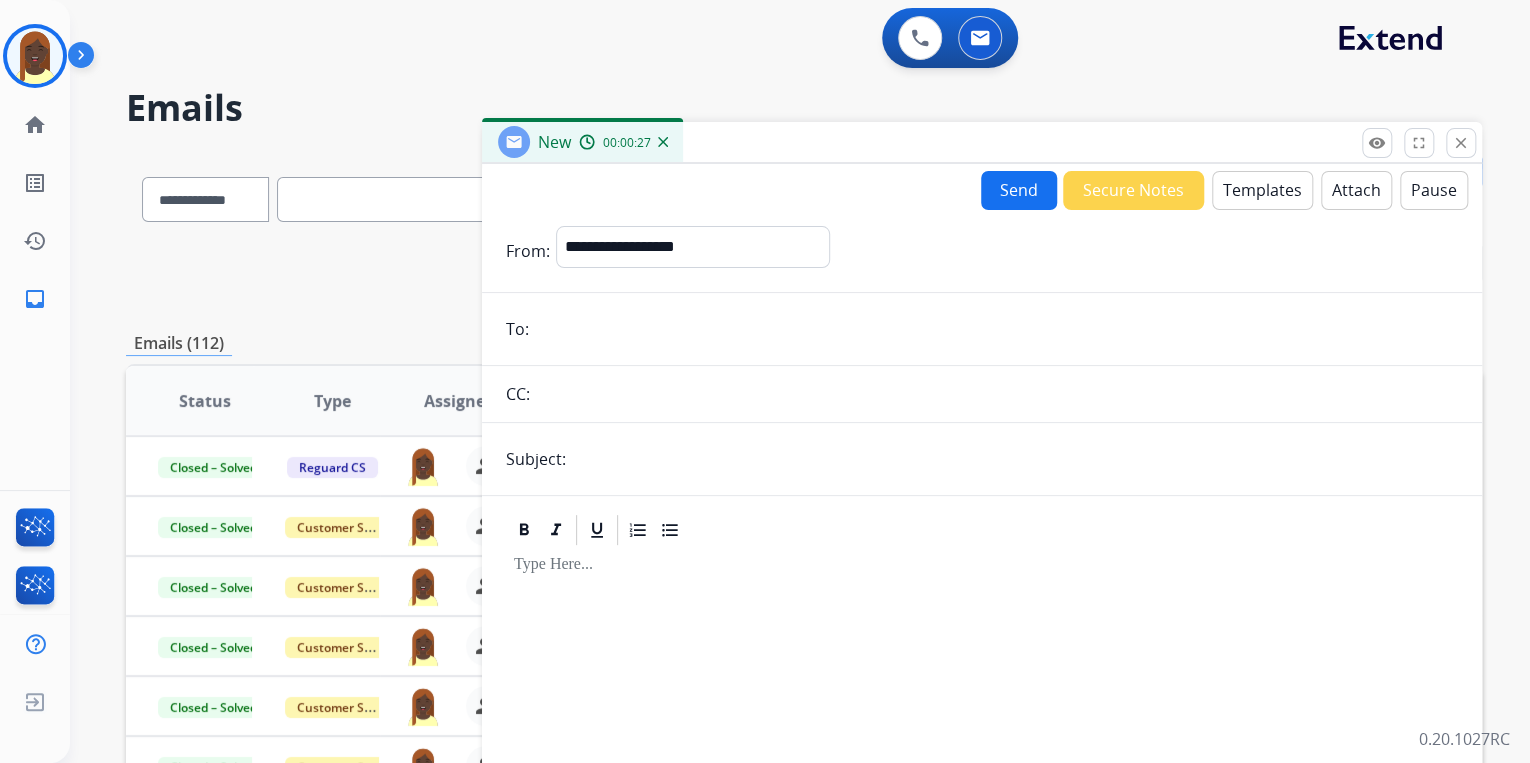 click at bounding box center (996, 329) 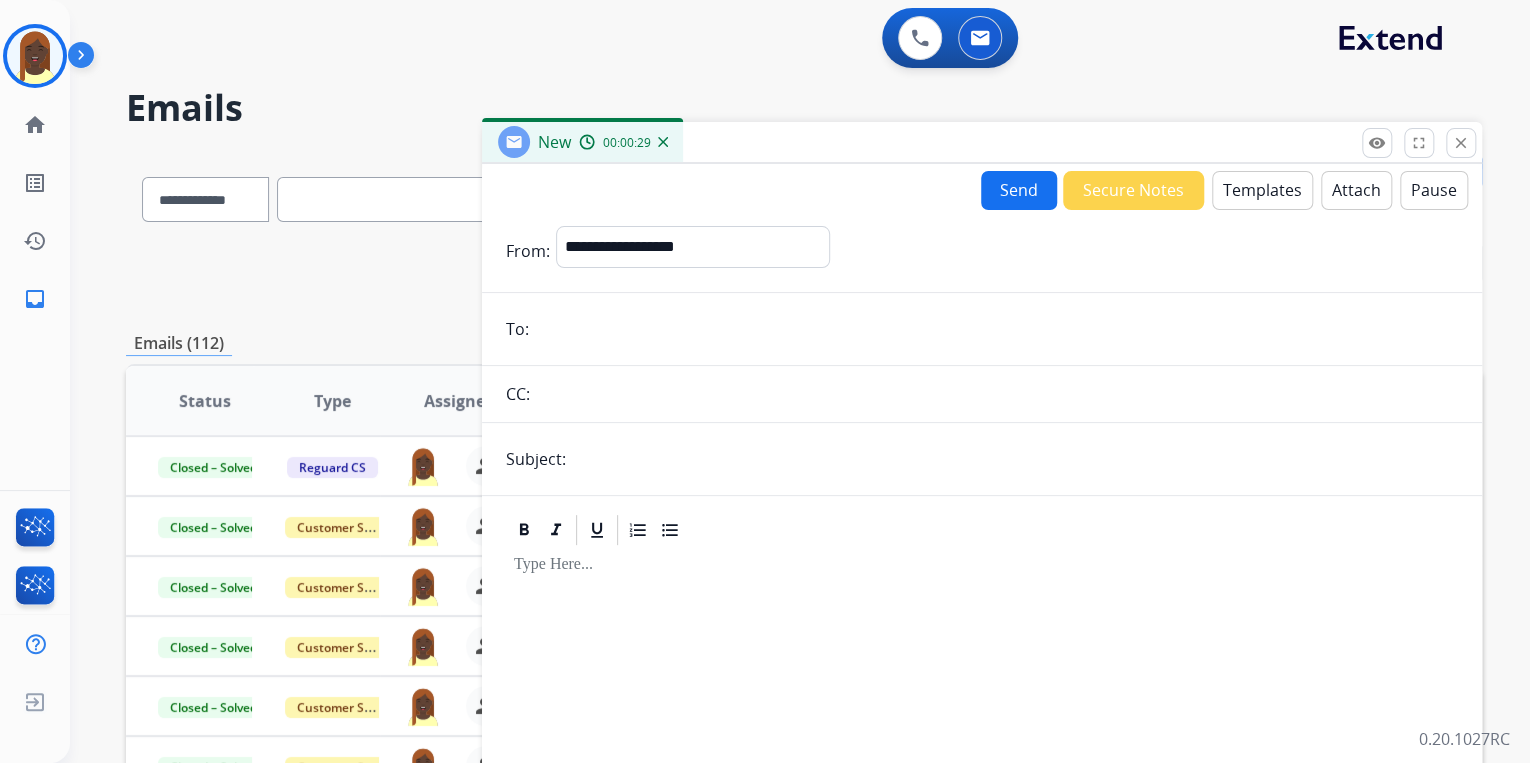 paste on "**********" 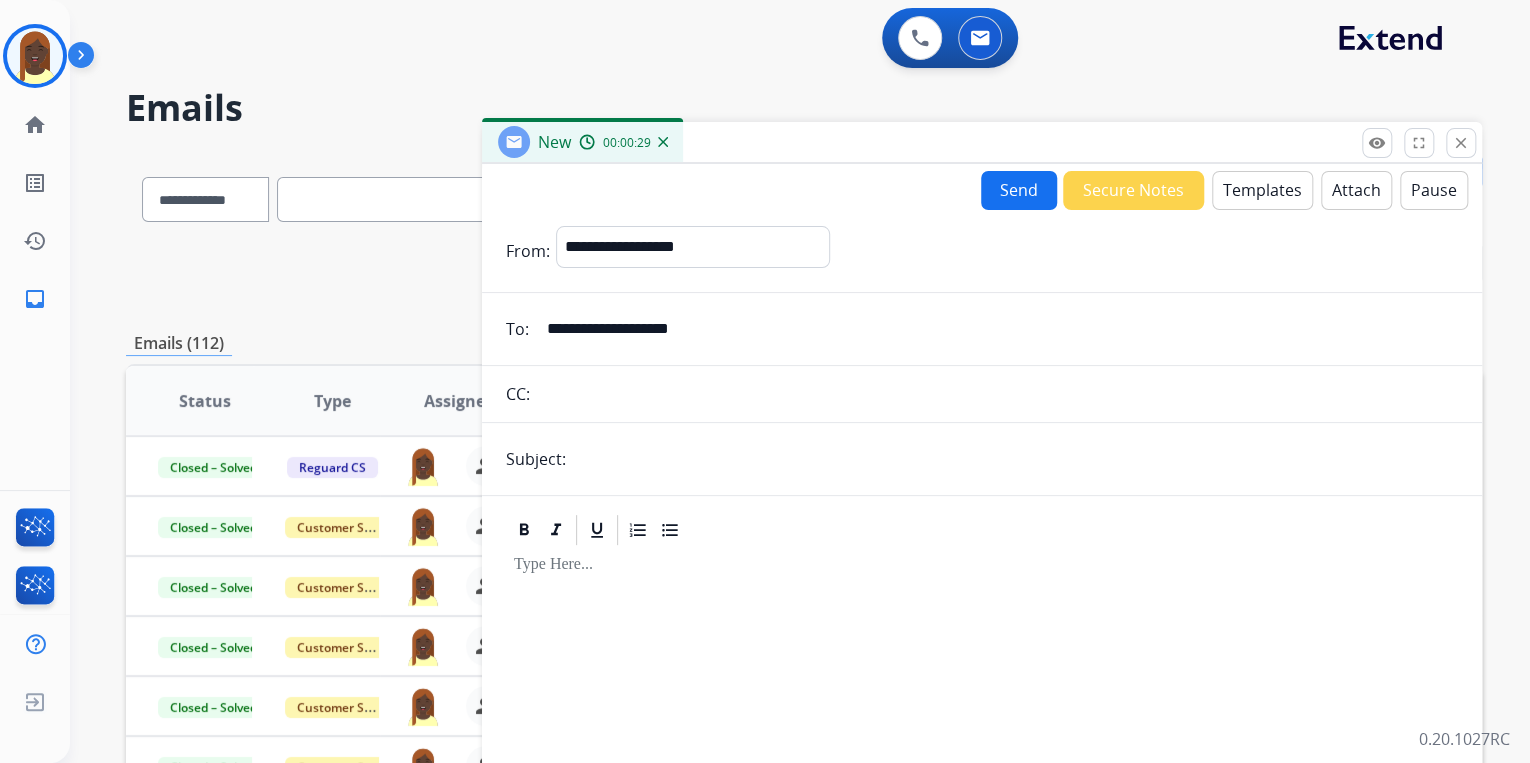 type on "**********" 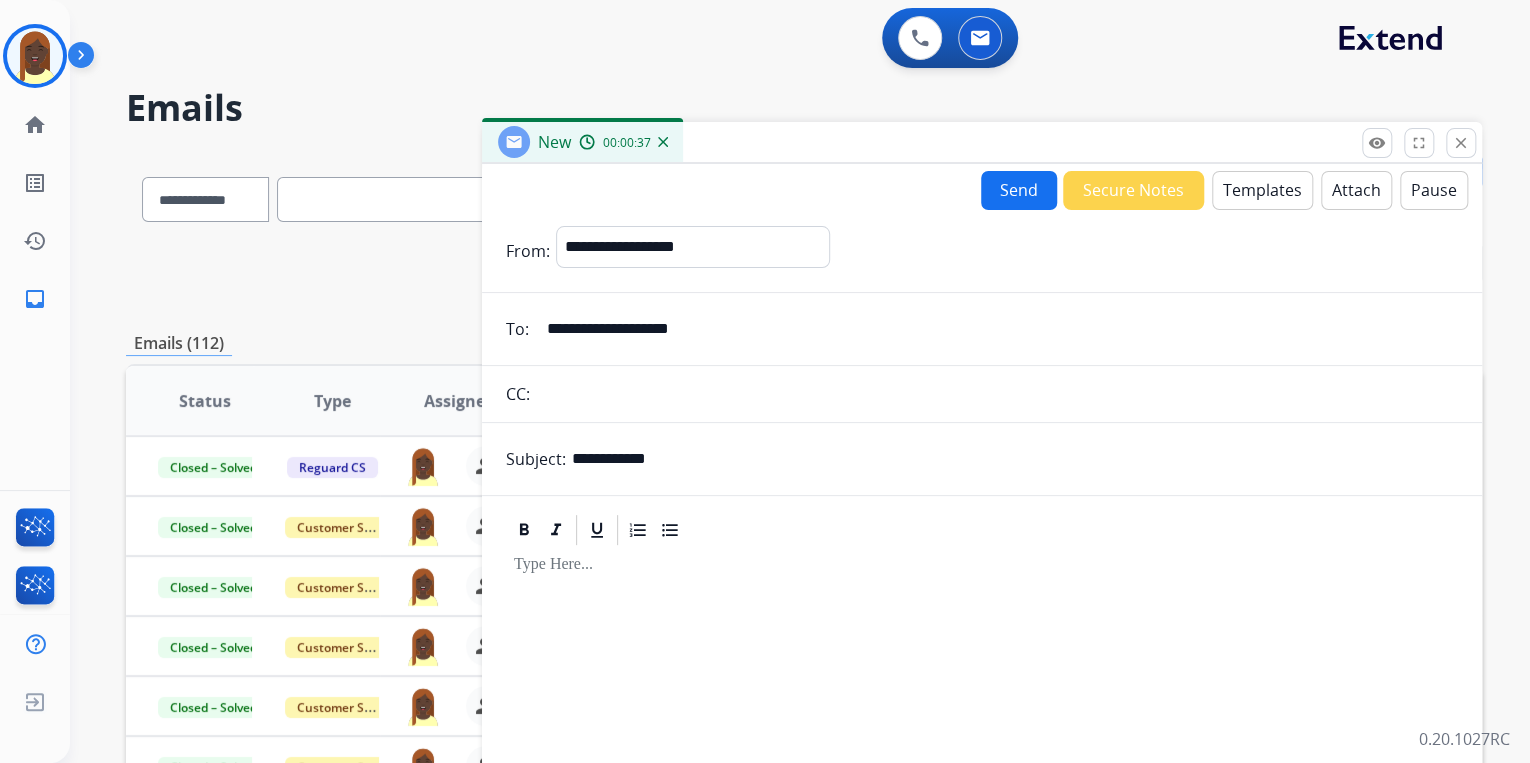 type on "**********" 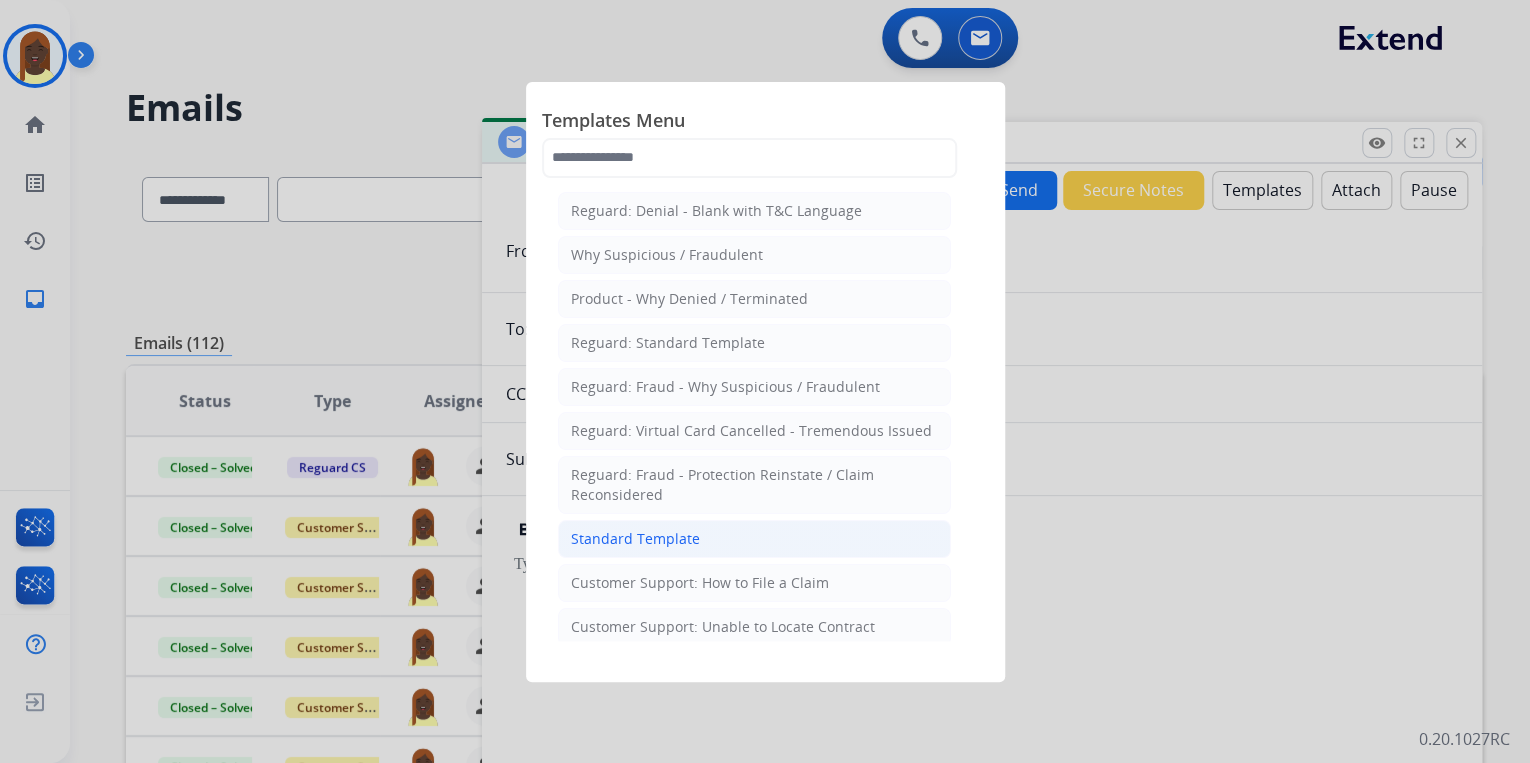 click on "Standard Template" 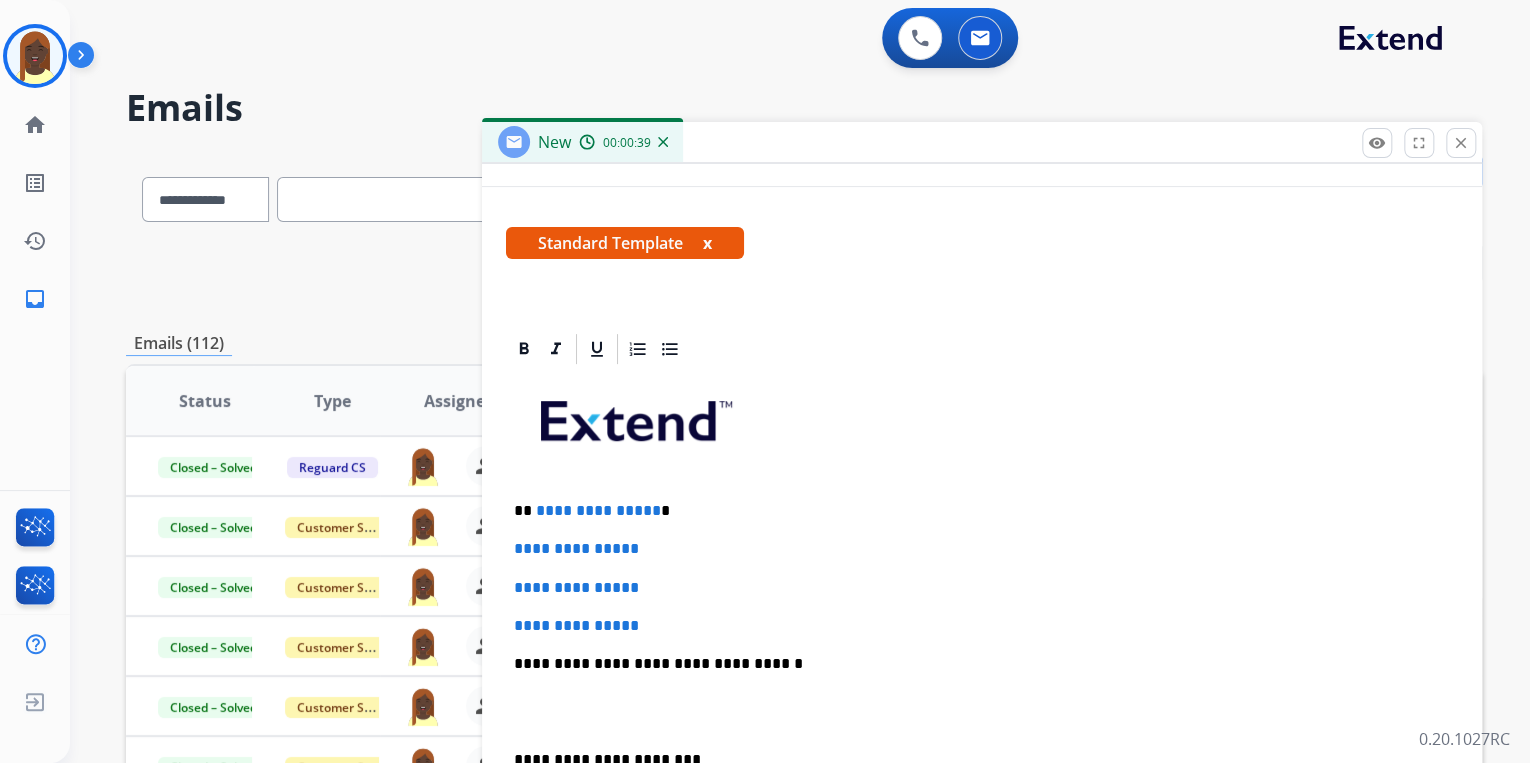 scroll, scrollTop: 320, scrollLeft: 0, axis: vertical 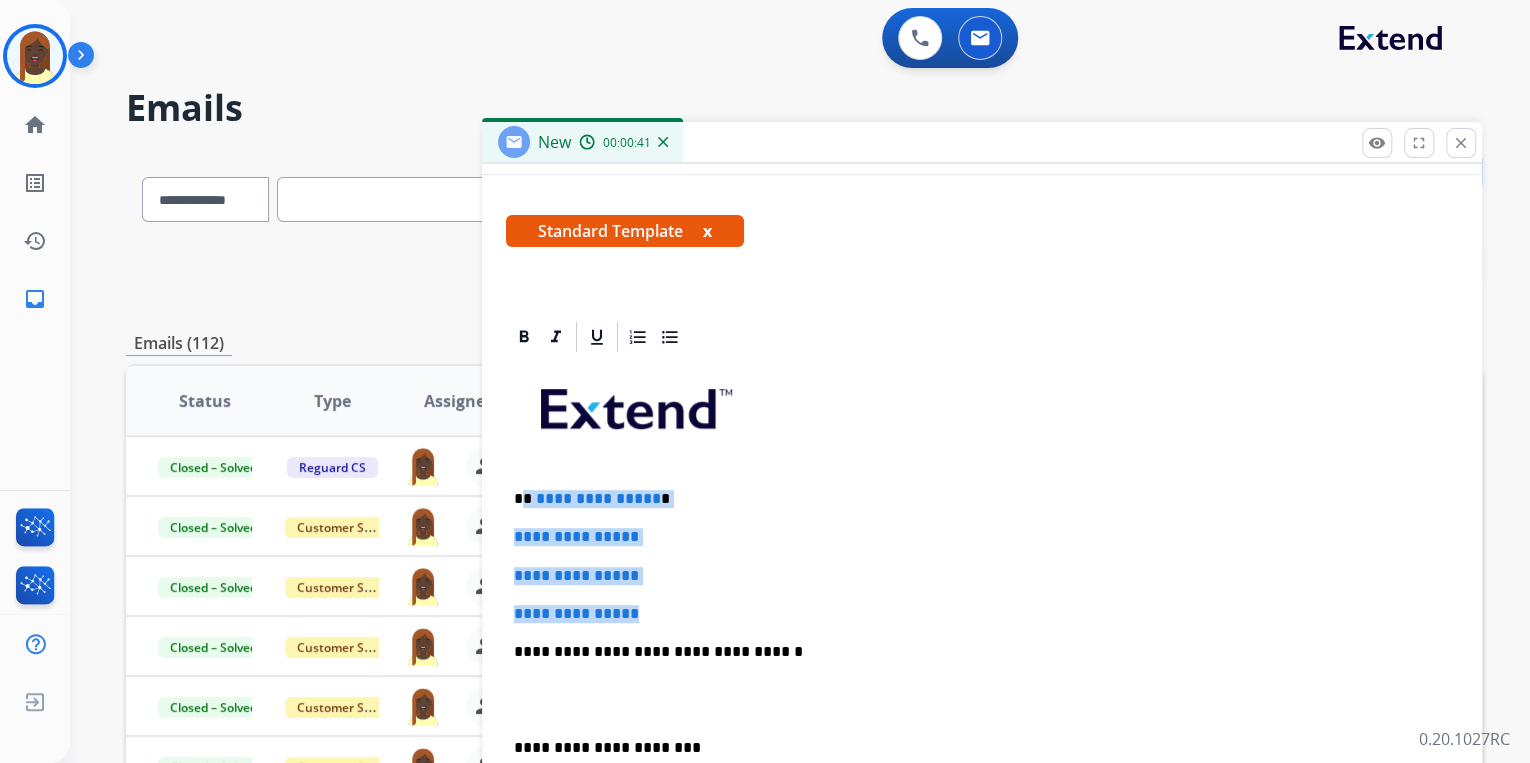 drag, startPoint x: 521, startPoint y: 496, endPoint x: 666, endPoint y: 599, distance: 177.8595 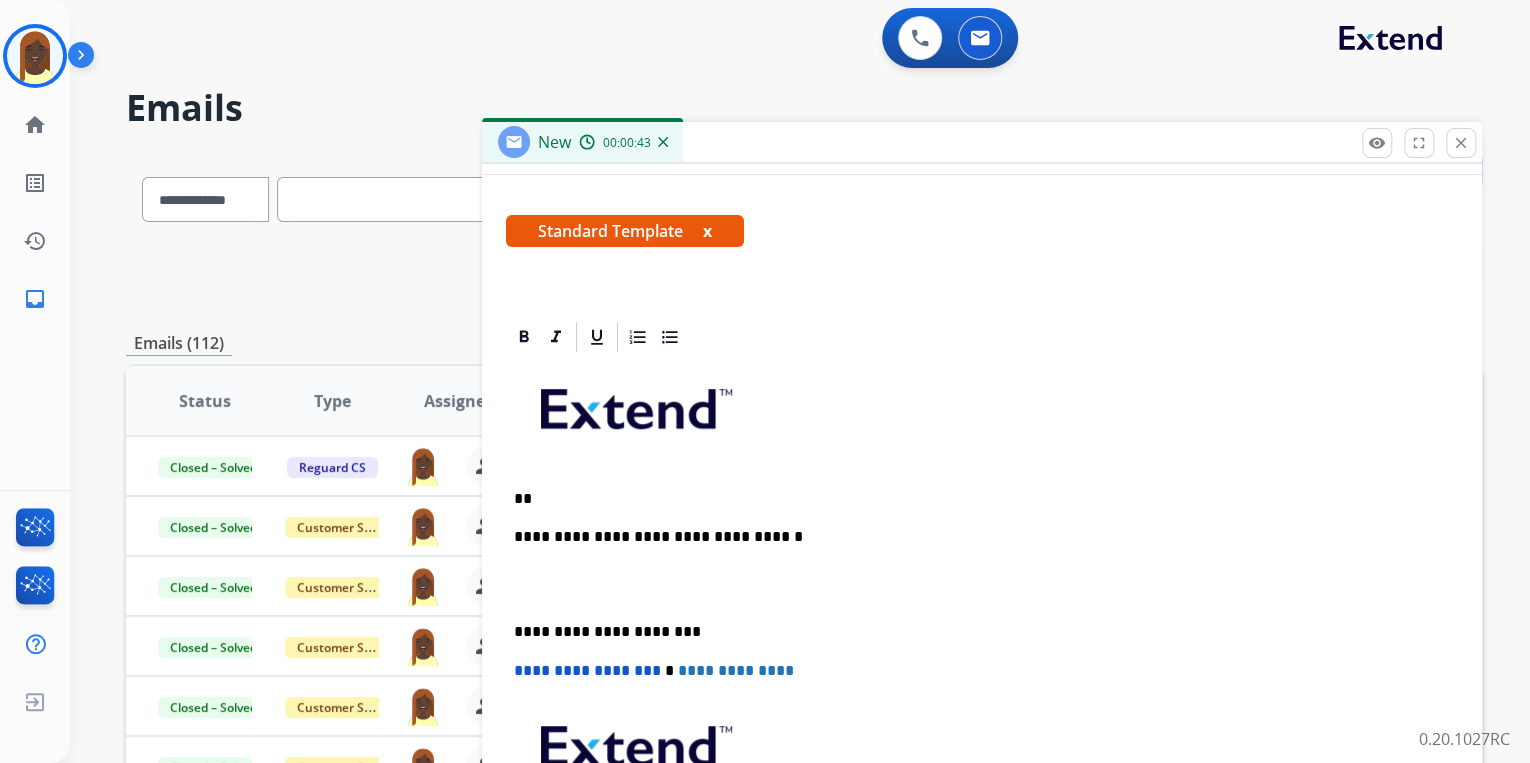 type 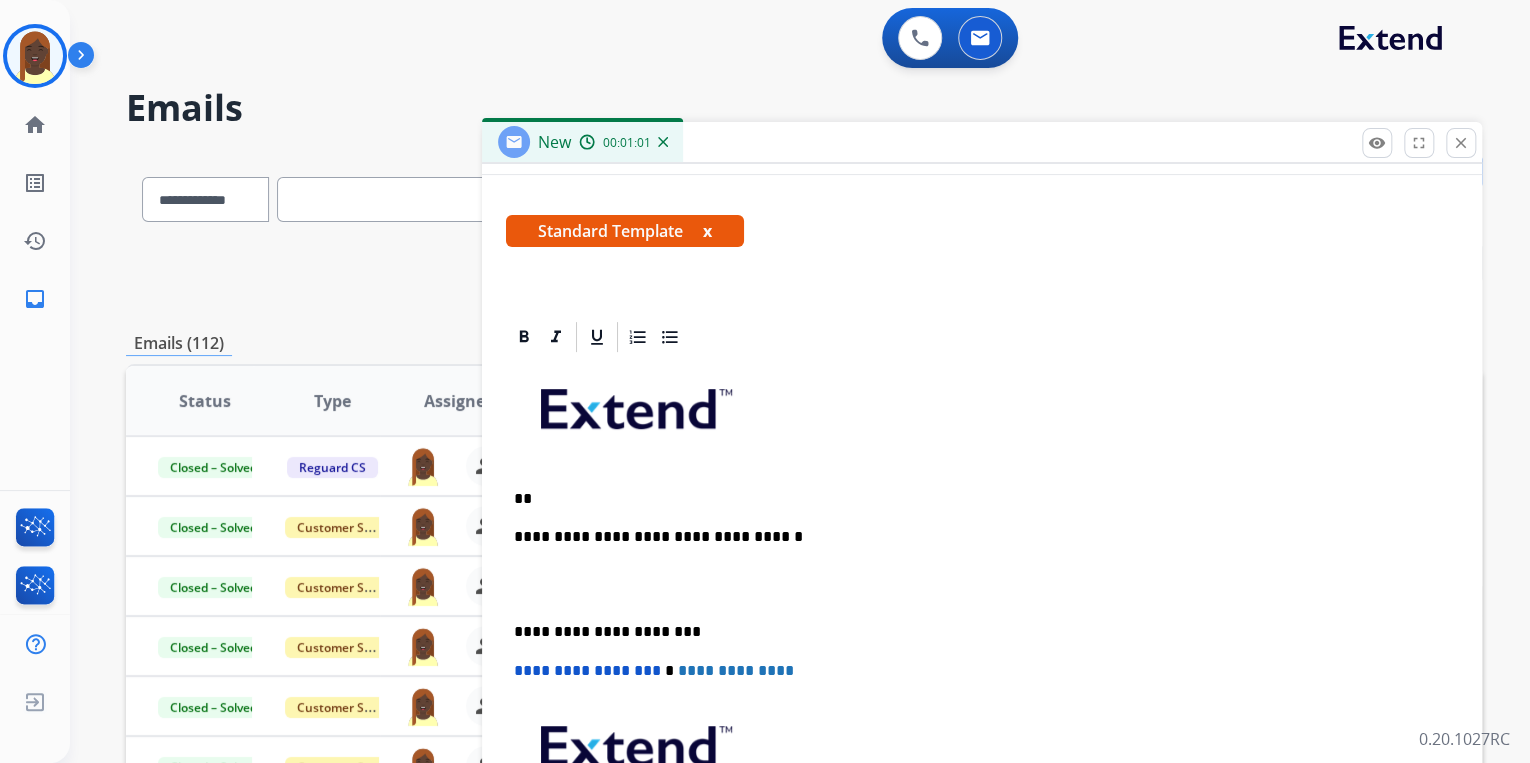 click on "**" at bounding box center (974, 499) 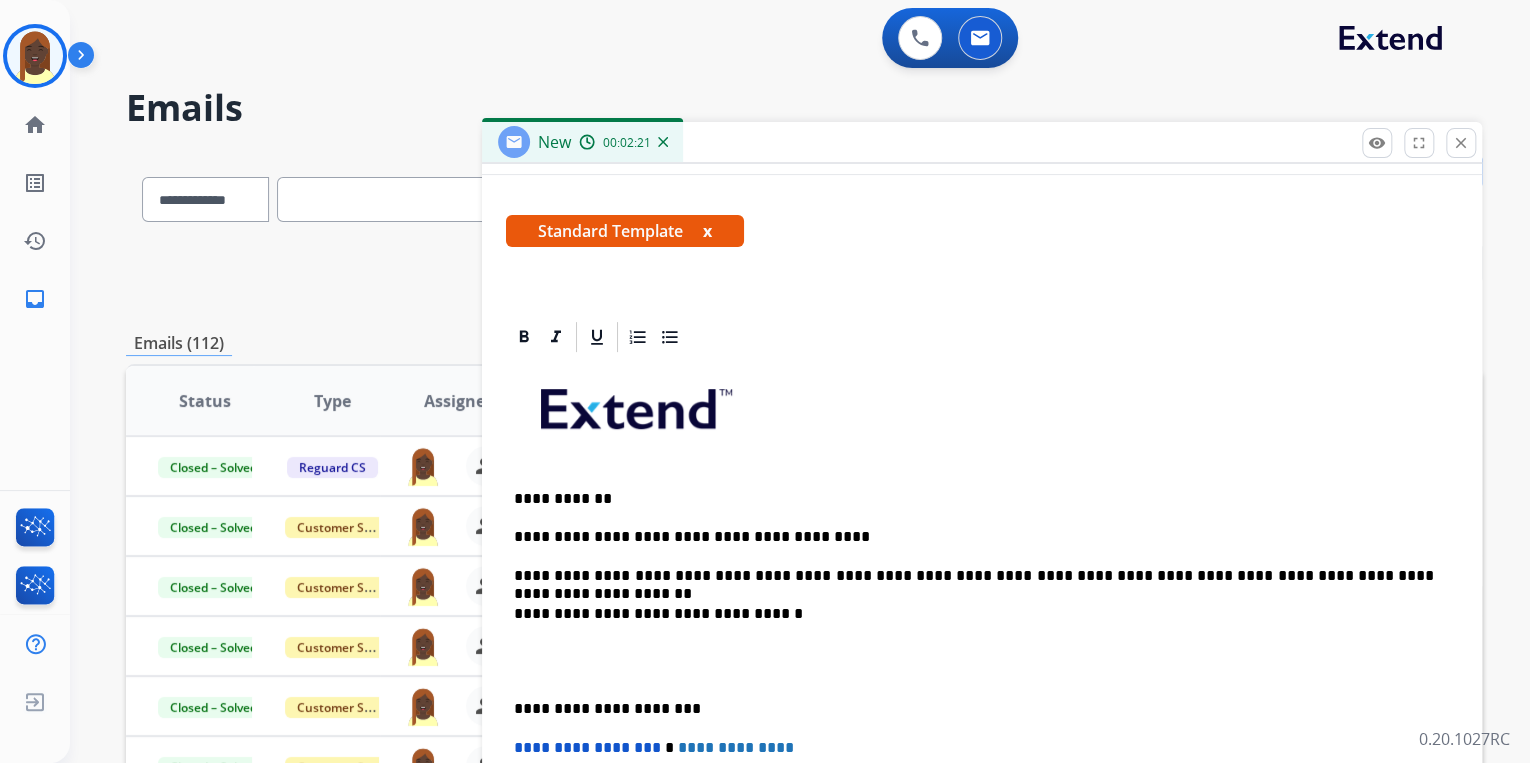click on "**********" at bounding box center (974, 576) 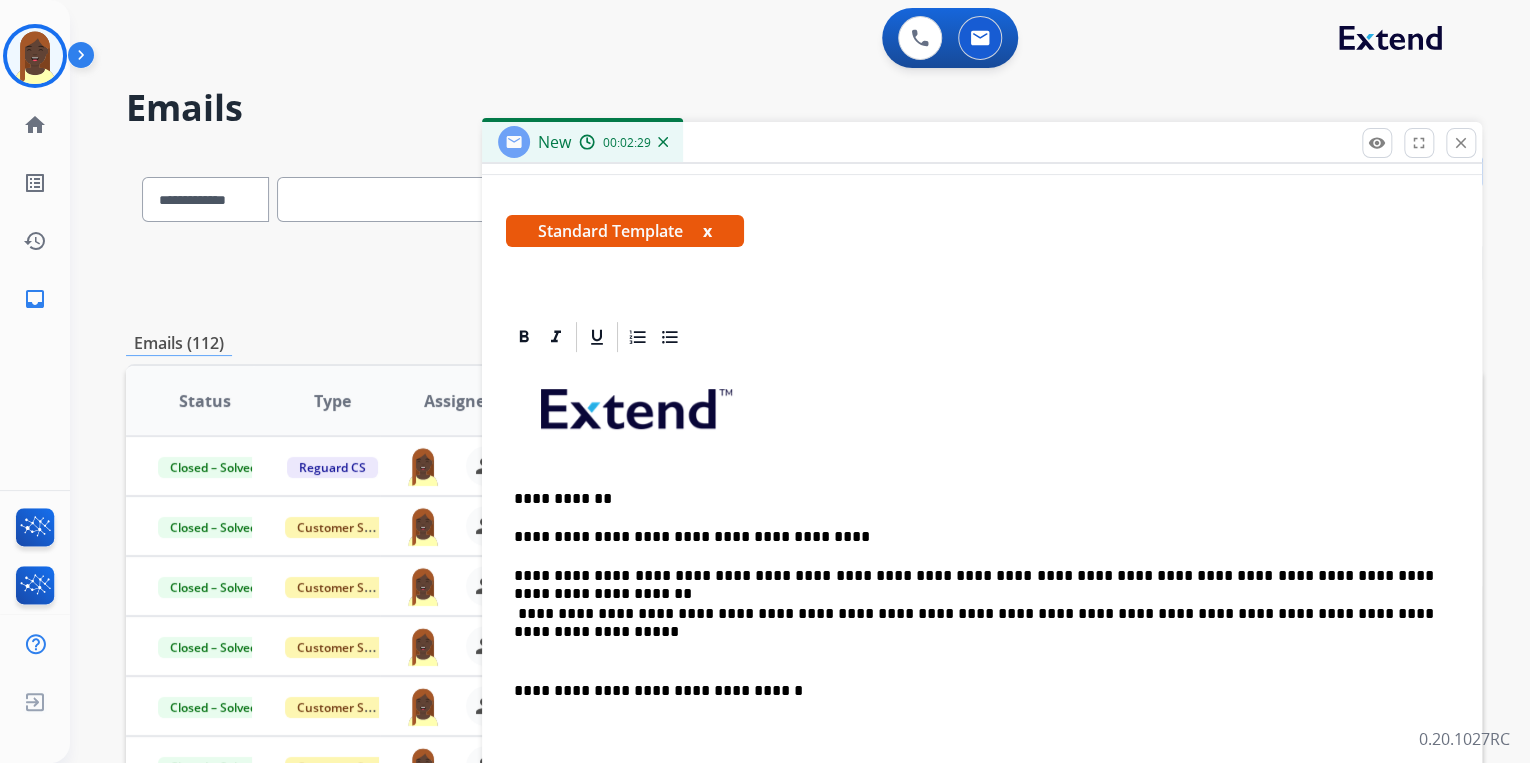 click on "**********" at bounding box center (974, 614) 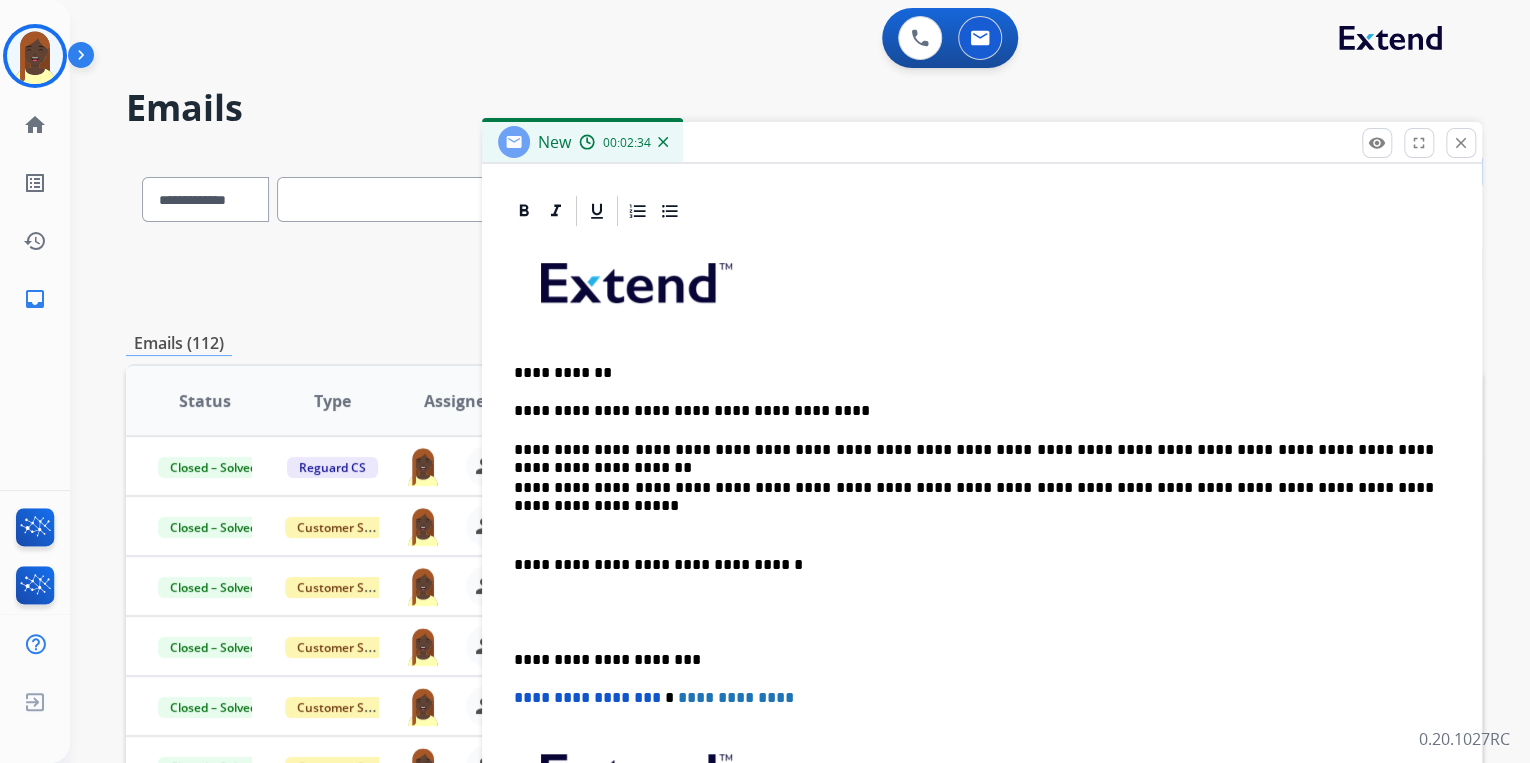 scroll, scrollTop: 418, scrollLeft: 0, axis: vertical 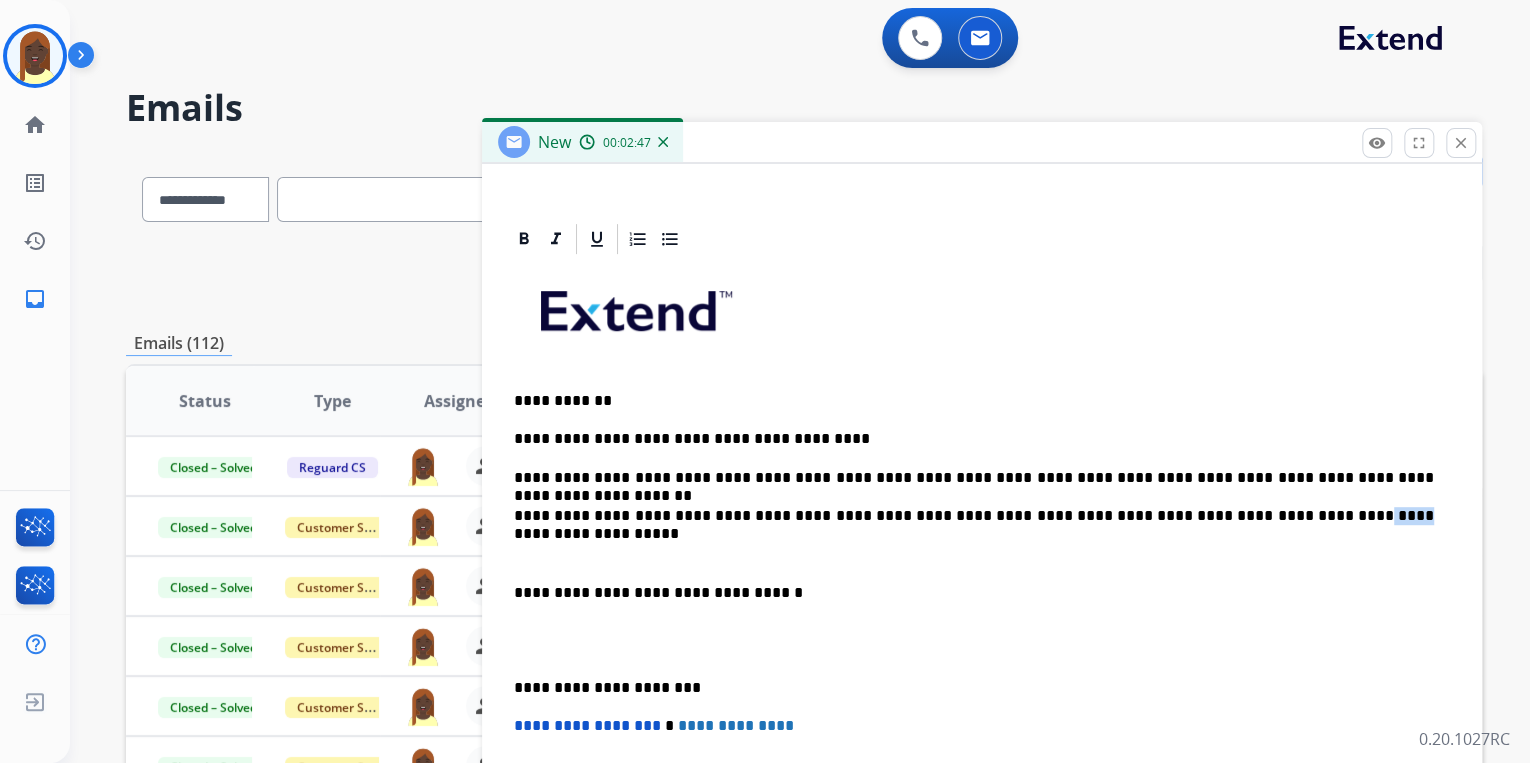 drag, startPoint x: 1248, startPoint y: 516, endPoint x: 1217, endPoint y: 514, distance: 31.06445 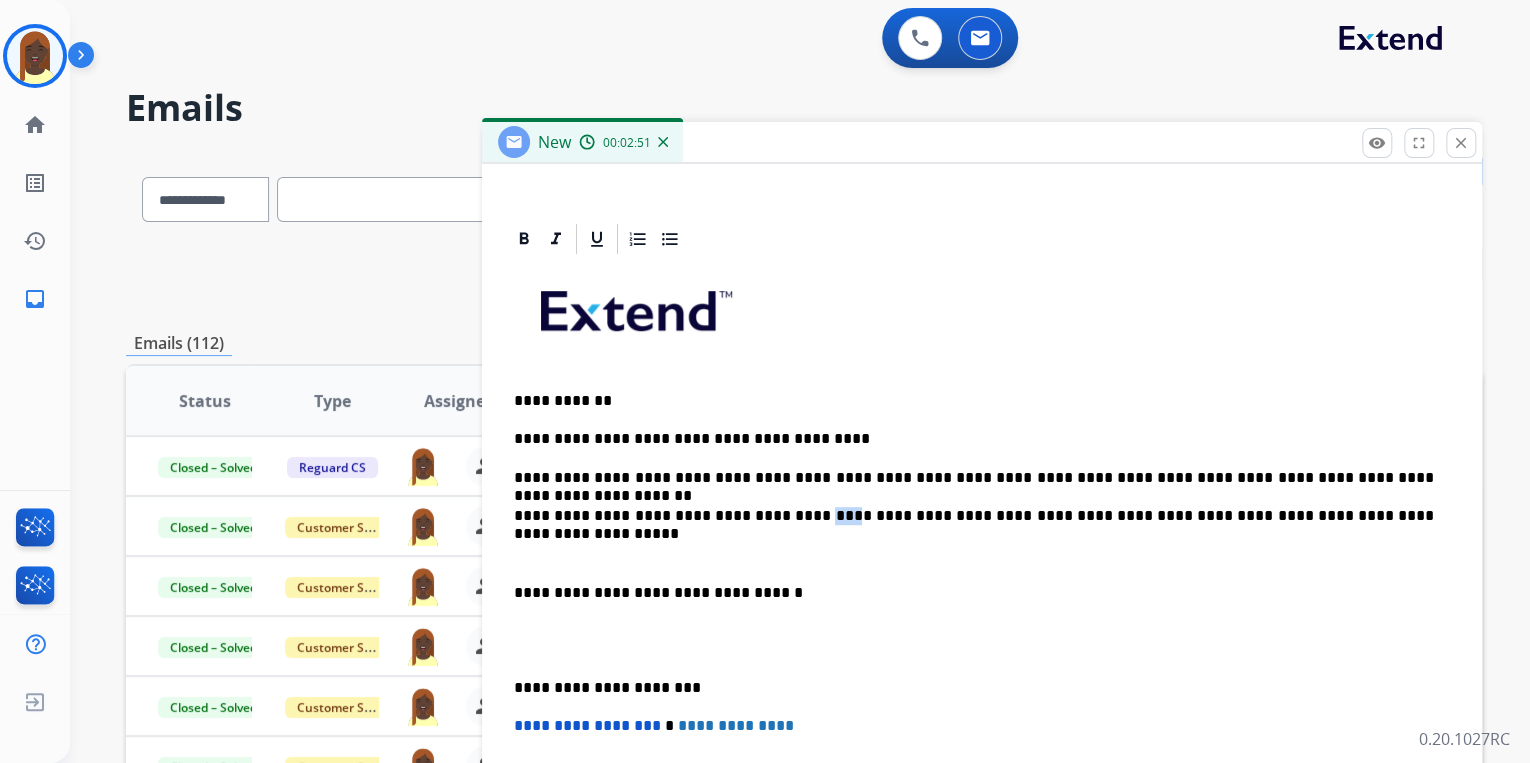 drag, startPoint x: 788, startPoint y: 514, endPoint x: 766, endPoint y: 514, distance: 22 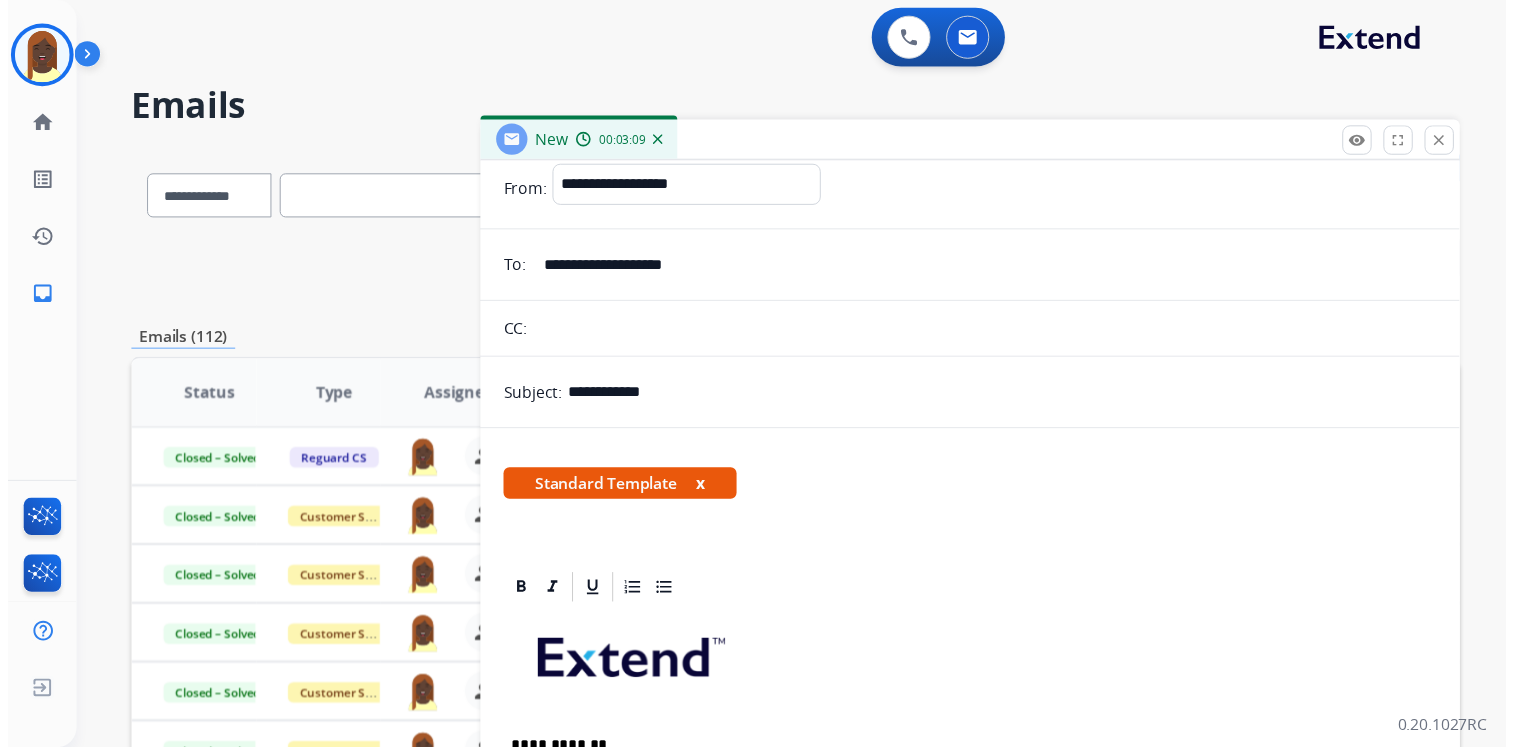scroll, scrollTop: 0, scrollLeft: 0, axis: both 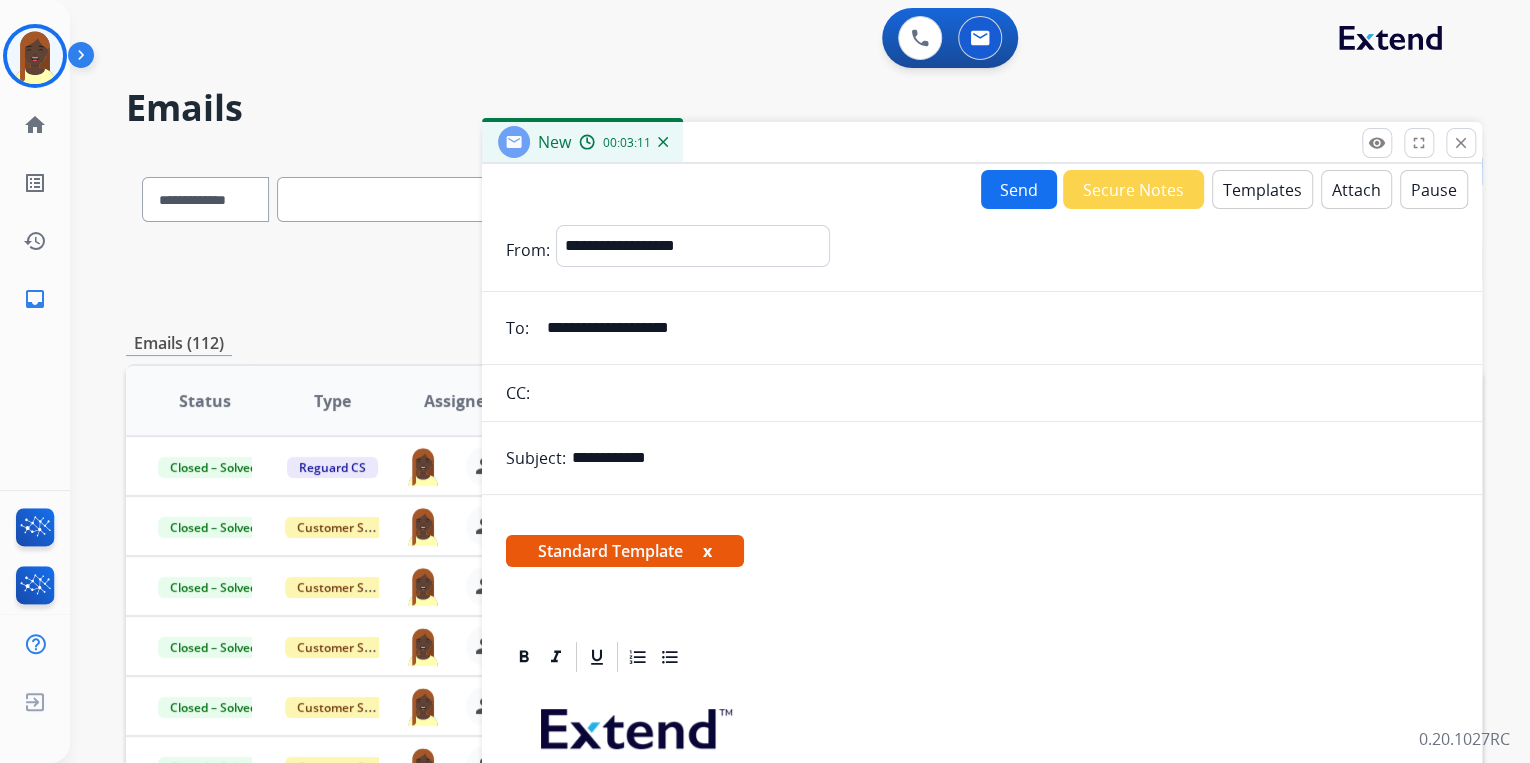 click on "Send" at bounding box center (1019, 189) 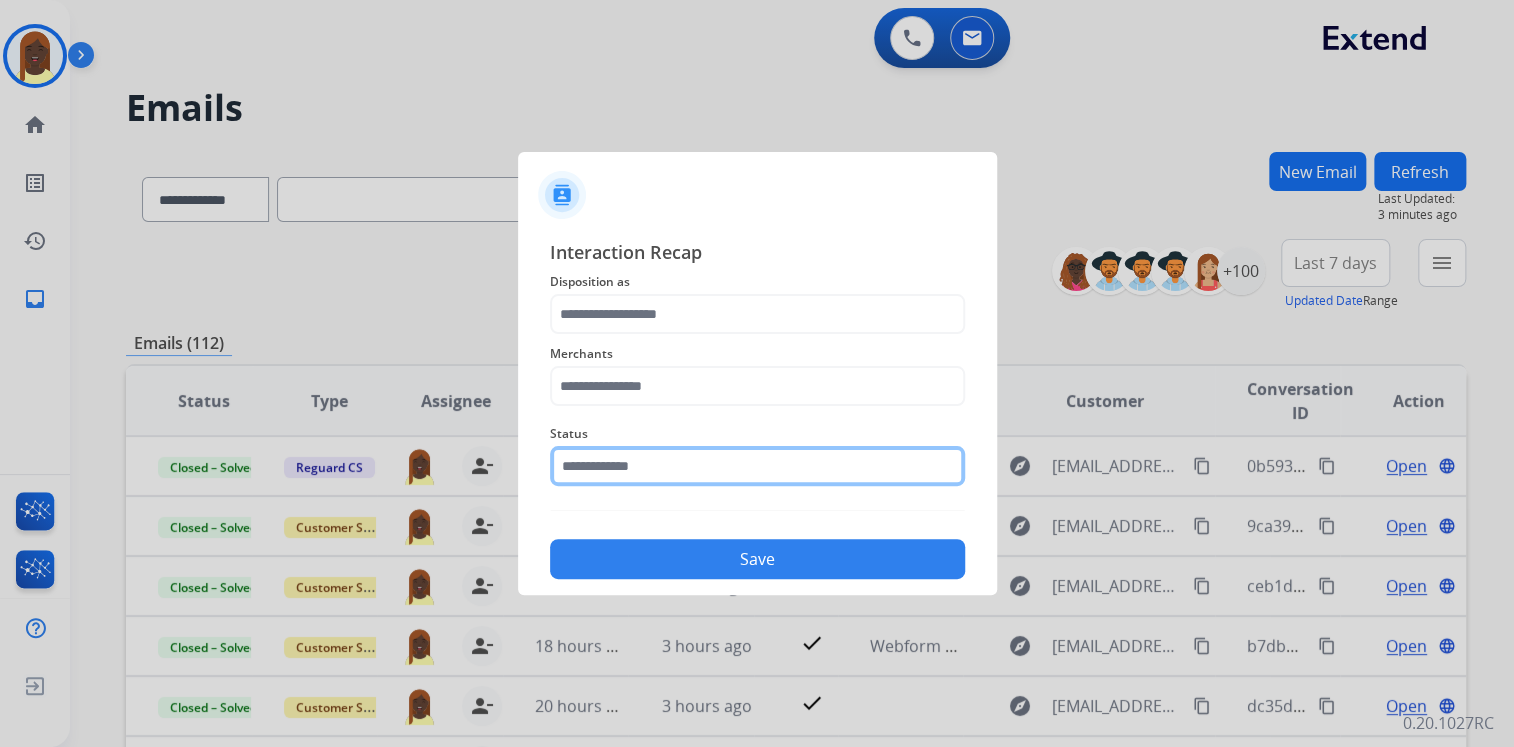 click 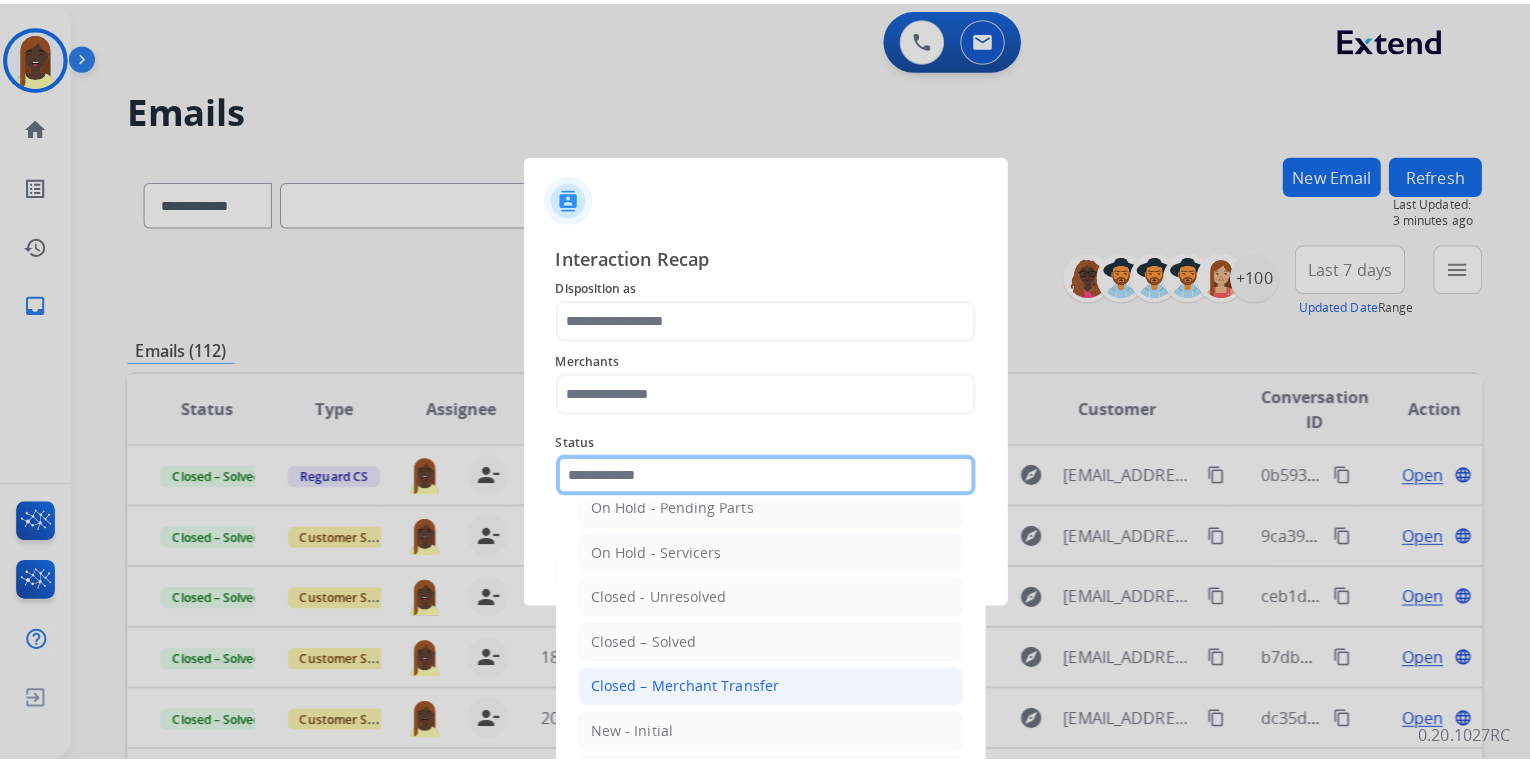 scroll, scrollTop: 116, scrollLeft: 0, axis: vertical 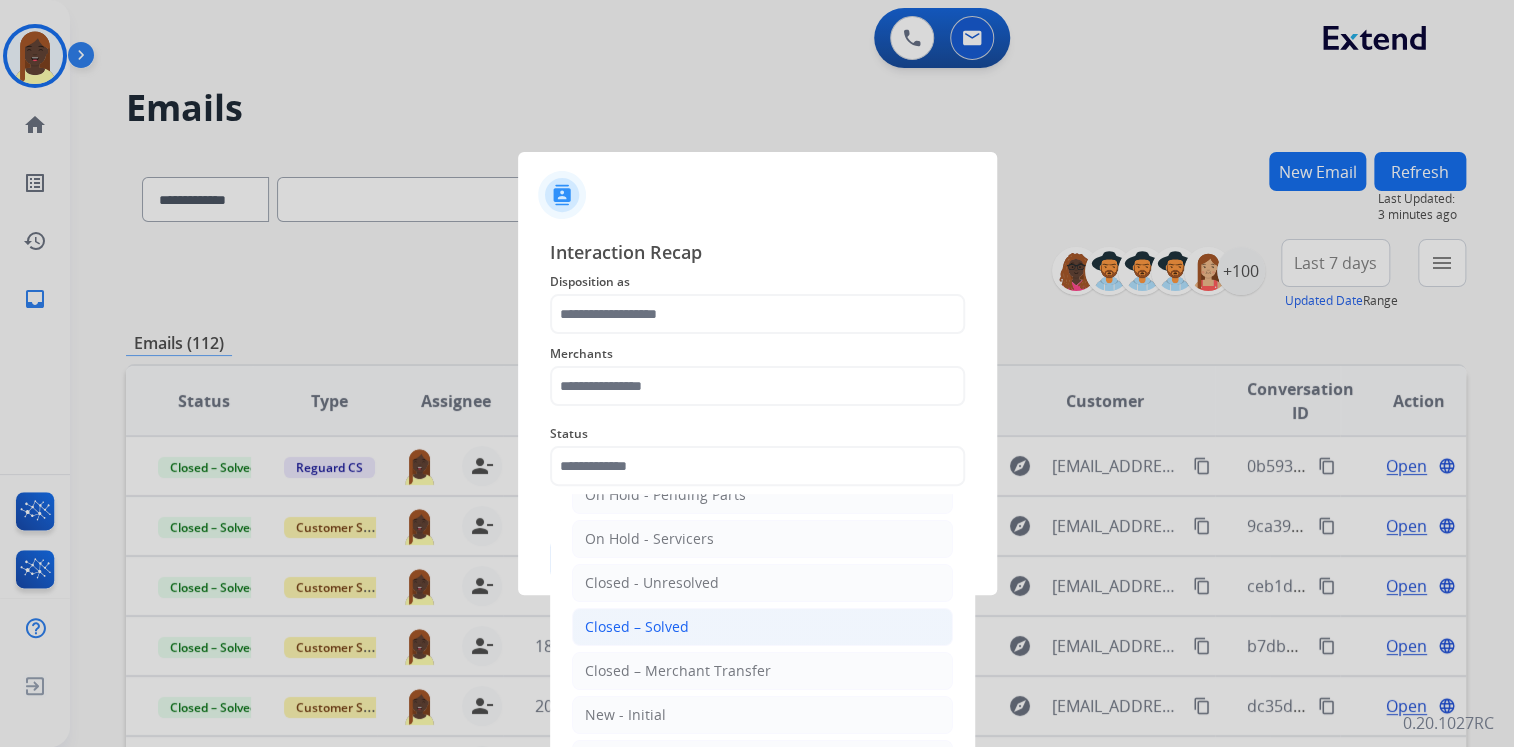 drag, startPoint x: 600, startPoint y: 628, endPoint x: 592, endPoint y: 583, distance: 45.705578 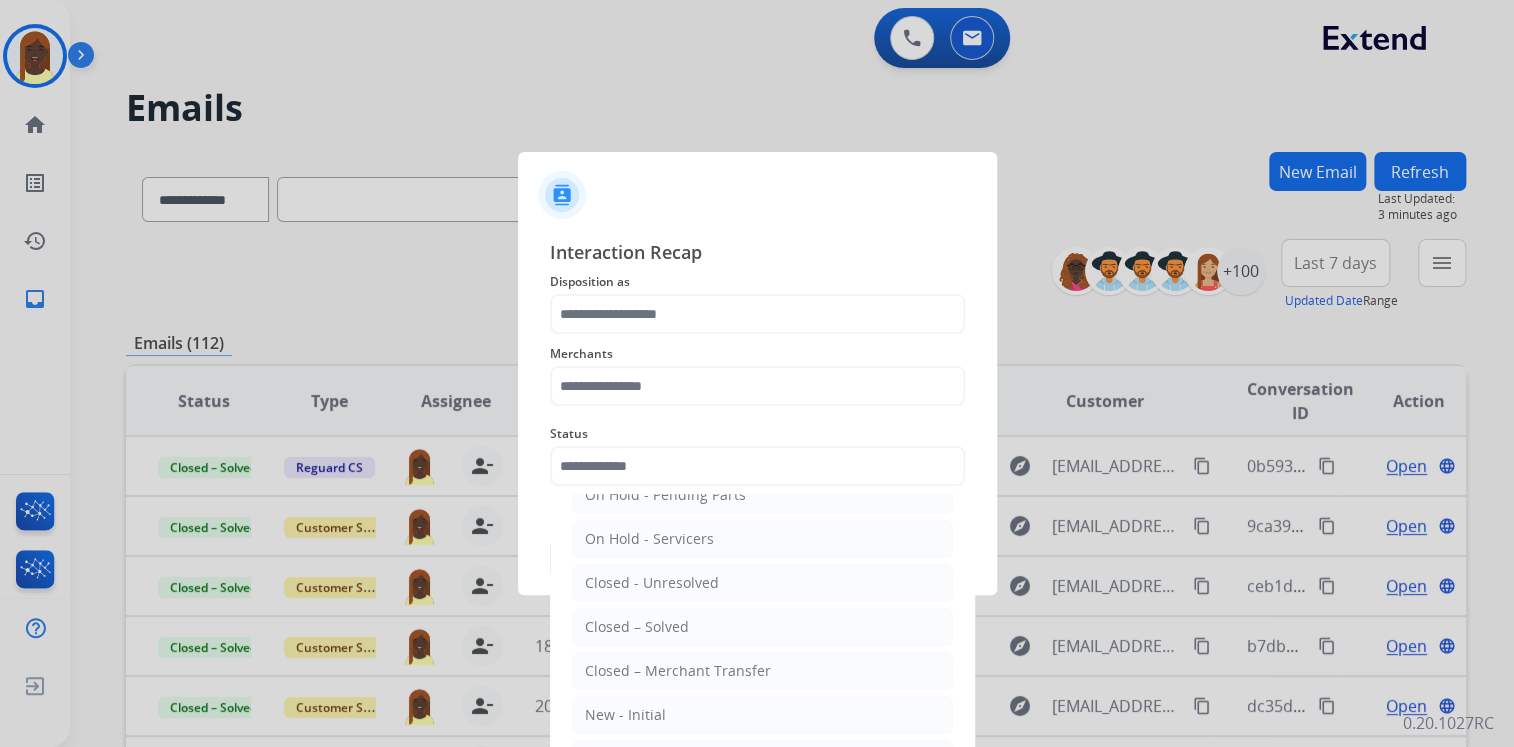type on "**********" 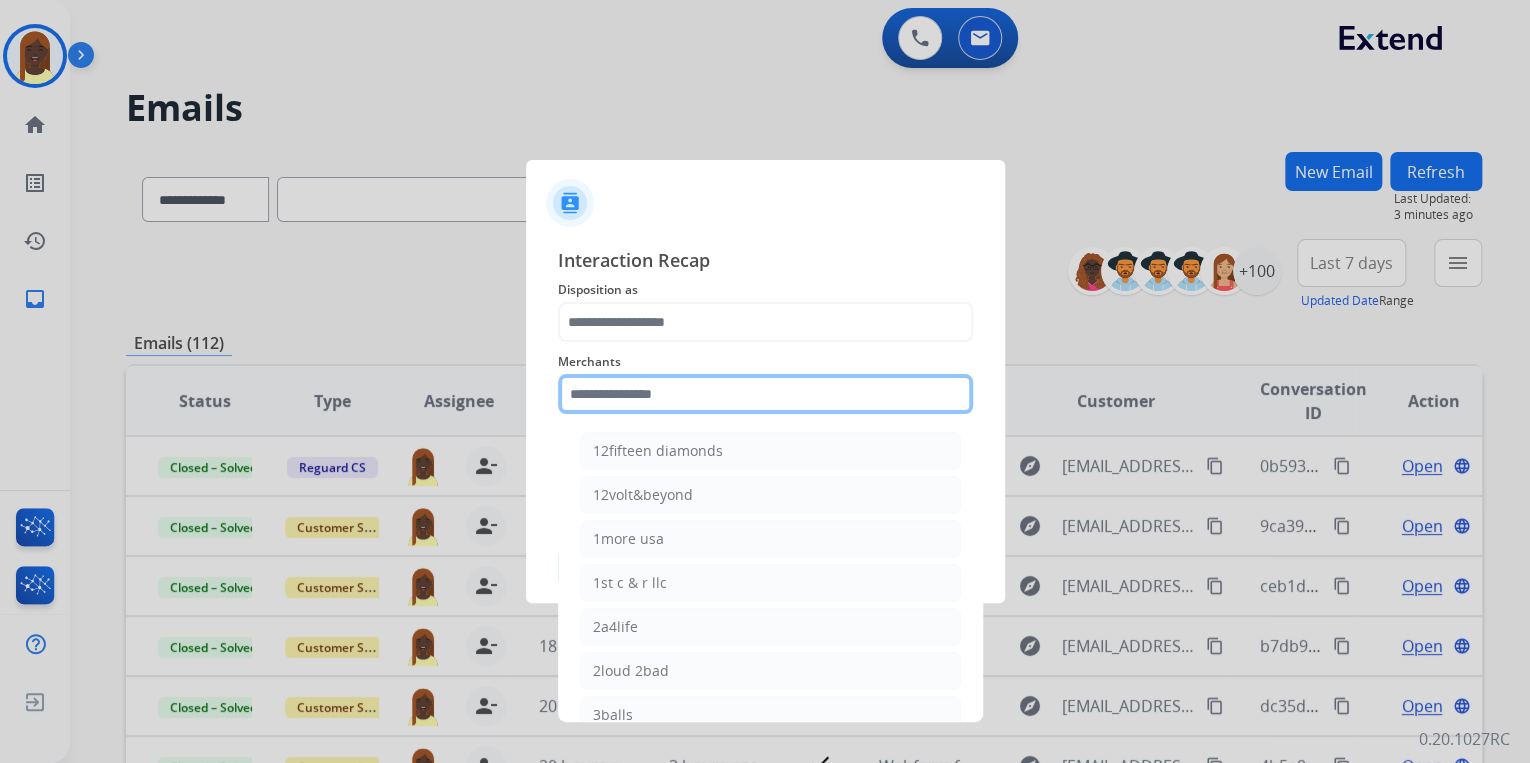 click 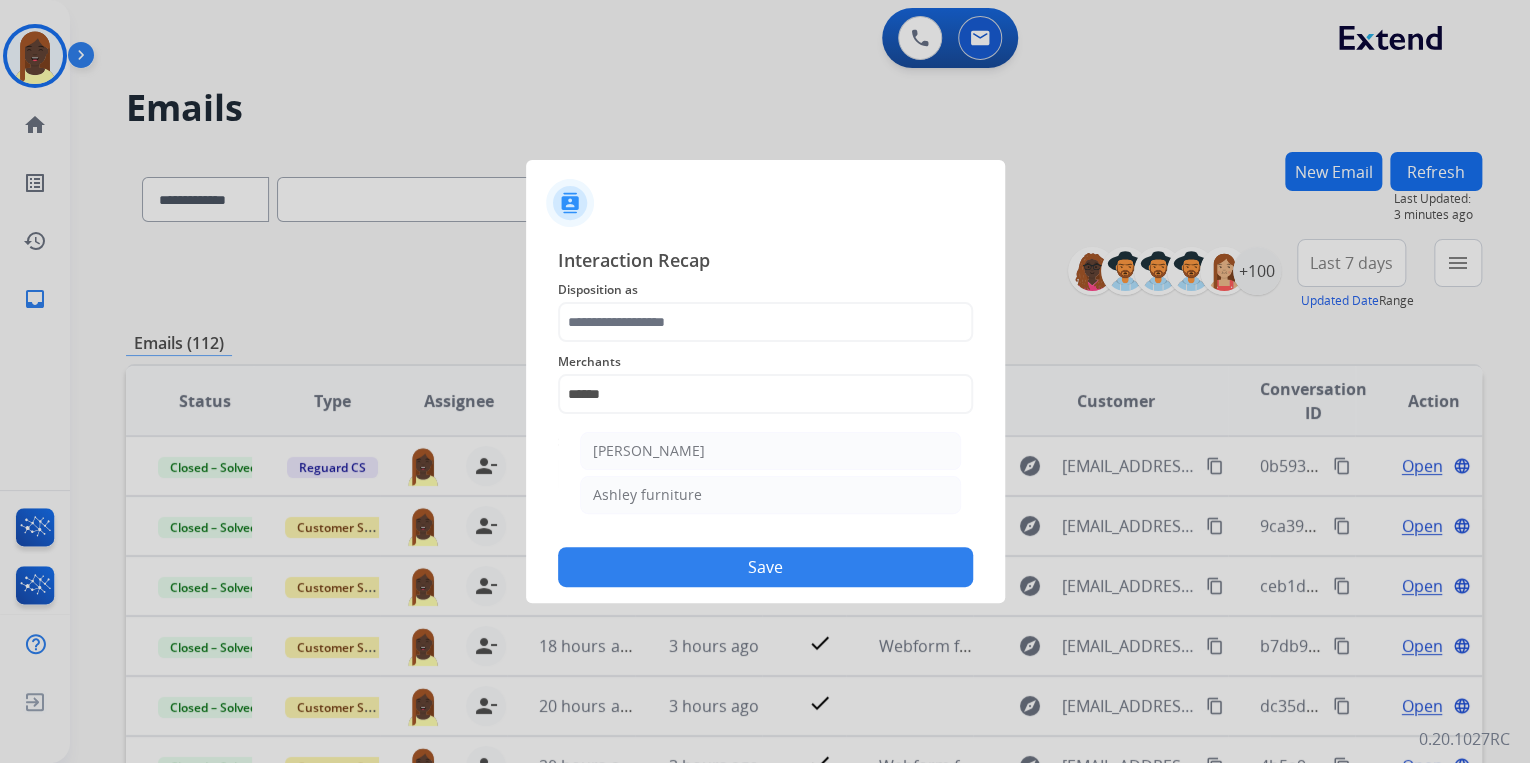 drag, startPoint x: 639, startPoint y: 487, endPoint x: 630, endPoint y: 427, distance: 60.671246 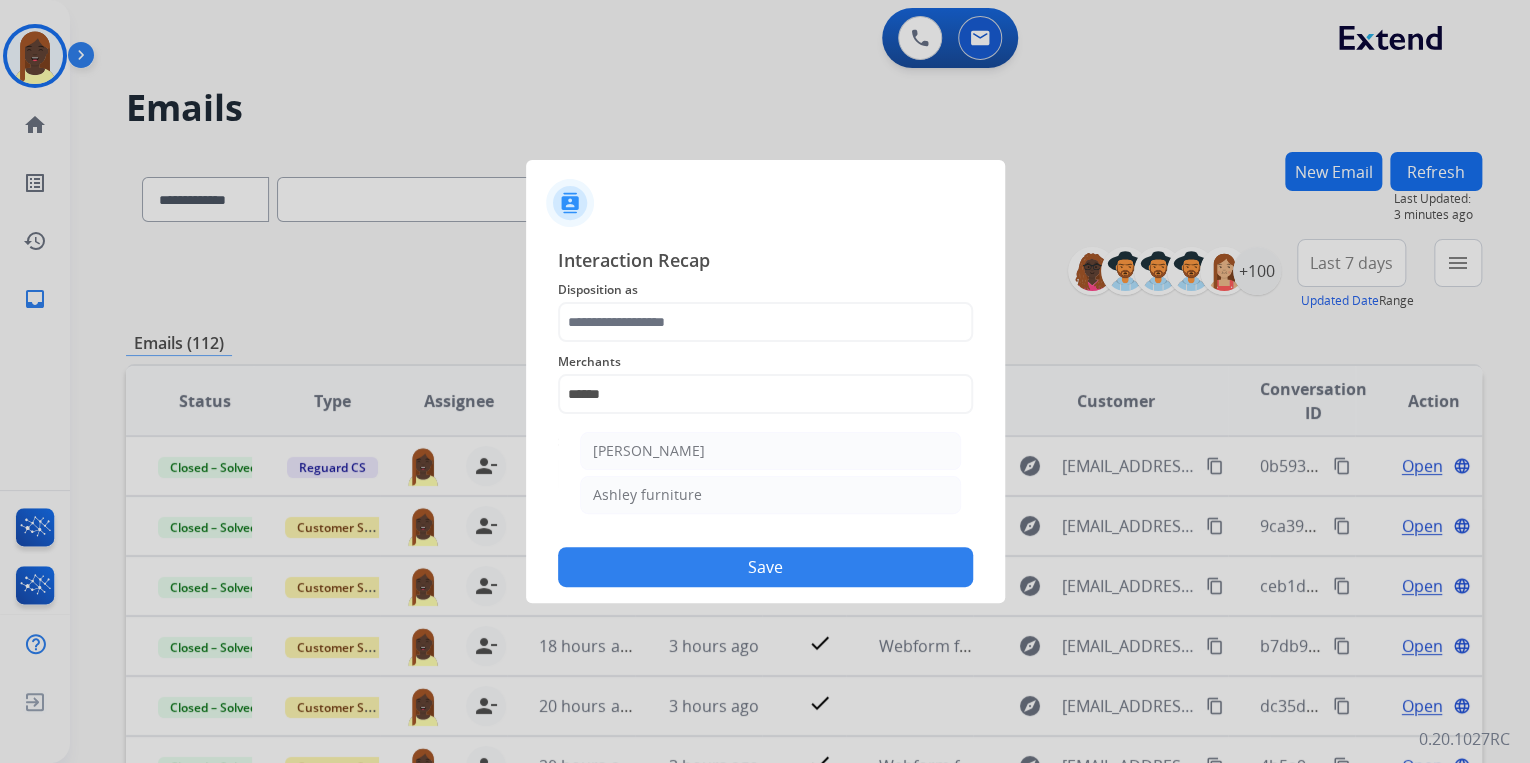 click on "Ashley furniture" 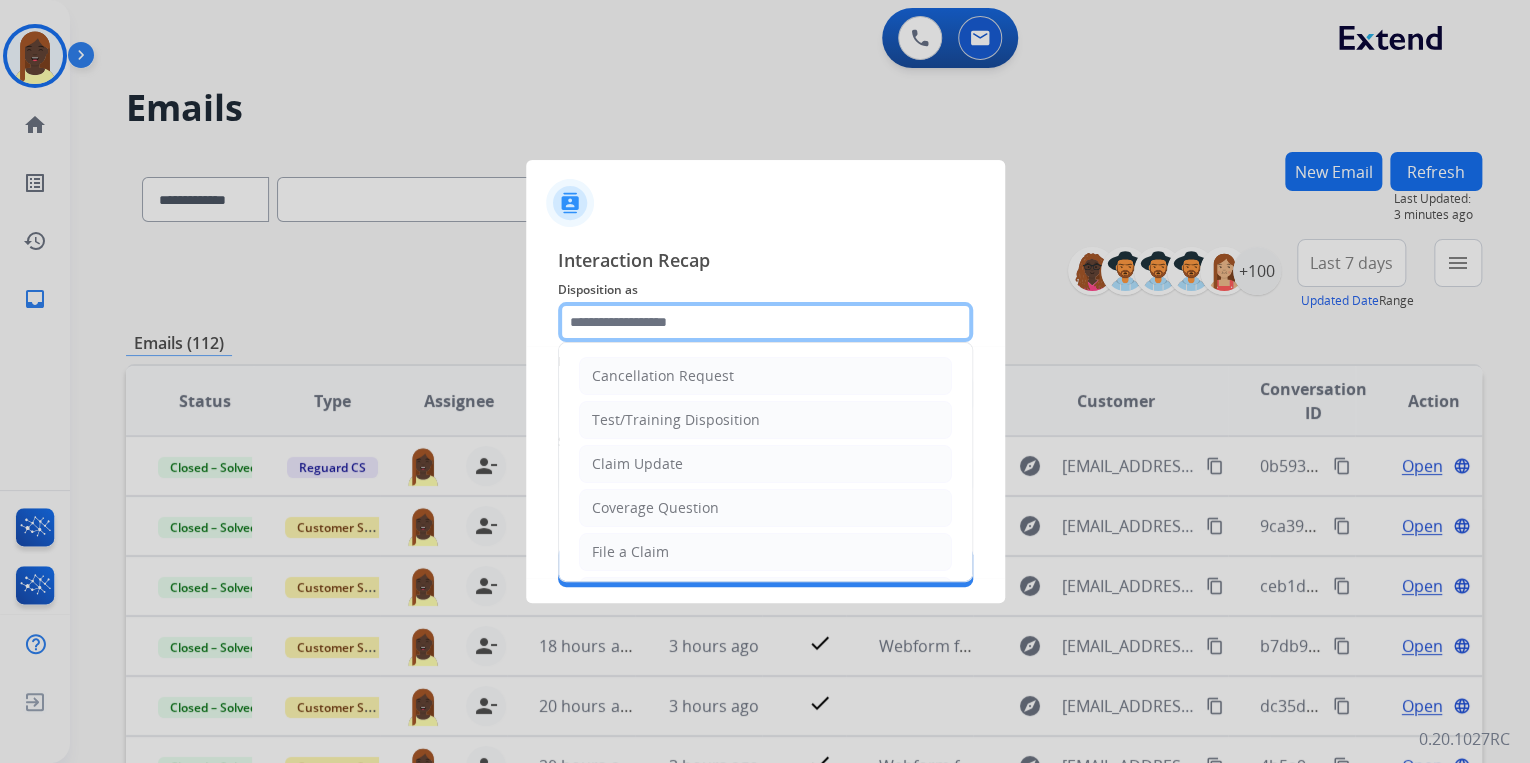 click 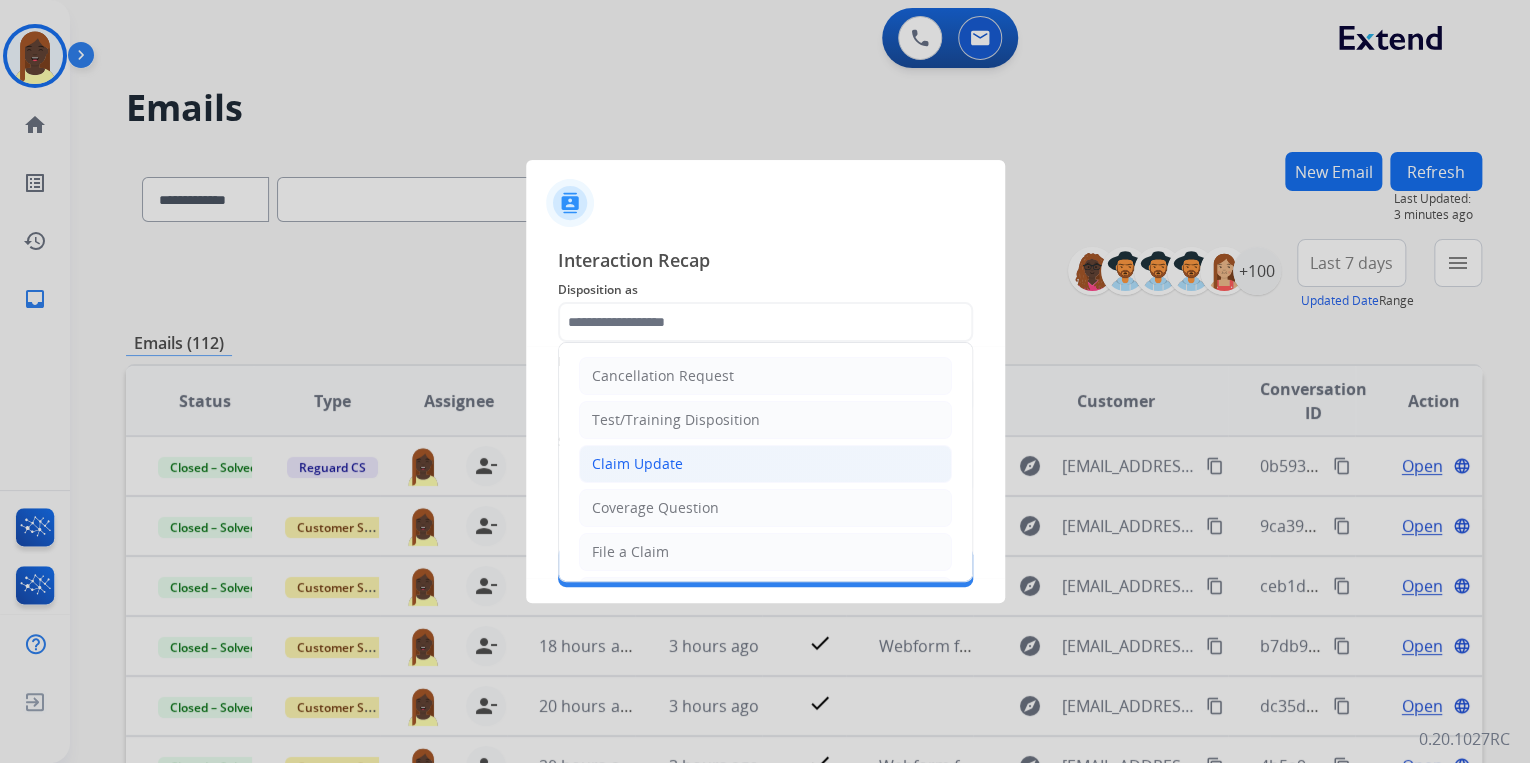 click on "Claim Update" 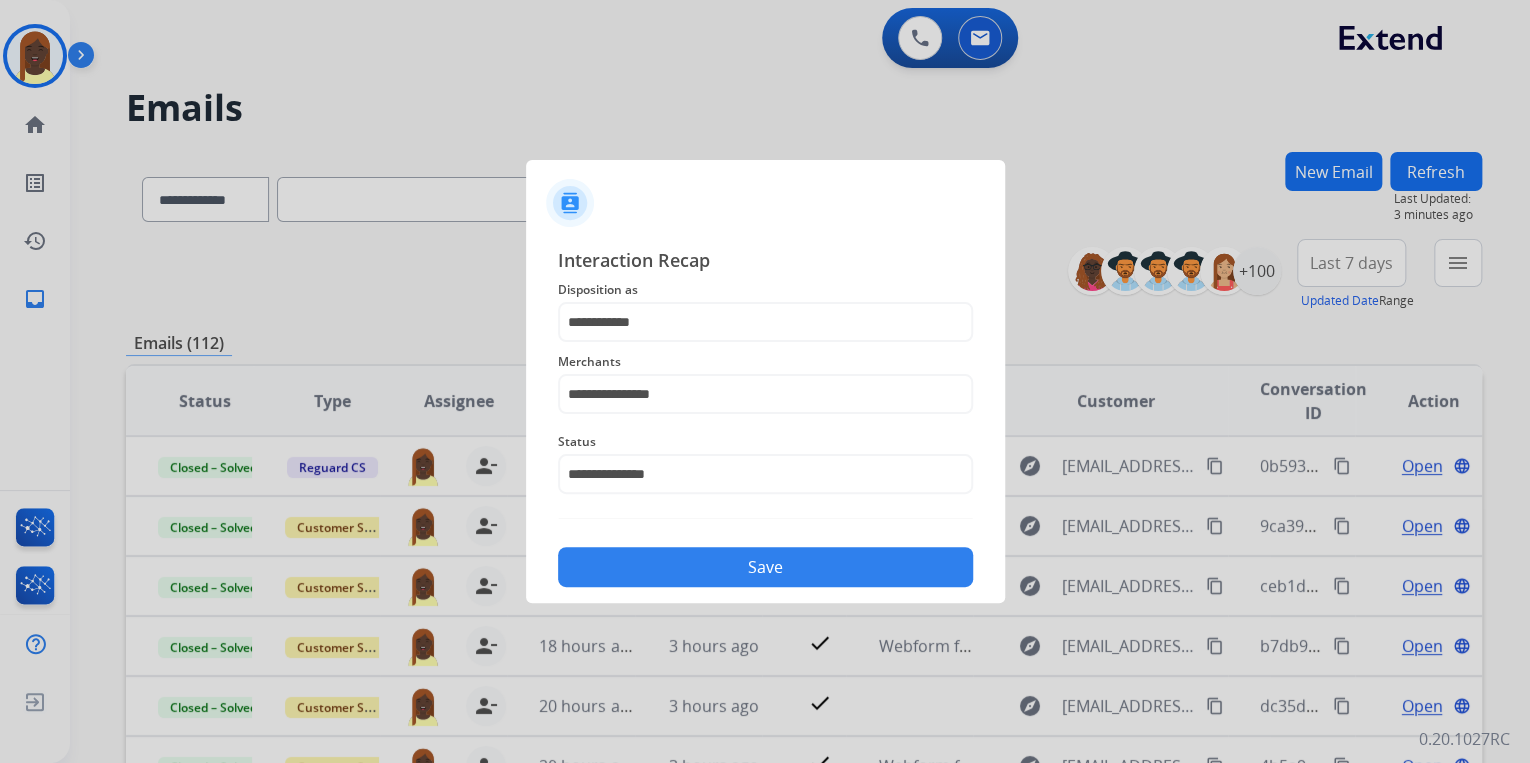 click on "Save" 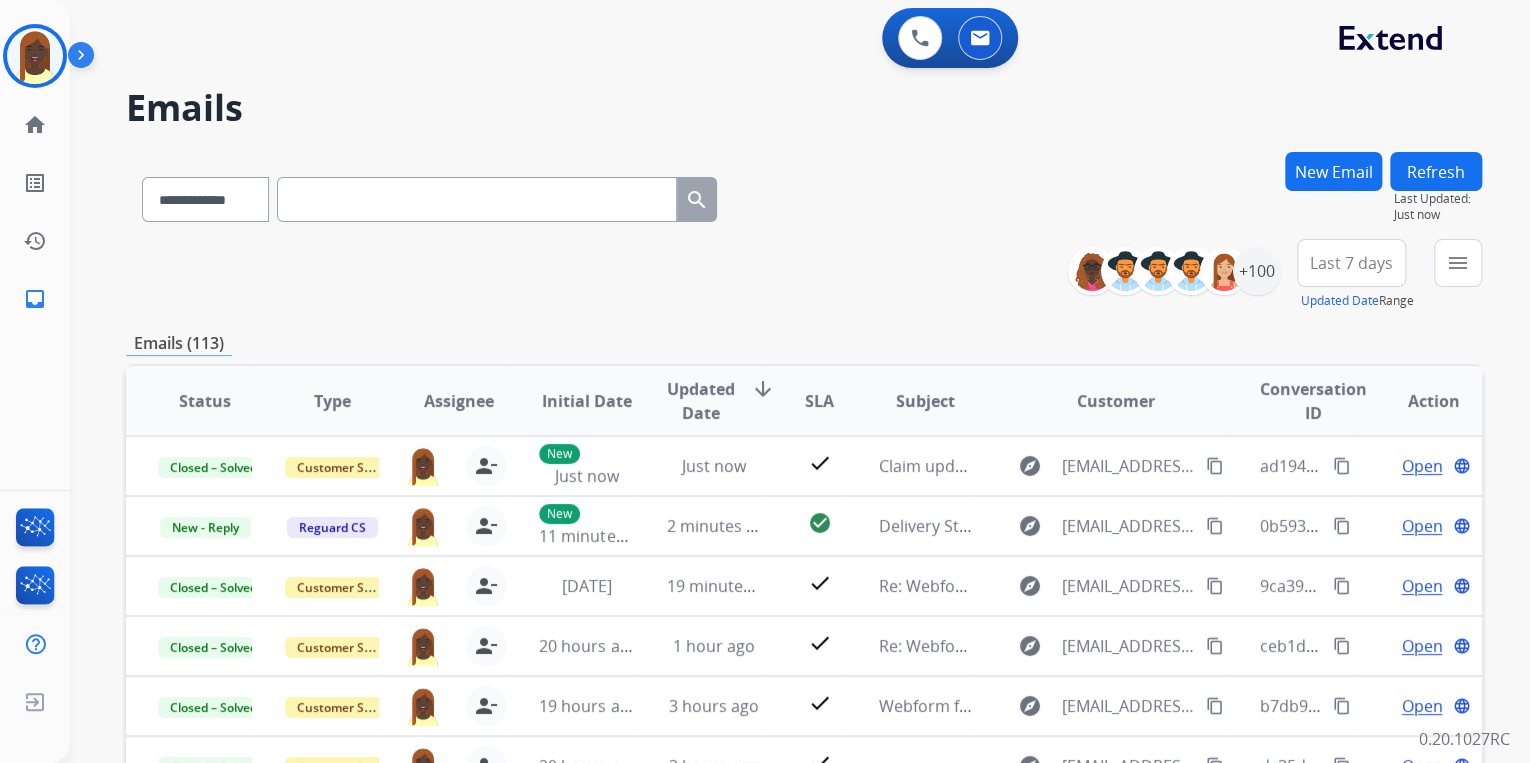 click on "**********" at bounding box center (804, 275) 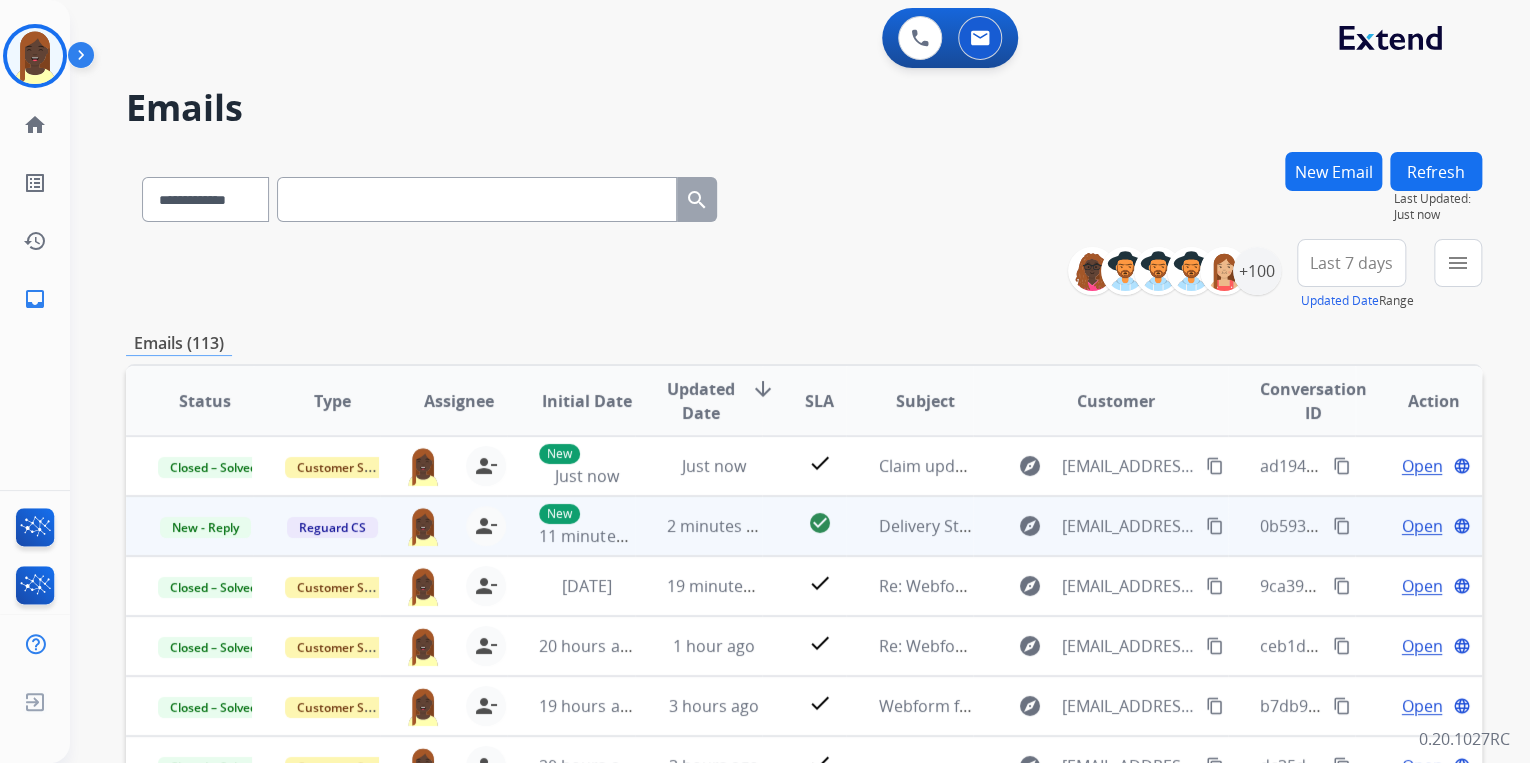click on "Open" at bounding box center (1421, 526) 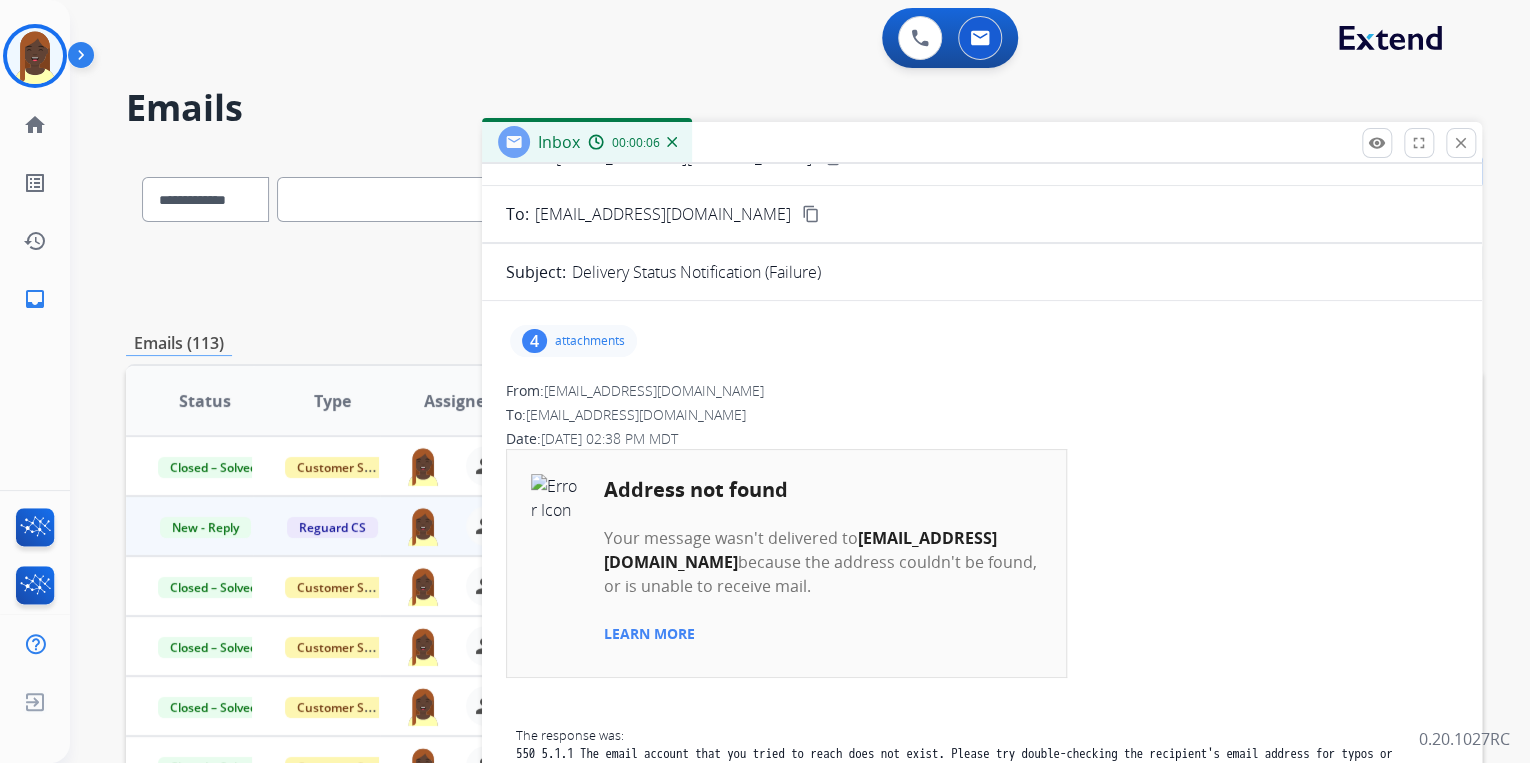 scroll, scrollTop: 0, scrollLeft: 0, axis: both 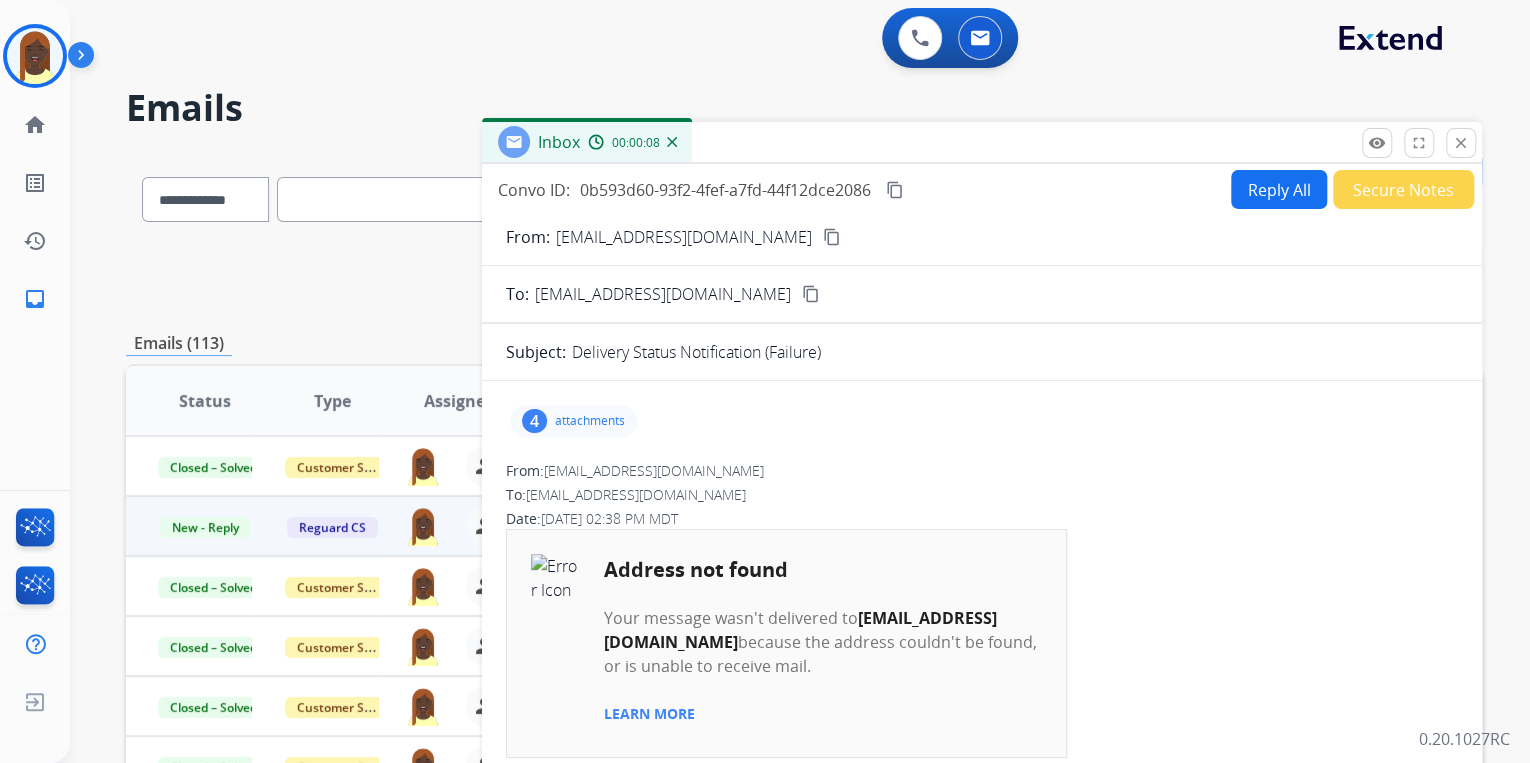 click on "Secure Notes" at bounding box center [1403, 189] 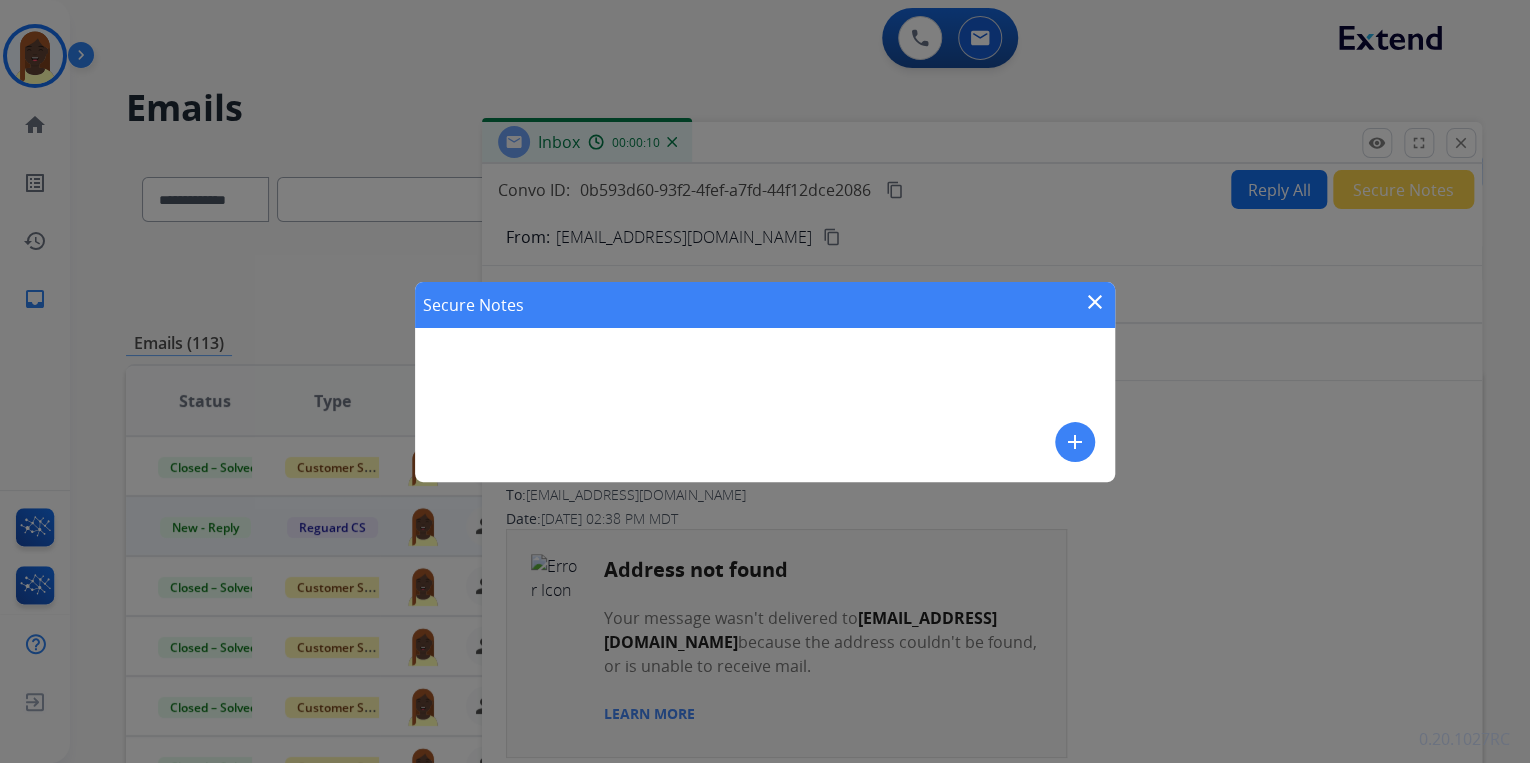 click on "add" at bounding box center [1075, 442] 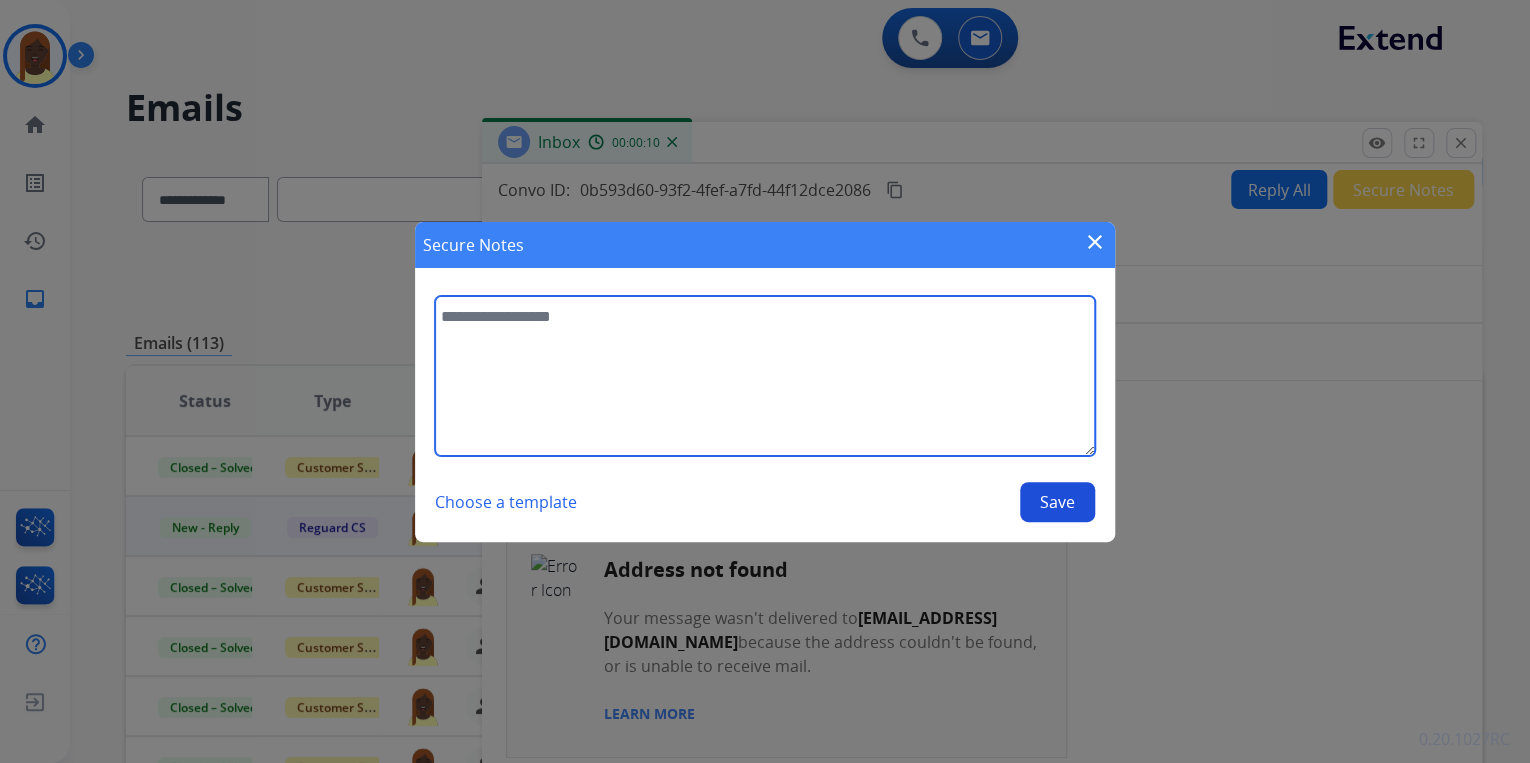 click at bounding box center (765, 376) 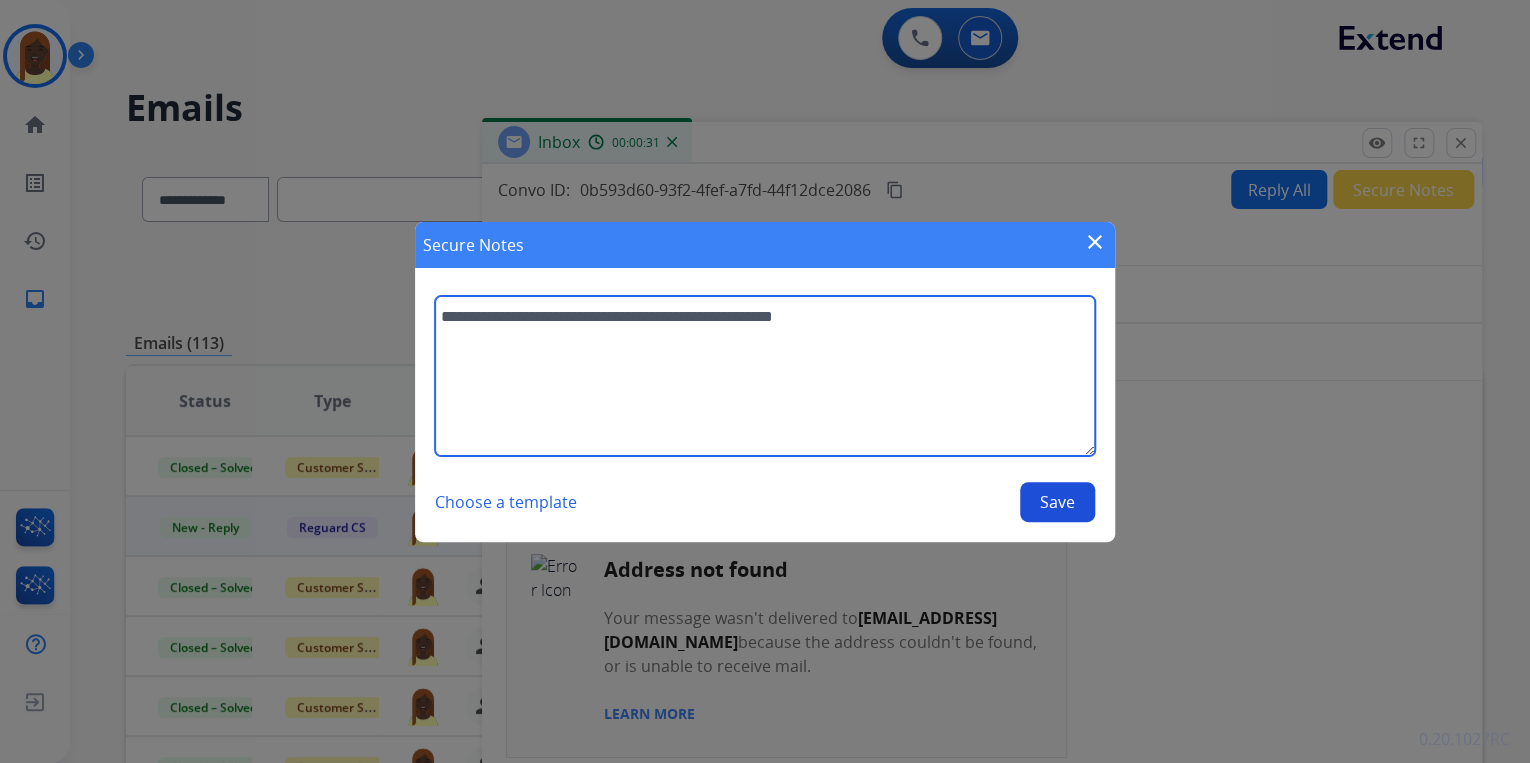 type on "**********" 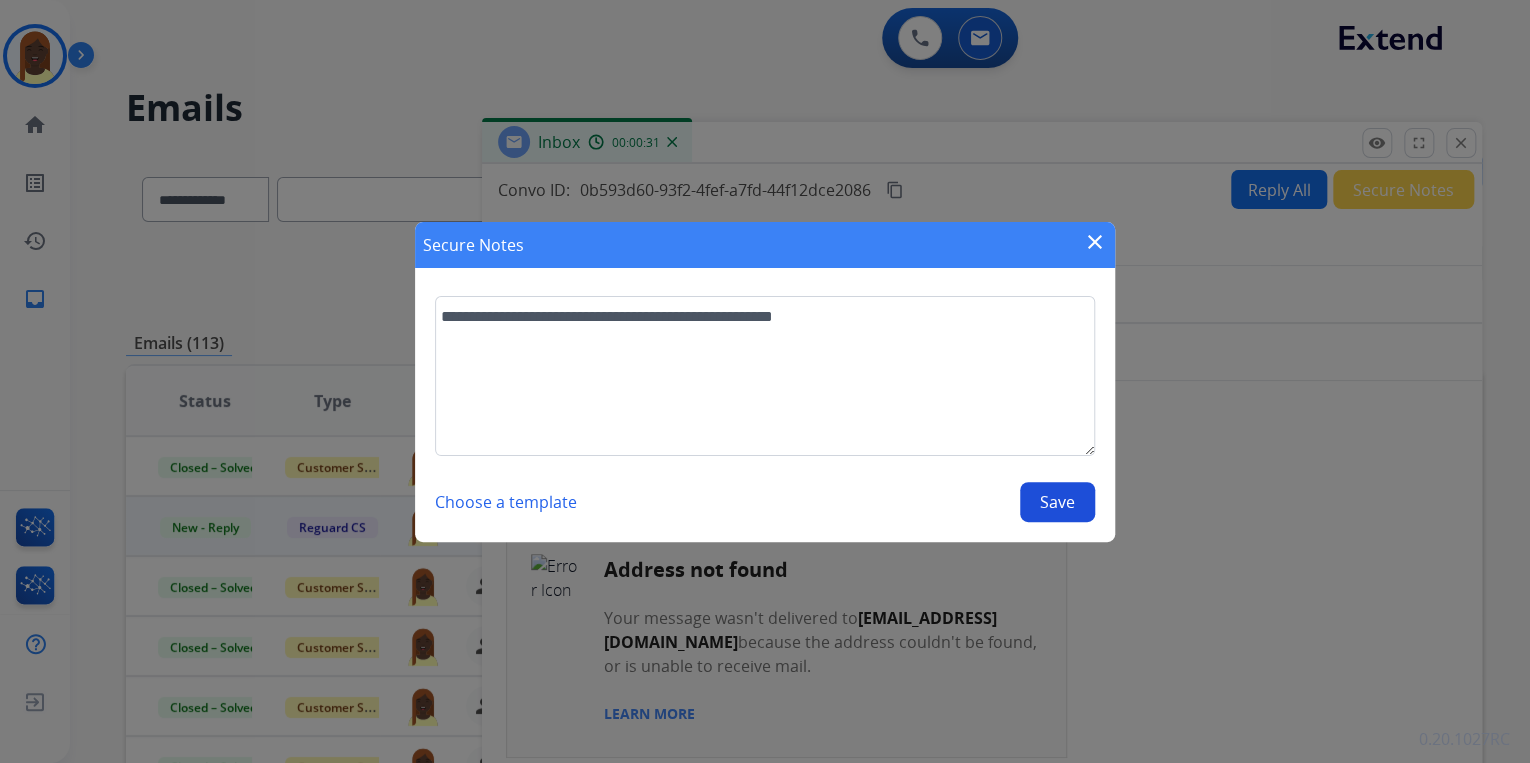click on "Save" at bounding box center (1057, 502) 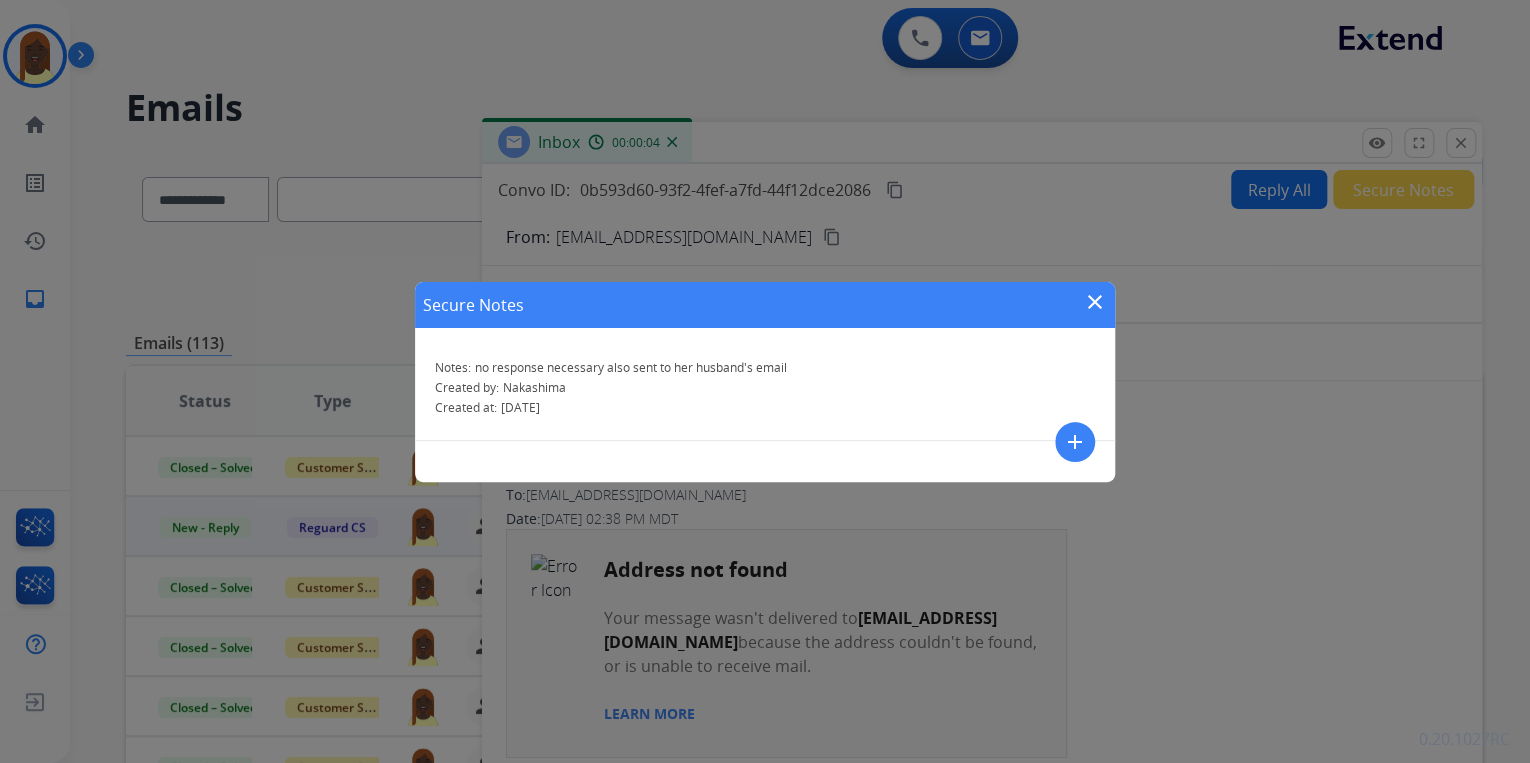click on "Secure Notes close Notes: no response necessary also sent to her husband's email  Created by: [PERSON_NAME] Created at: [DATE] add" at bounding box center (765, 381) 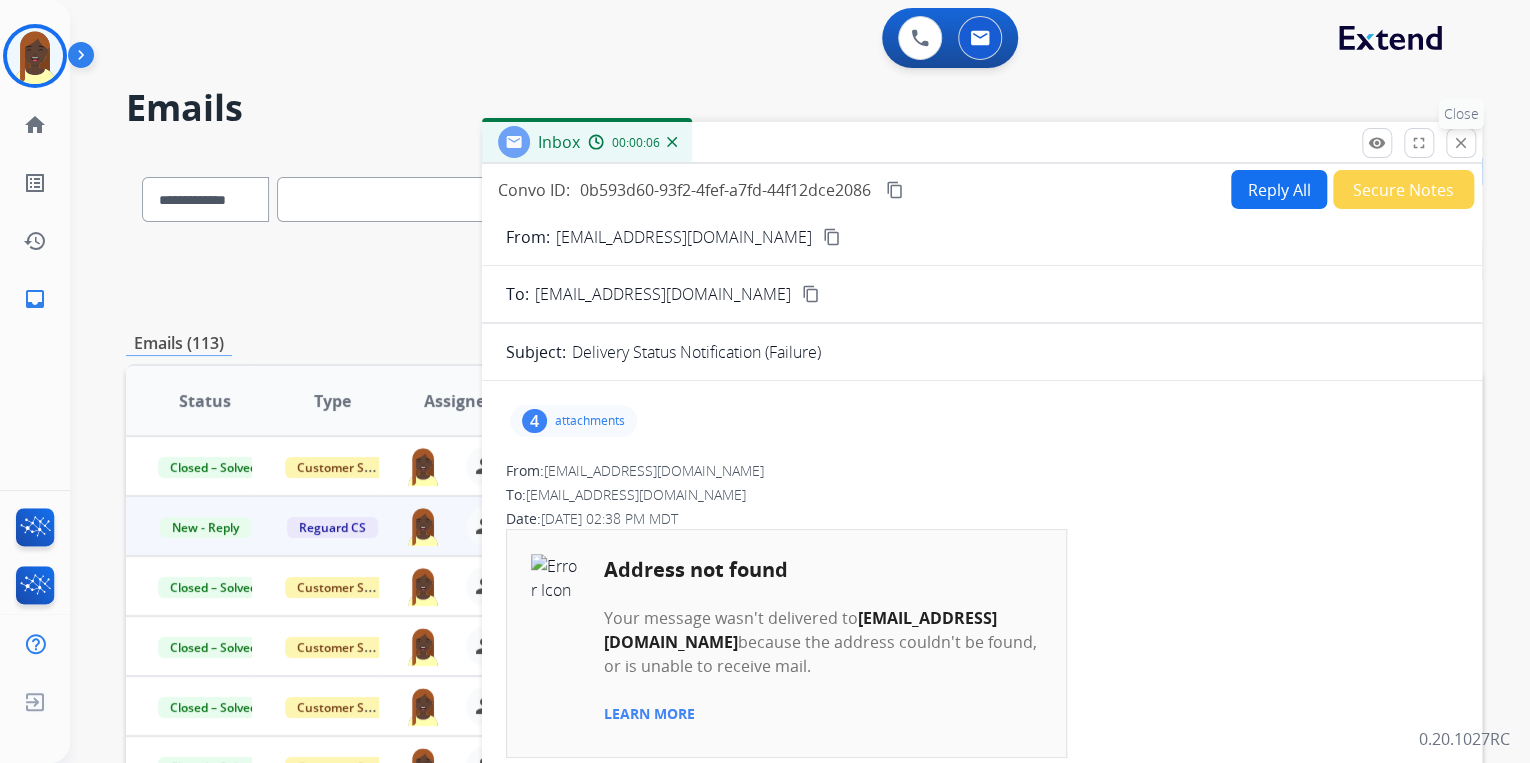click on "close" at bounding box center (1461, 143) 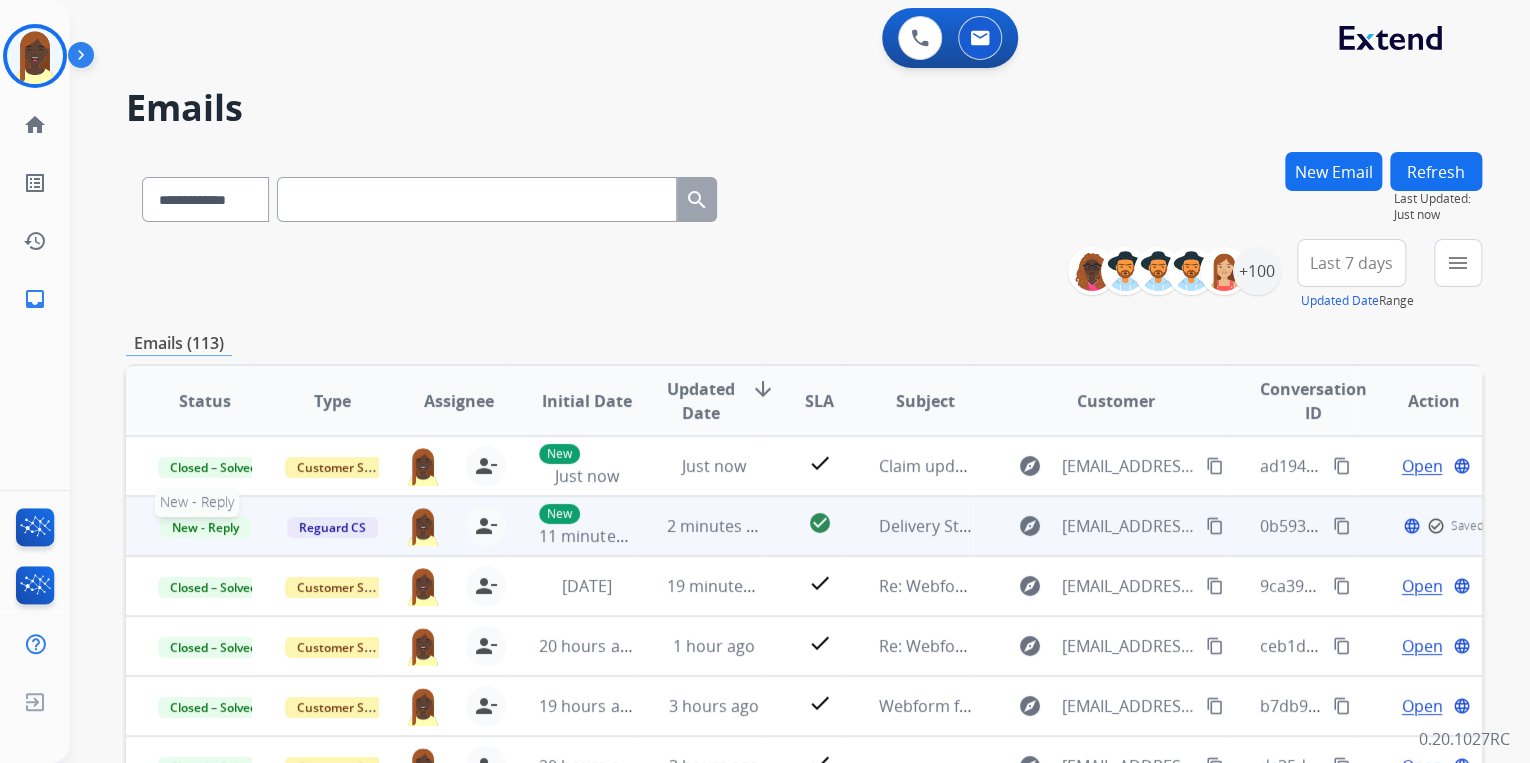 click on "New - Reply" at bounding box center [205, 527] 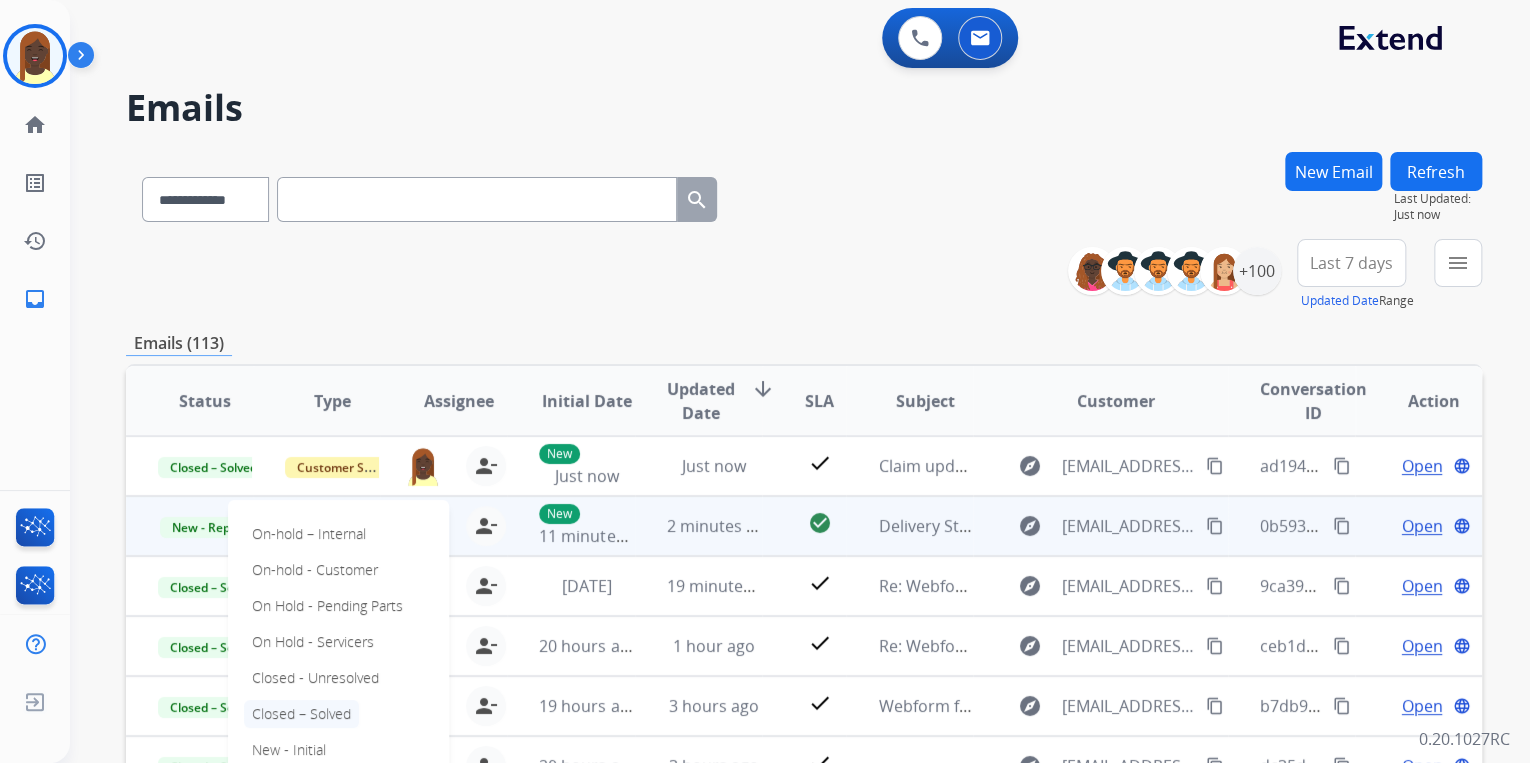 click on "Closed – Solved" at bounding box center (301, 714) 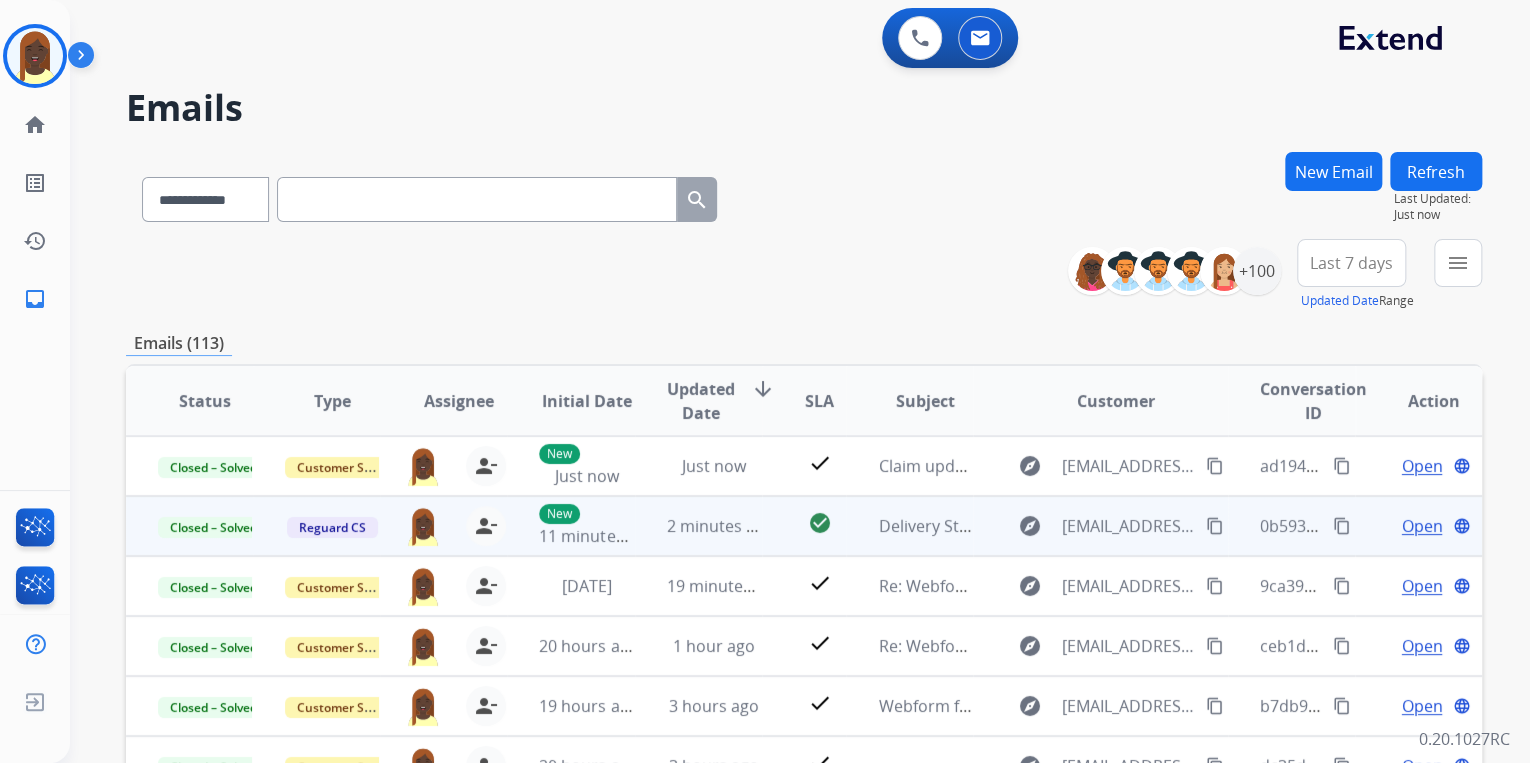 click on "**********" at bounding box center (804, 275) 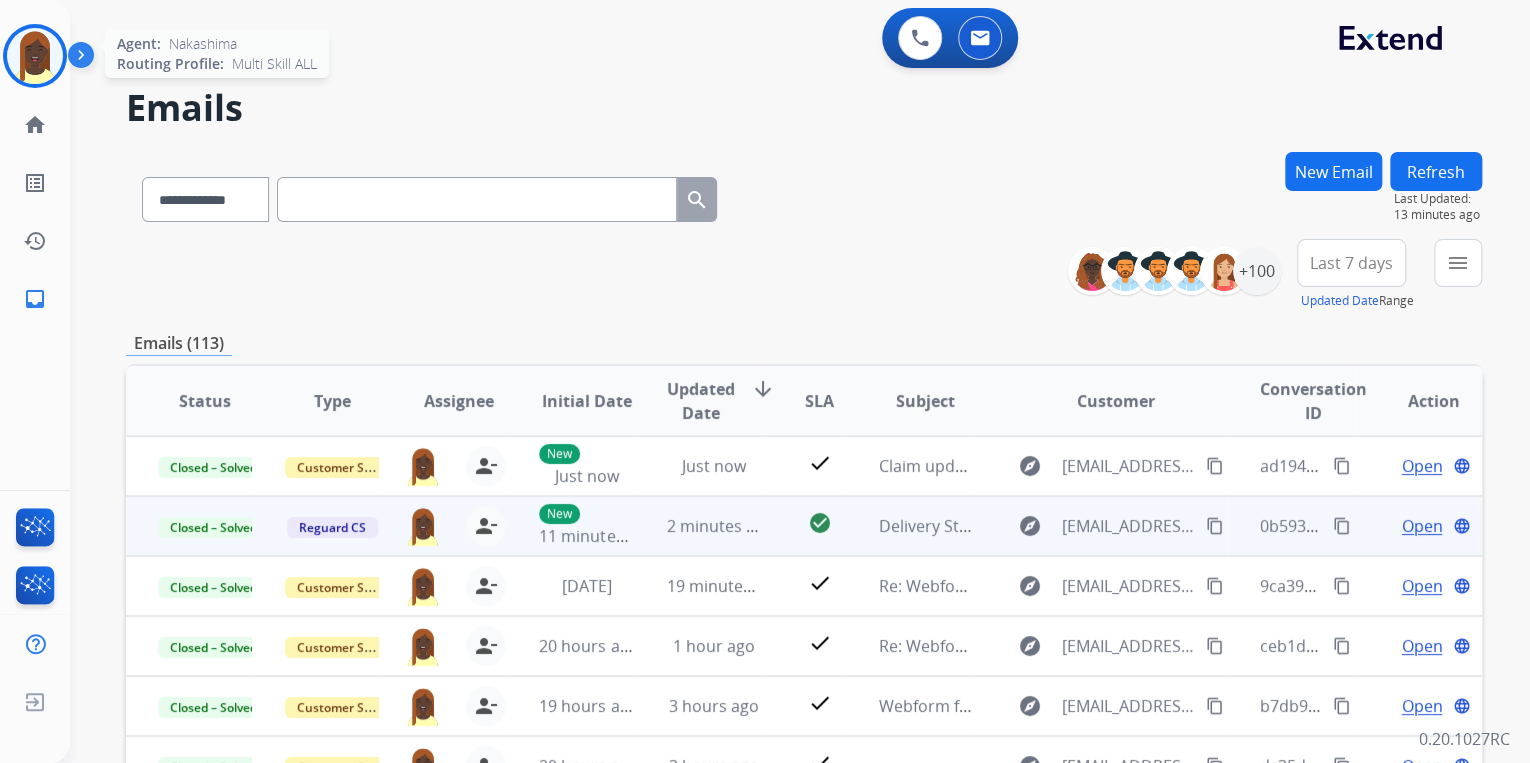 click at bounding box center (35, 56) 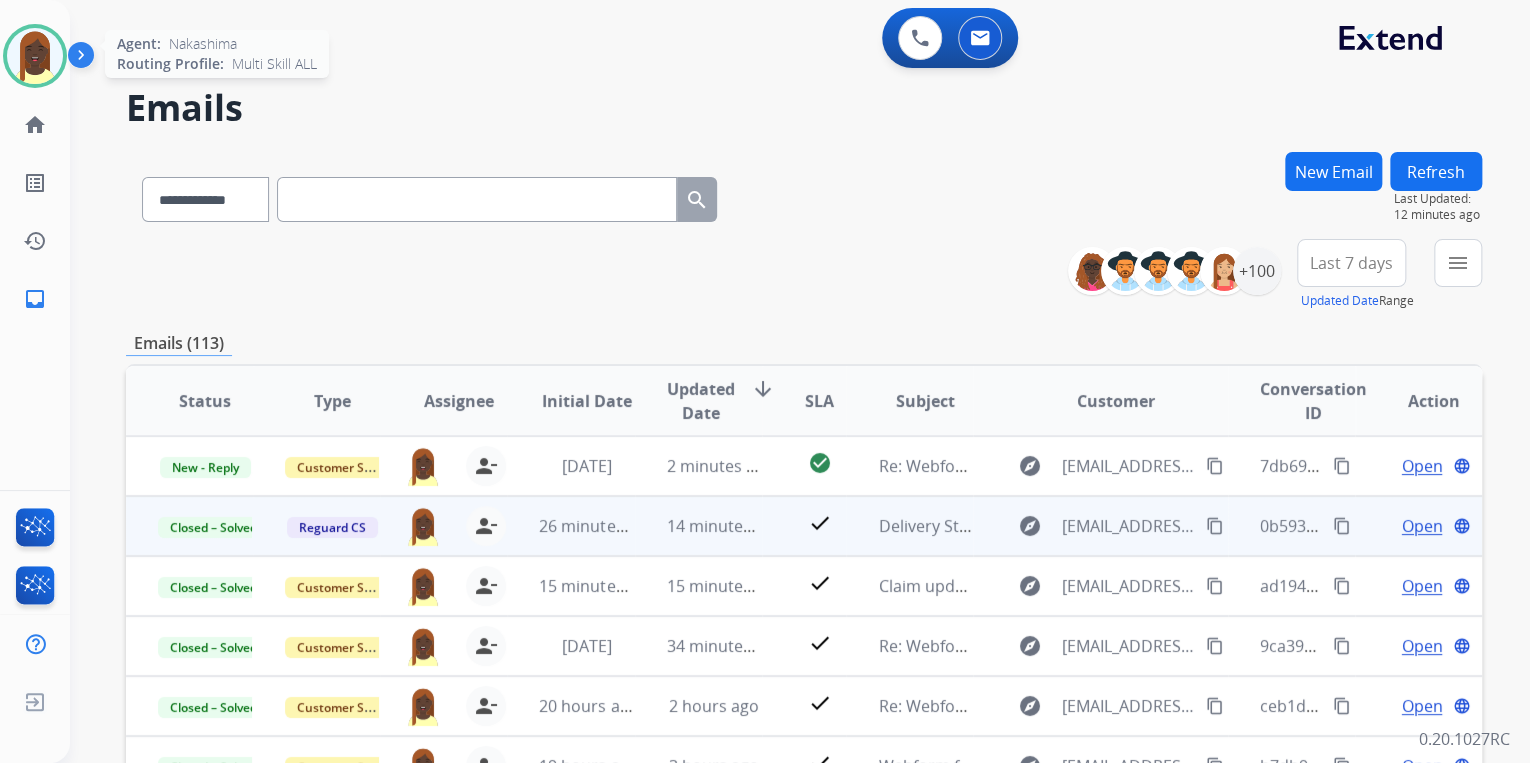 click at bounding box center (35, 56) 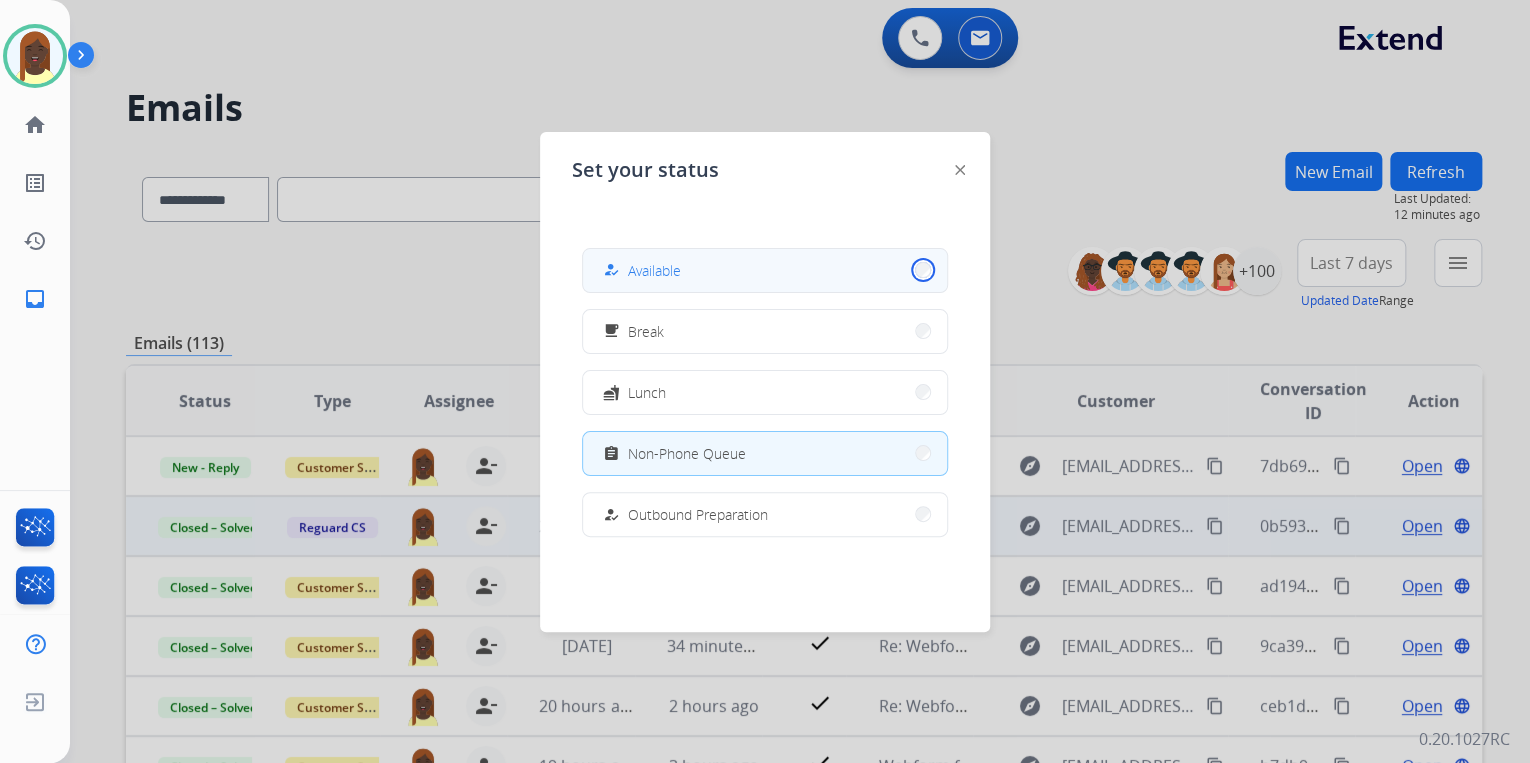 click on "how_to_reg Available" at bounding box center (765, 270) 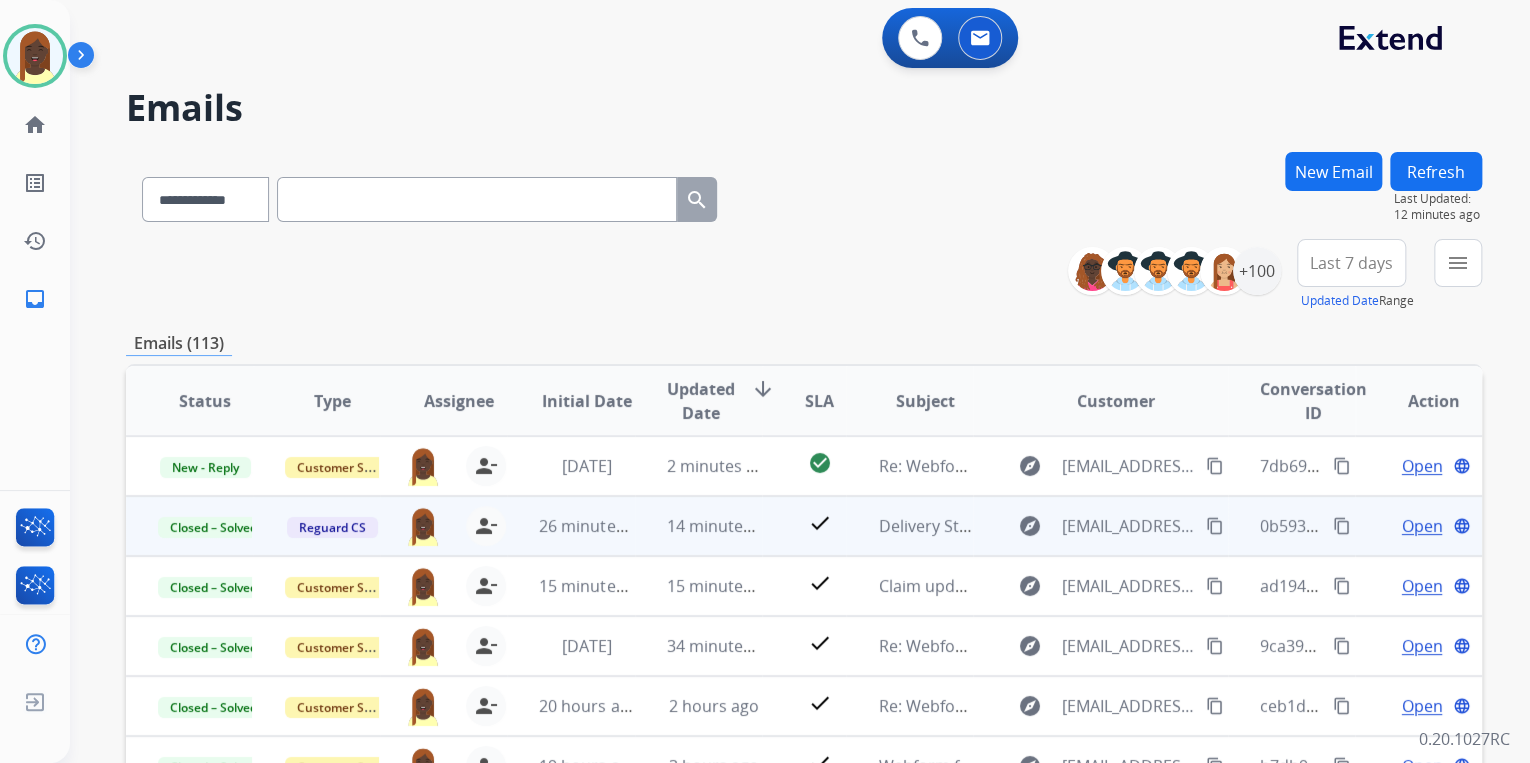 click on "**********" at bounding box center [804, 275] 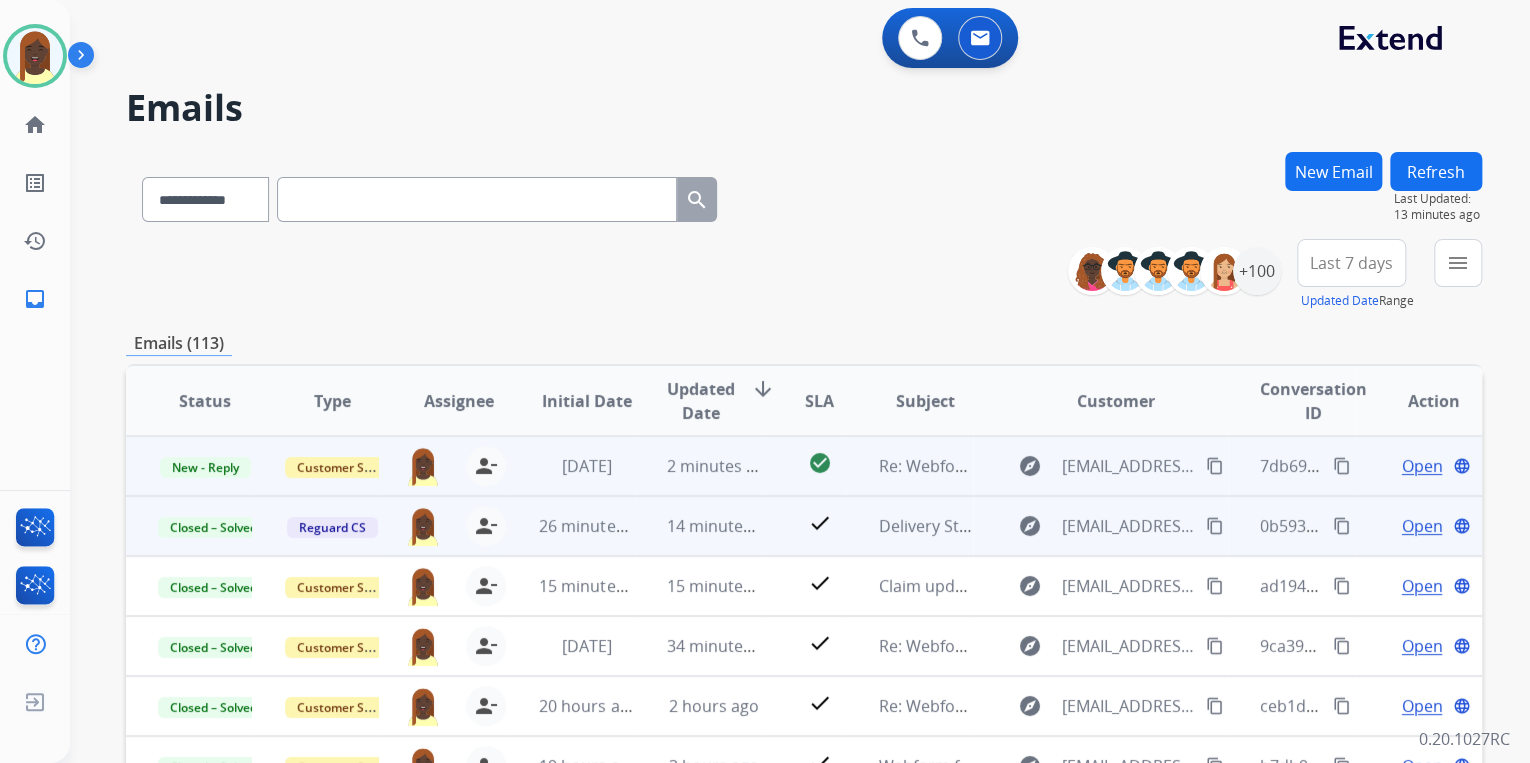 click on "content_copy" at bounding box center [1342, 466] 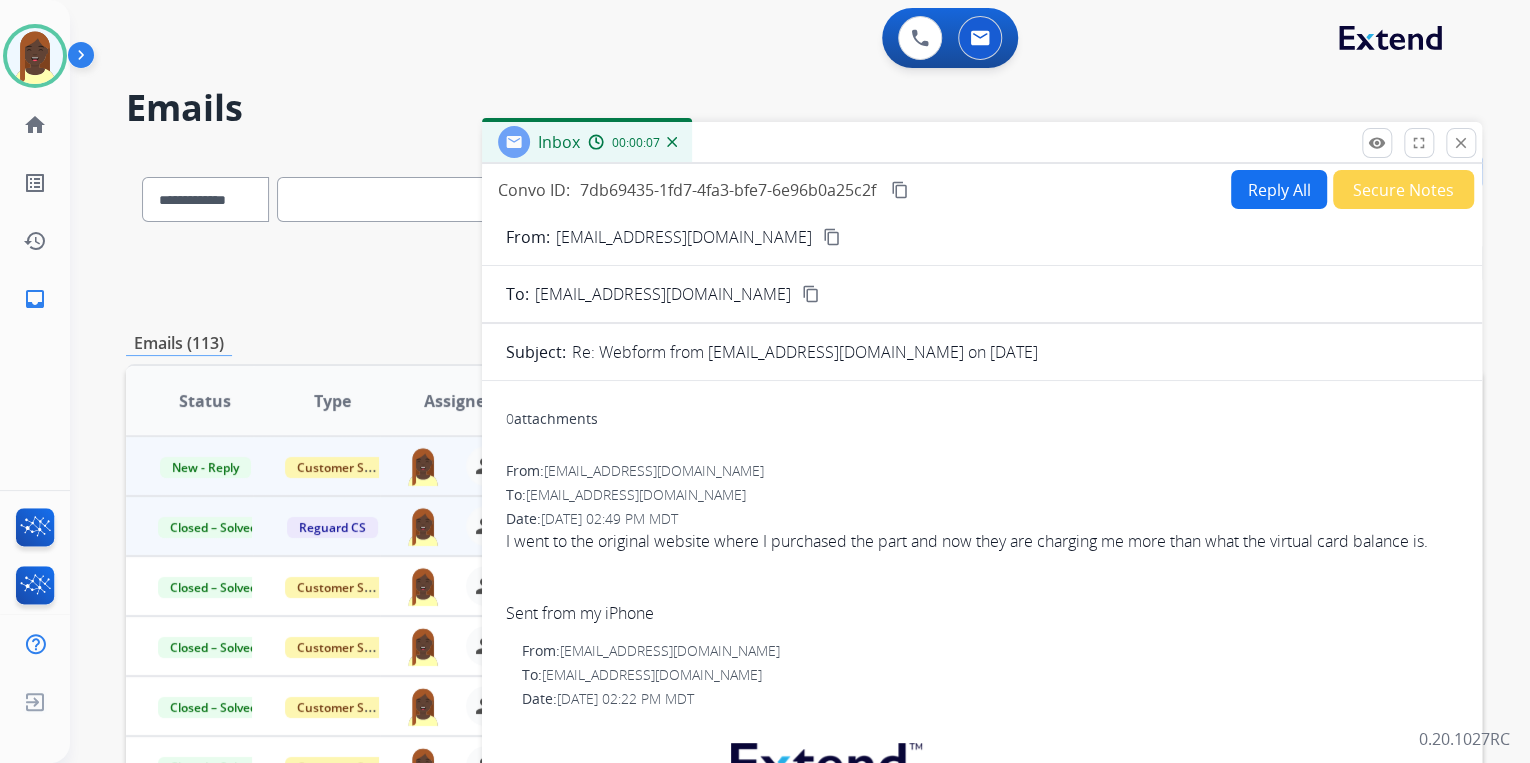 drag, startPoint x: 500, startPoint y: 544, endPoint x: 526, endPoint y: 562, distance: 31.622776 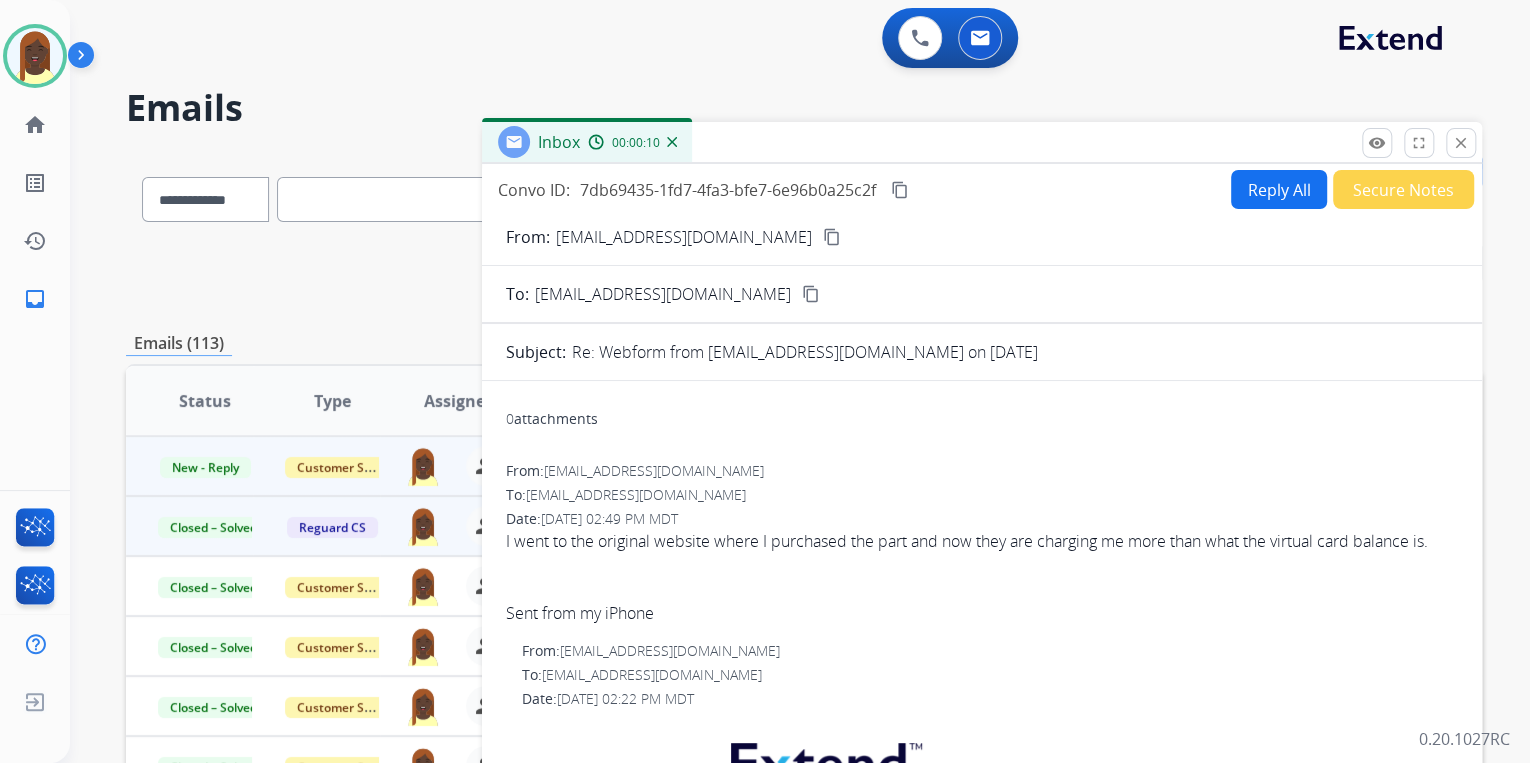 copy on "I went to the original website where I purchased the part and now they are charging me more than what the virtual card balance is." 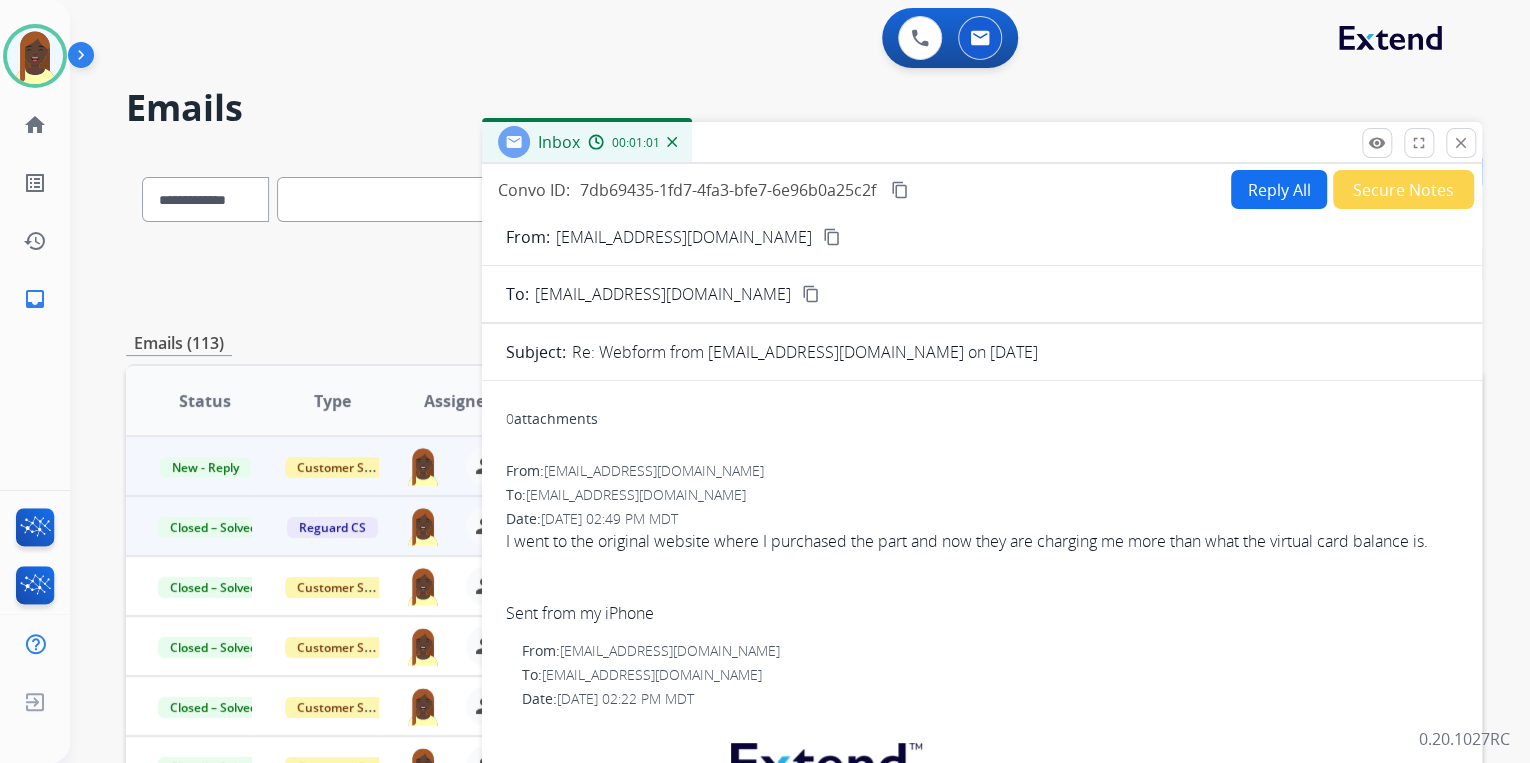 click on "content_copy" at bounding box center [832, 237] 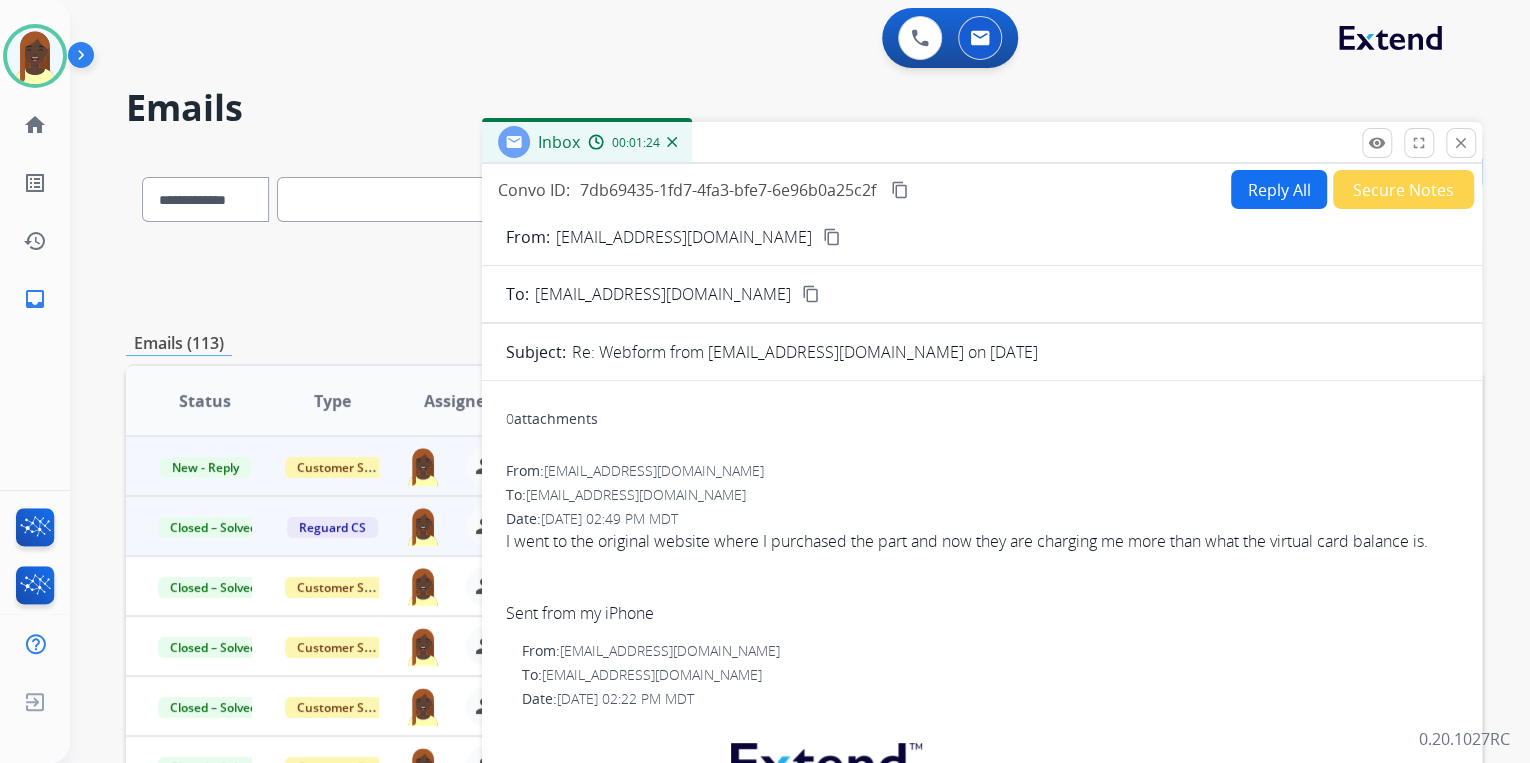 click on "Reply All" at bounding box center (1279, 189) 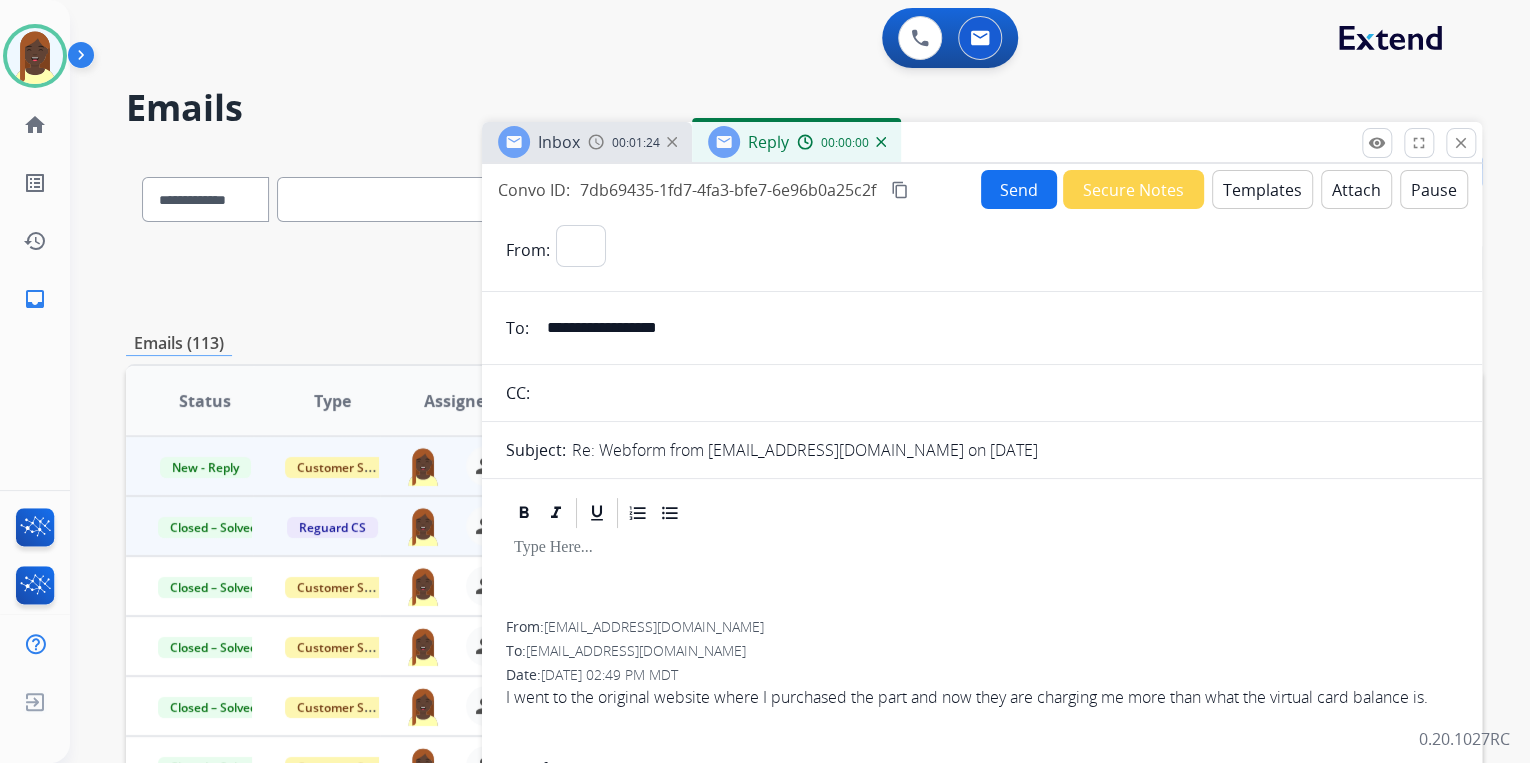 select on "**********" 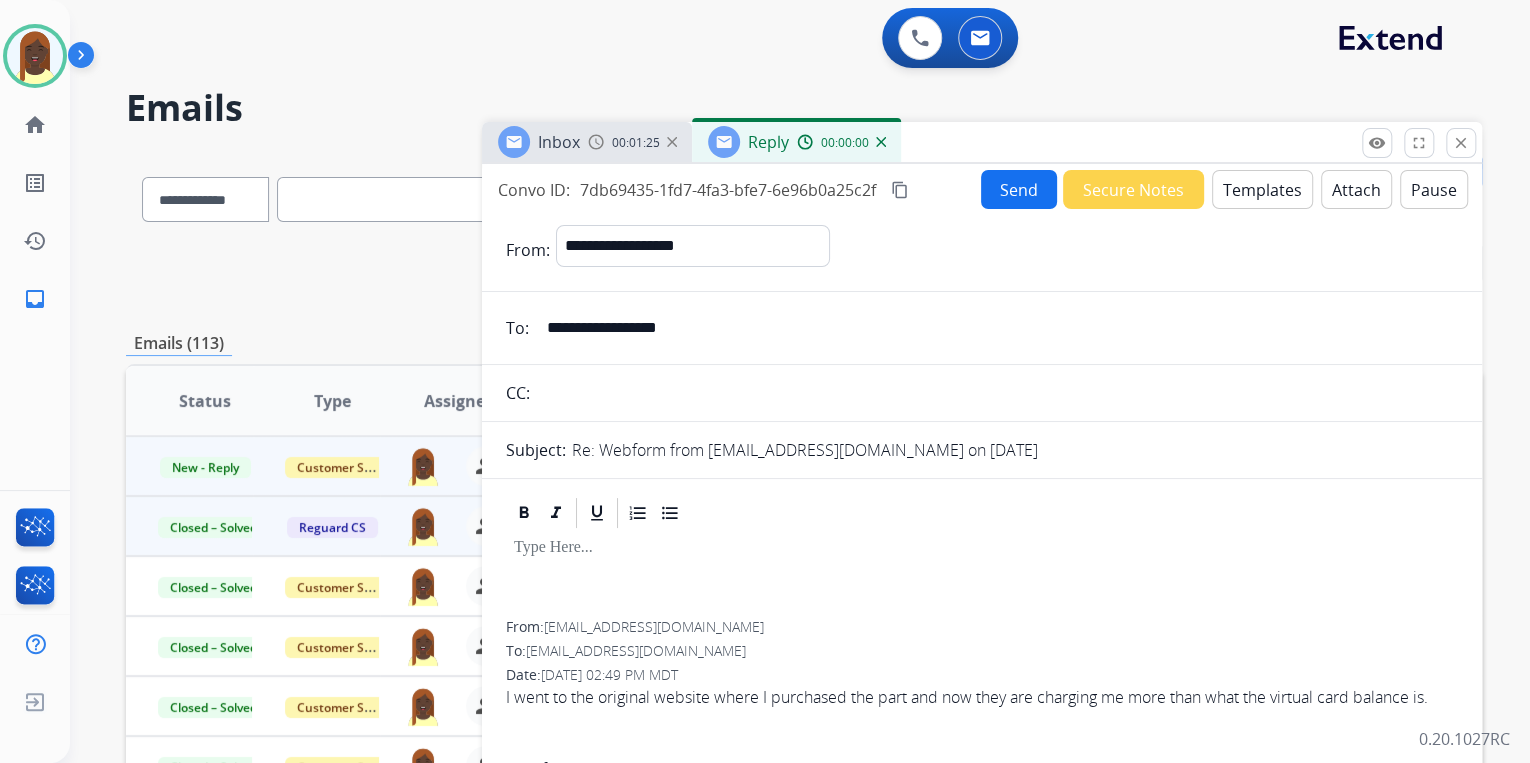 click on "Templates" at bounding box center [1262, 189] 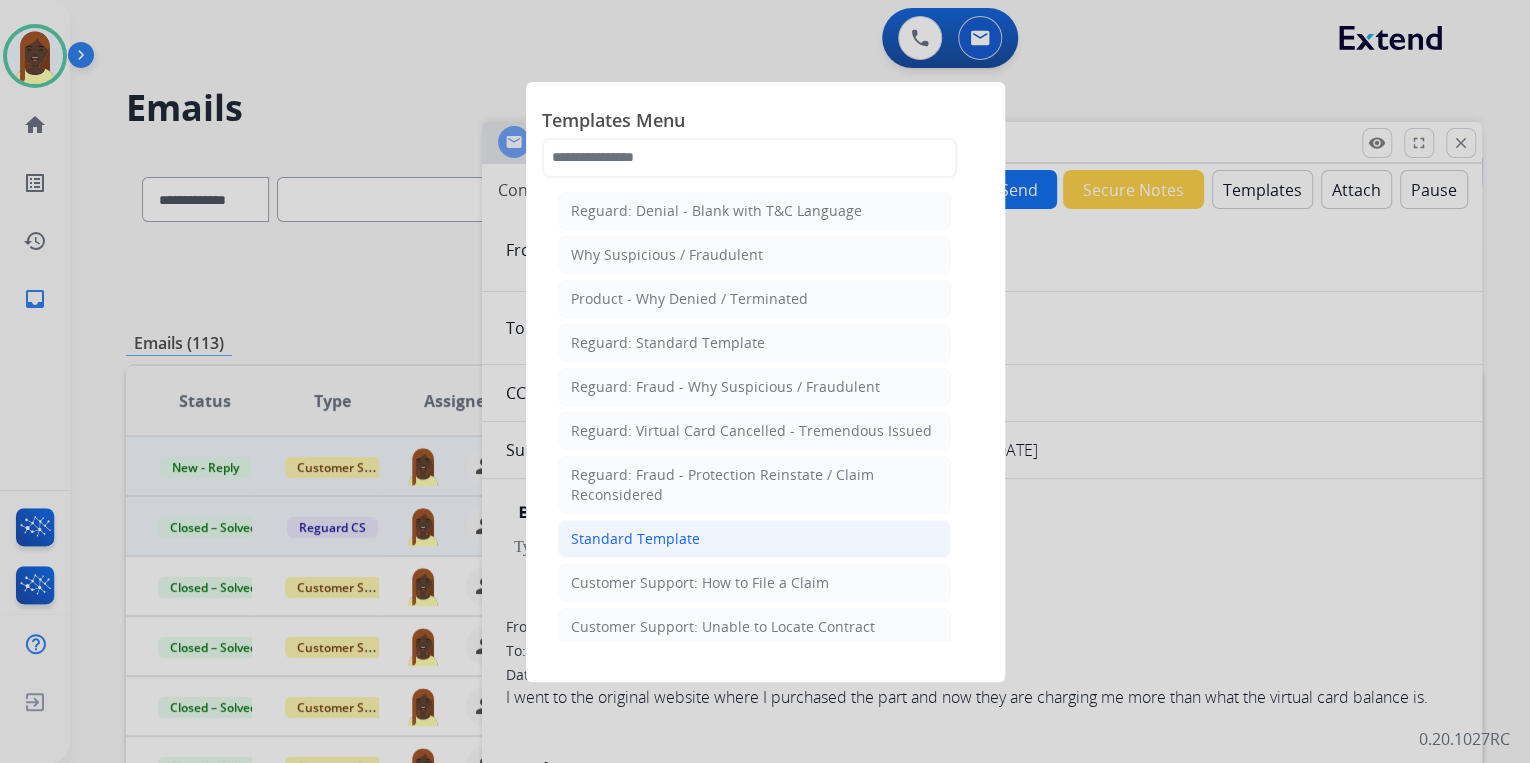 click on "Standard Template" 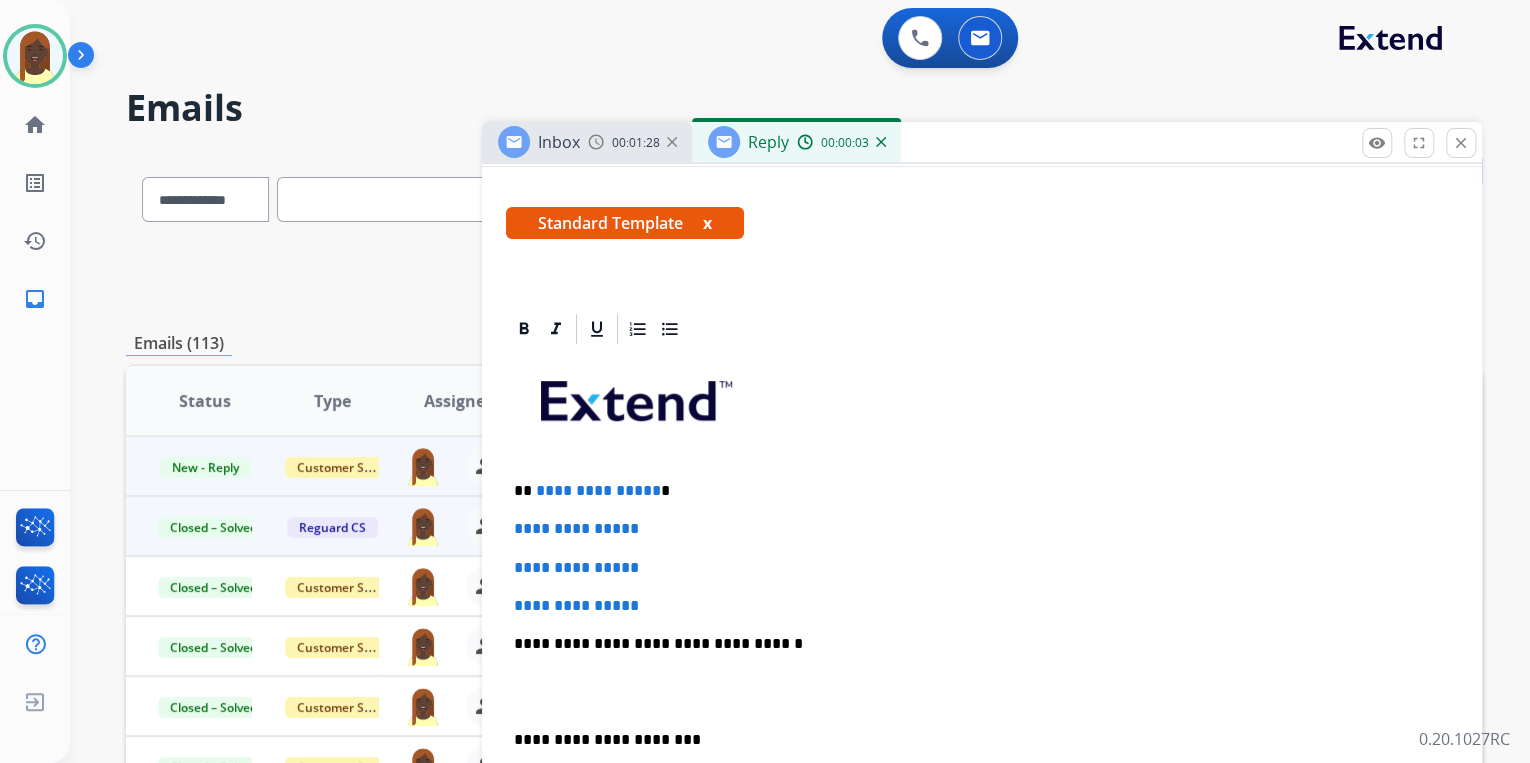 scroll, scrollTop: 320, scrollLeft: 0, axis: vertical 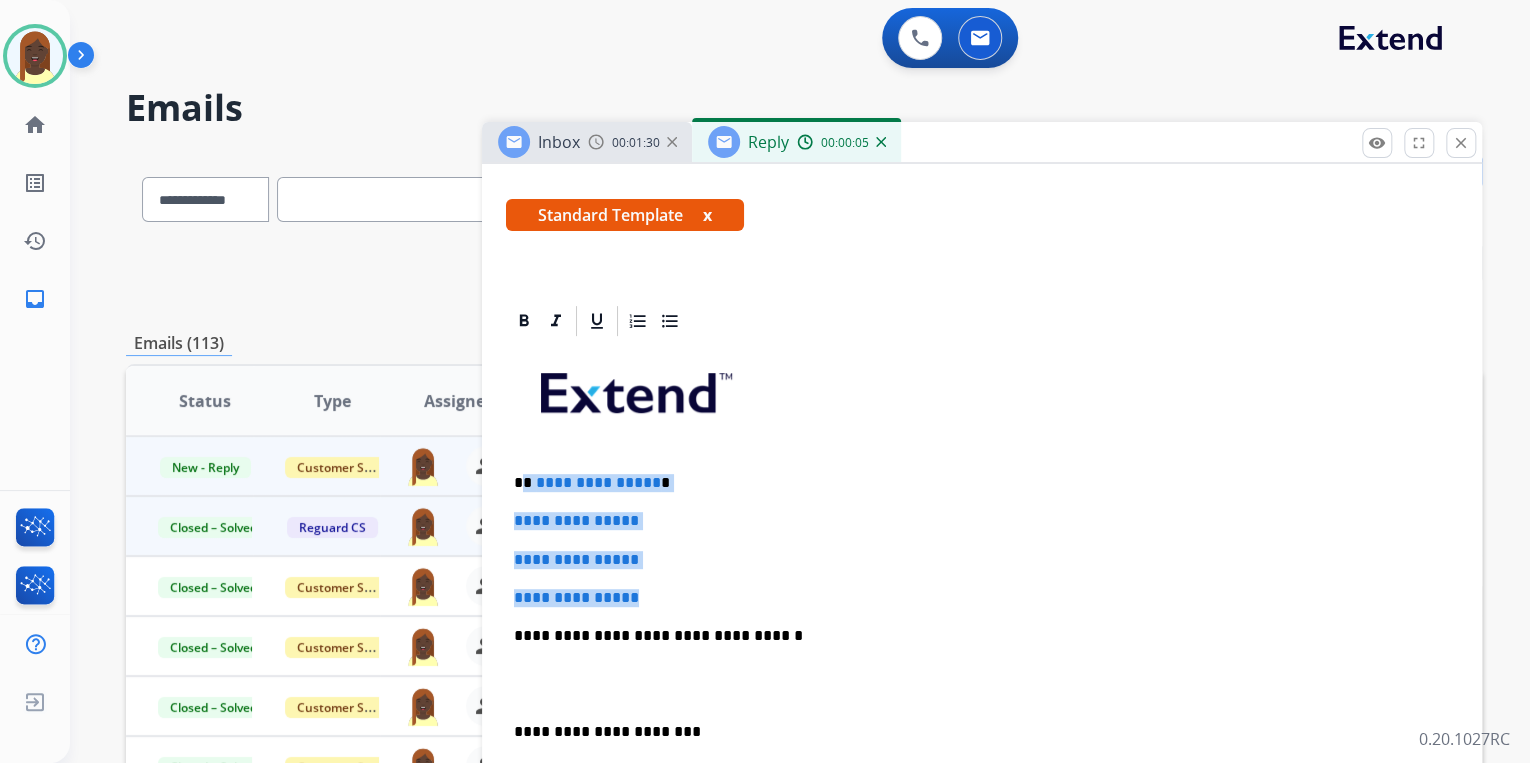 drag, startPoint x: 526, startPoint y: 480, endPoint x: 659, endPoint y: 582, distance: 167.60966 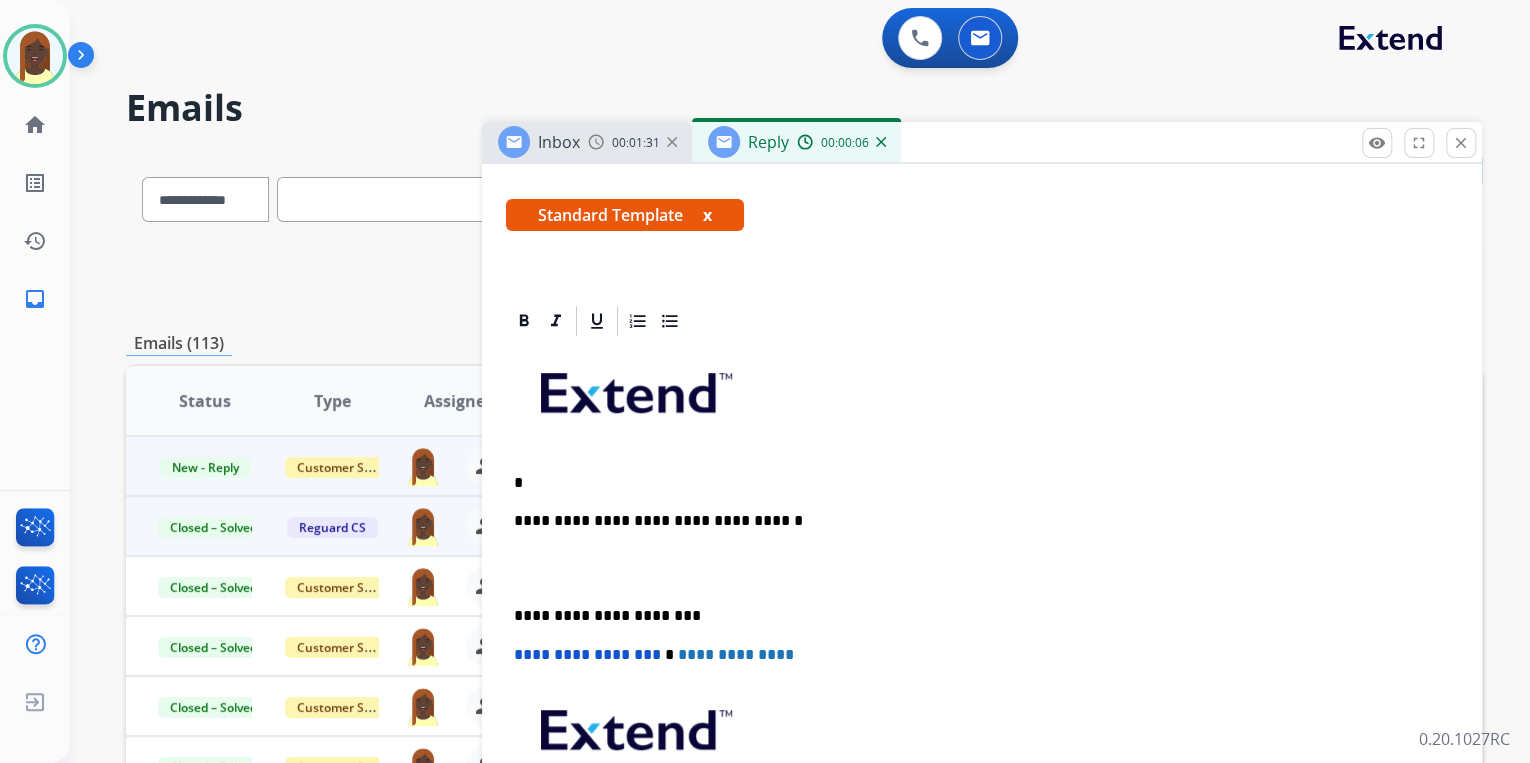 type 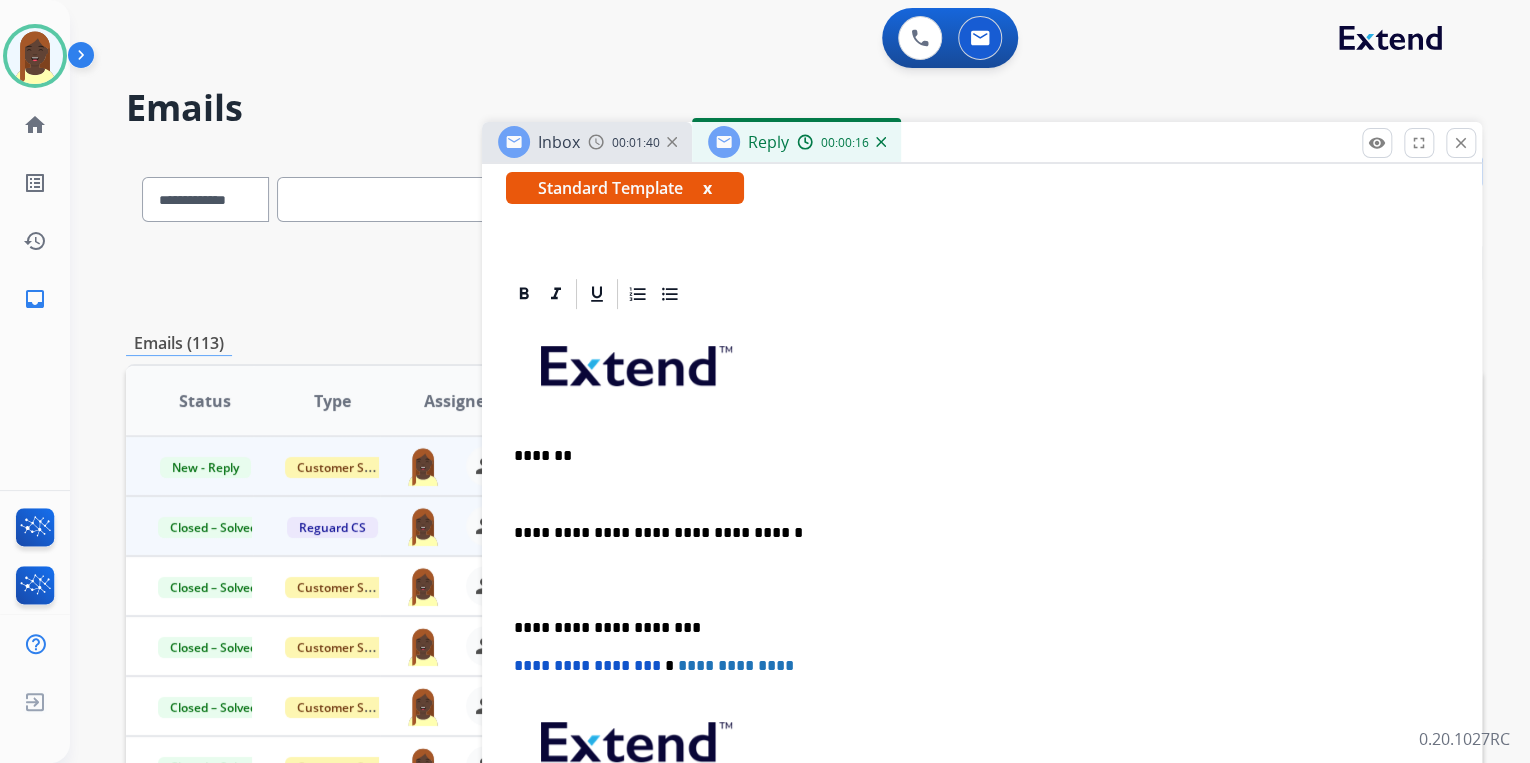 scroll, scrollTop: 324, scrollLeft: 0, axis: vertical 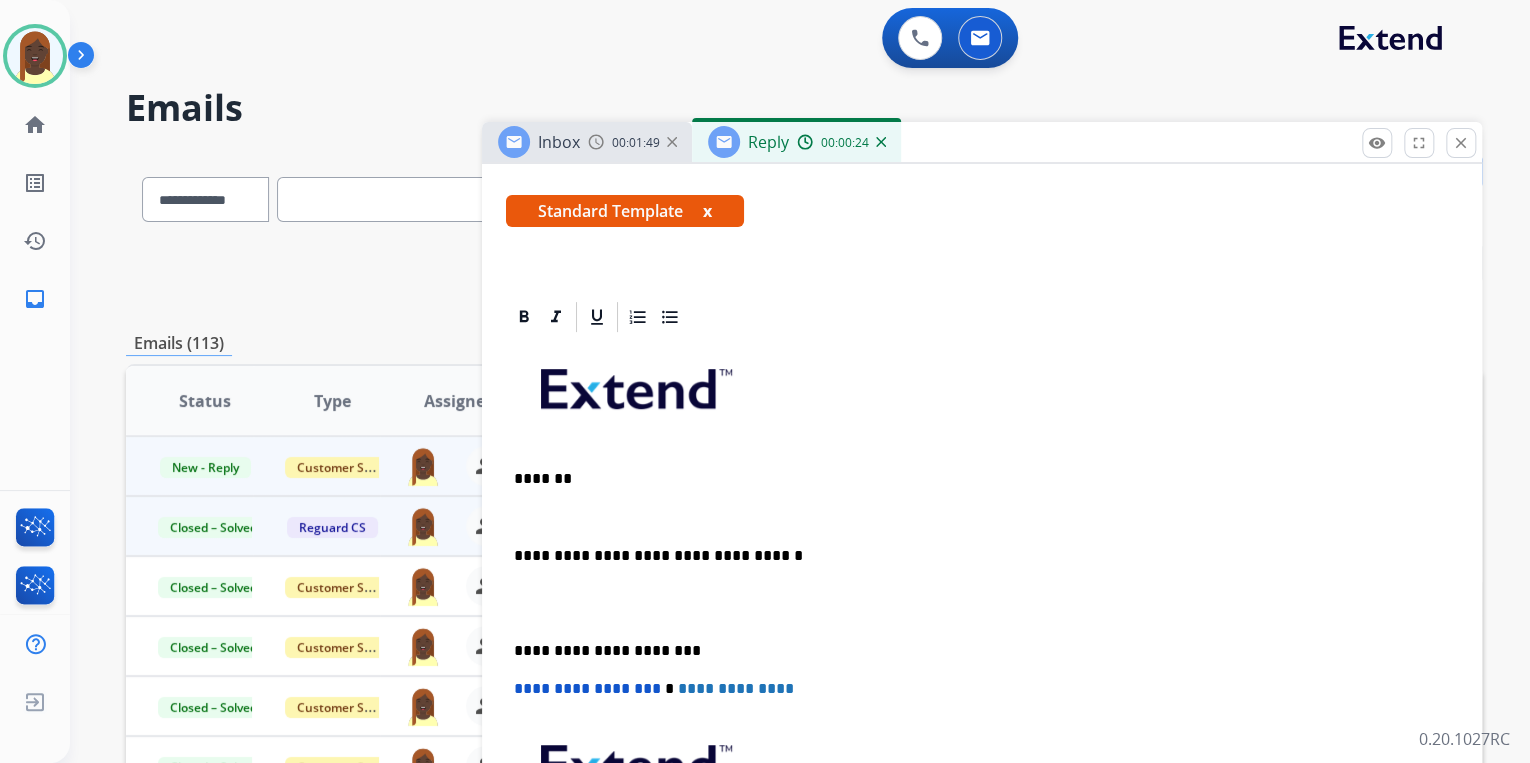 click on "**********" at bounding box center [982, 640] 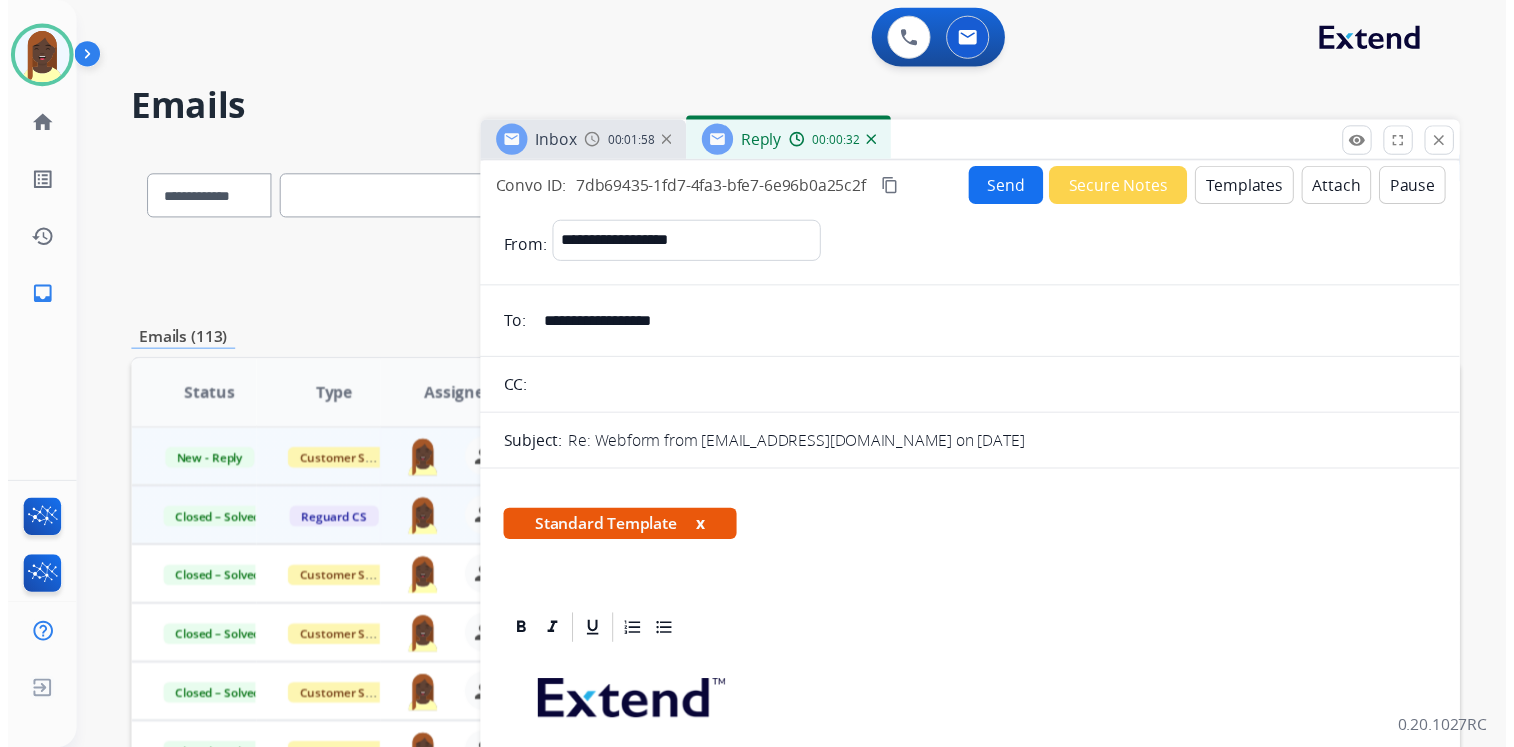 scroll, scrollTop: 0, scrollLeft: 0, axis: both 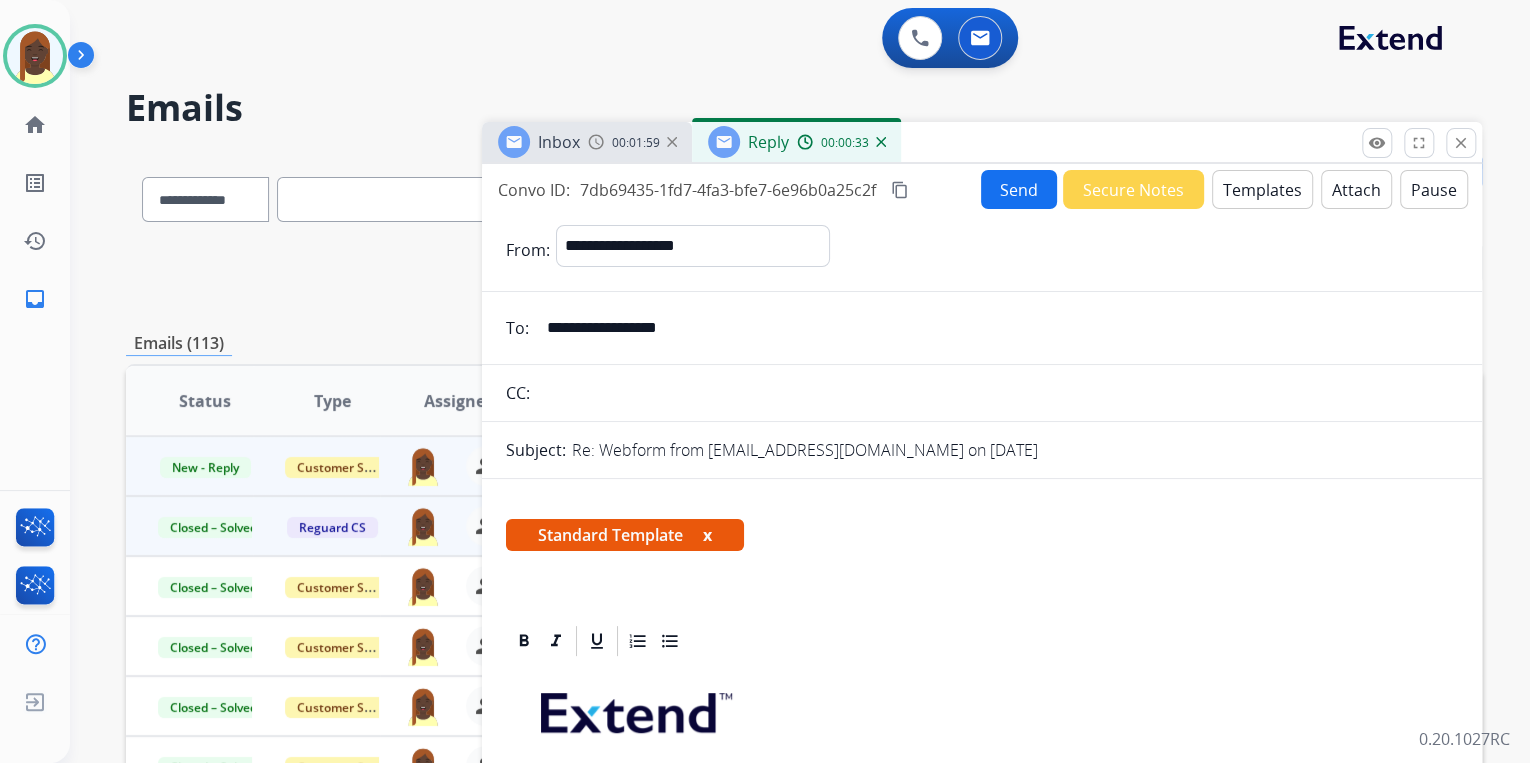 click on "Send" at bounding box center [1019, 189] 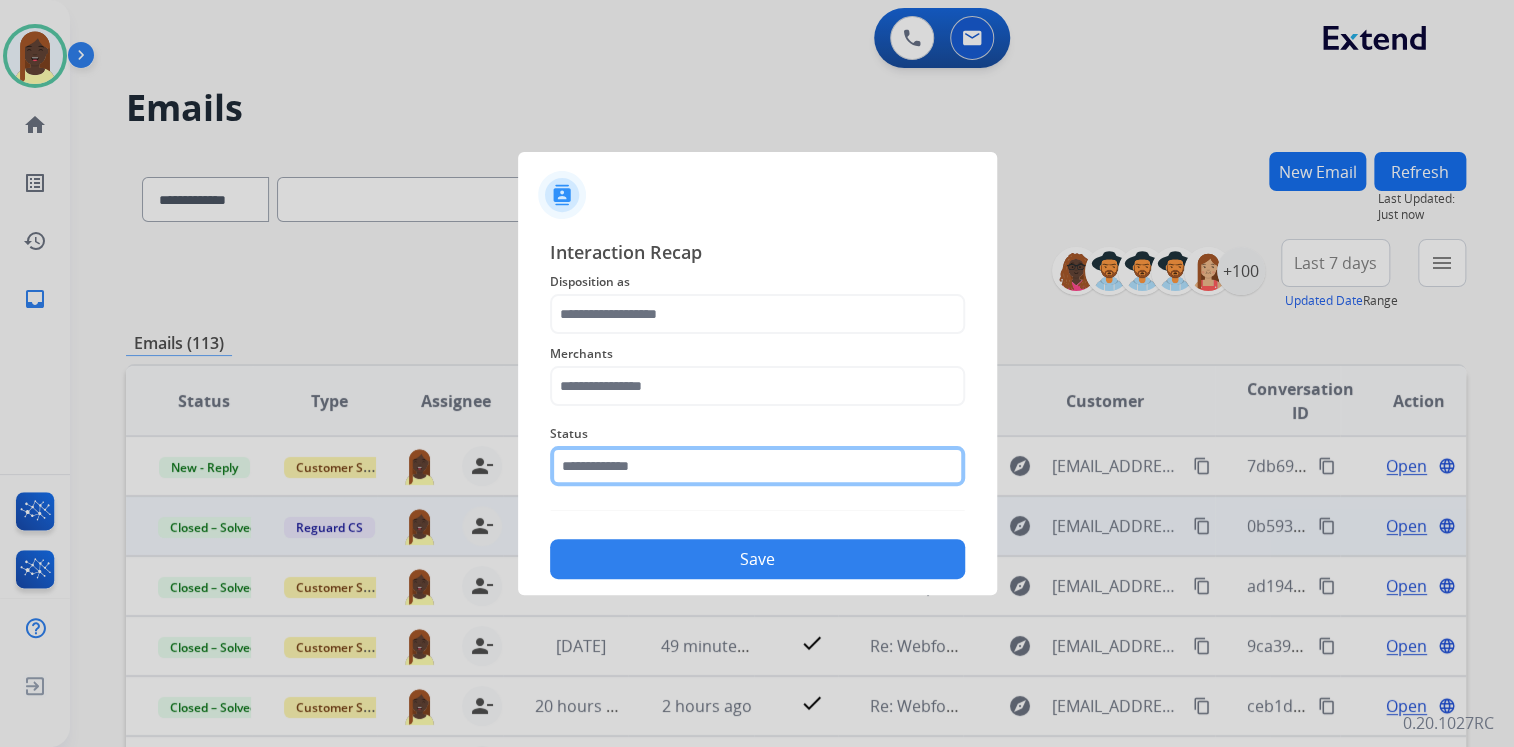 click 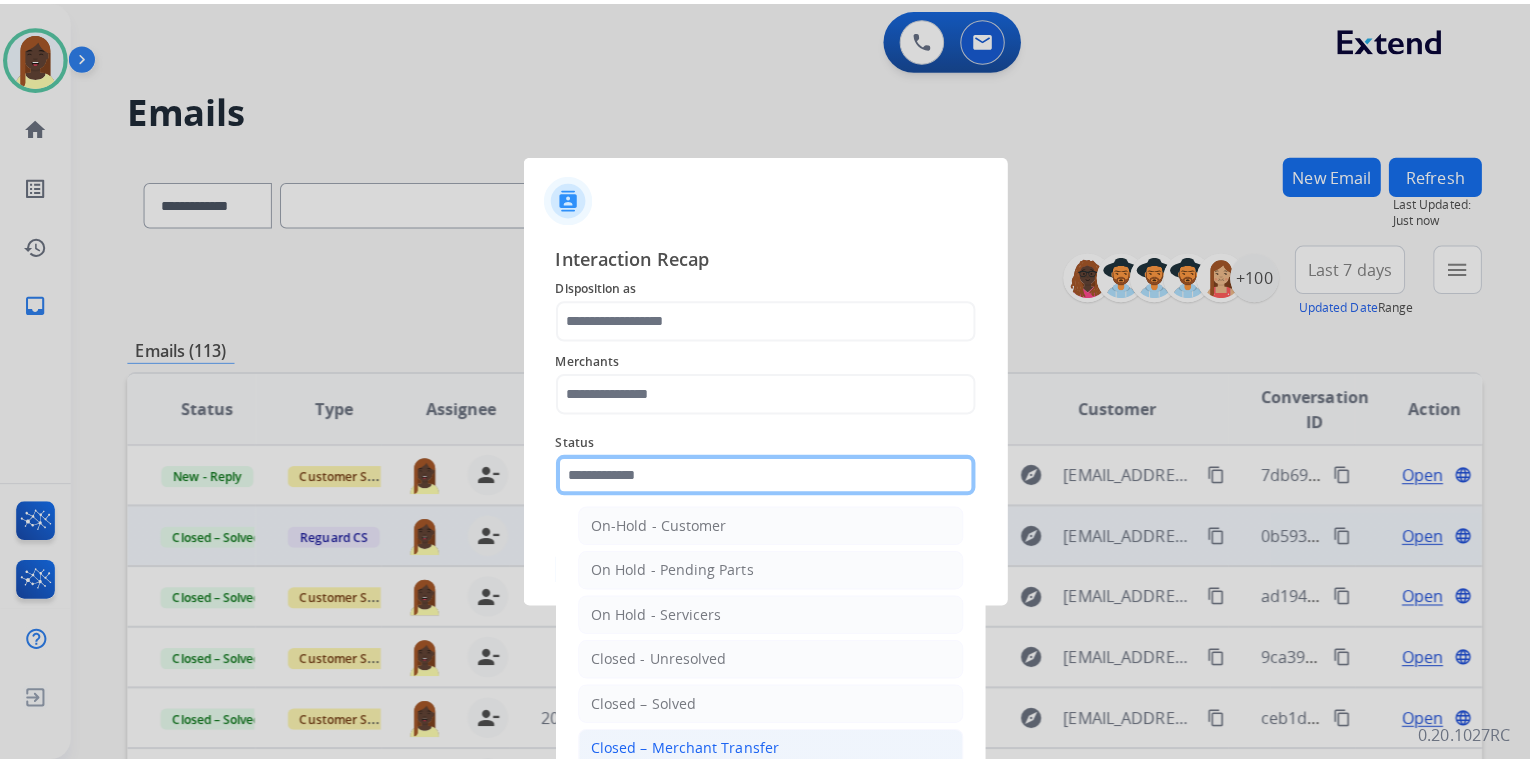 scroll, scrollTop: 116, scrollLeft: 0, axis: vertical 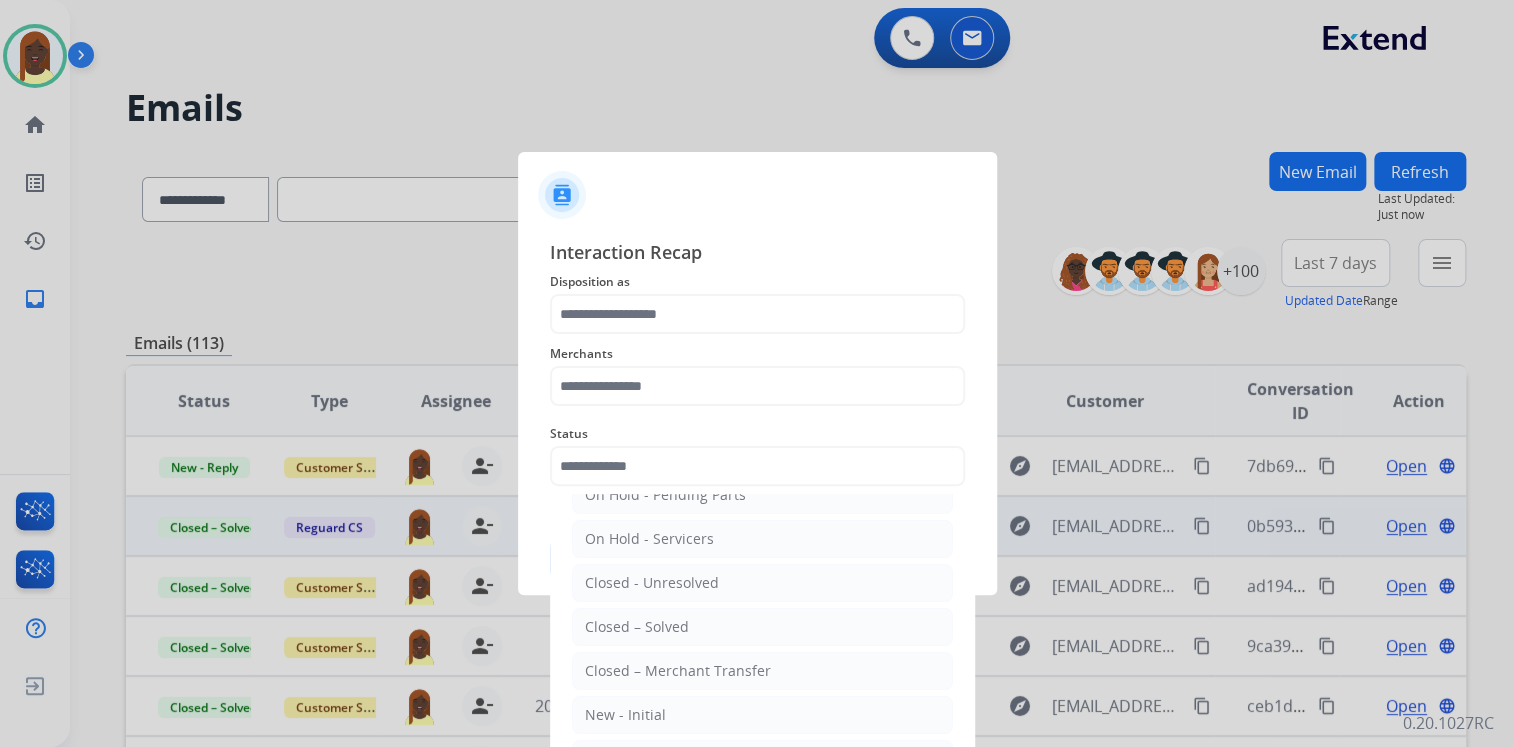 drag, startPoint x: 659, startPoint y: 621, endPoint x: 654, endPoint y: 542, distance: 79.15807 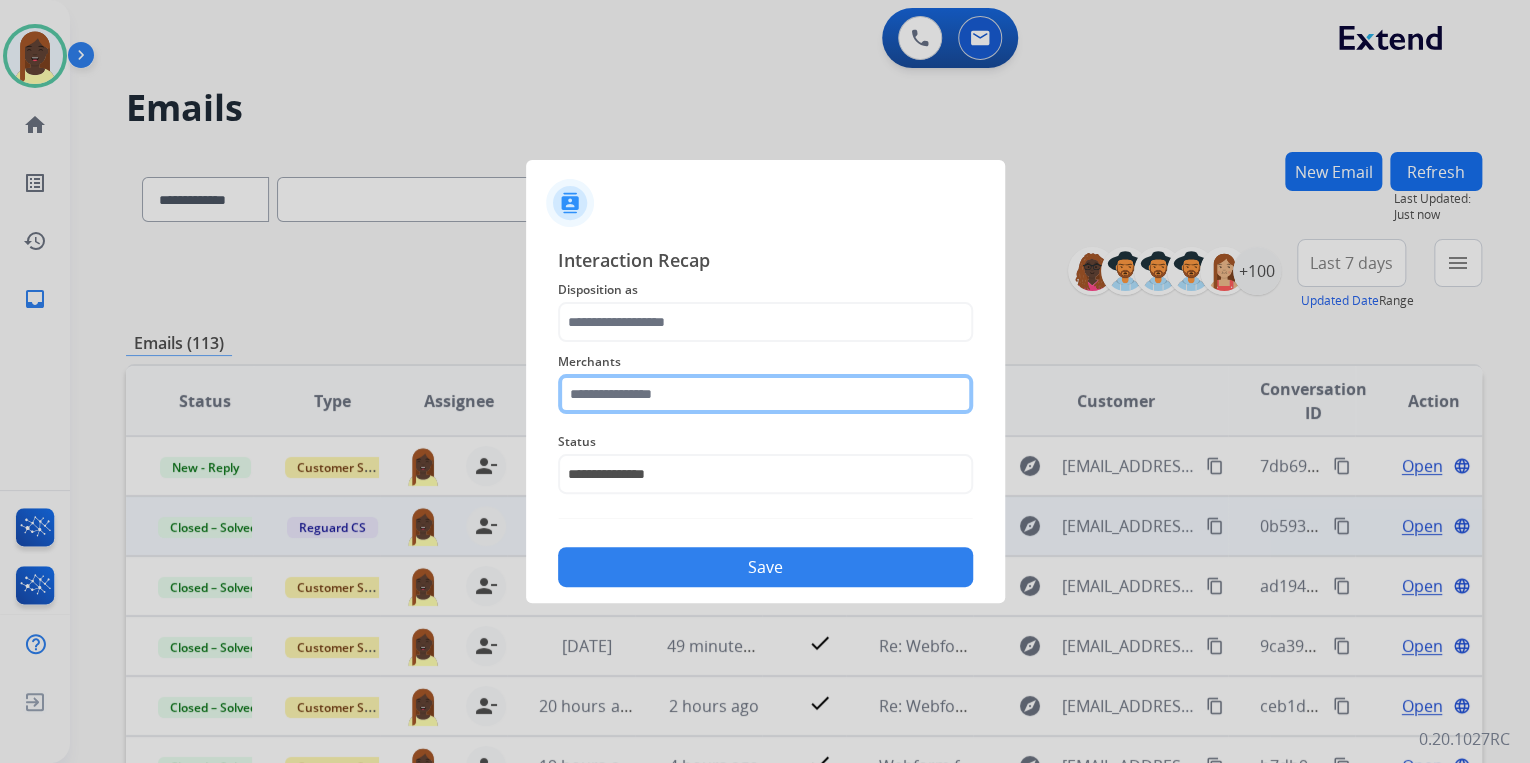 click 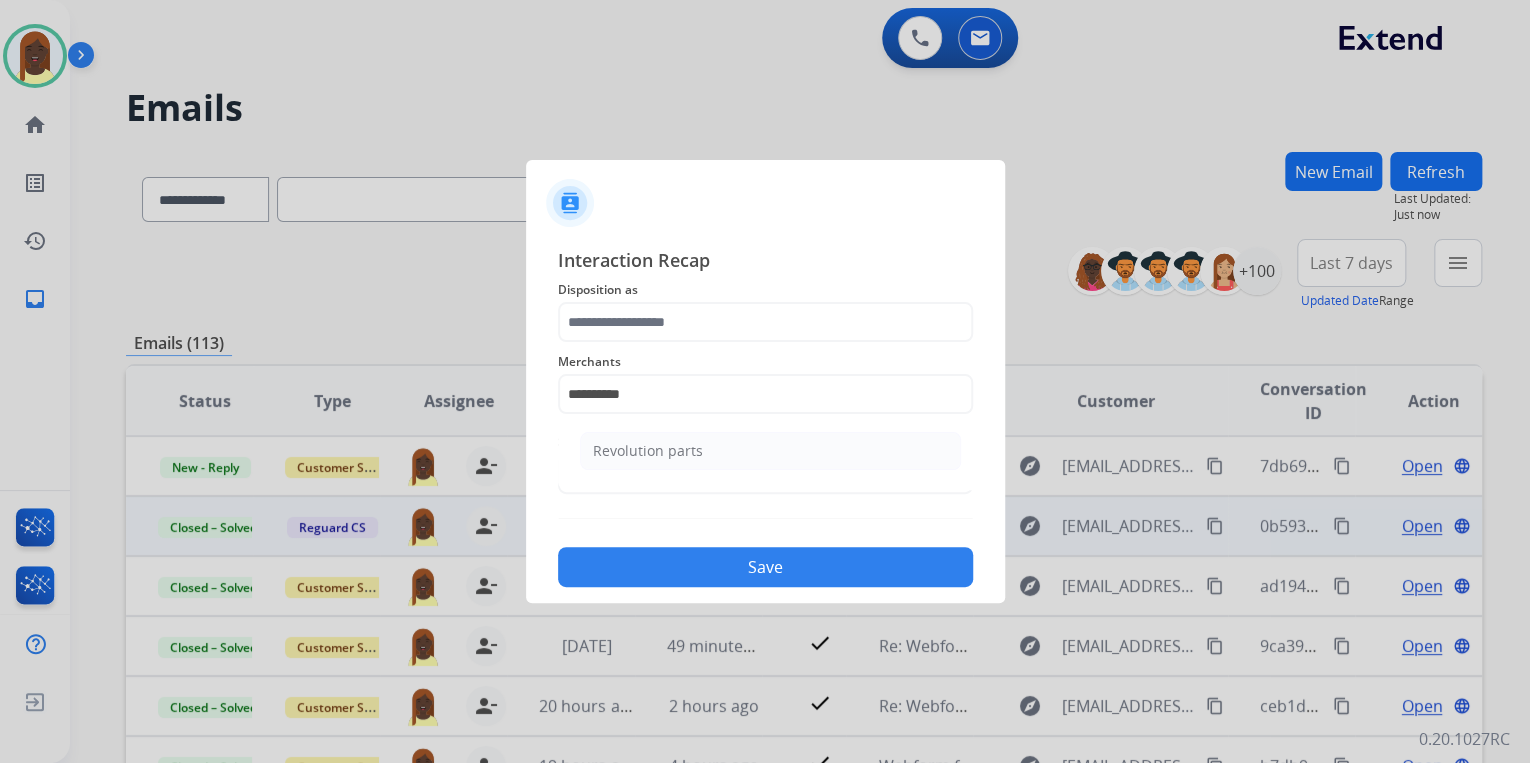 click on "Revolution parts" 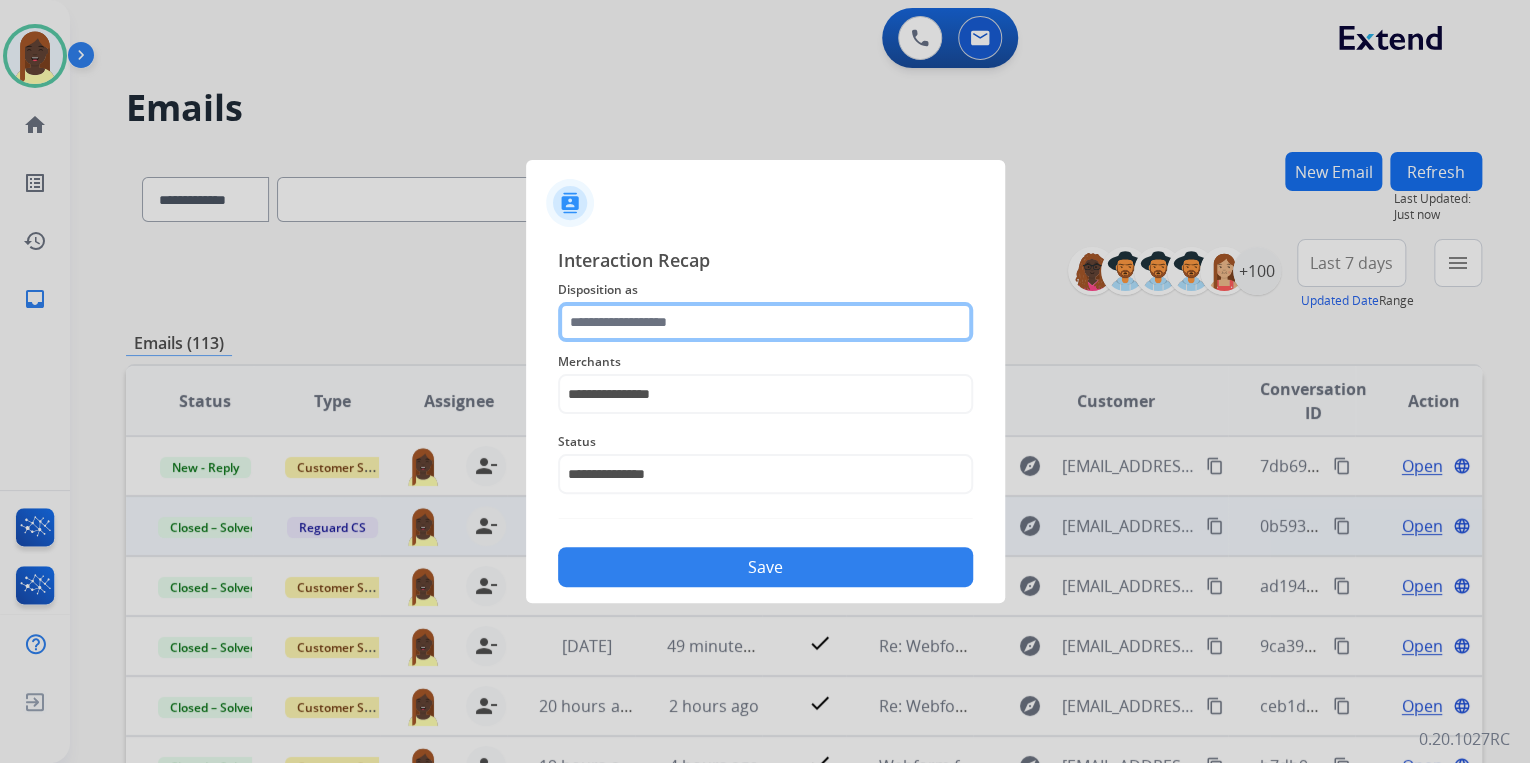 click 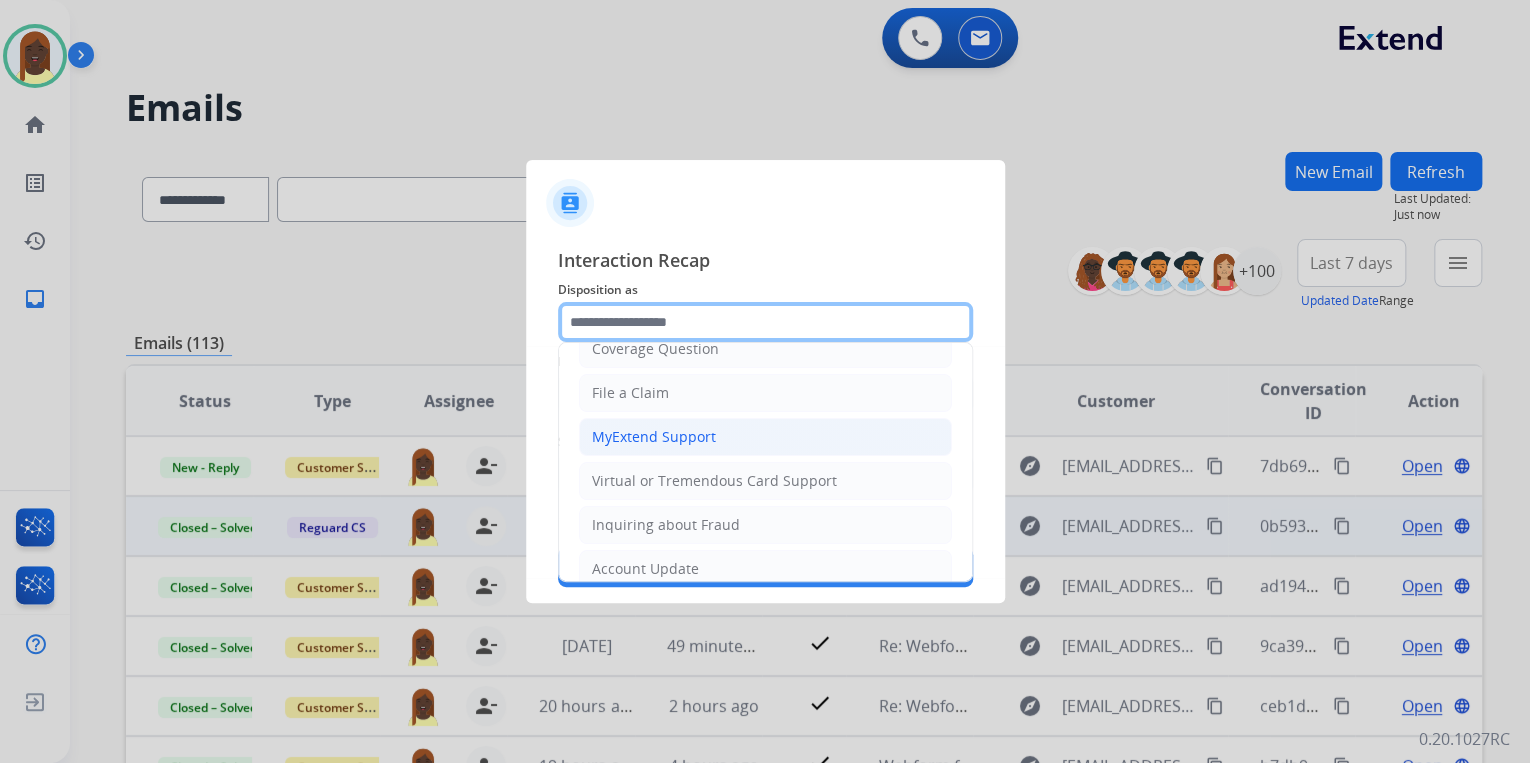 scroll, scrollTop: 160, scrollLeft: 0, axis: vertical 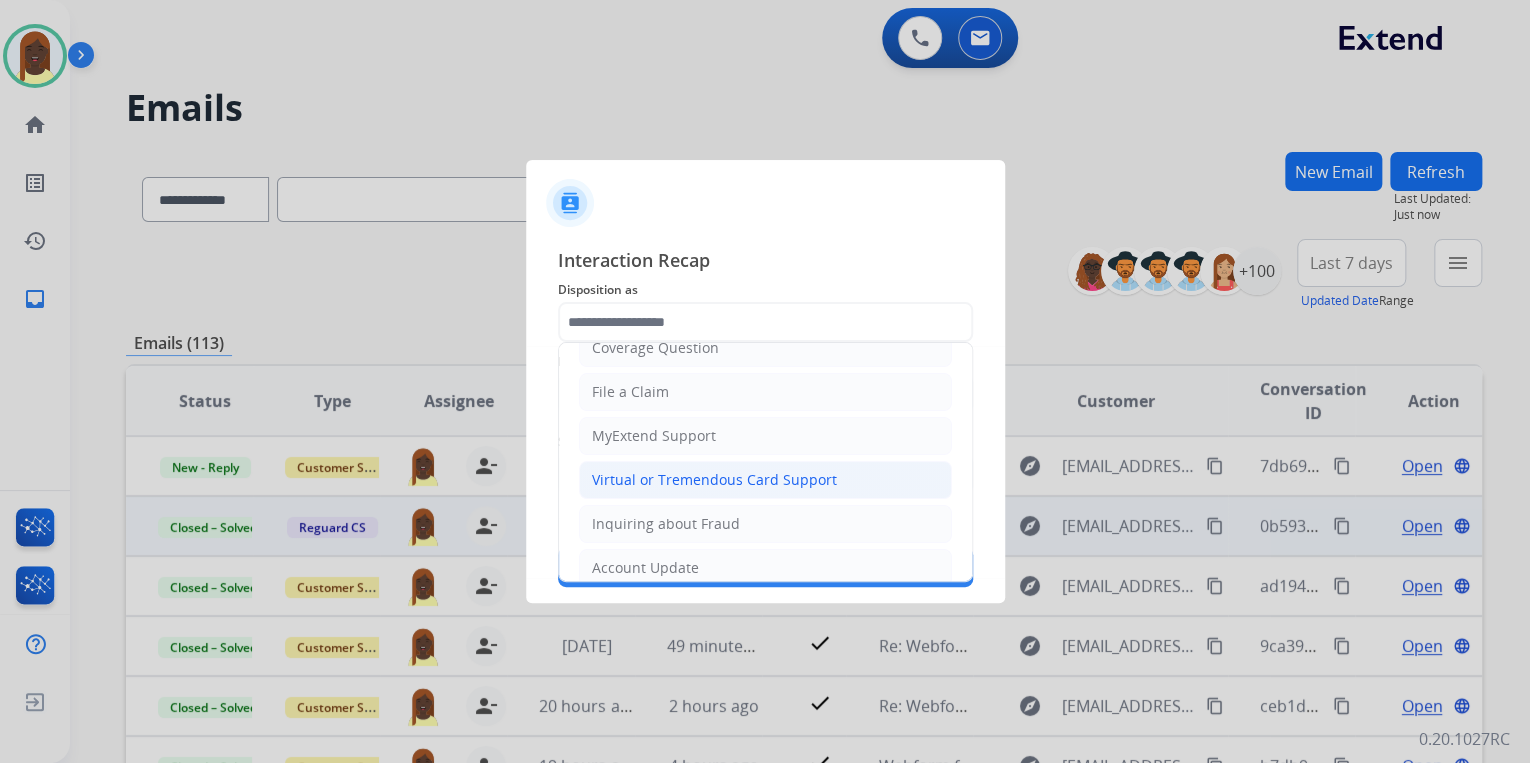click on "Virtual or Tremendous Card Support" 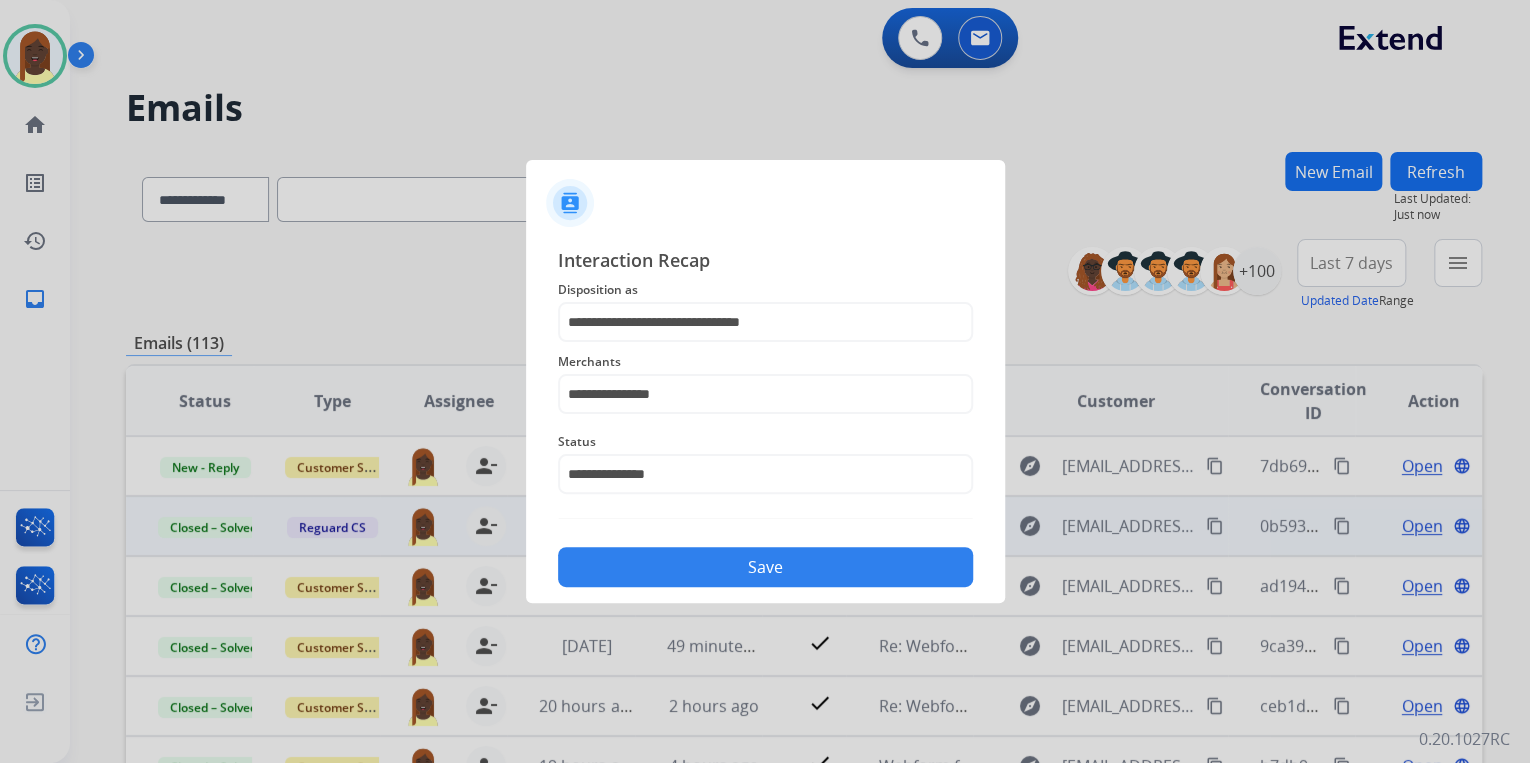 click on "Save" 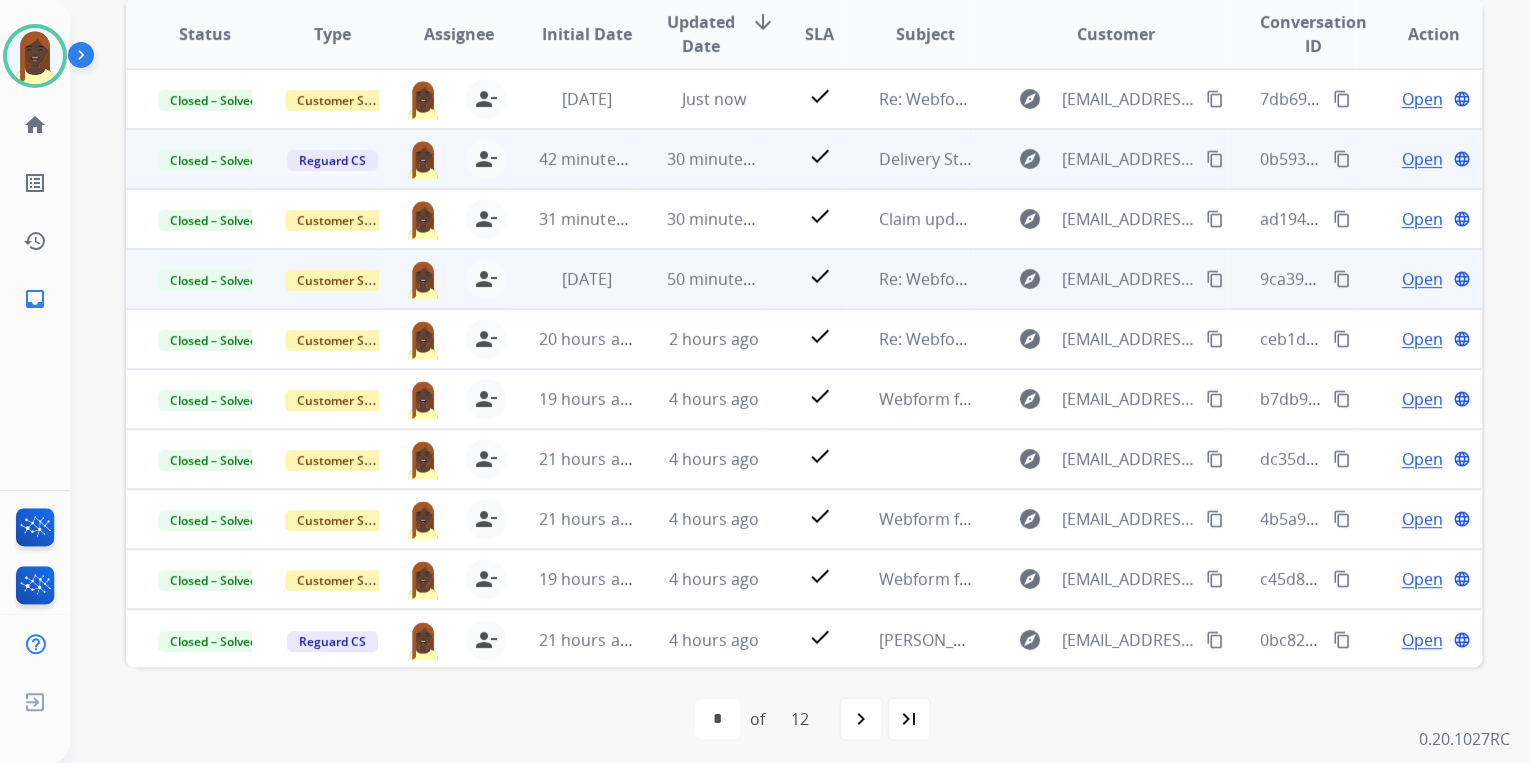 scroll, scrollTop: 374, scrollLeft: 0, axis: vertical 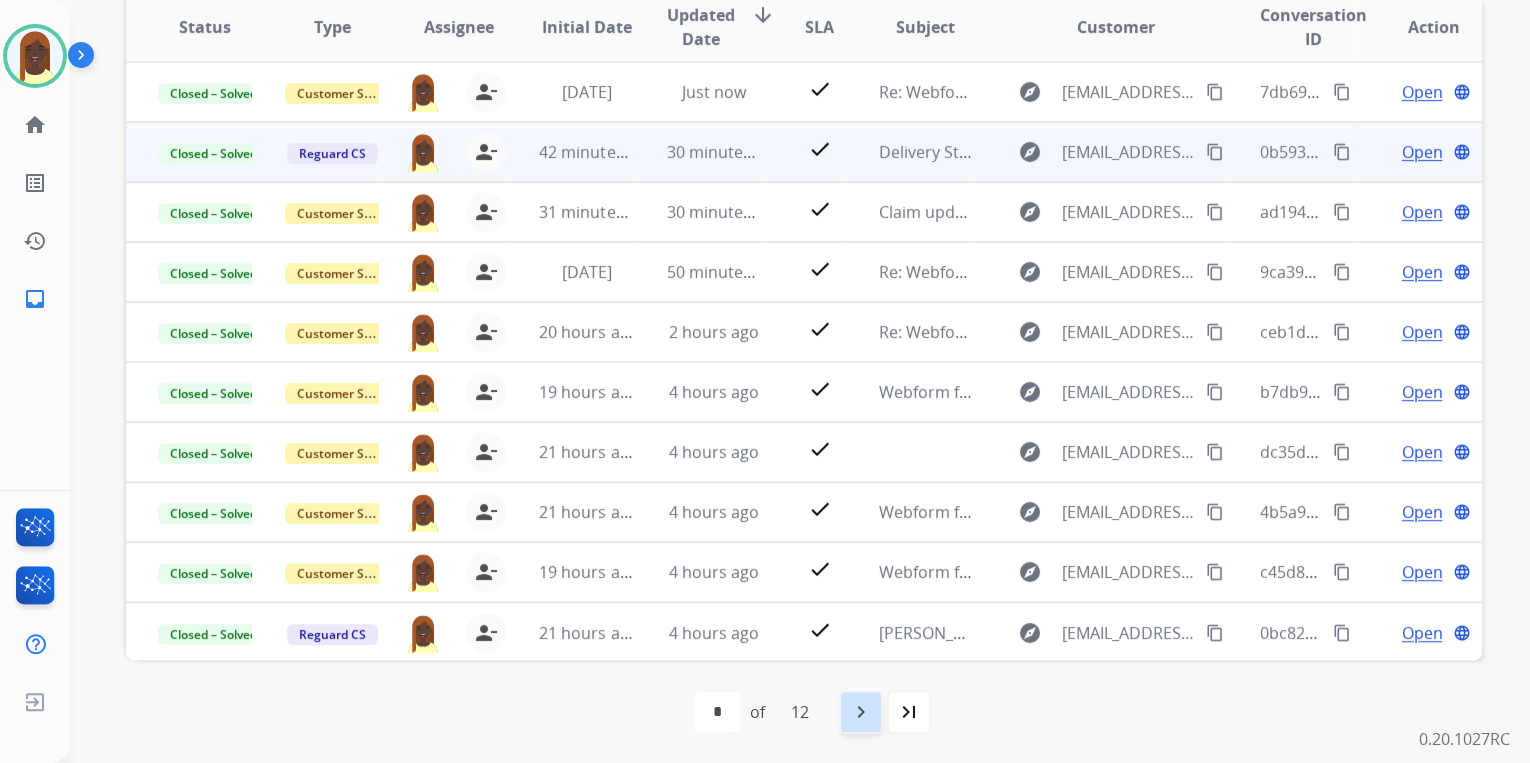 click on "navigate_next" at bounding box center (861, 712) 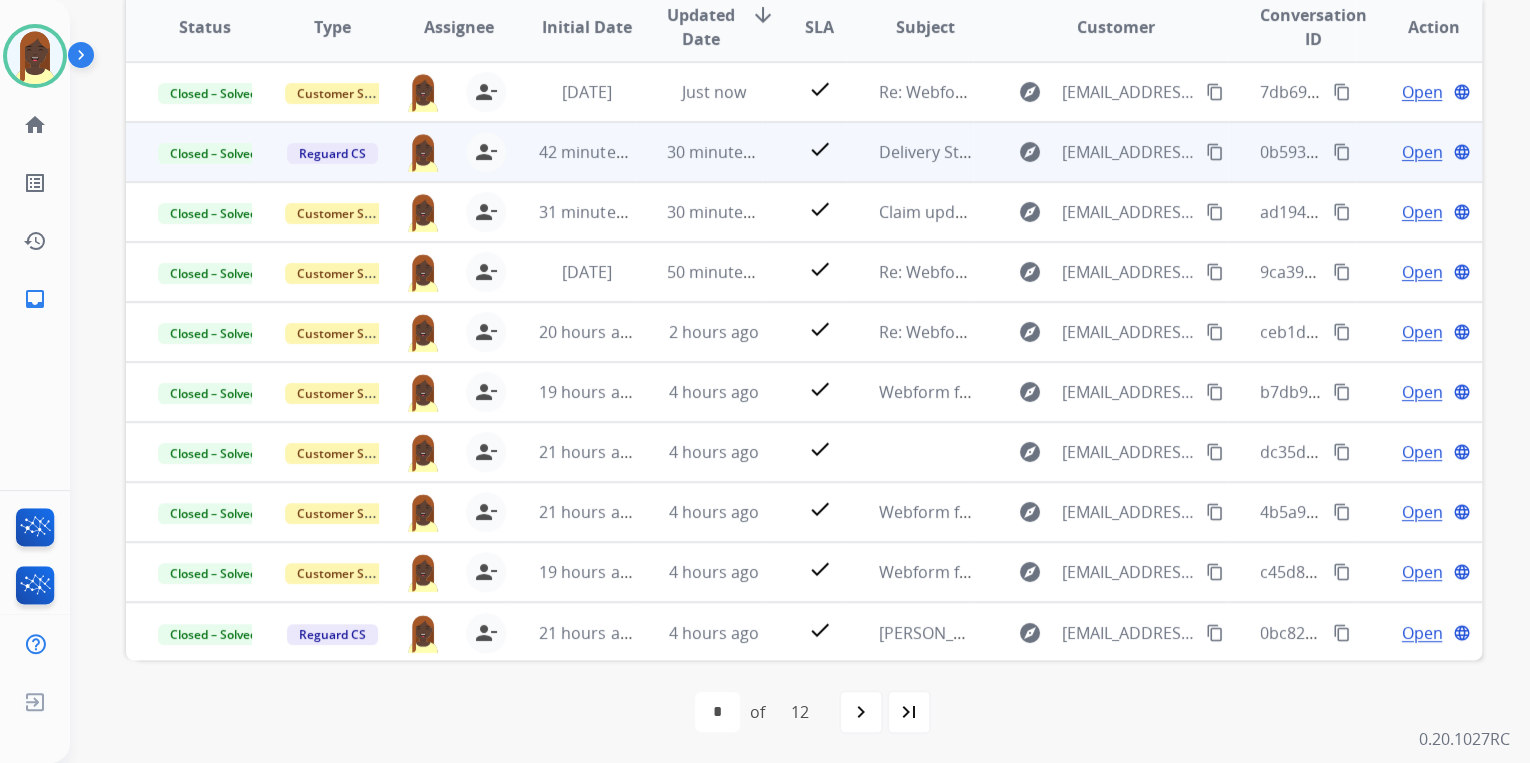 scroll, scrollTop: 0, scrollLeft: 0, axis: both 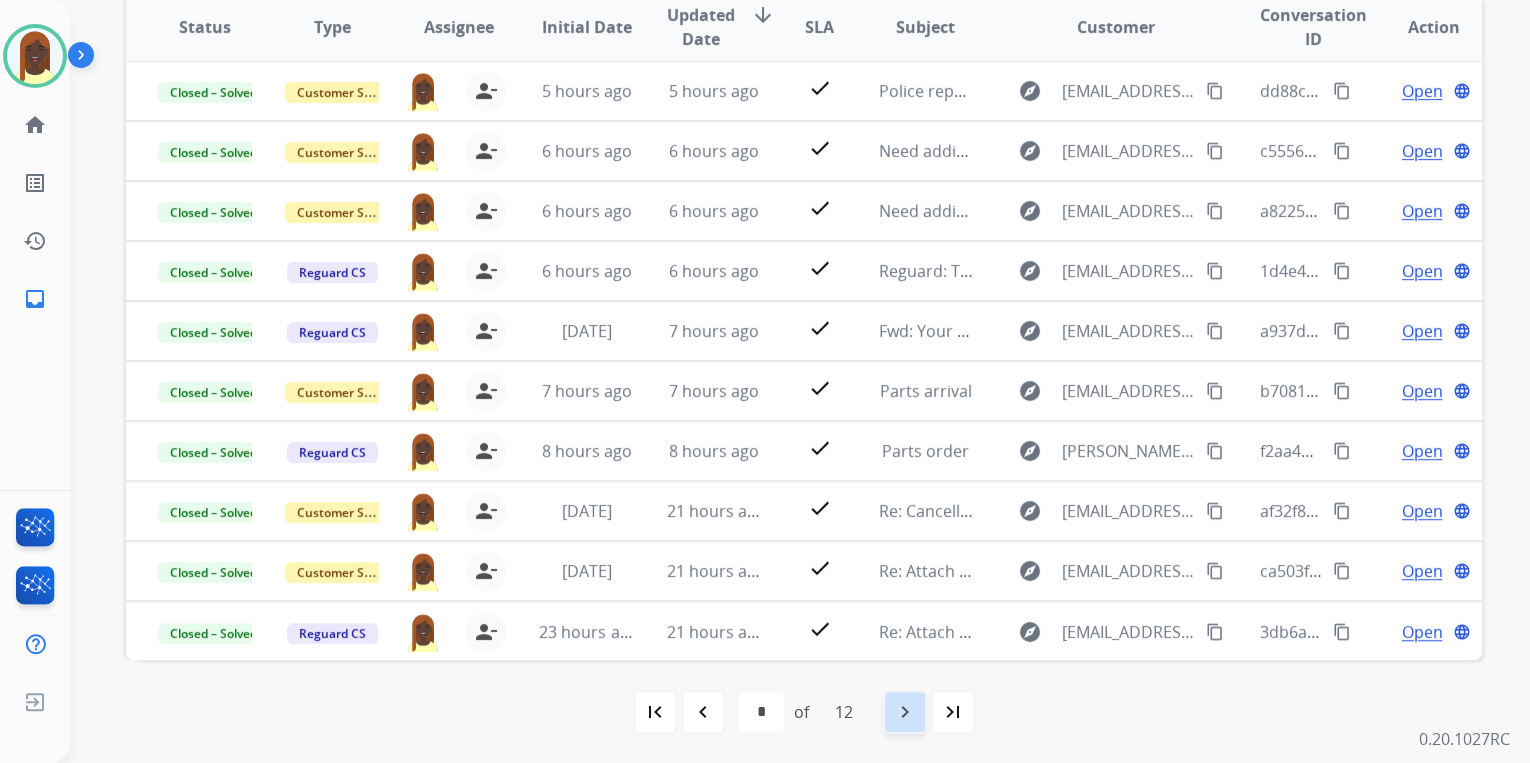 click on "navigate_next" at bounding box center (905, 712) 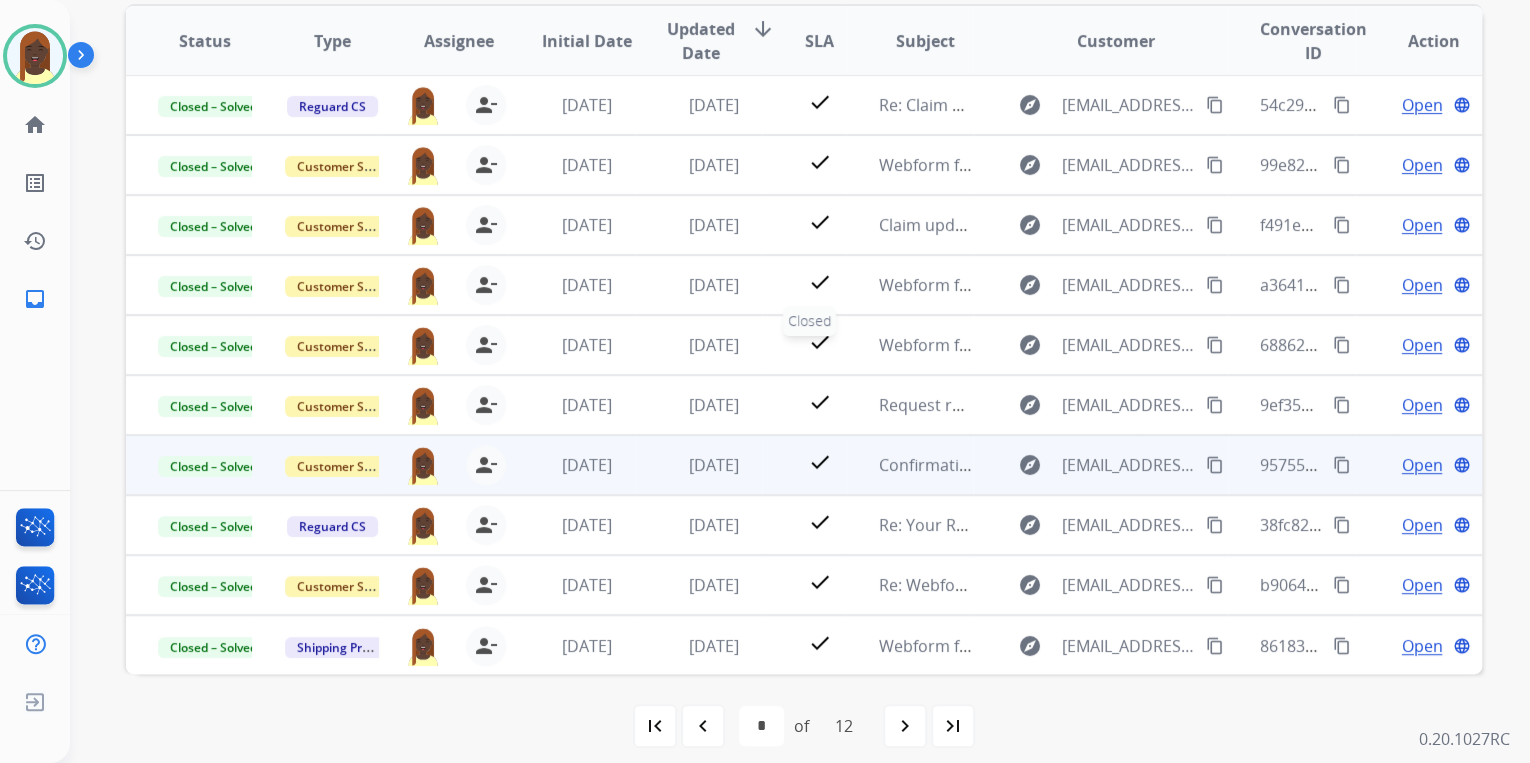 scroll, scrollTop: 374, scrollLeft: 0, axis: vertical 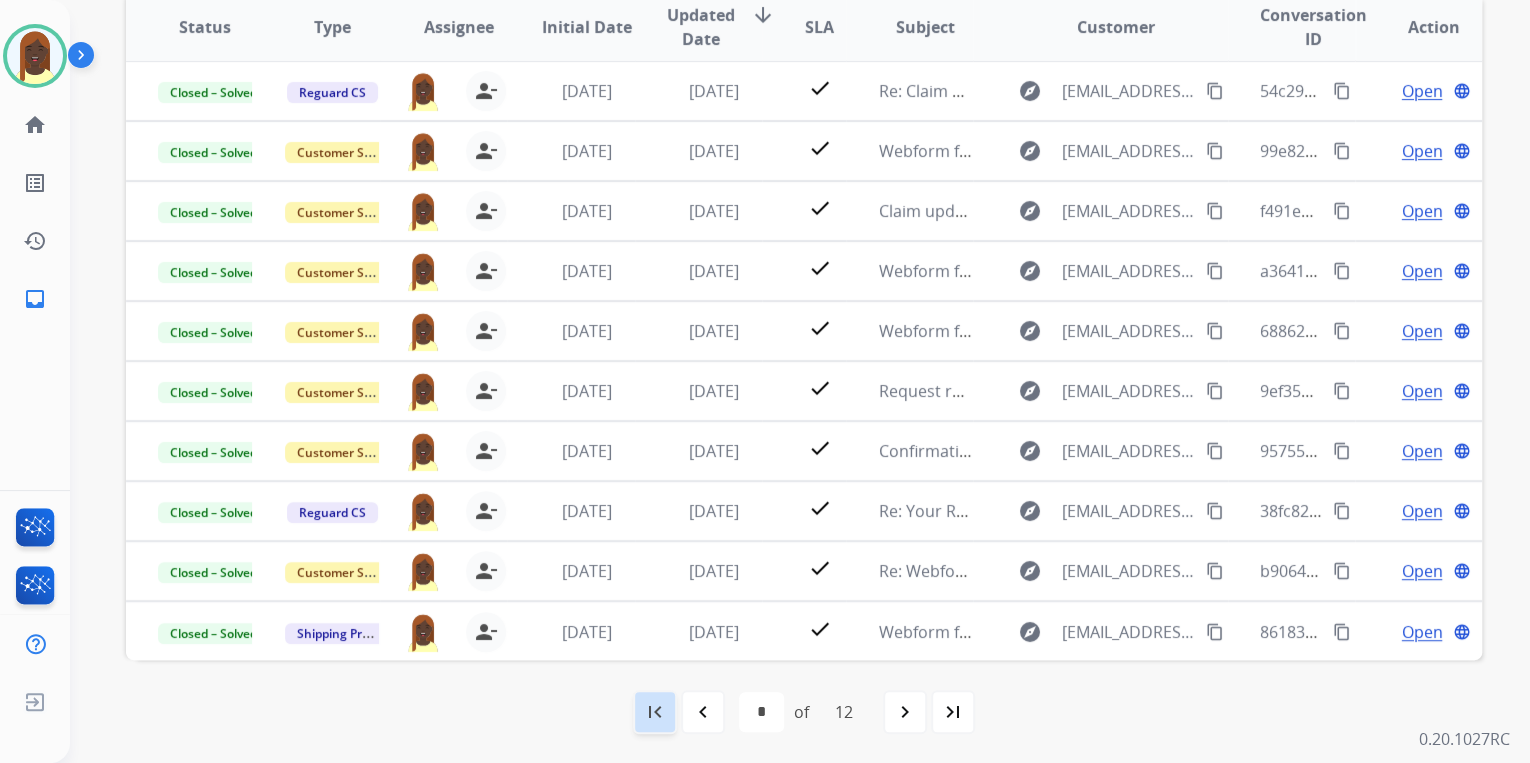 click on "first_page" at bounding box center (655, 712) 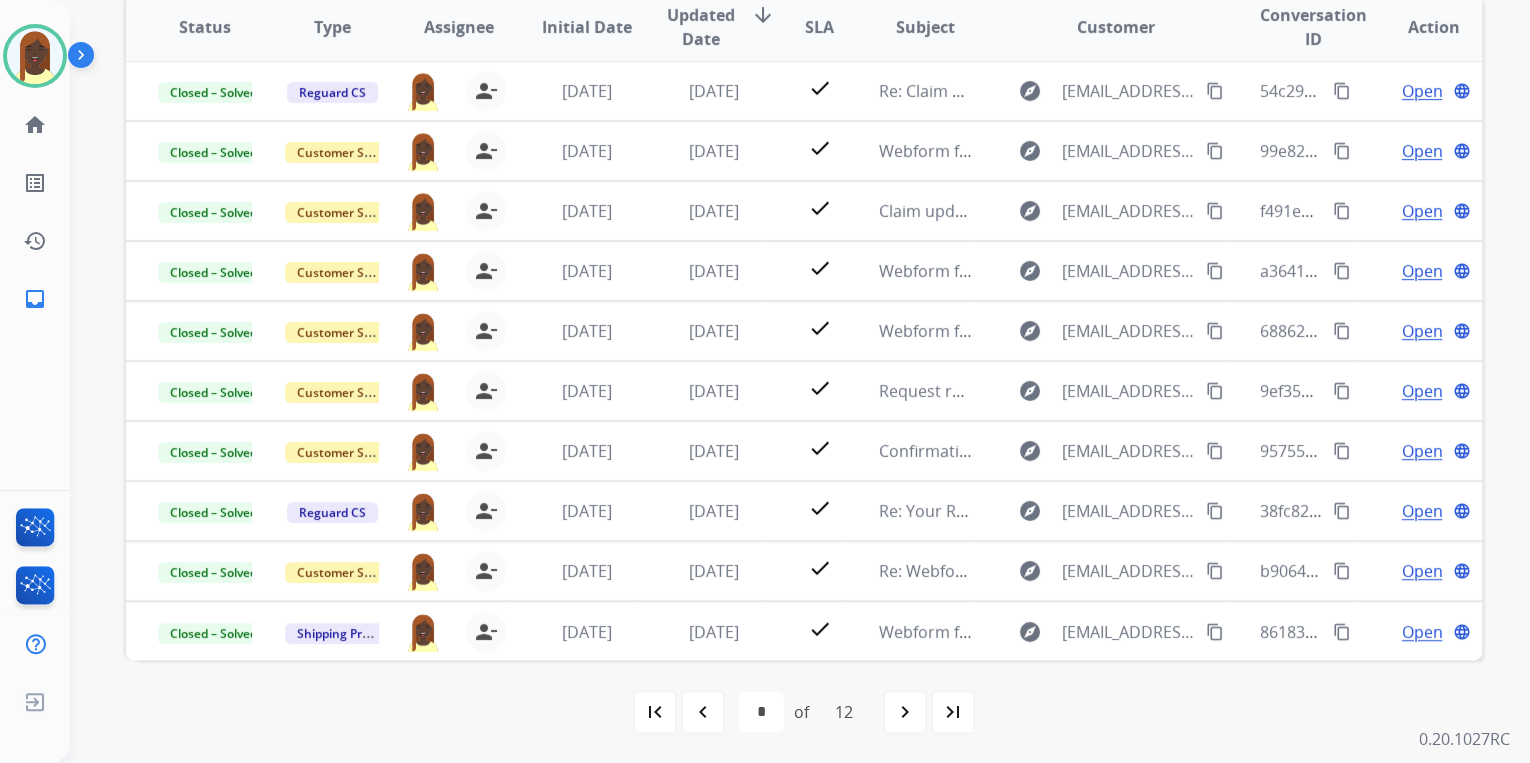 select on "*" 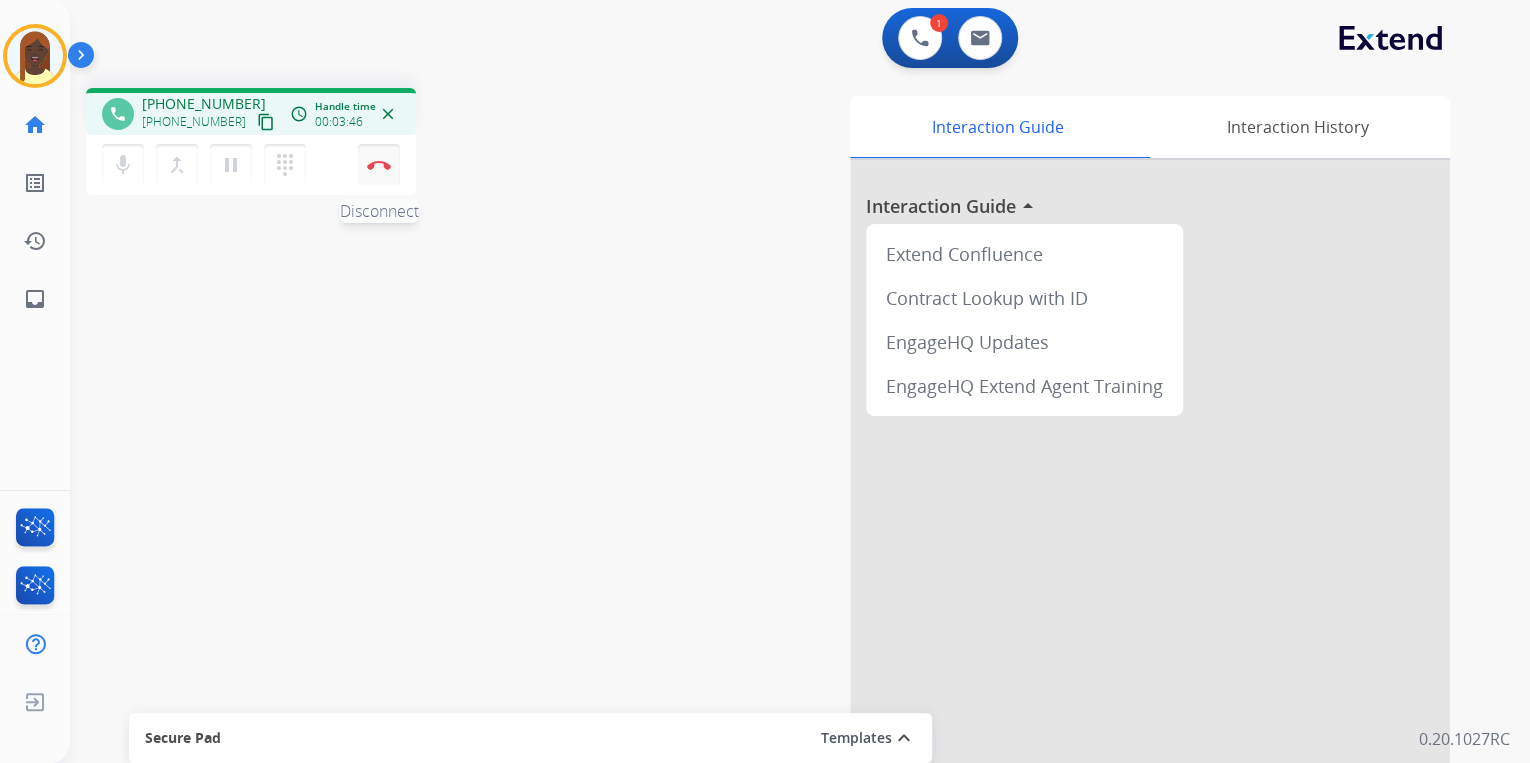 click on "Disconnect" at bounding box center (379, 165) 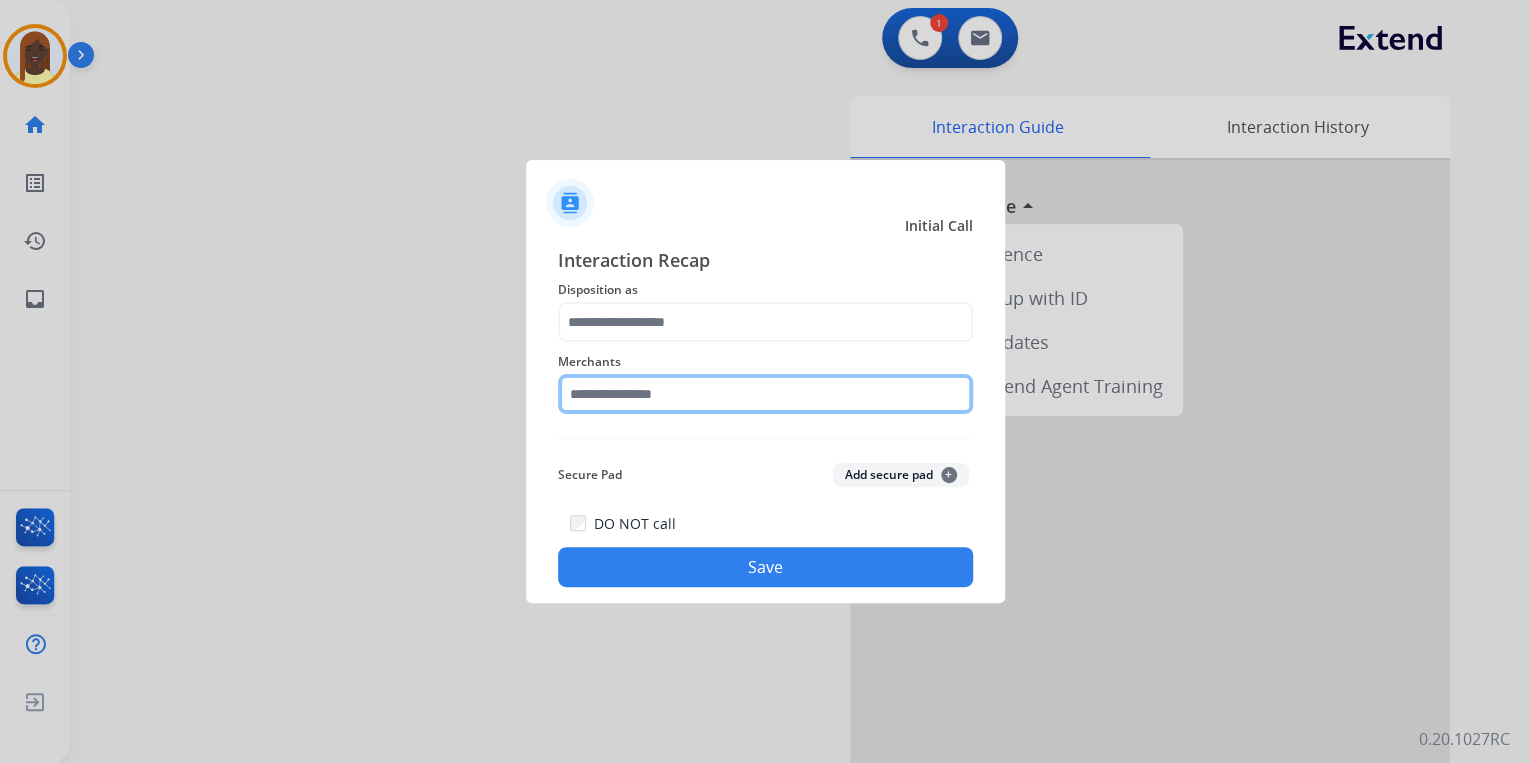 click 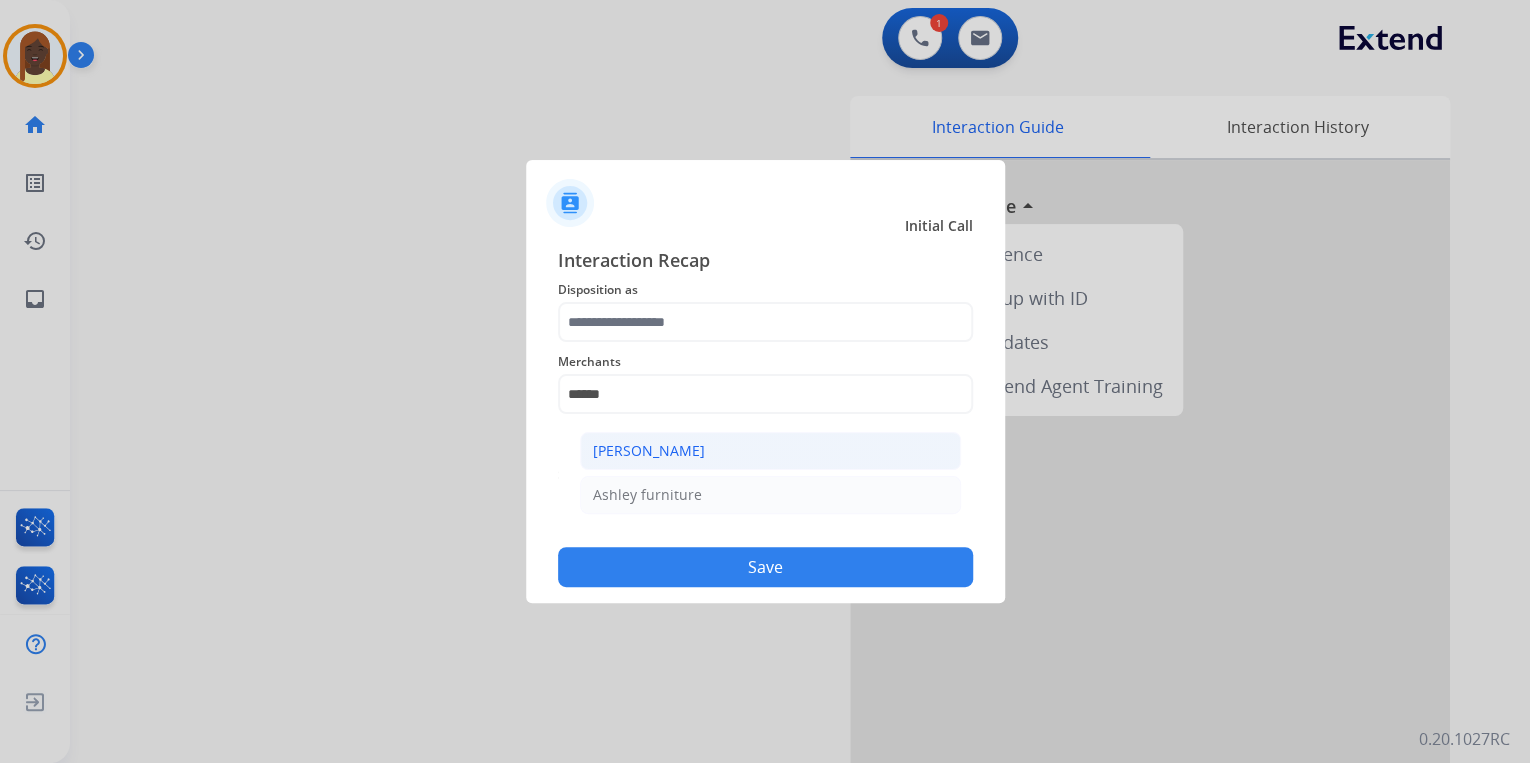 click on "[PERSON_NAME]" 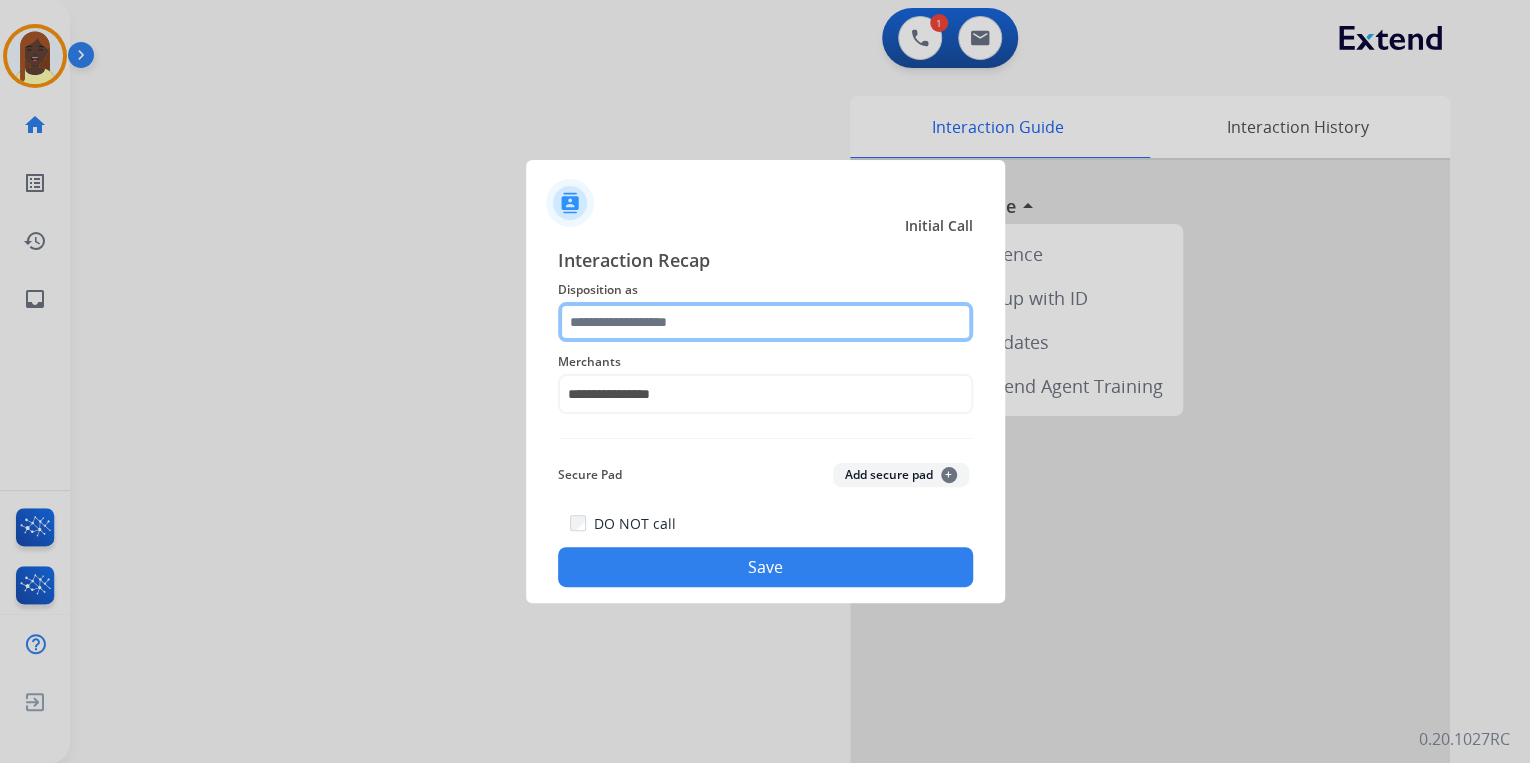 click 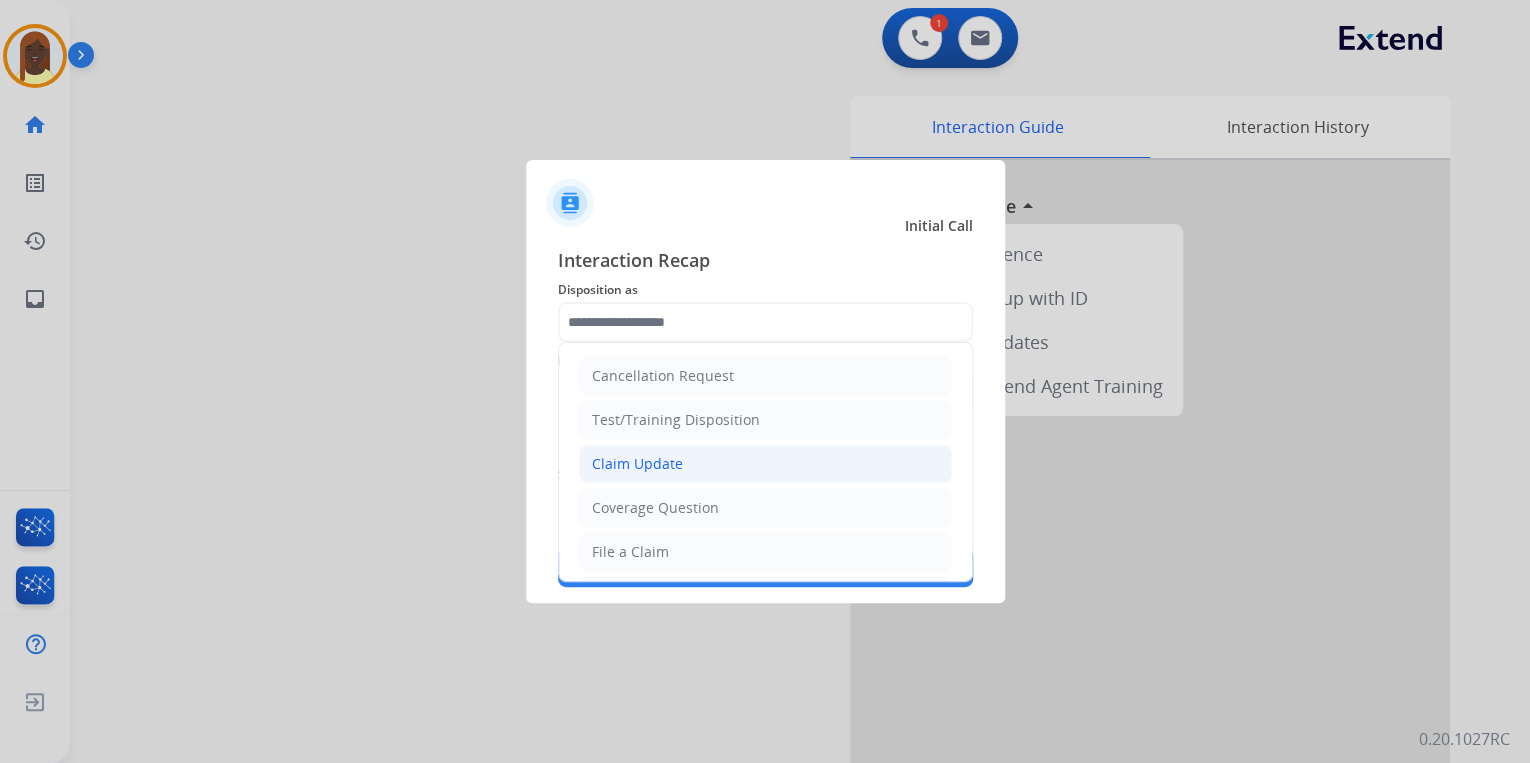 click on "Claim Update" 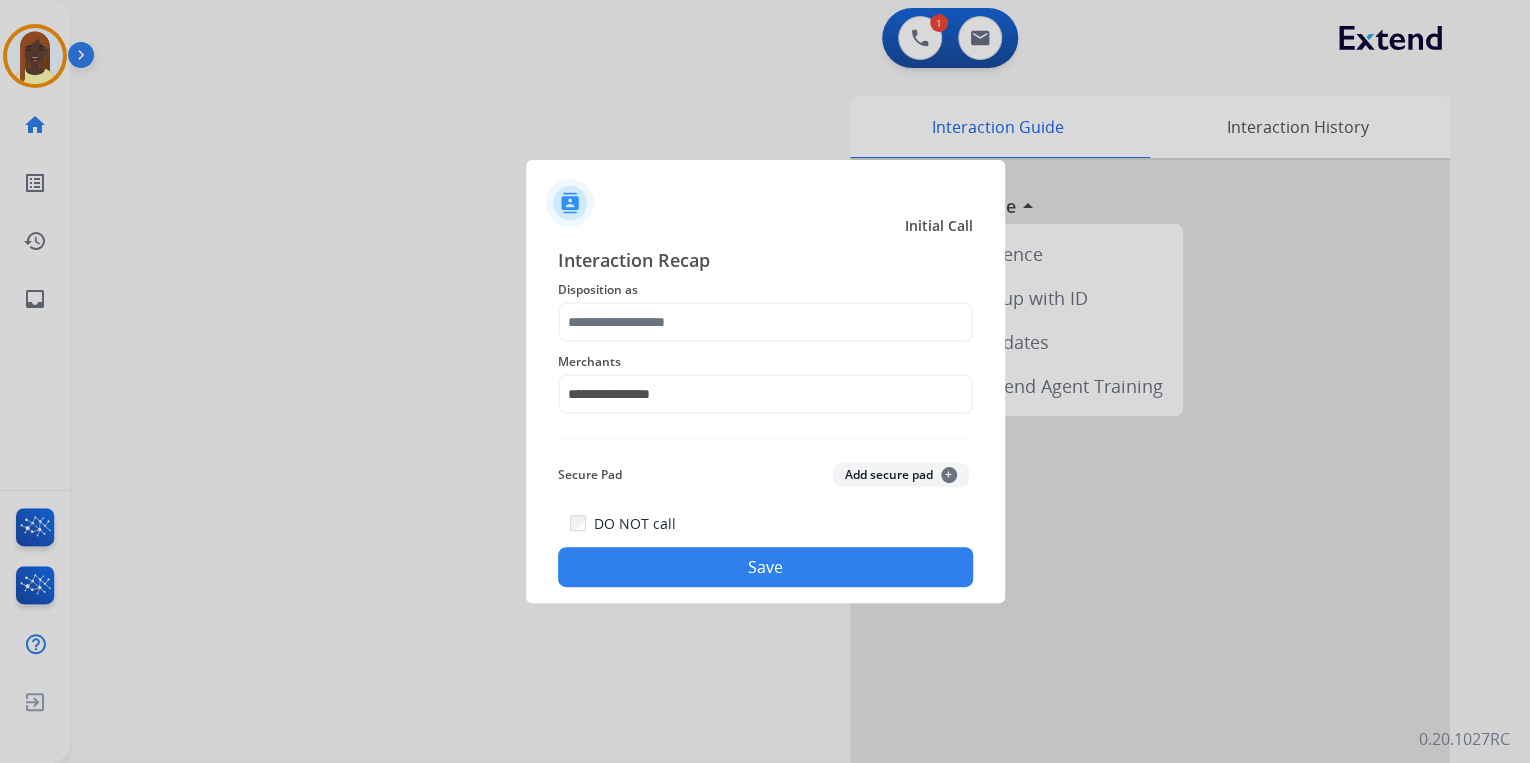 type on "**********" 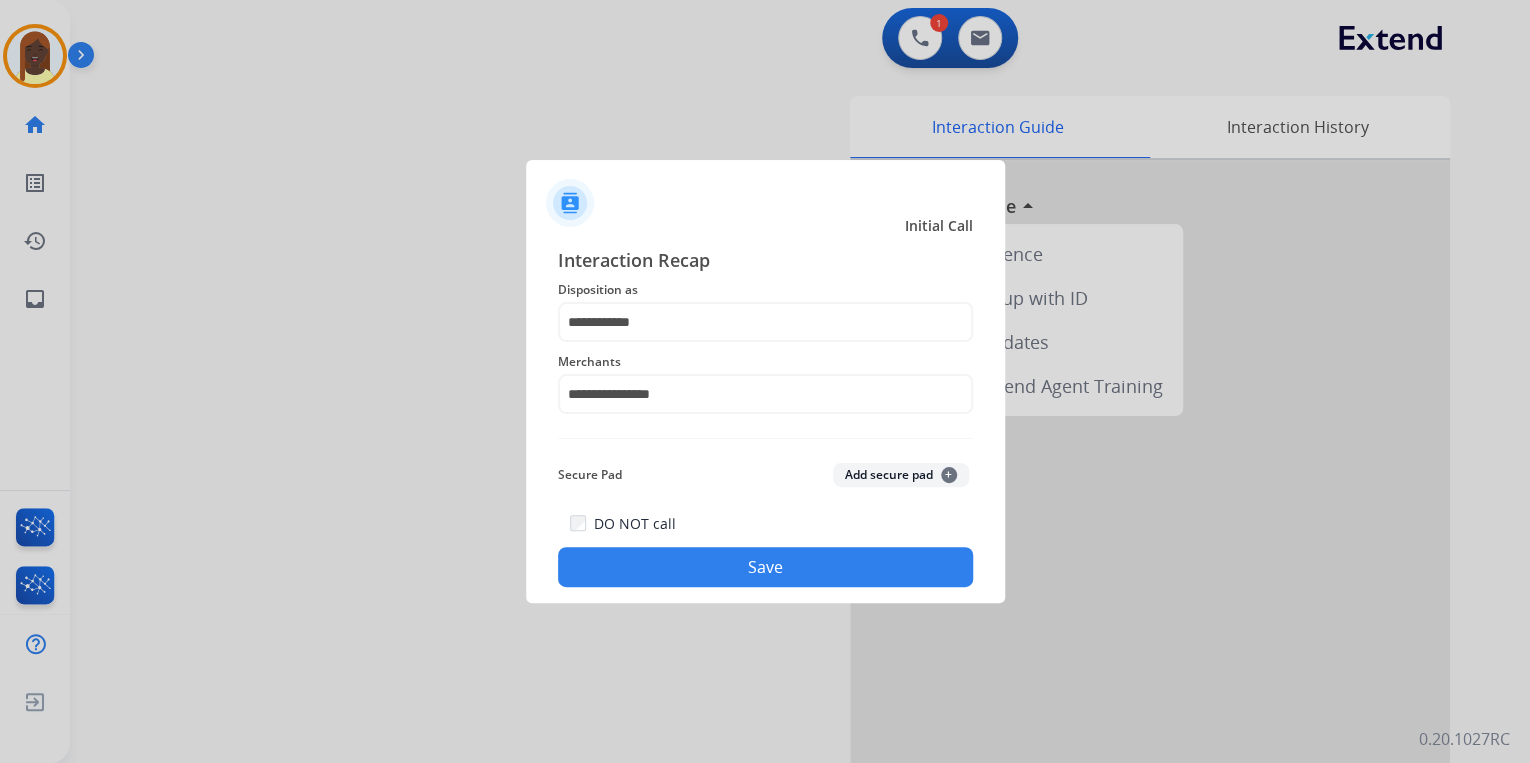 click on "Save" 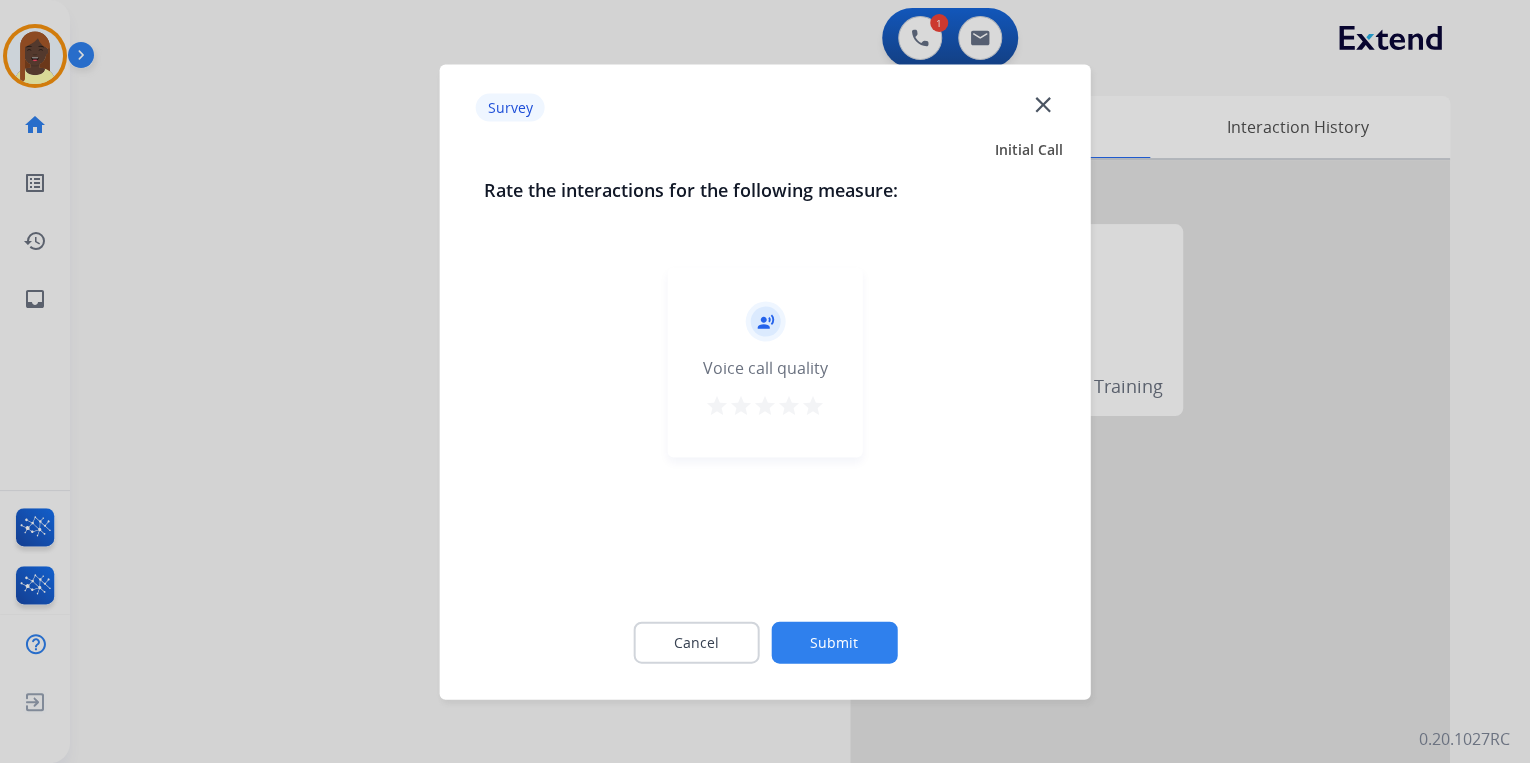 click on "star" at bounding box center [813, 405] 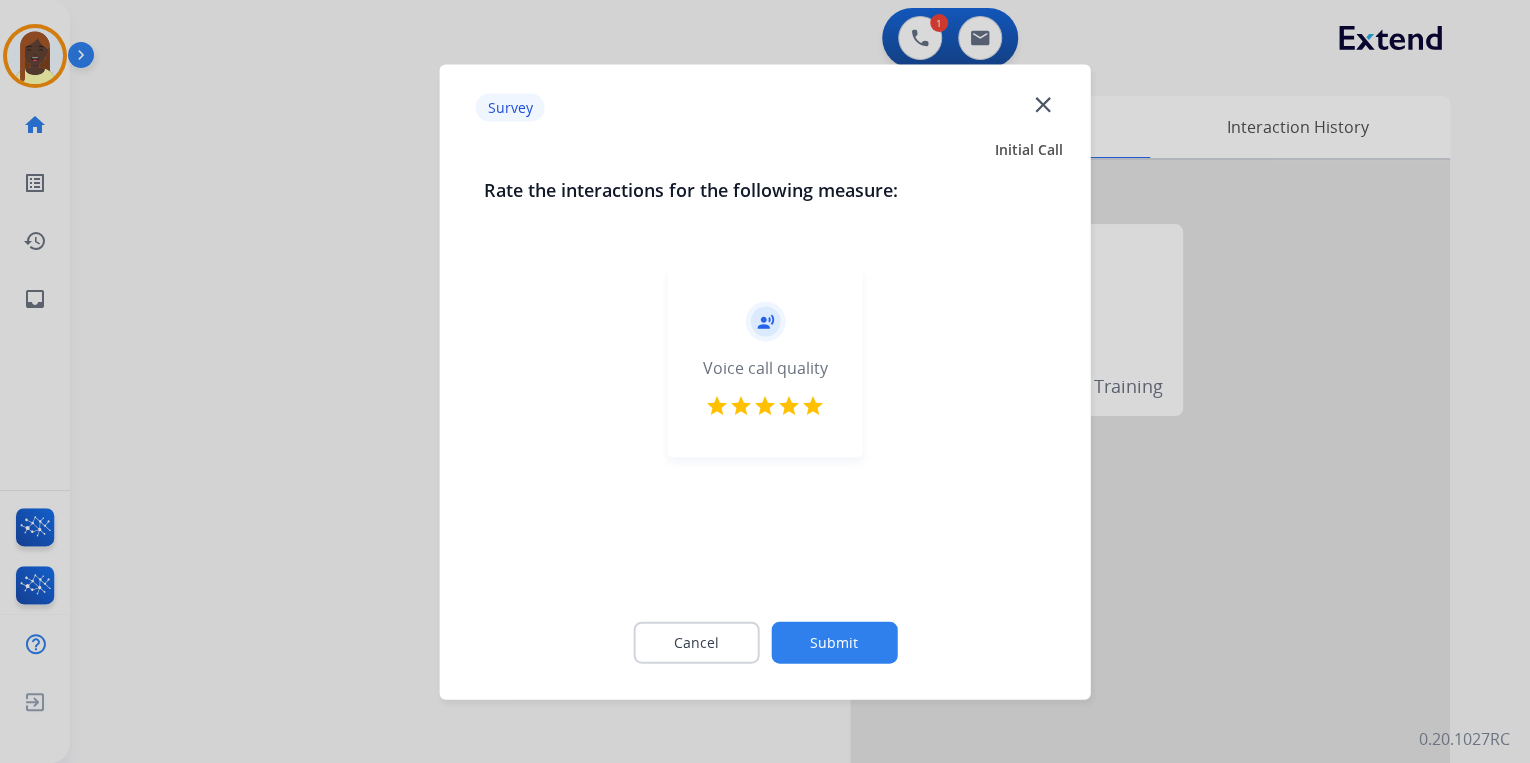click on "Submit" 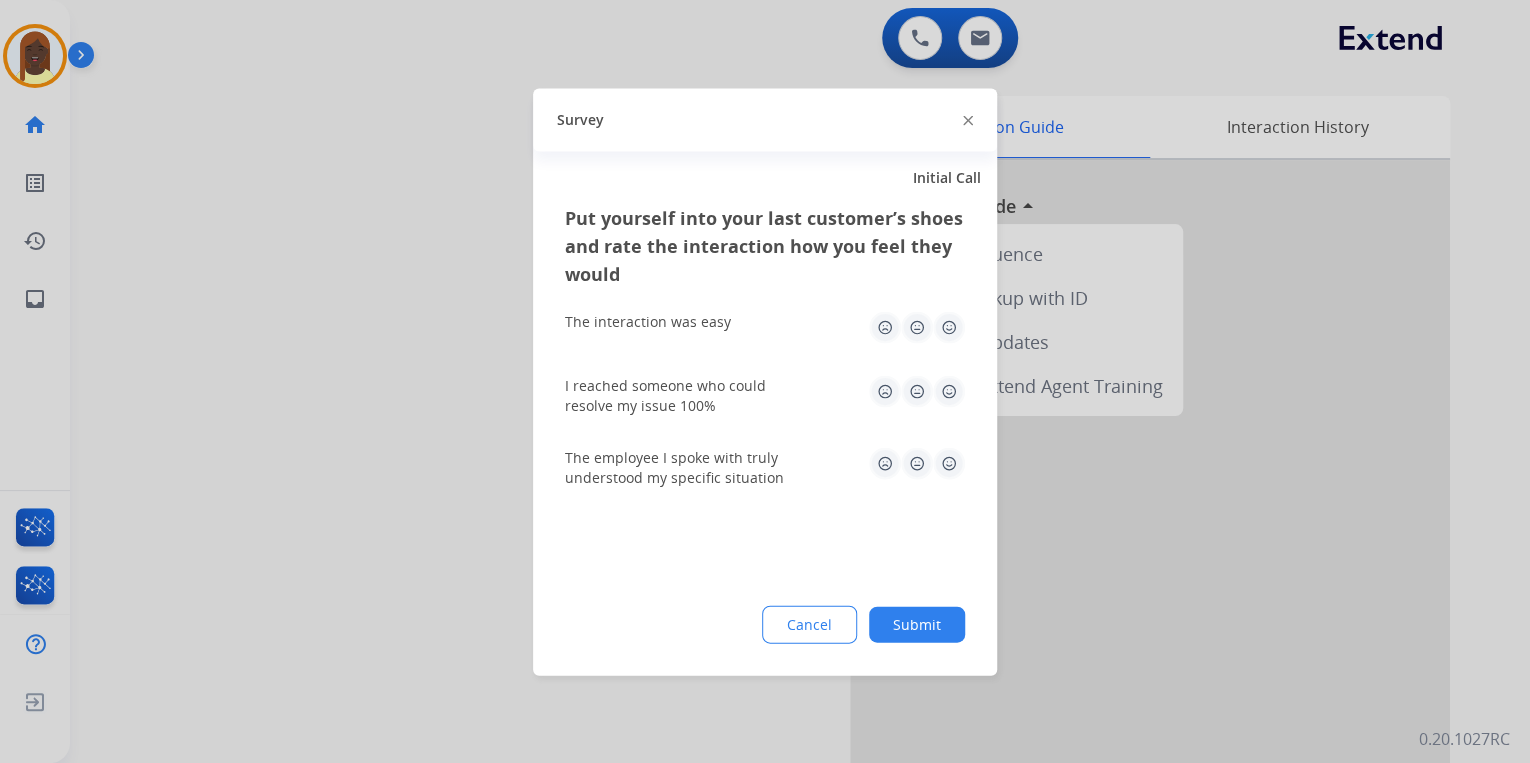 click on "Survey" 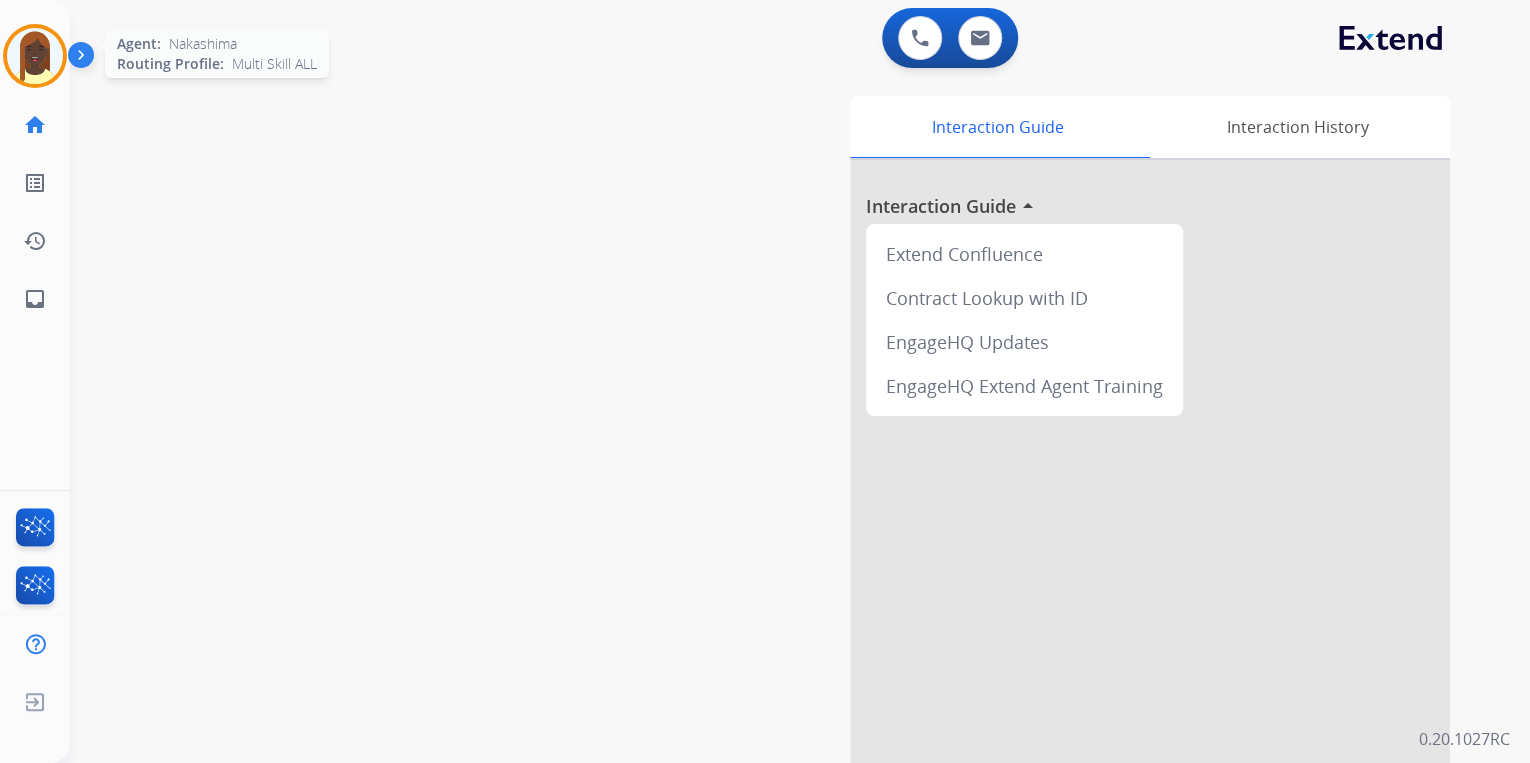 click at bounding box center (35, 56) 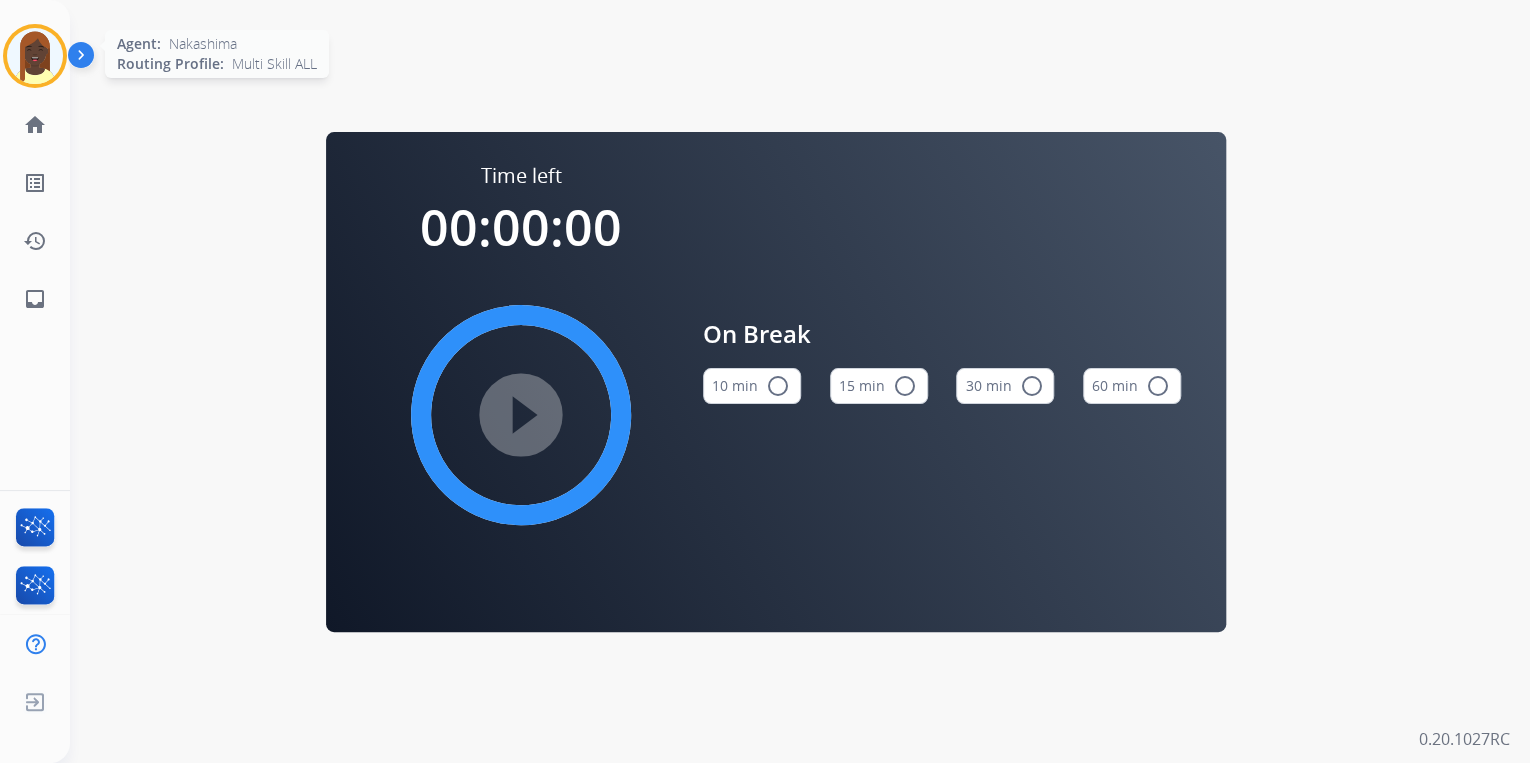 click at bounding box center (35, 56) 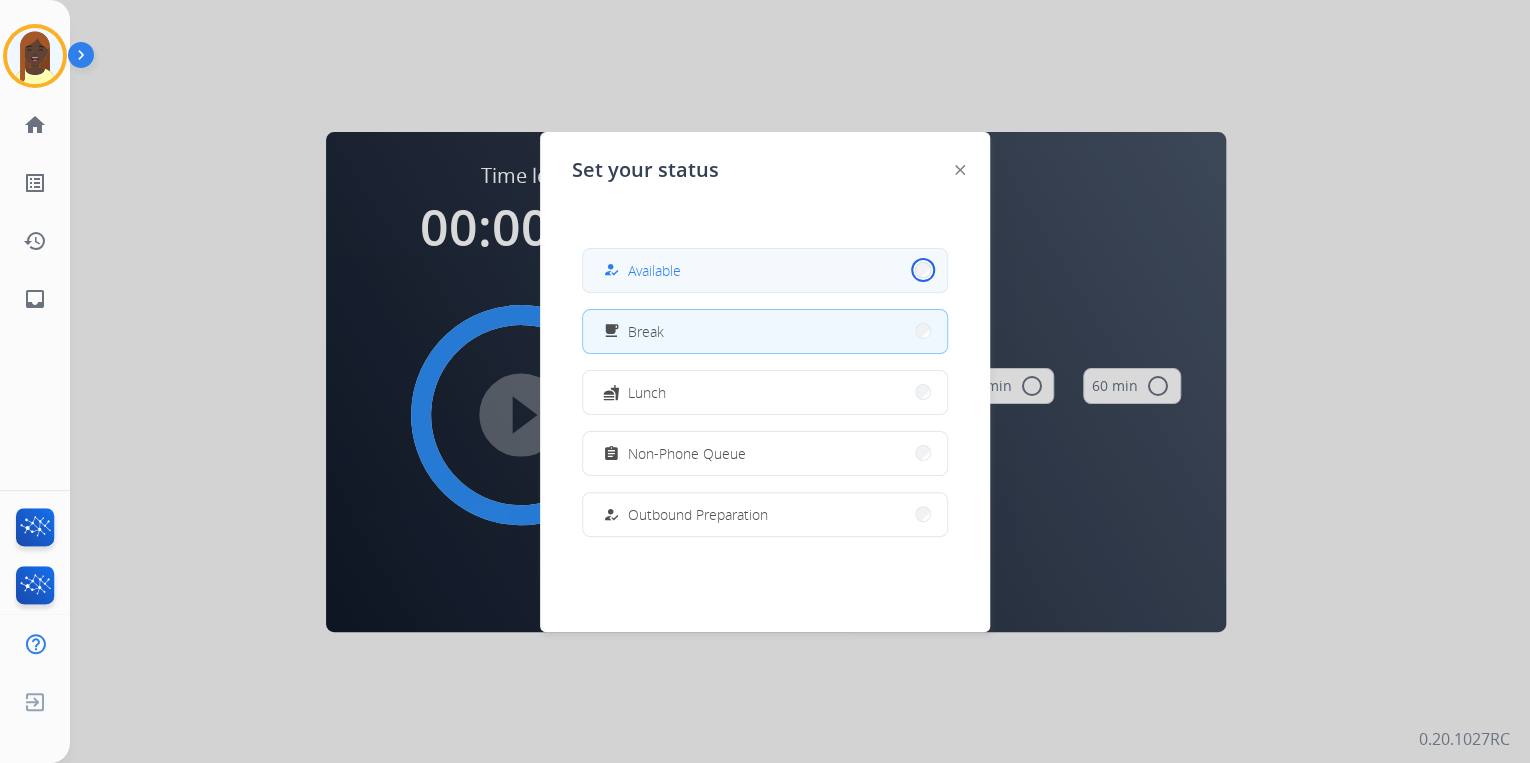 click on "how_to_reg Available" at bounding box center (765, 270) 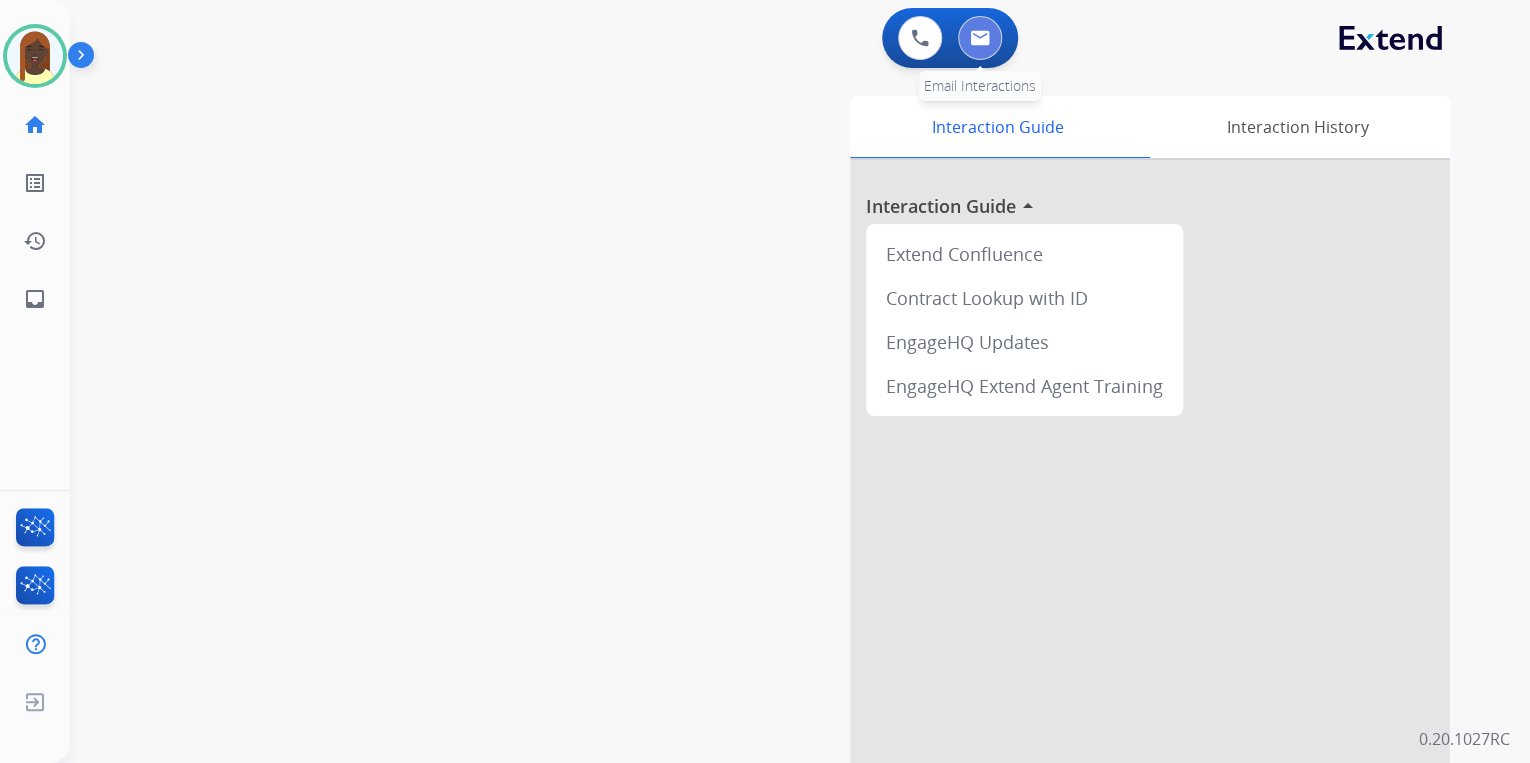 click at bounding box center (980, 38) 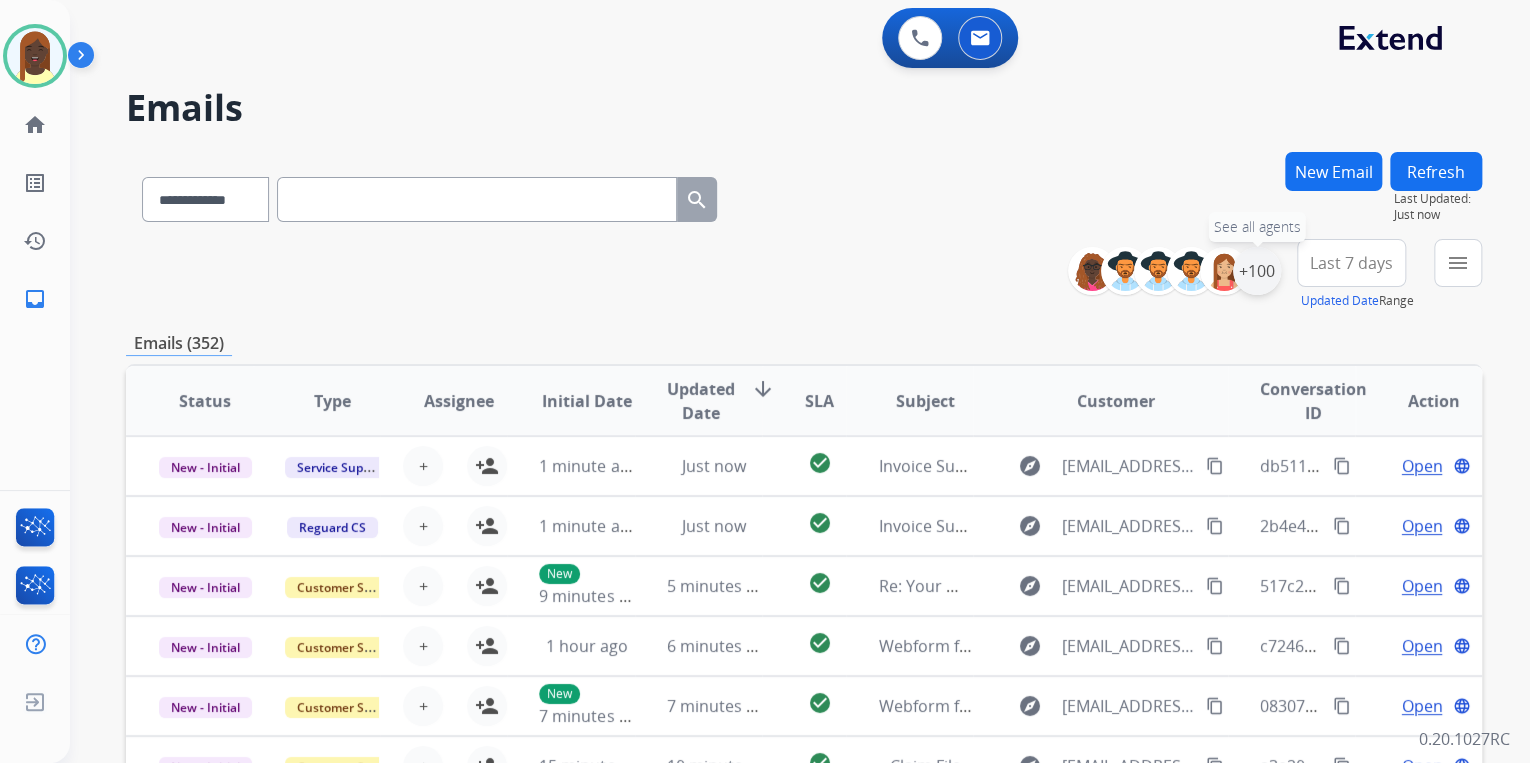 click on "+100" at bounding box center [1257, 271] 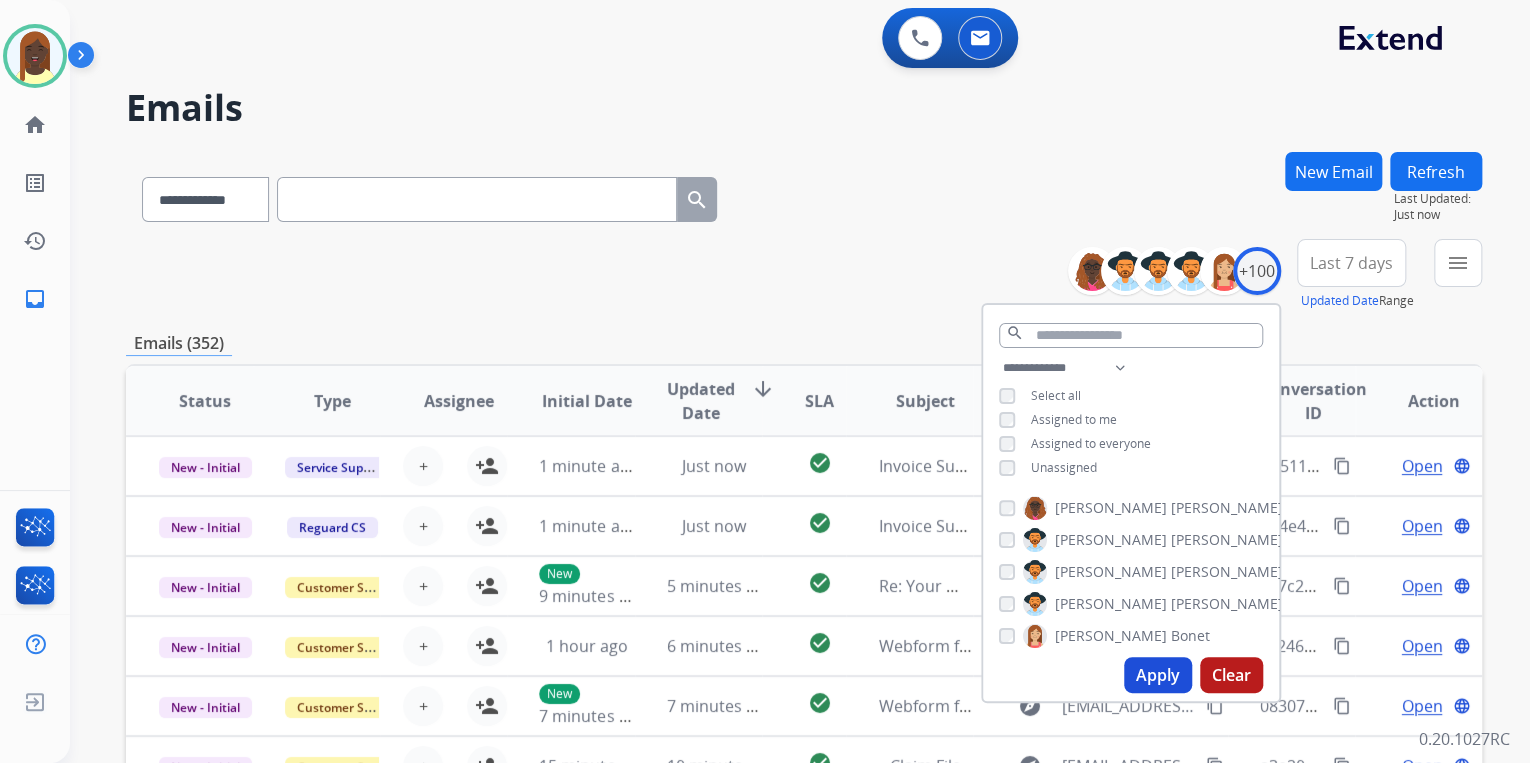 drag, startPoint x: 1152, startPoint y: 676, endPoint x: 1049, endPoint y: 568, distance: 149.24141 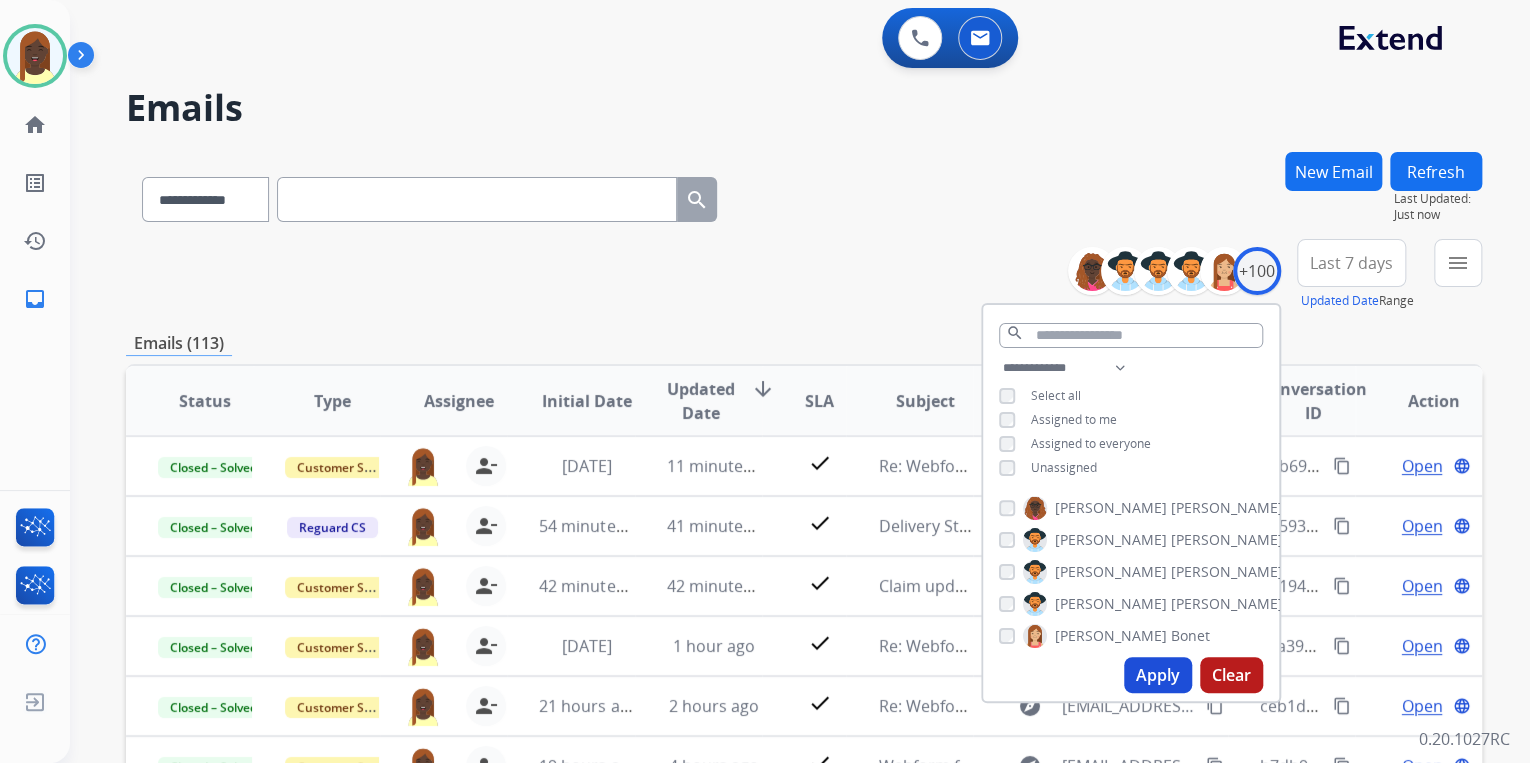 click on "**********" at bounding box center [804, 275] 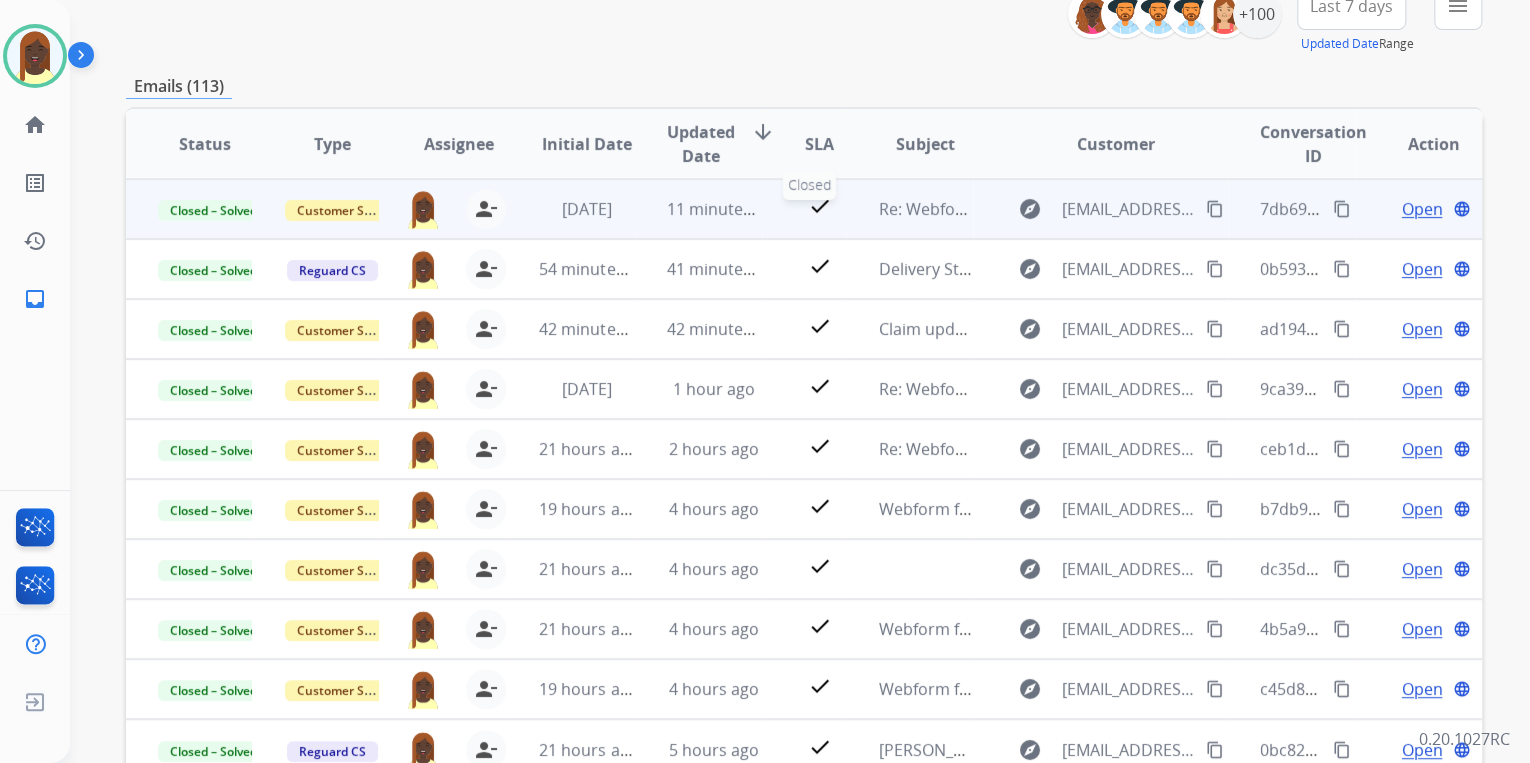 scroll, scrollTop: 320, scrollLeft: 0, axis: vertical 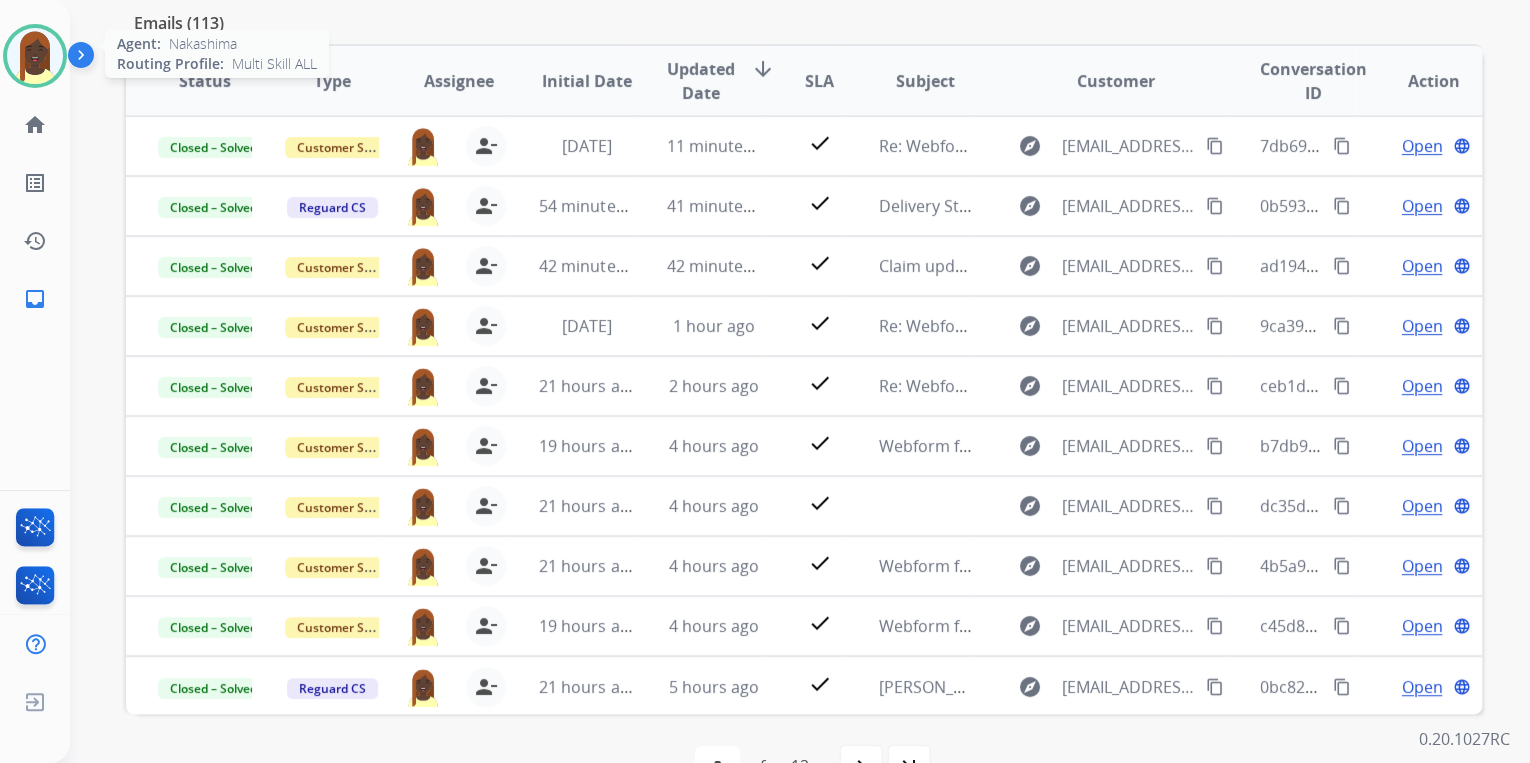 click at bounding box center [35, 56] 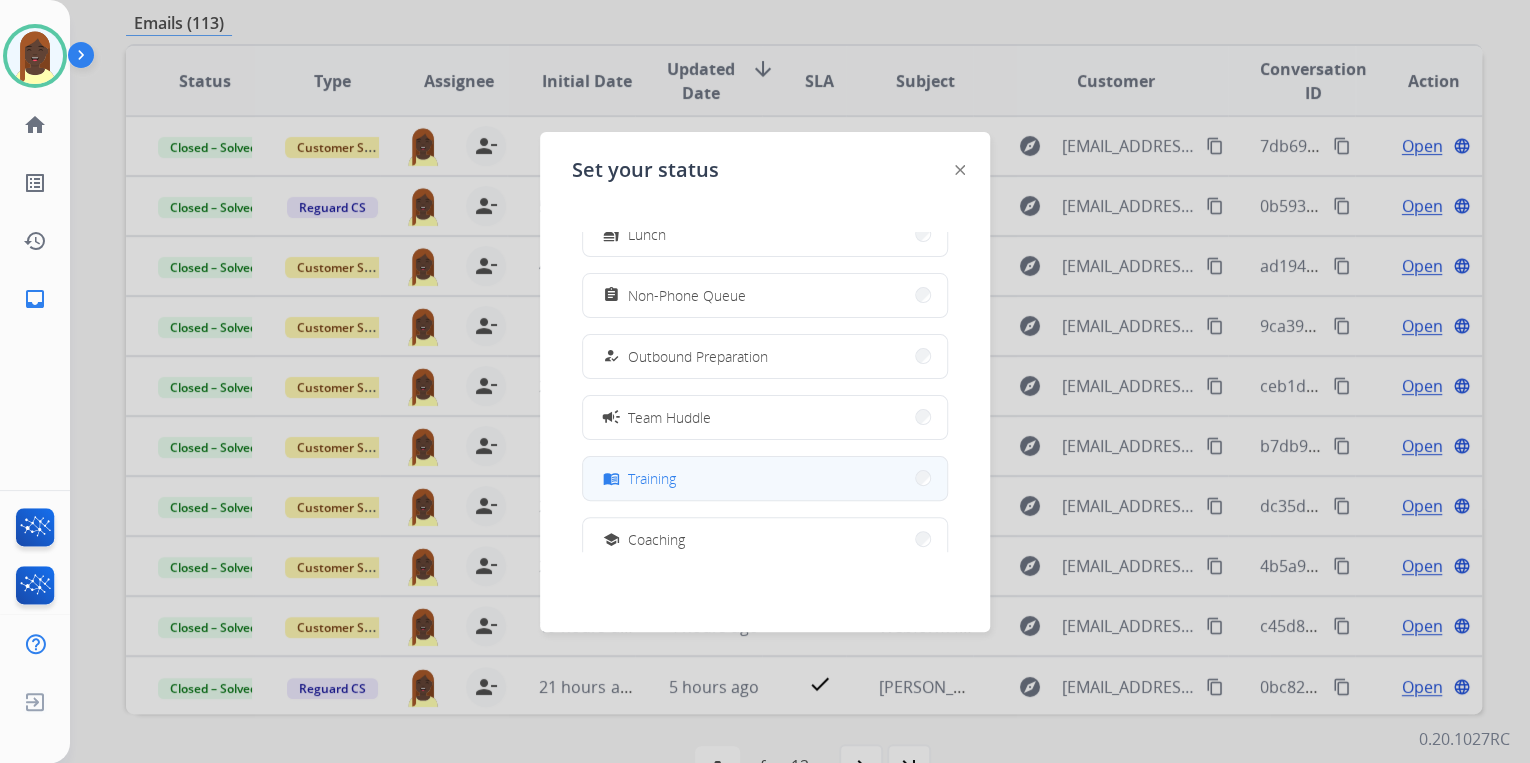scroll, scrollTop: 160, scrollLeft: 0, axis: vertical 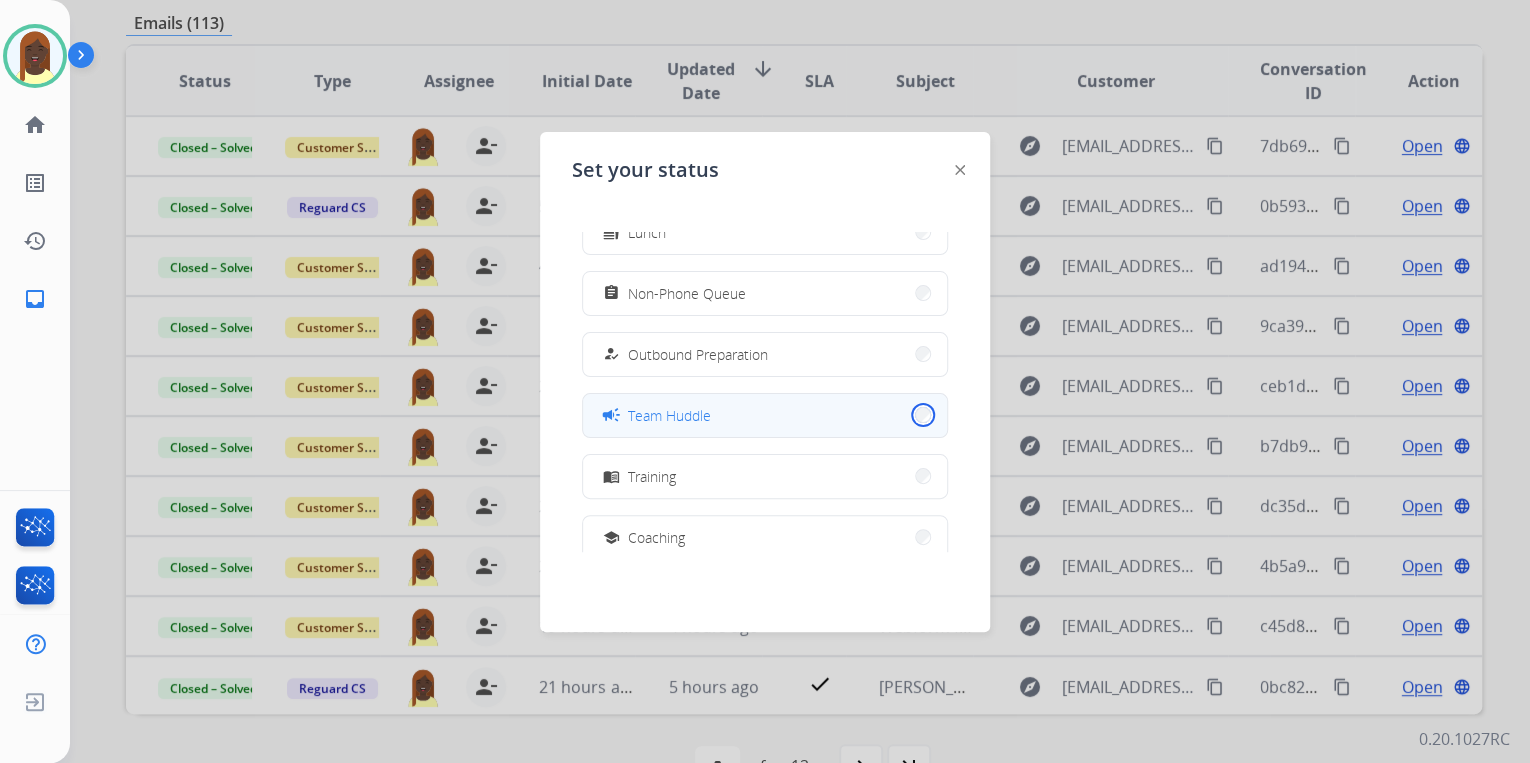 click on "campaign Team Huddle" at bounding box center (765, 415) 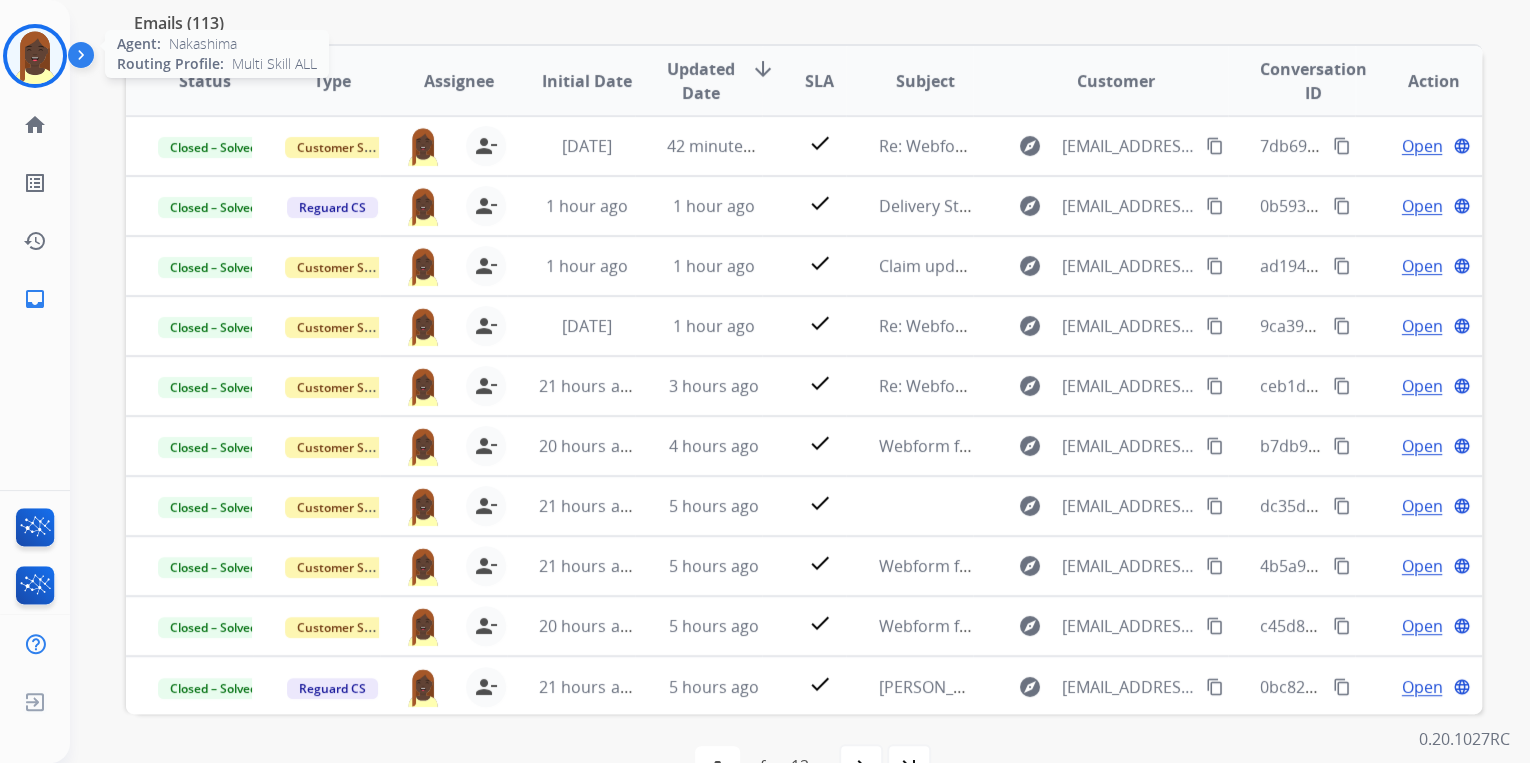 click at bounding box center (35, 56) 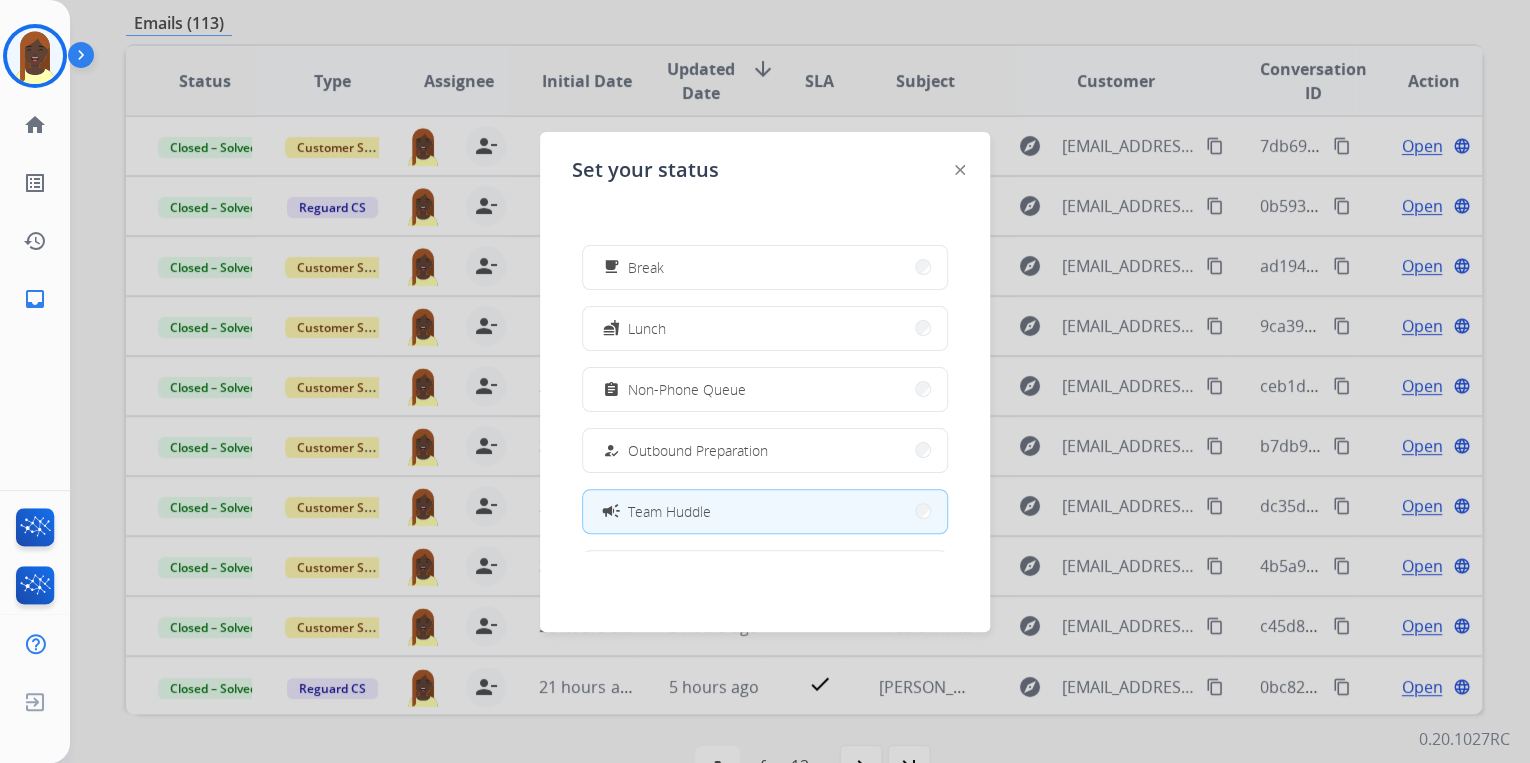 scroll, scrollTop: 376, scrollLeft: 0, axis: vertical 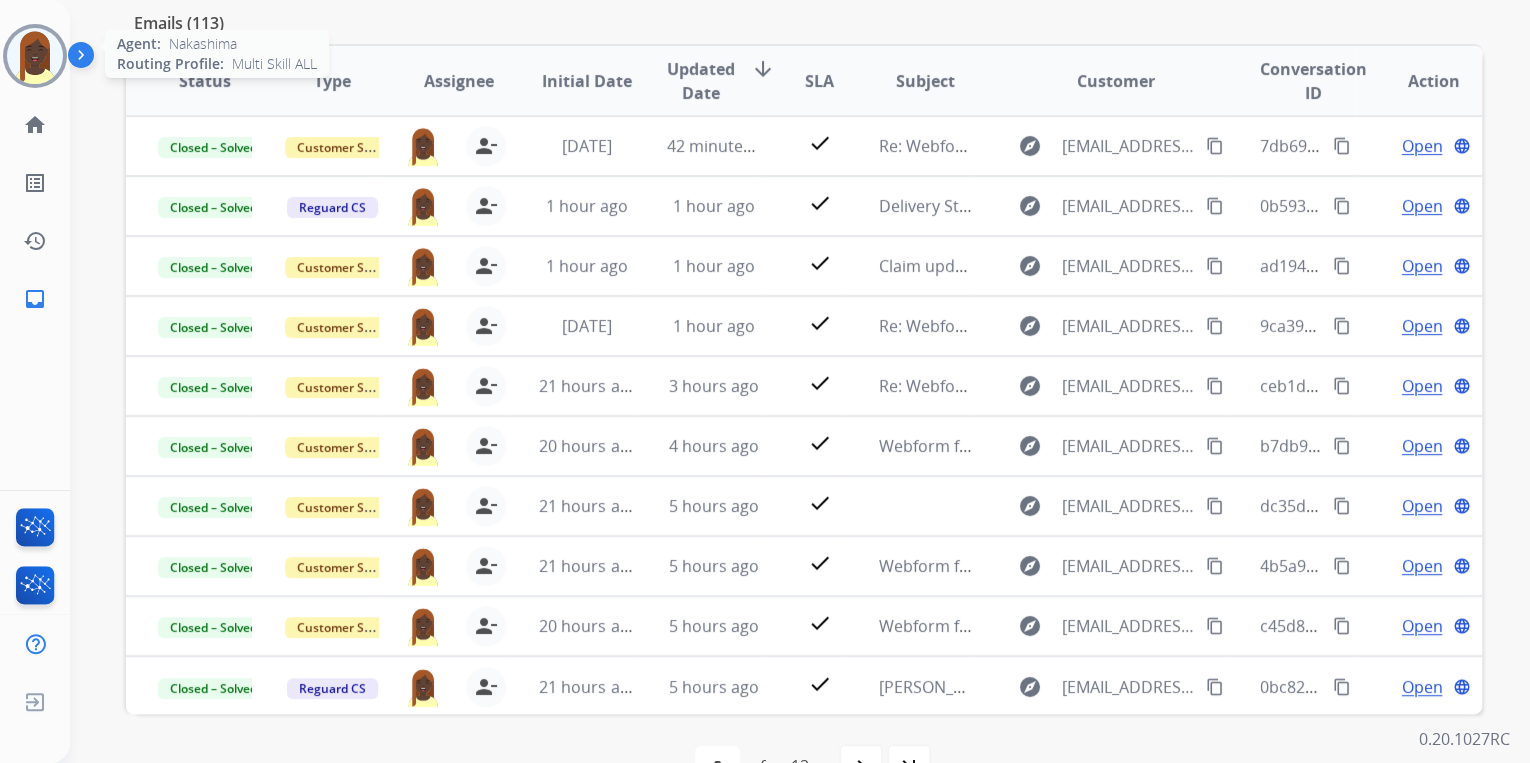 click at bounding box center [35, 56] 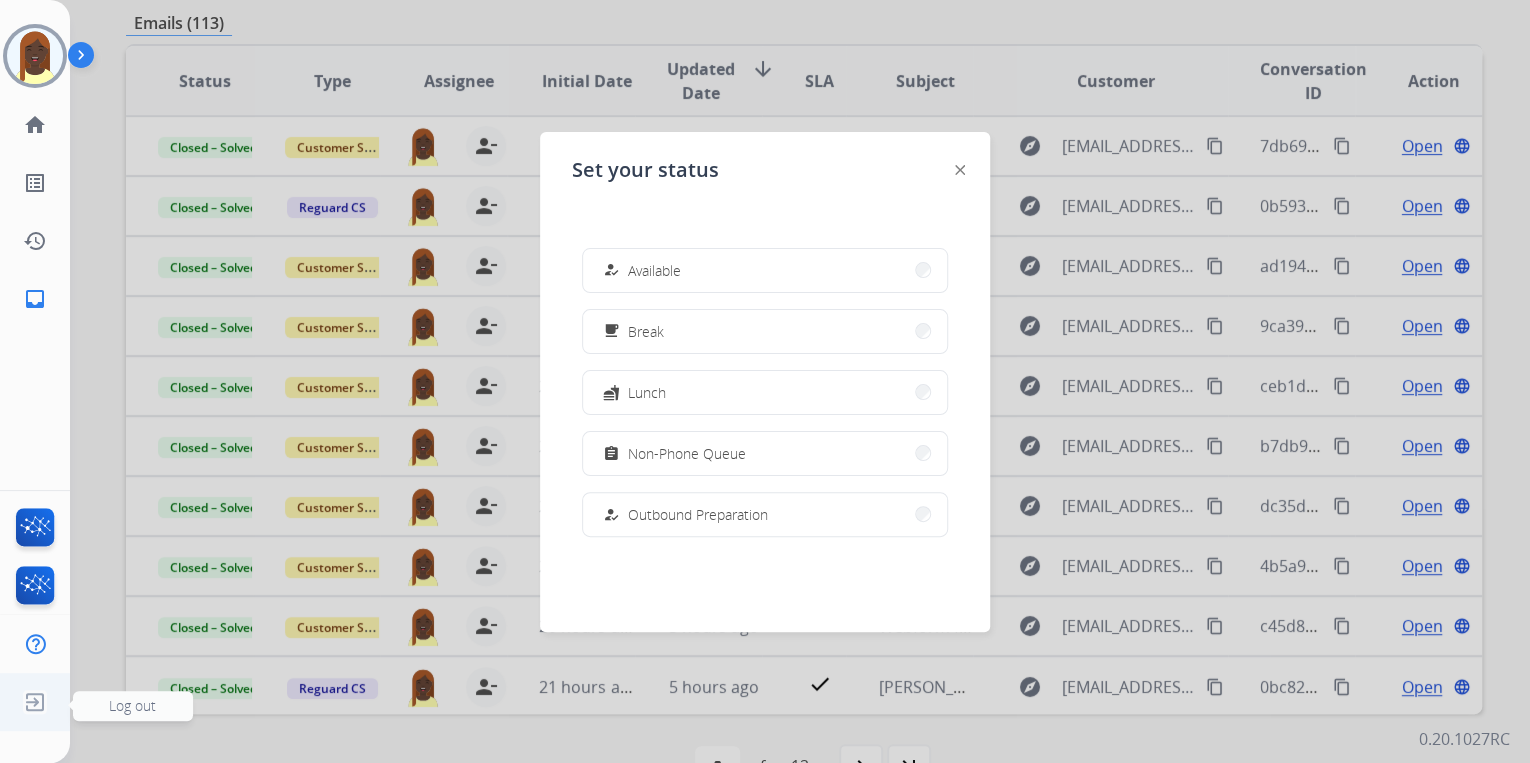 click 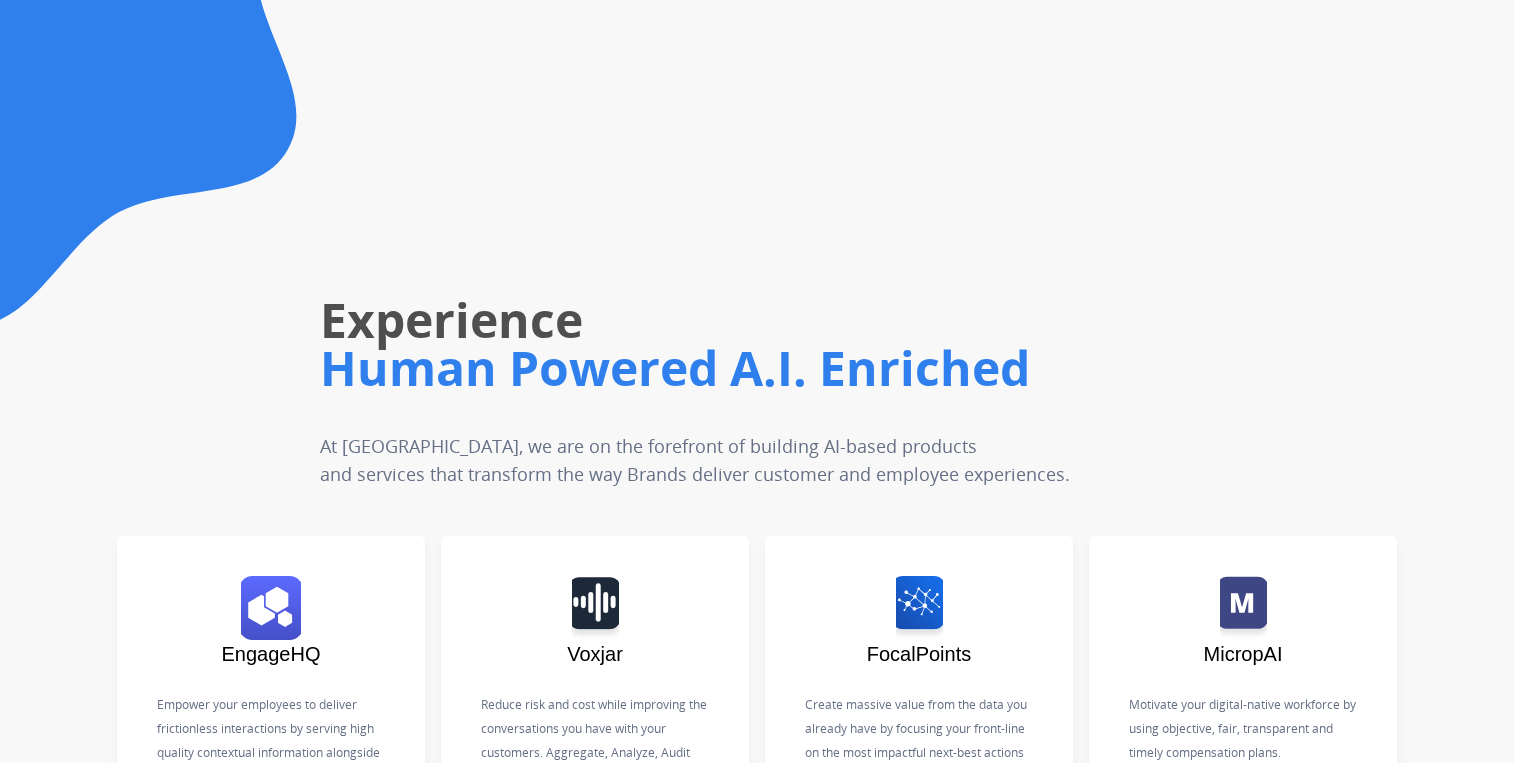 scroll, scrollTop: 0, scrollLeft: 0, axis: both 